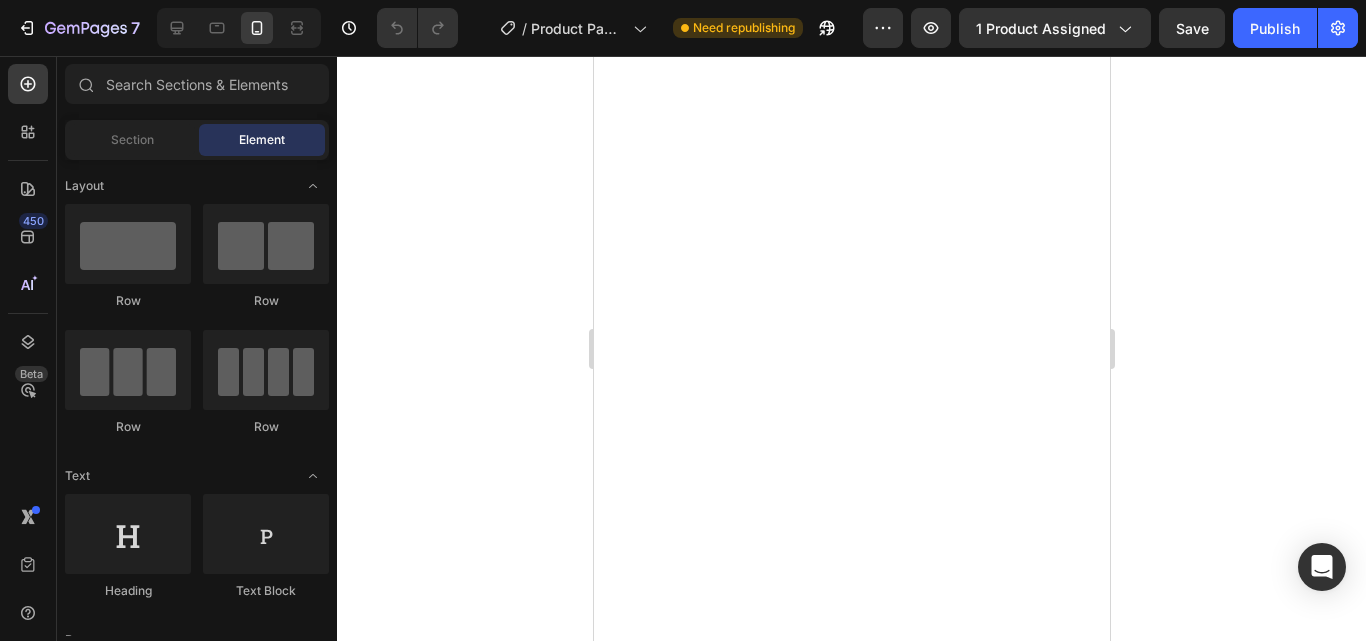 scroll, scrollTop: 0, scrollLeft: 0, axis: both 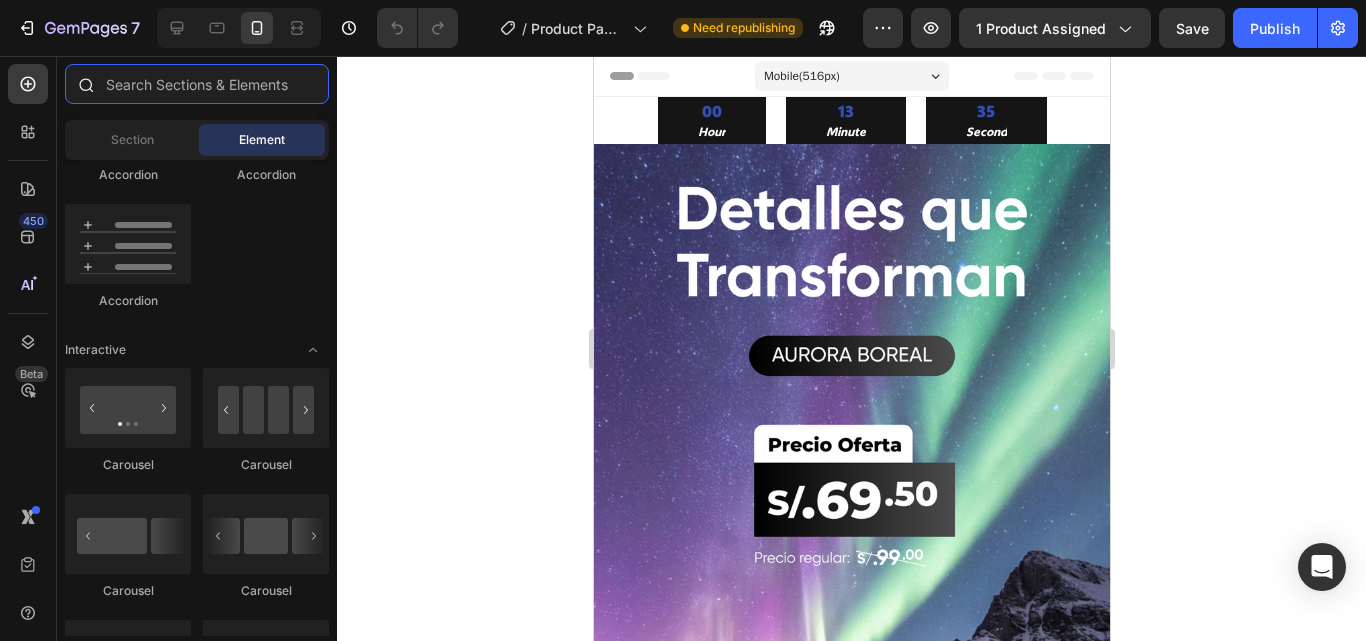 click at bounding box center (197, 84) 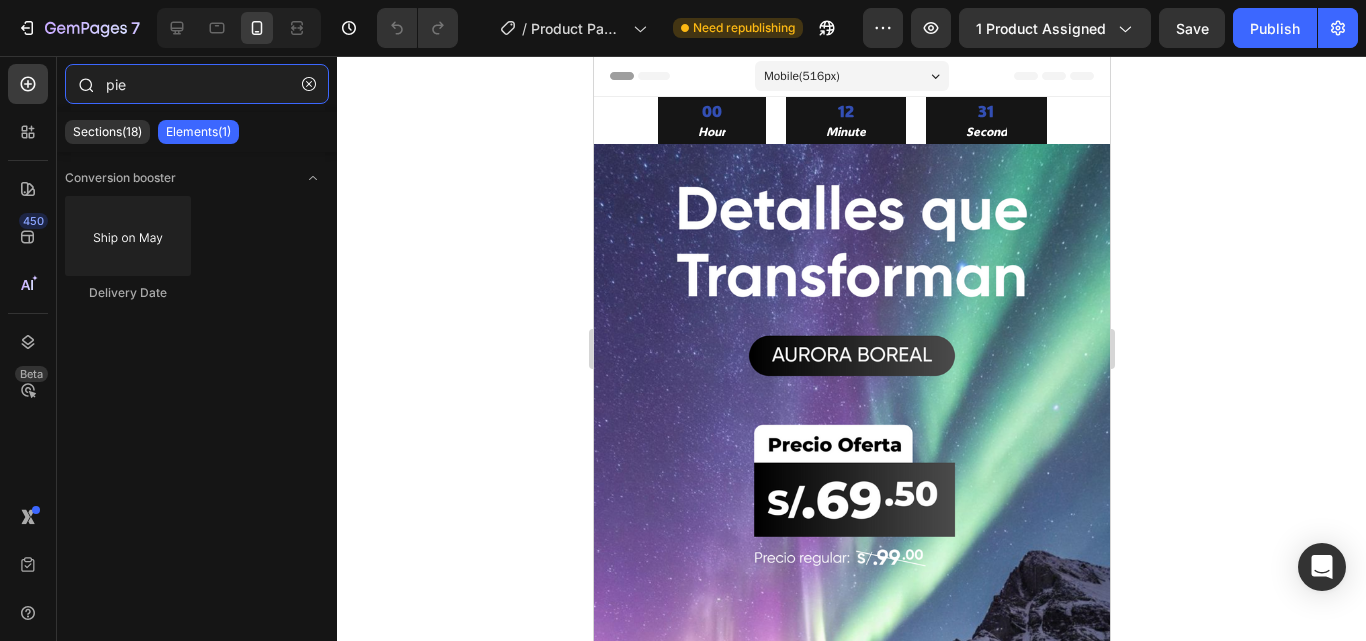 click on "pie" at bounding box center (197, 84) 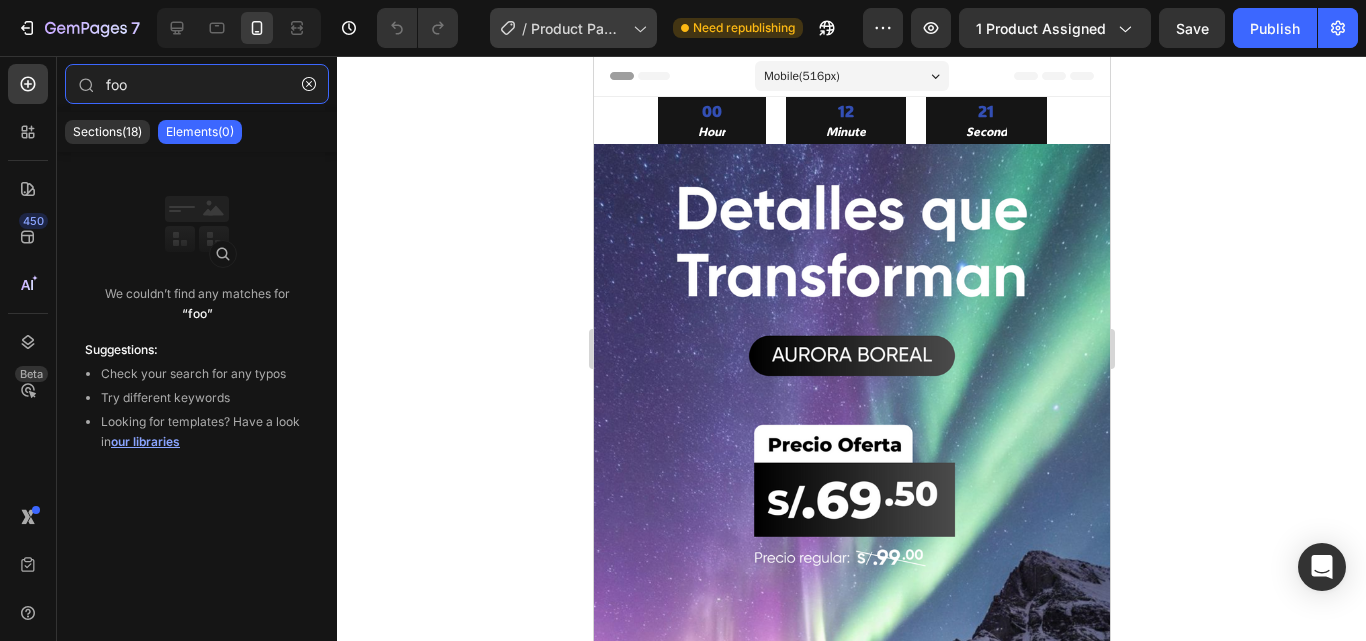 type on "foo" 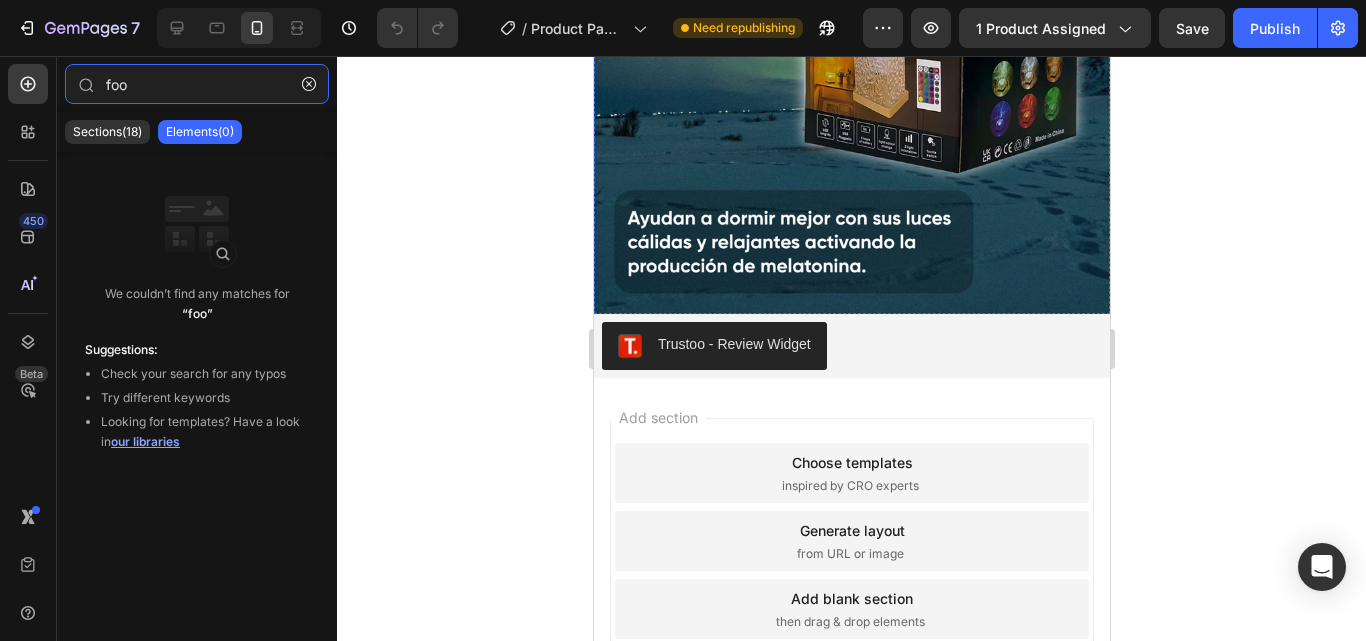scroll, scrollTop: 2774, scrollLeft: 0, axis: vertical 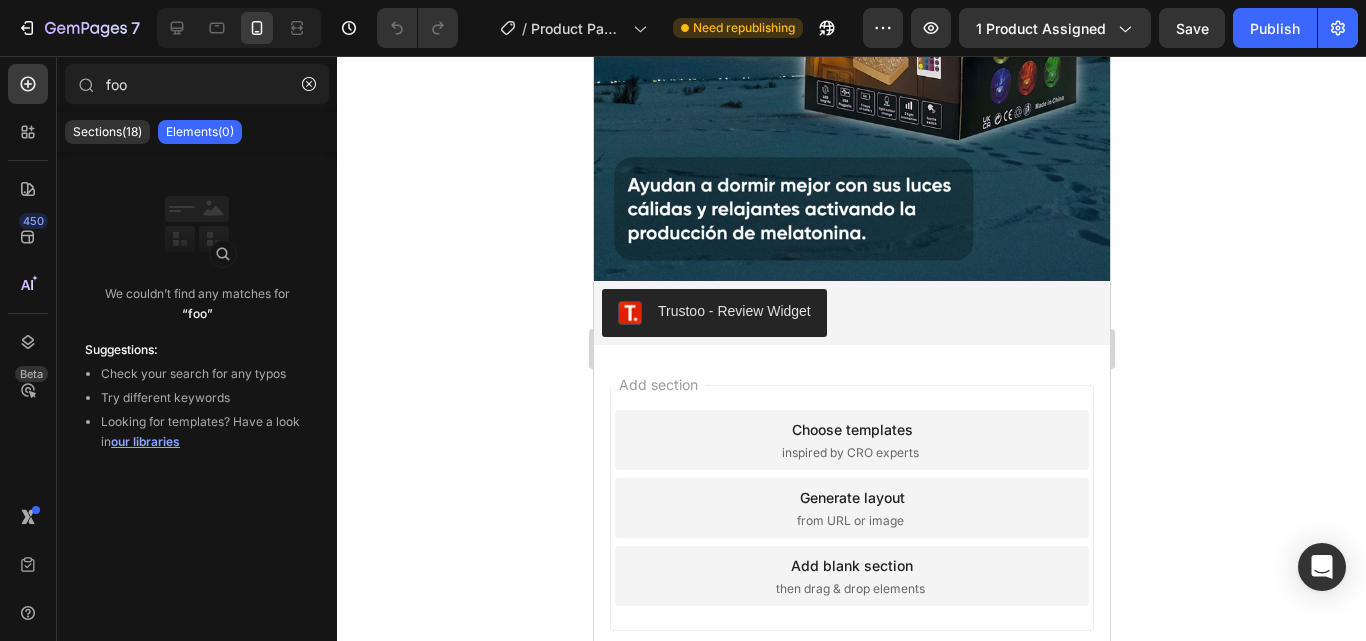click on "Add section Choose templates inspired by CRO experts Generate layout from URL or image Add blank section then drag & drop elements" at bounding box center [851, 512] 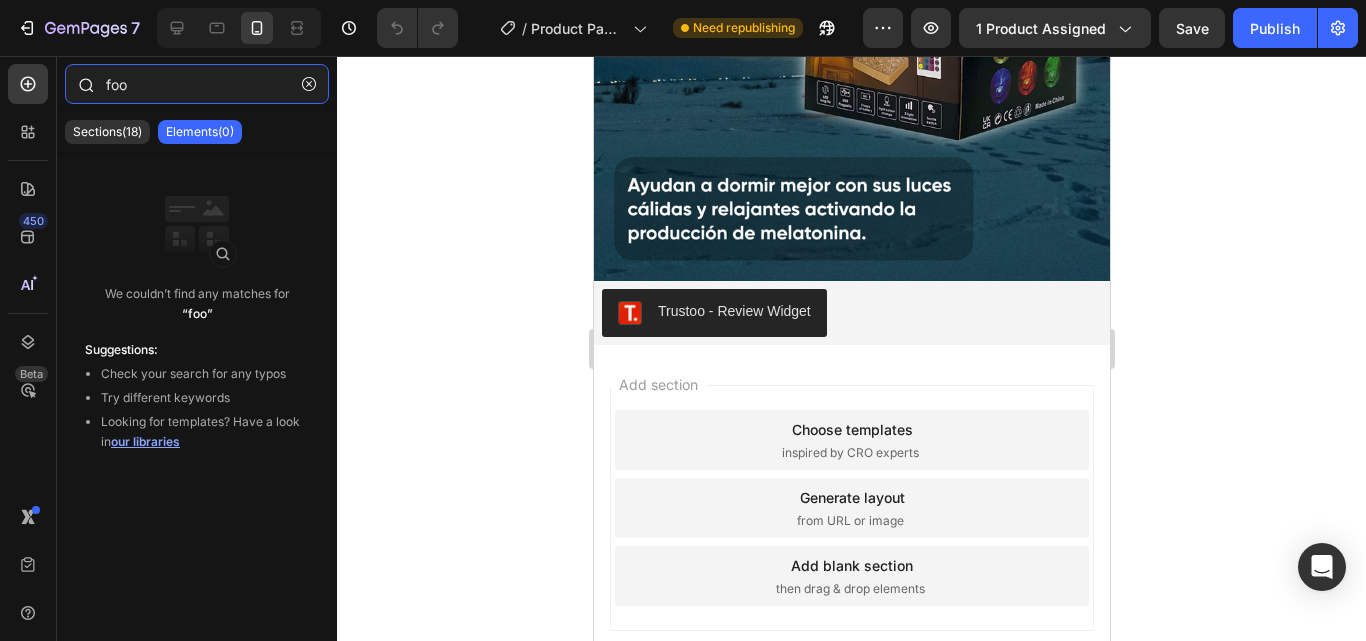 click on "foo" at bounding box center (197, 84) 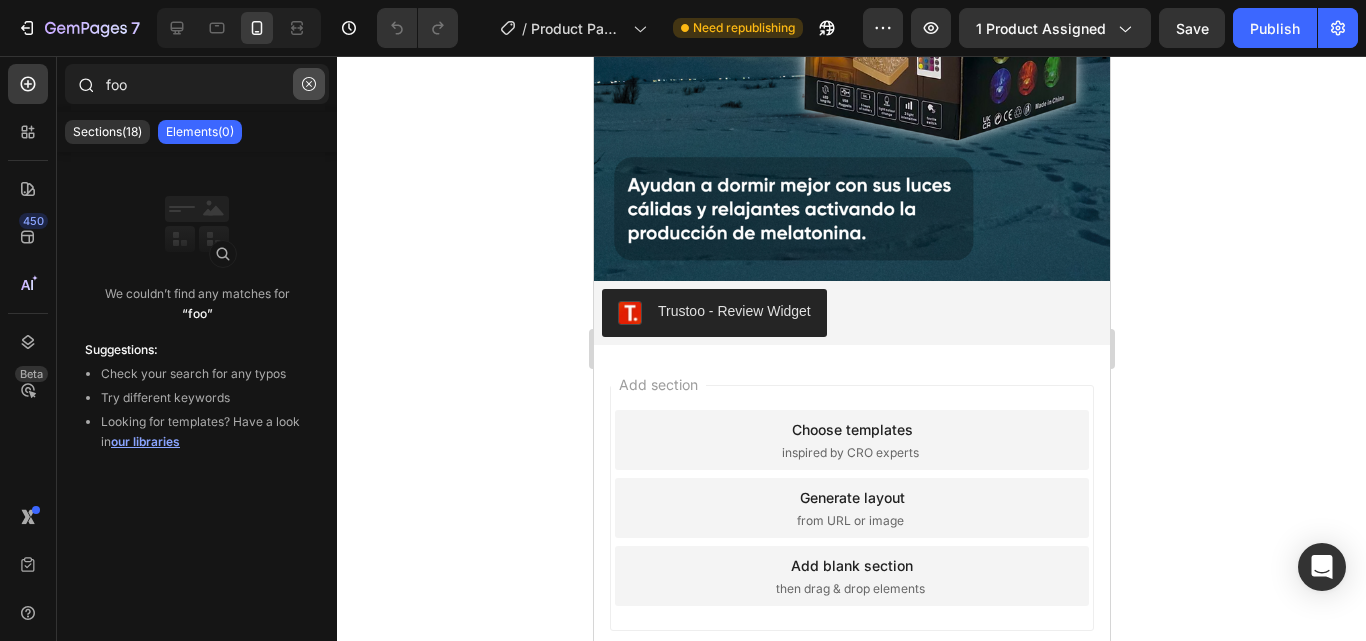 click at bounding box center [309, 84] 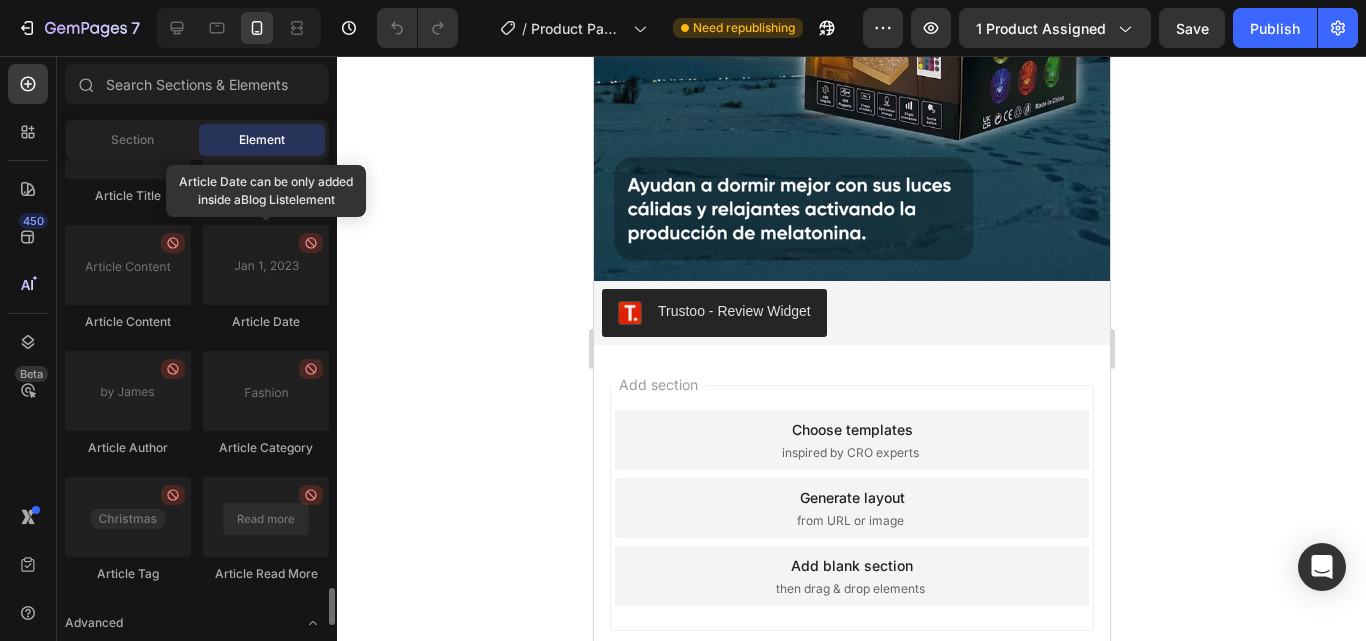scroll, scrollTop: 5582, scrollLeft: 0, axis: vertical 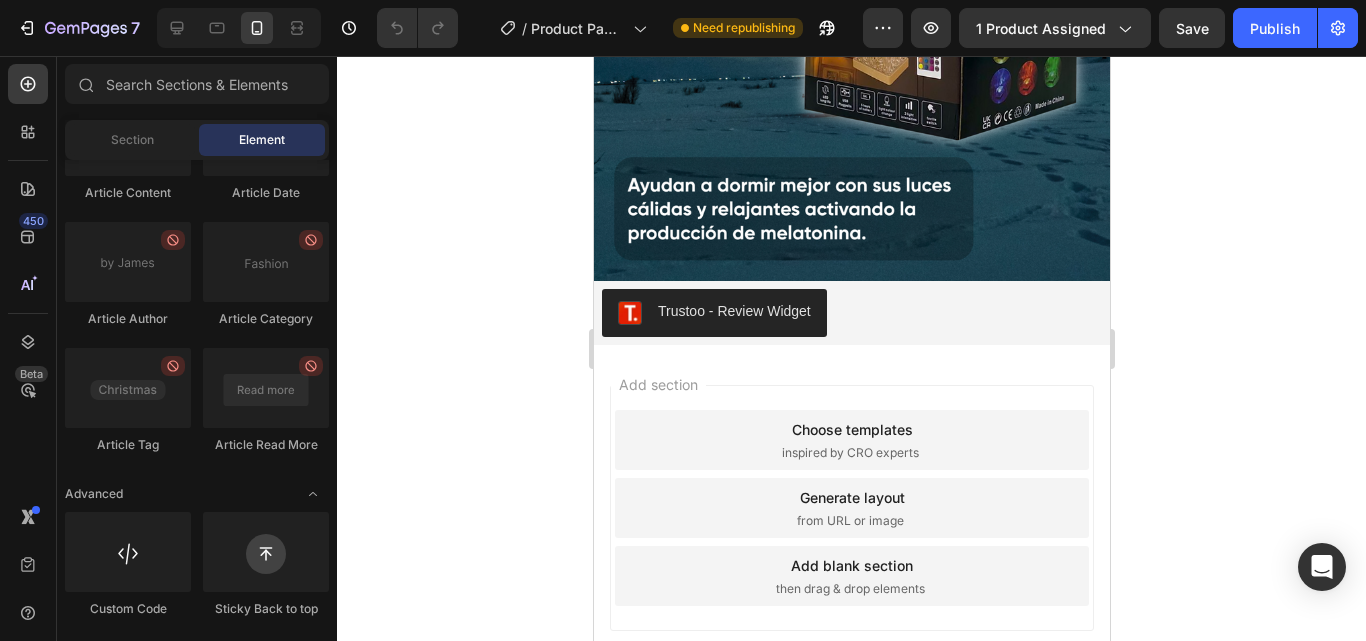 click 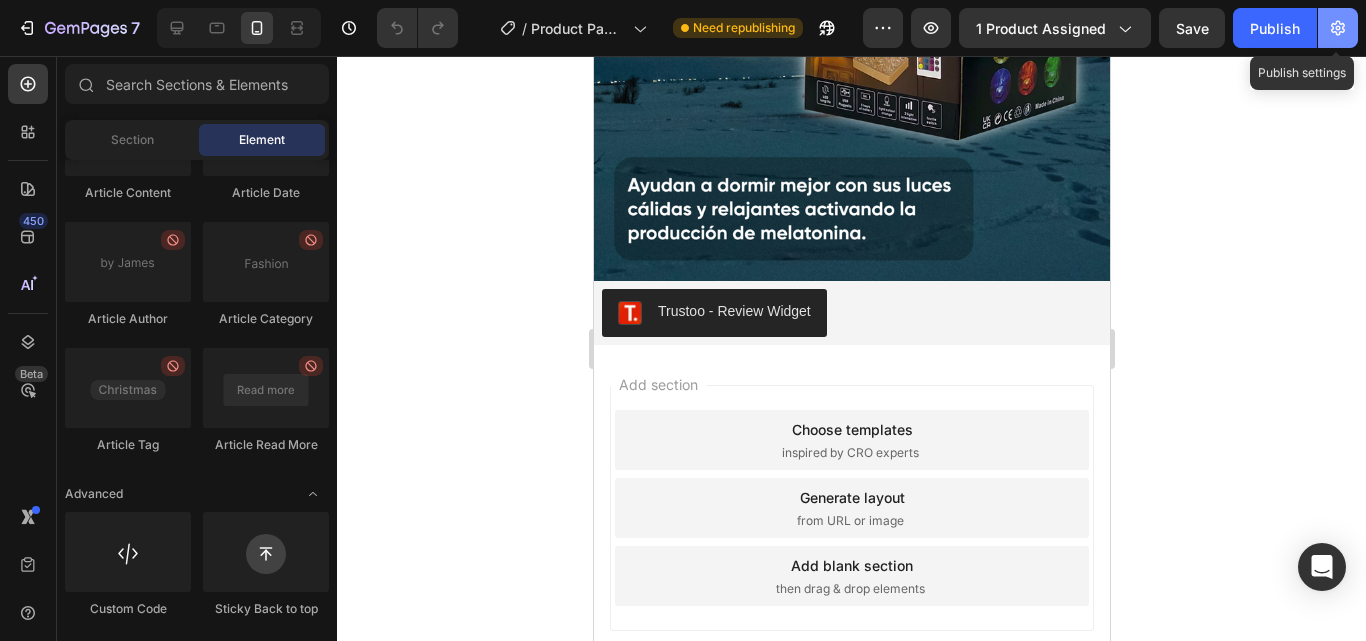 click 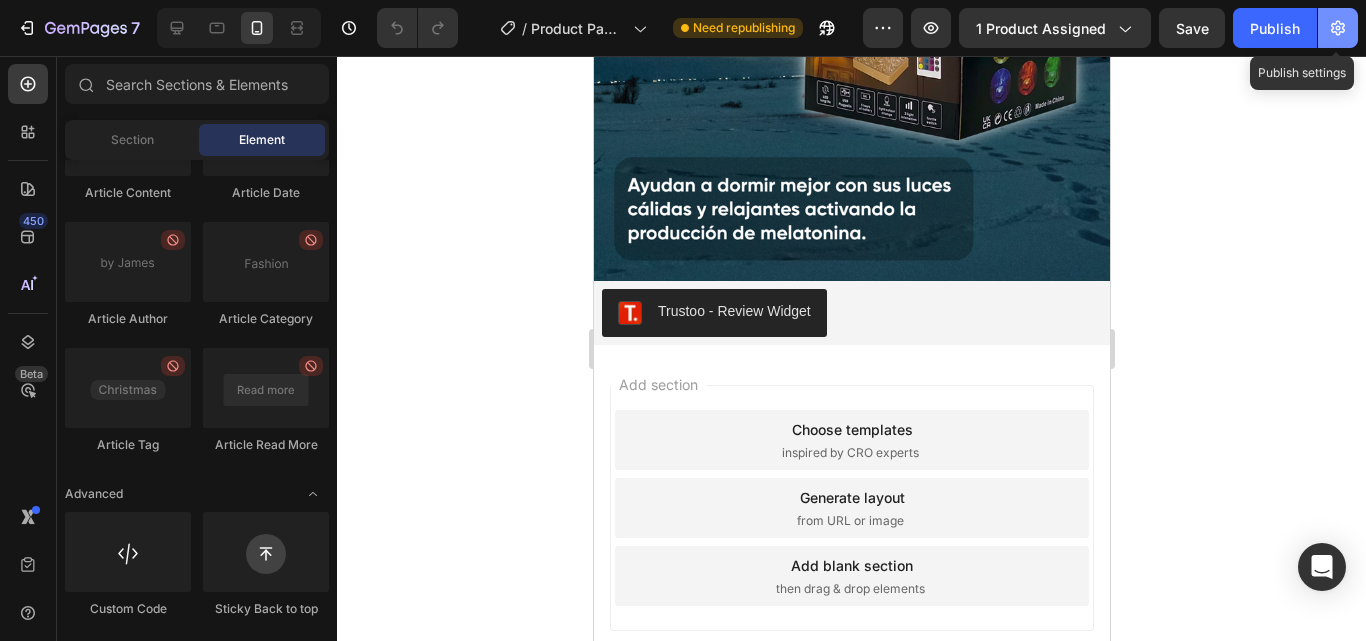 click 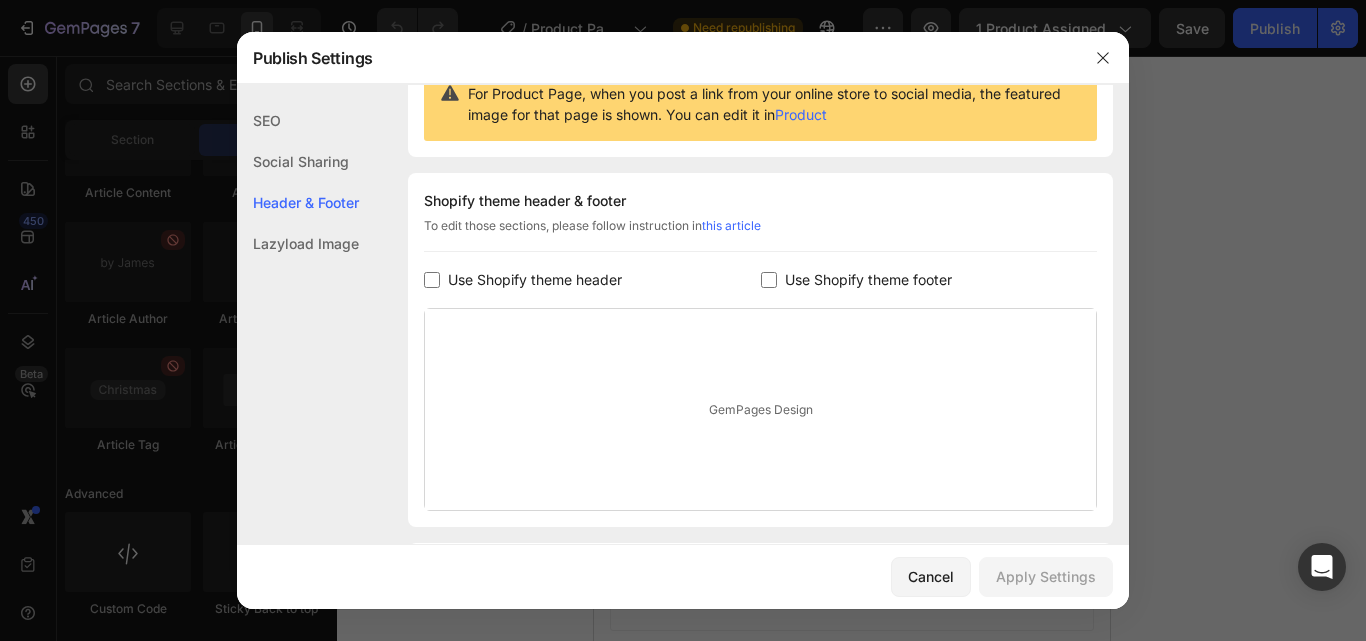 scroll, scrollTop: 223, scrollLeft: 0, axis: vertical 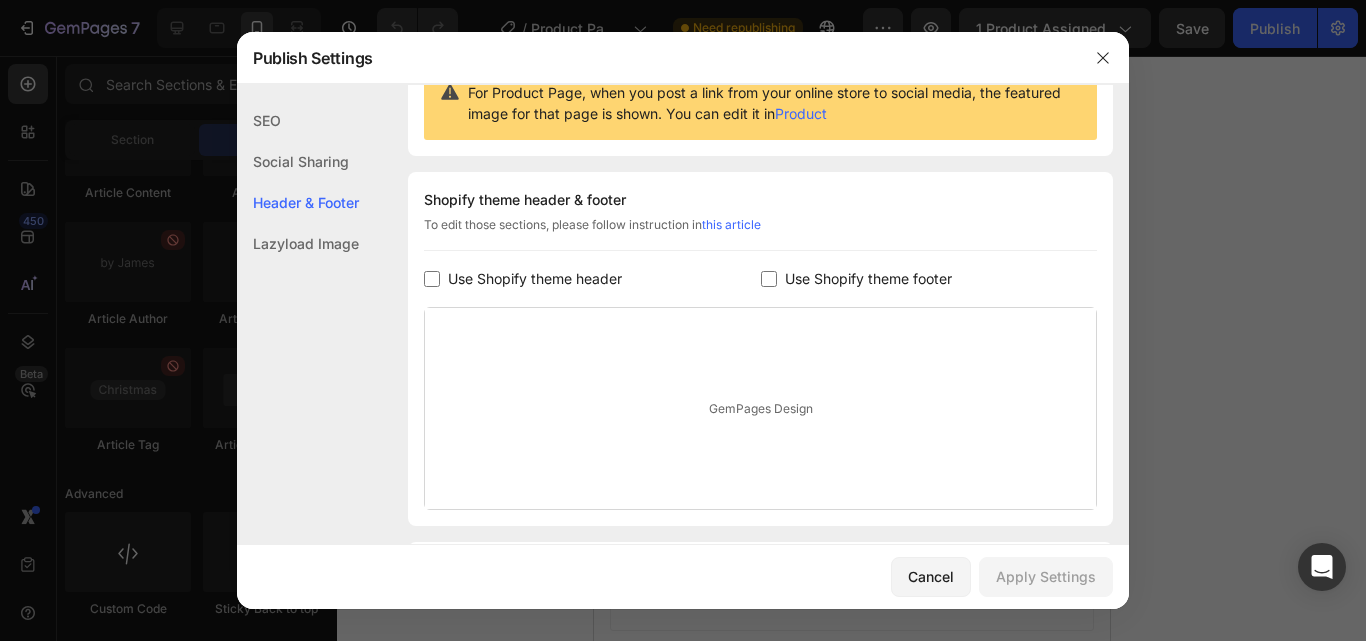 click 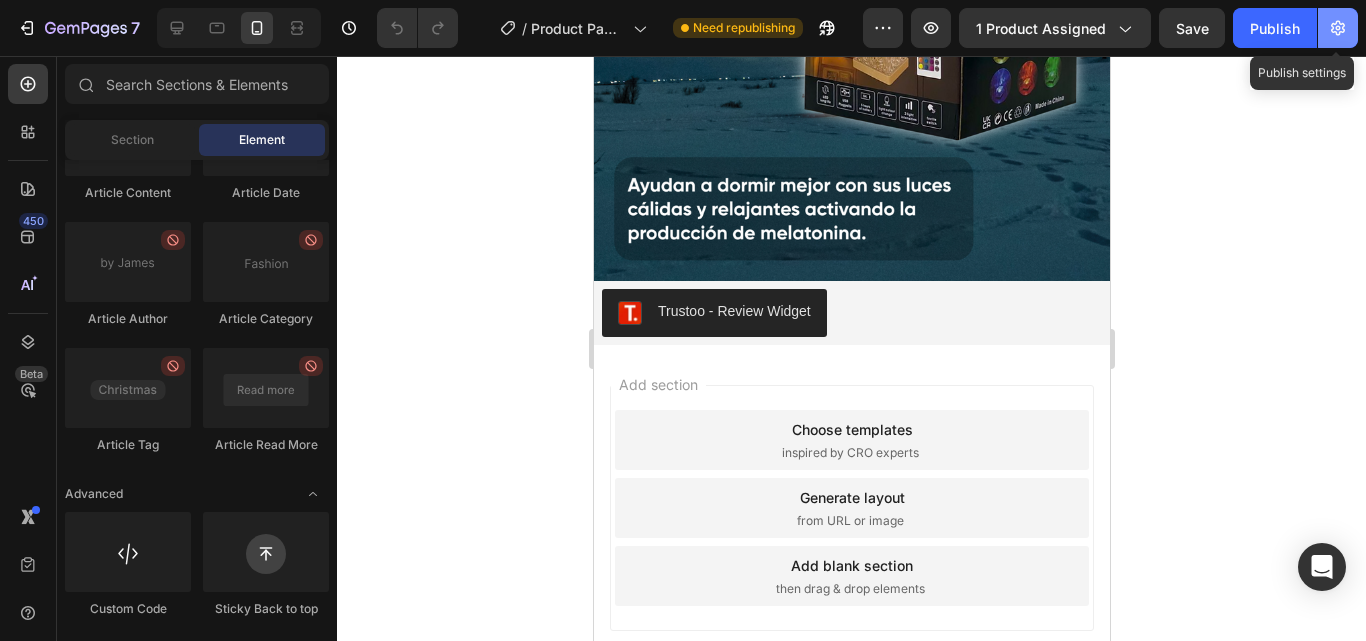 click 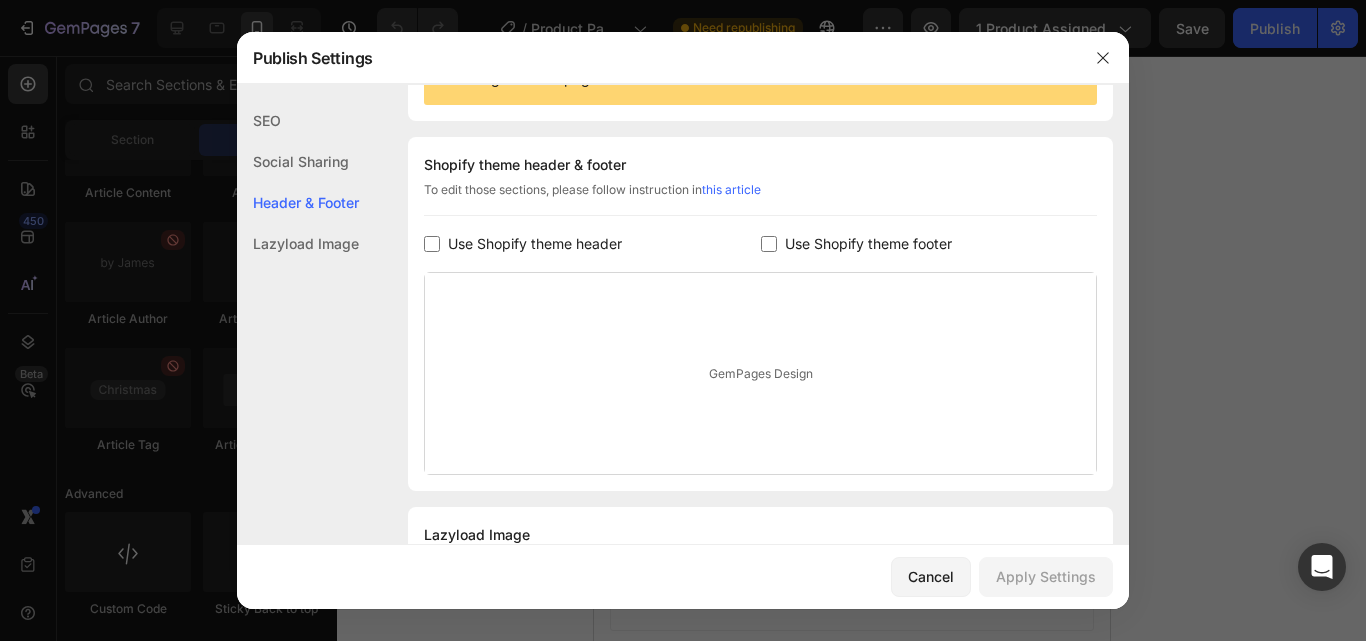 scroll, scrollTop: 257, scrollLeft: 0, axis: vertical 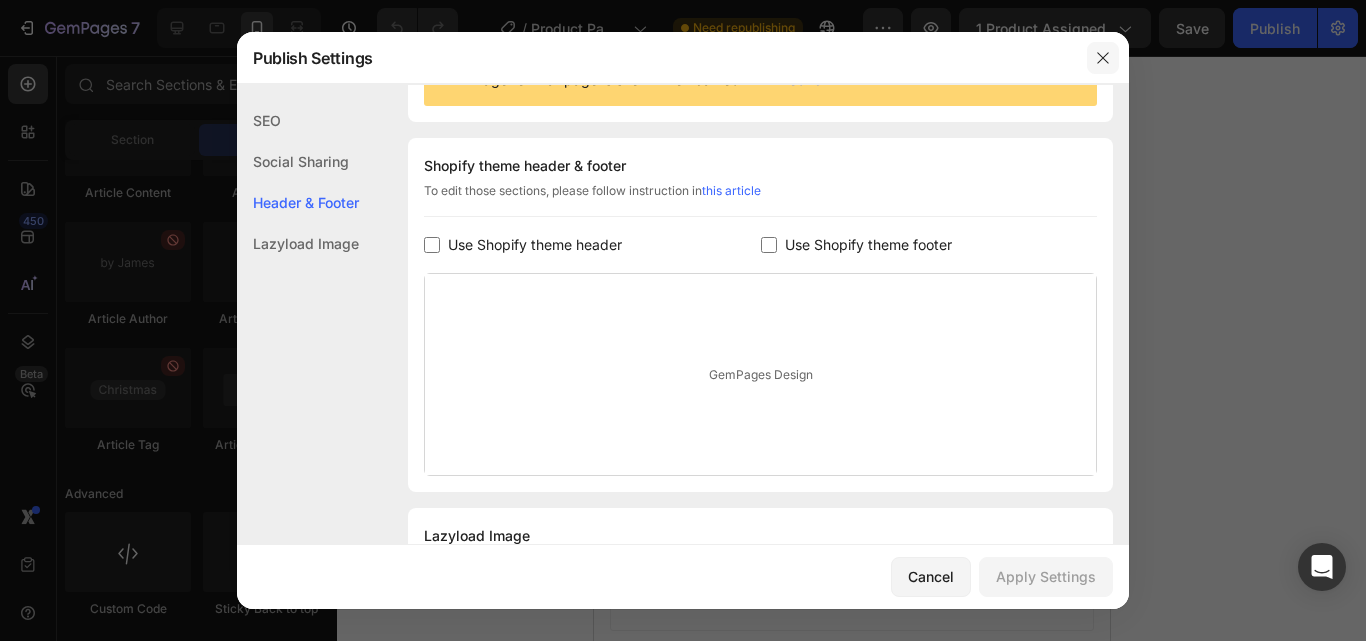 click 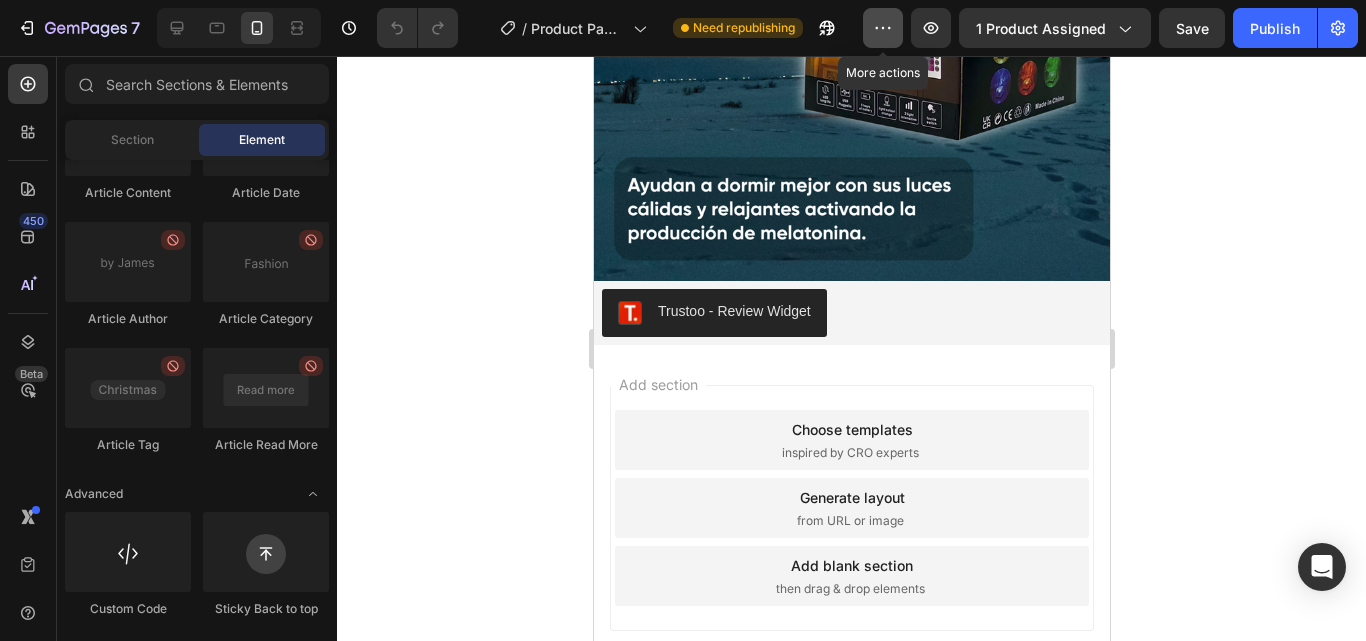 click 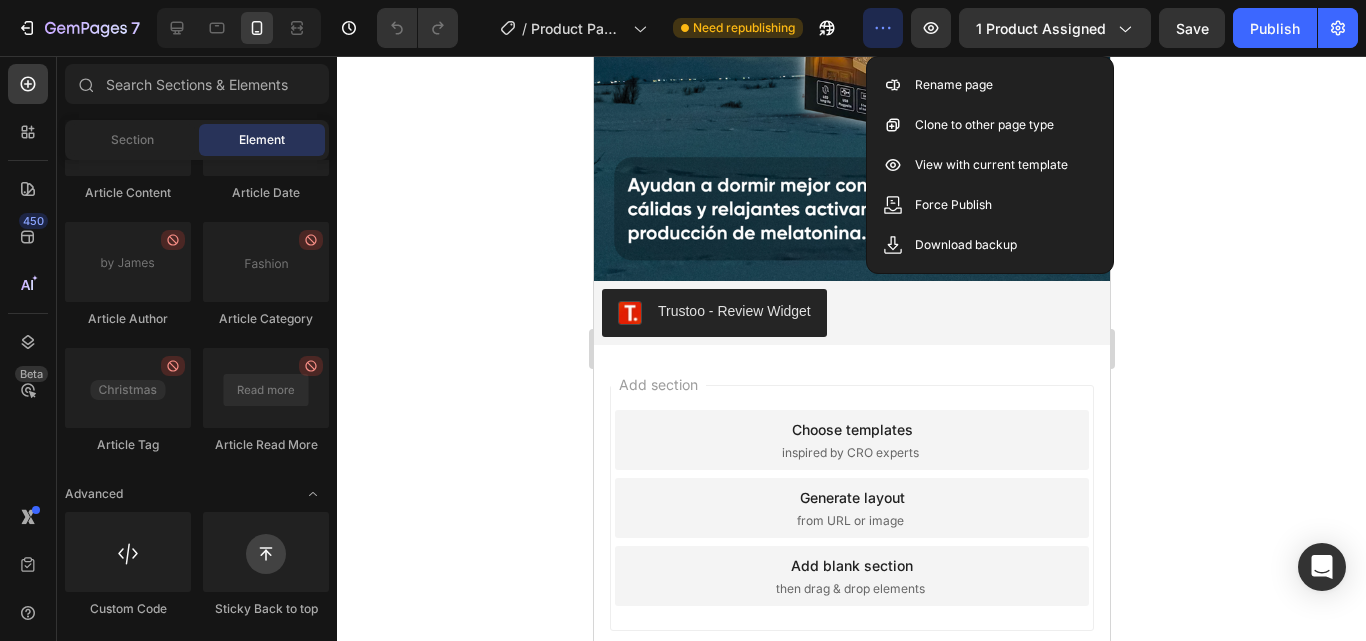 click 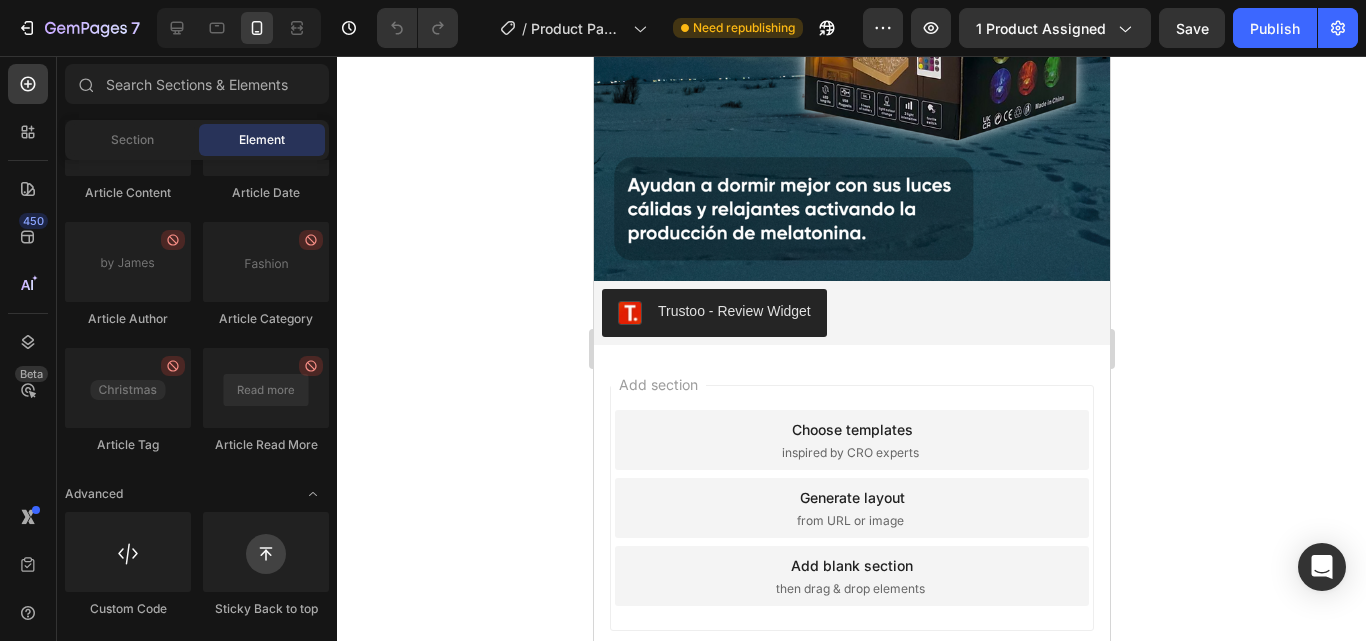 click 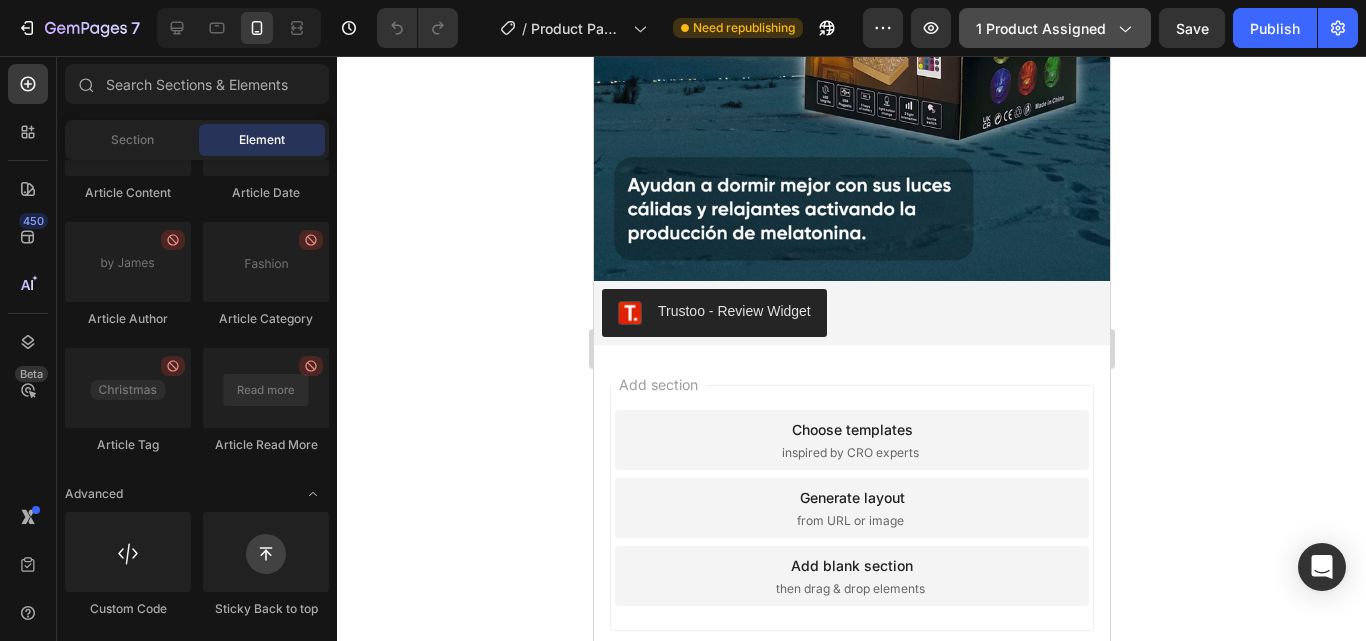 click on "1 product assigned" 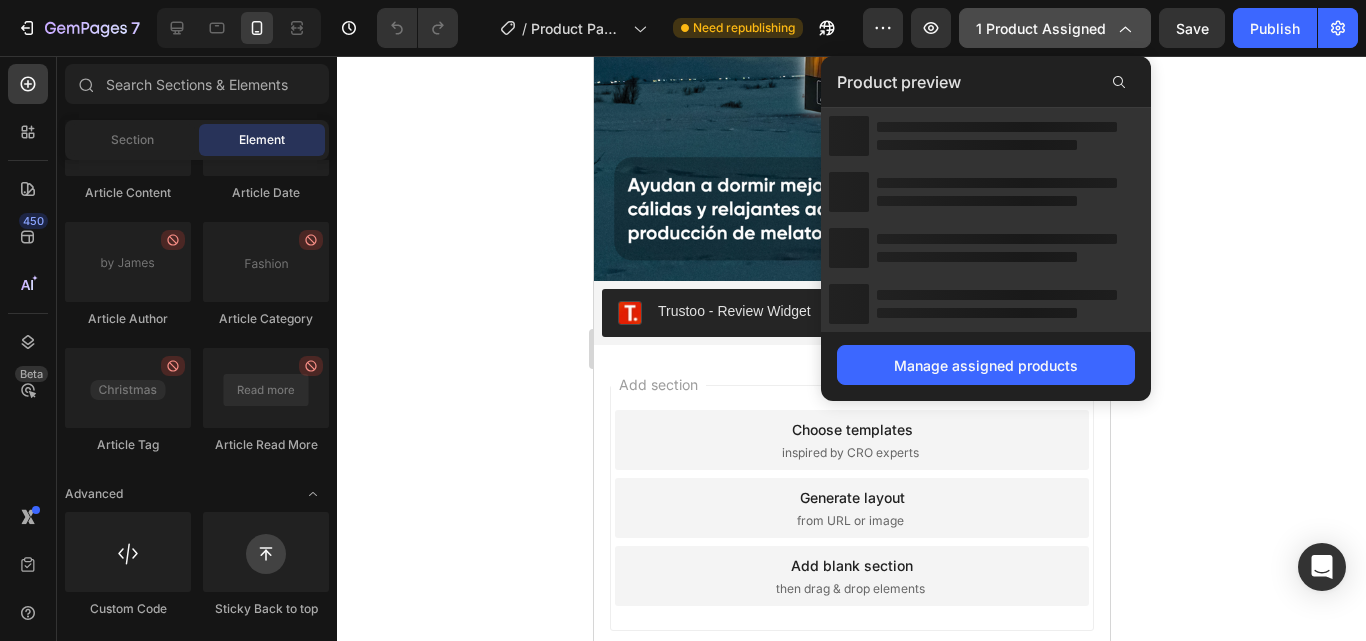 click on "1 product assigned" 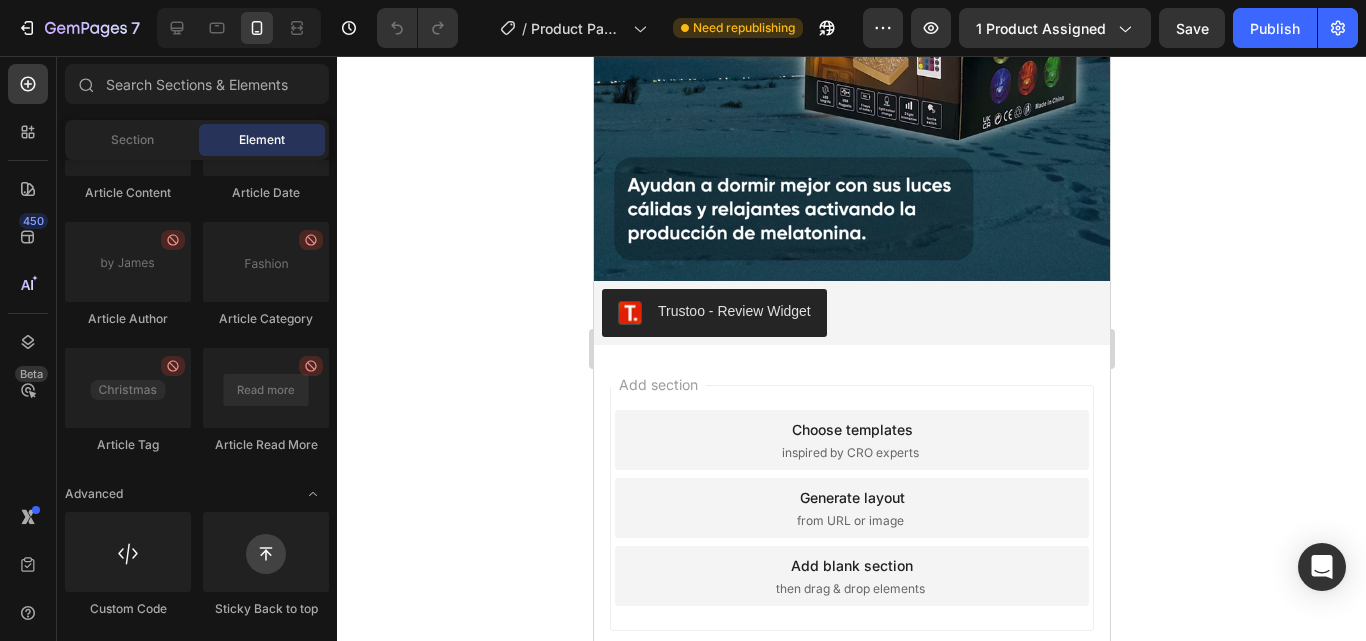 click on "Preview 1 product assigned  Save   Publish" at bounding box center (1110, 28) 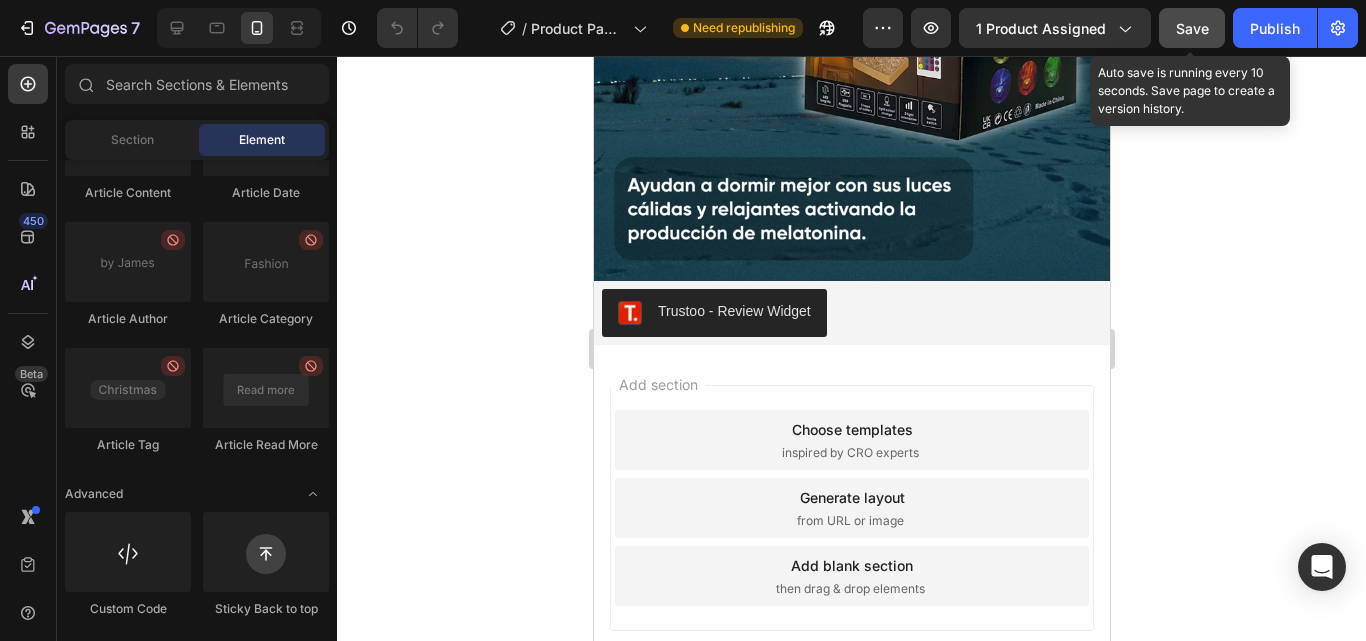click on "Save" 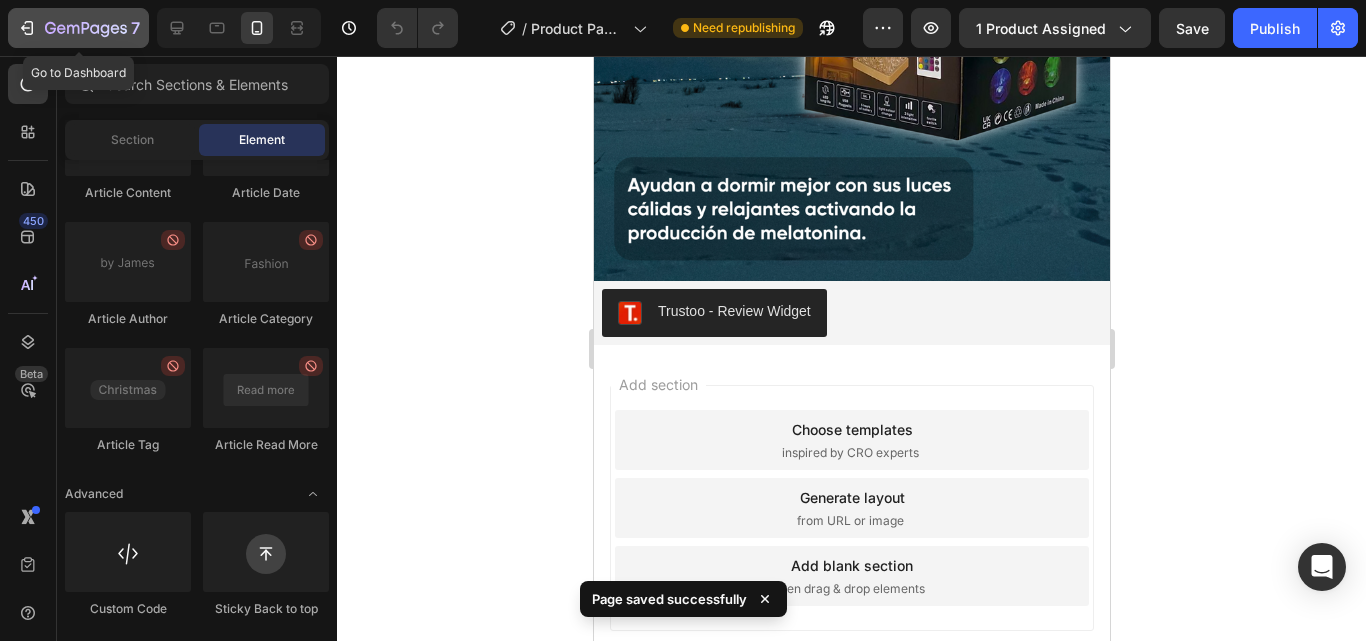 click on "7" 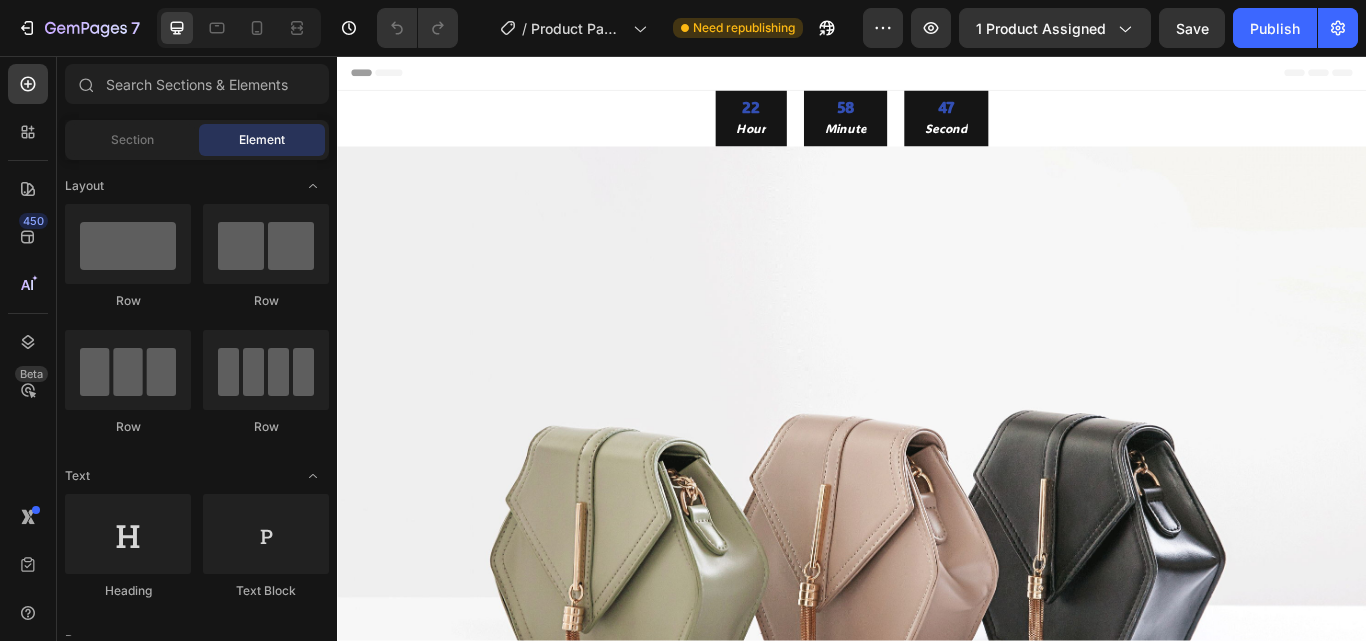 scroll, scrollTop: 0, scrollLeft: 0, axis: both 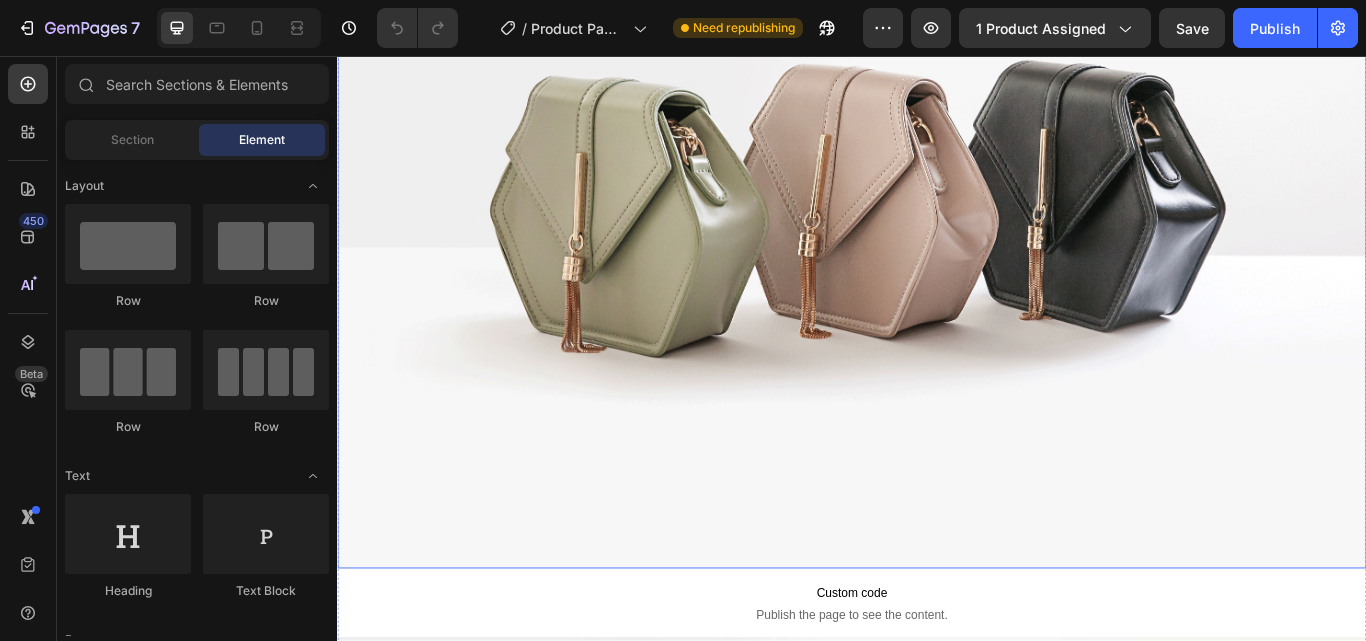 click at bounding box center [937, 204] 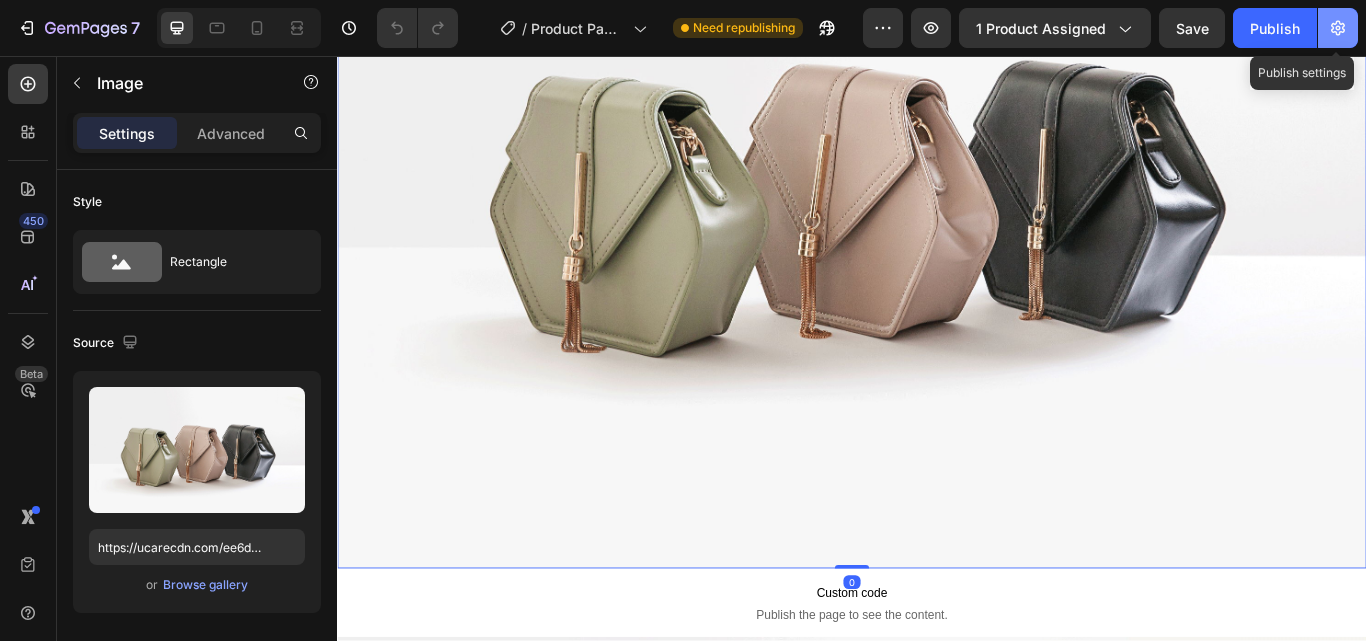 click 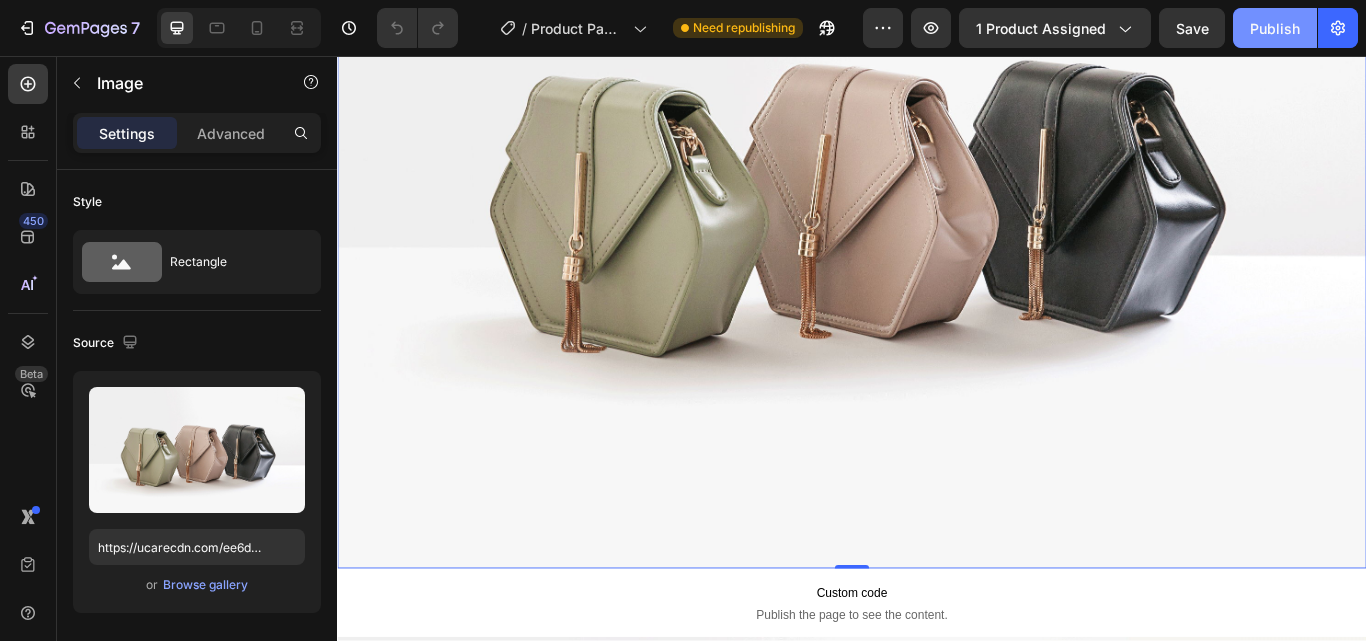click on "Publish" at bounding box center [1275, 28] 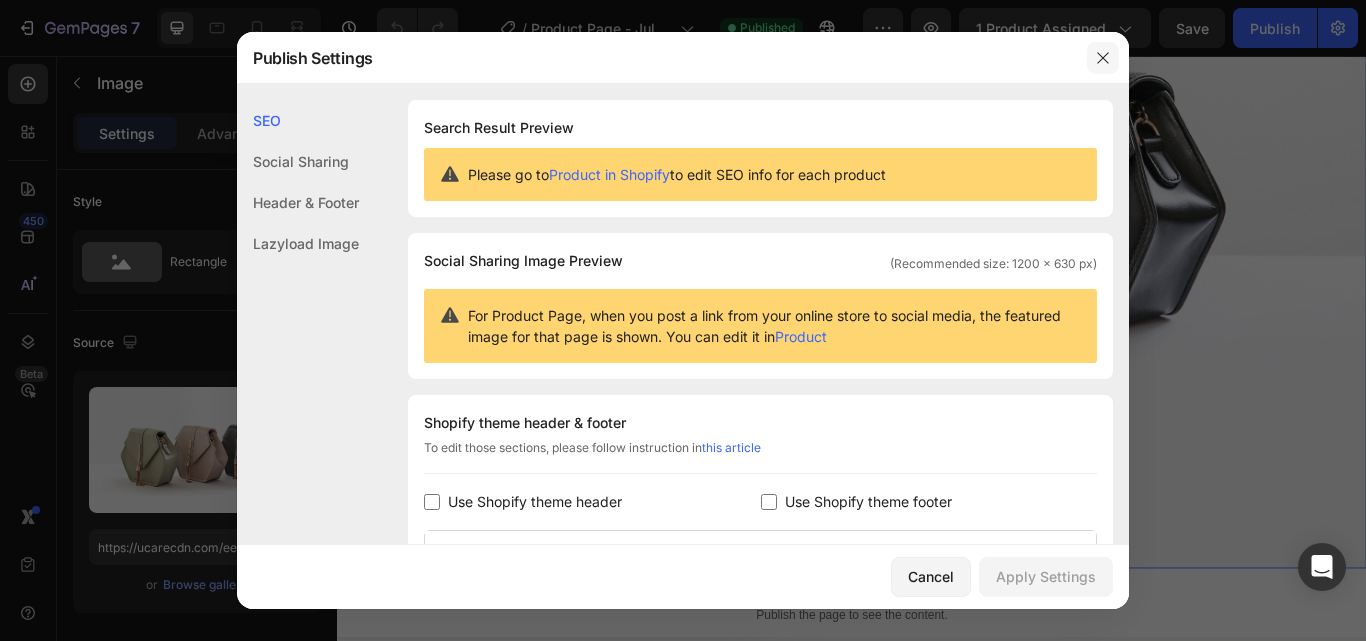 click 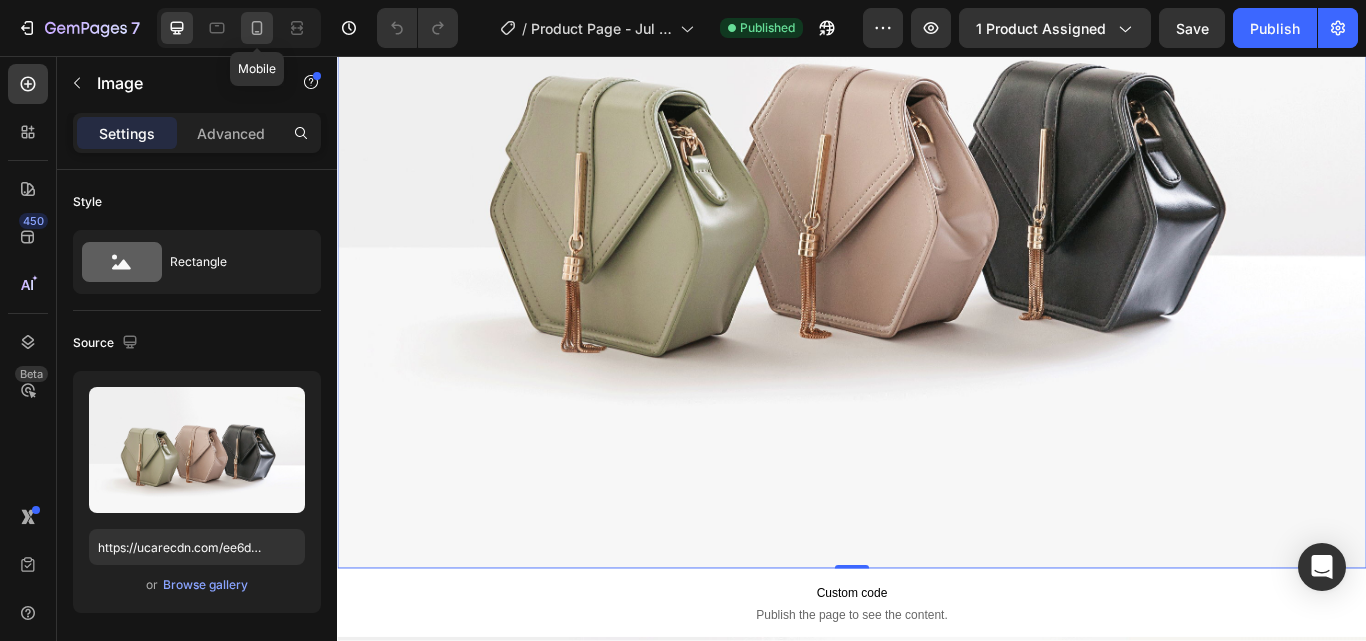 click 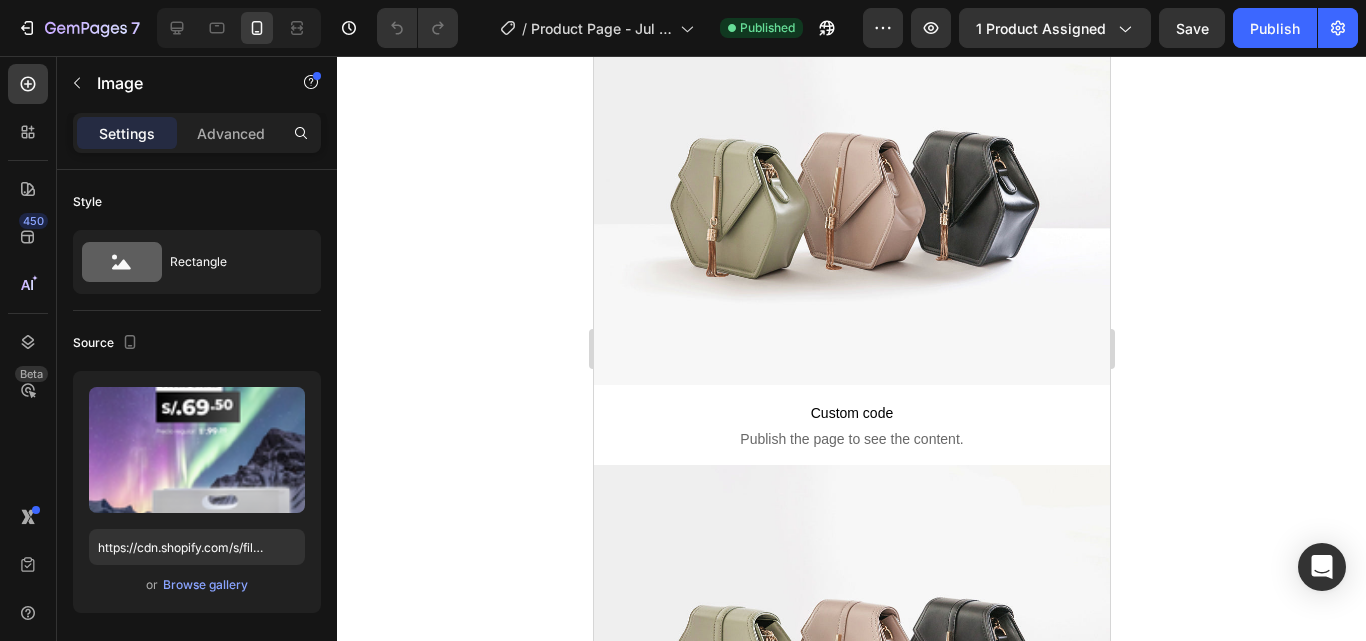 scroll, scrollTop: 909, scrollLeft: 0, axis: vertical 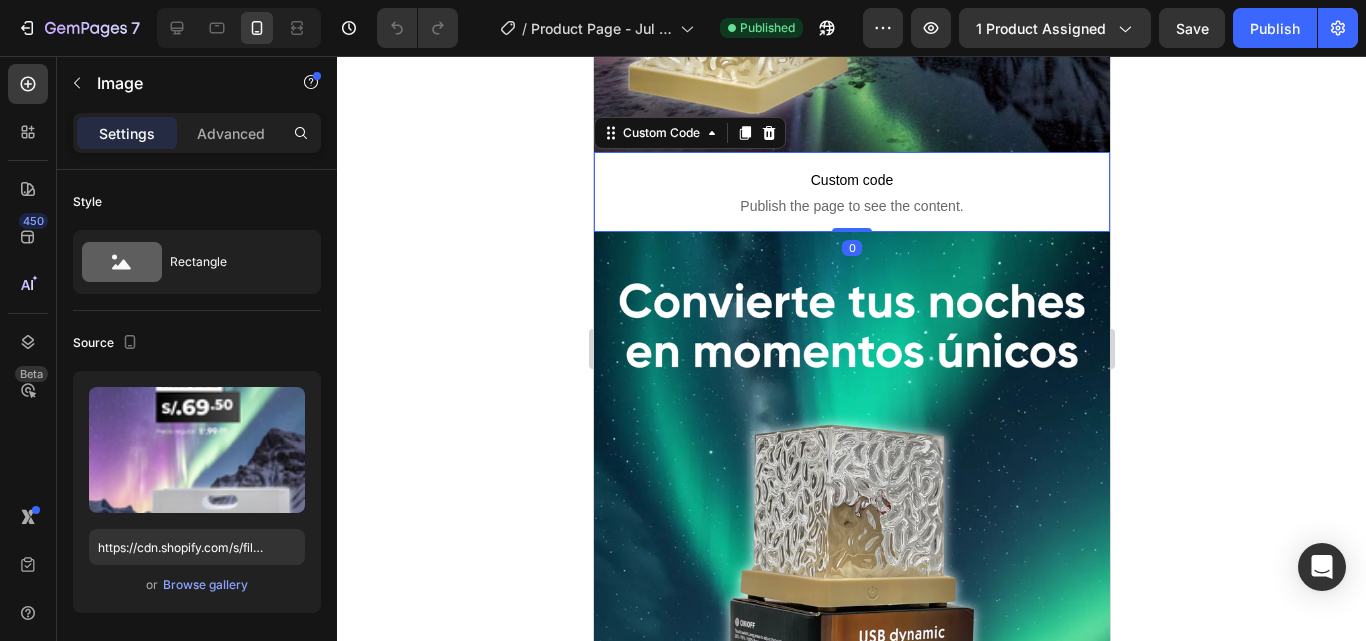 click on "Publish the page to see the content." at bounding box center [851, 206] 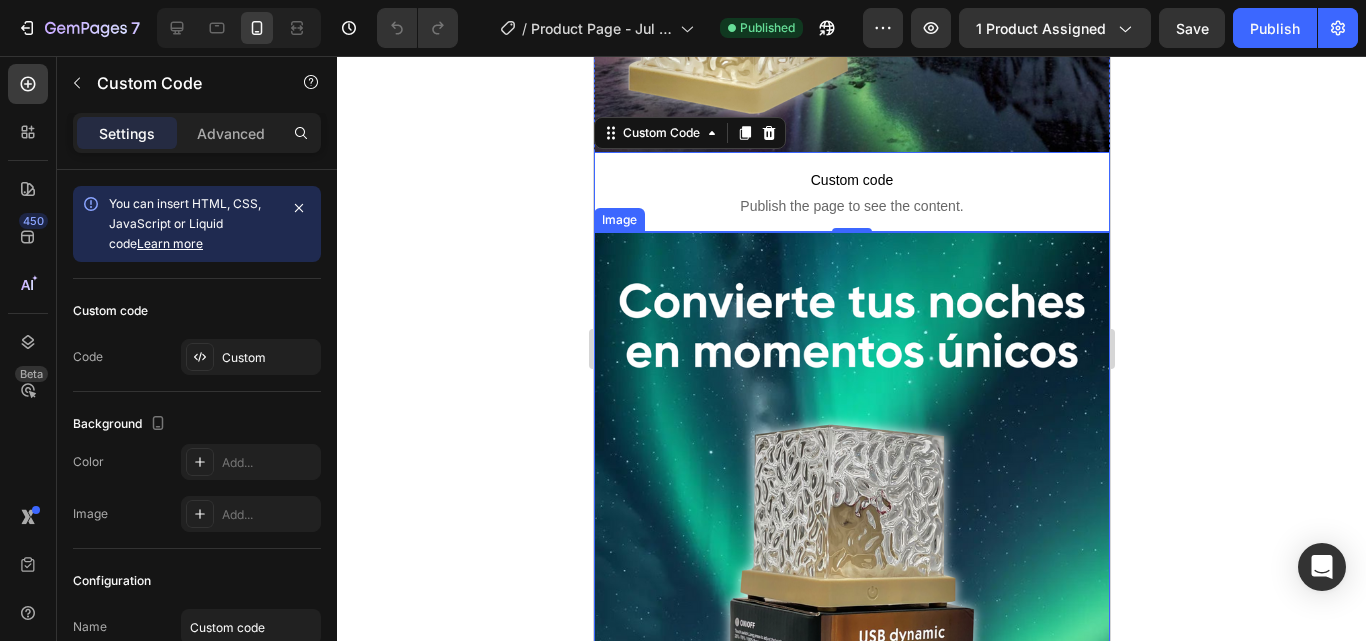 click at bounding box center [851, 690] 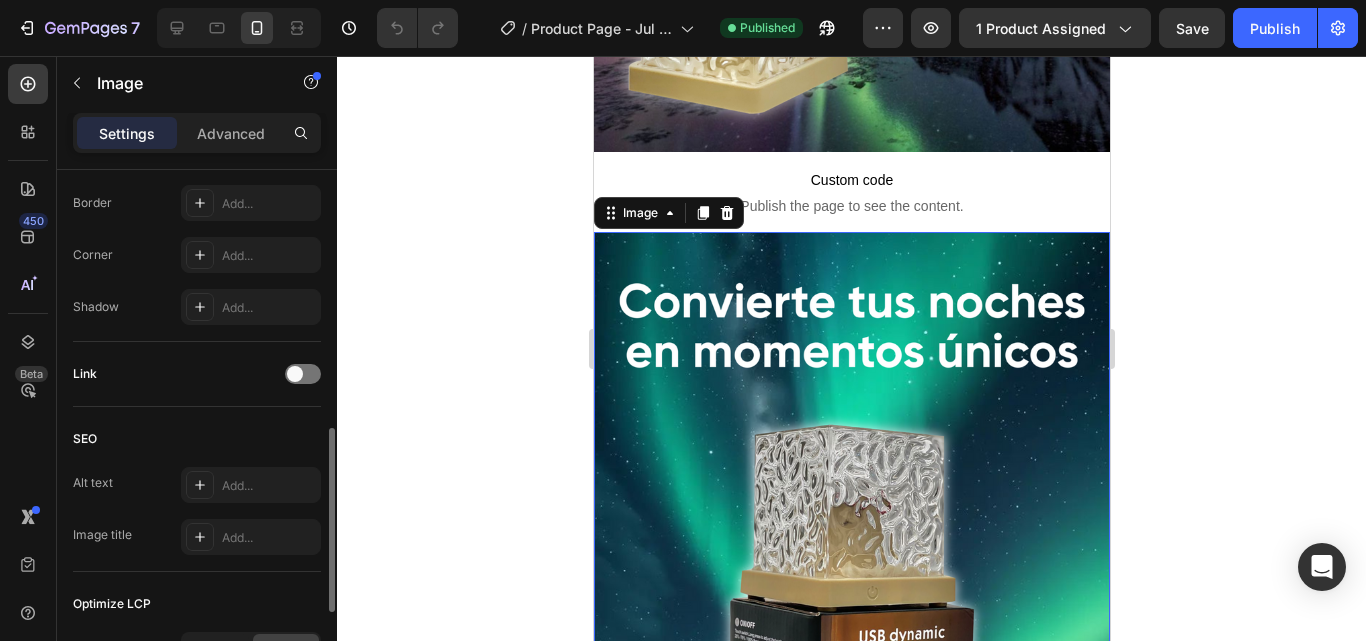 scroll, scrollTop: 732, scrollLeft: 0, axis: vertical 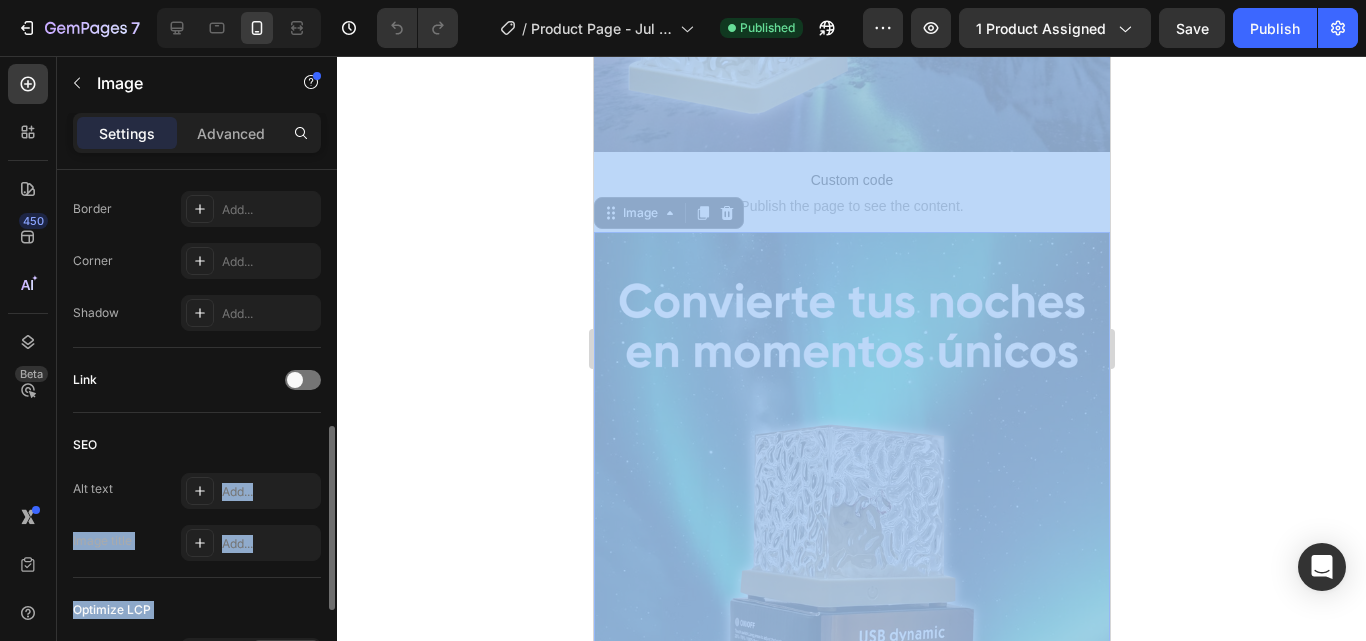 drag, startPoint x: 259, startPoint y: 471, endPoint x: 202, endPoint y: 594, distance: 135.56548 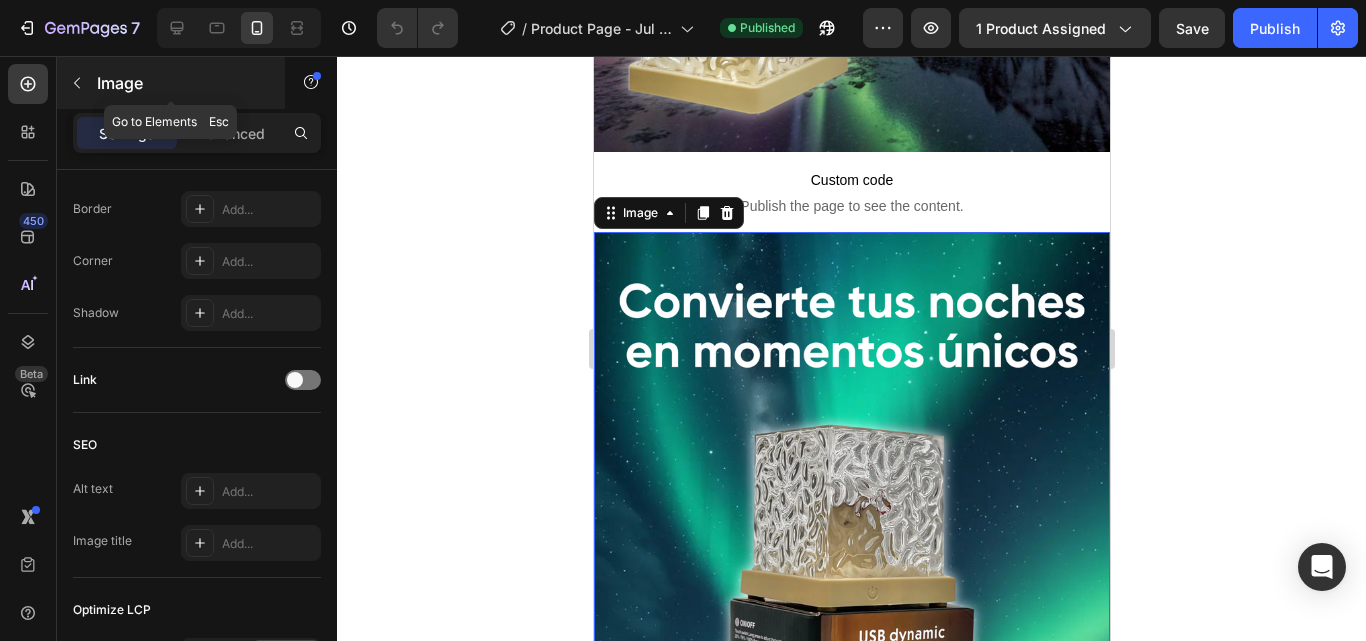 click on "Image" at bounding box center [171, 83] 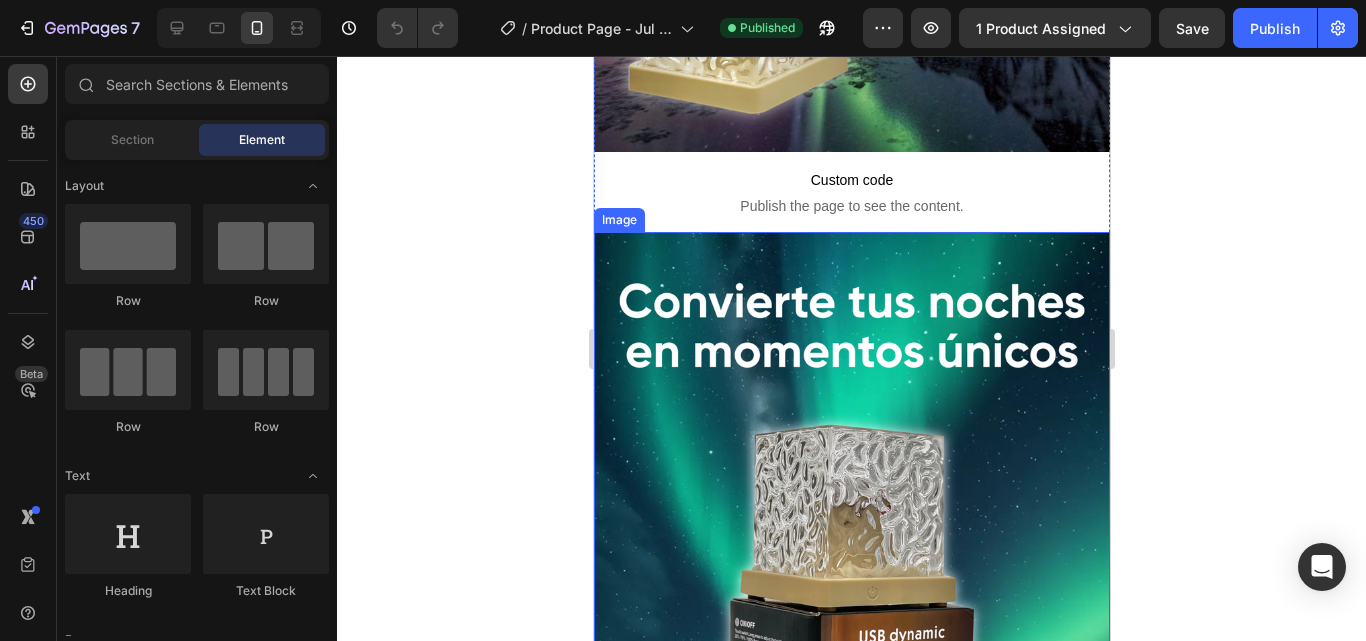click at bounding box center [851, 690] 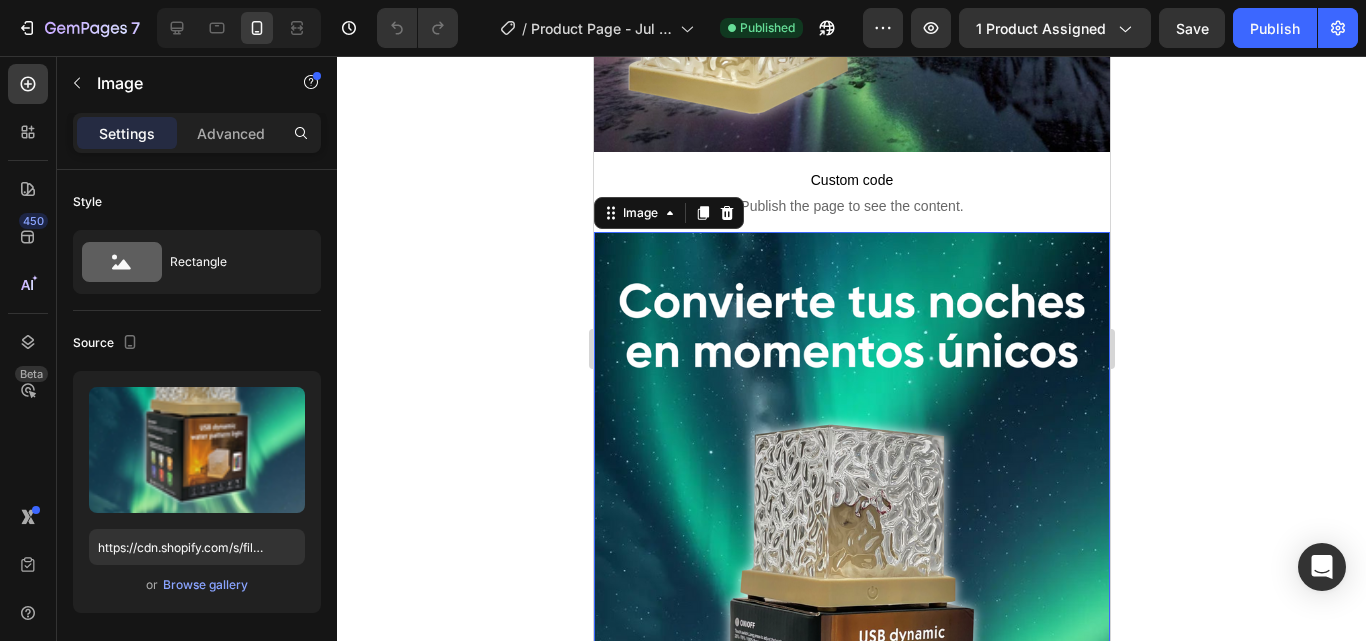 click on "Settings Advanced" at bounding box center [197, 133] 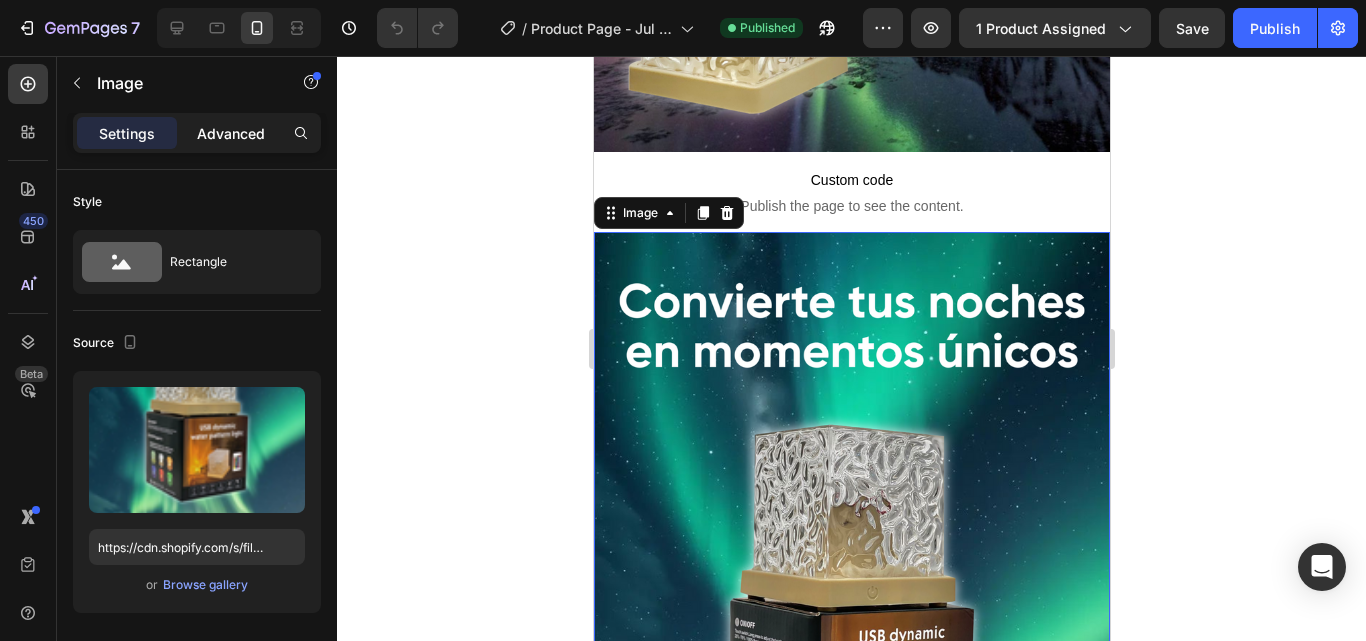 click on "Advanced" at bounding box center [231, 133] 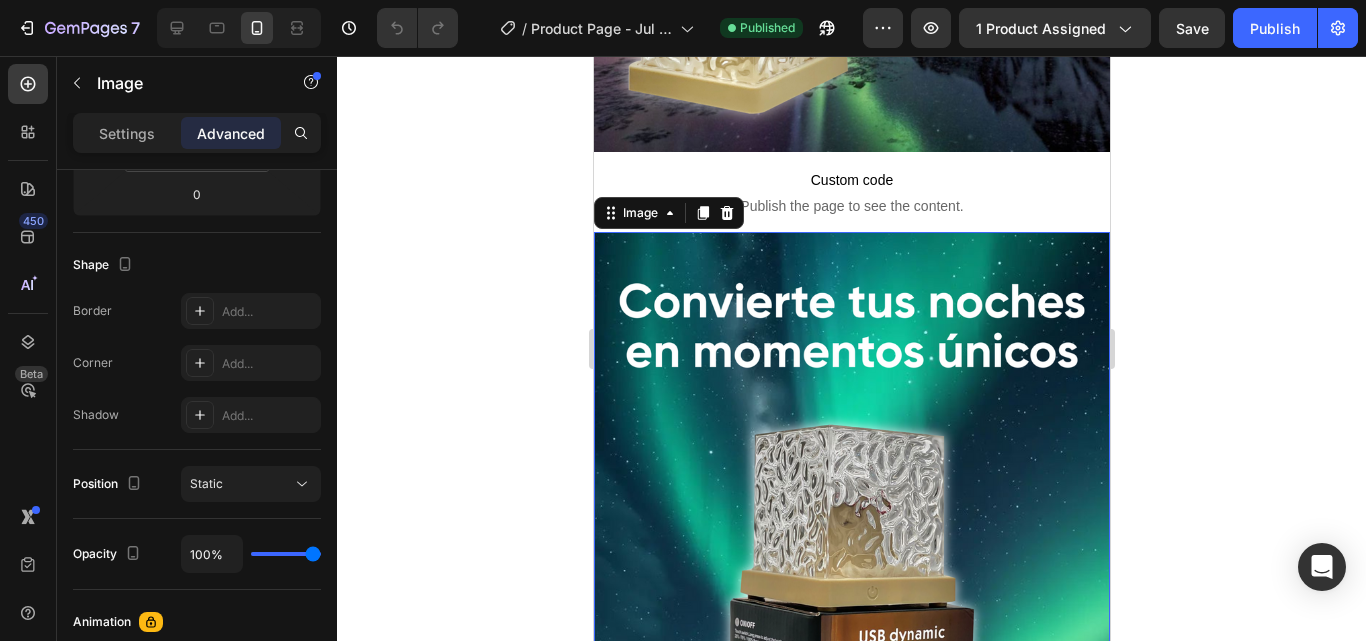 scroll, scrollTop: 0, scrollLeft: 0, axis: both 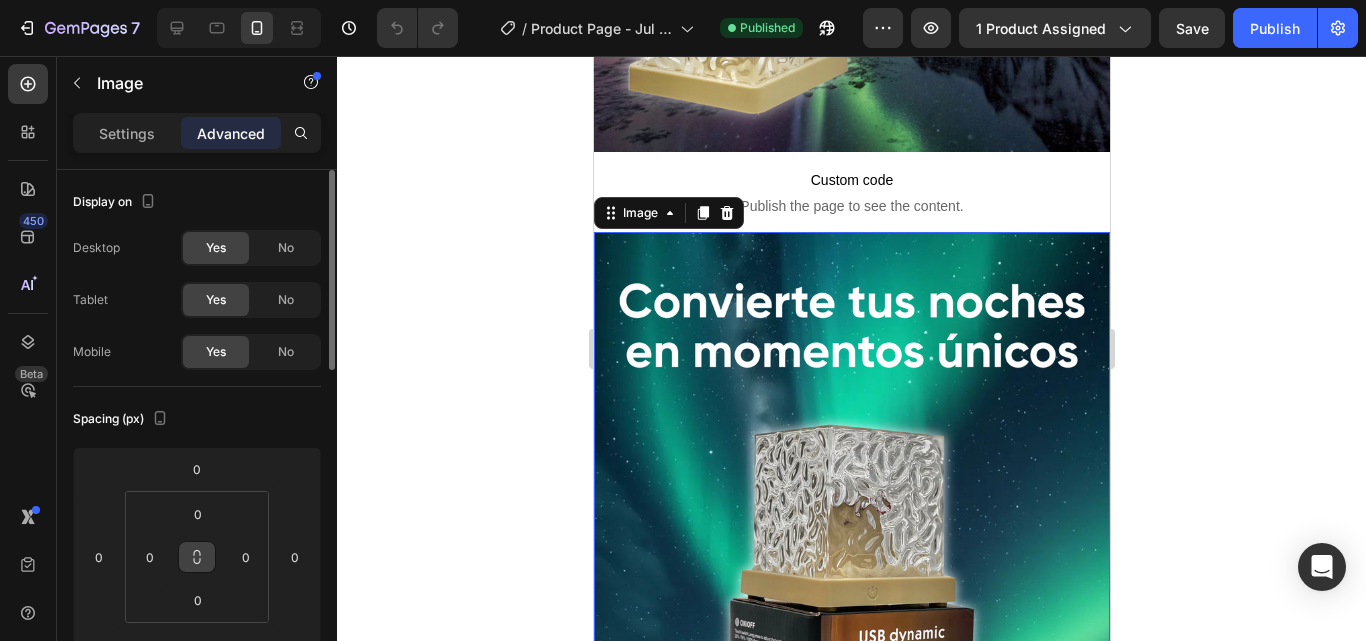 click 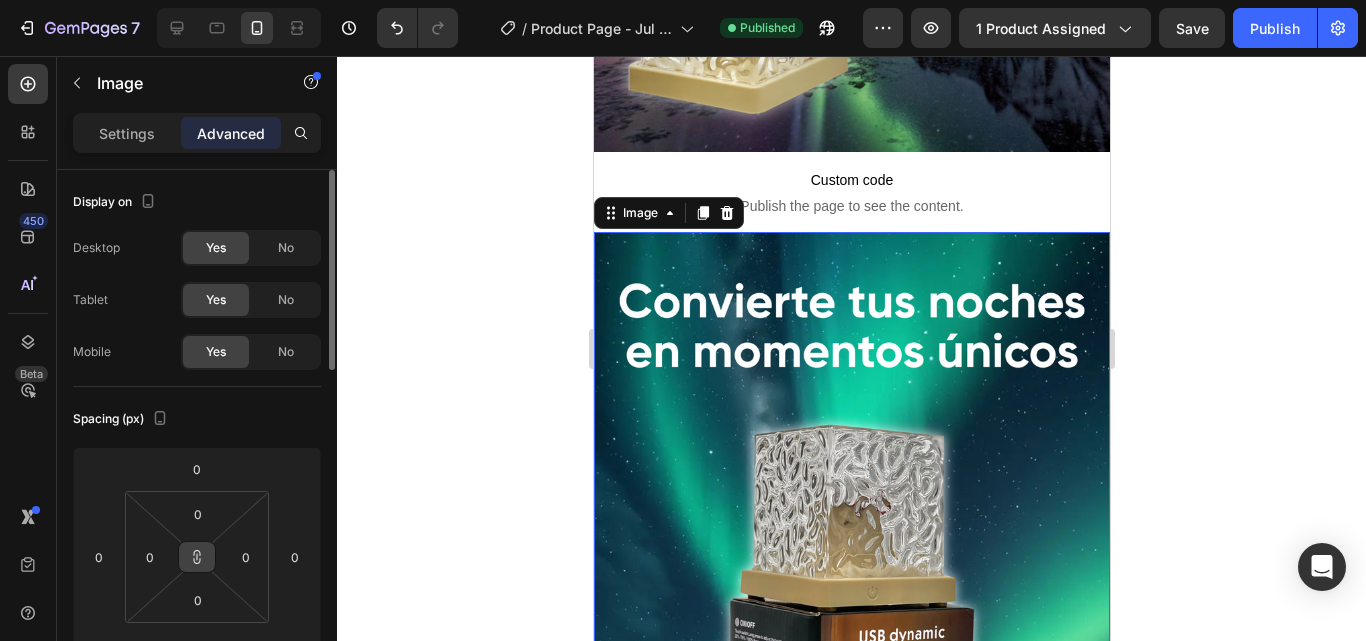 click 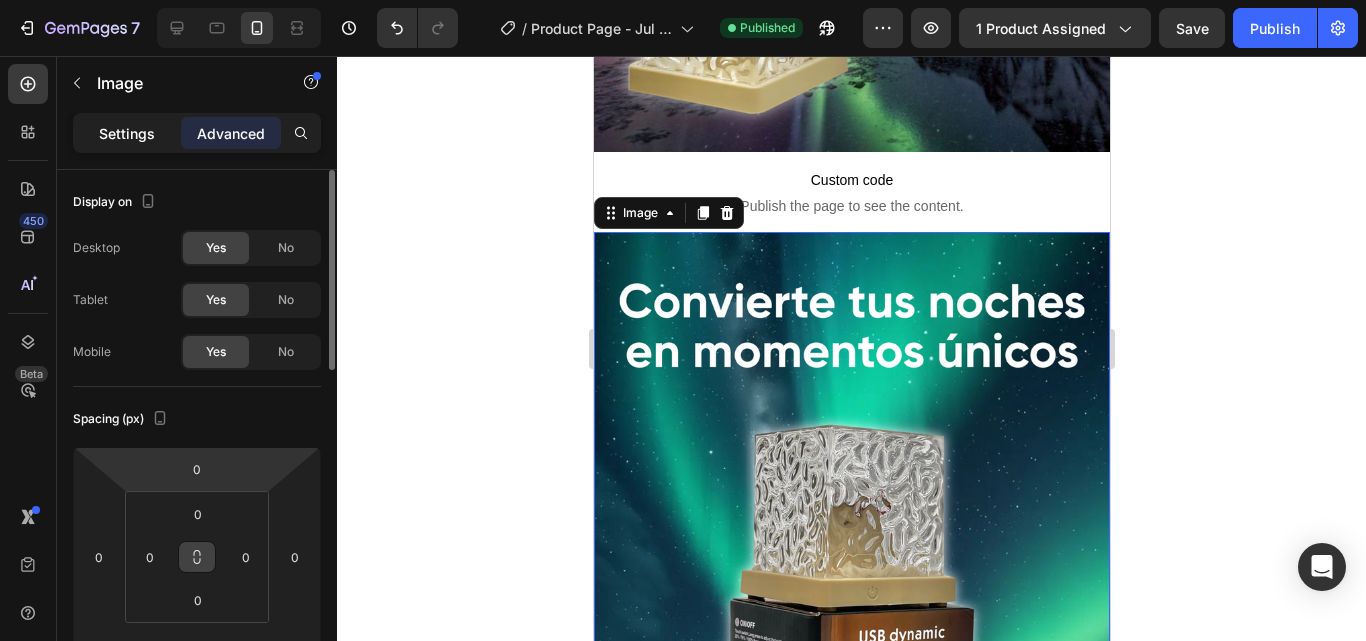 click on "Settings" at bounding box center [127, 133] 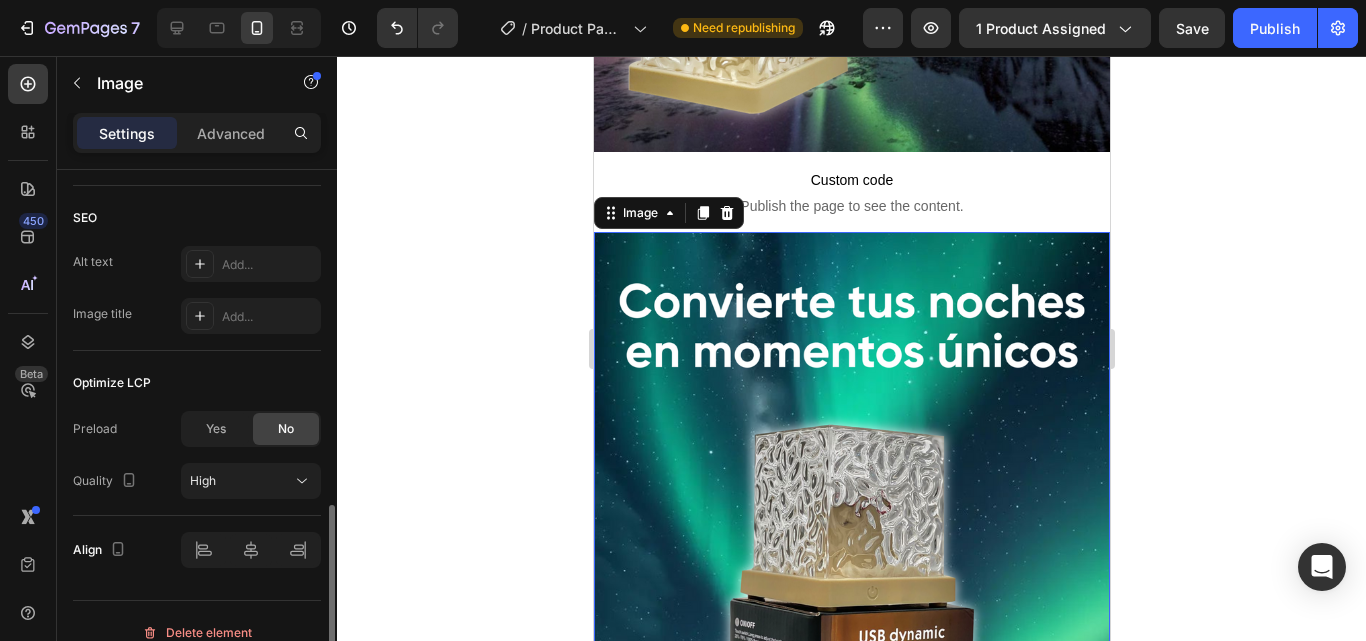 scroll, scrollTop: 982, scrollLeft: 0, axis: vertical 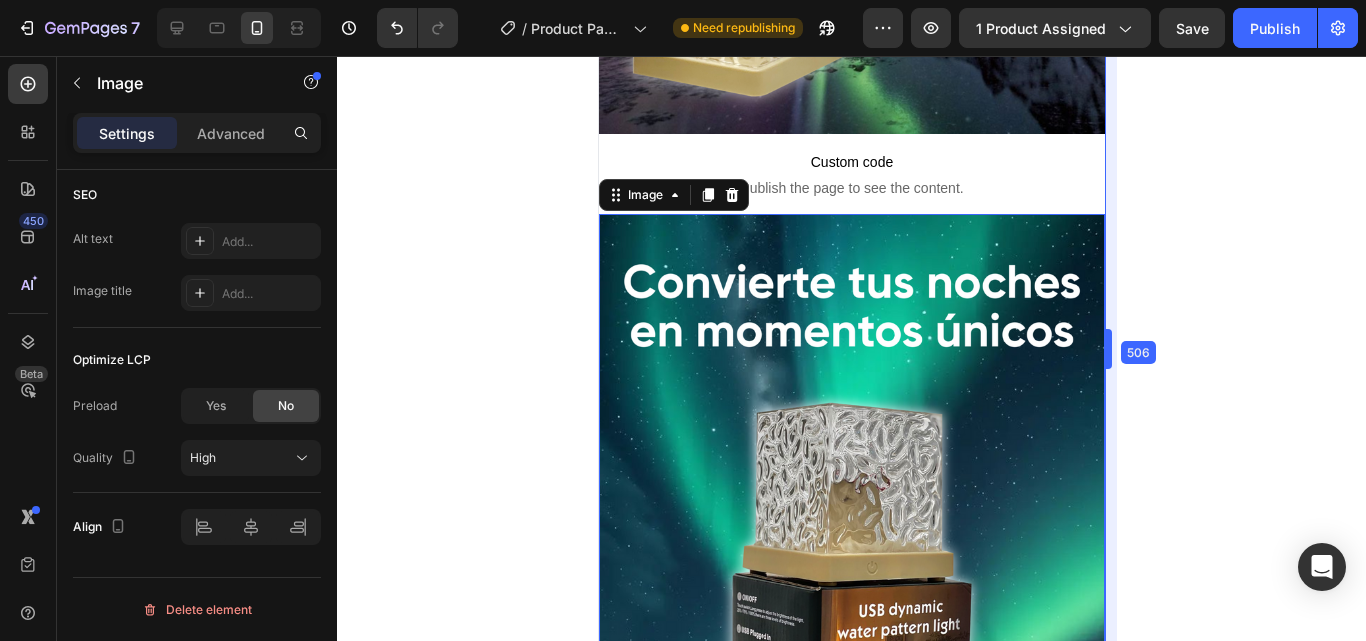drag, startPoint x: 1113, startPoint y: 258, endPoint x: 1103, endPoint y: 262, distance: 10.770329 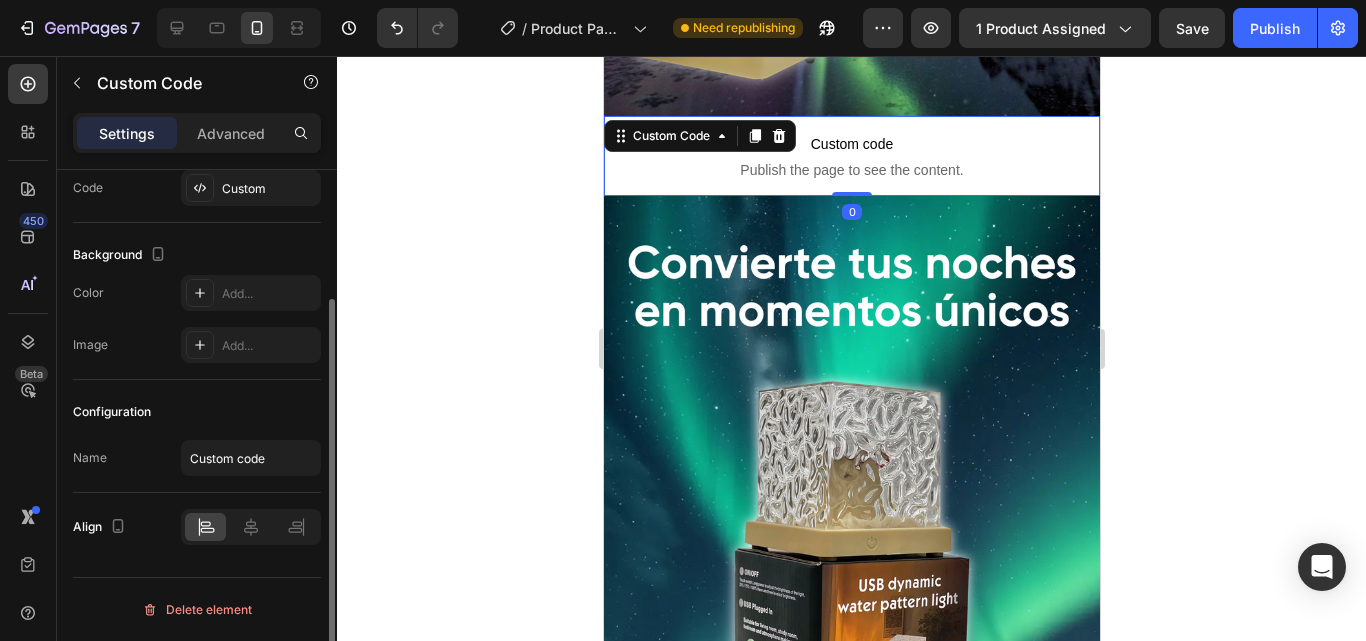 click on "Custom code
Publish the page to see the content." at bounding box center (851, 156) 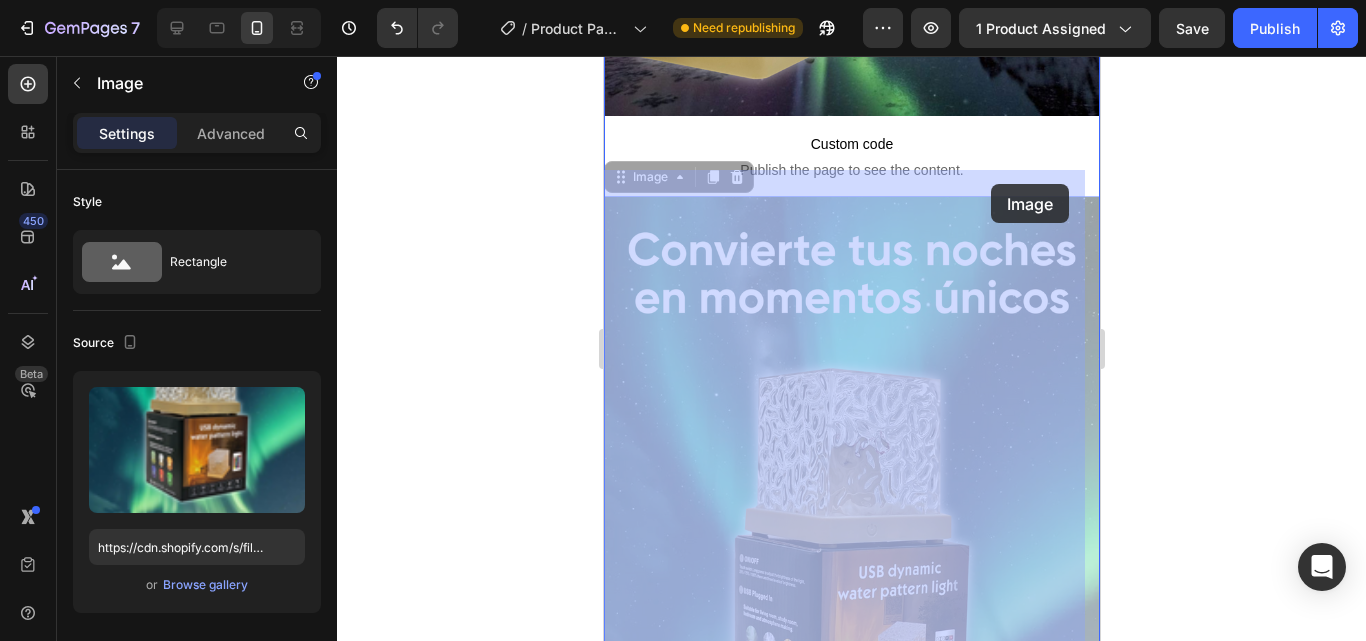 drag, startPoint x: 993, startPoint y: 170, endPoint x: 990, endPoint y: 186, distance: 16.27882 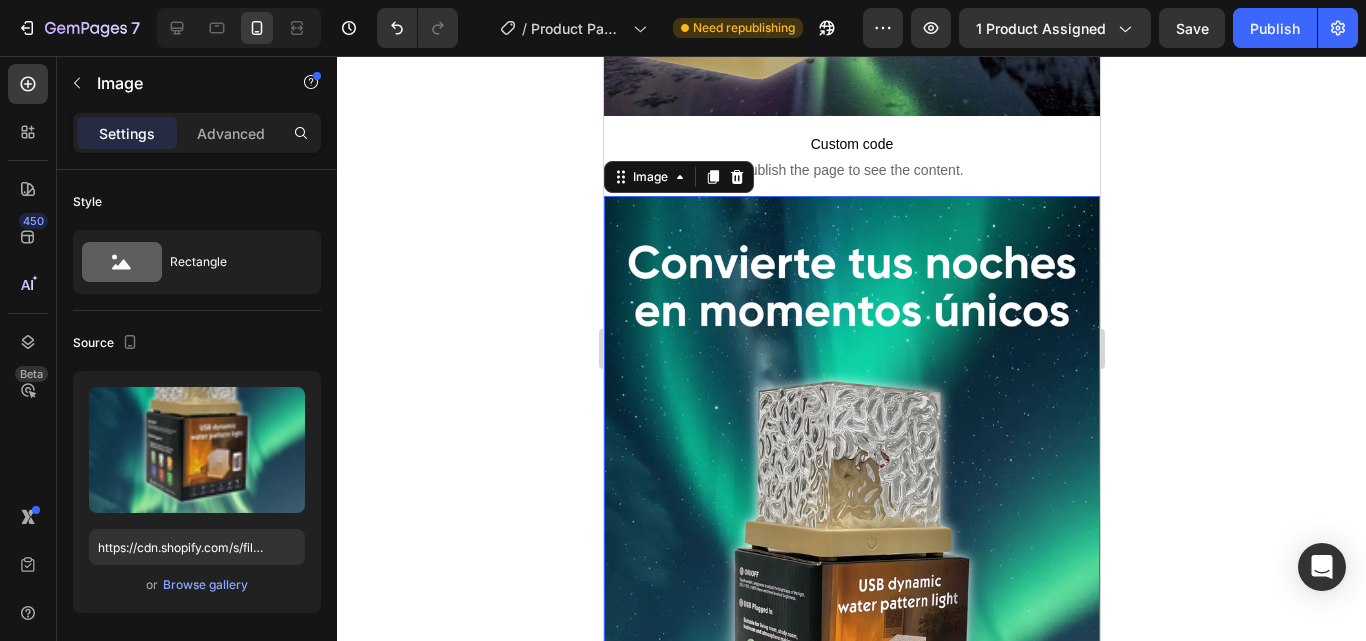 click at bounding box center [851, 637] 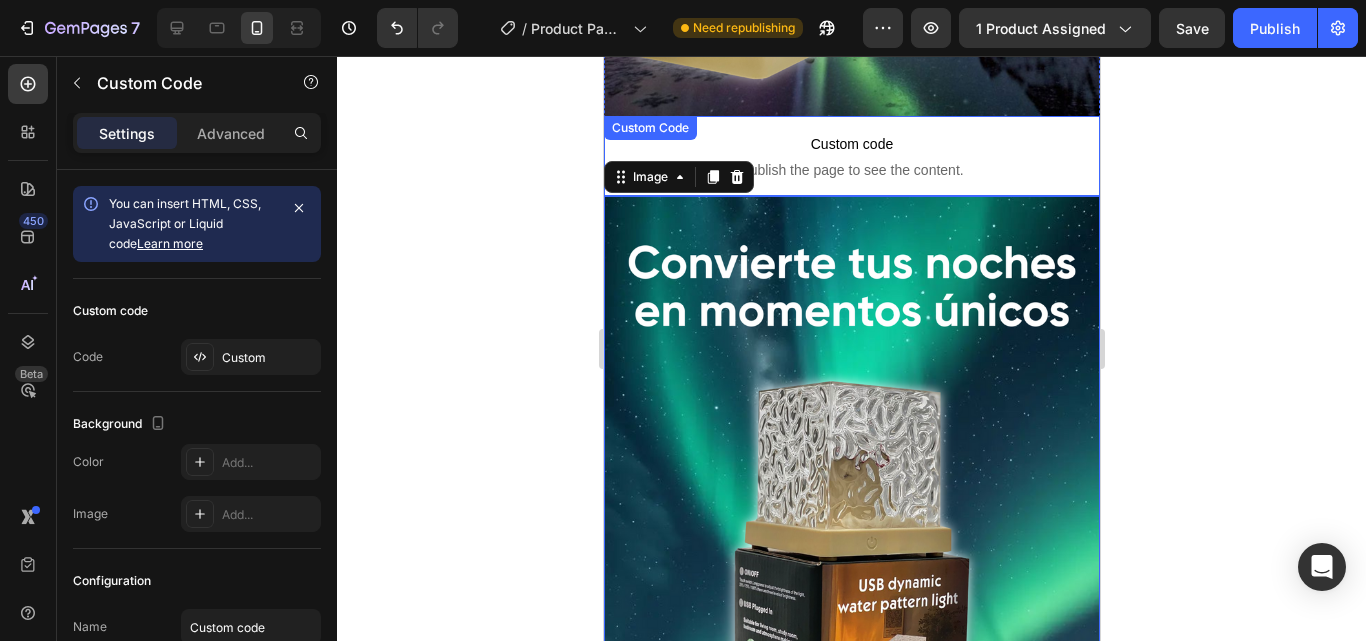 click on "Custom code
Publish the page to see the content." at bounding box center (851, 156) 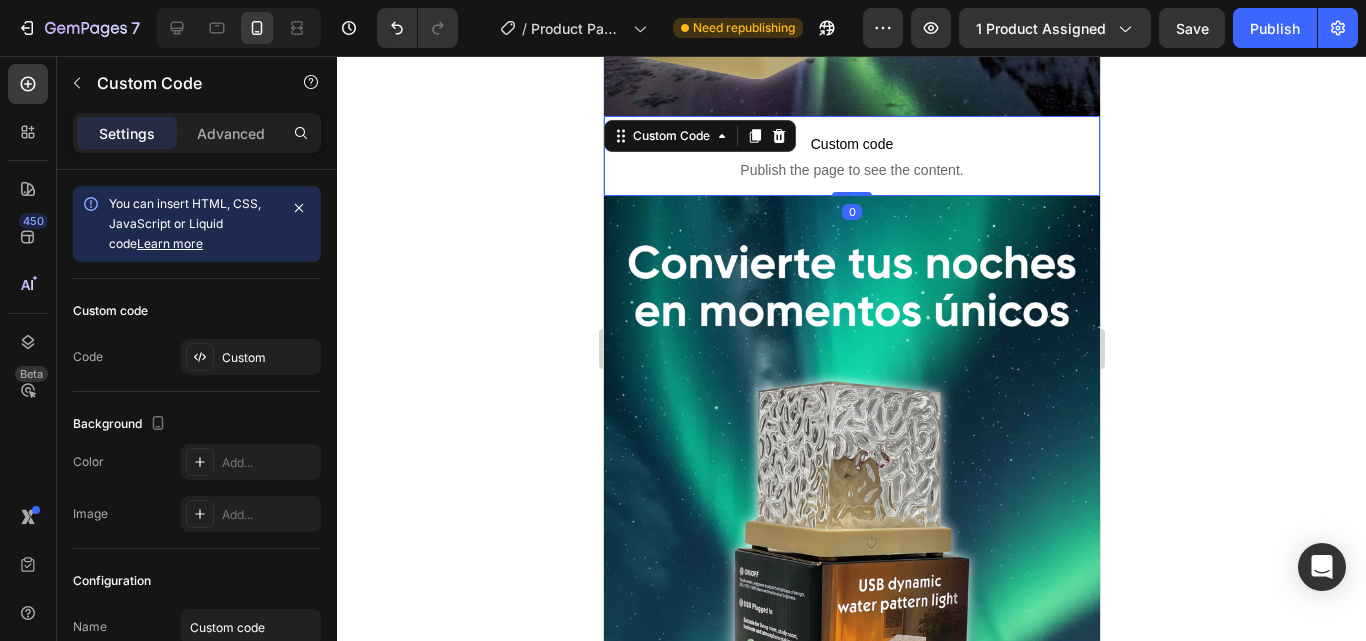 drag, startPoint x: 832, startPoint y: 166, endPoint x: 834, endPoint y: 131, distance: 35.057095 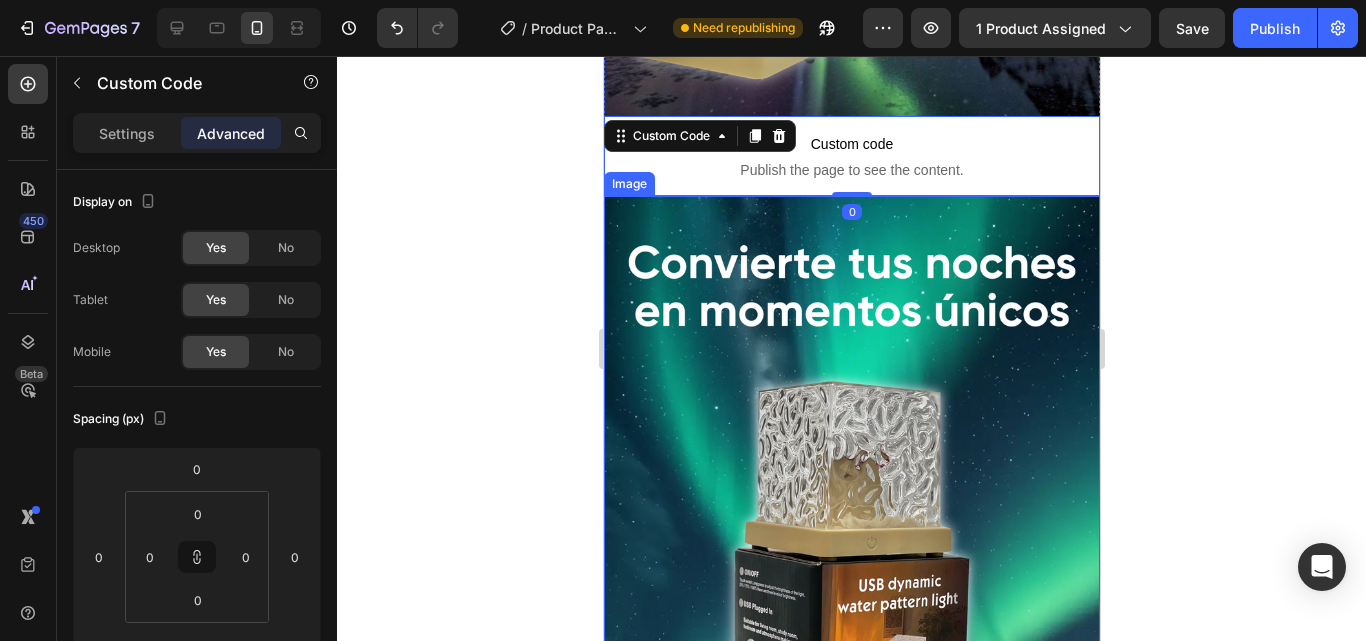 click on "Image
Custom code
Publish the page to see the content.
Custom Code   0 Image
Custom code
Publish the page to see the content.
Custom Code Image" at bounding box center [851, 637] 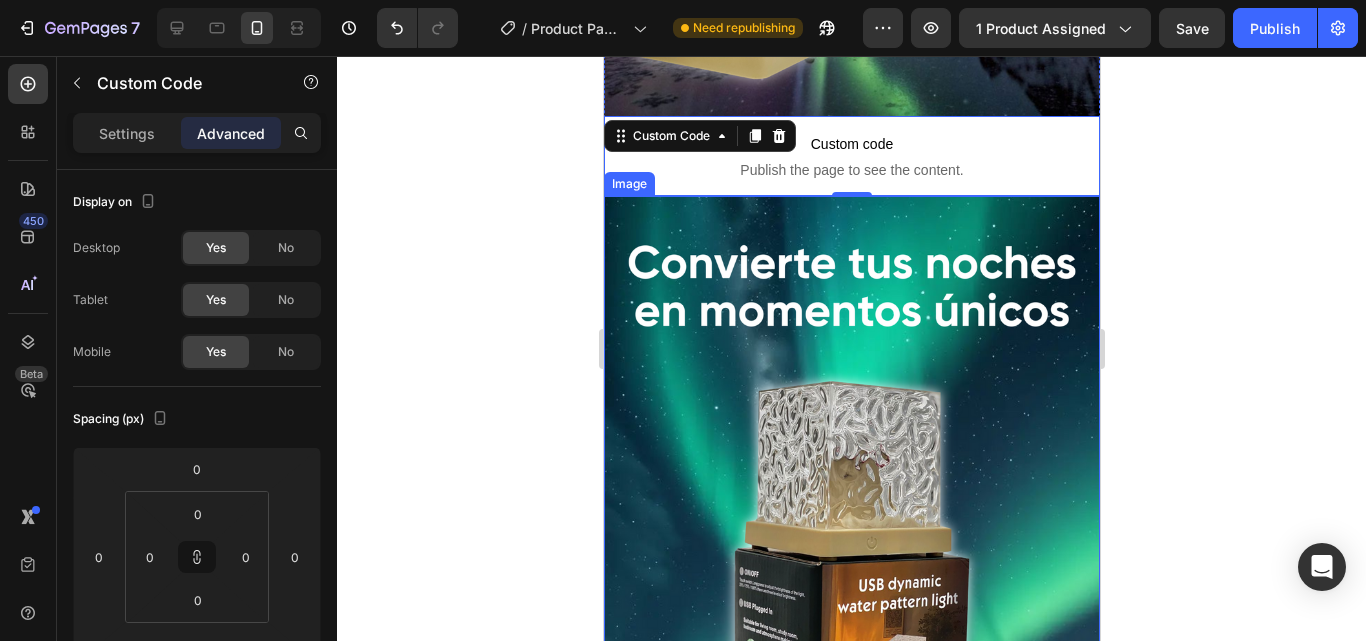 click at bounding box center (851, 637) 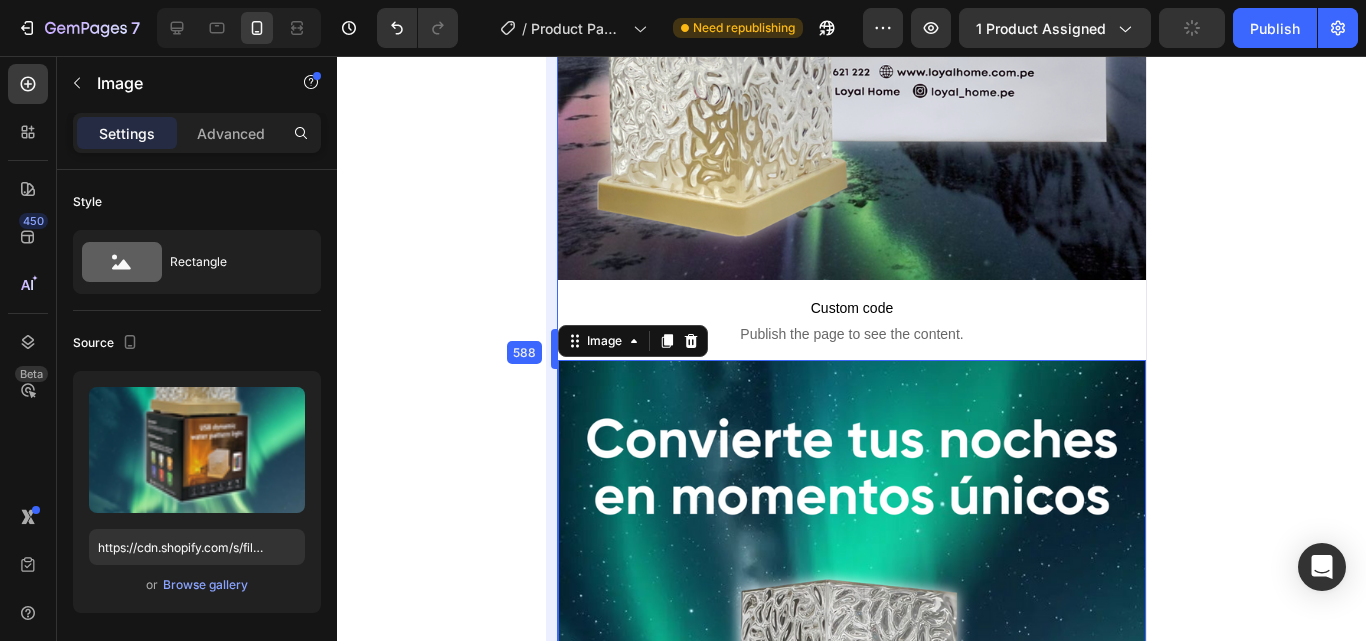drag, startPoint x: 599, startPoint y: 357, endPoint x: 517, endPoint y: 439, distance: 115.965515 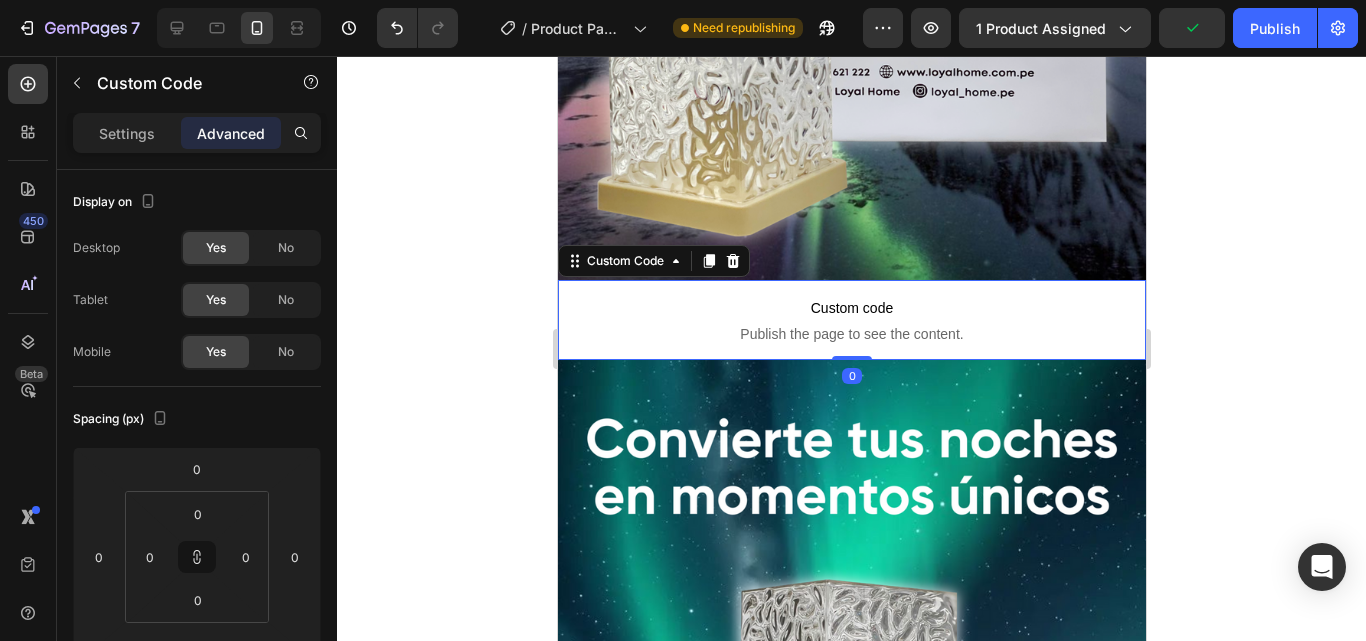 click on "Custom code
Publish the page to see the content." at bounding box center (851, 320) 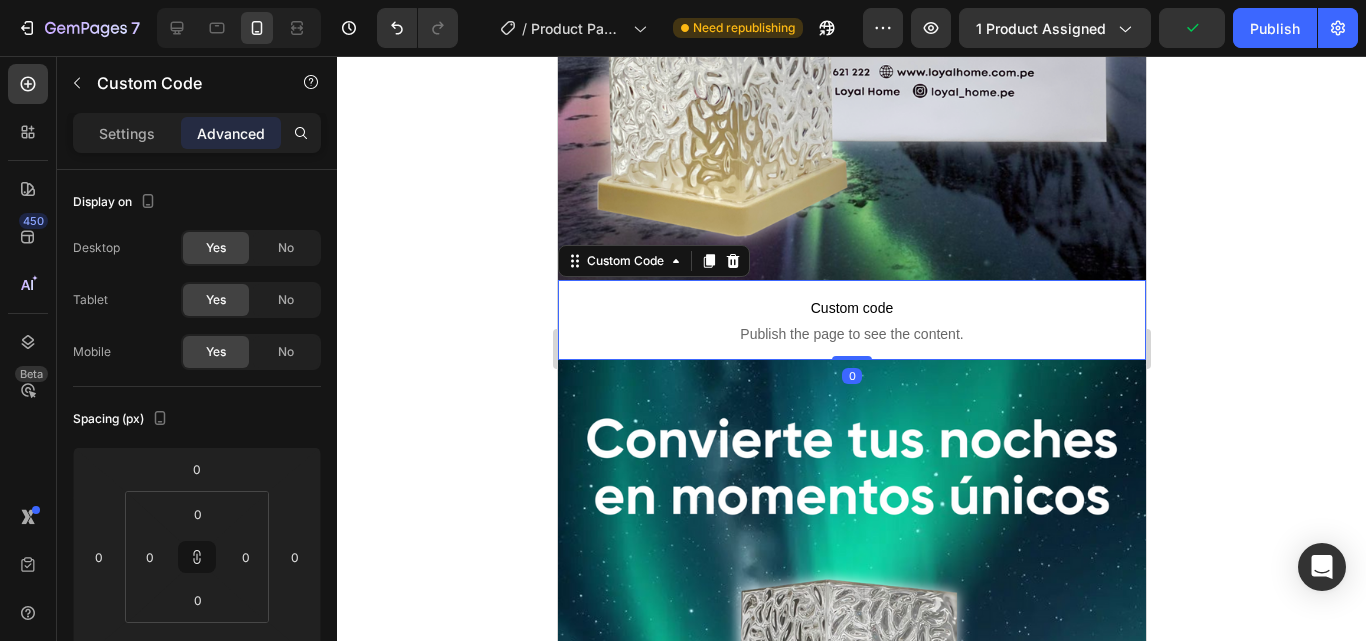 click on "Custom code
Publish the page to see the content." at bounding box center (851, 320) 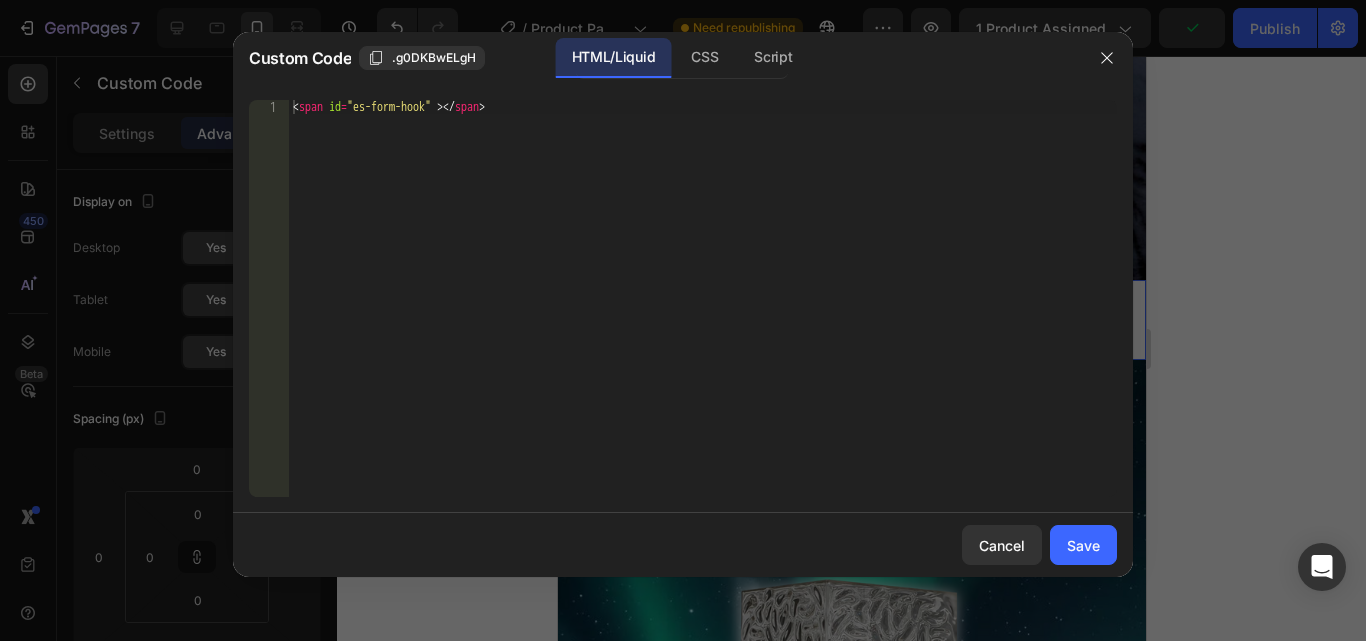type on "<span id="es-form-hook" ></span>" 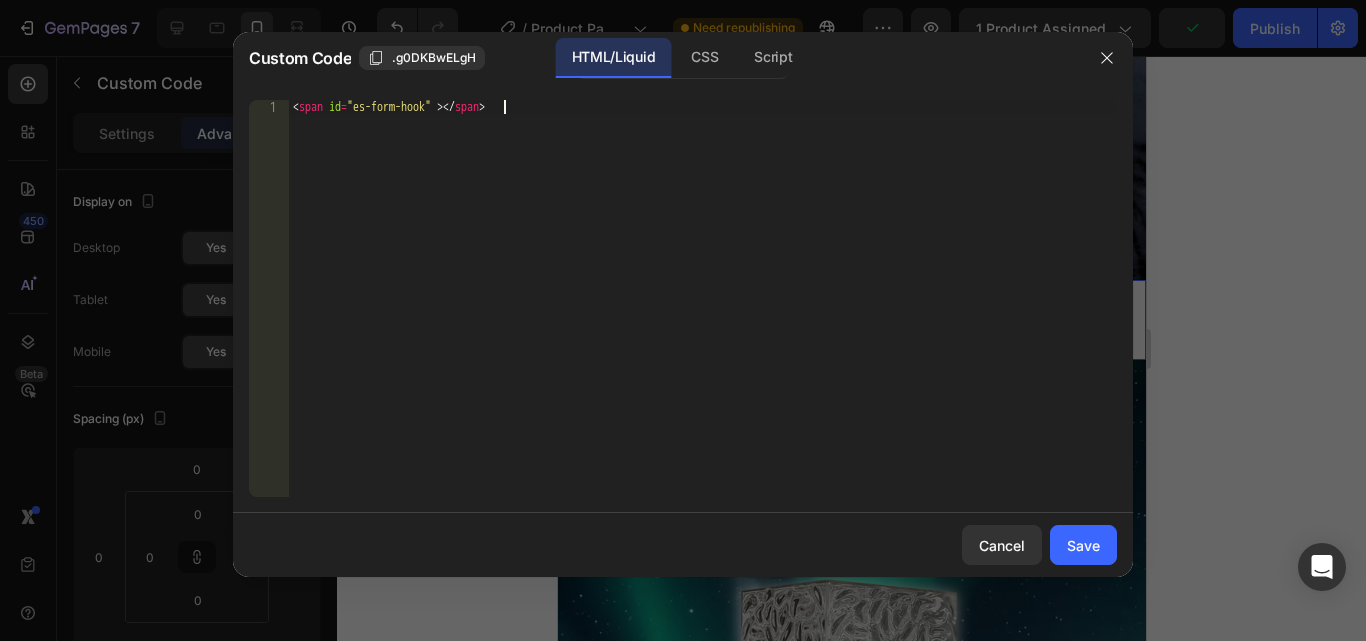 click on "< span   id = "es-form-hook"   > </ span >" at bounding box center [703, 312] 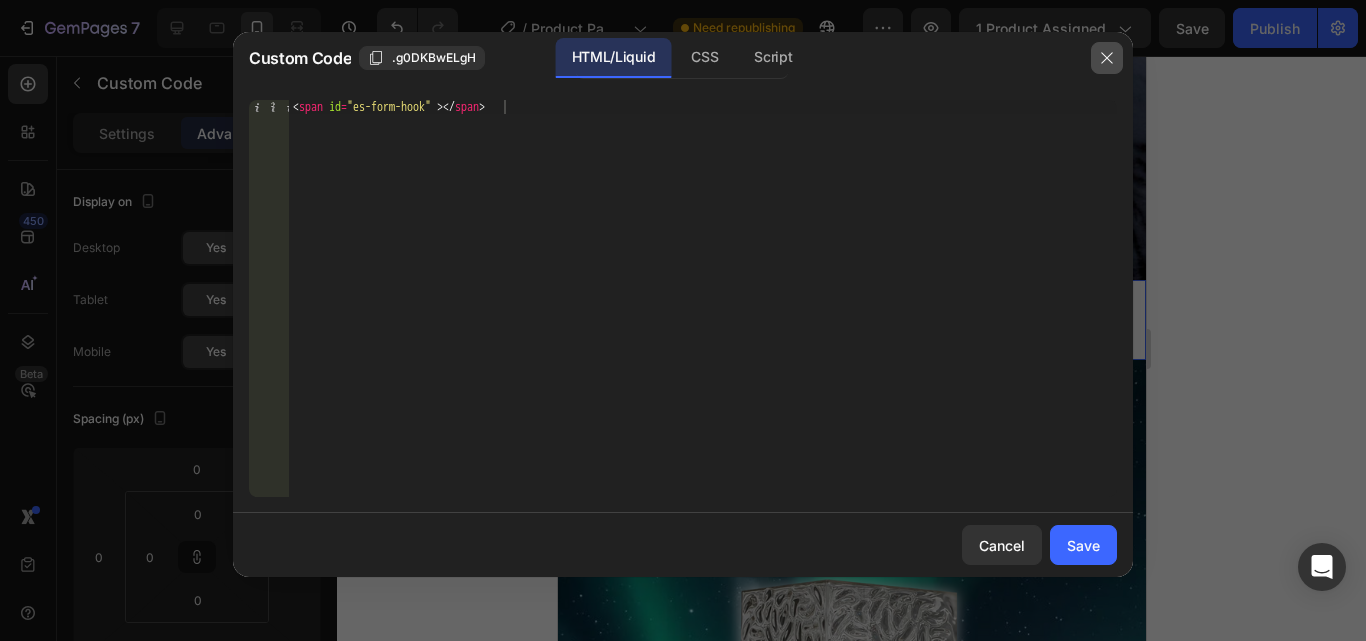 click 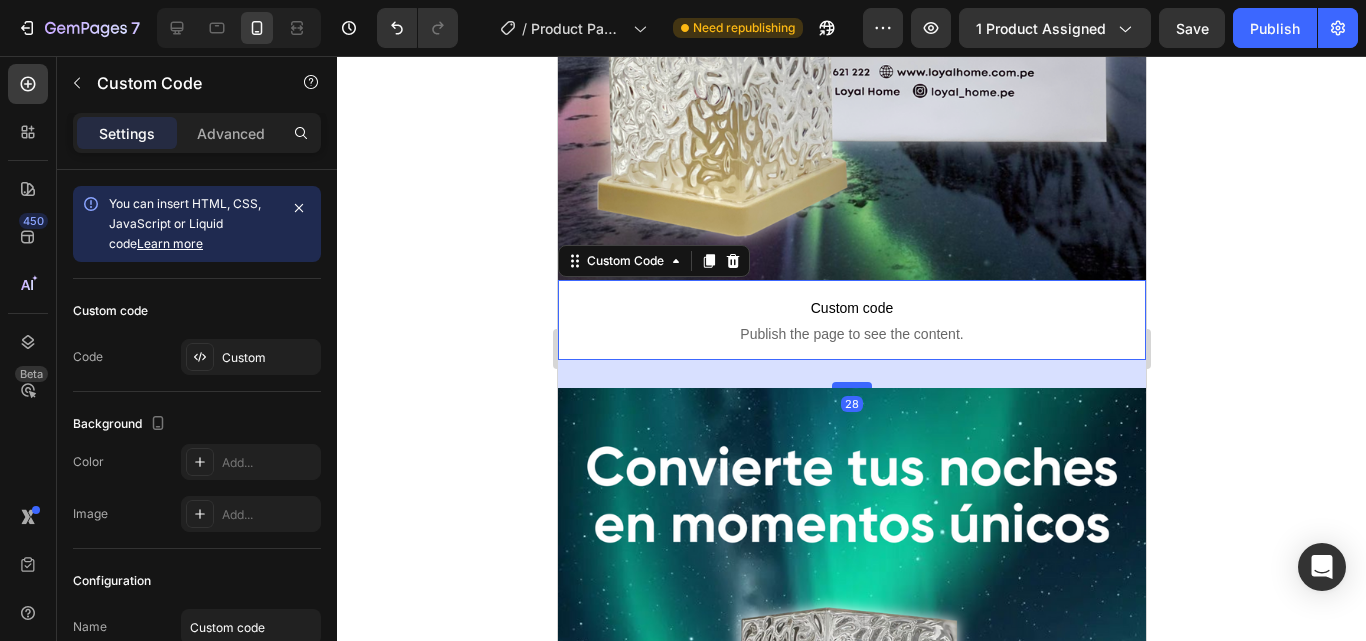 drag, startPoint x: 854, startPoint y: 330, endPoint x: 848, endPoint y: 361, distance: 31.575306 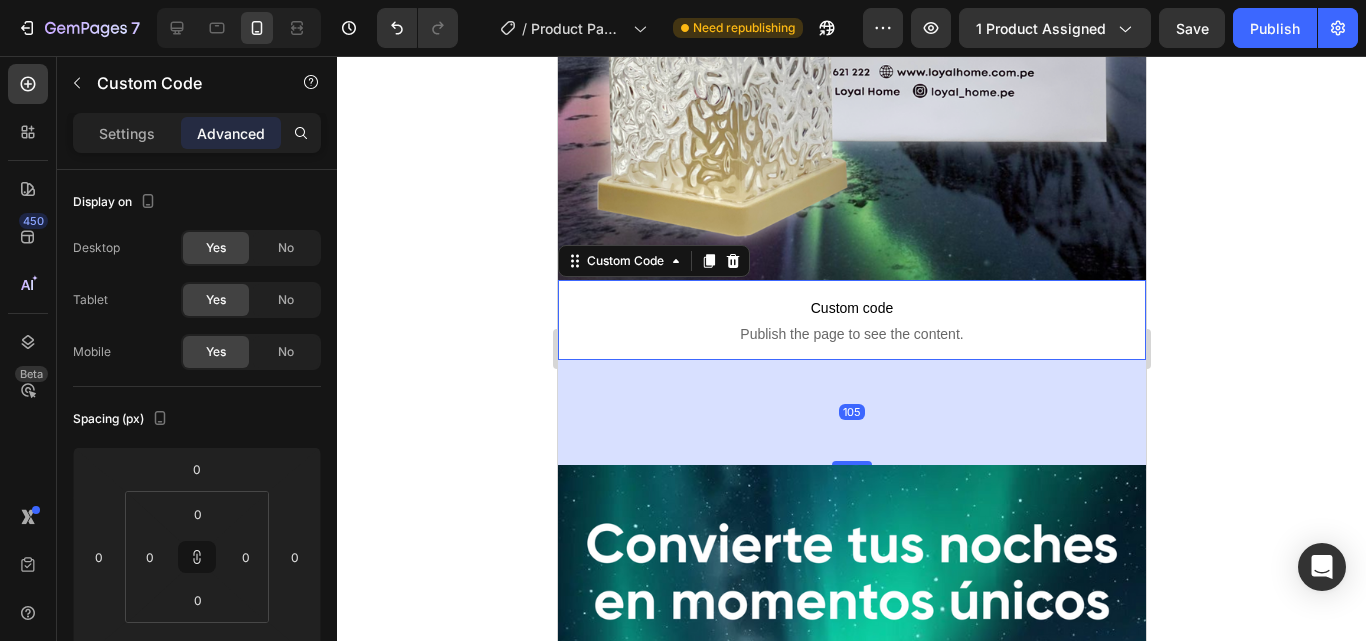 drag, startPoint x: 848, startPoint y: 361, endPoint x: 814, endPoint y: 436, distance: 82.346825 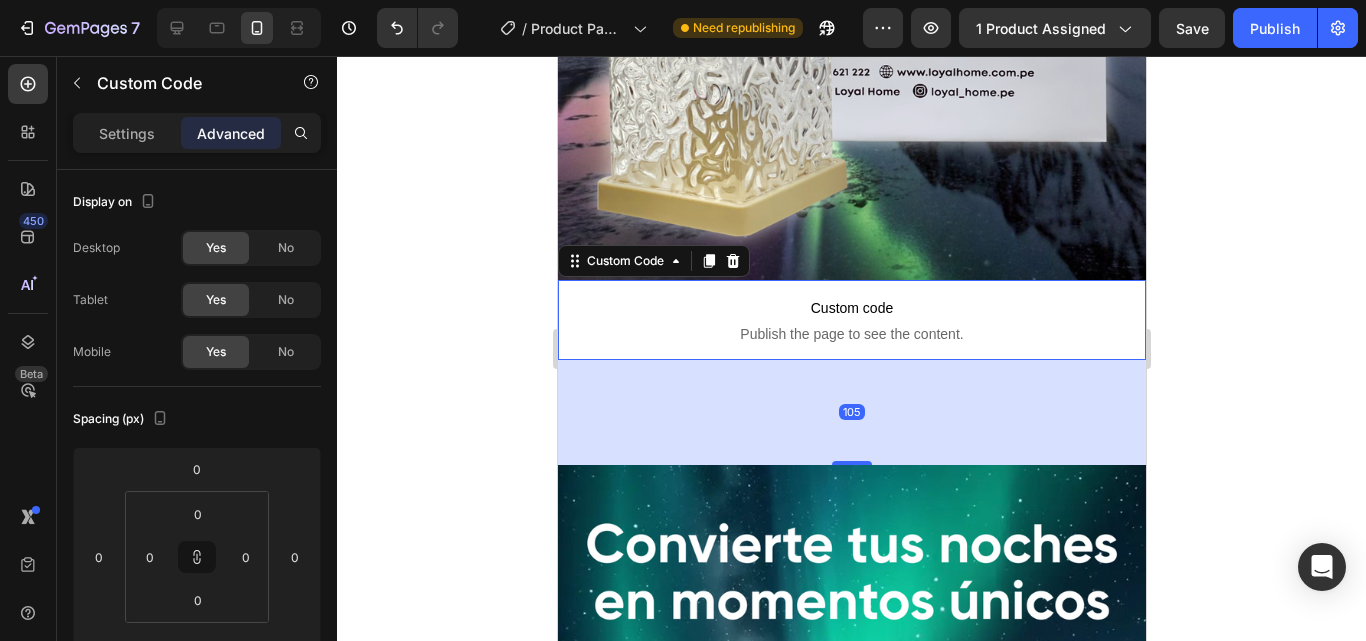 click on "105" at bounding box center [851, 360] 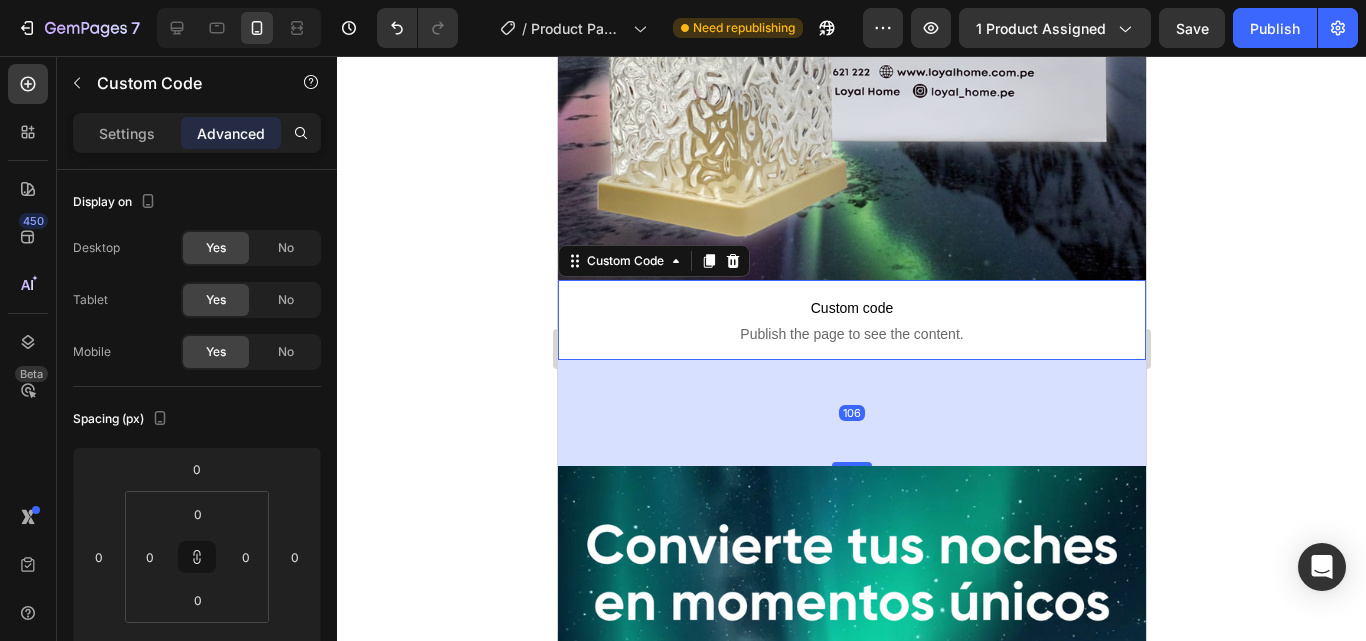 click on "106" at bounding box center [851, 413] 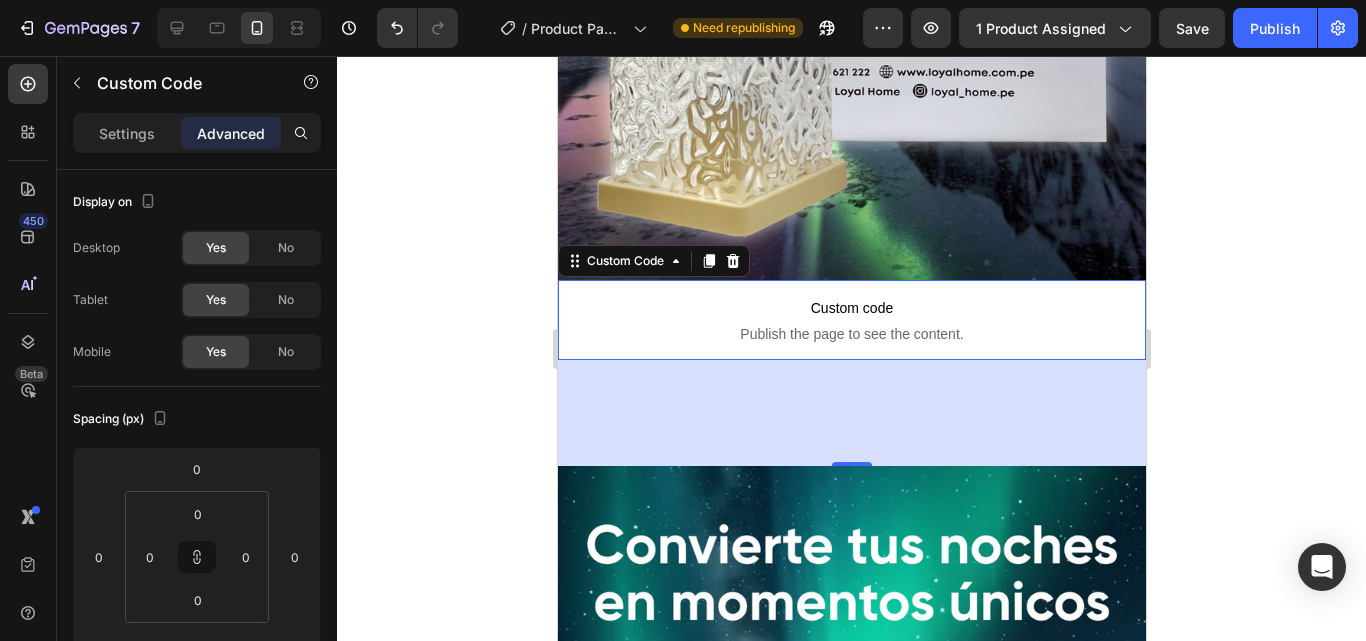 click 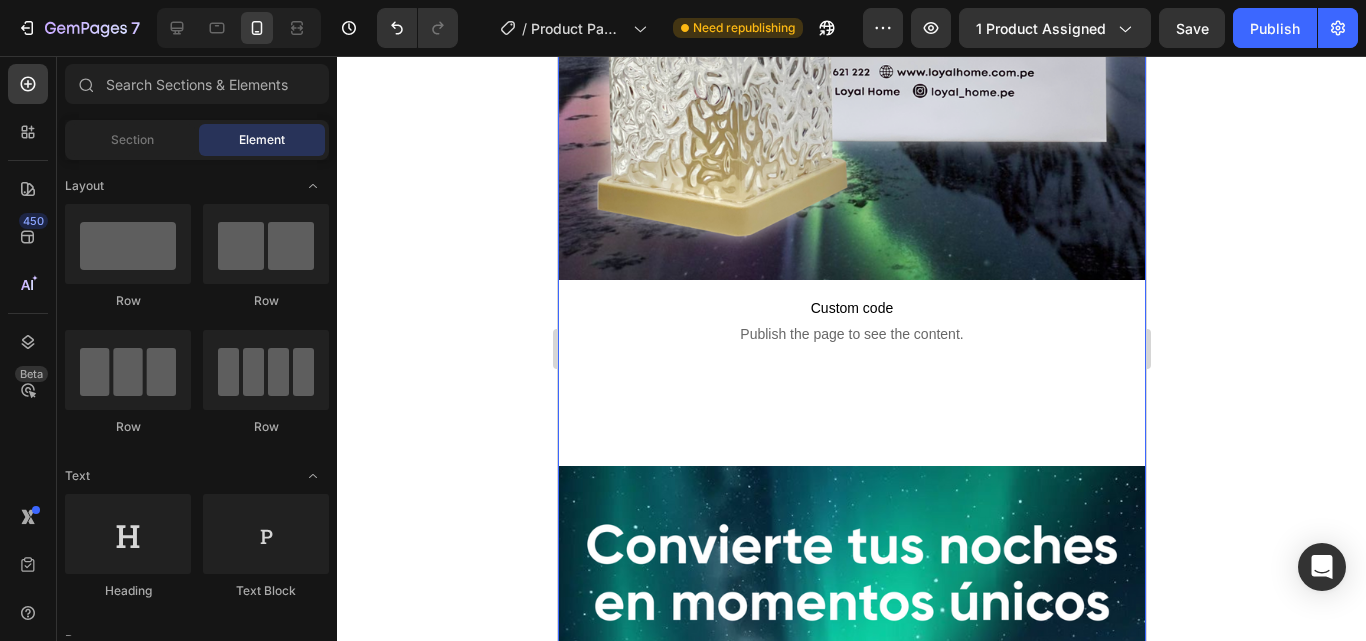 click on "Image
Custom code
Publish the page to see the content.
Custom Code Image
Custom code
Publish the page to see the content.
Custom Code Image" at bounding box center (851, 935) 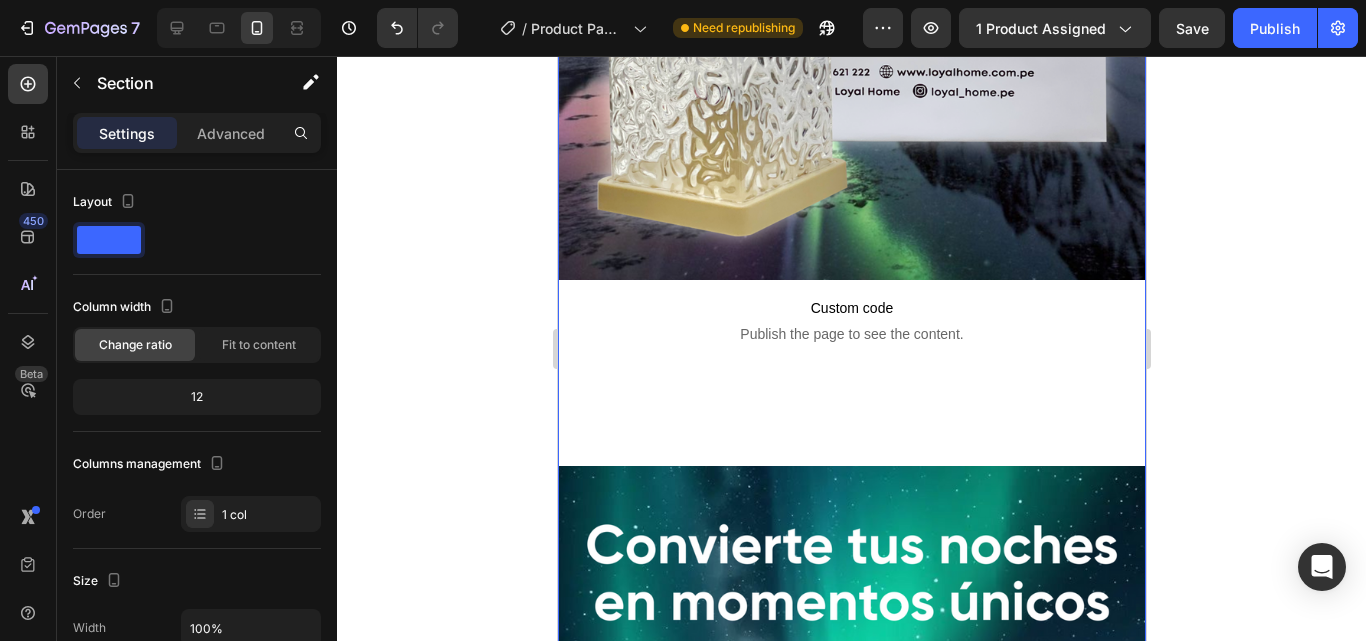 drag, startPoint x: 977, startPoint y: 366, endPoint x: 200, endPoint y: 558, distance: 800.37054 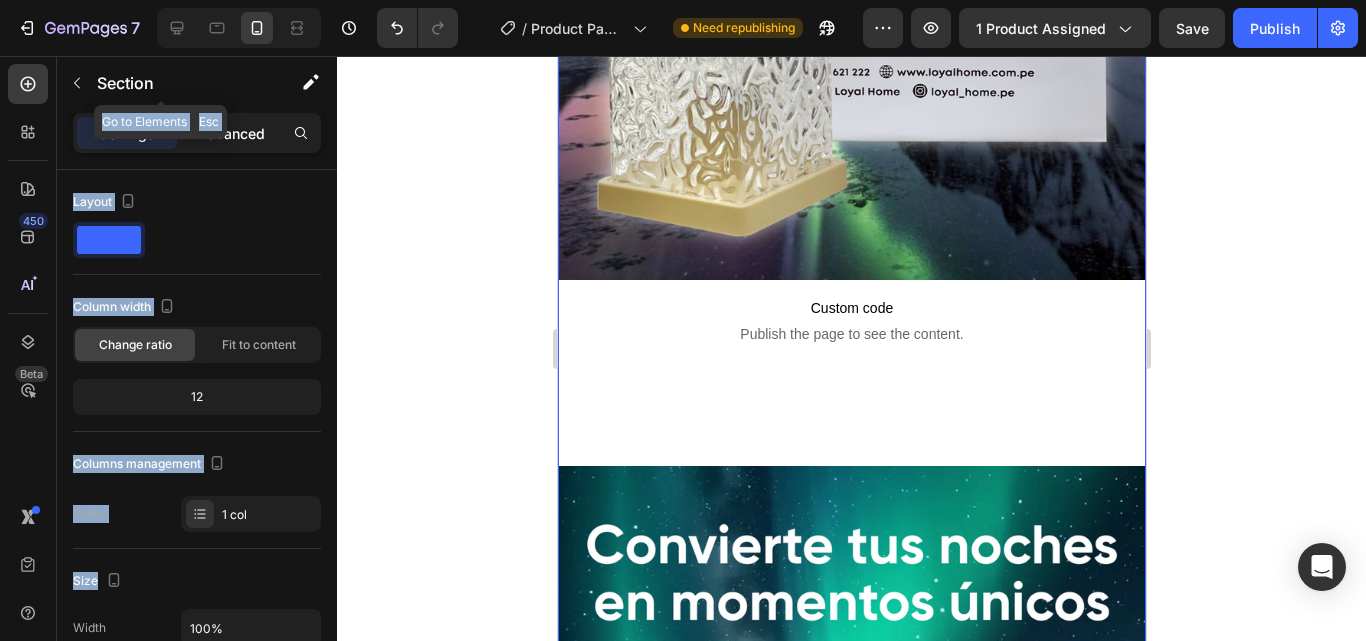 drag, startPoint x: 201, startPoint y: 555, endPoint x: 211, endPoint y: 130, distance: 425.11765 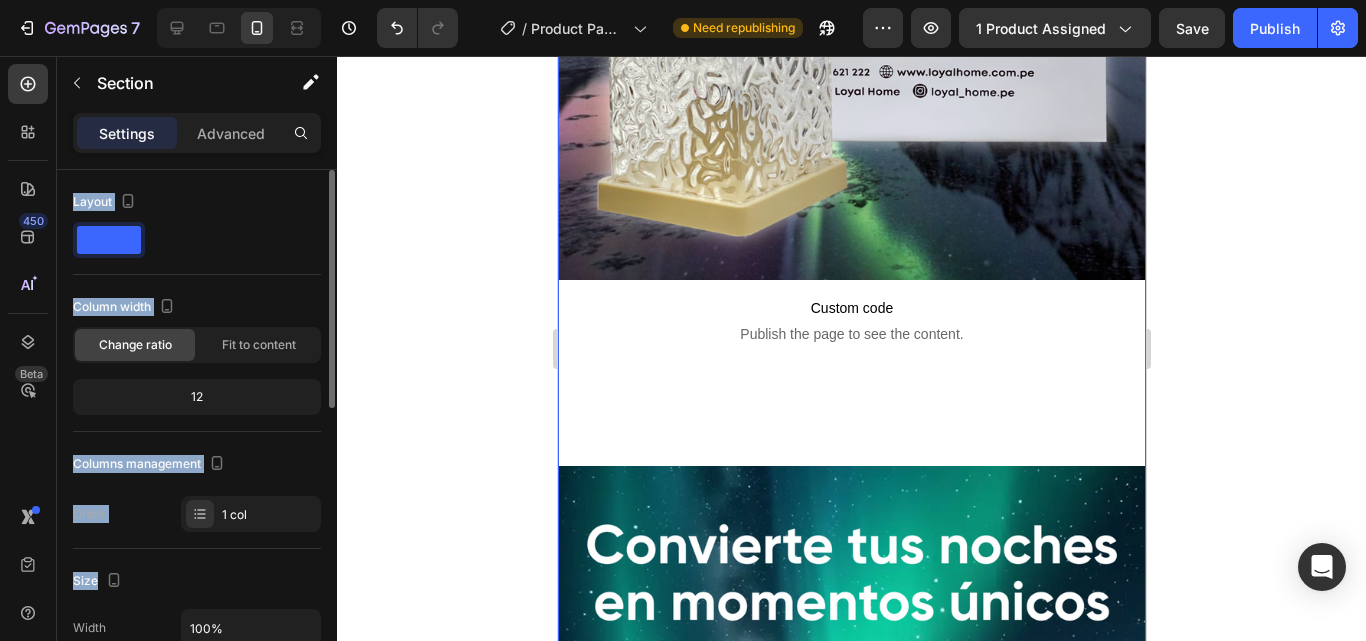 click on "Layout" at bounding box center [197, 202] 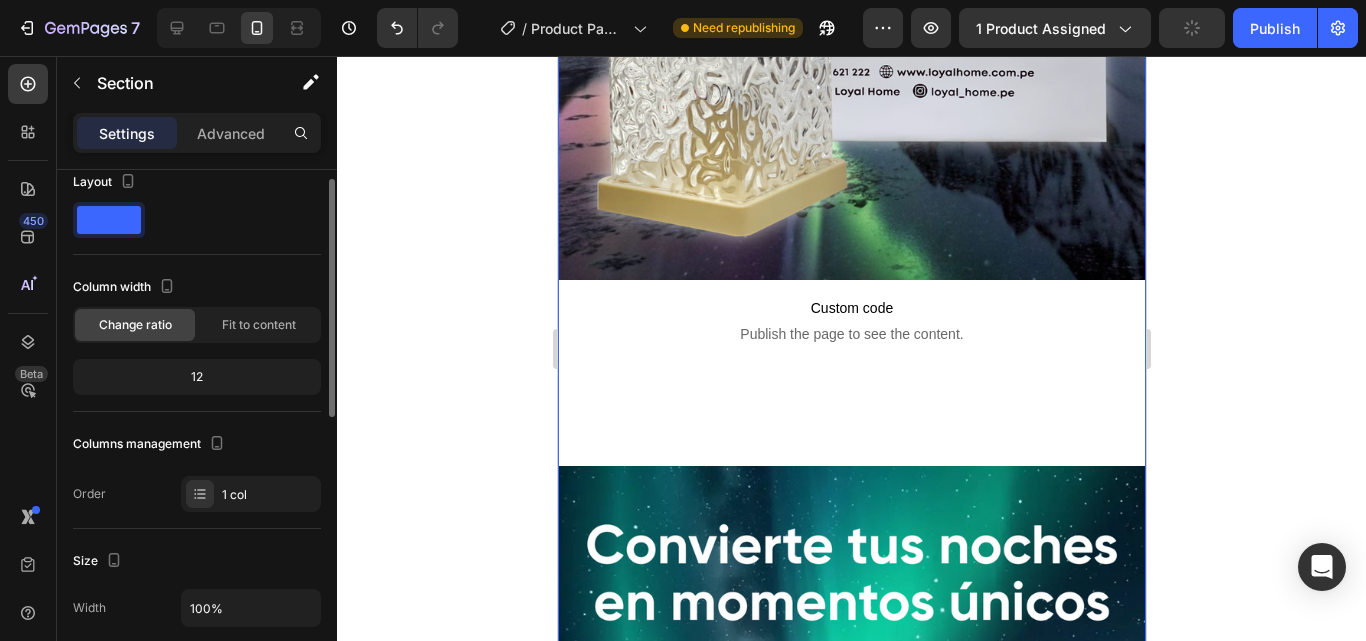 scroll, scrollTop: 0, scrollLeft: 0, axis: both 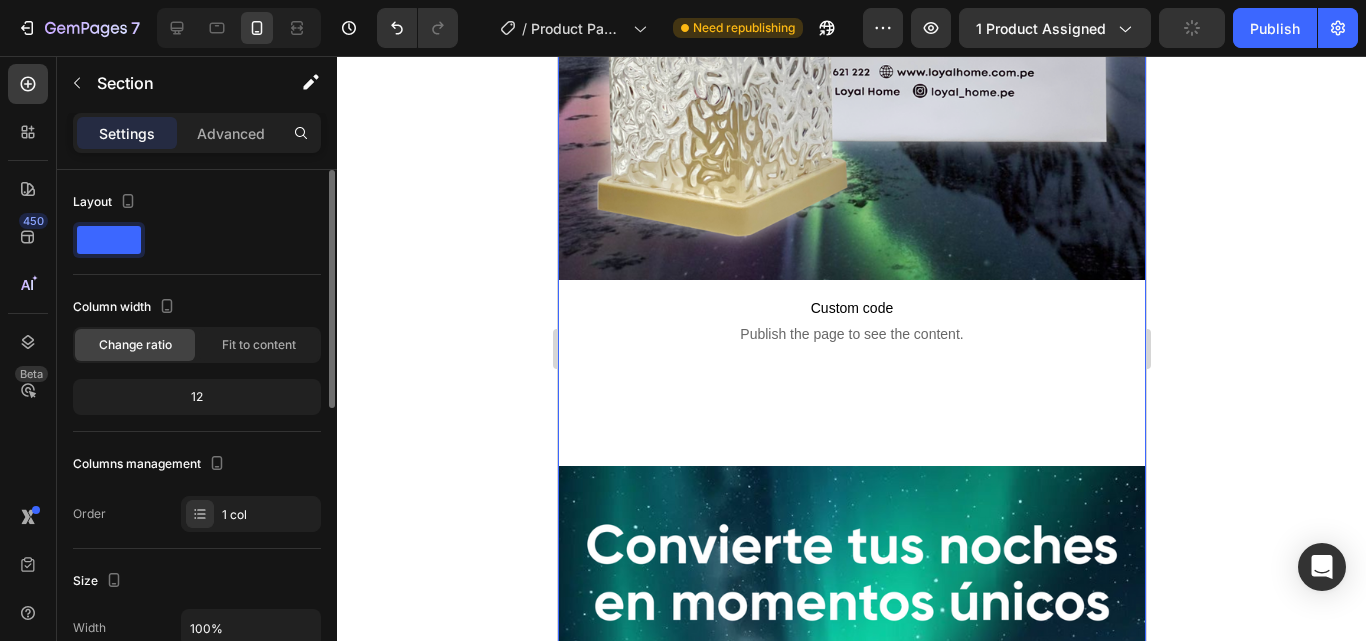 click on "12" 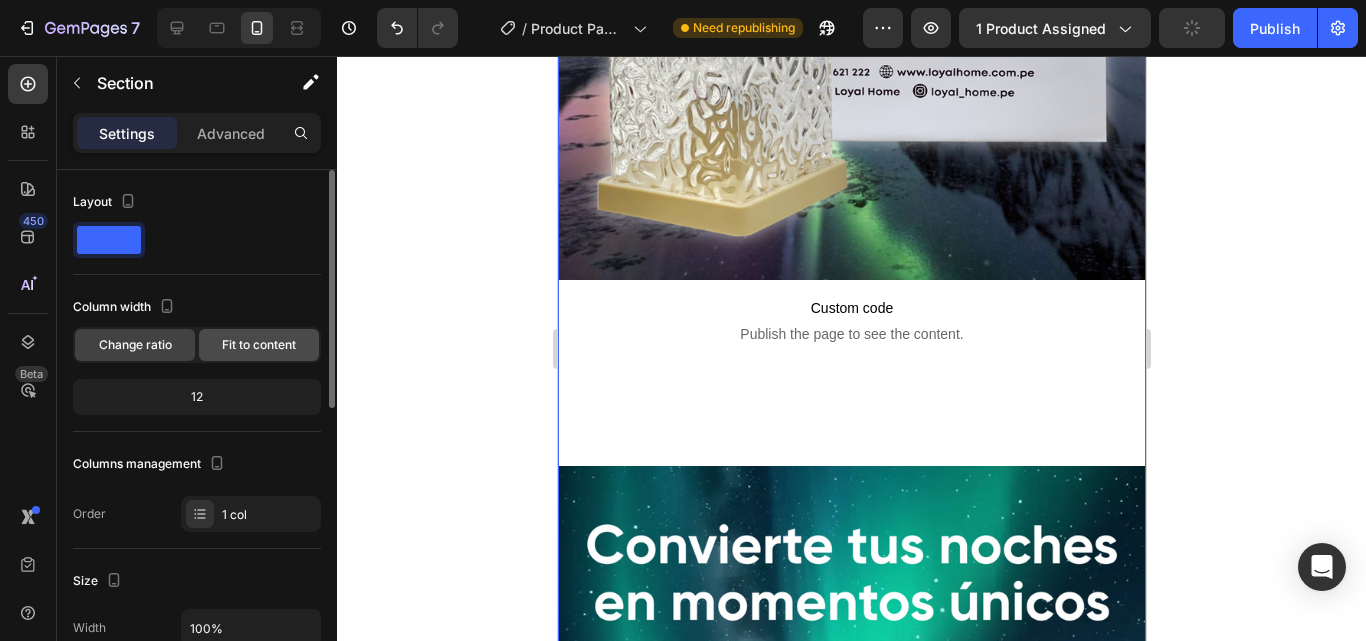 click on "Fit to content" 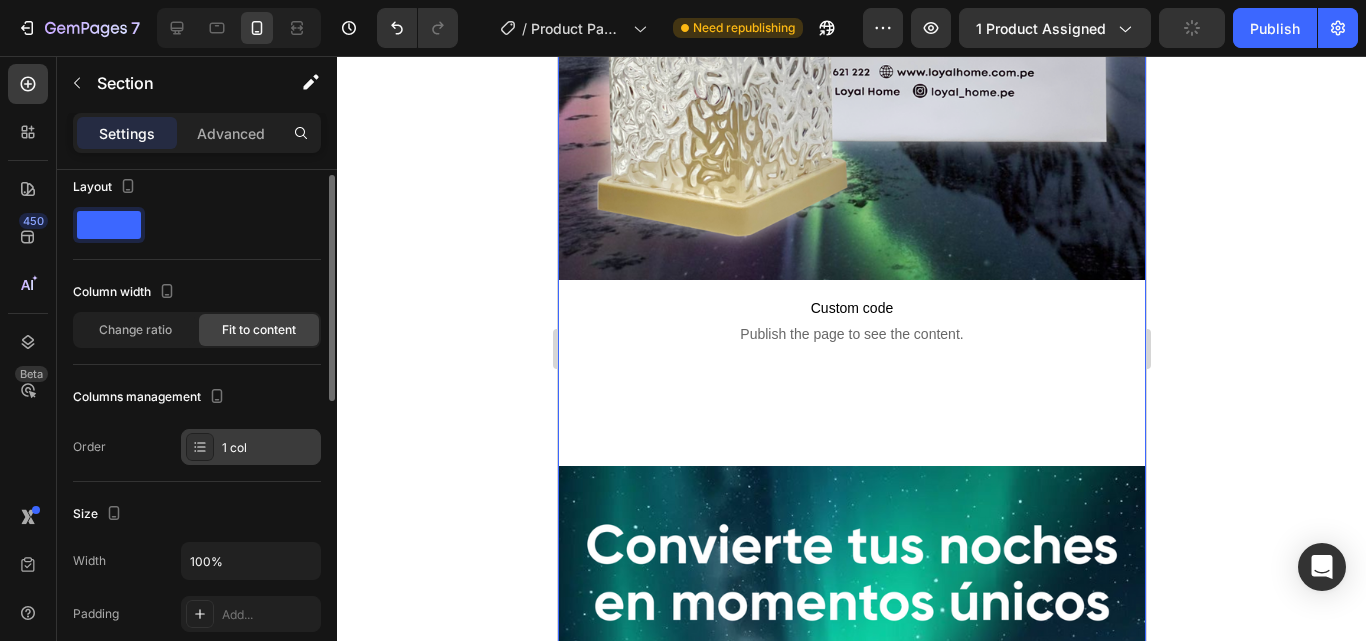 scroll, scrollTop: 16, scrollLeft: 0, axis: vertical 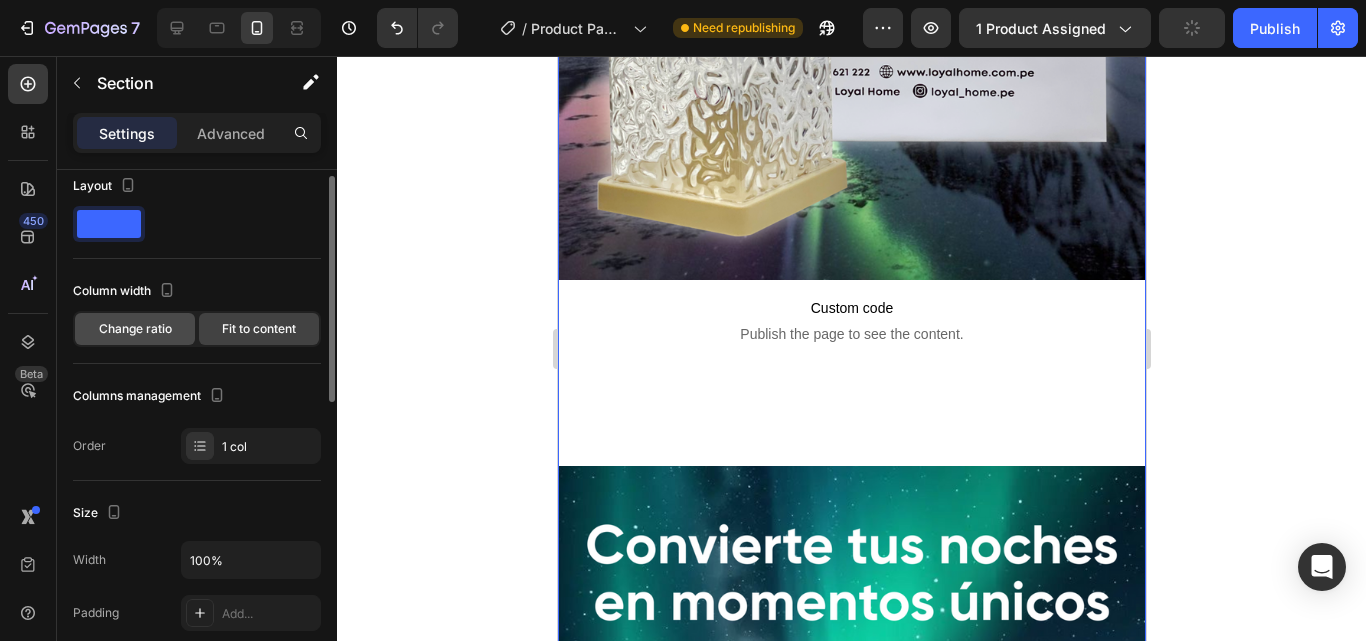 click on "Change ratio" 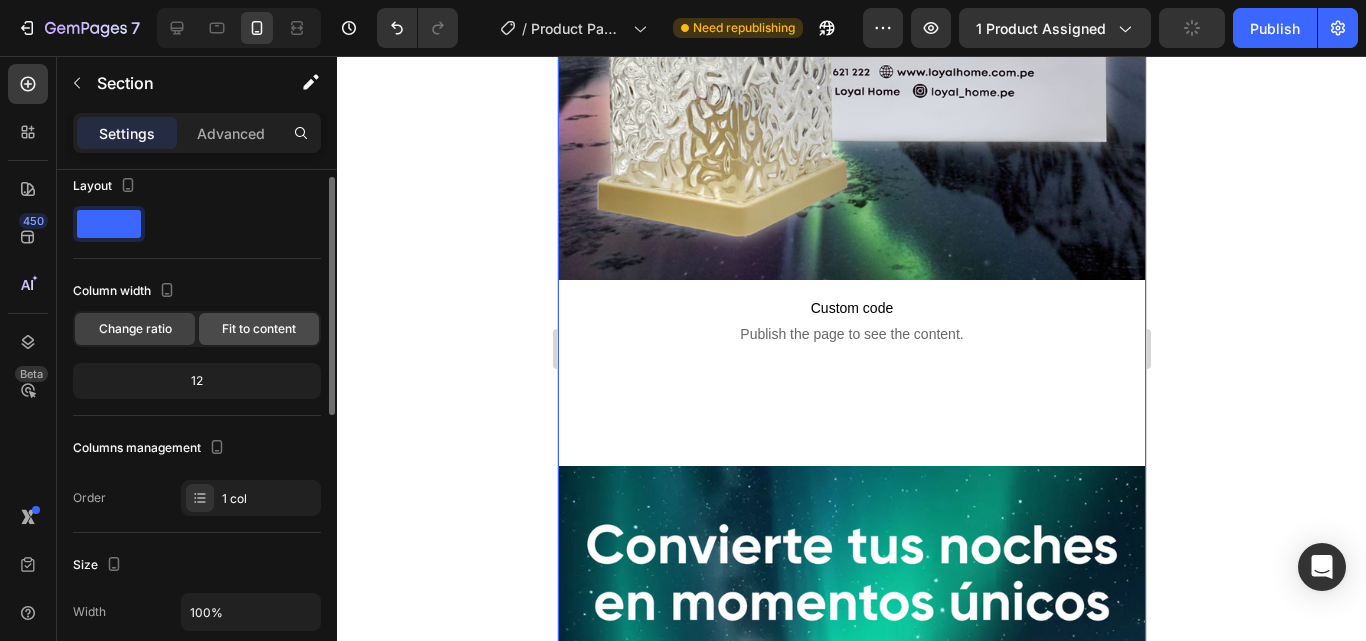 click on "Fit to content" 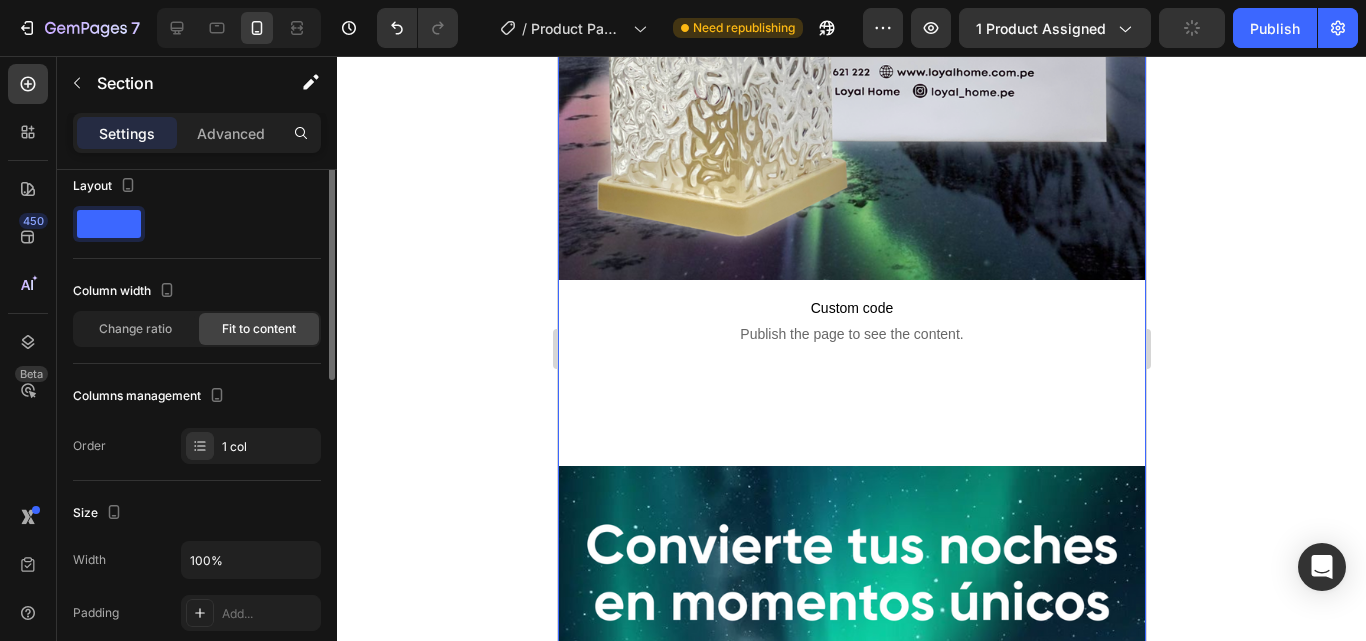 scroll, scrollTop: 0, scrollLeft: 0, axis: both 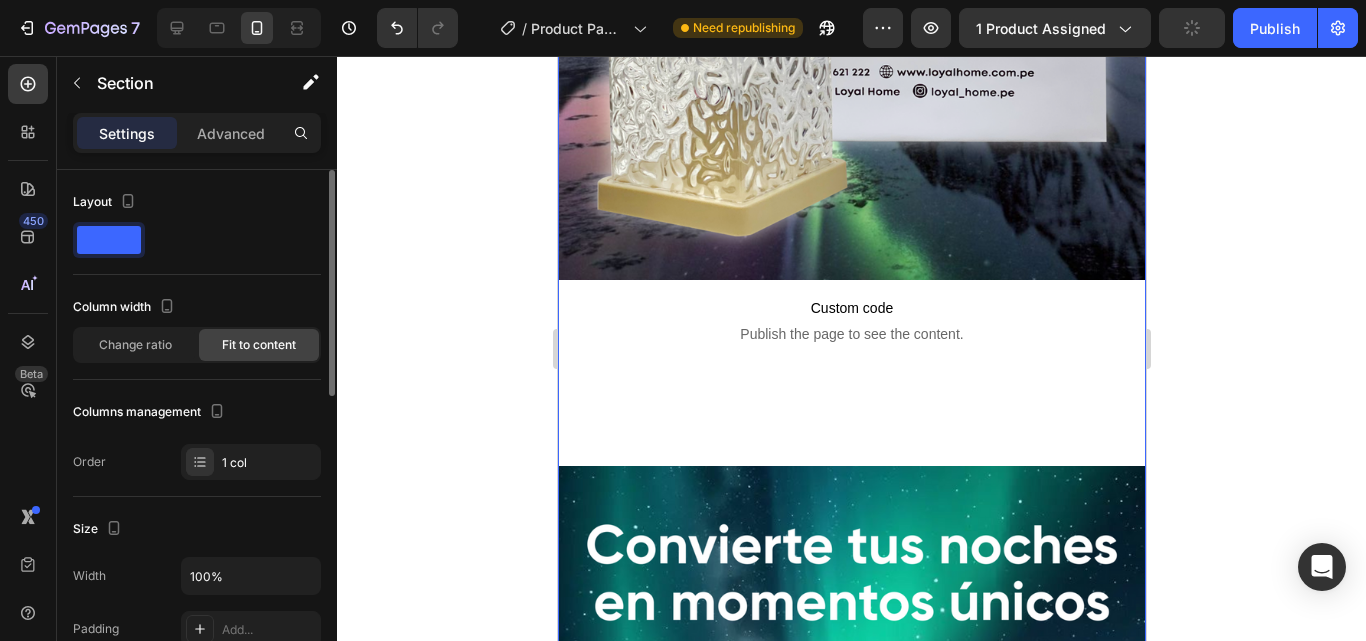 click 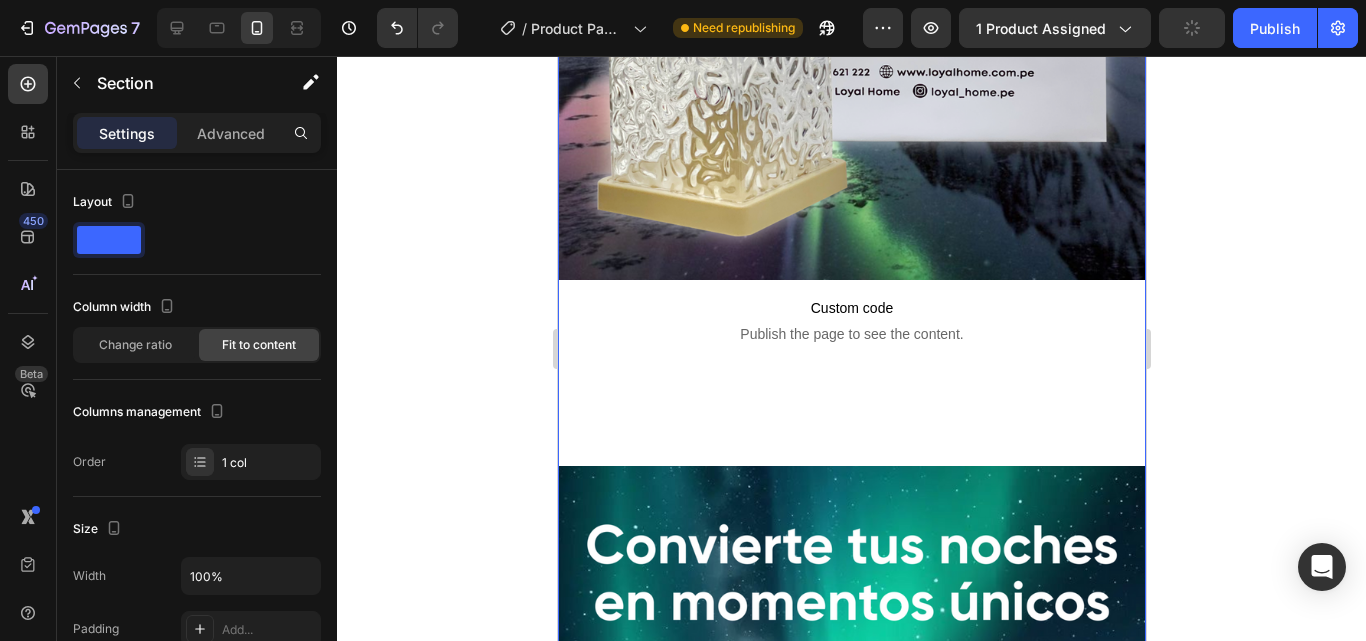 click on "Settings Advanced" at bounding box center (197, 133) 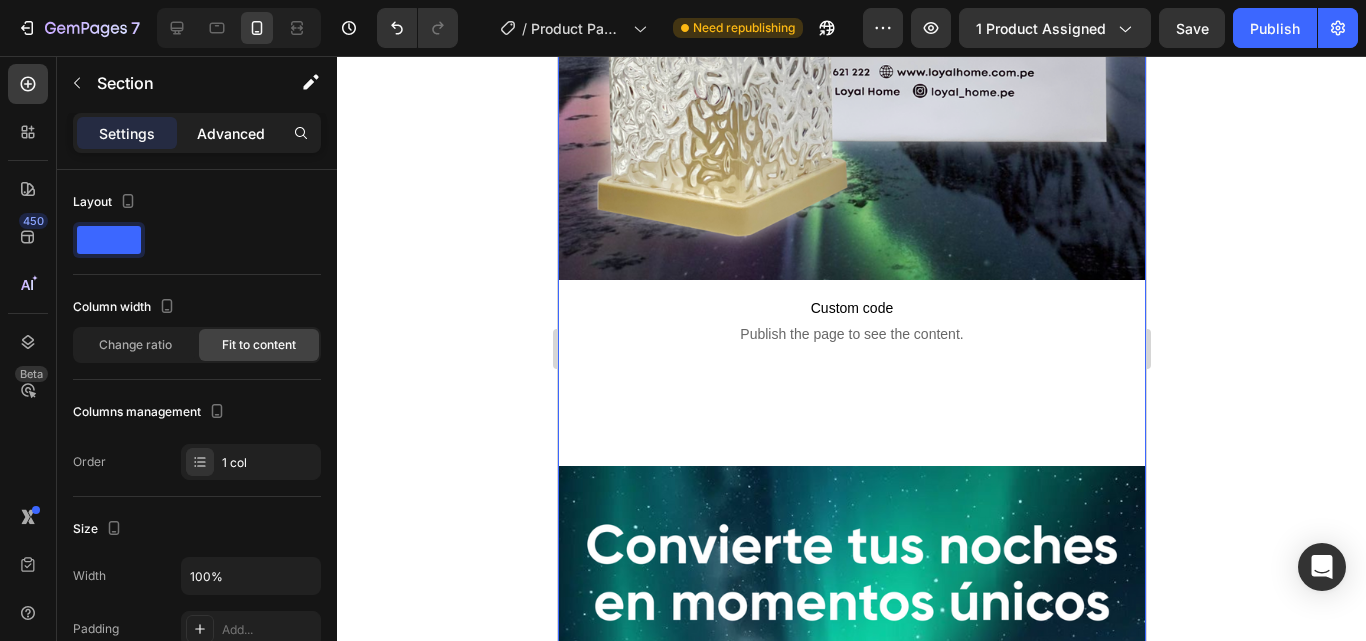 click on "Advanced" at bounding box center (231, 133) 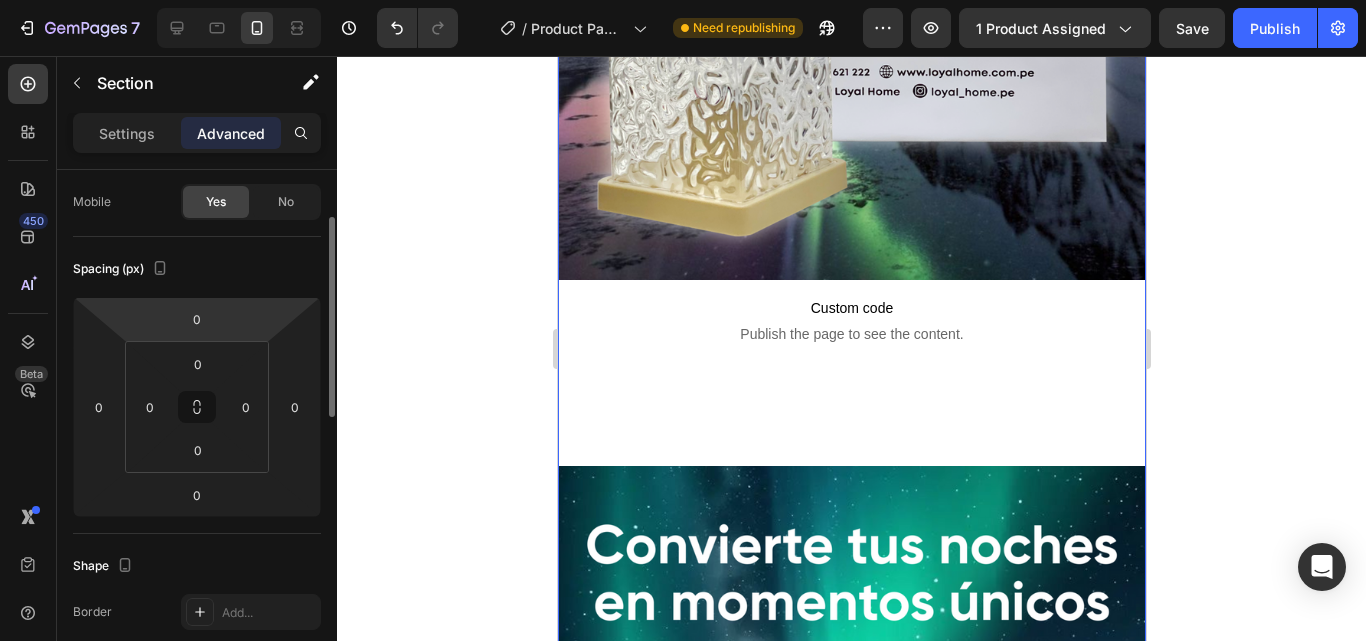 scroll, scrollTop: 122, scrollLeft: 0, axis: vertical 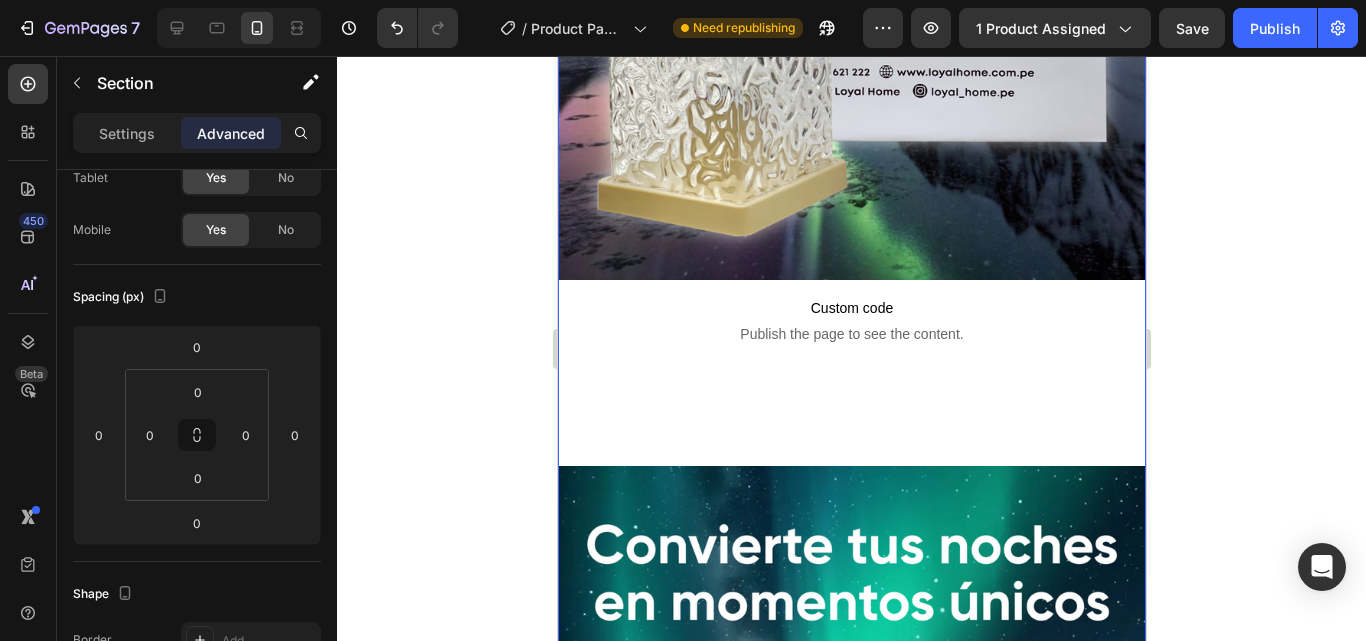 click on "Settings Advanced" at bounding box center [197, 133] 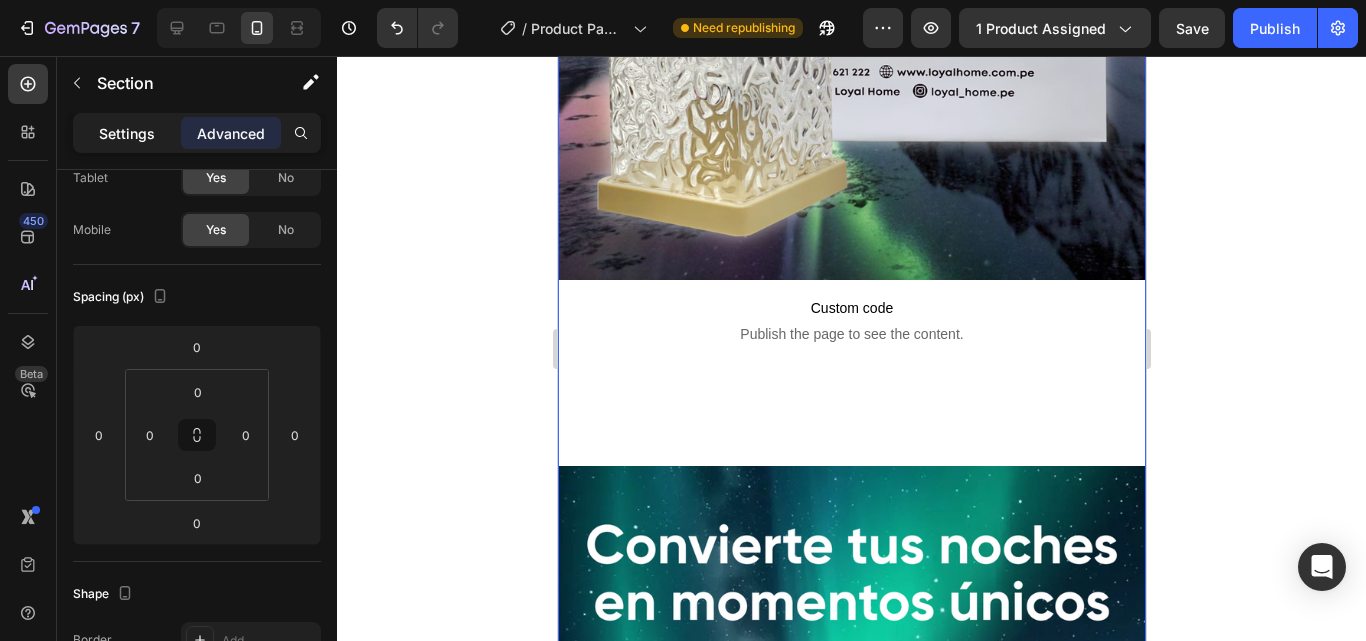 click on "Settings" at bounding box center [127, 133] 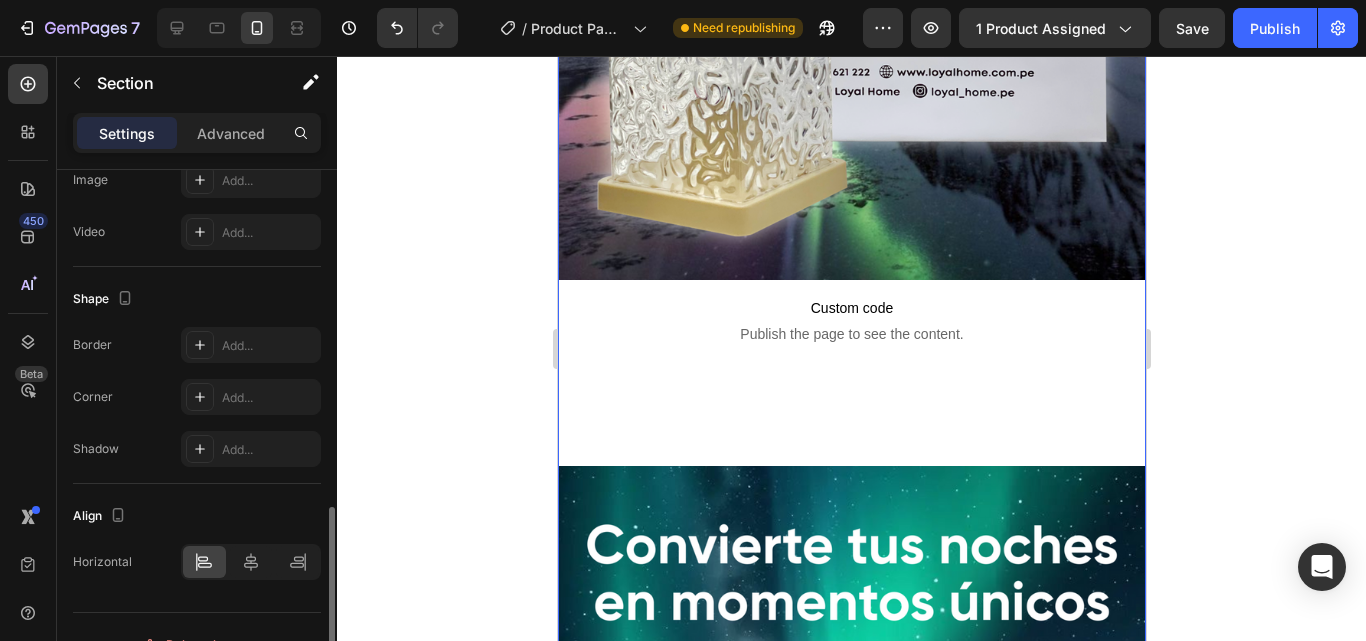 scroll, scrollTop: 701, scrollLeft: 0, axis: vertical 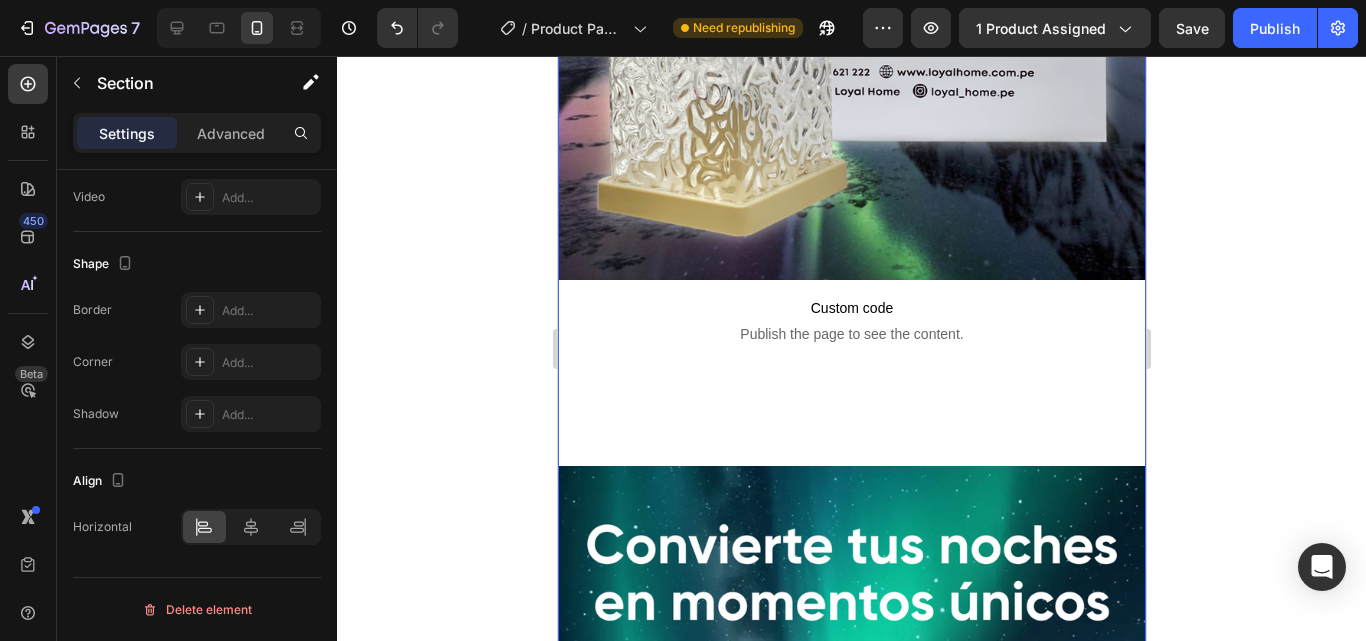 click on "Image
Custom code
Publish the page to see the content.
Custom Code Image
Custom code
Publish the page to see the content.
Custom Code Image" at bounding box center [851, 935] 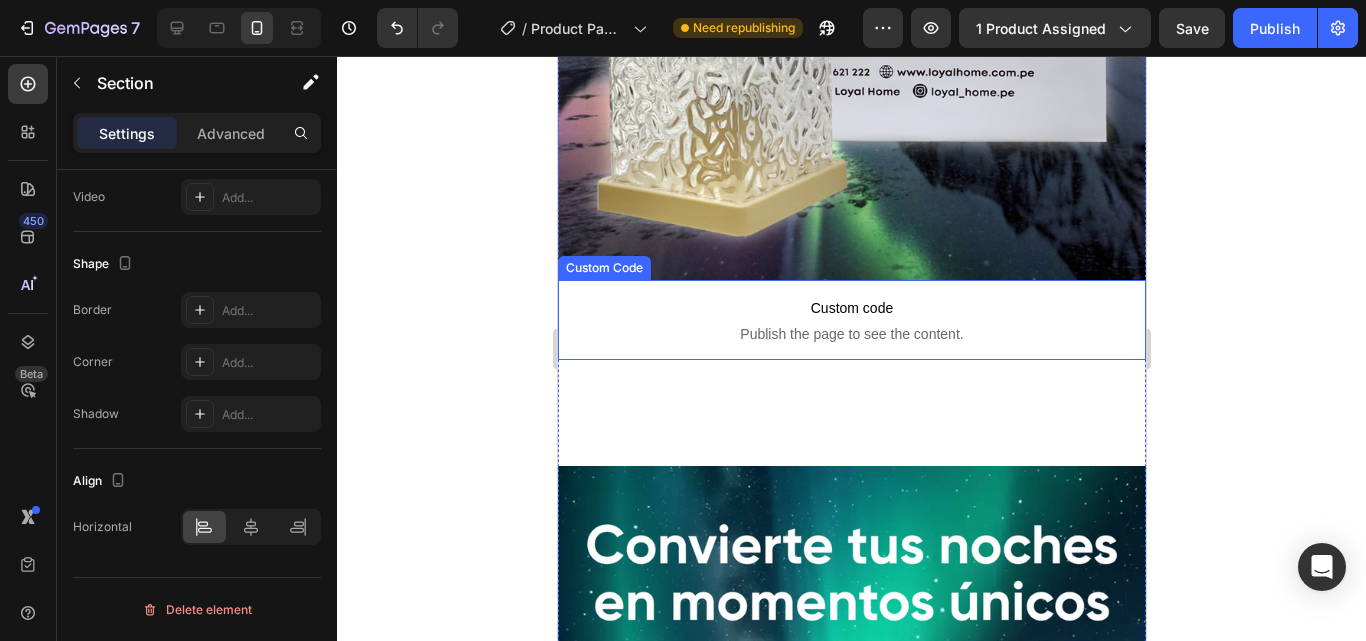 click on "Custom code
Publish the page to see the content." at bounding box center [851, 320] 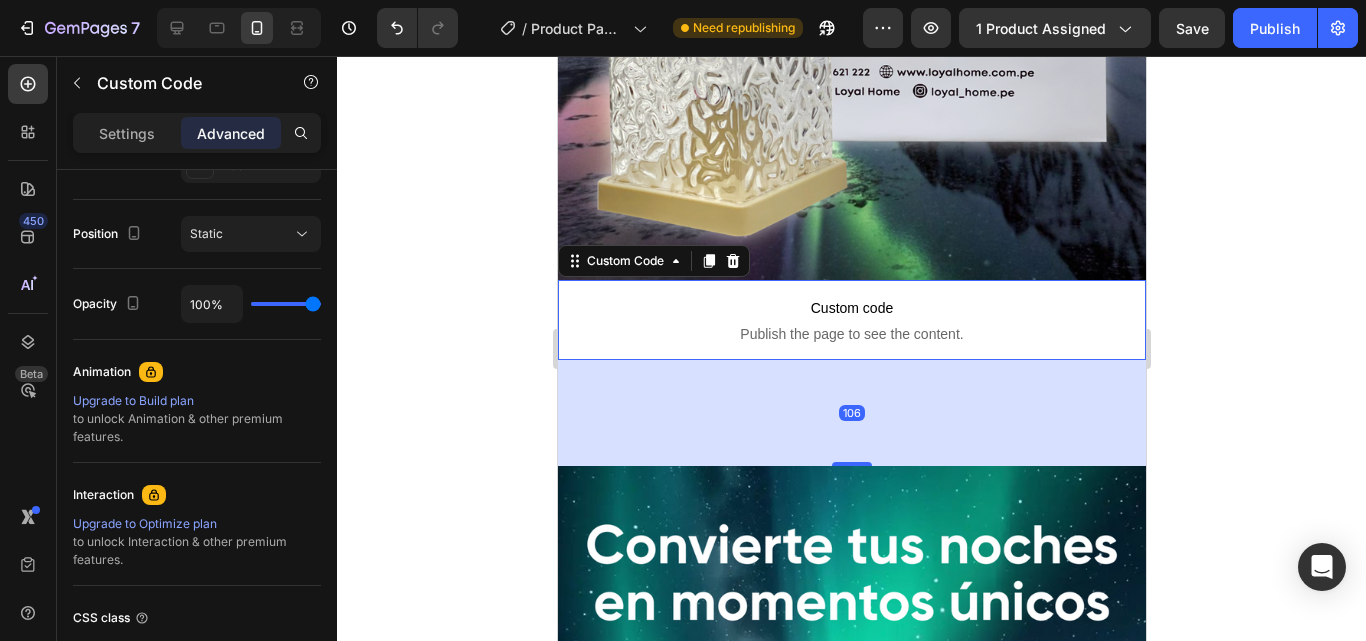scroll, scrollTop: 0, scrollLeft: 0, axis: both 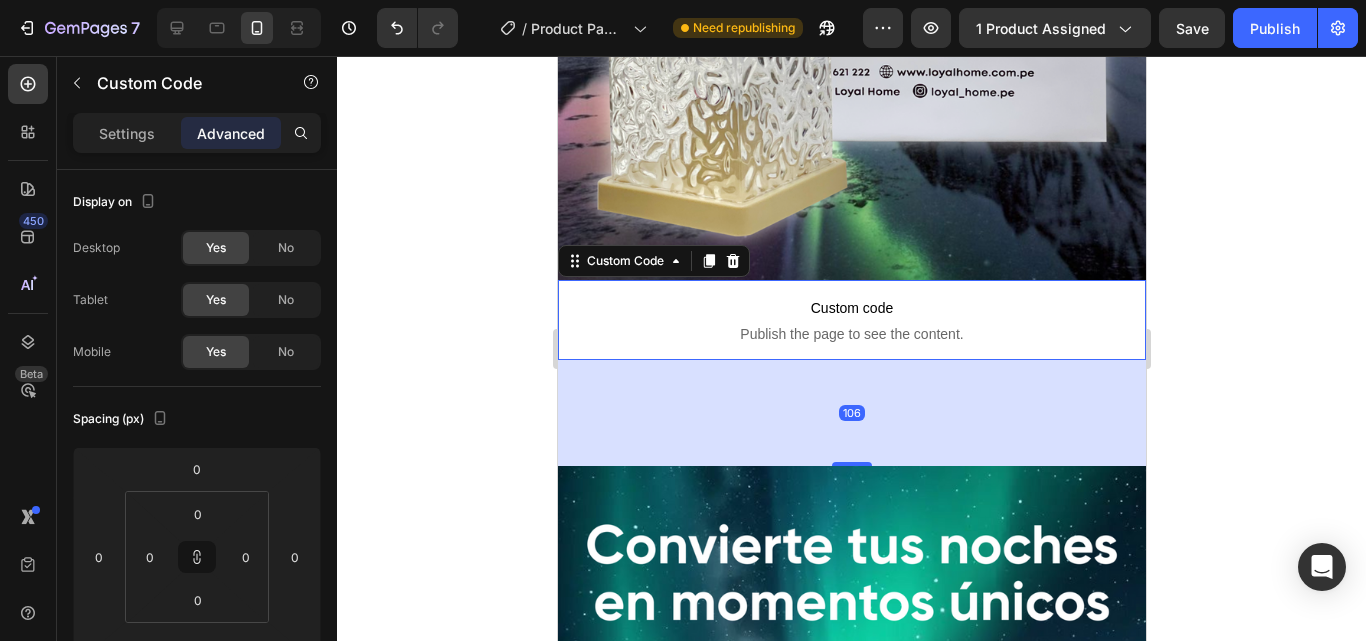 click on "106" at bounding box center (851, 413) 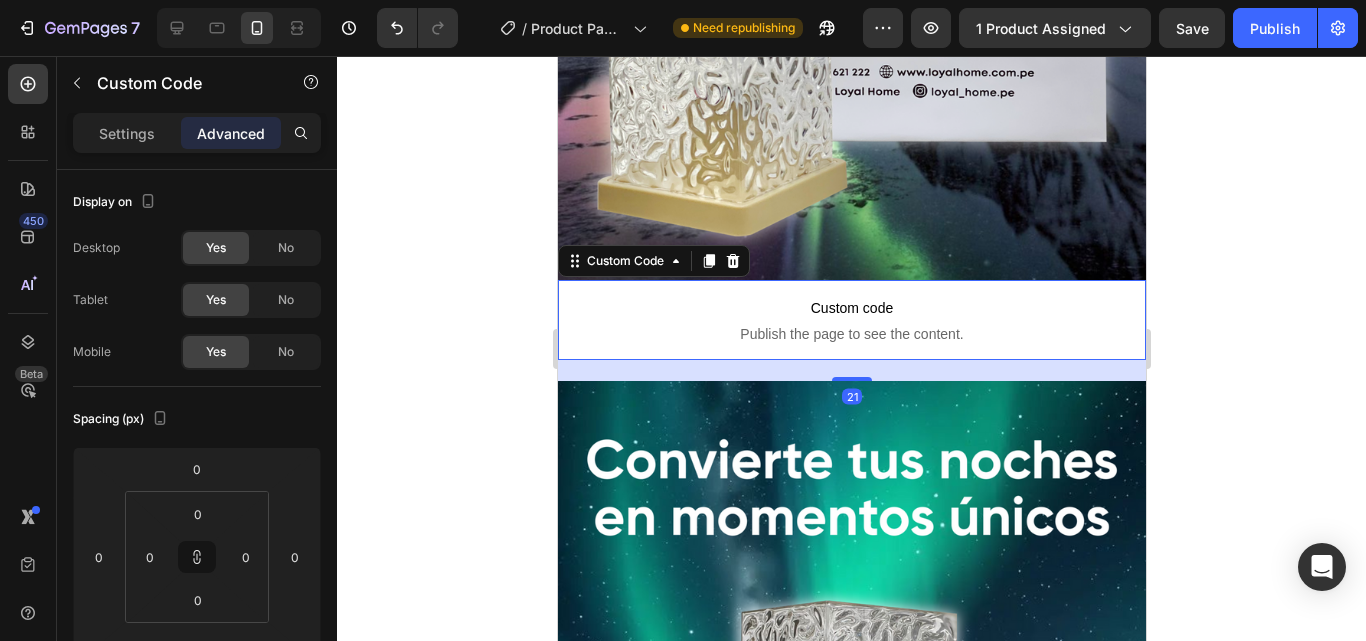drag, startPoint x: 843, startPoint y: 439, endPoint x: 779, endPoint y: 354, distance: 106.400185 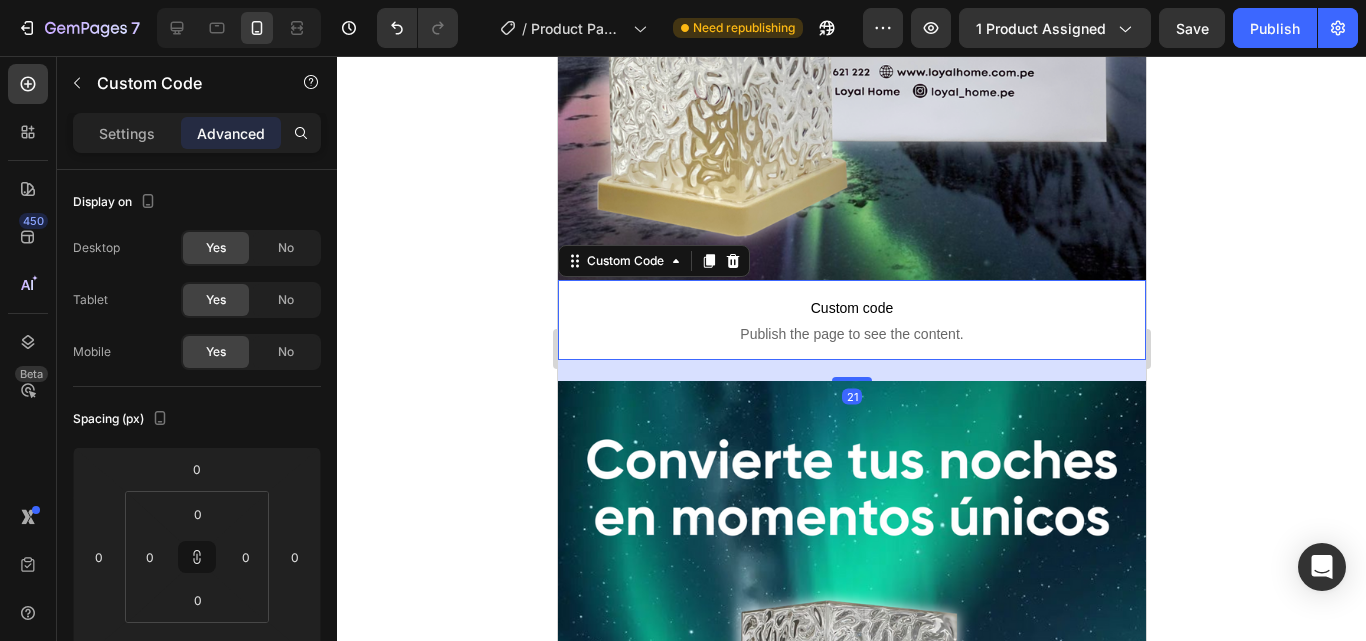 click on "21" at bounding box center (851, 360) 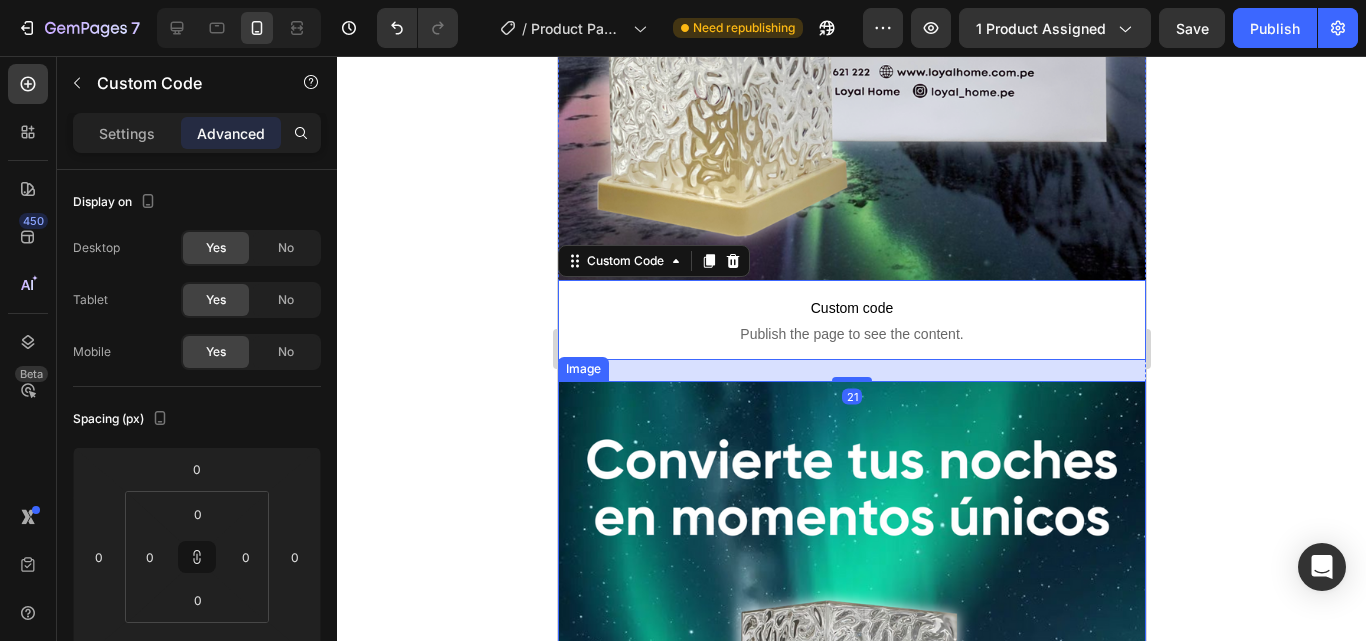 click at bounding box center (851, 903) 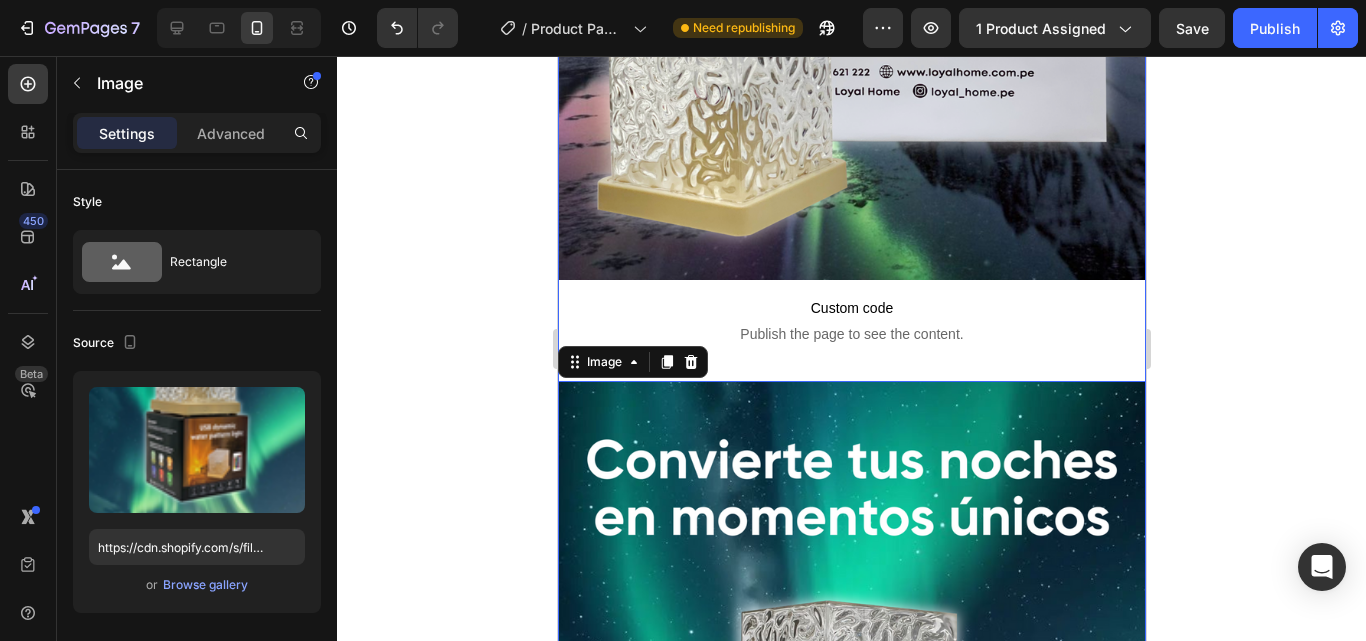 click on "Image
Custom code
Publish the page to see the content.
Custom Code Image   0
Custom code
Publish the page to see the content.
Custom Code Image" at bounding box center (851, 893) 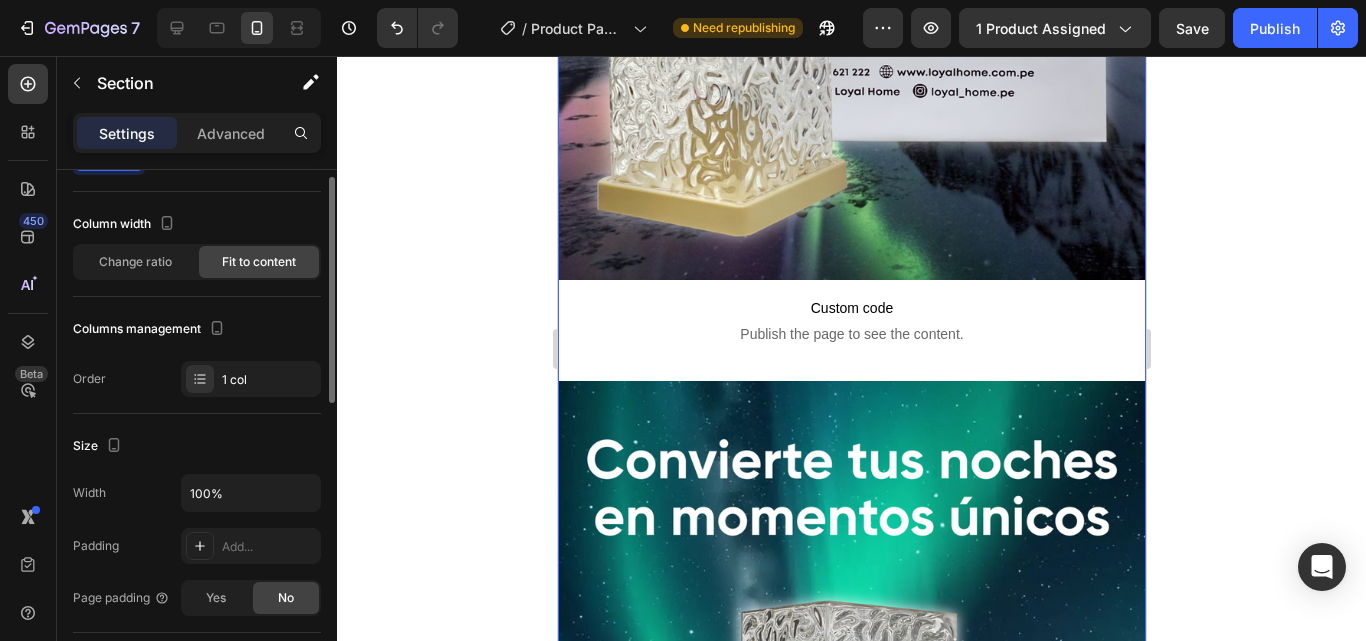 scroll, scrollTop: 94, scrollLeft: 0, axis: vertical 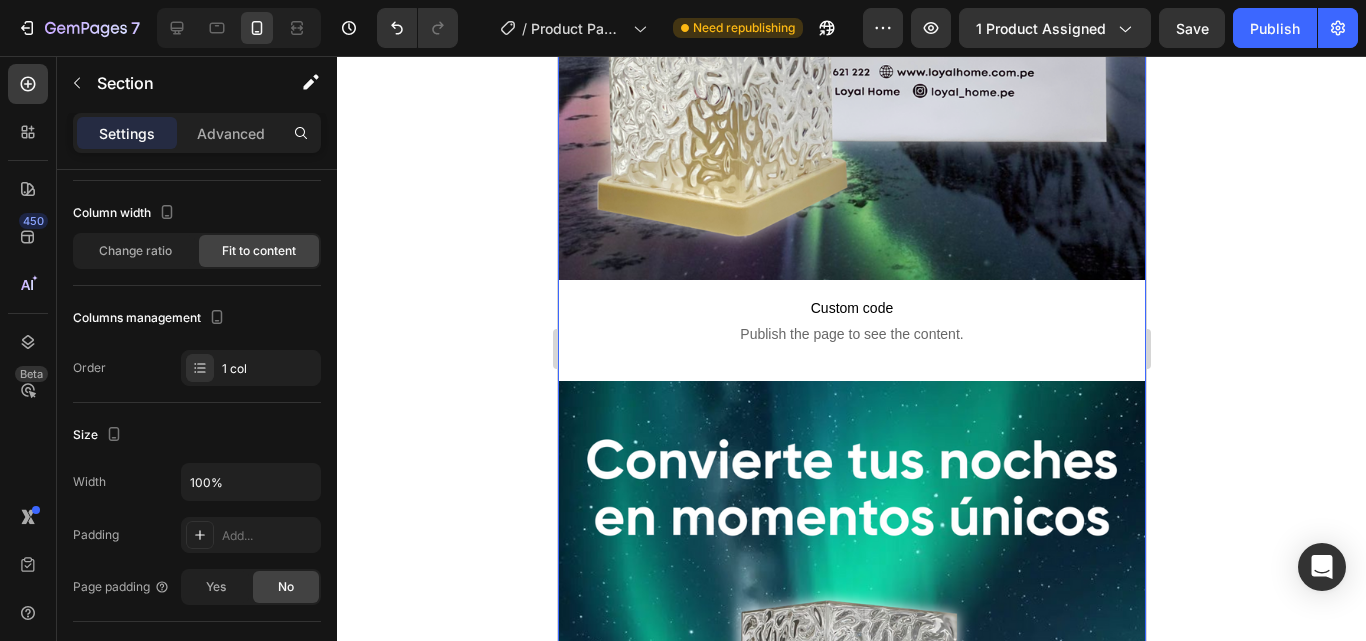 click 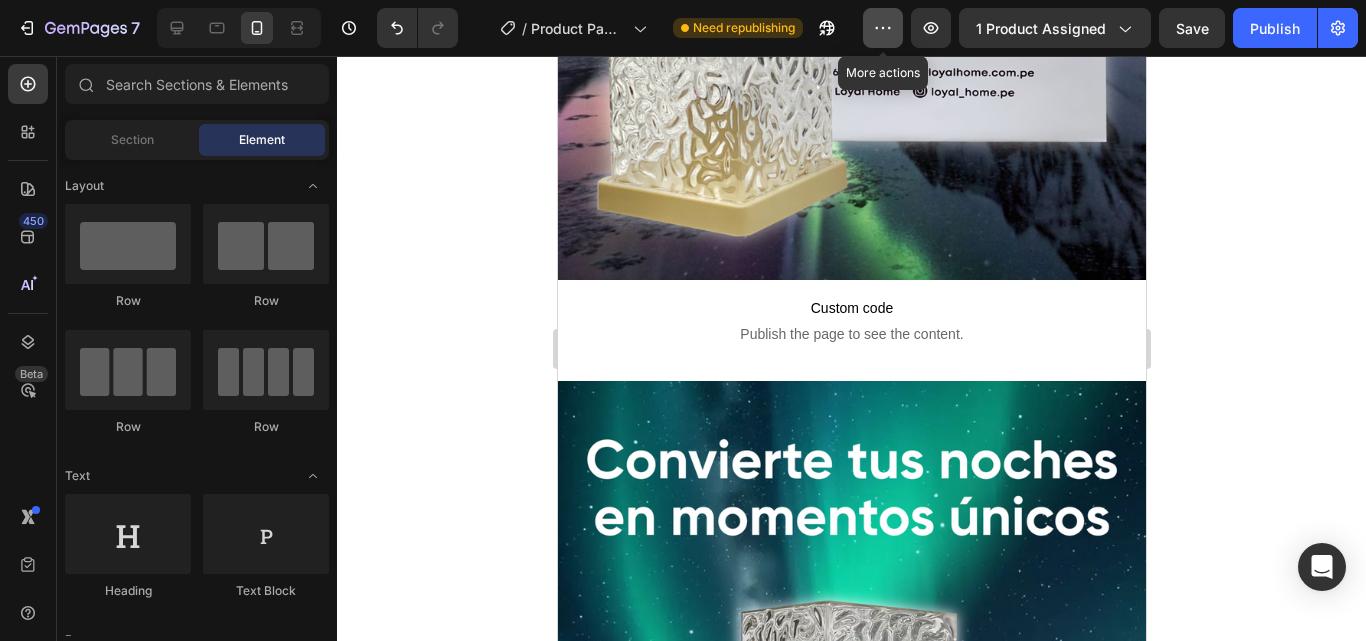 click 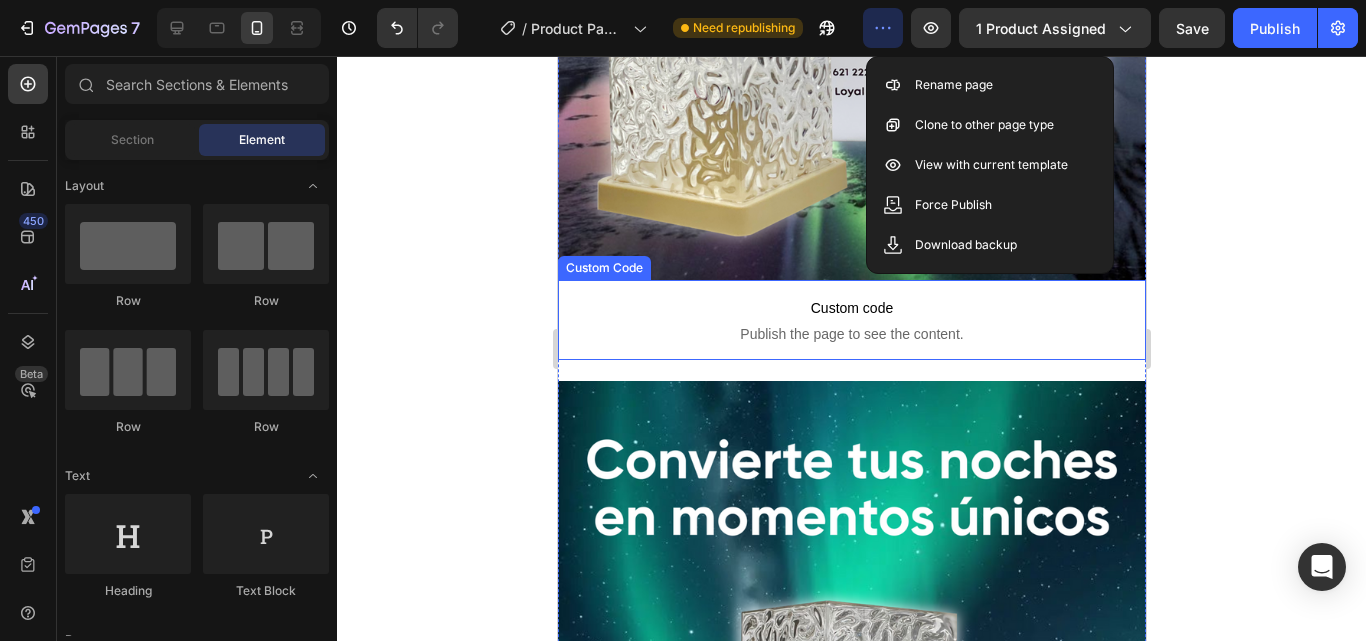 click on "Custom code" at bounding box center [851, 308] 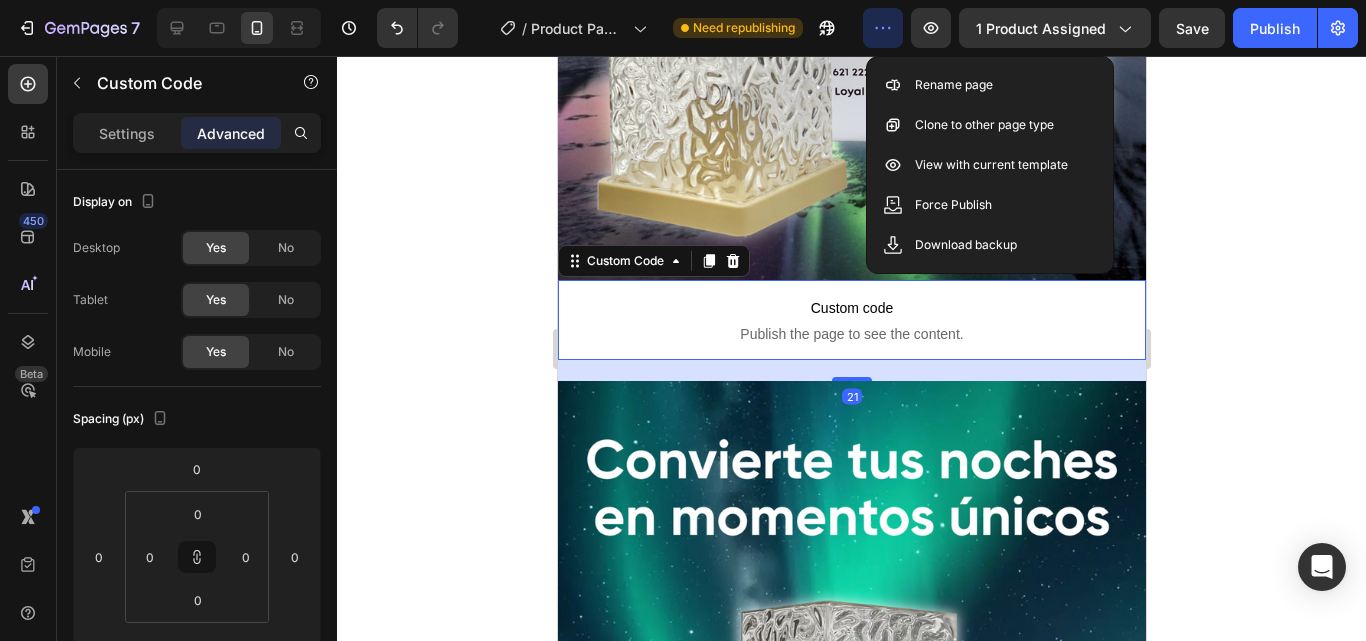 click on "21" at bounding box center [851, 370] 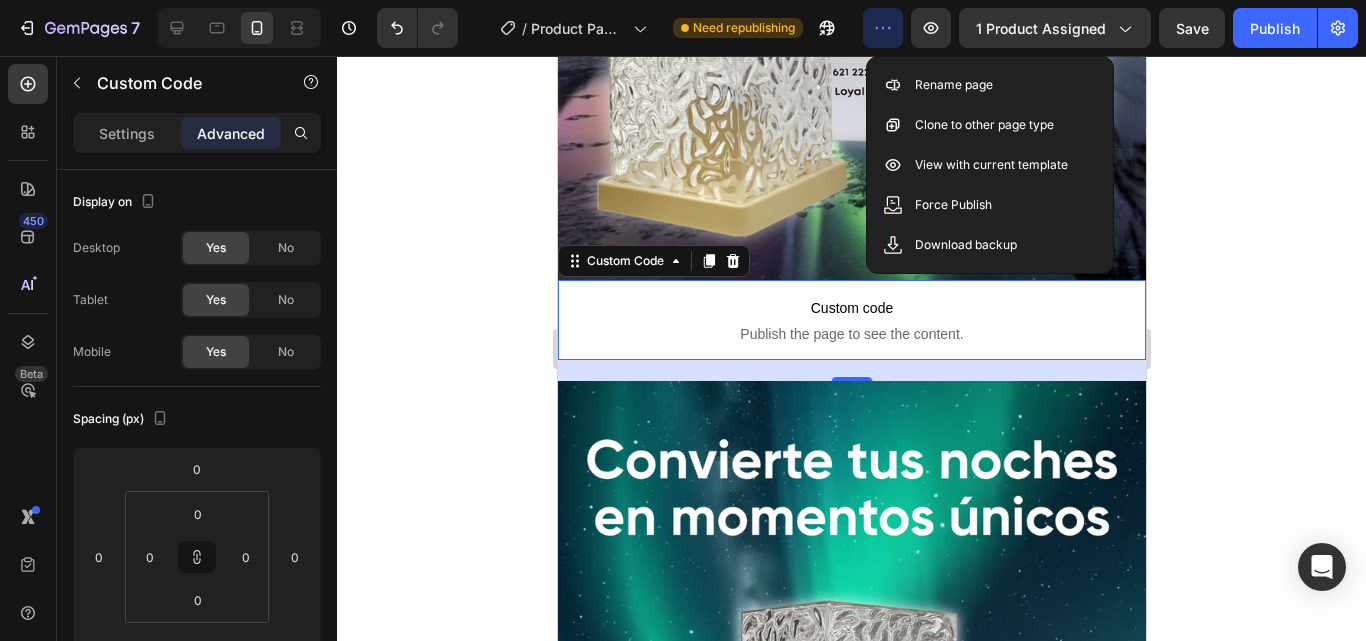 click on "21" at bounding box center (851, 370) 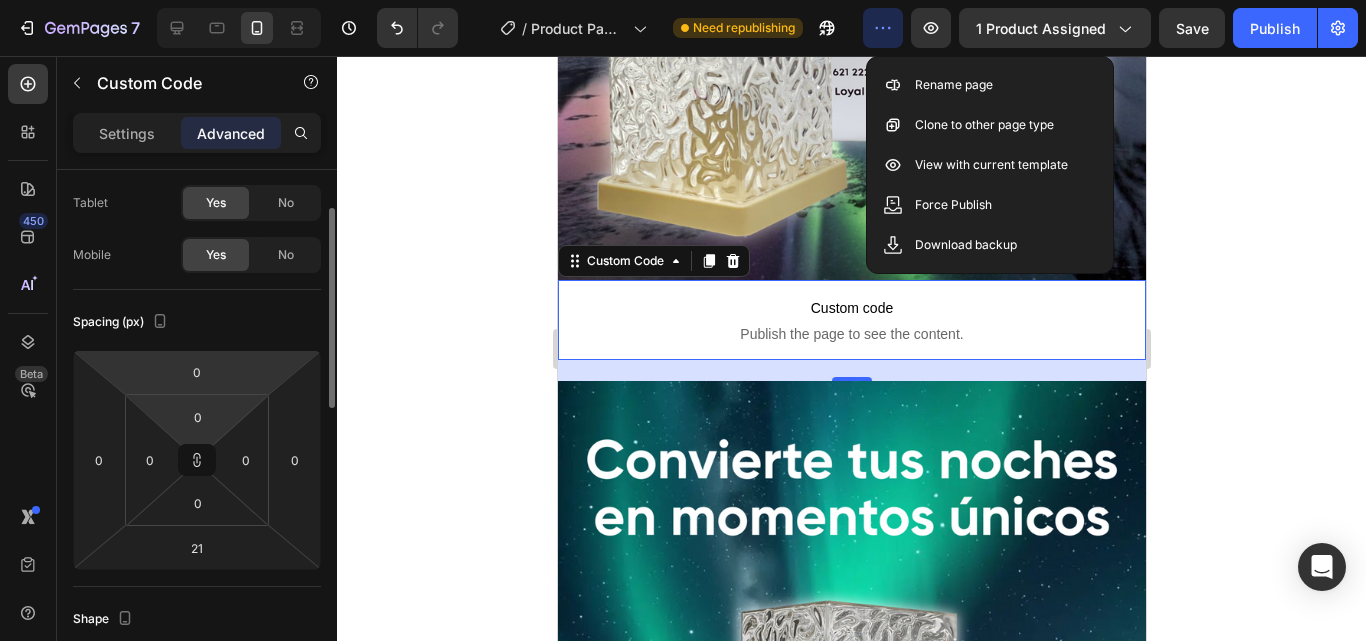 scroll, scrollTop: 100, scrollLeft: 0, axis: vertical 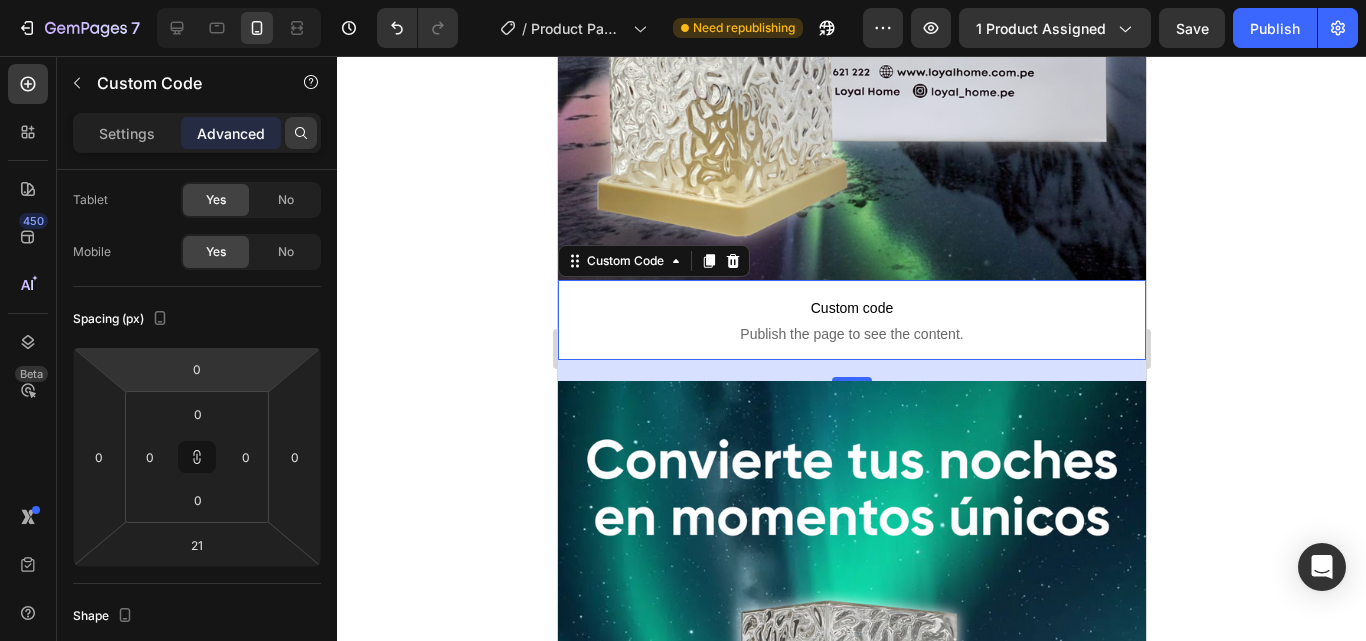 click at bounding box center [301, 133] 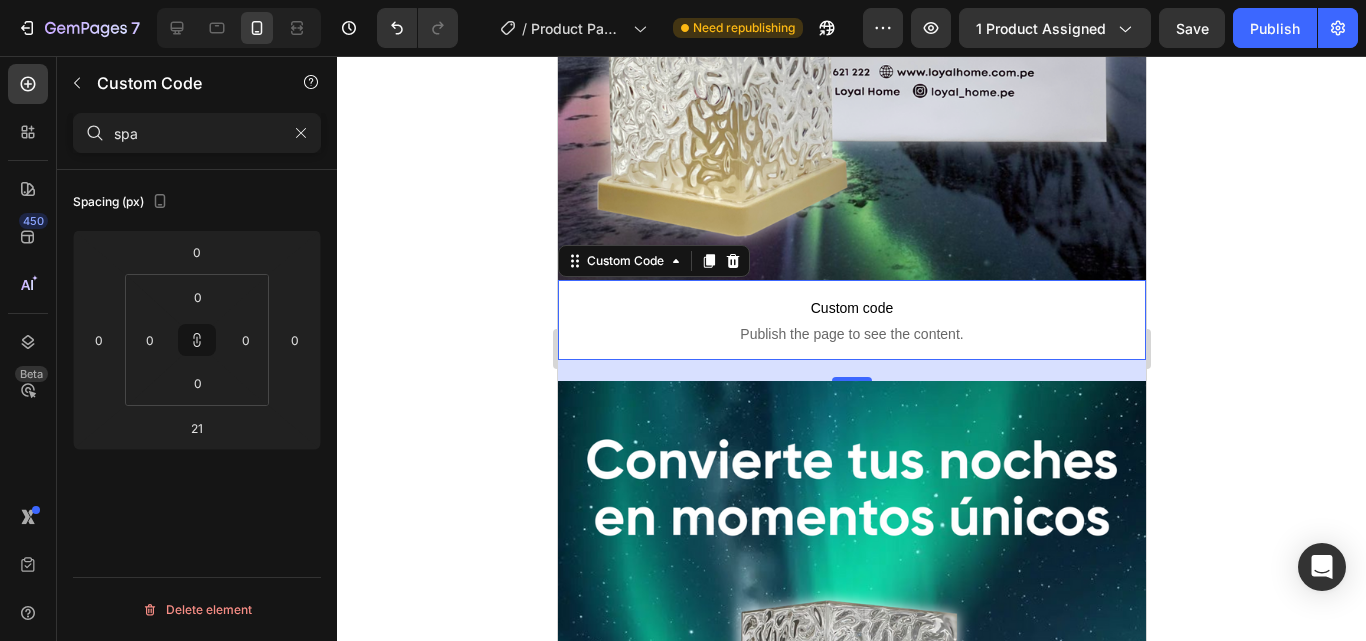 scroll, scrollTop: 0, scrollLeft: 0, axis: both 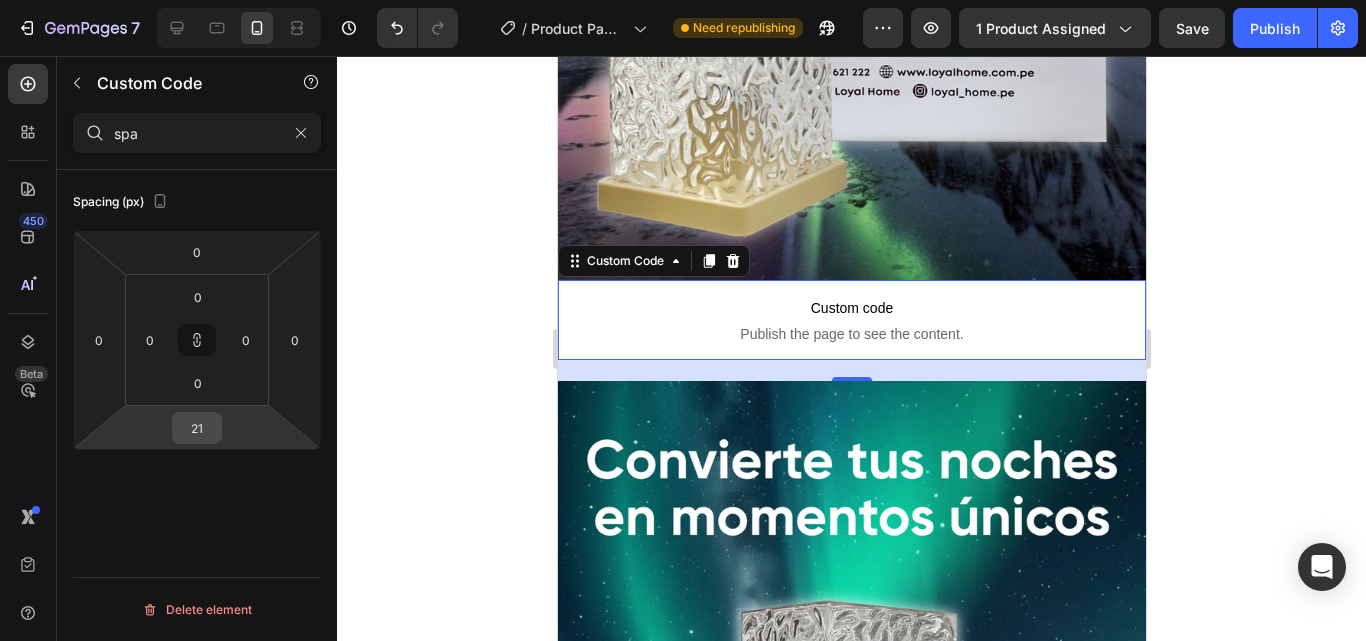 type on "spa" 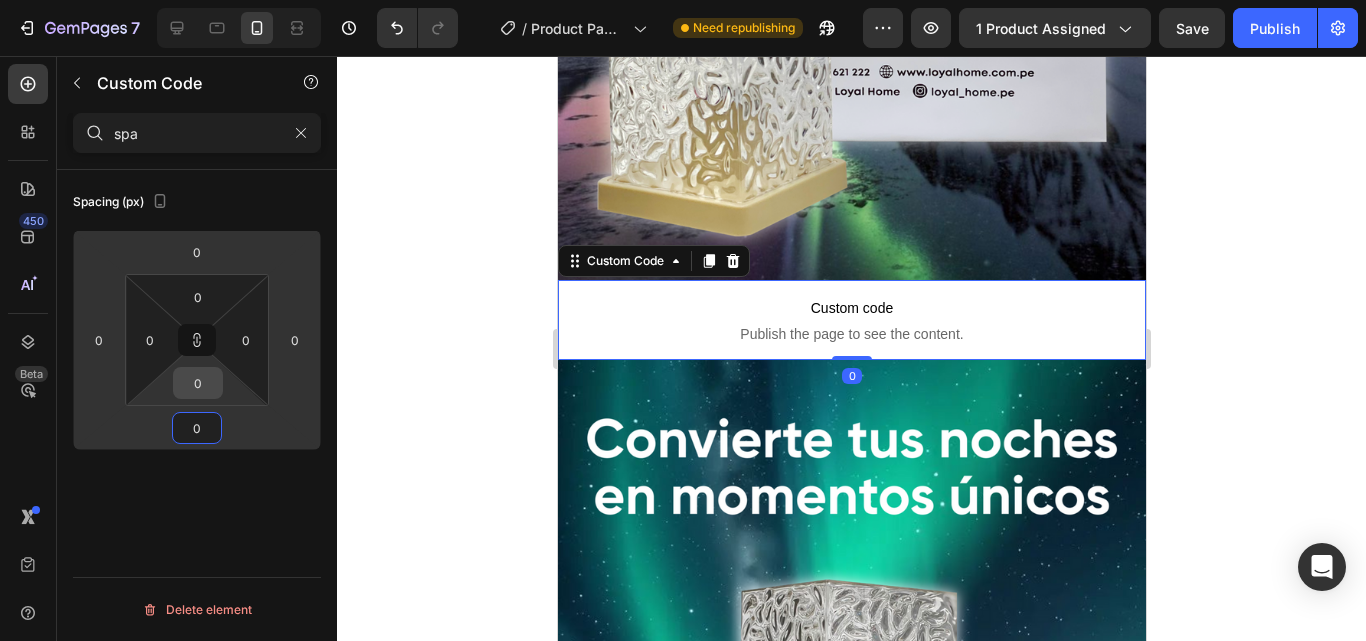 type on "0" 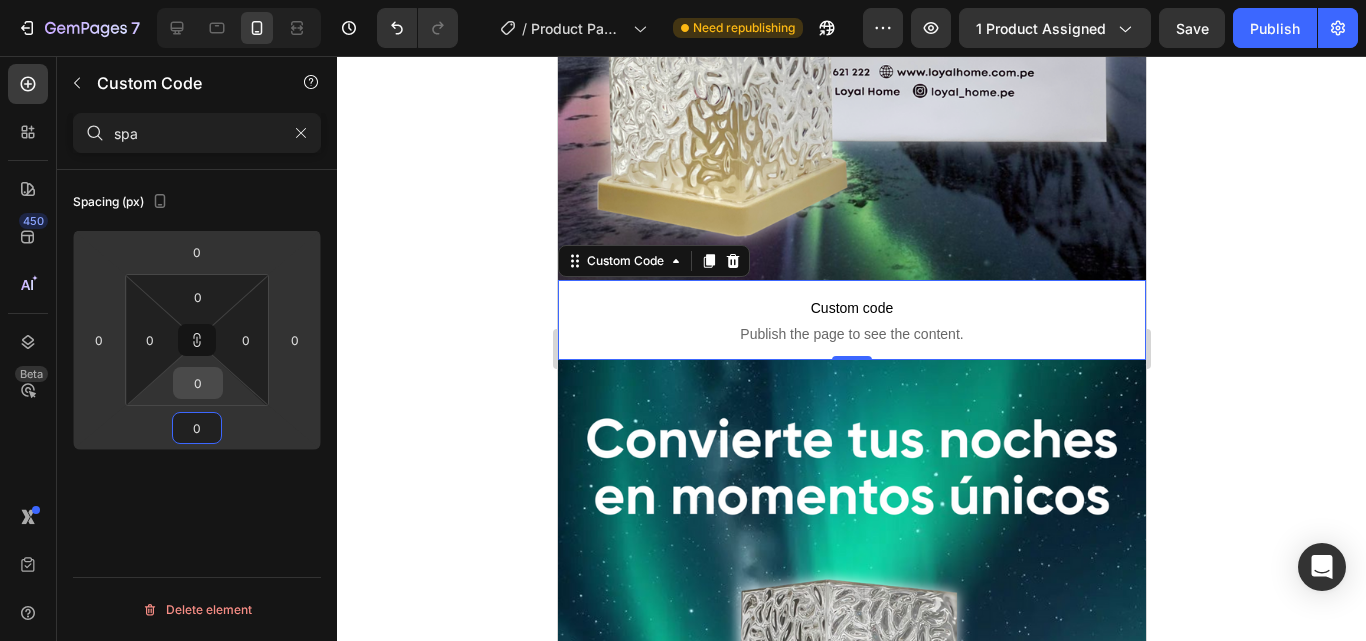 click on "0" at bounding box center [198, 383] 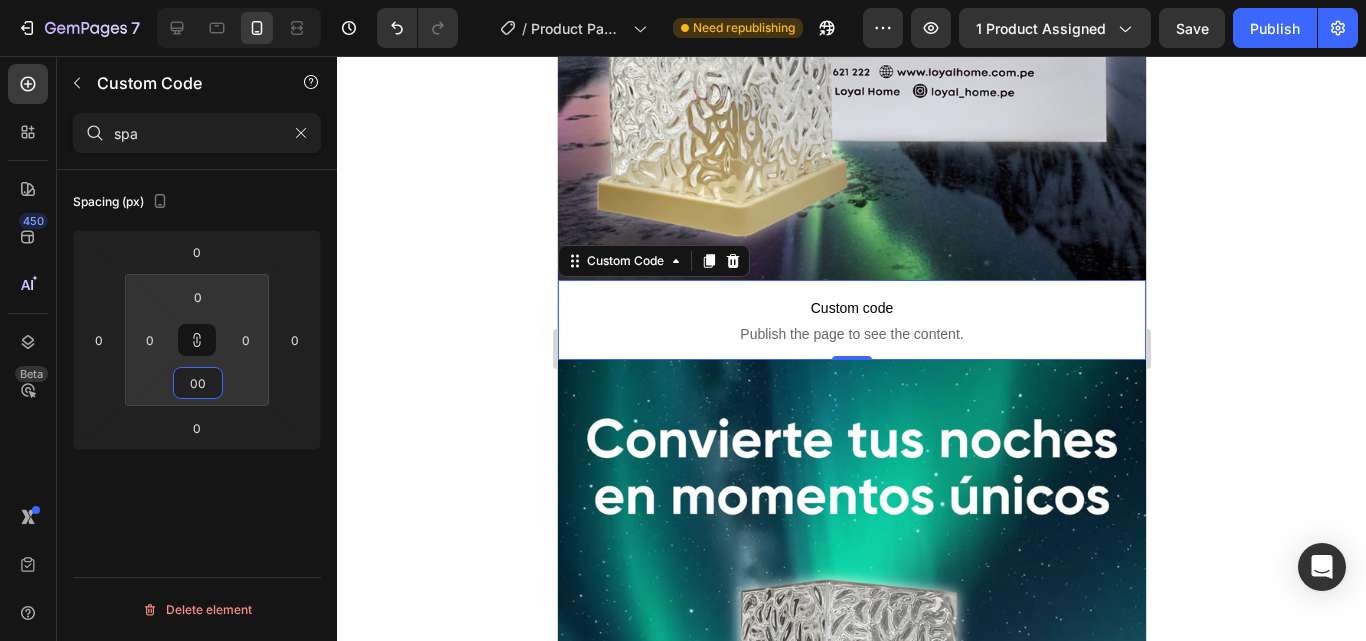 type on "00" 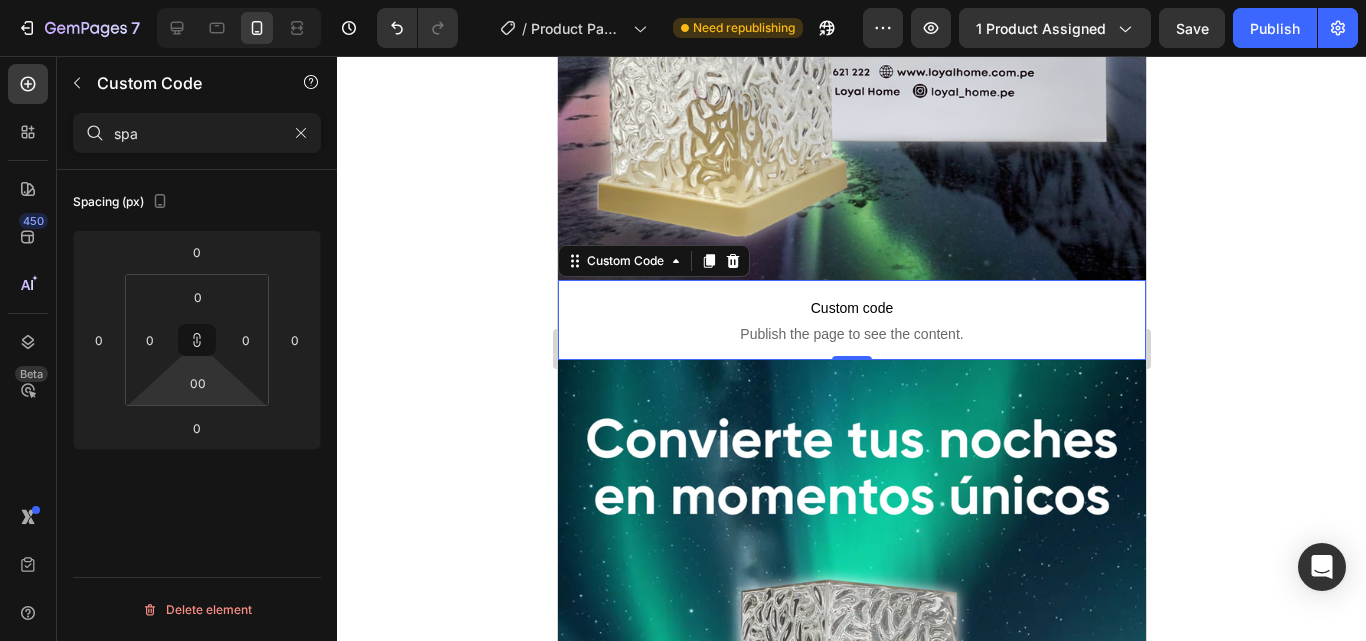 click on "Spacing (px) 0 0 0 0 0 0 00 0 Delete element" at bounding box center [197, 434] 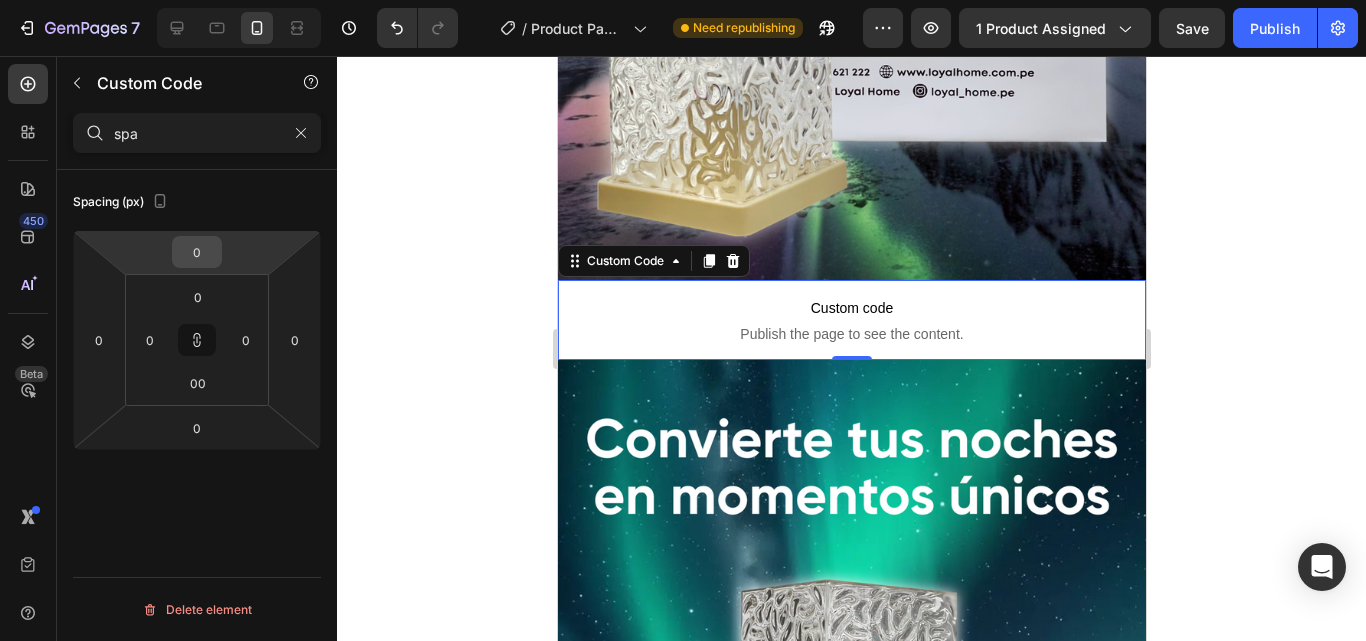 click on "0" at bounding box center (197, 252) 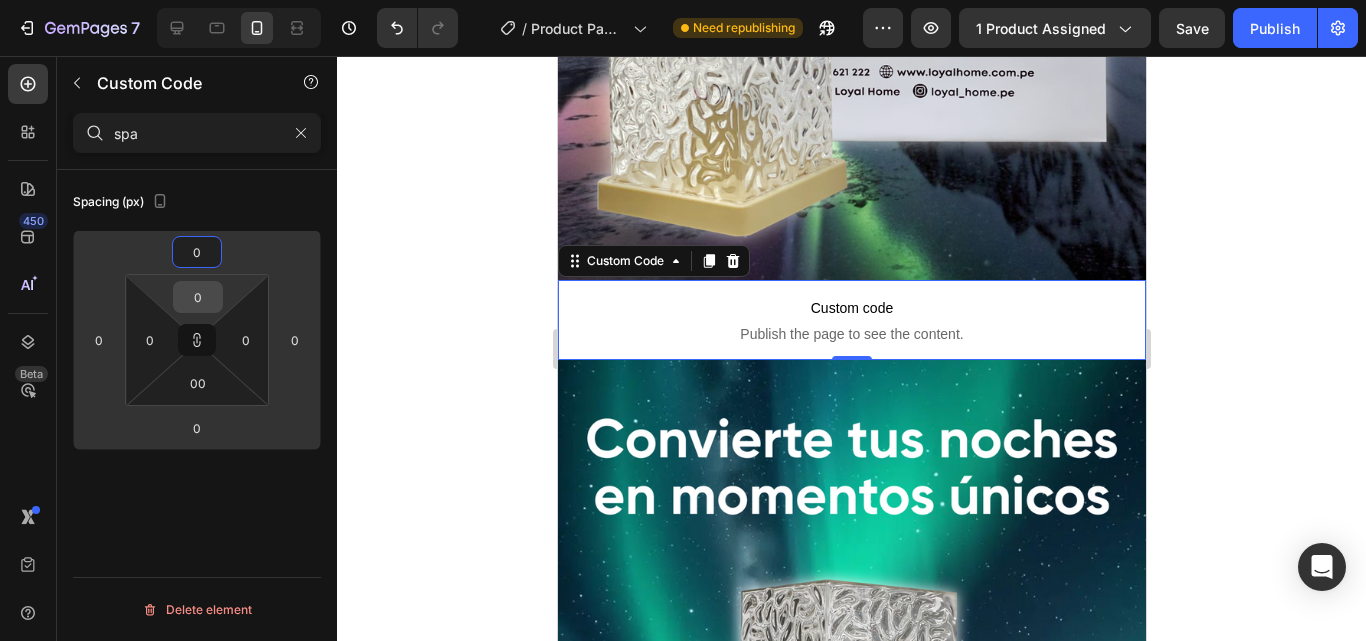click on "0" at bounding box center [198, 297] 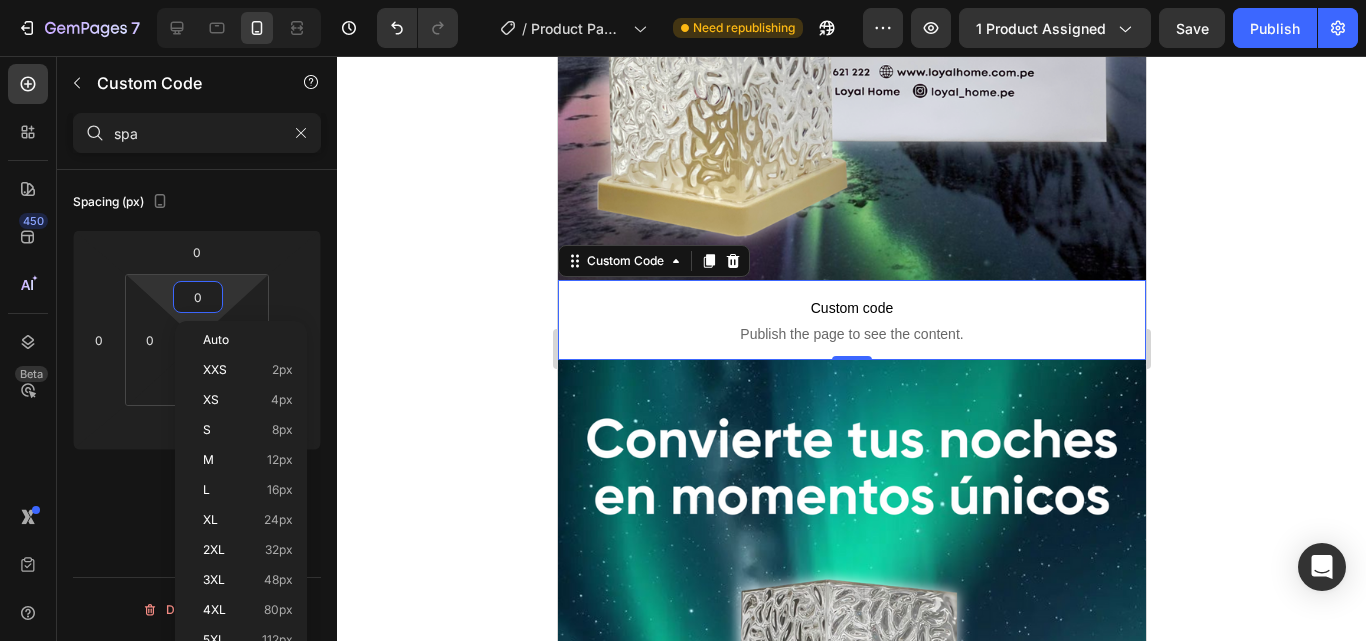 click on "0" at bounding box center [198, 297] 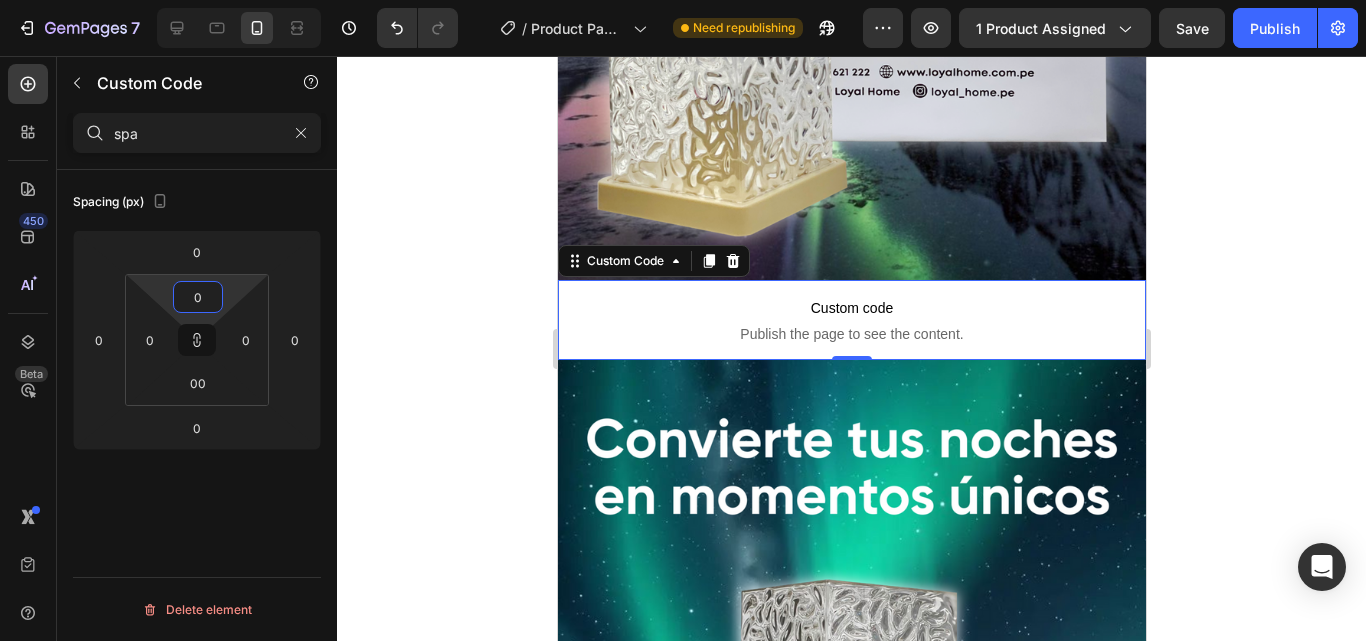 click on "0" at bounding box center (198, 297) 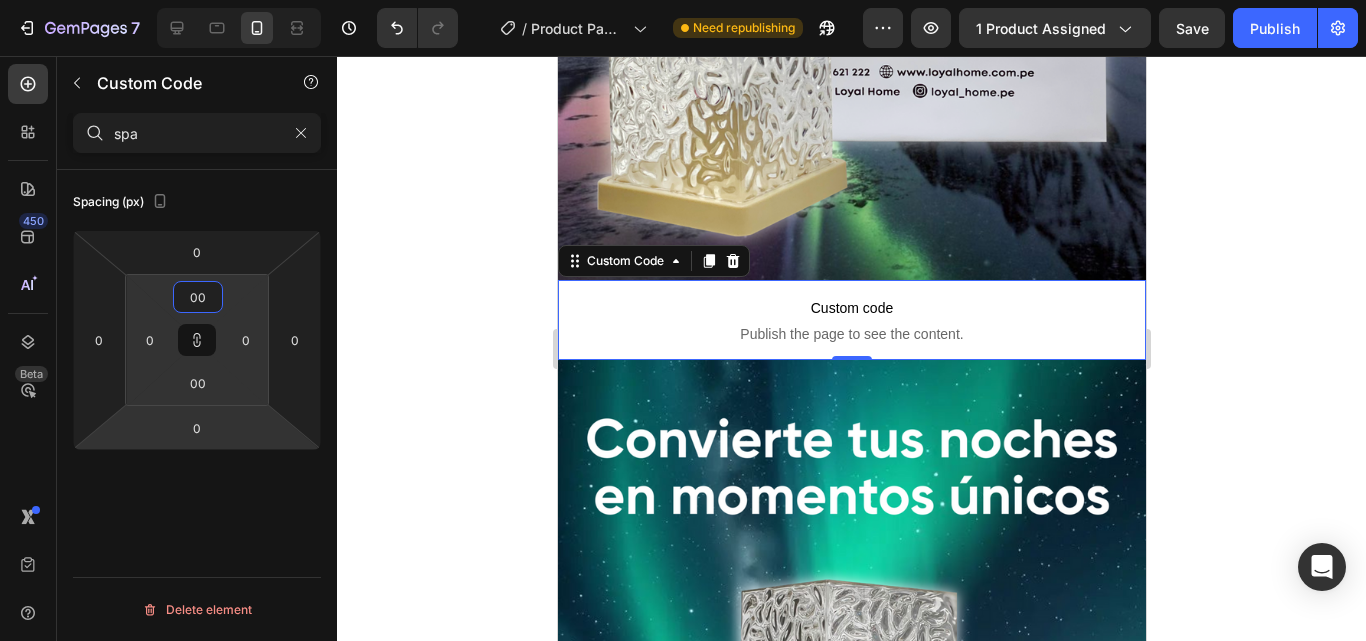 type on "00" 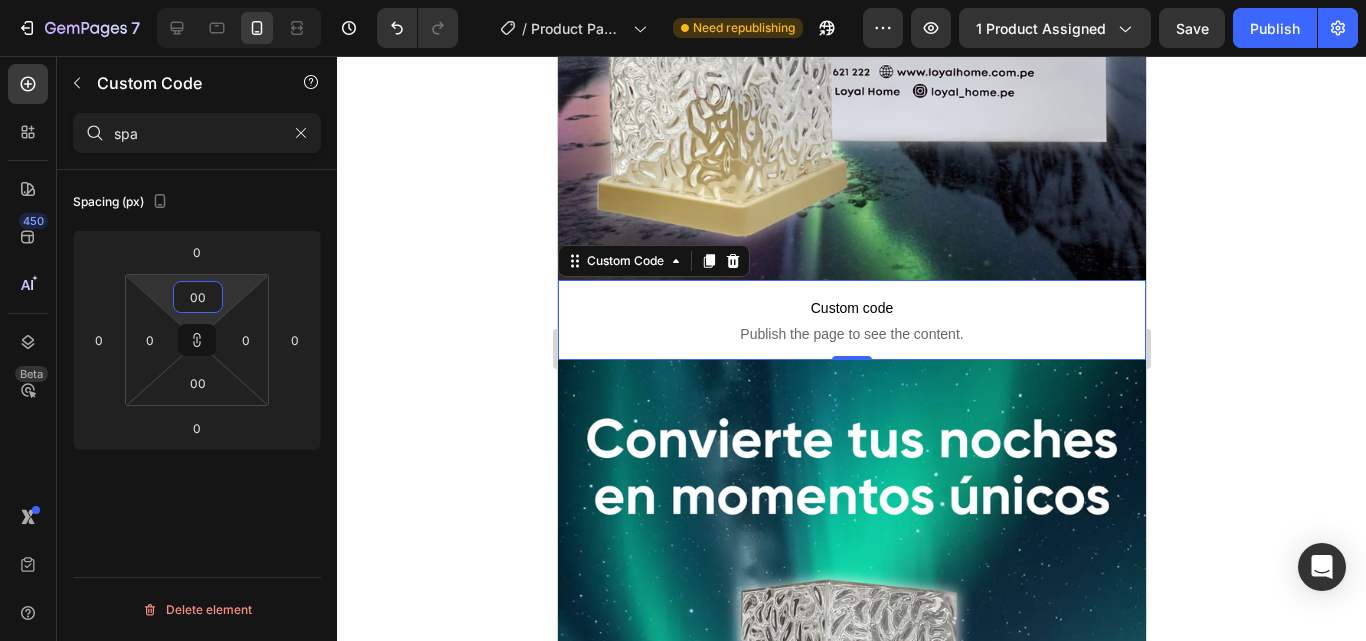 click on "00" at bounding box center (198, 297) 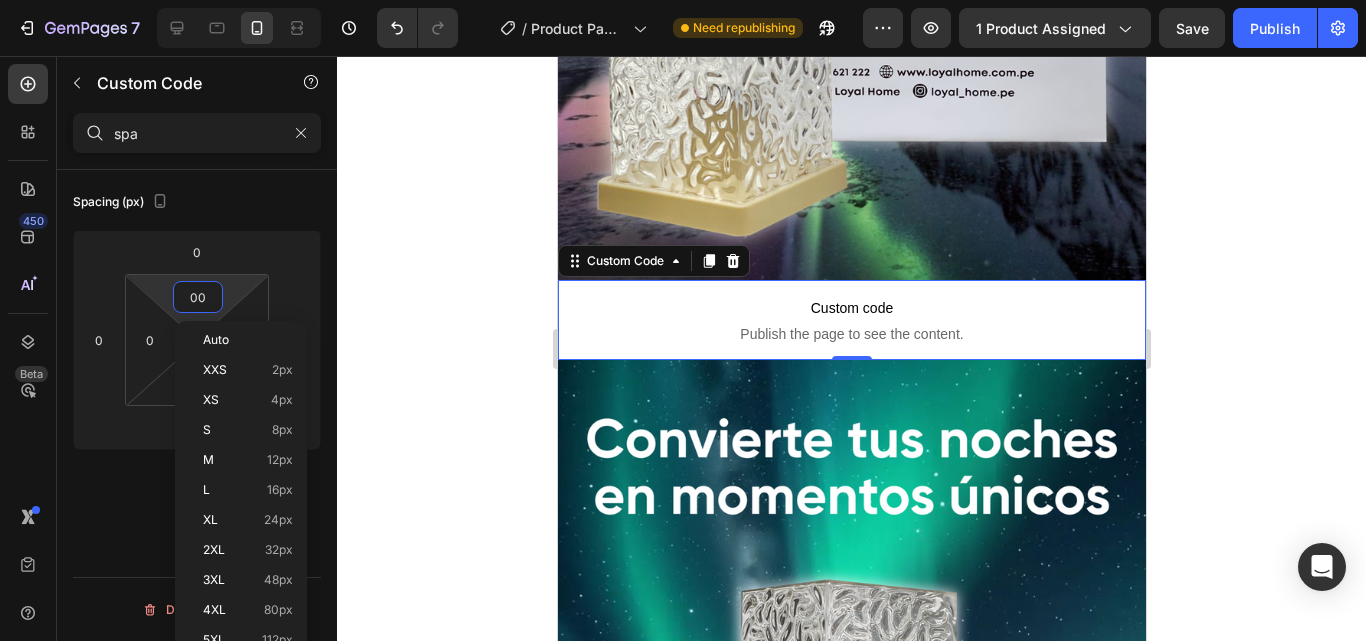 type 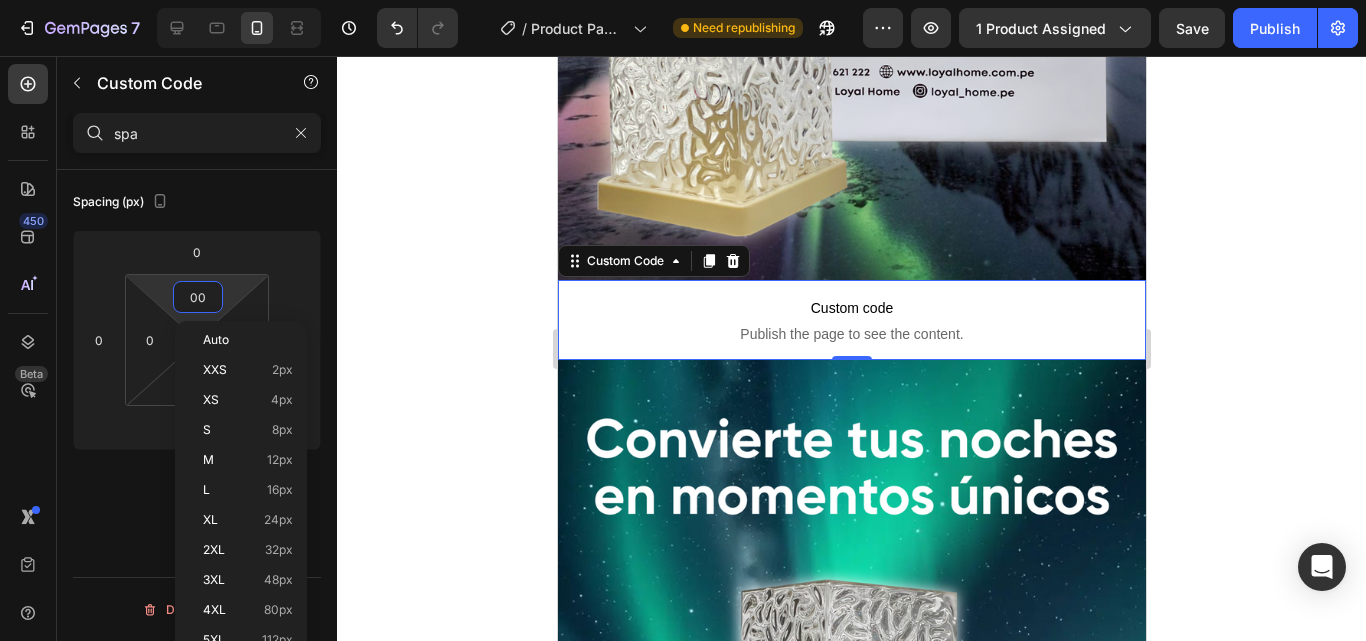 type 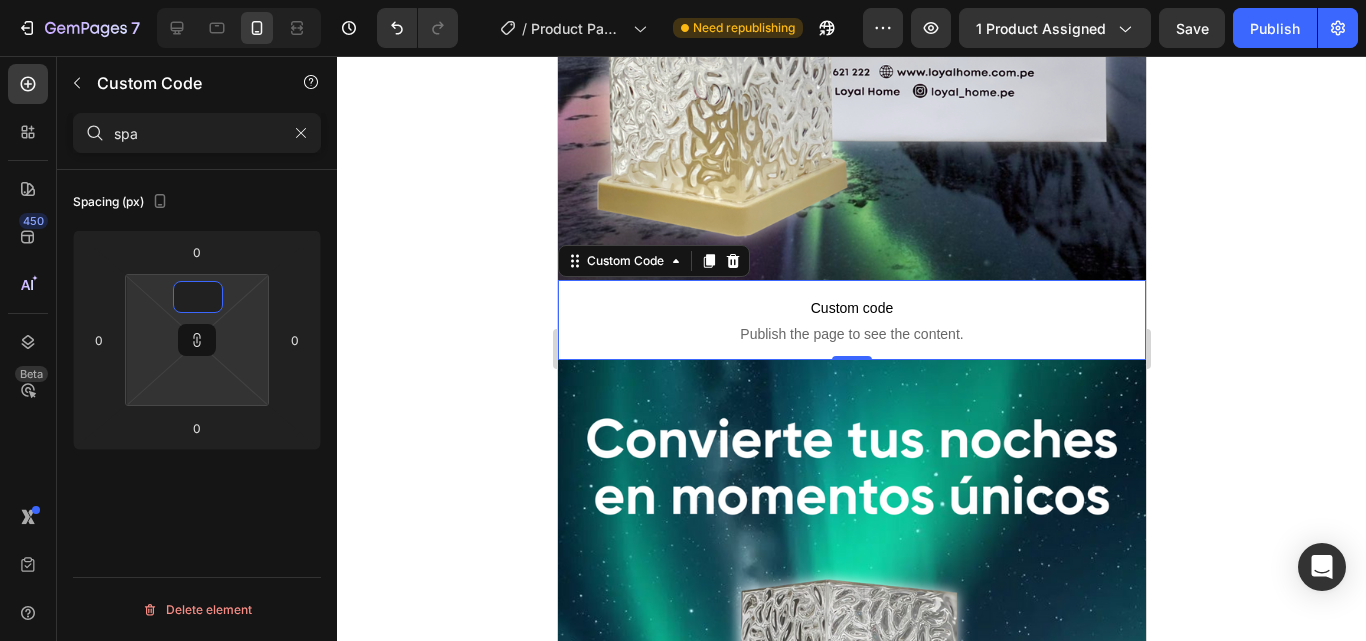type on "0" 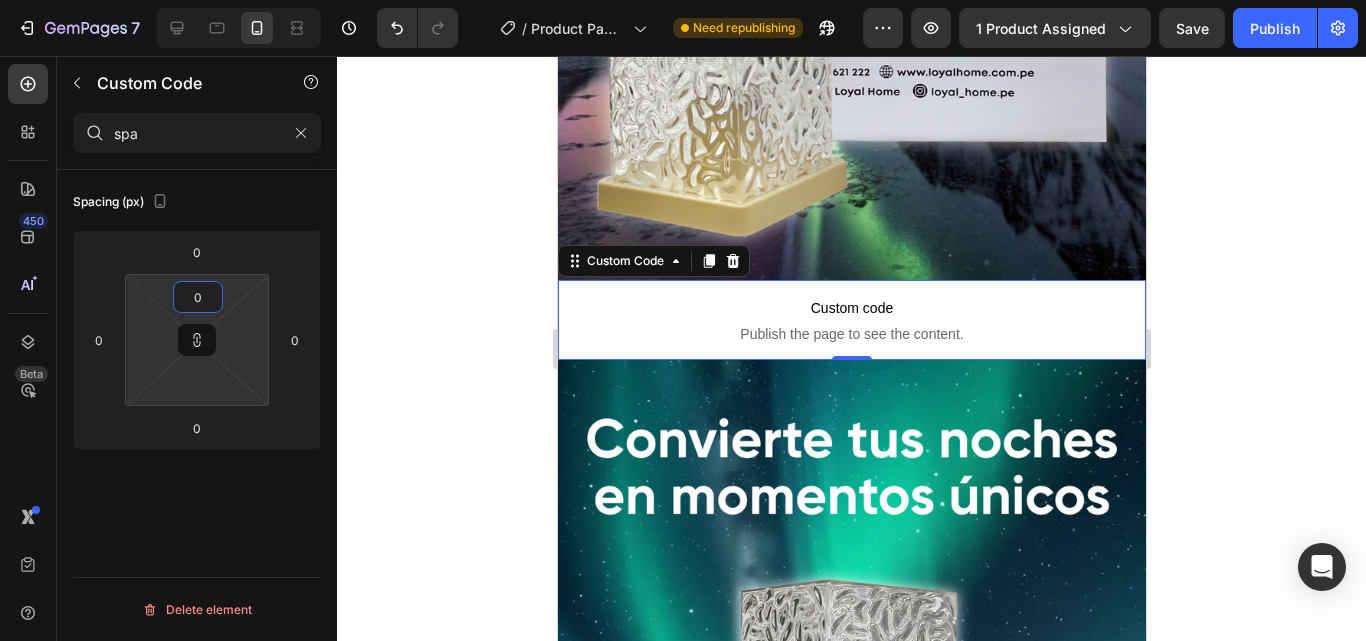 type on "0" 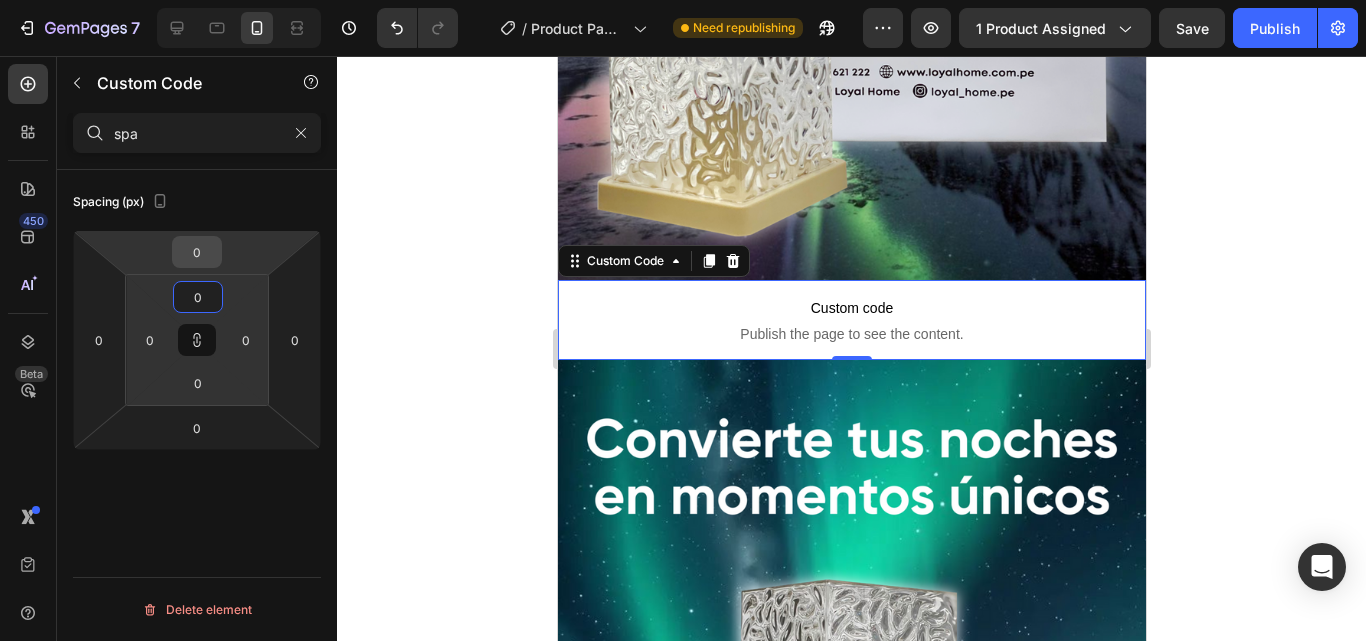 type on "0" 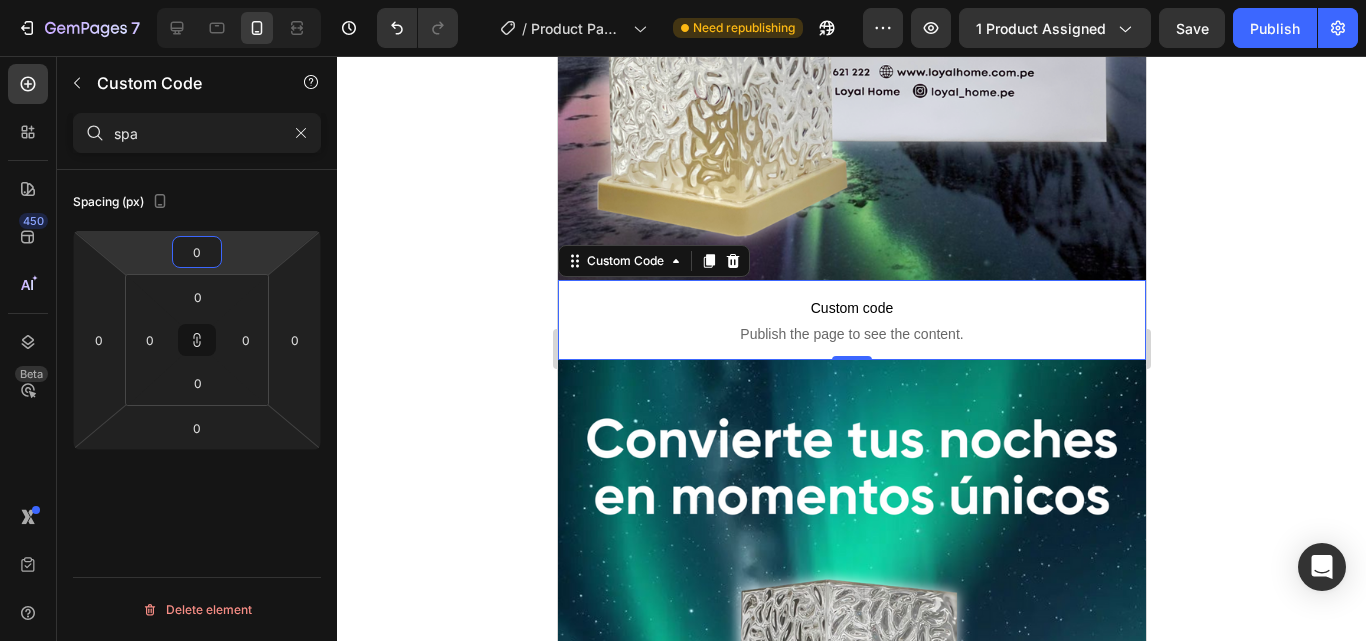 click on "0" at bounding box center [197, 252] 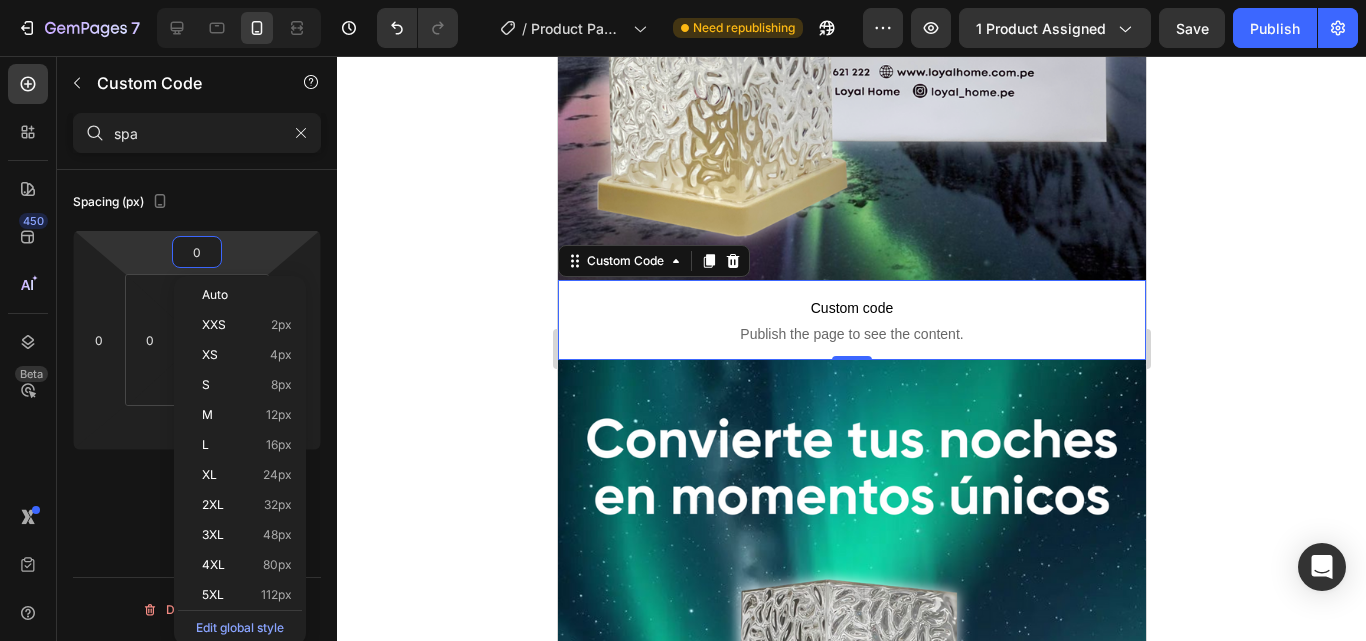 click on "Spacing (px) 0 0 0 0 0 0 0 0 Delete element" at bounding box center (197, 434) 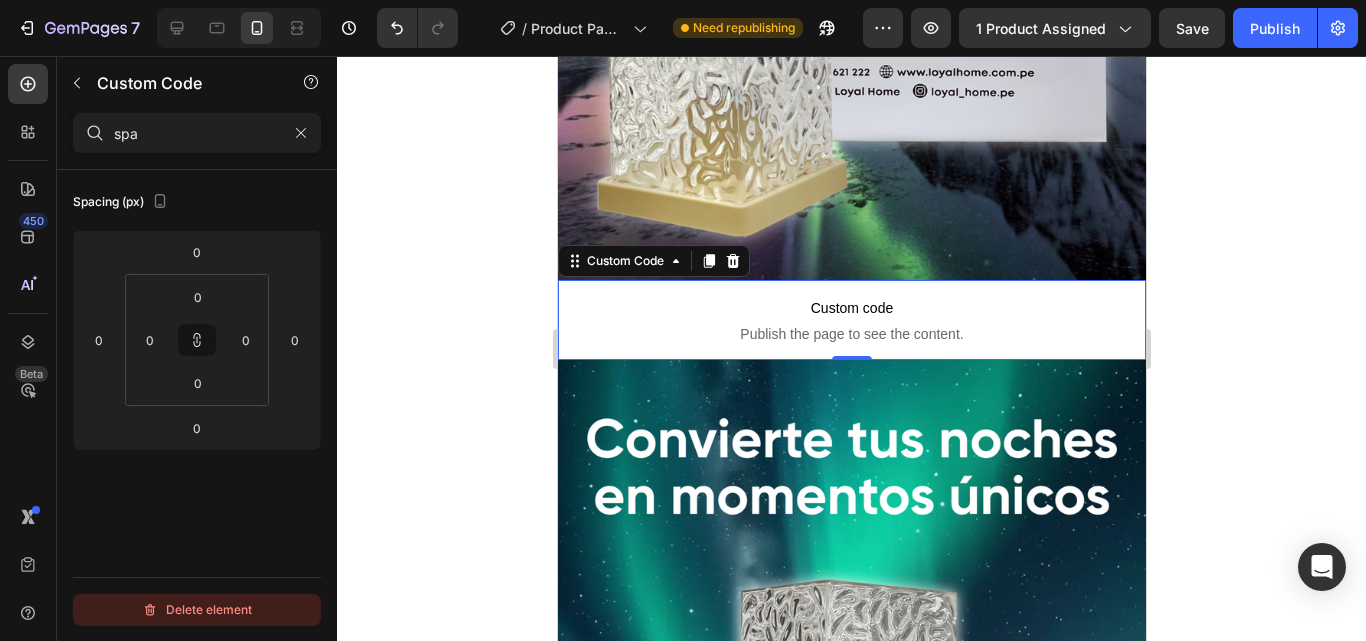 click on "Delete element" at bounding box center [197, 610] 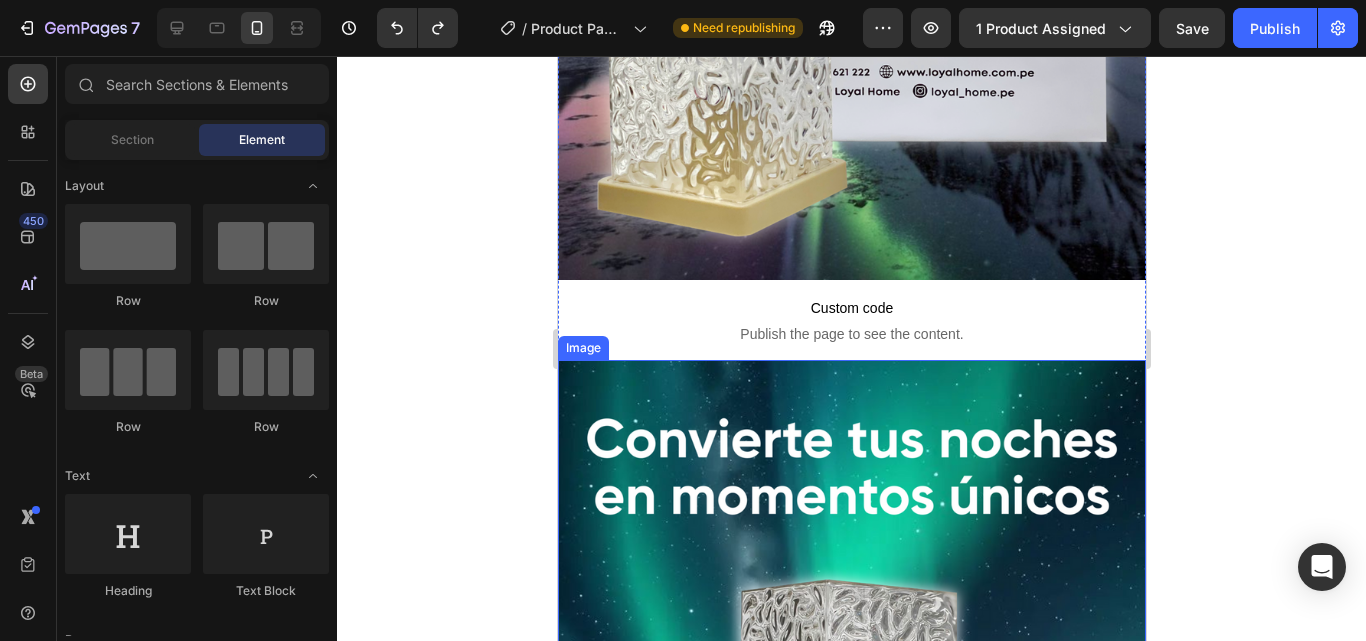 click at bounding box center [851, 882] 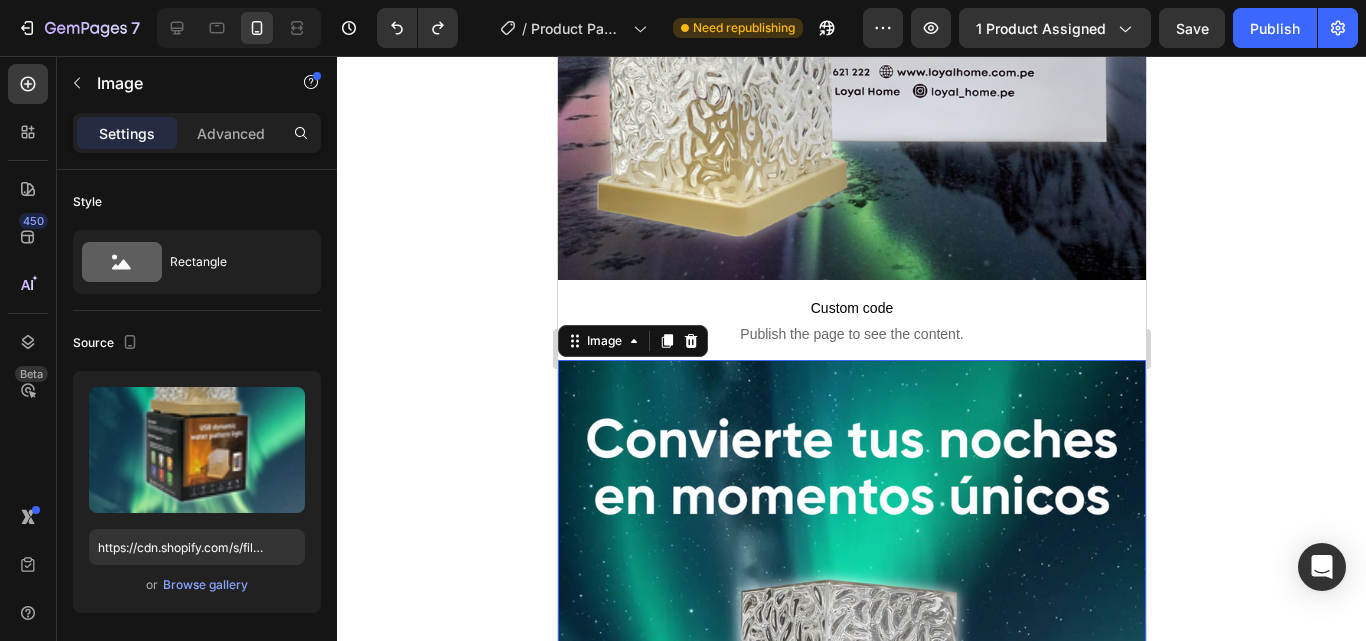 click at bounding box center [851, 882] 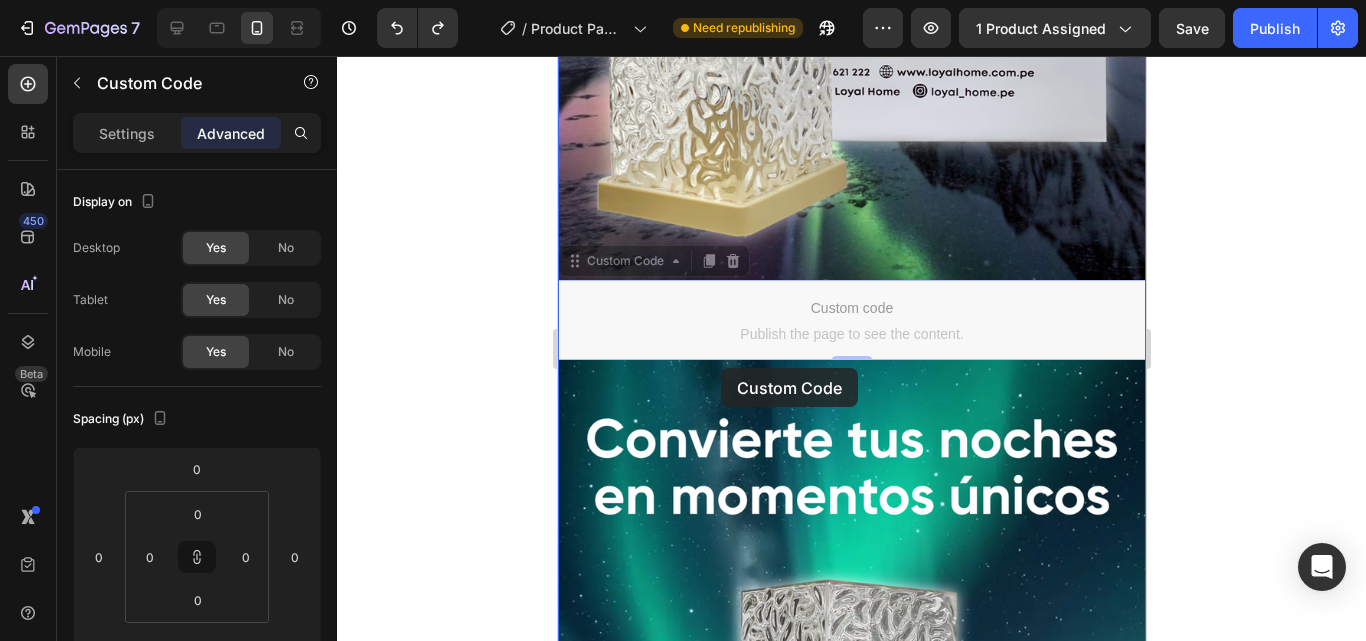 drag, startPoint x: 728, startPoint y: 331, endPoint x: 720, endPoint y: 369, distance: 38.832977 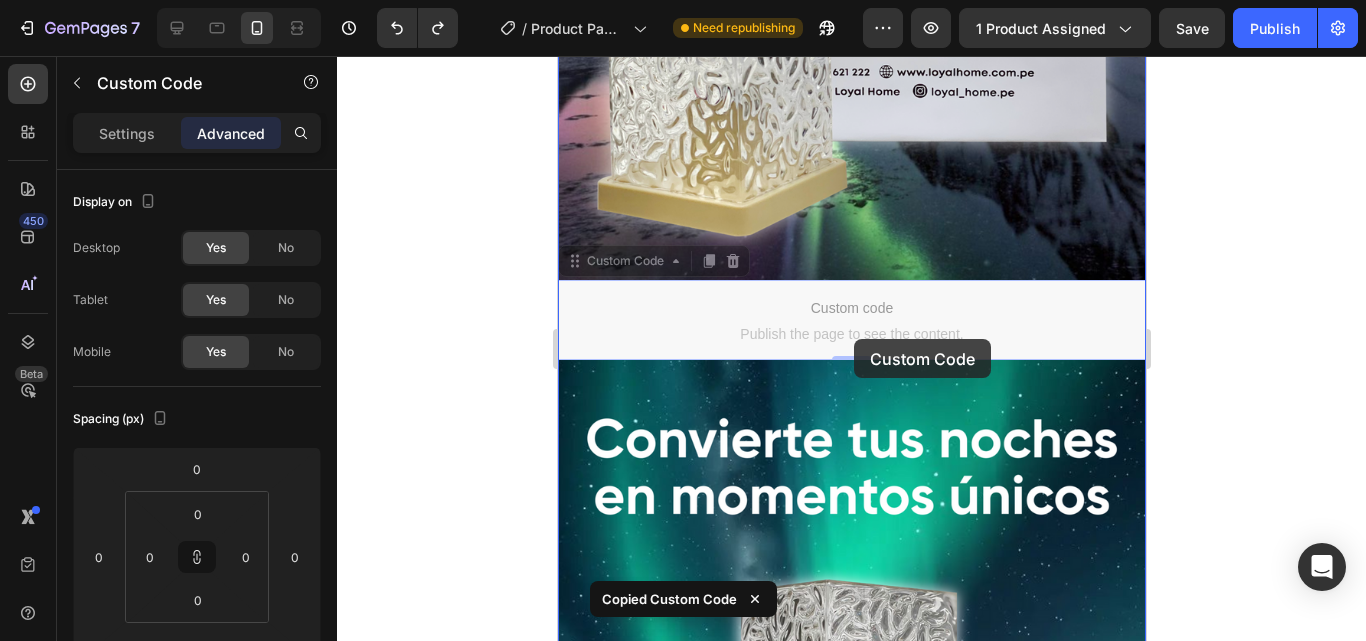 drag, startPoint x: 855, startPoint y: 327, endPoint x: 852, endPoint y: 344, distance: 17.262676 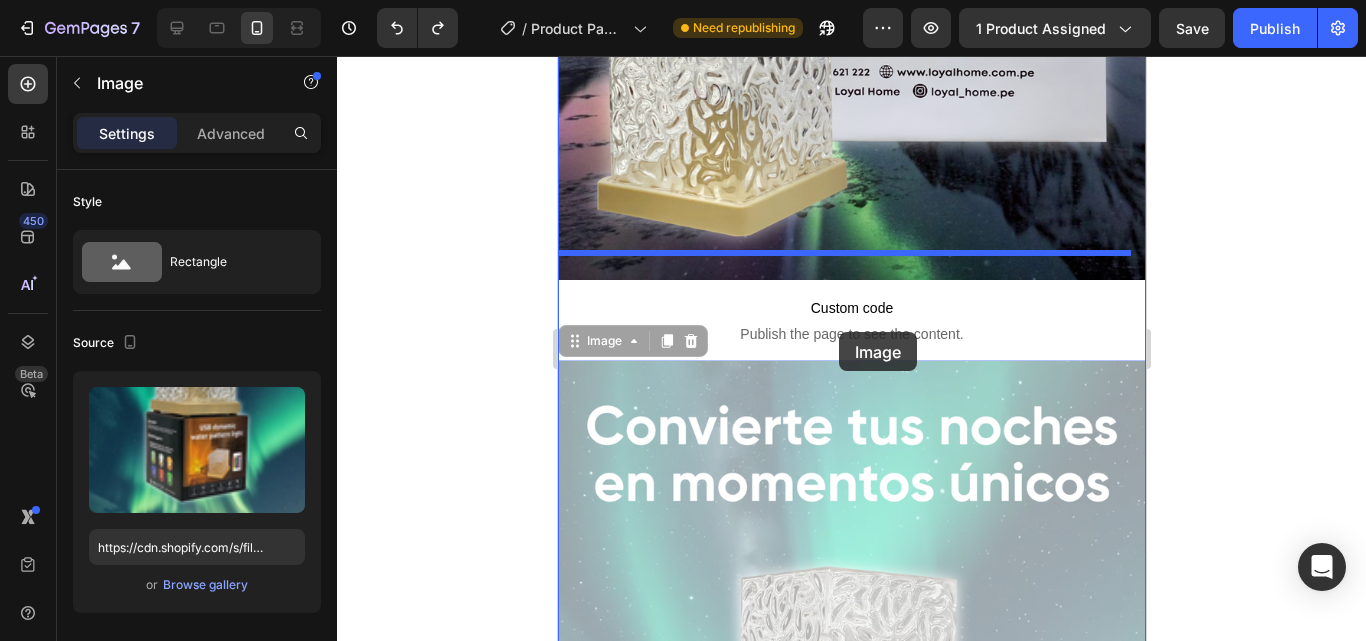 click on "Mobile  ( 588 px) iPhone 13 Mini iPhone 13 Pro iPhone 11 Pro Max iPhone 15 Pro Max Pixel 7 Galaxy S8+ Galaxy S20 Ultra iPad Mini iPad Air iPad Pro Header Image
Custom code
Publish the page to see the content.
Custom Code Image   0 Image   0
Custom code
Publish the page to see the content.
Custom Code Image Section 2 Root Start with Sections from sidebar Add sections Add elements Start with Generating from URL or image Add section Choose templates inspired by CRO experts Generate layout from URL or image Add blank section then drag & drop elements Footer" at bounding box center [851, 977] 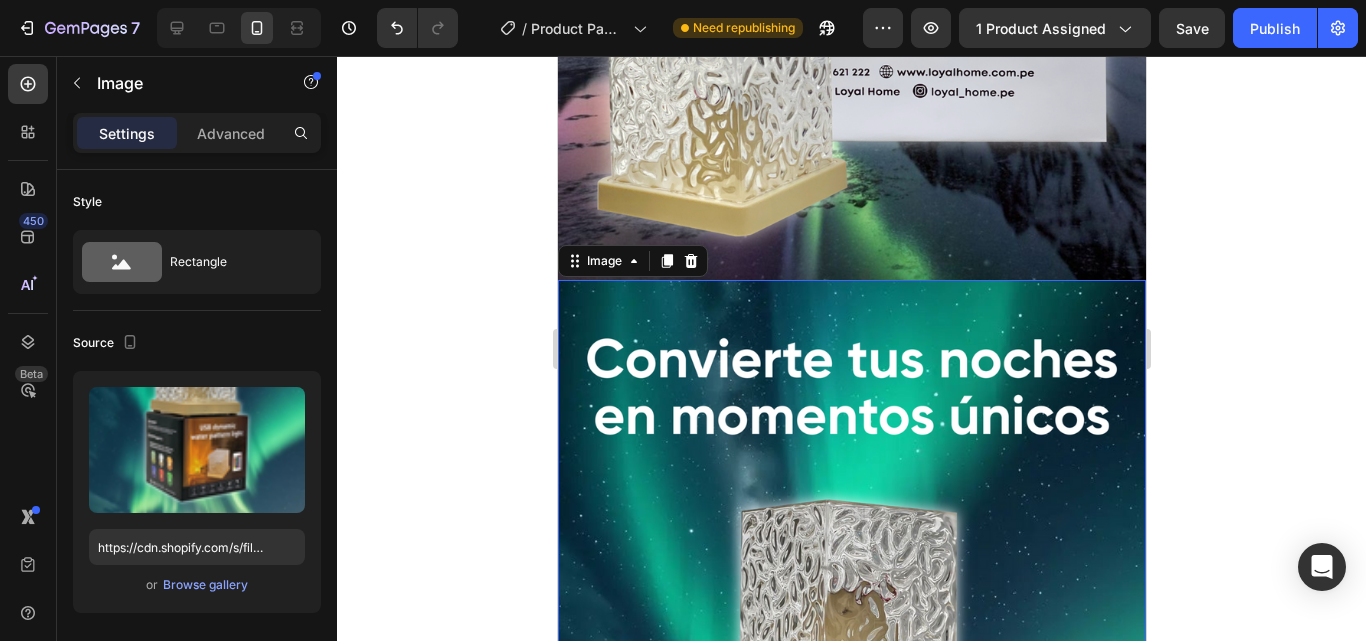 click at bounding box center (851, 802) 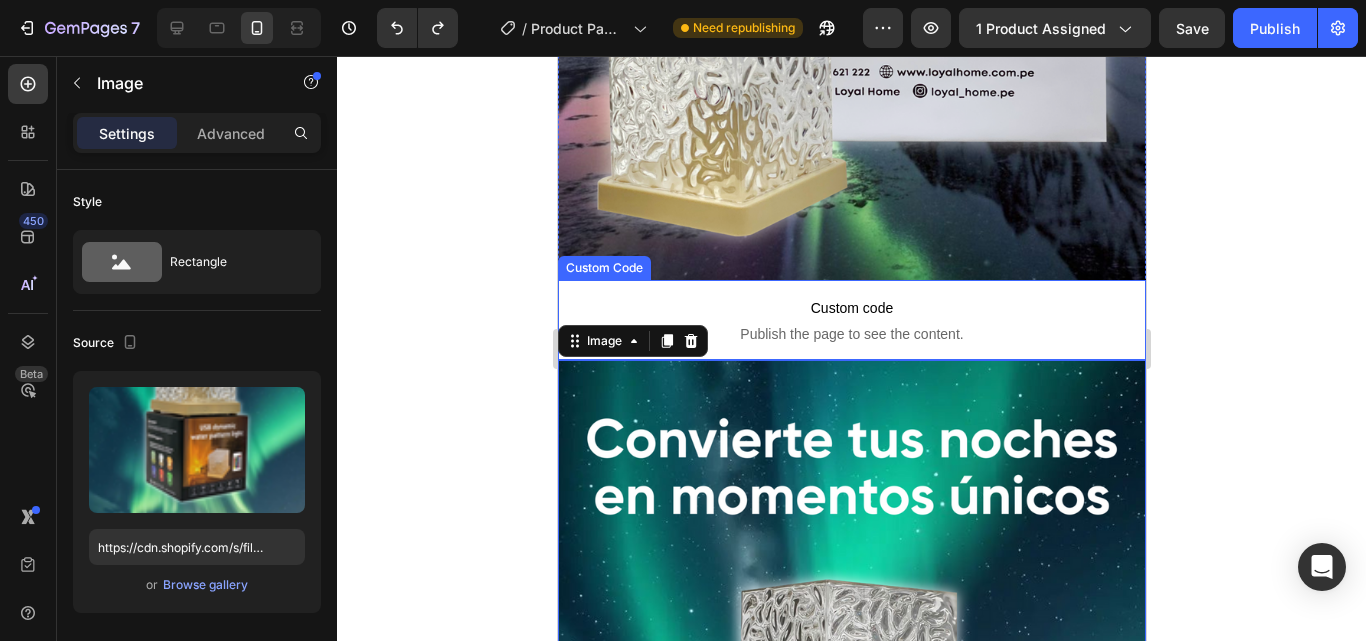 click on "Custom code" at bounding box center (851, 308) 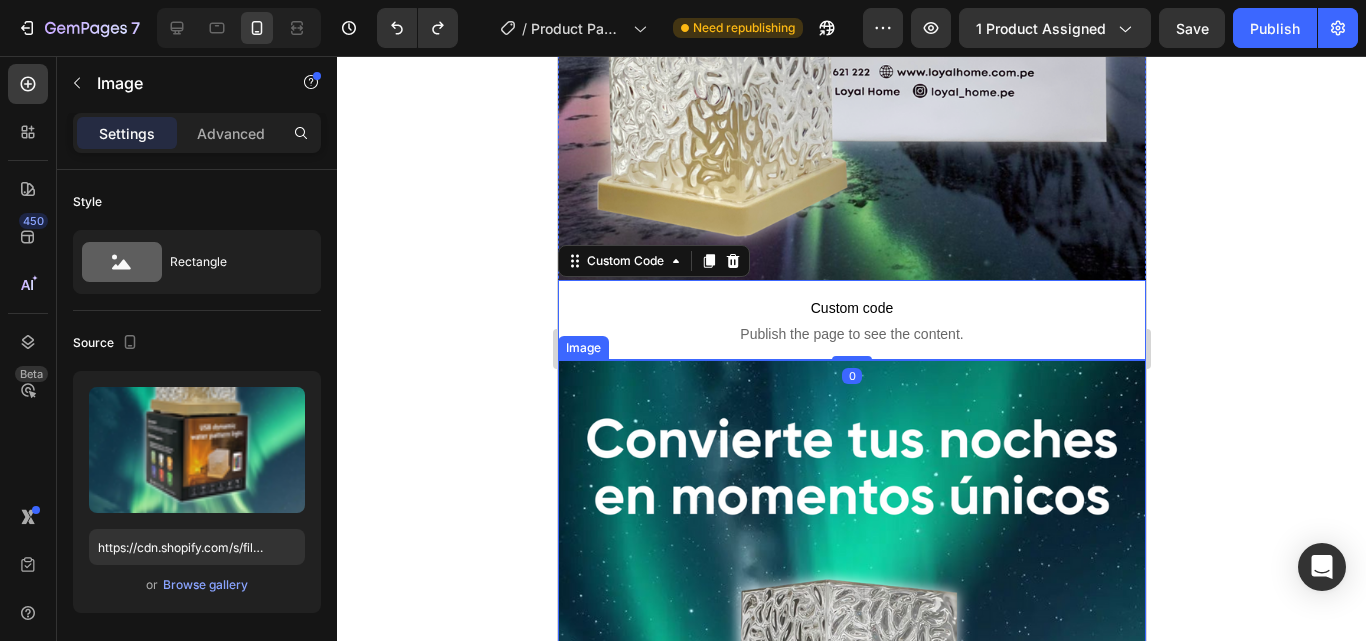click at bounding box center [851, 882] 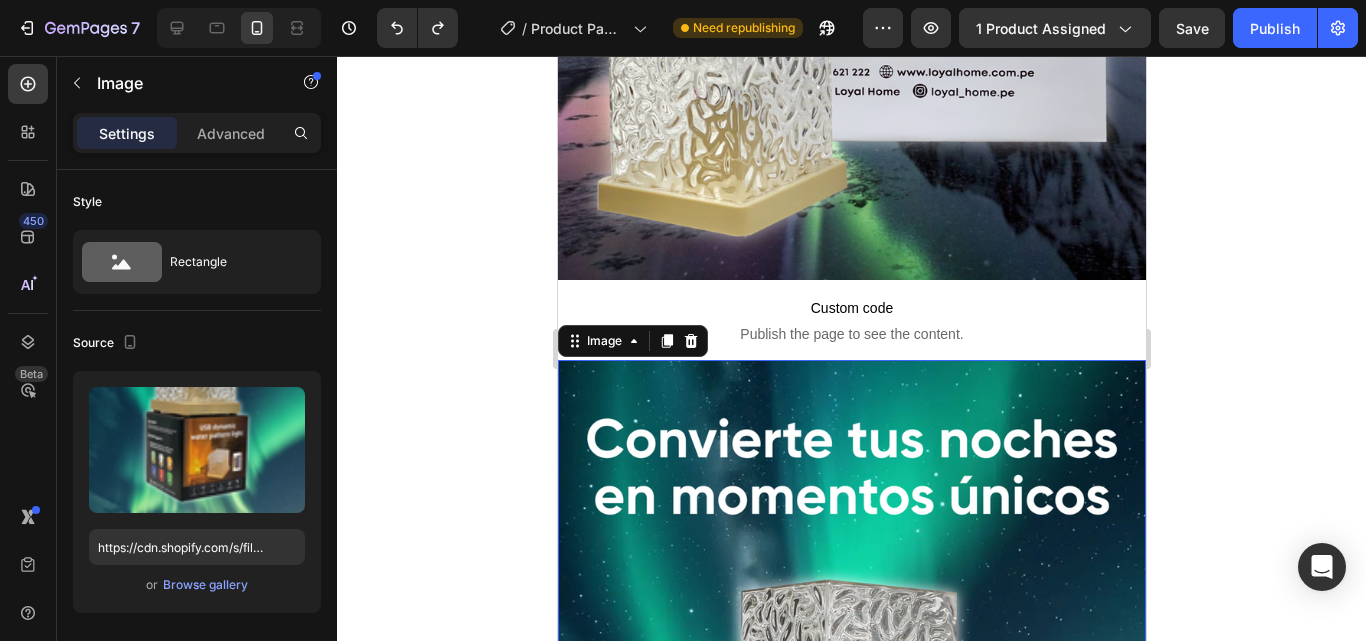 click 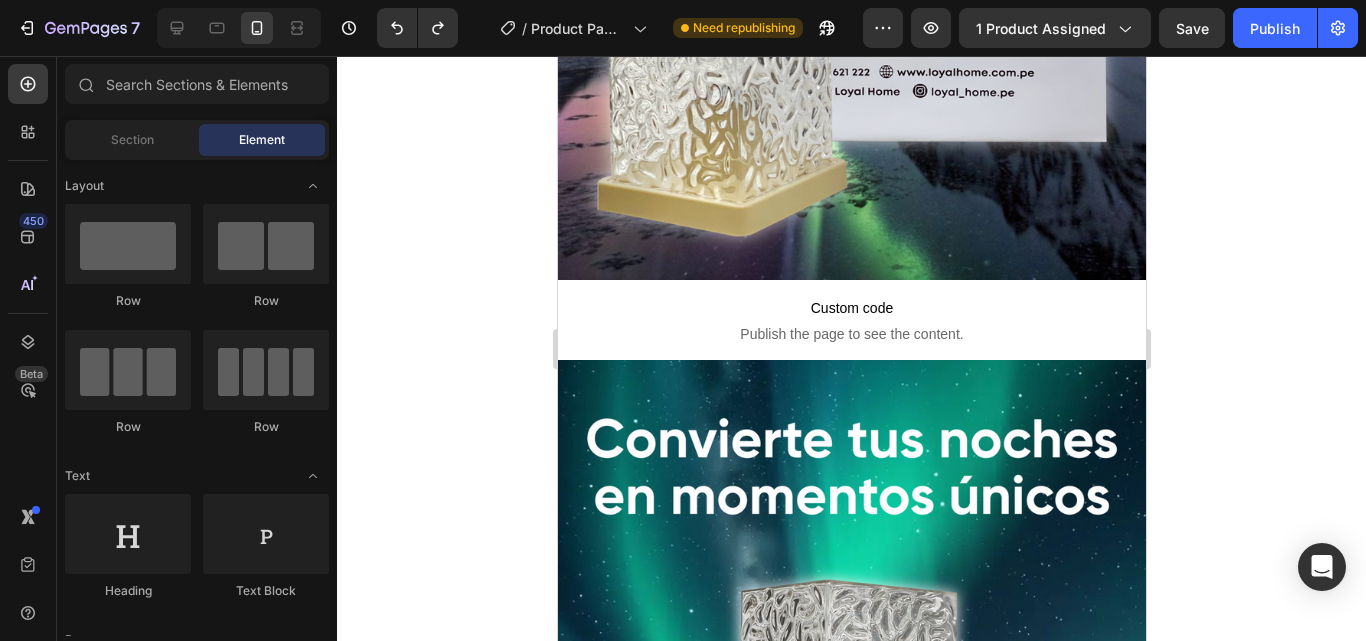 click 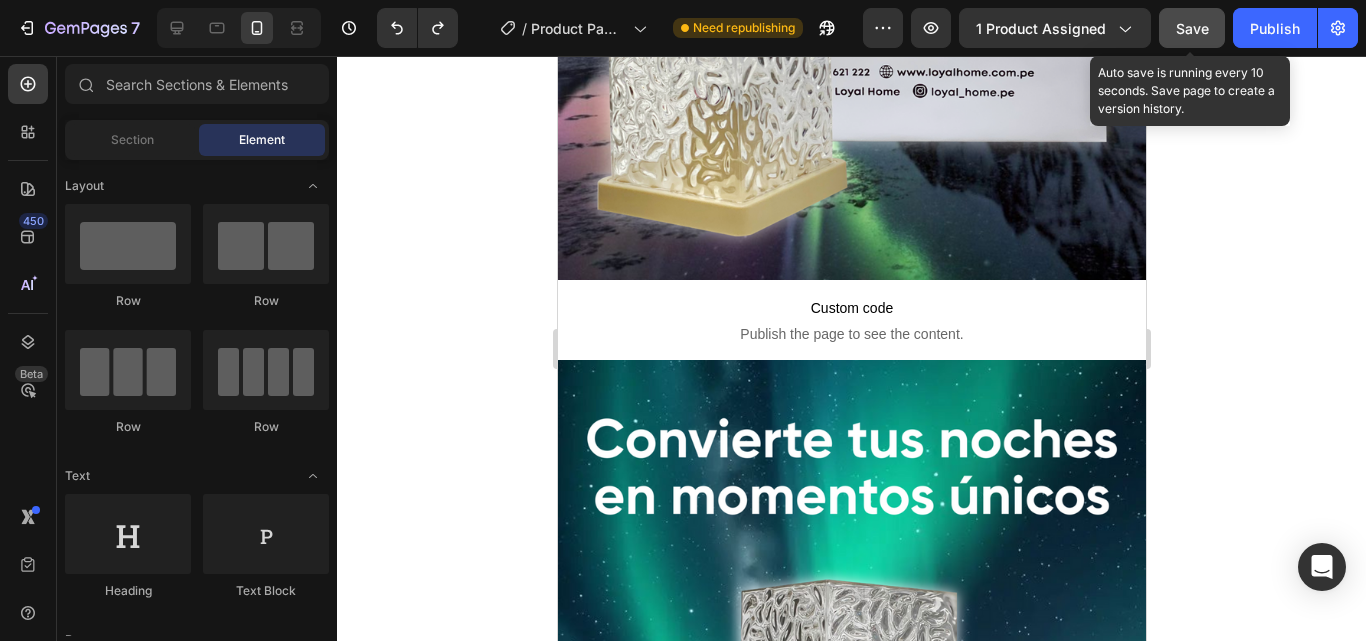 click on "Save" 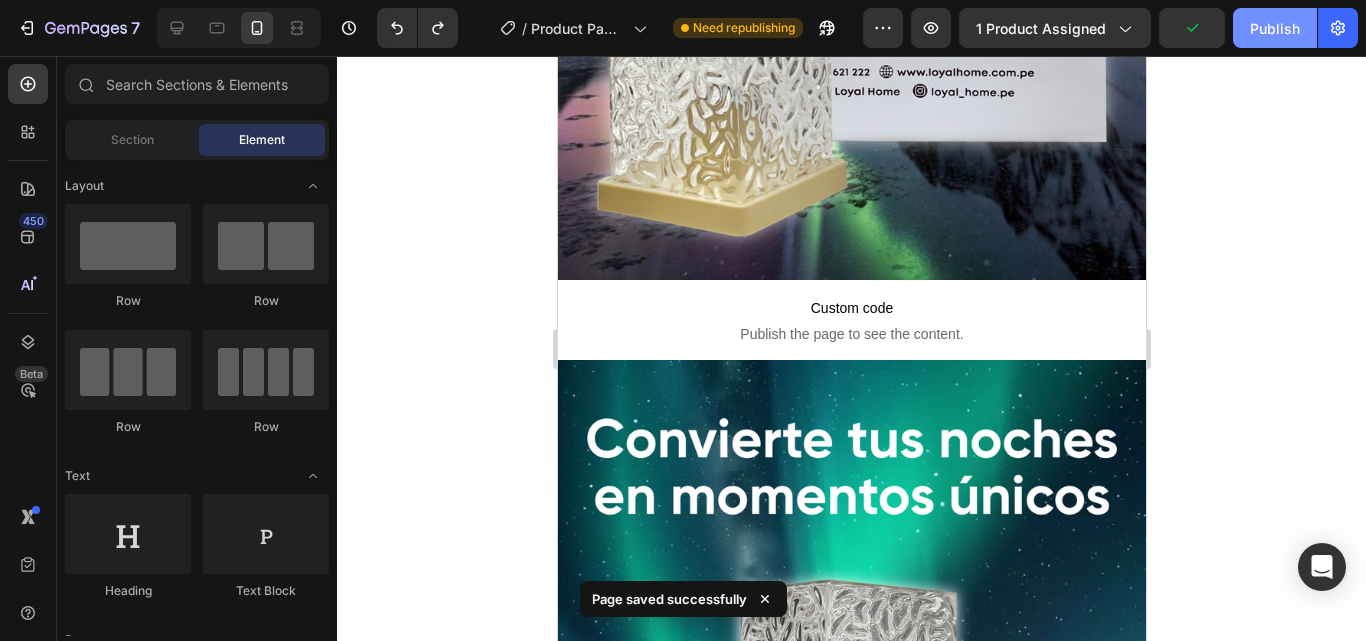click on "Publish" 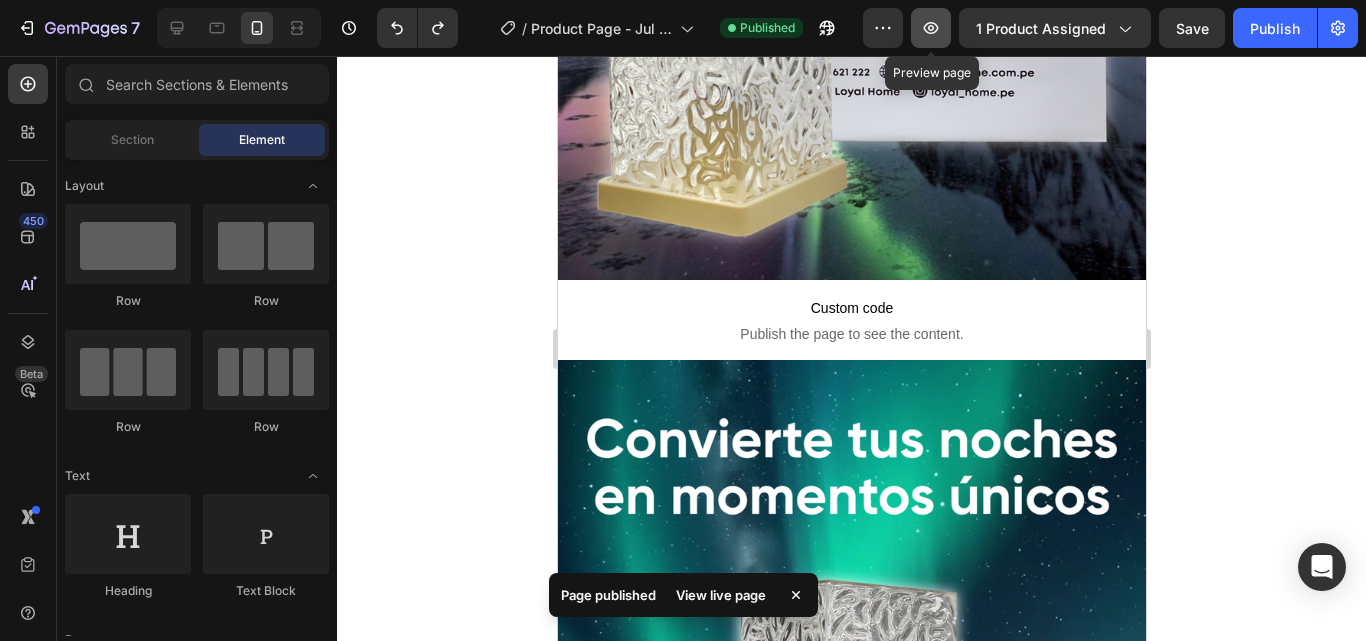 click 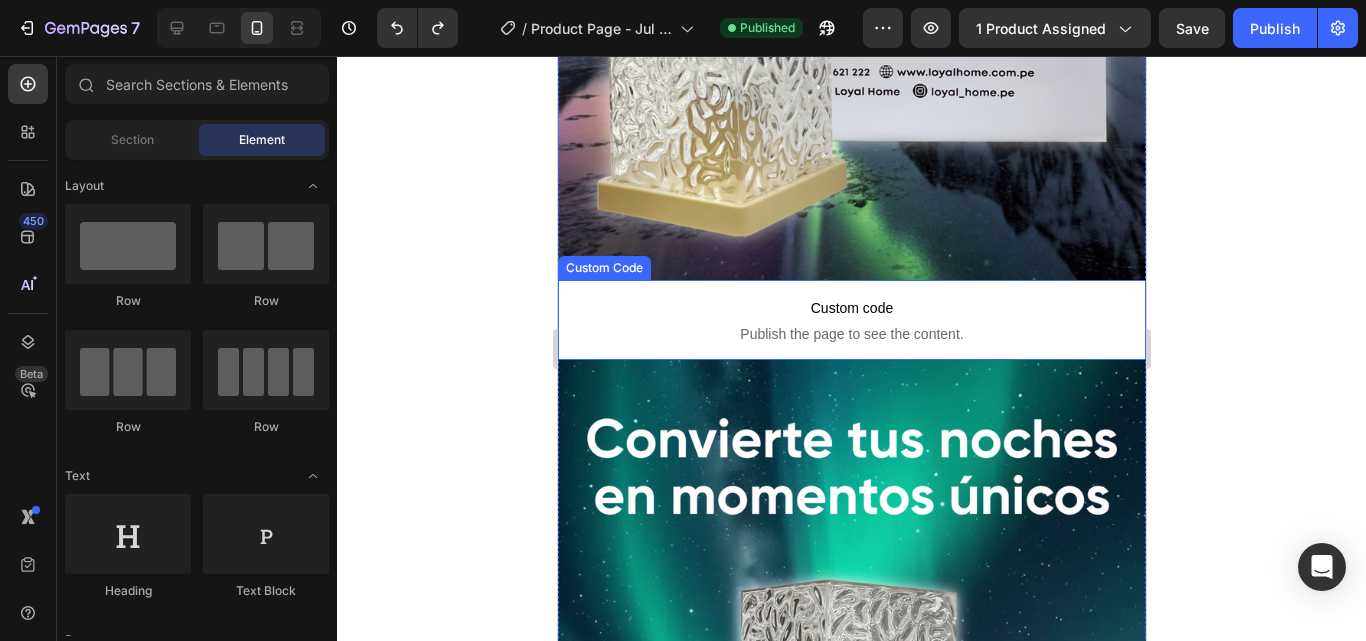 click on "Custom code
Publish the page to see the content." at bounding box center [851, 320] 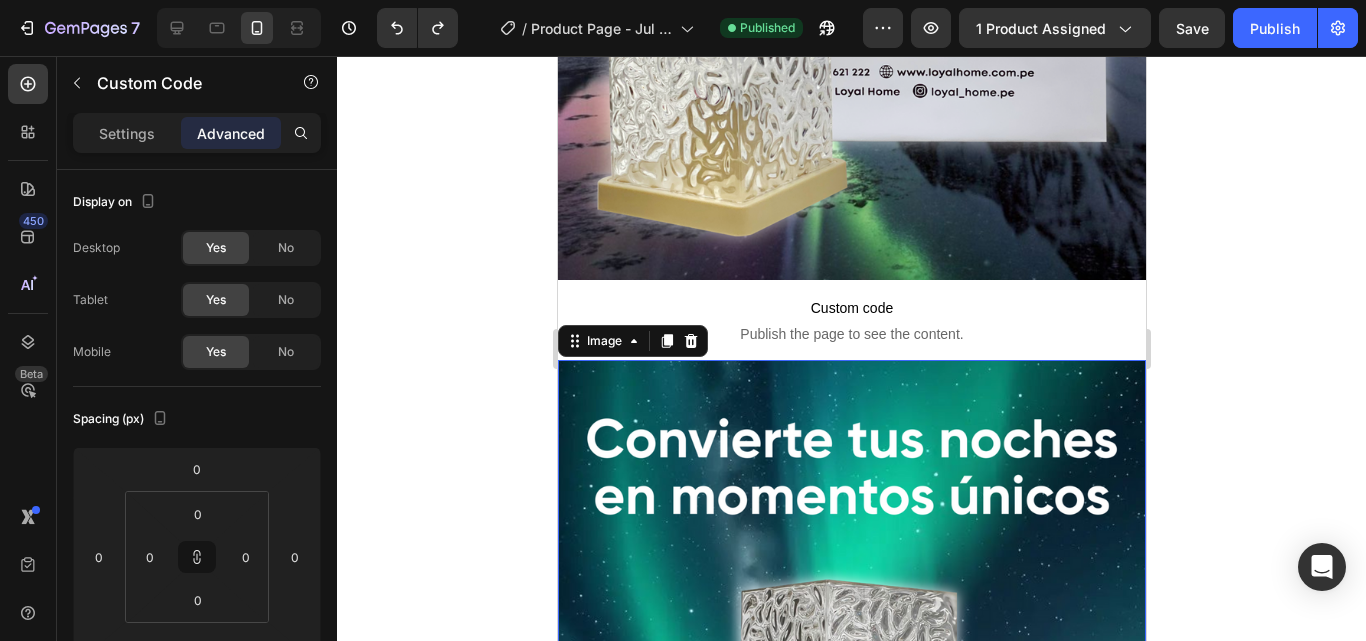 click at bounding box center (851, 882) 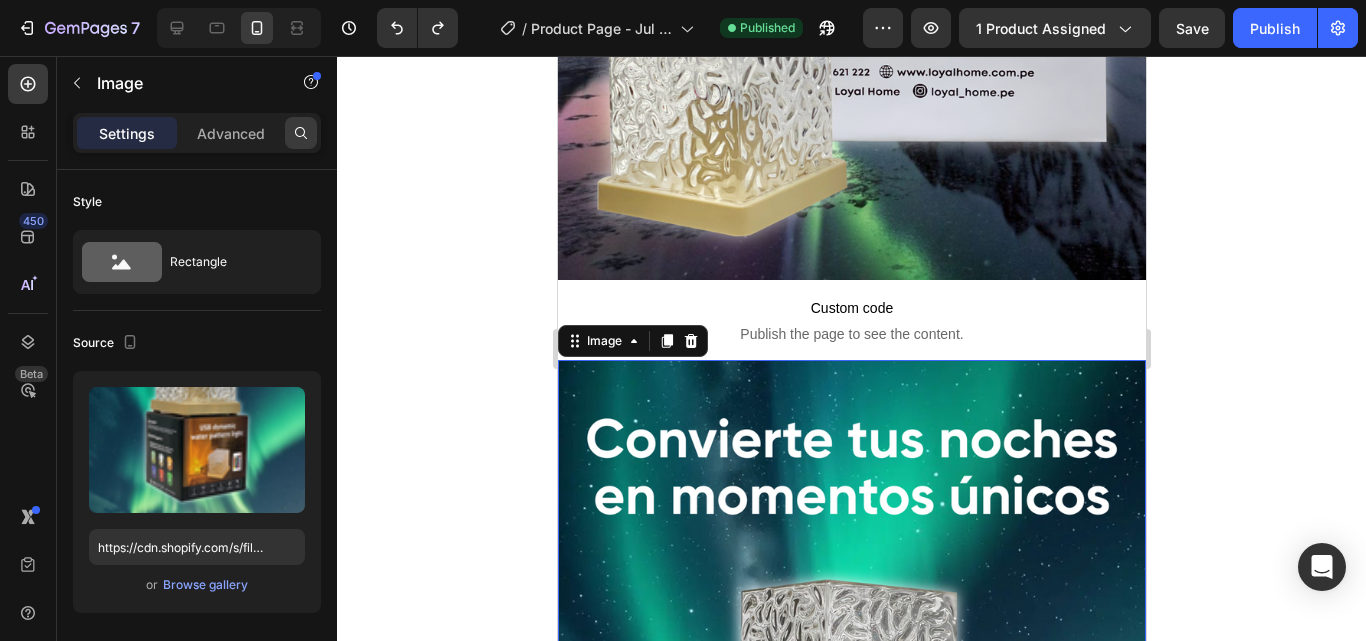 click at bounding box center [301, 133] 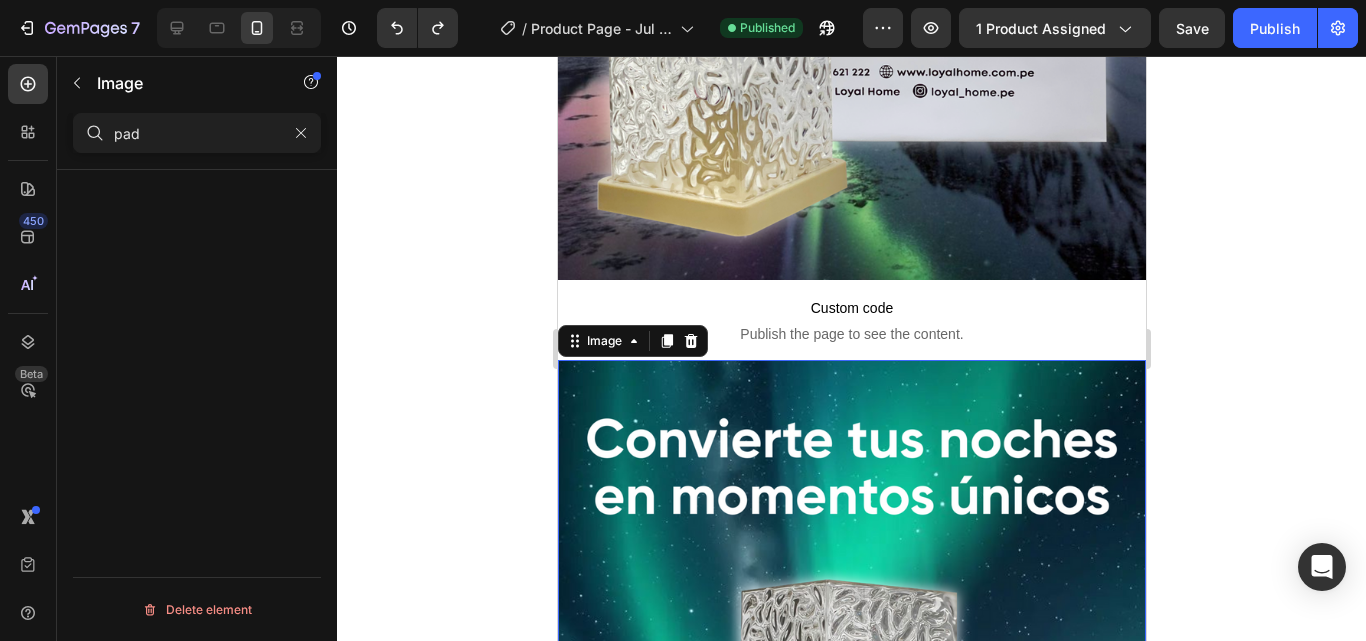 type on "pad" 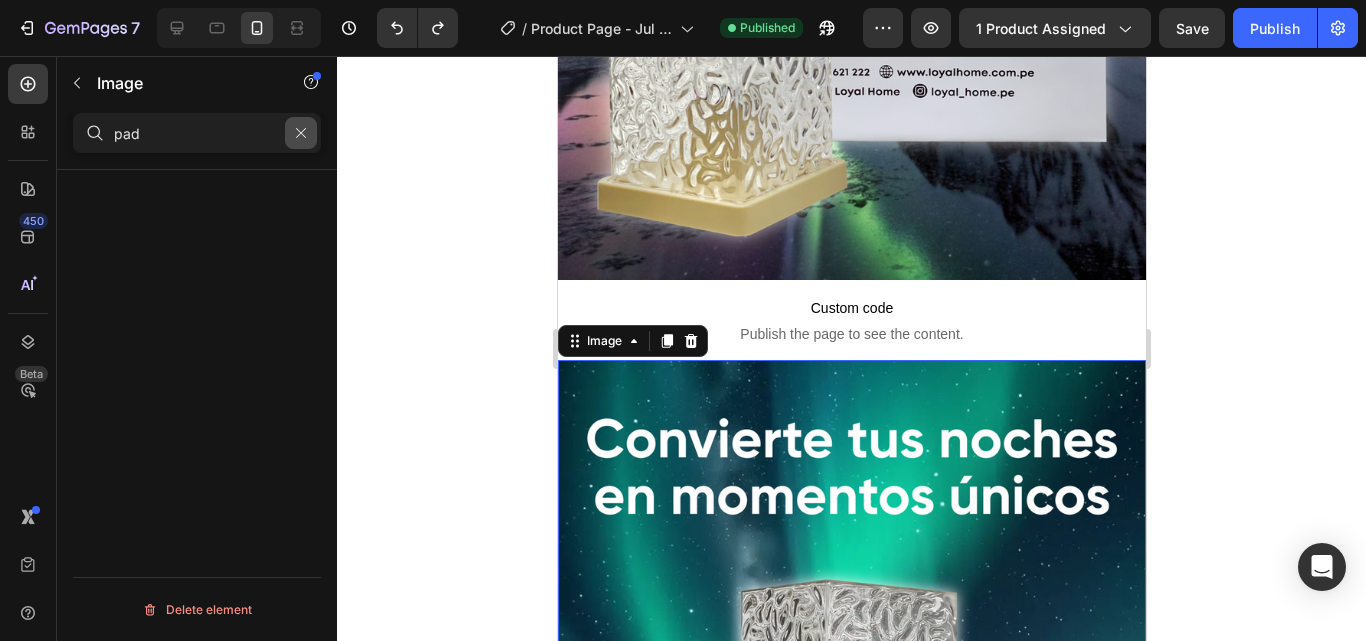 drag, startPoint x: 312, startPoint y: 131, endPoint x: 302, endPoint y: 130, distance: 10.049875 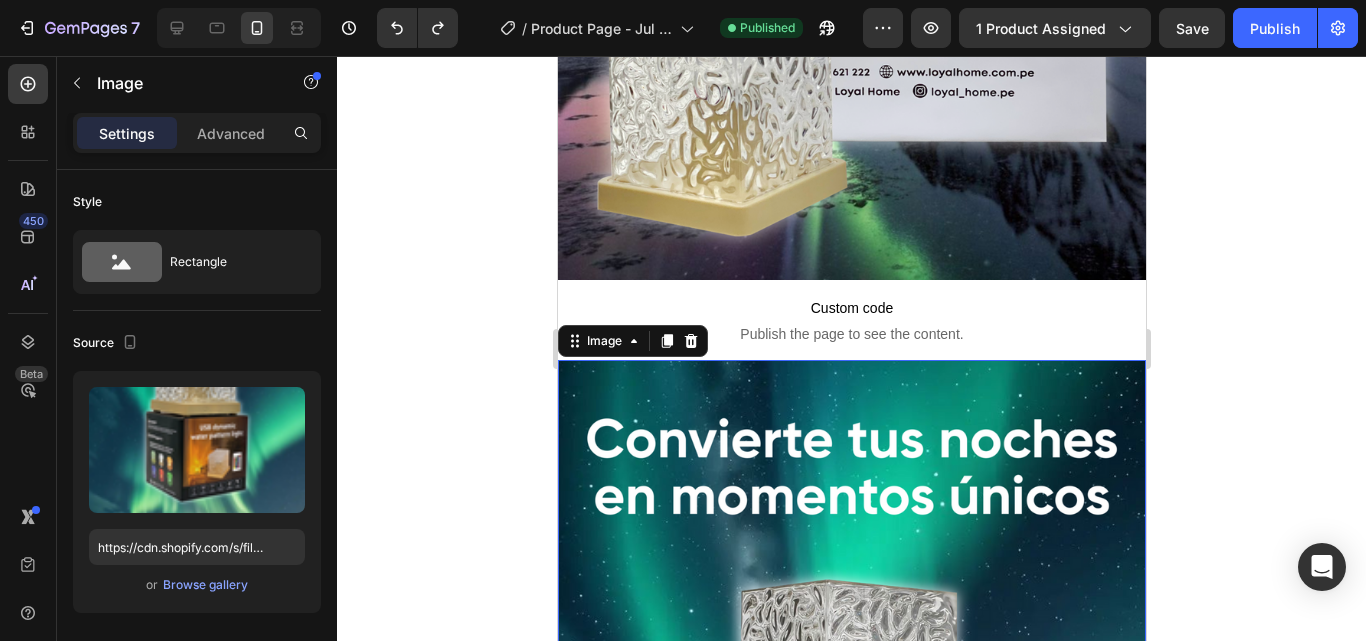 click 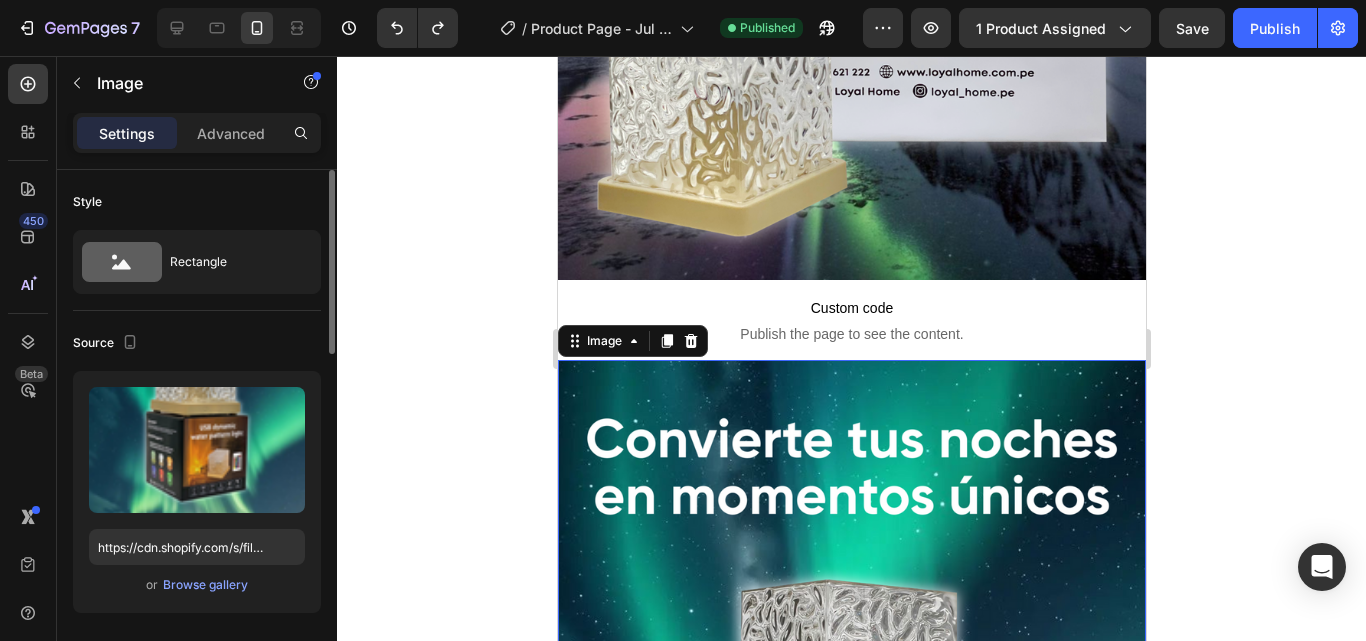 click on "Style" at bounding box center (197, 202) 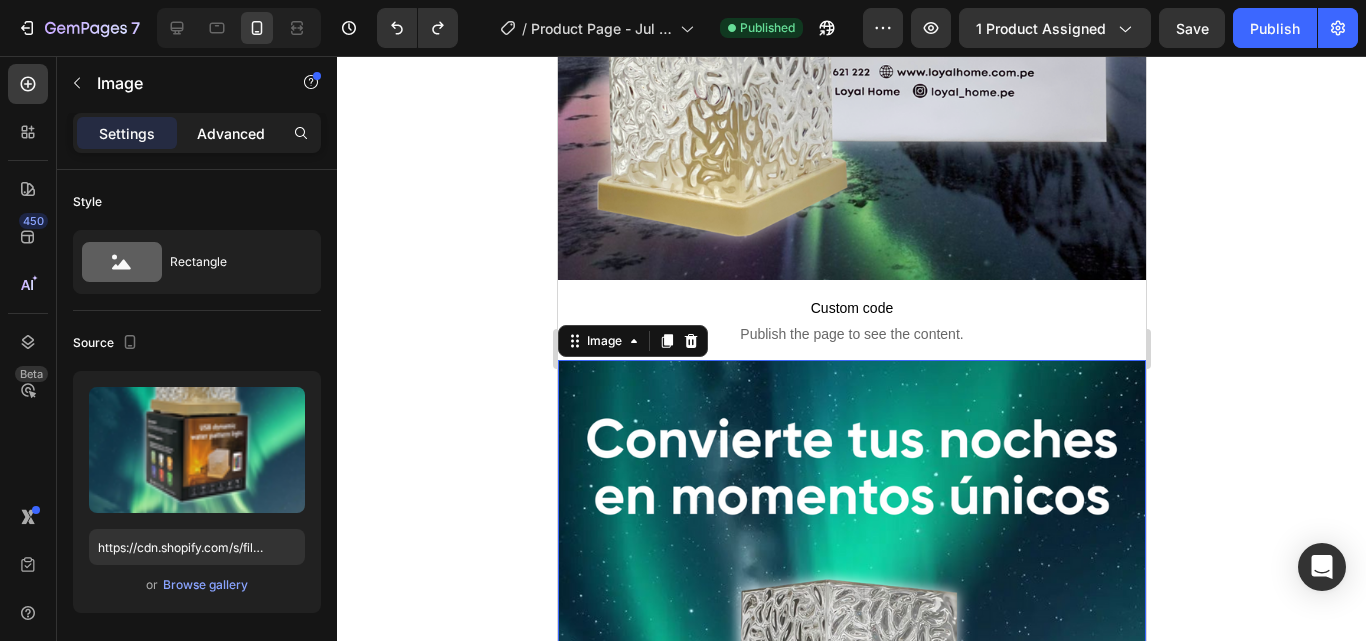 click on "Advanced" at bounding box center [231, 133] 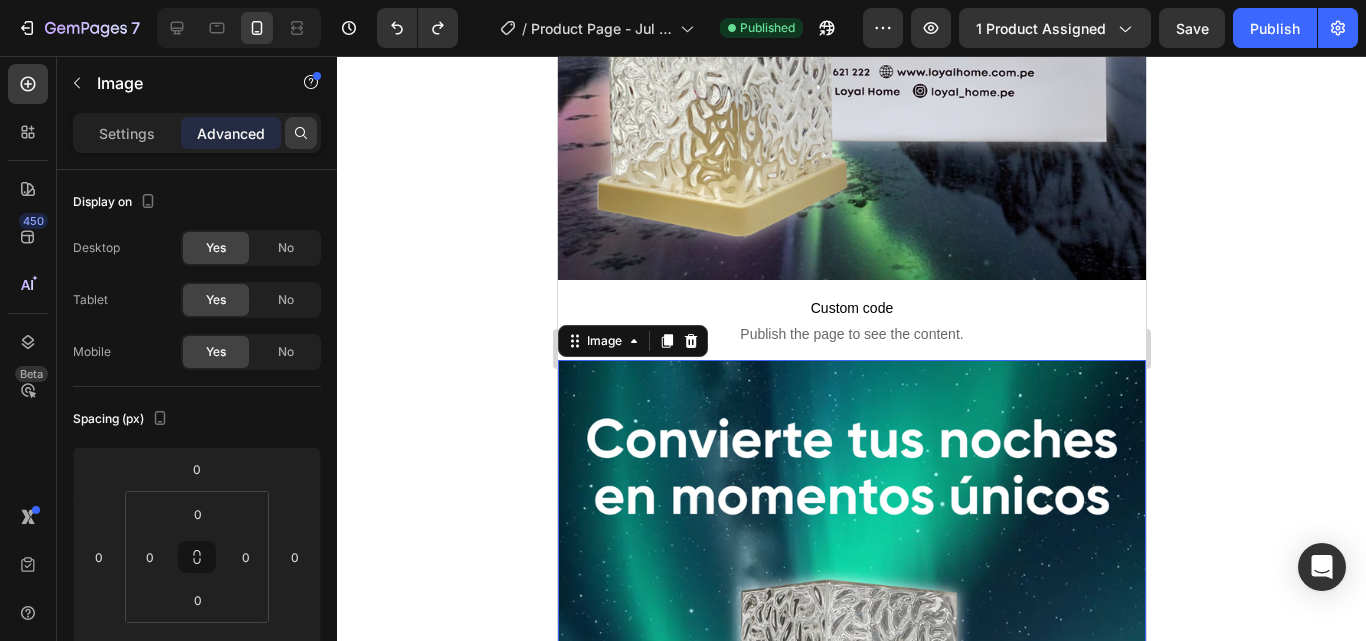 click 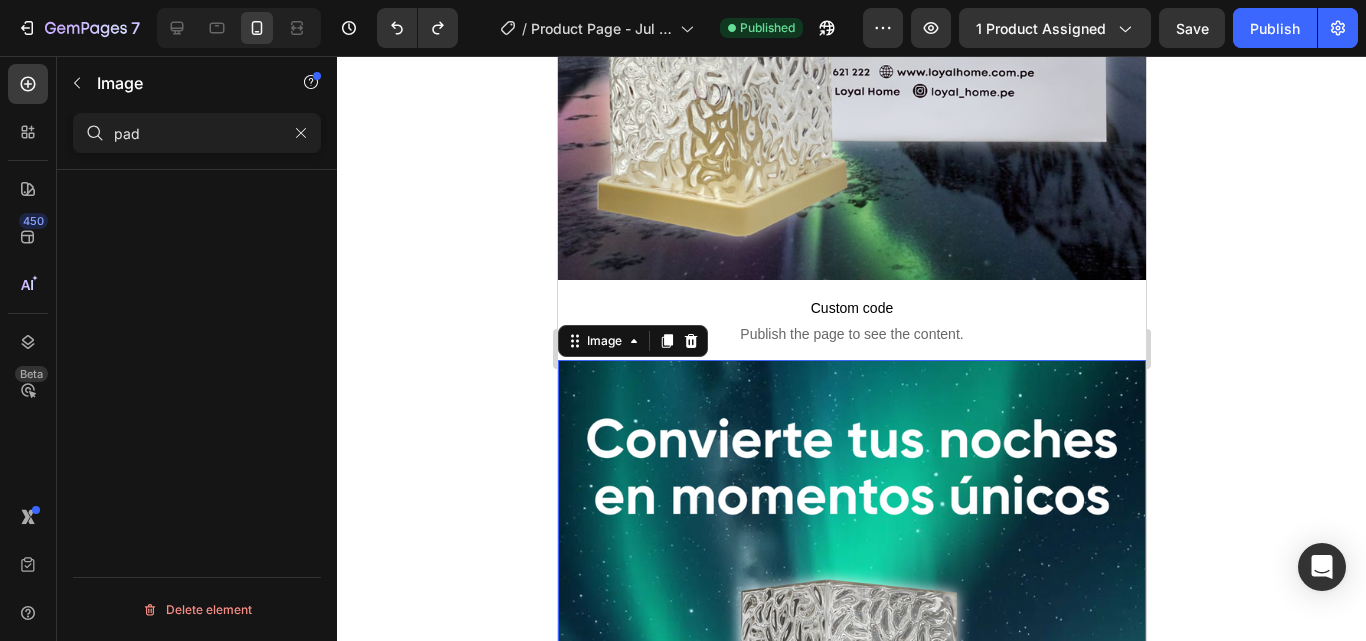 type on "pad" 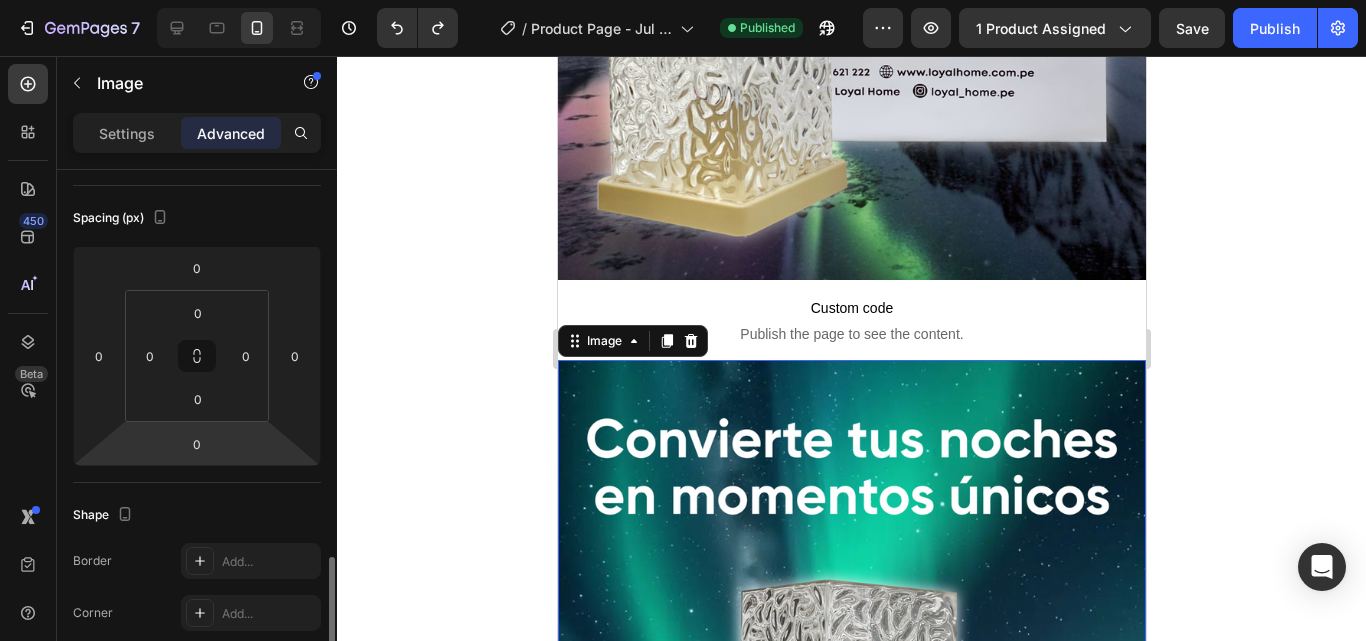 scroll, scrollTop: 431, scrollLeft: 0, axis: vertical 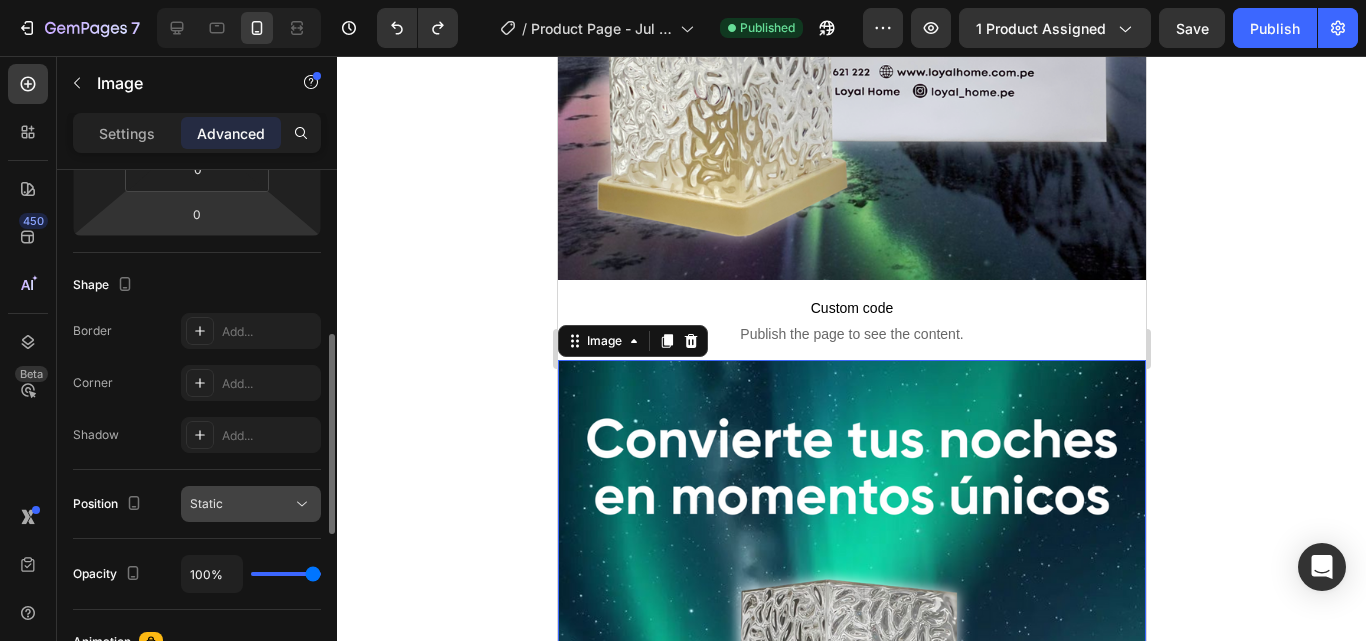 click on "Static" 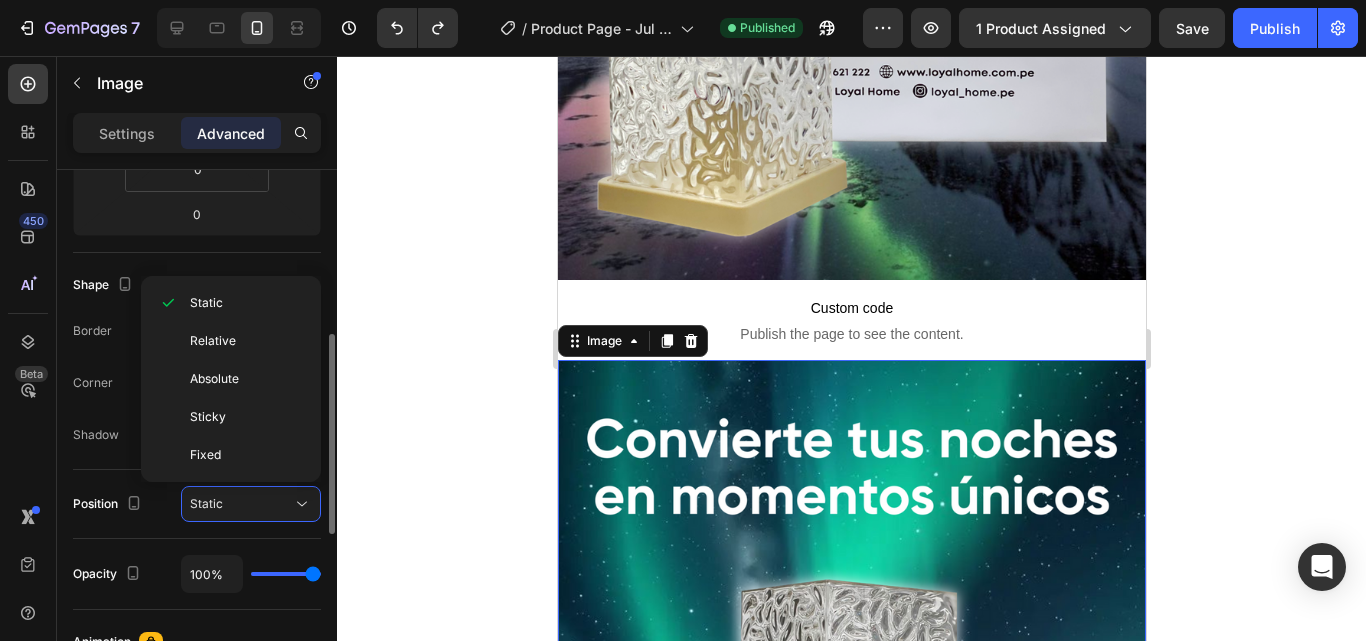 click on "Position Static" at bounding box center (197, 504) 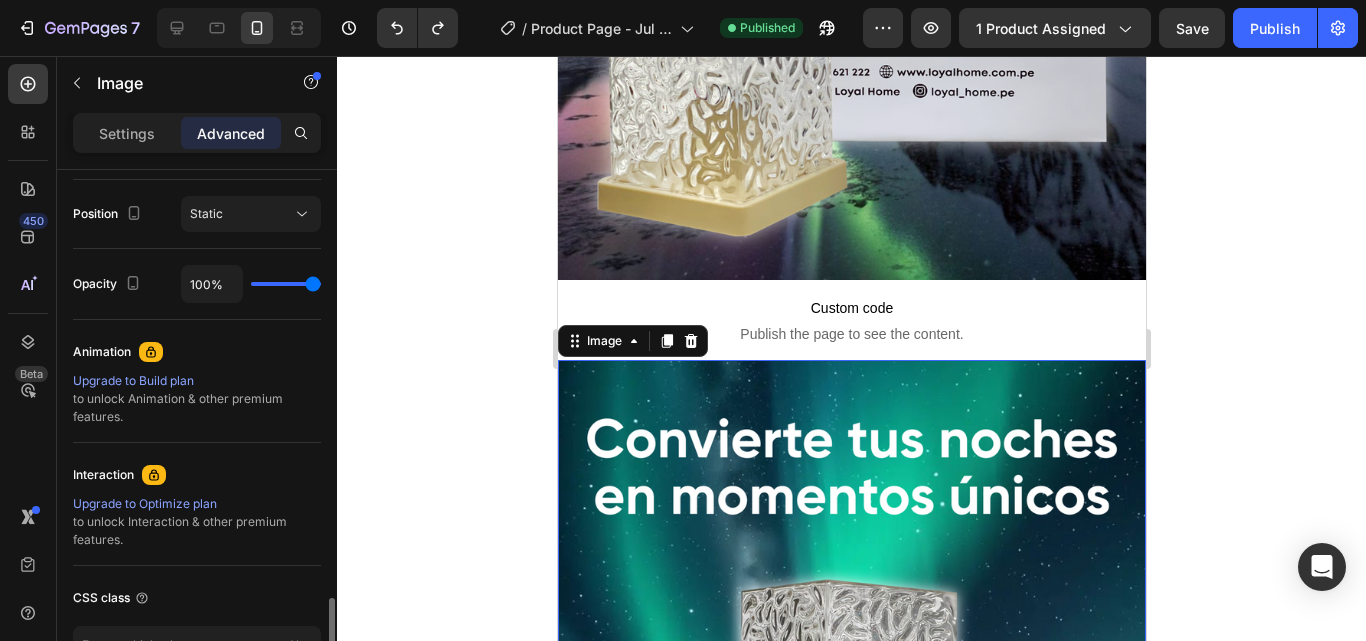 scroll, scrollTop: 836, scrollLeft: 0, axis: vertical 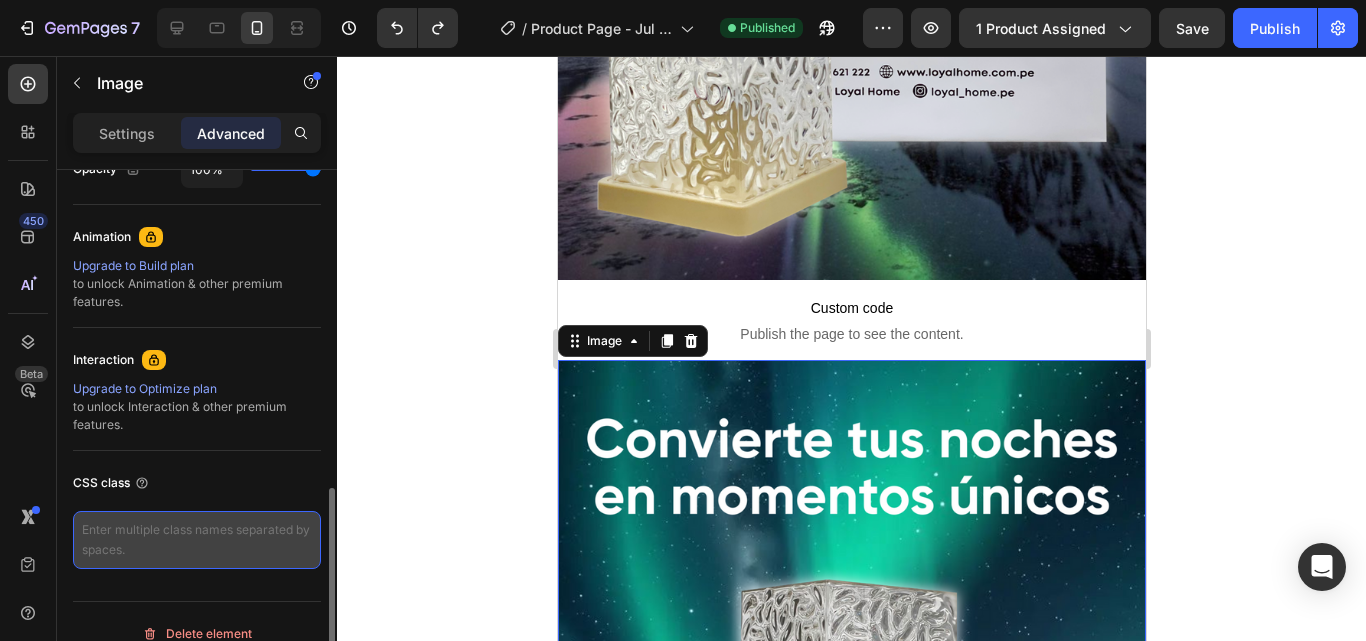 click at bounding box center [197, 540] 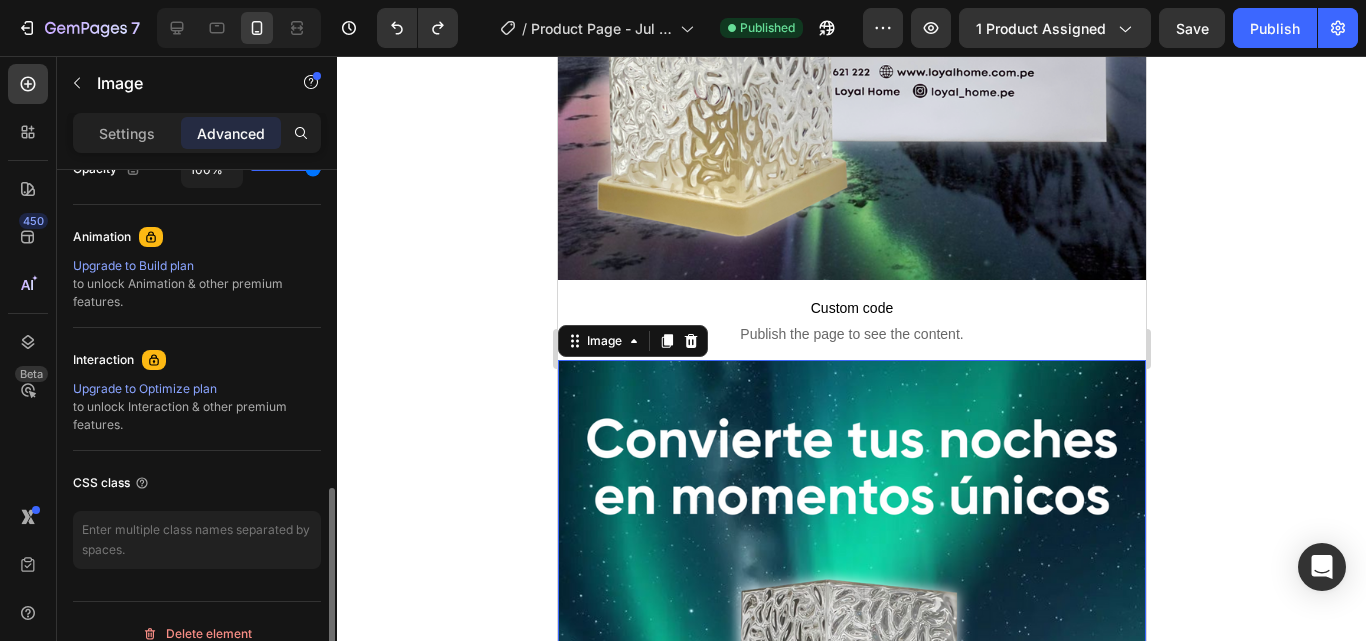 click on "CSS class" 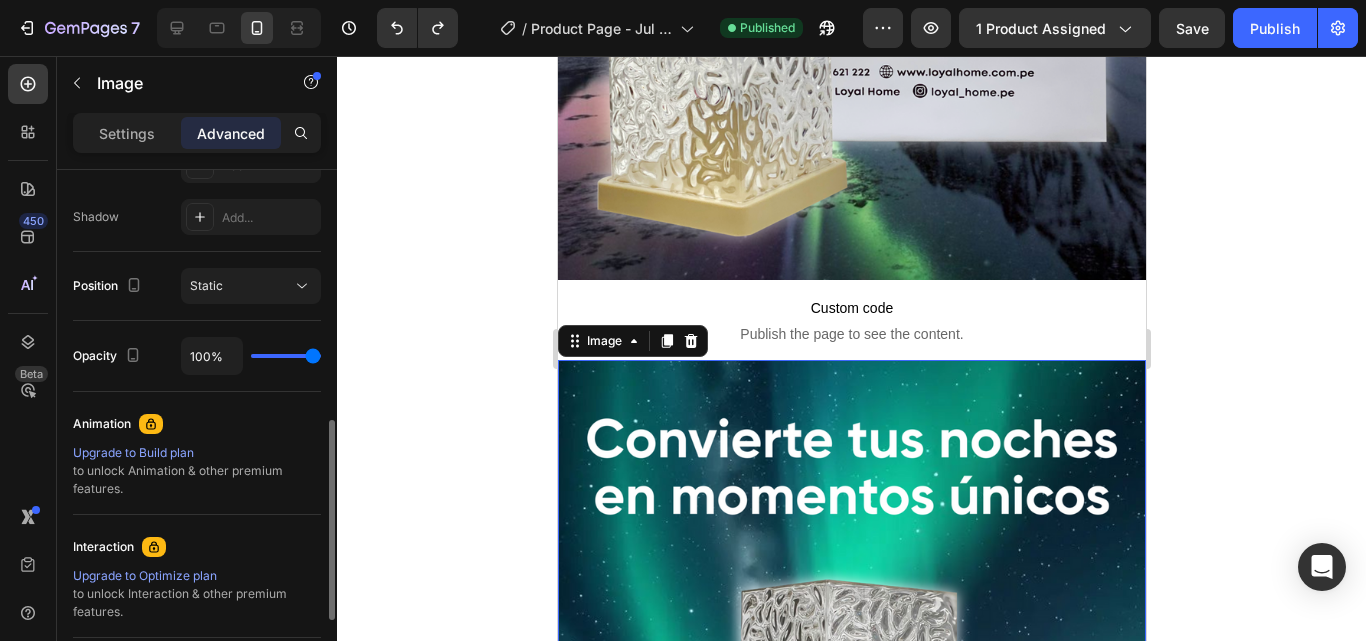 scroll, scrollTop: 860, scrollLeft: 0, axis: vertical 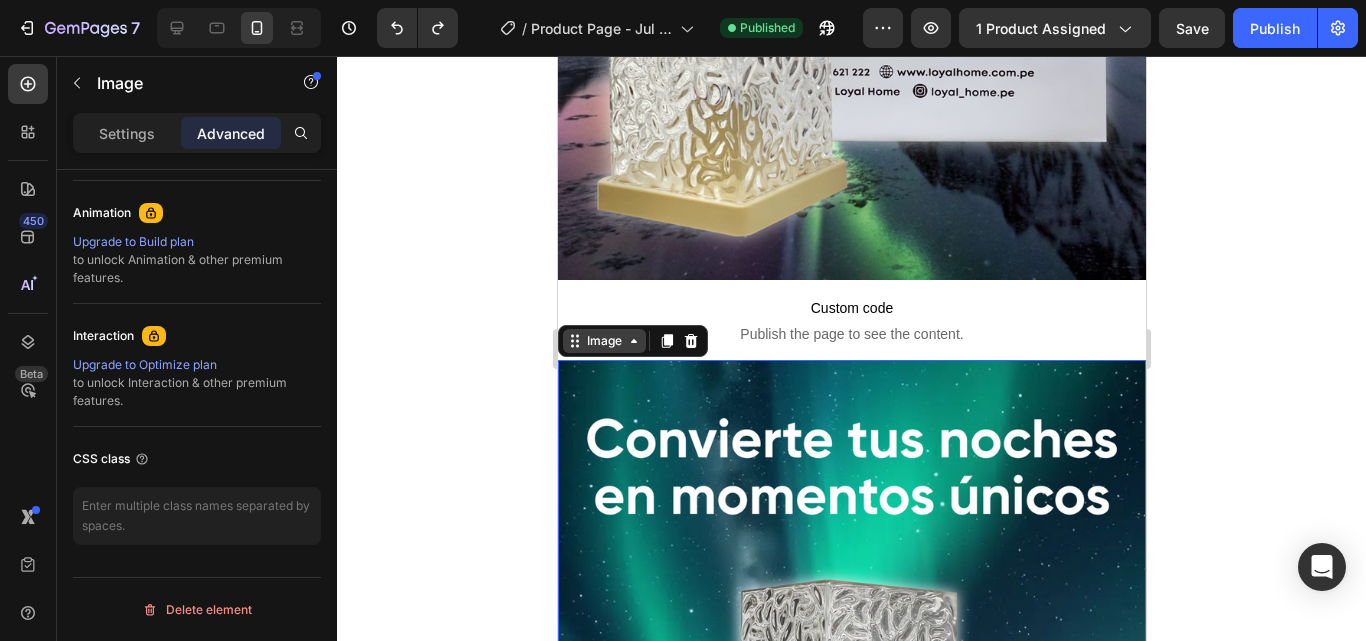 click on "Image" at bounding box center [603, 341] 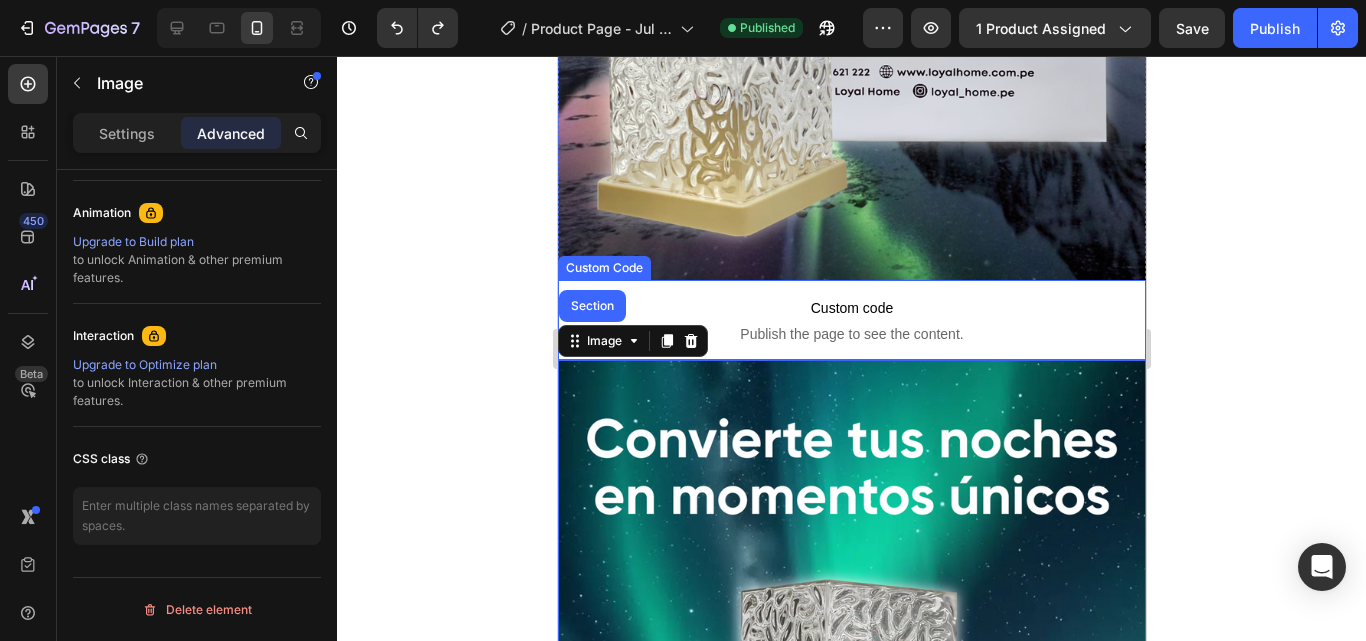 click on "Custom code" at bounding box center [851, 308] 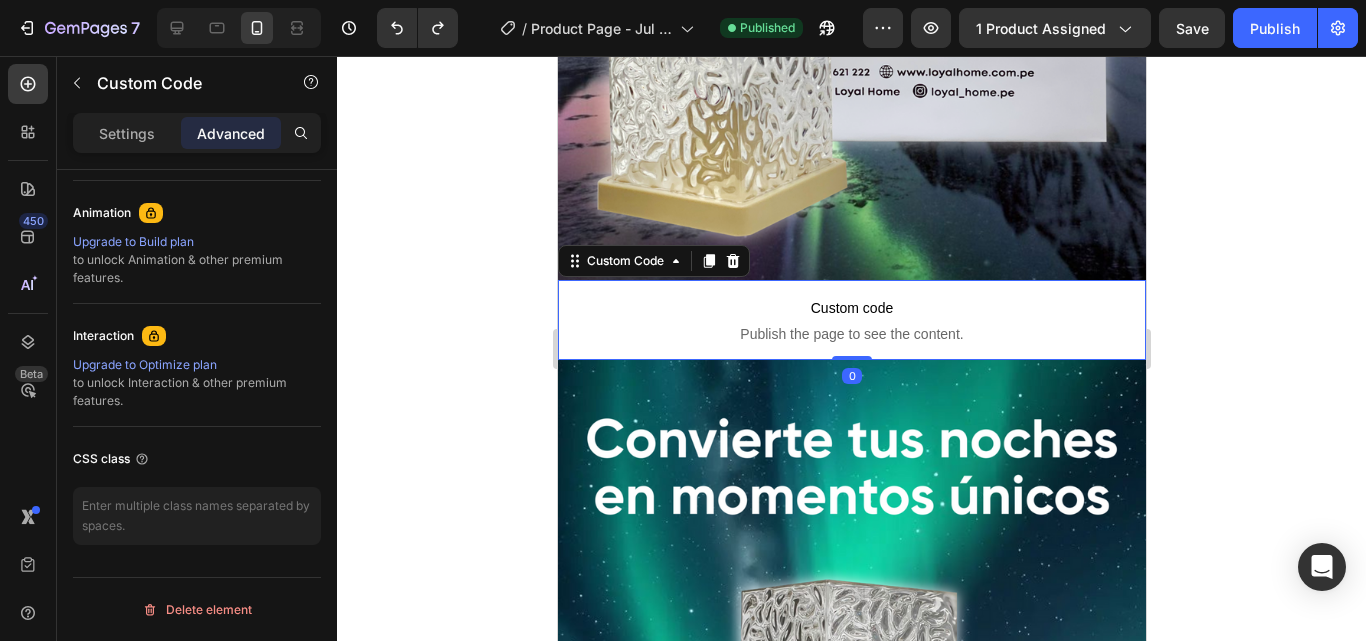 scroll, scrollTop: 0, scrollLeft: 0, axis: both 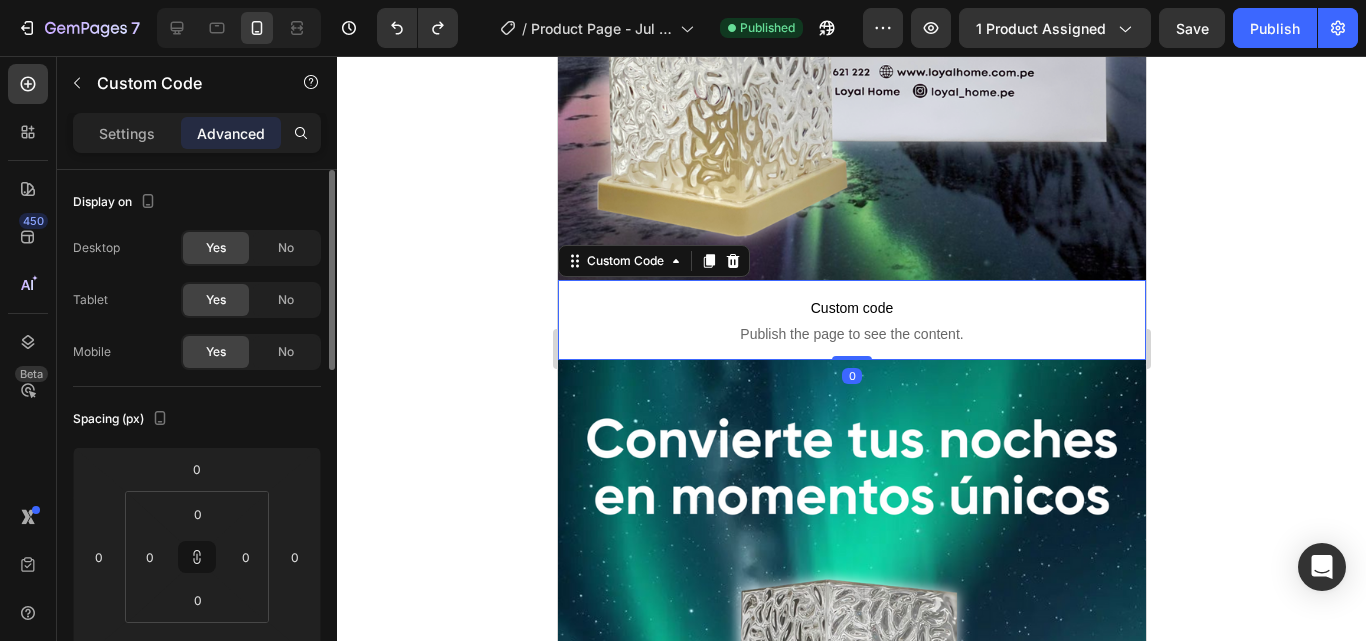 click on "Custom code" at bounding box center [851, 308] 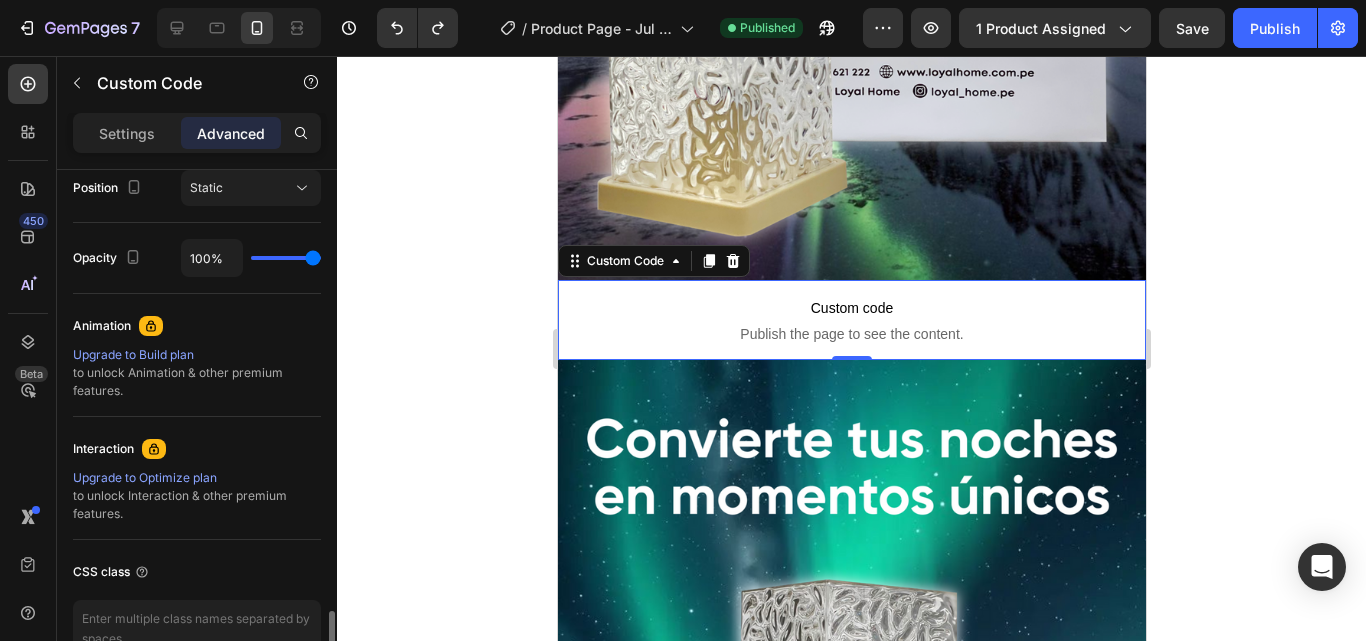 scroll, scrollTop: 860, scrollLeft: 0, axis: vertical 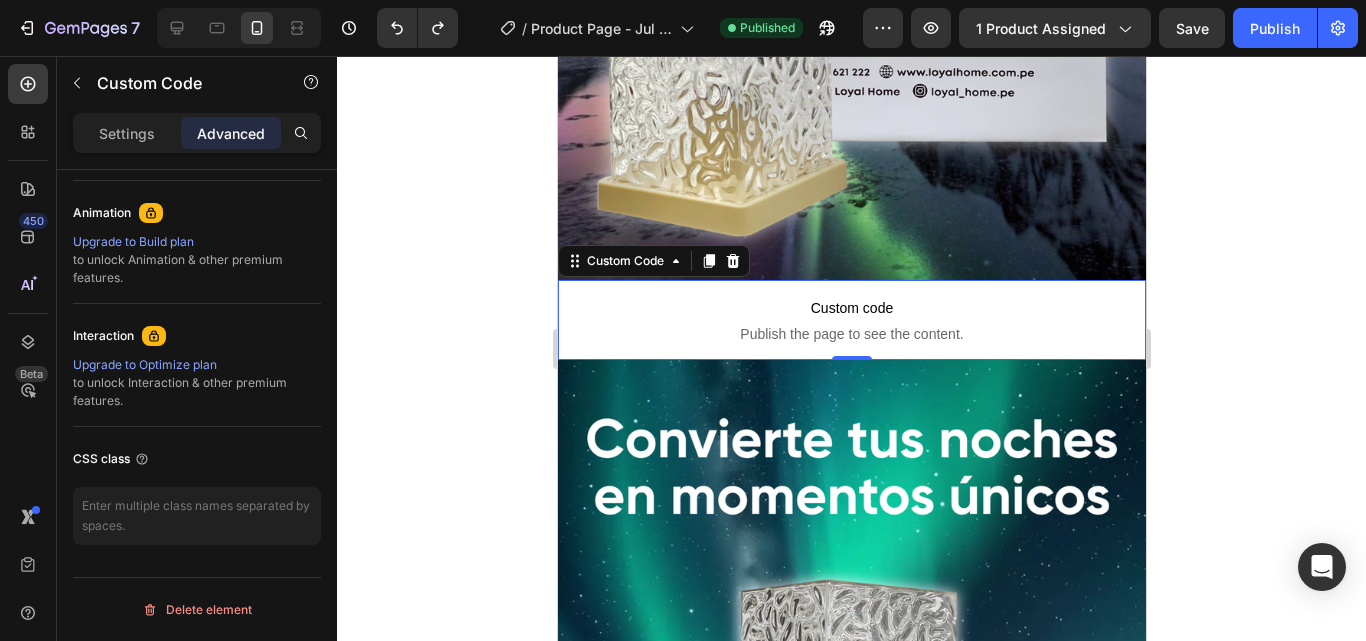 click 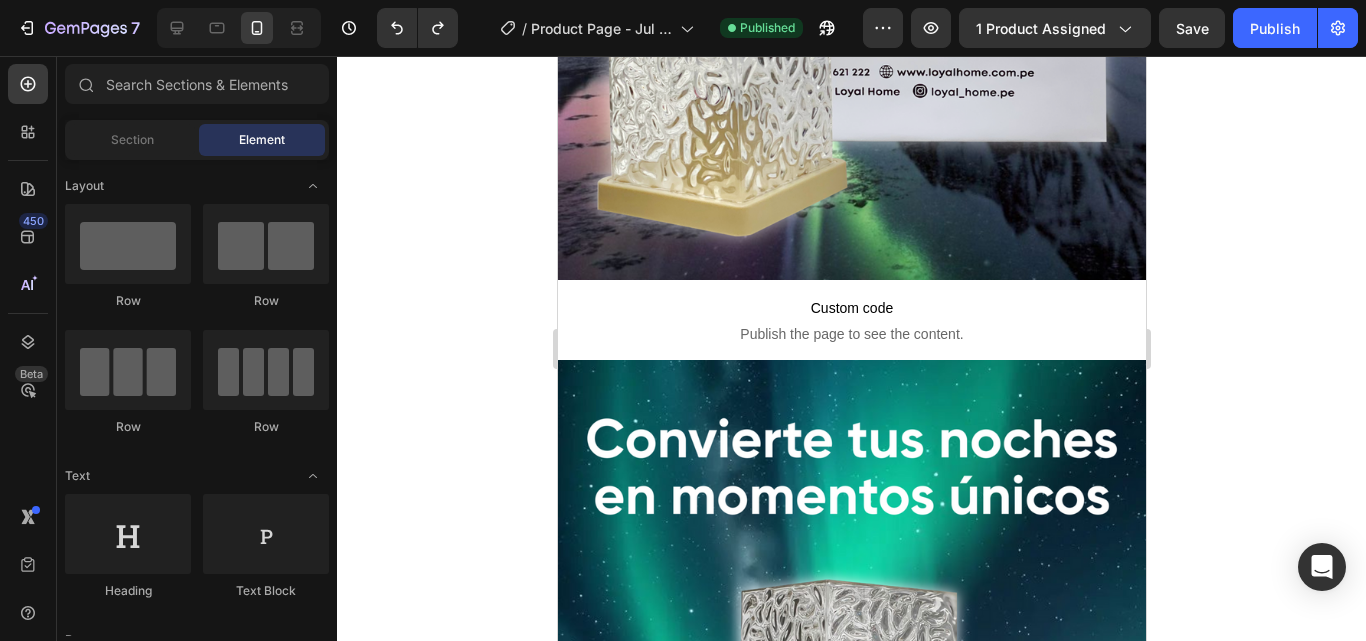 drag, startPoint x: 506, startPoint y: 317, endPoint x: 342, endPoint y: 138, distance: 242.76944 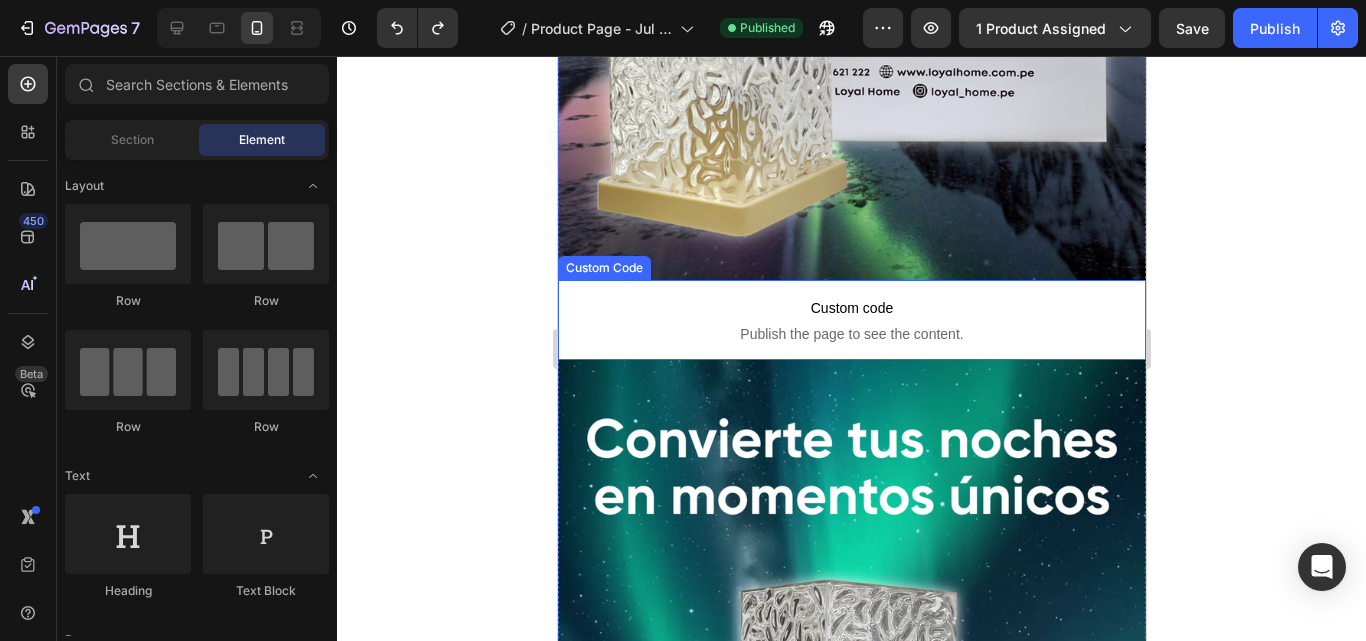 click on "Publish the page to see the content." at bounding box center [851, 334] 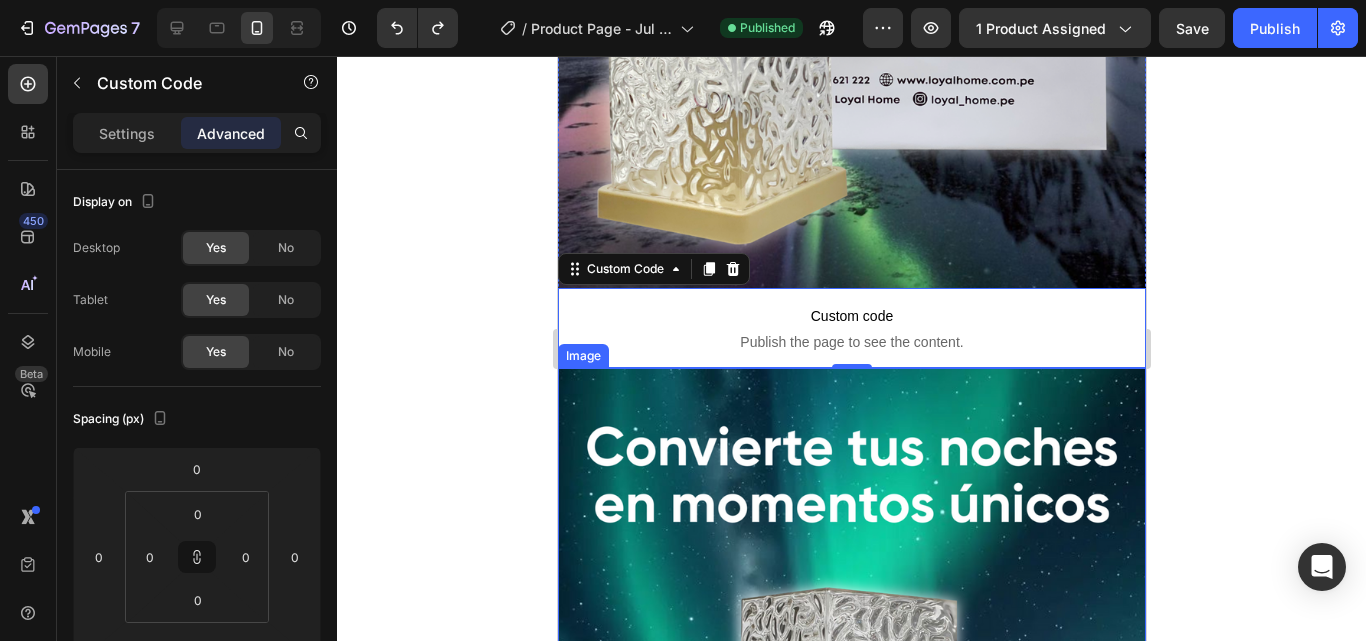 scroll, scrollTop: 975, scrollLeft: 0, axis: vertical 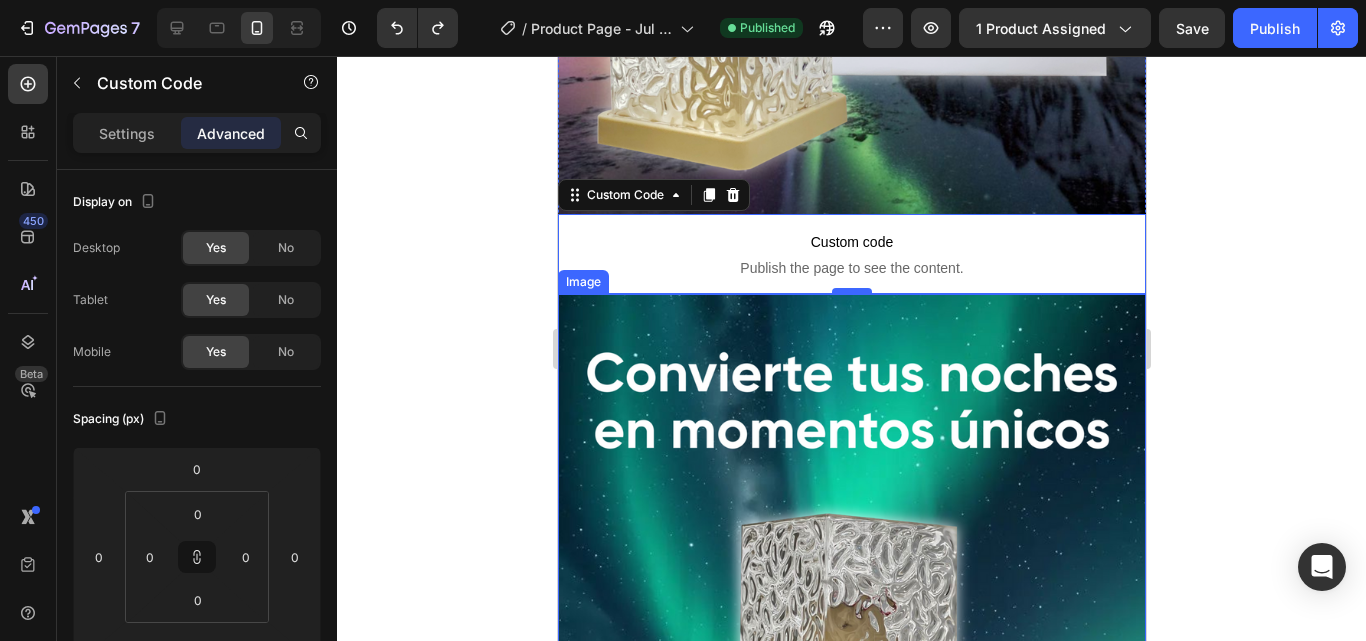 click at bounding box center (851, 291) 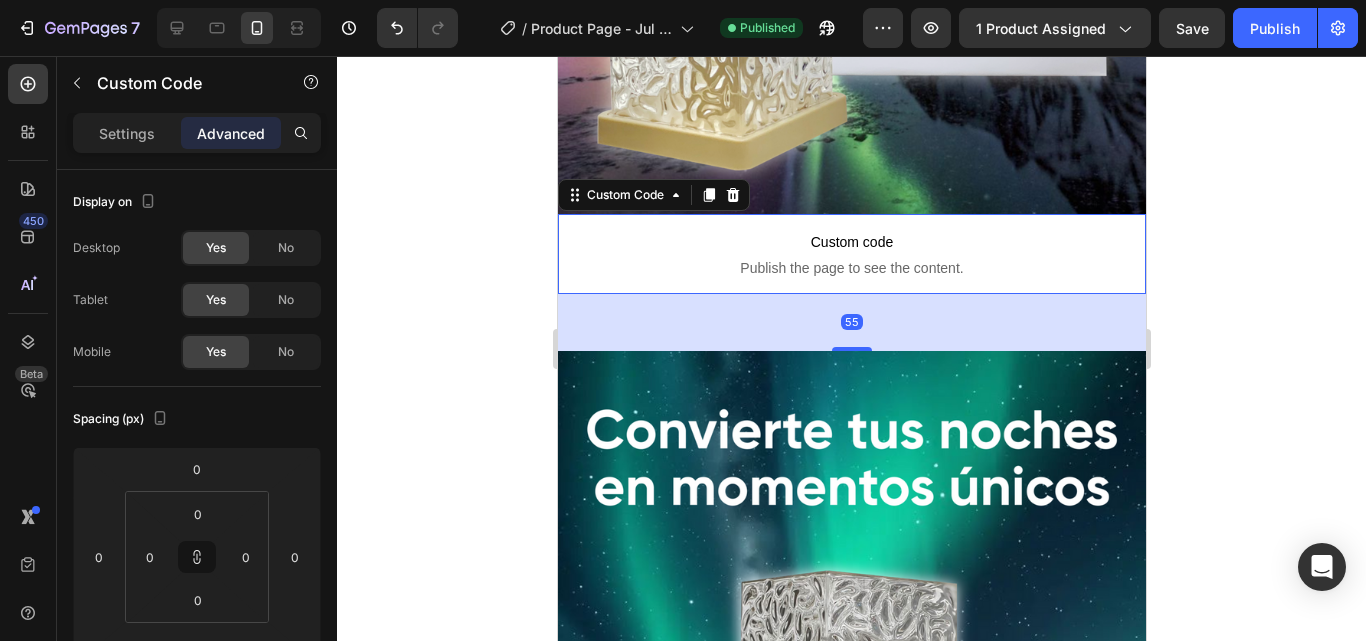 drag, startPoint x: 836, startPoint y: 268, endPoint x: 833, endPoint y: 325, distance: 57.07889 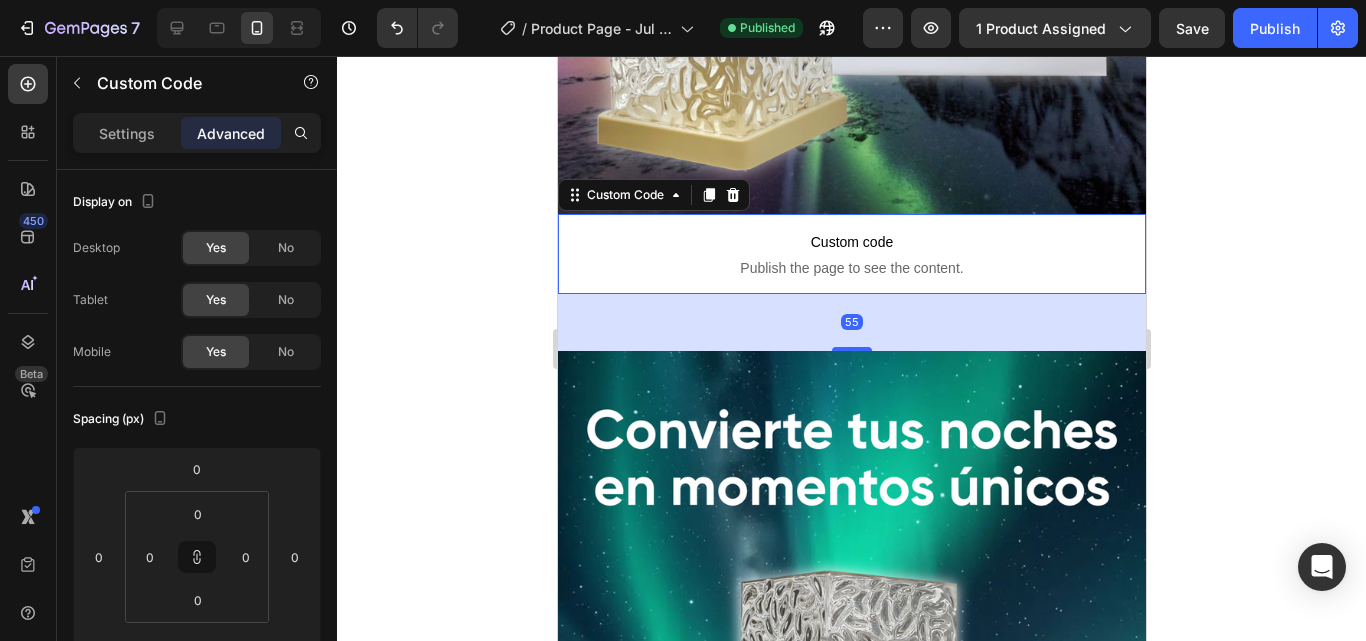 click at bounding box center (851, 349) 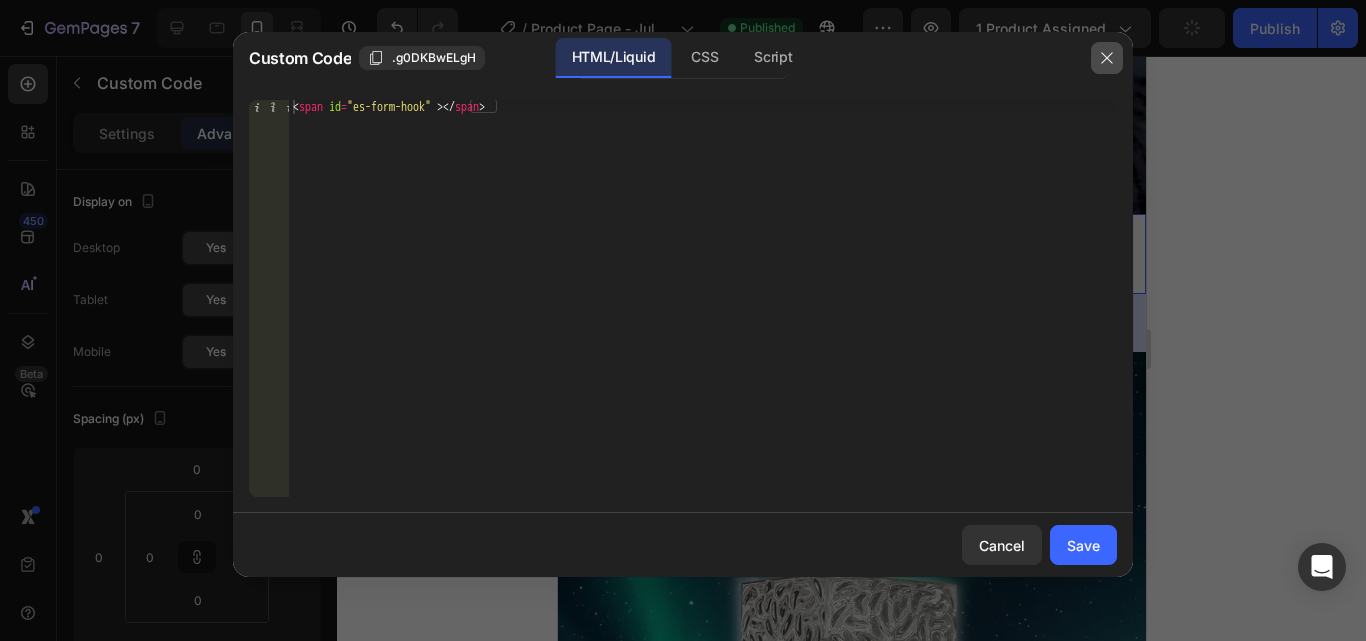 click 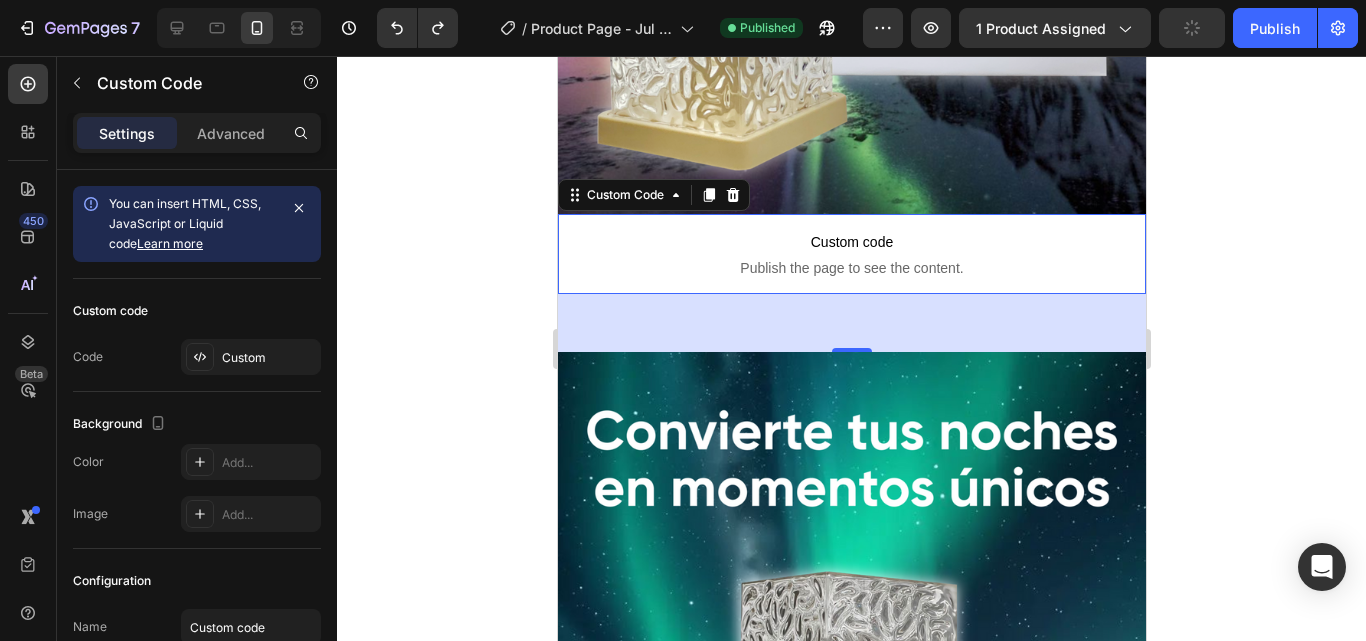 click 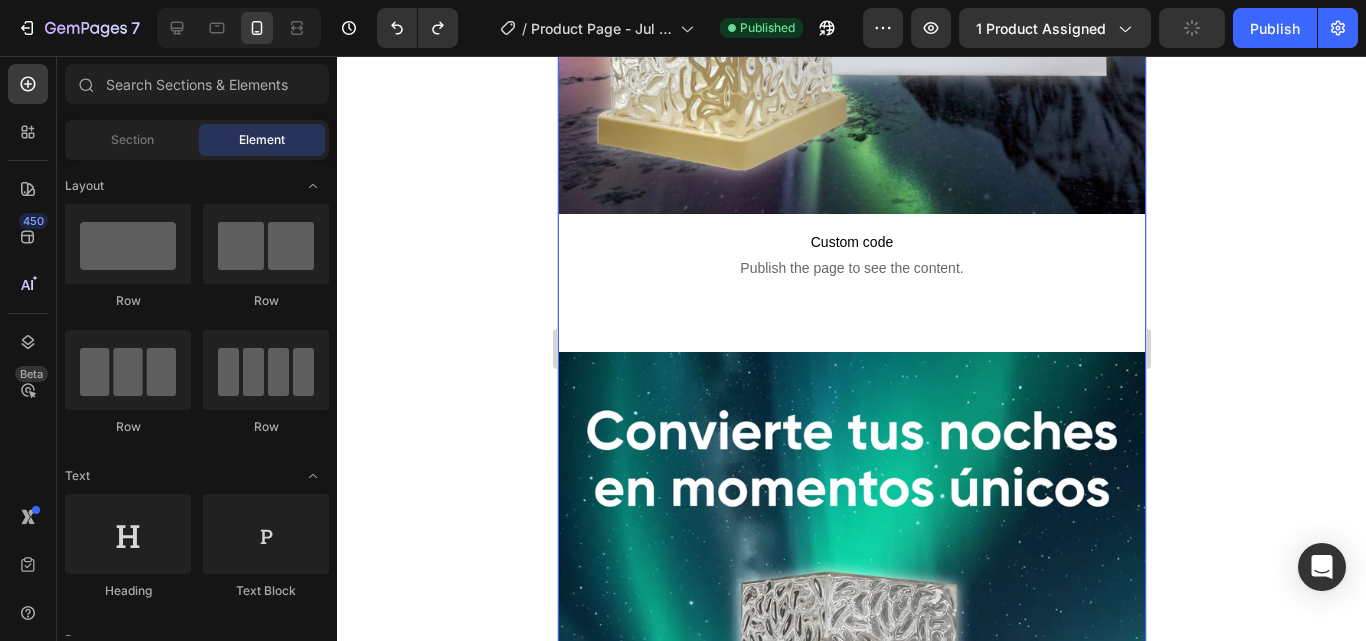 click on "Image
Custom code
Publish the page to see the content.
Custom Code Image
Custom code
Publish the page to see the content.
Custom Code Image" at bounding box center (851, 845) 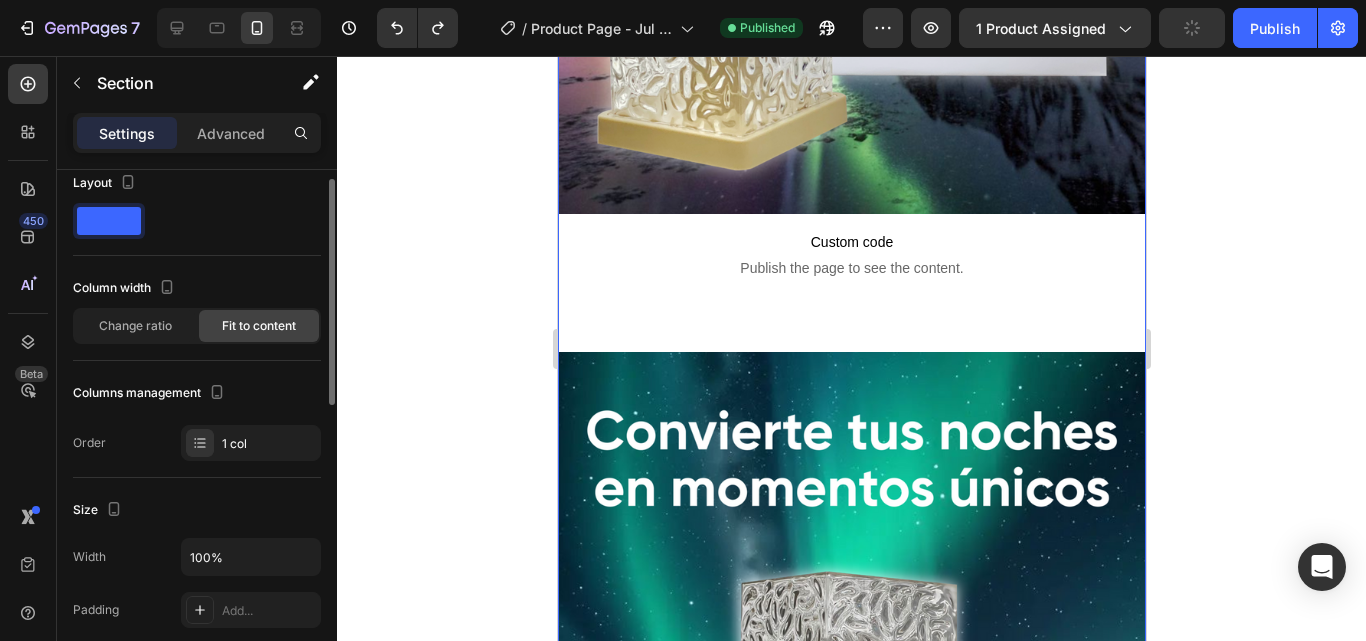scroll, scrollTop: 22, scrollLeft: 0, axis: vertical 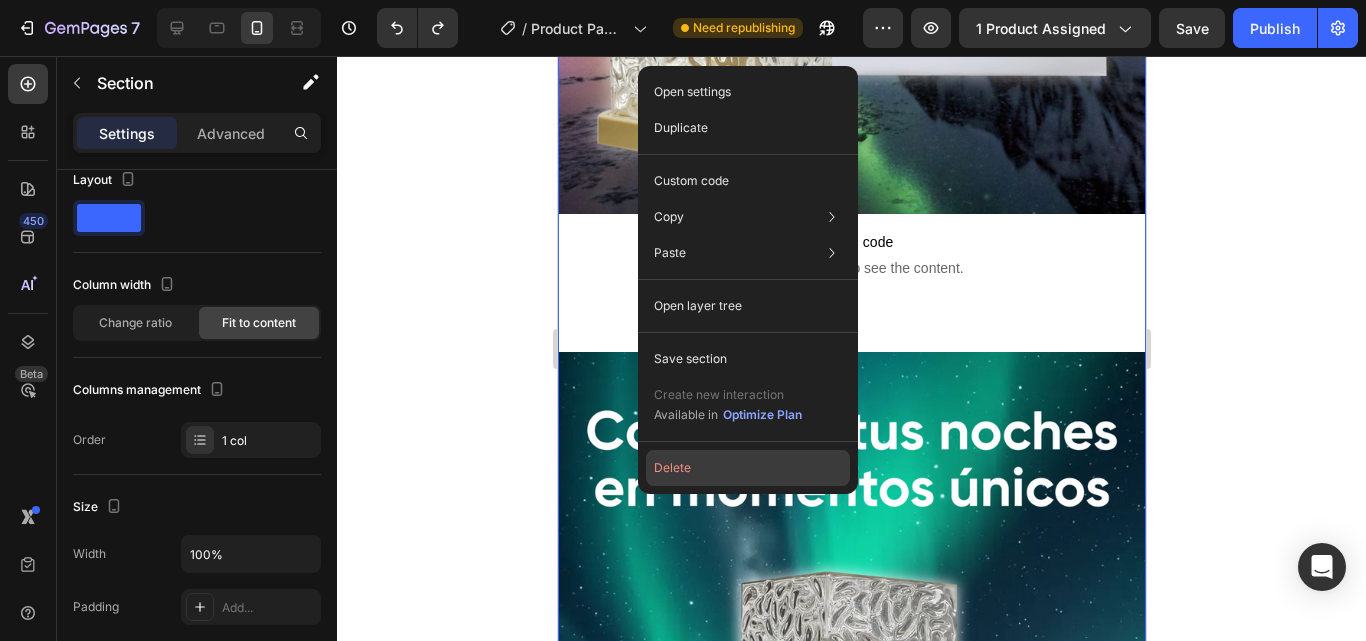 click on "Delete" 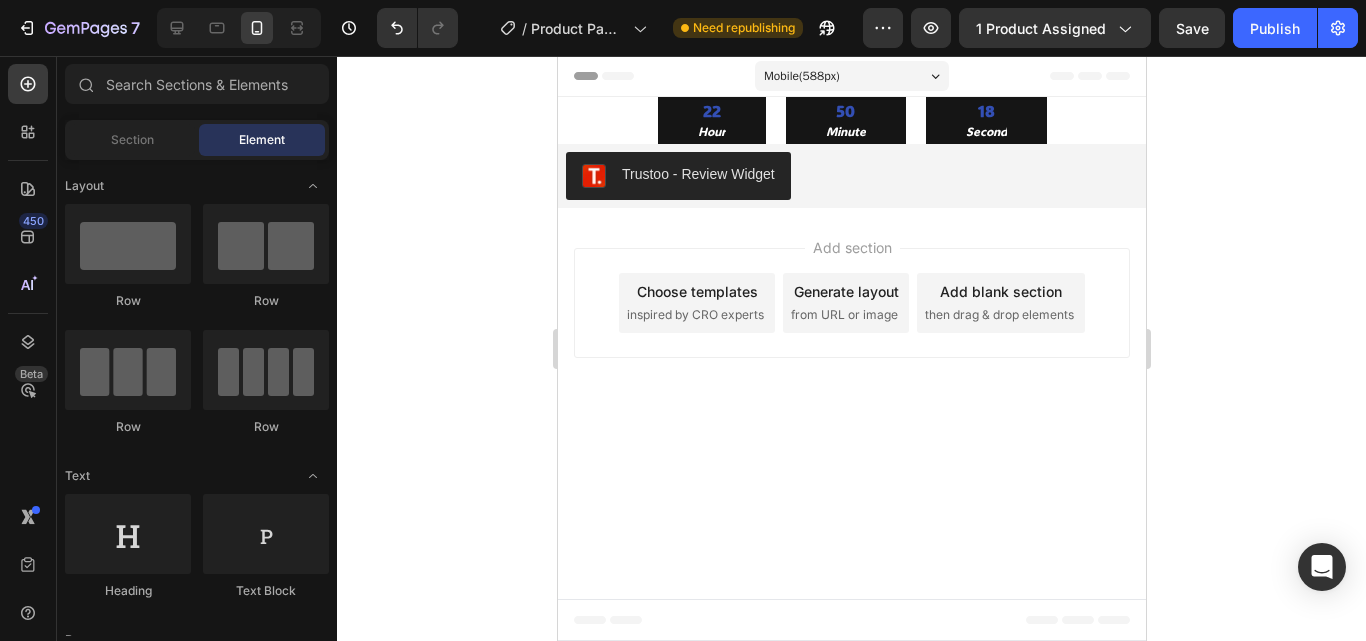 scroll, scrollTop: 0, scrollLeft: 0, axis: both 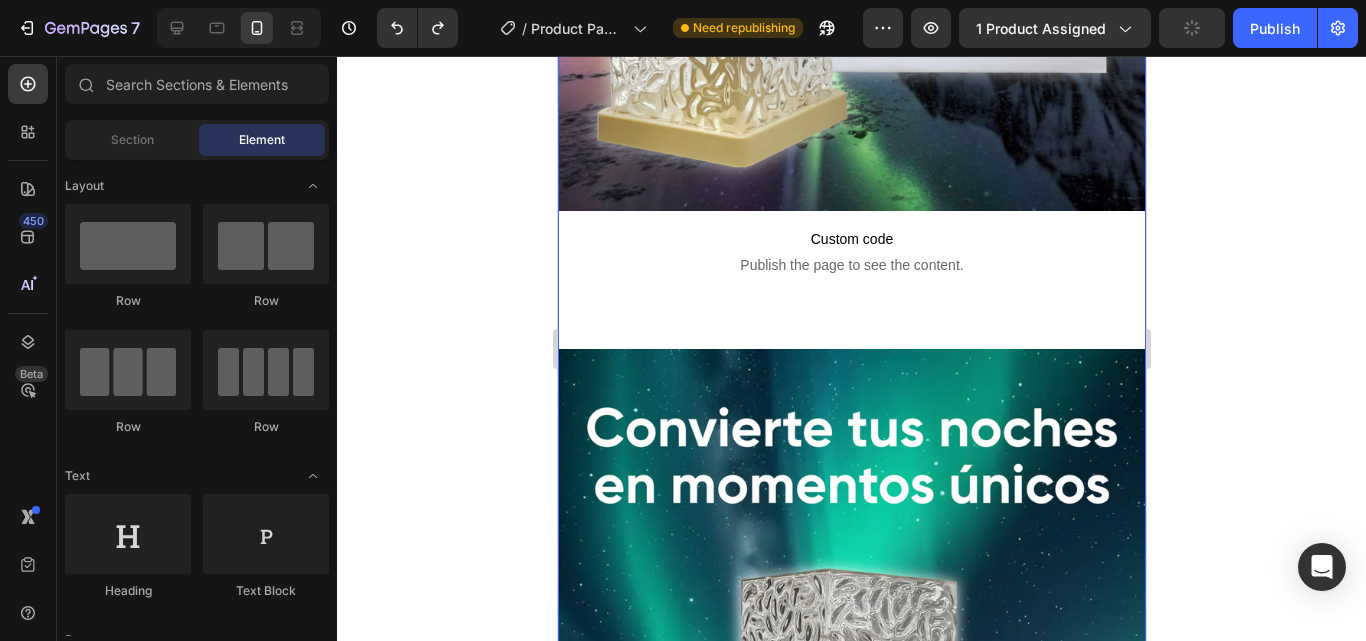 click on "Image
Custom code
Publish the page to see the content.
Custom Code Image
Custom code
Publish the page to see the content.
Custom Code Image" at bounding box center (851, 842) 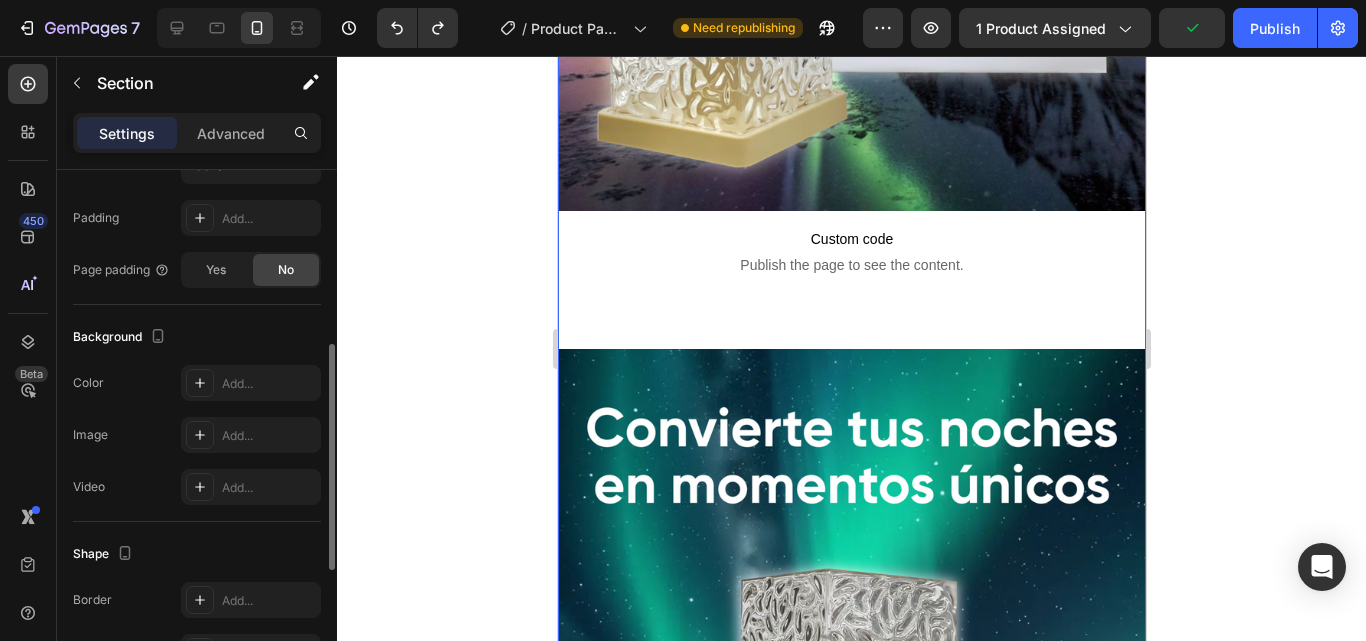 scroll, scrollTop: 409, scrollLeft: 0, axis: vertical 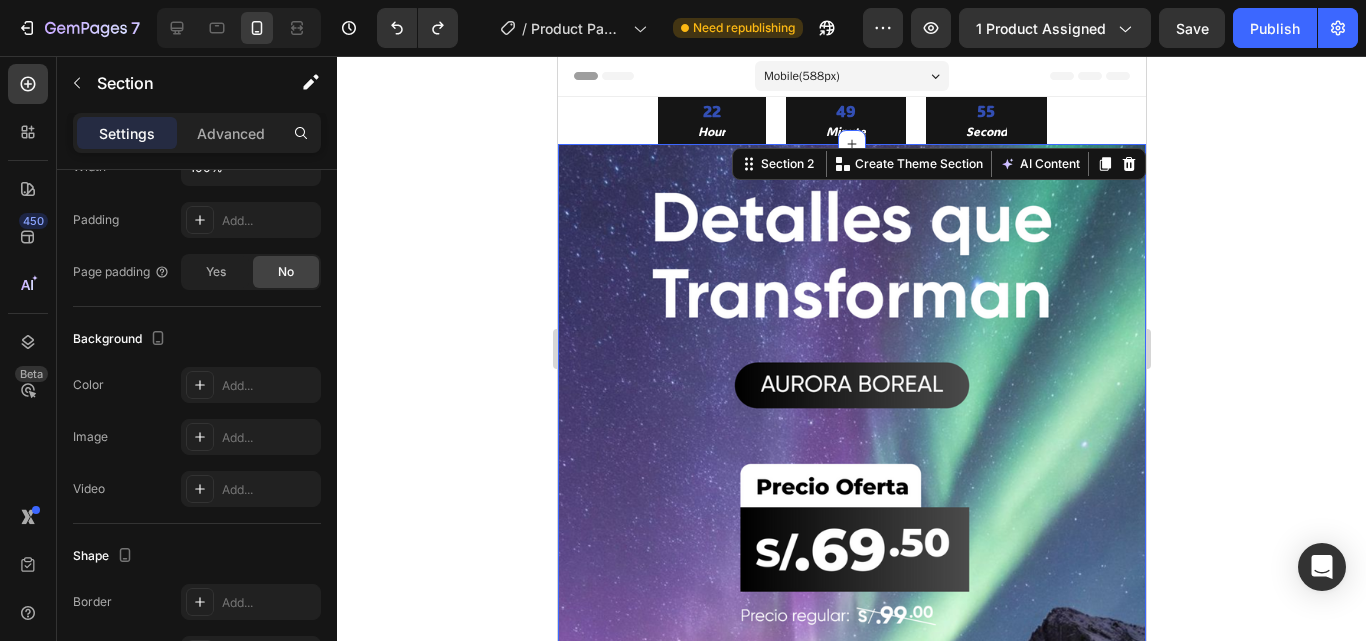 click on "Header" at bounding box center [851, 76] 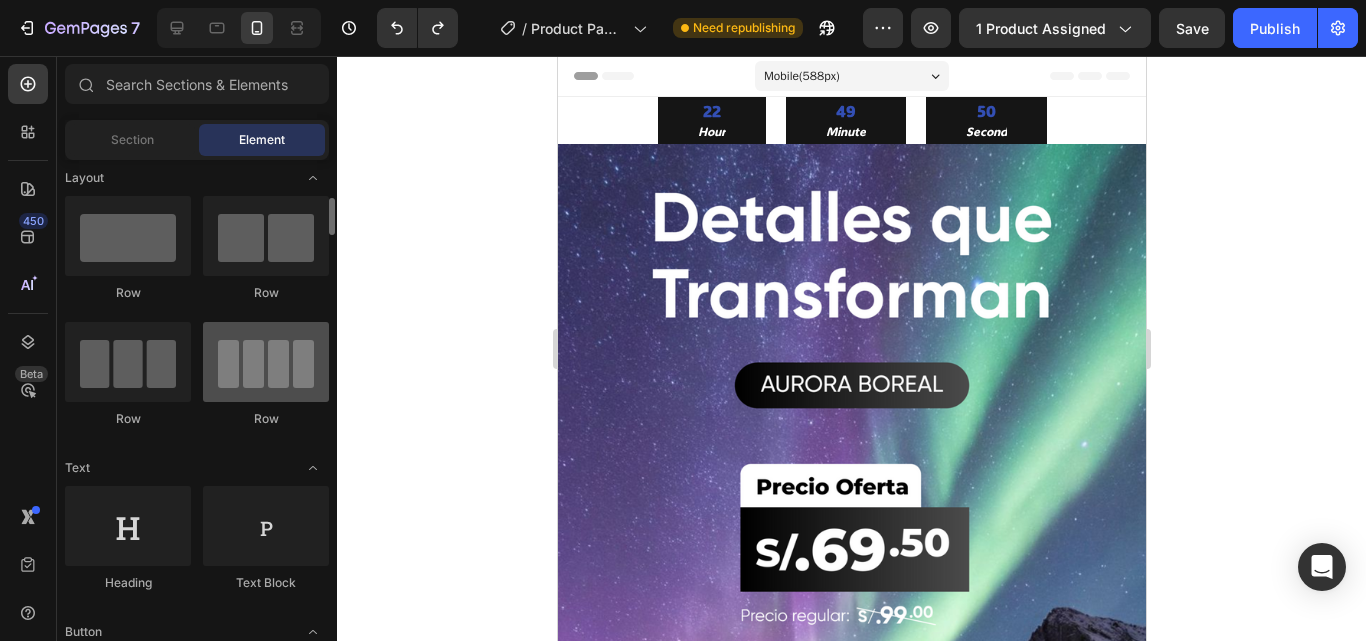 scroll, scrollTop: 0, scrollLeft: 0, axis: both 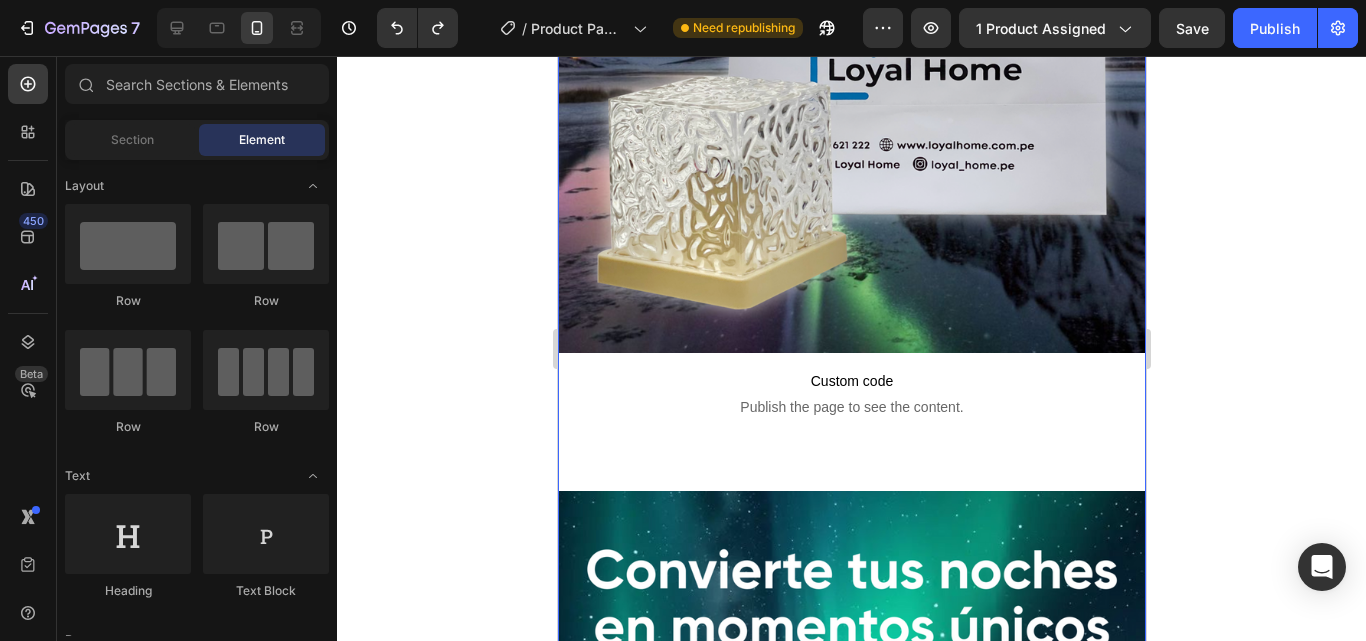 click on "Image
Custom code
Publish the page to see the content.
Custom Code Image
Custom code
Publish the page to see the content.
Custom Code Image" at bounding box center [851, 984] 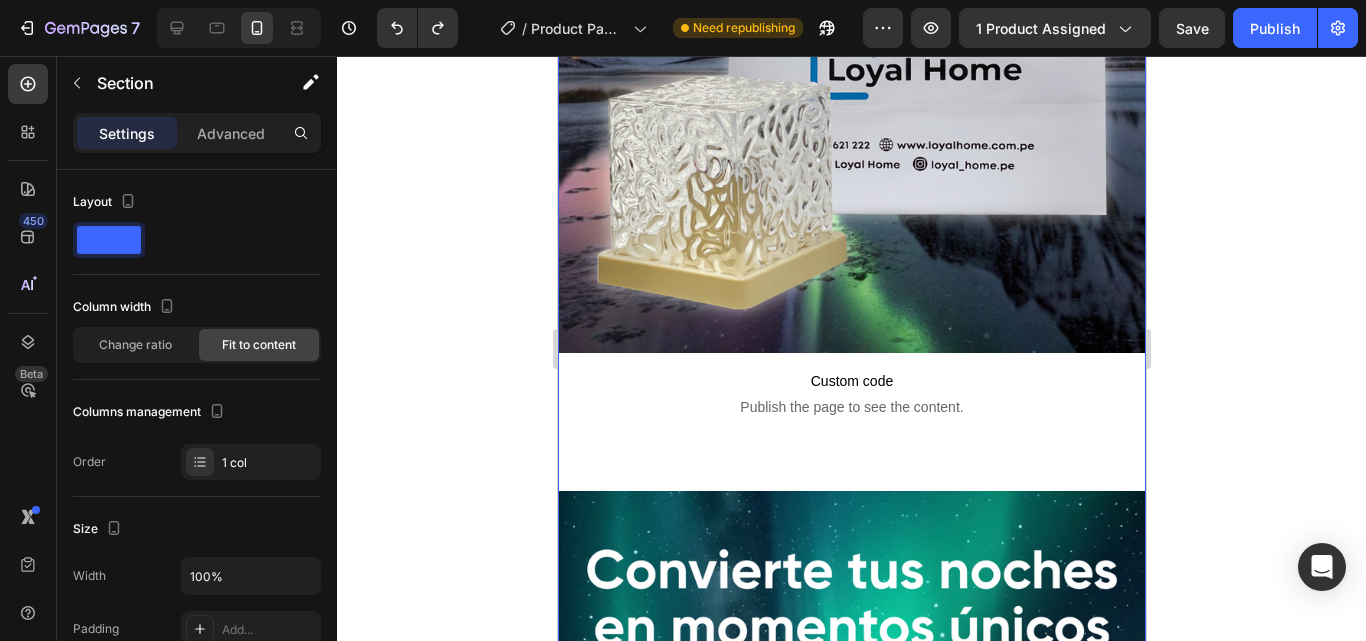 click on "Image
Custom code
Publish the page to see the content.
Custom Code Image
Custom code
Publish the page to see the content.
Custom Code Image" at bounding box center [851, 984] 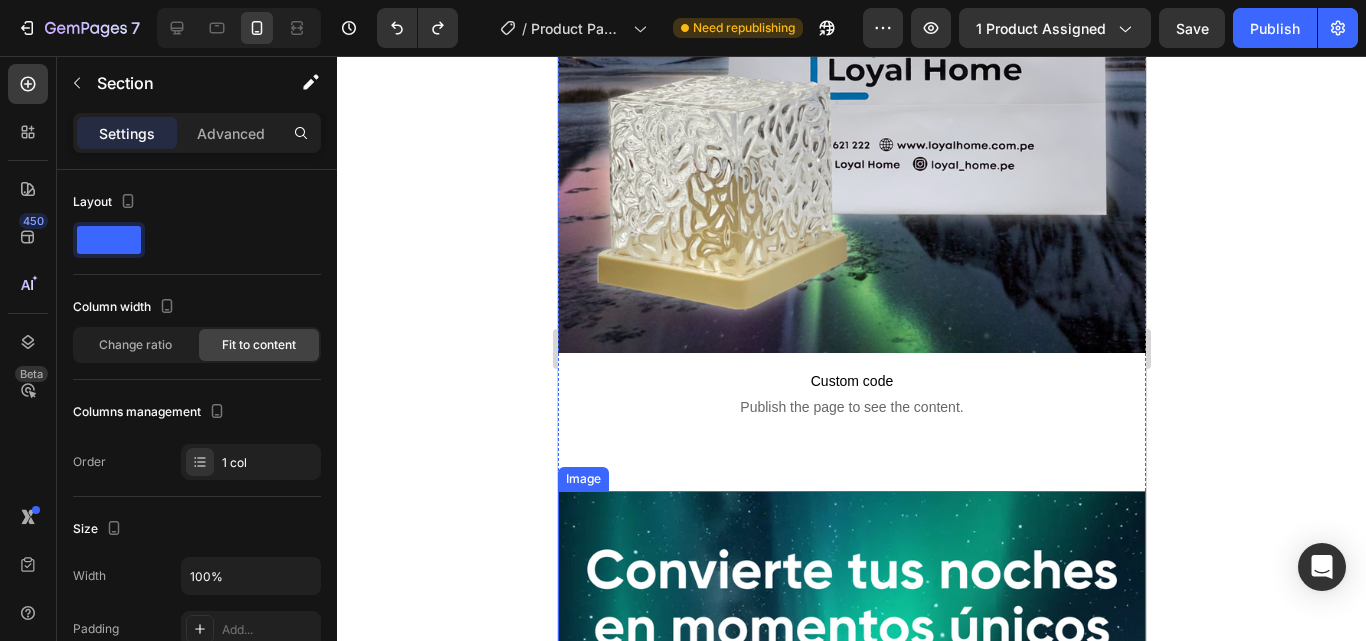 click at bounding box center (851, 1013) 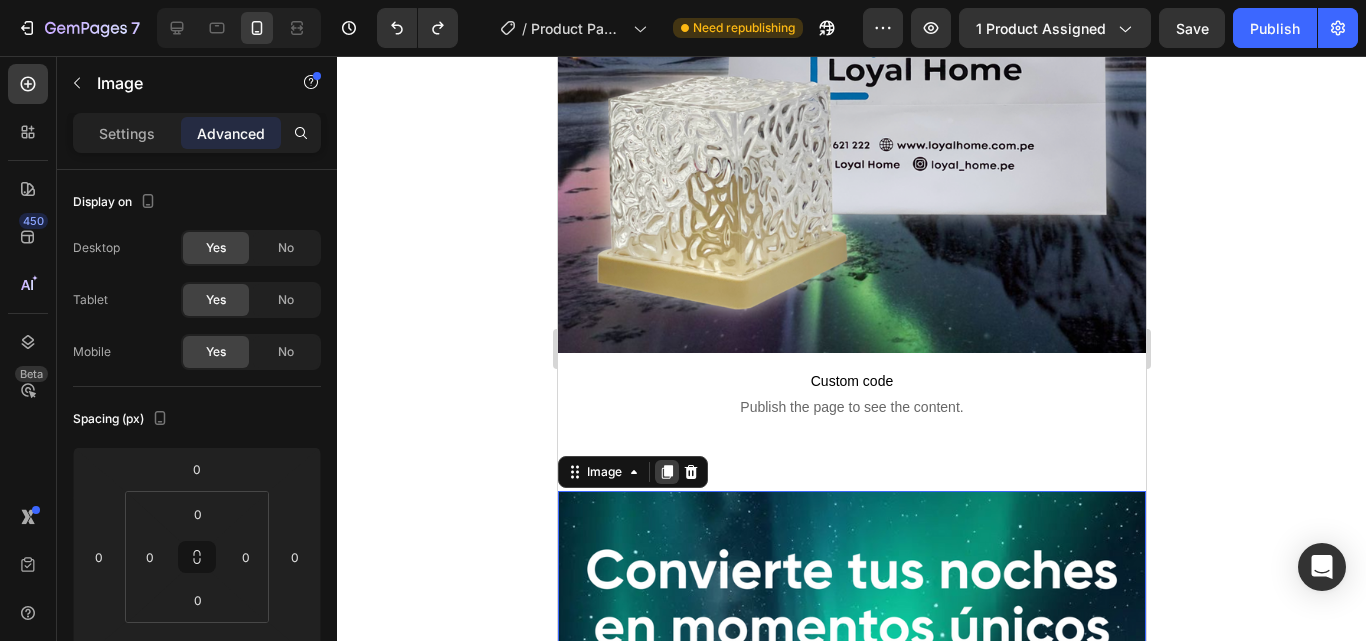 click 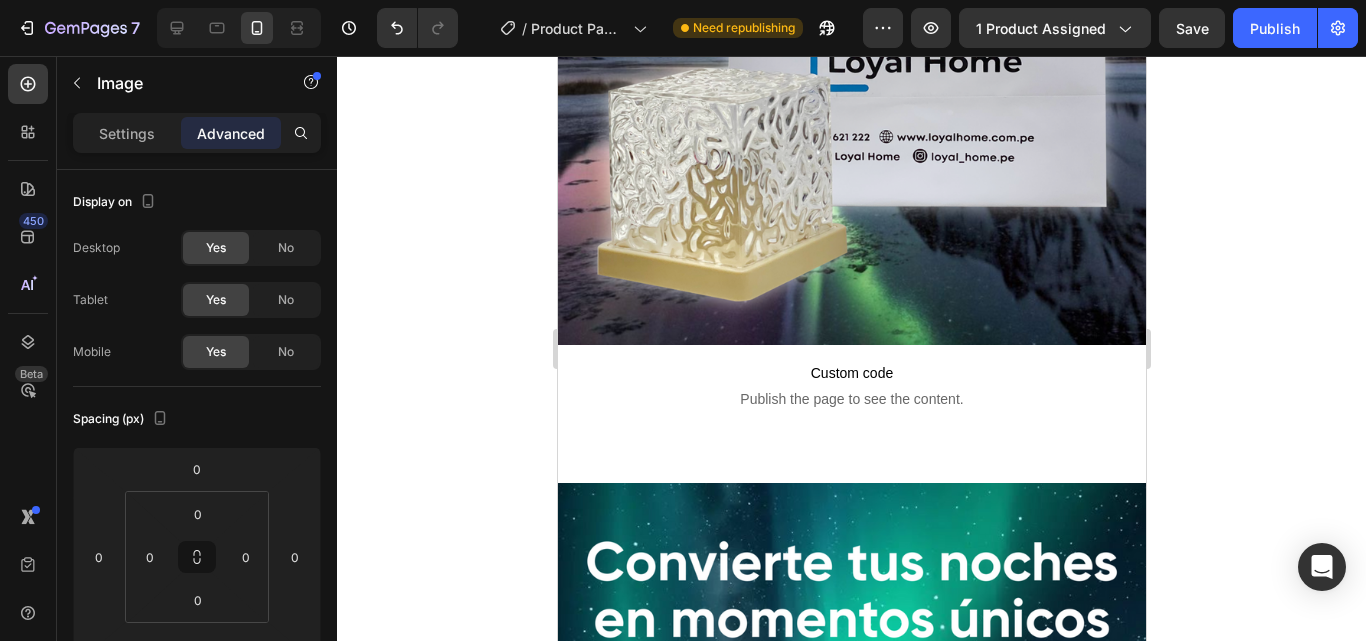 scroll, scrollTop: 409, scrollLeft: 0, axis: vertical 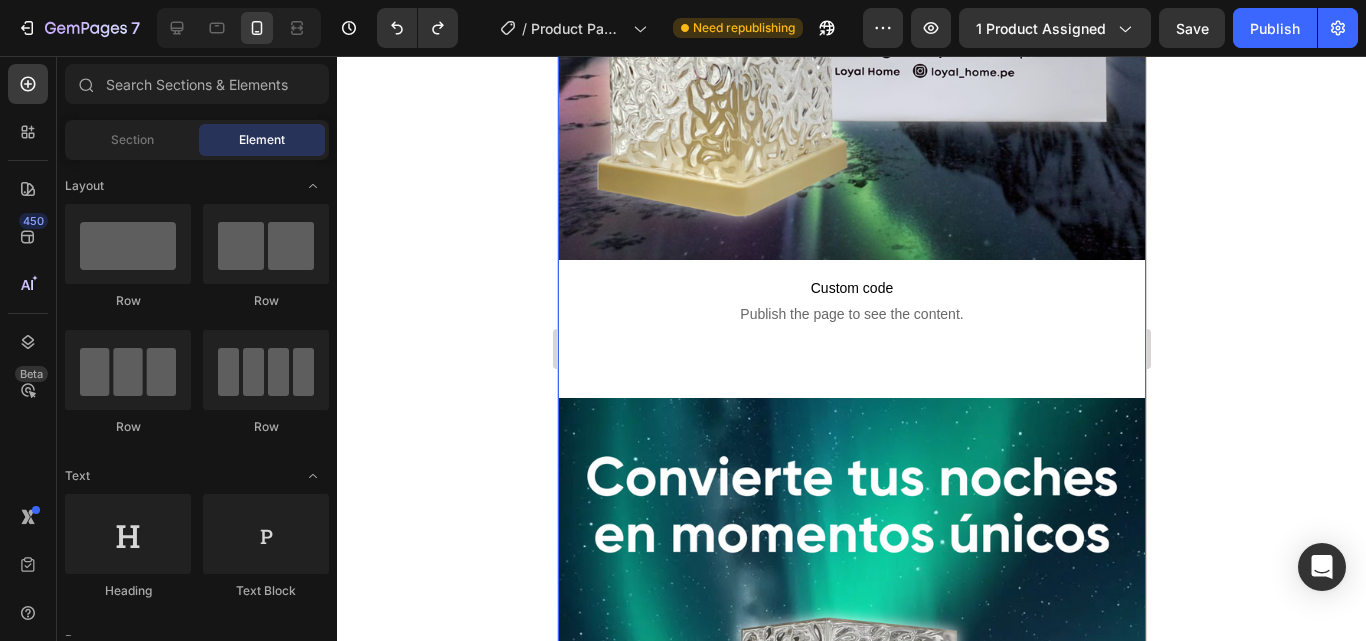 click on "Image
Custom code
Publish the page to see the content.
Custom Code Image
Custom code
Publish the page to see the content.
Custom Code Image" at bounding box center (851, 891) 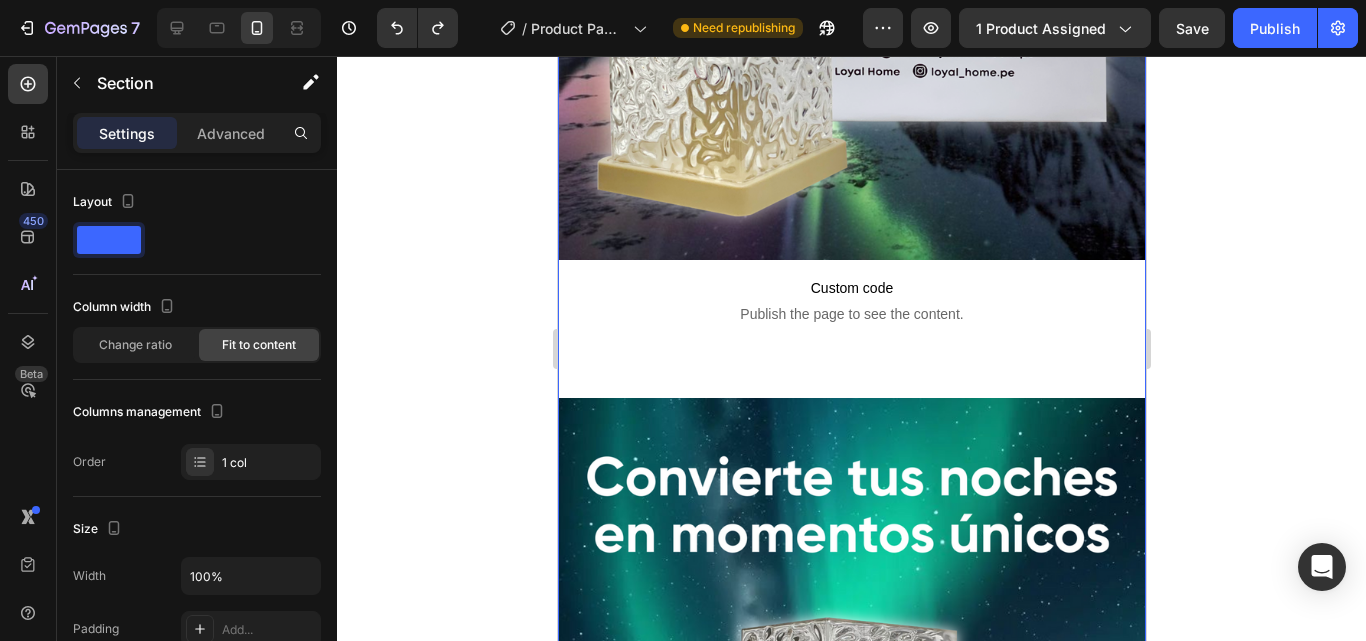 click on "Image
Custom code
Publish the page to see the content.
Custom Code Image
Custom code
Publish the page to see the content.
Custom Code Image" at bounding box center (851, 891) 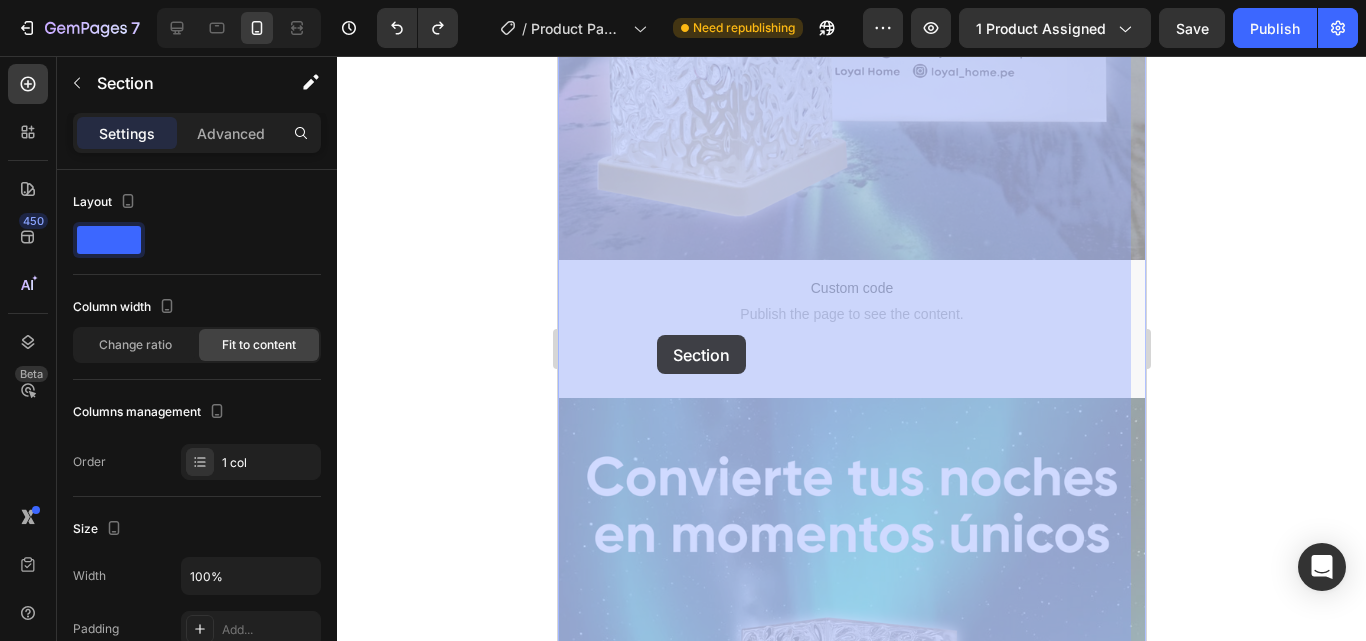 drag, startPoint x: 651, startPoint y: 370, endPoint x: 656, endPoint y: 335, distance: 35.35534 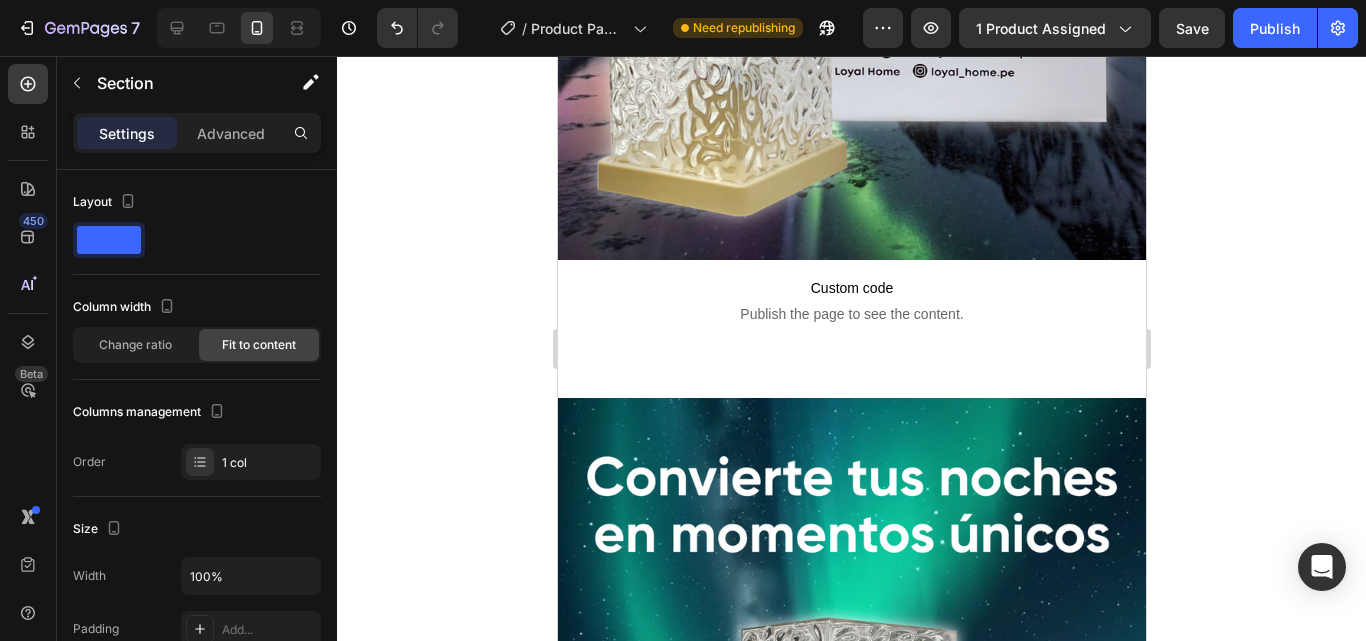 scroll, scrollTop: 0, scrollLeft: 0, axis: both 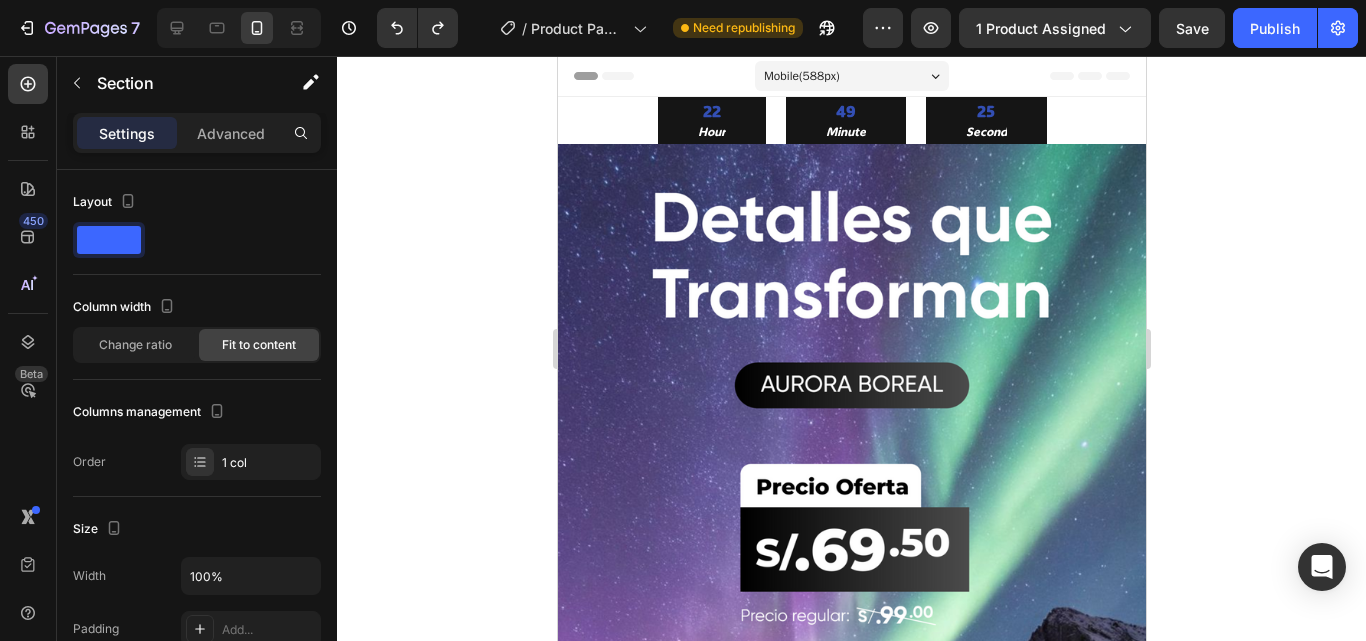 click 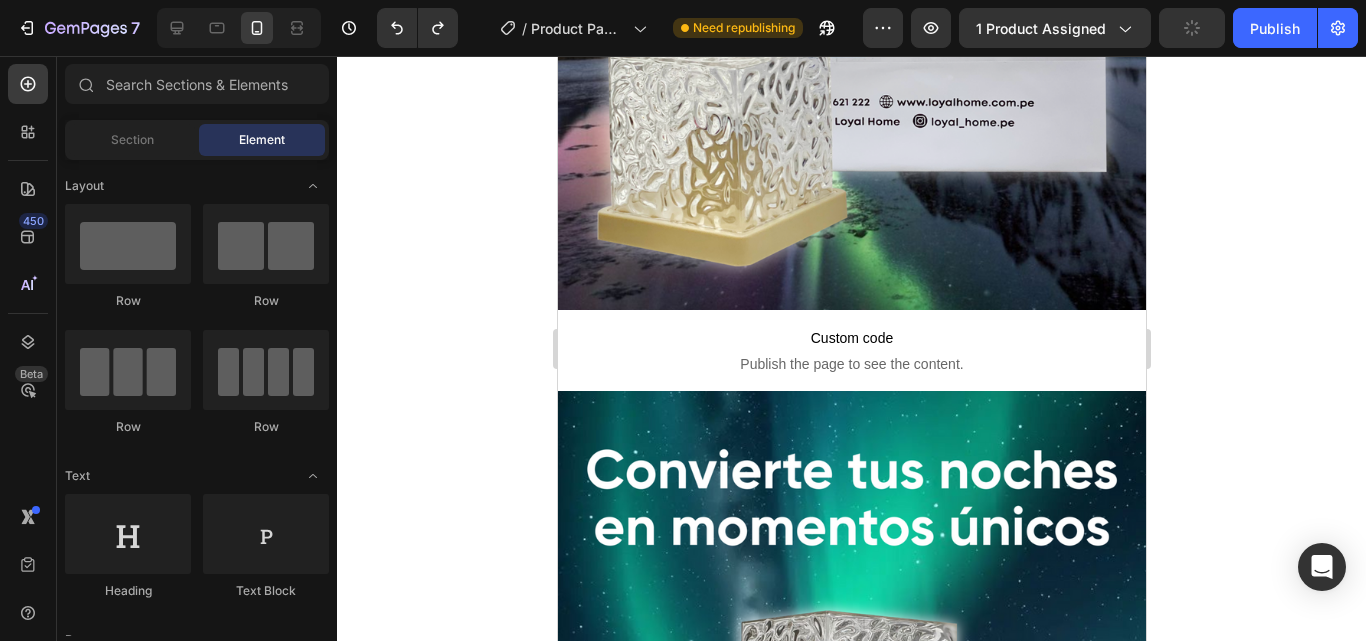 scroll, scrollTop: 872, scrollLeft: 0, axis: vertical 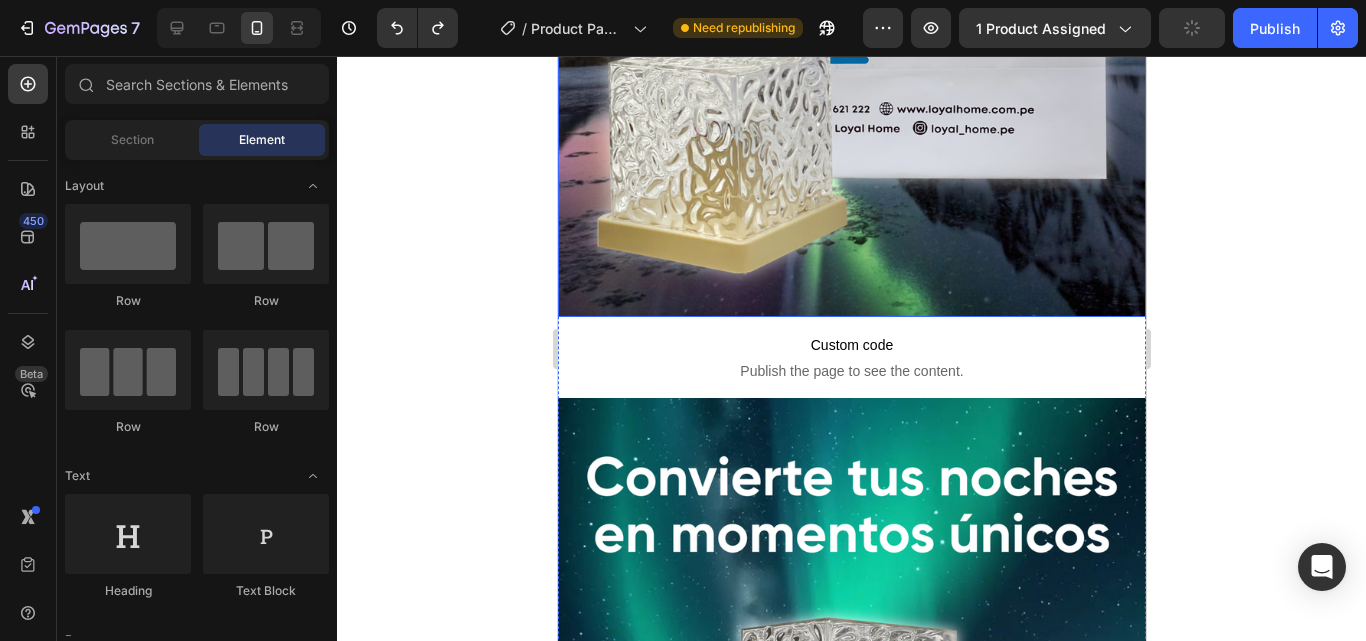 click on "Custom code" at bounding box center (851, 345) 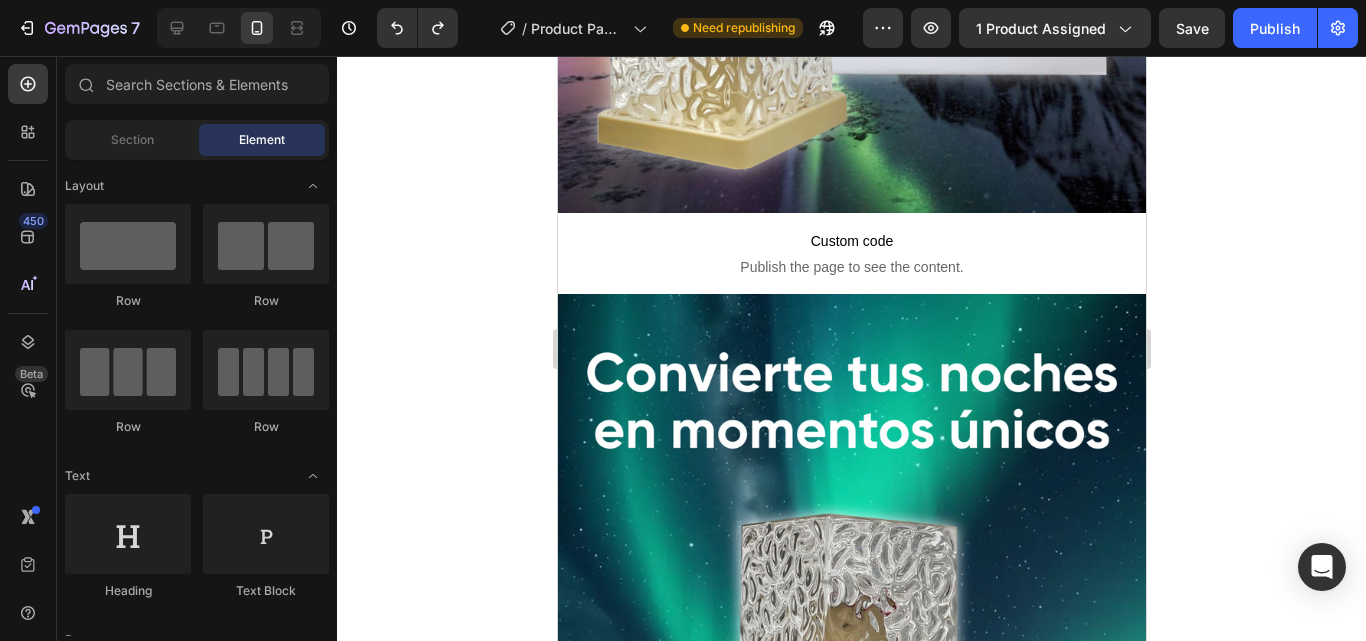 scroll, scrollTop: 956, scrollLeft: 0, axis: vertical 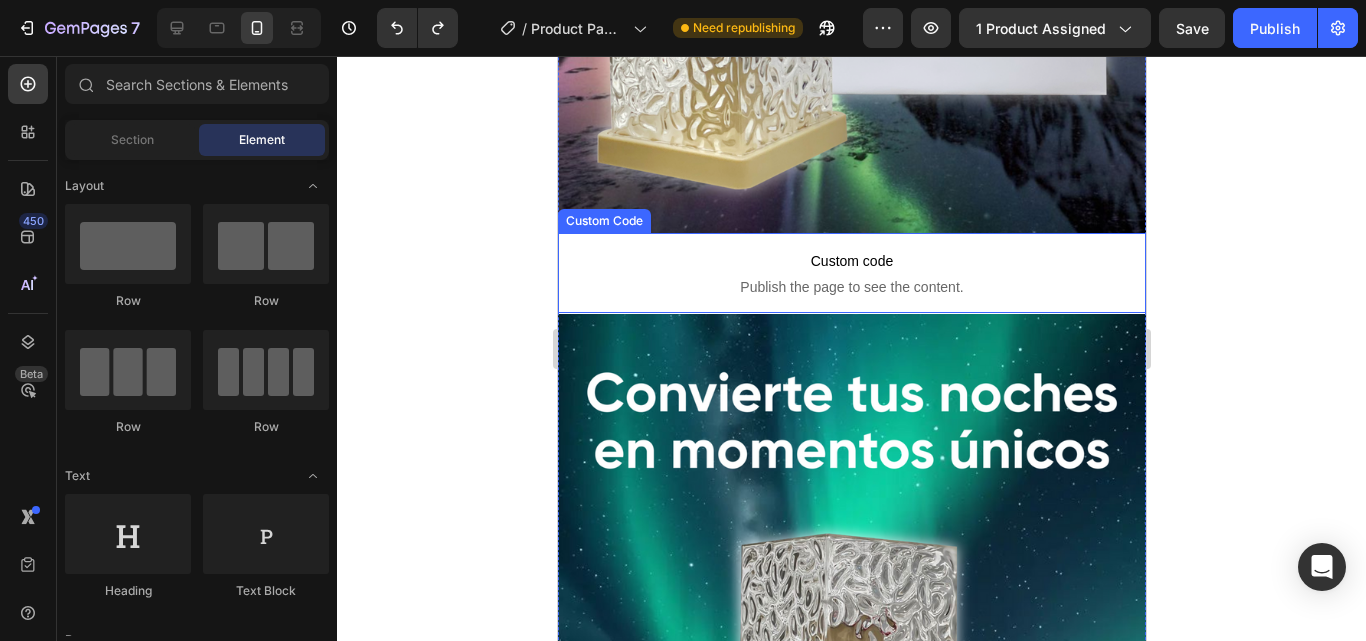 click on "Publish the page to see the content." at bounding box center (851, 287) 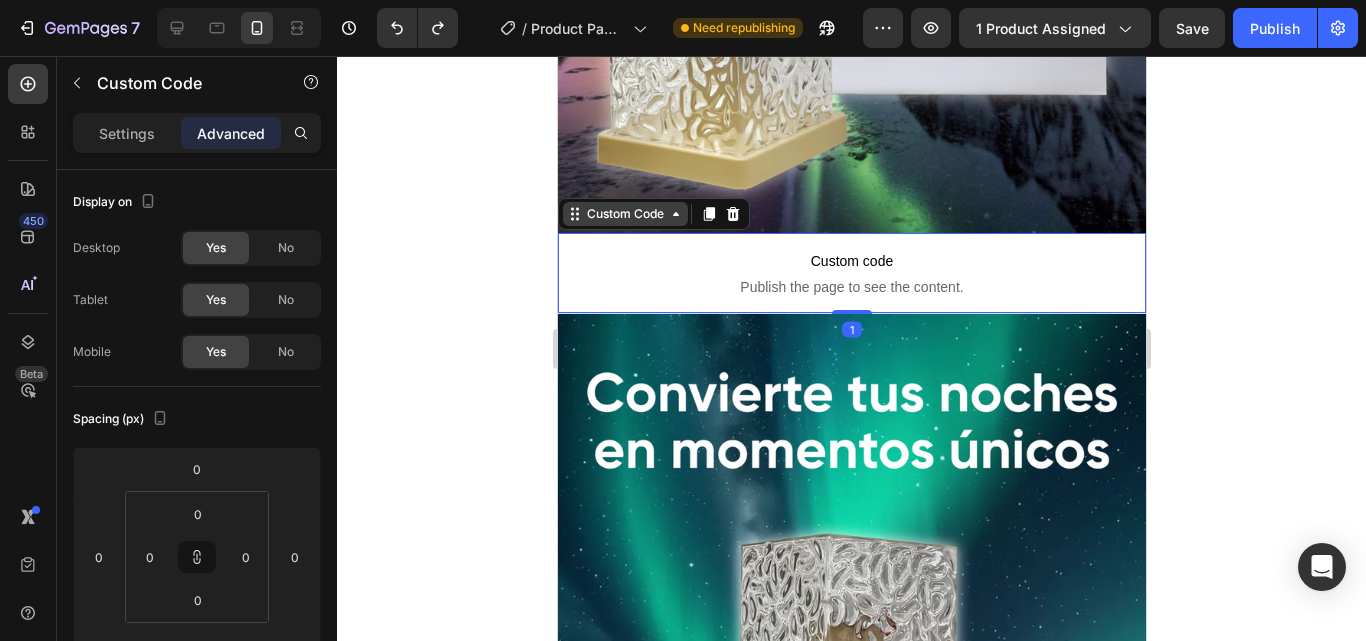 click on "Custom Code" at bounding box center [624, 214] 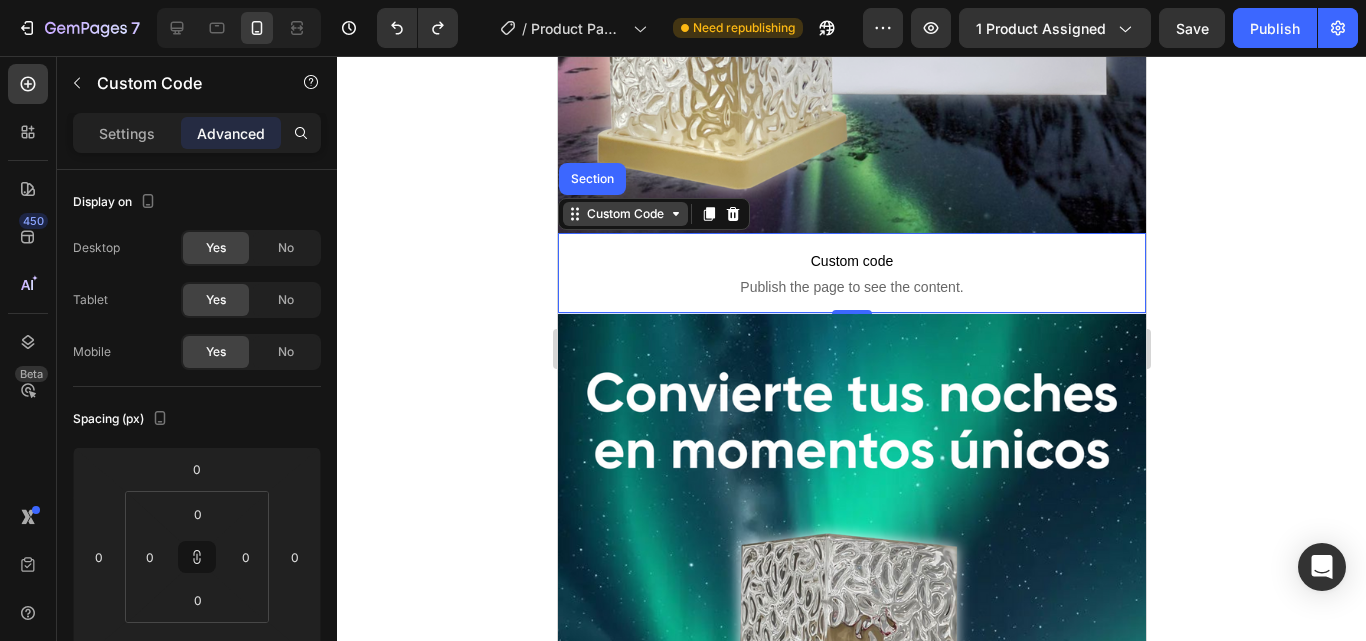 click on "Custom Code" at bounding box center [624, 214] 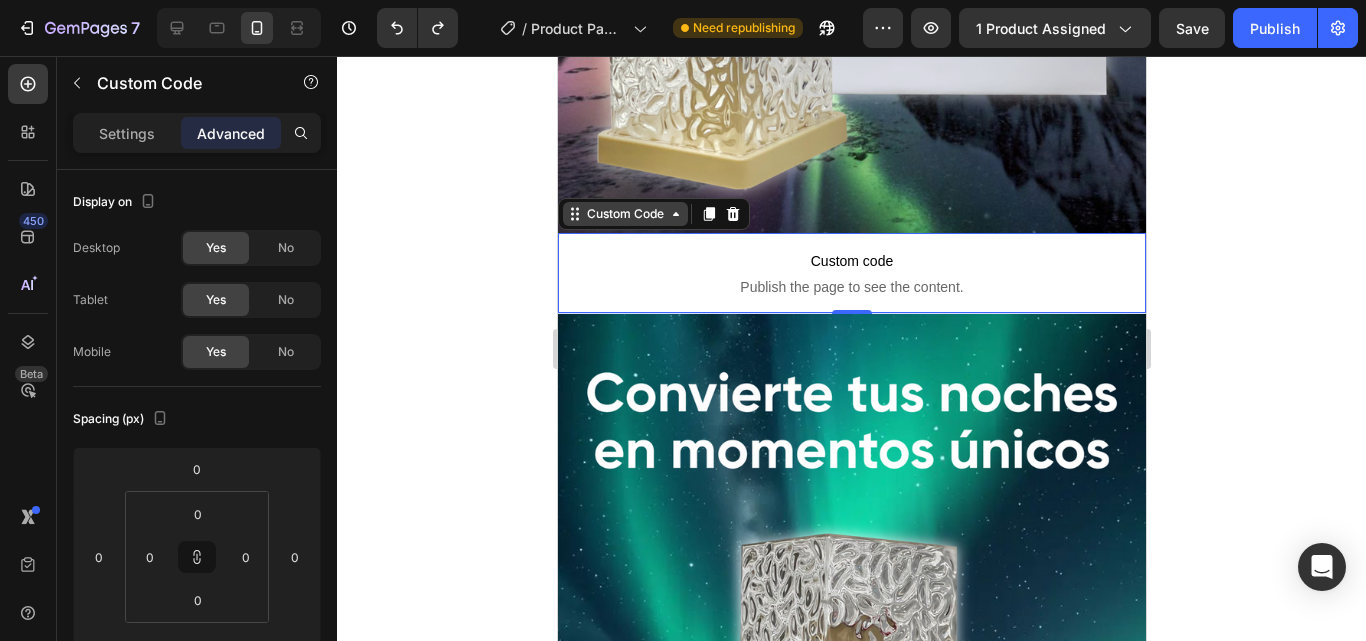 click on "Custom Code" at bounding box center [624, 214] 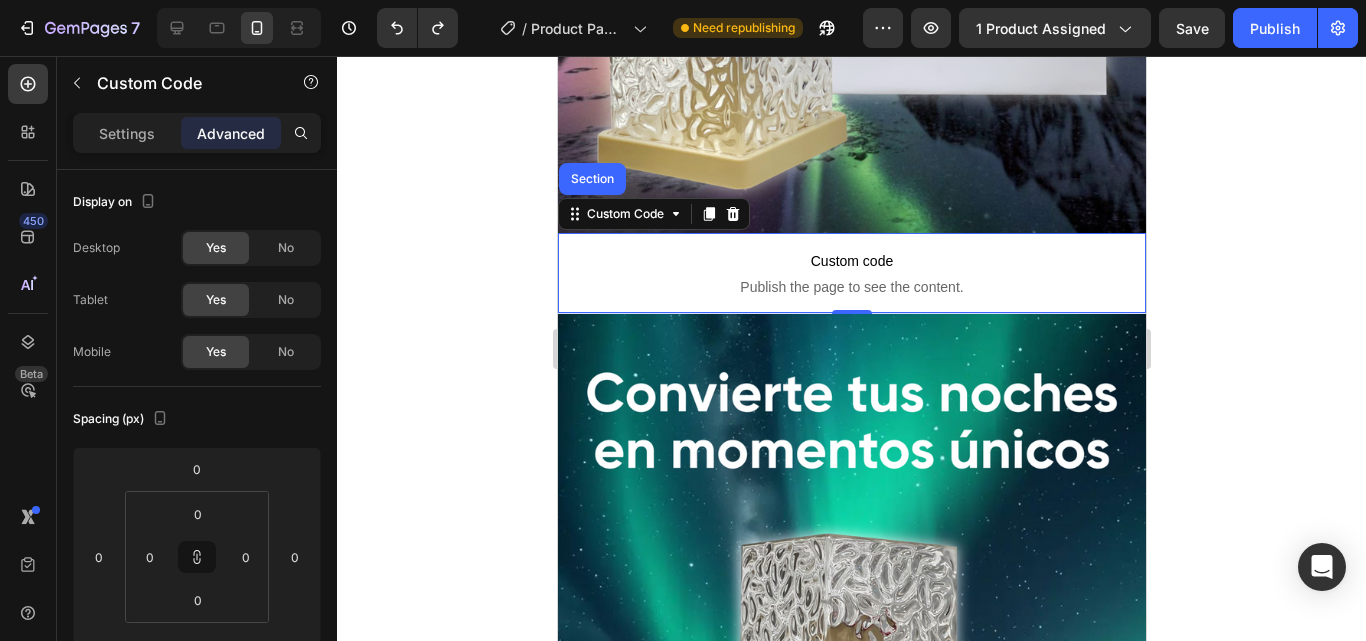 click 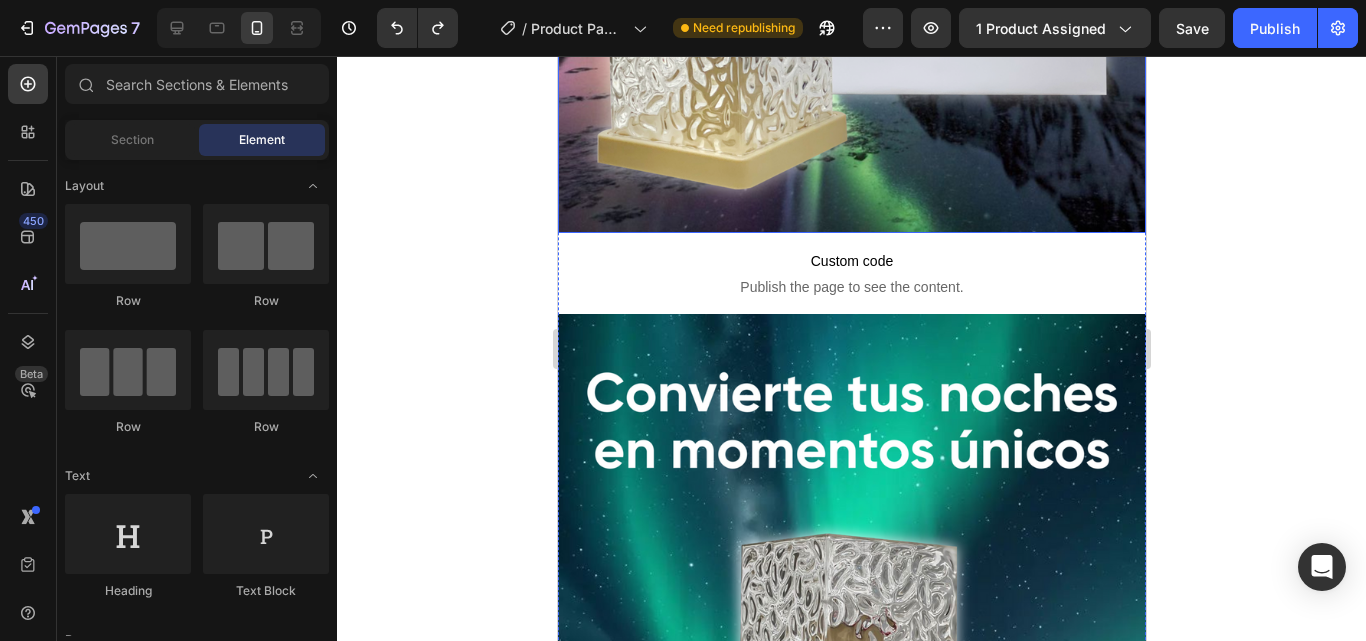 click 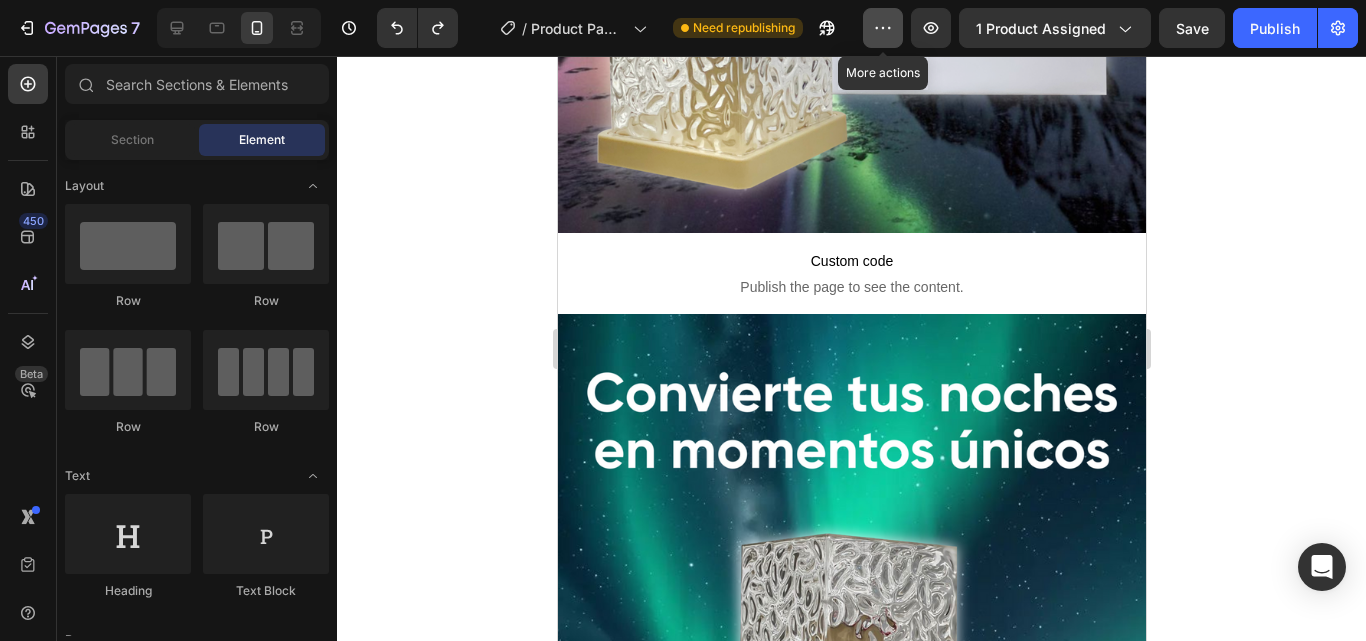 click 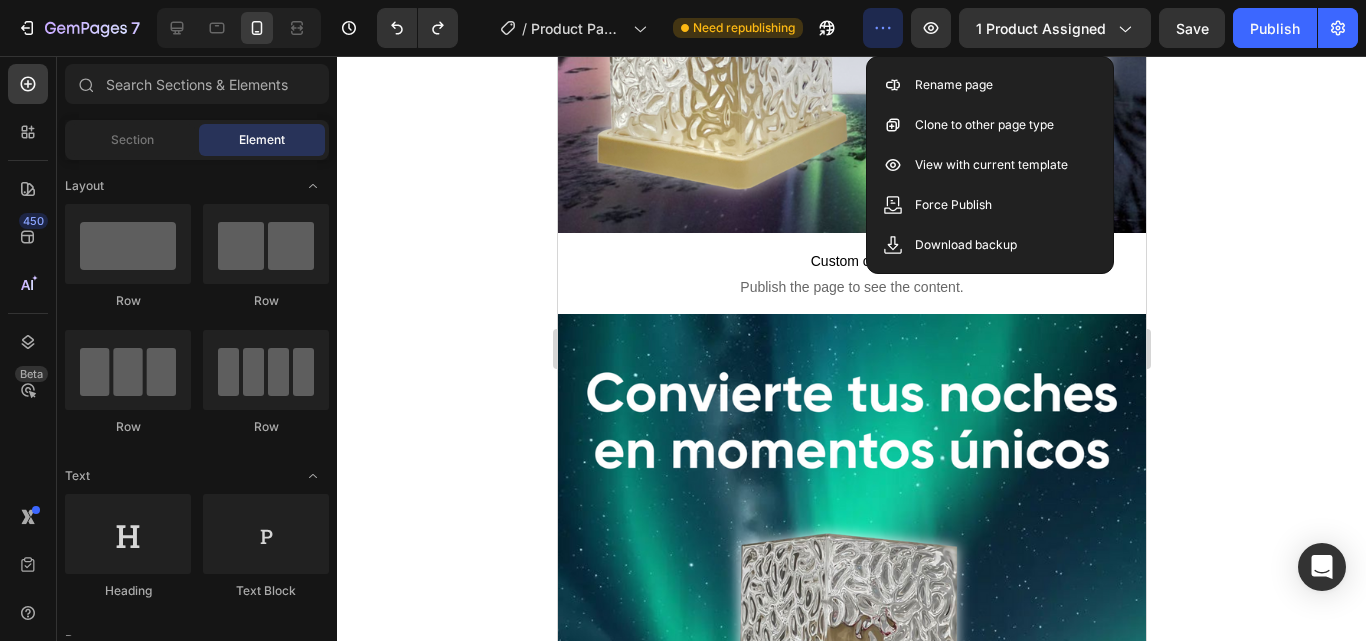 click 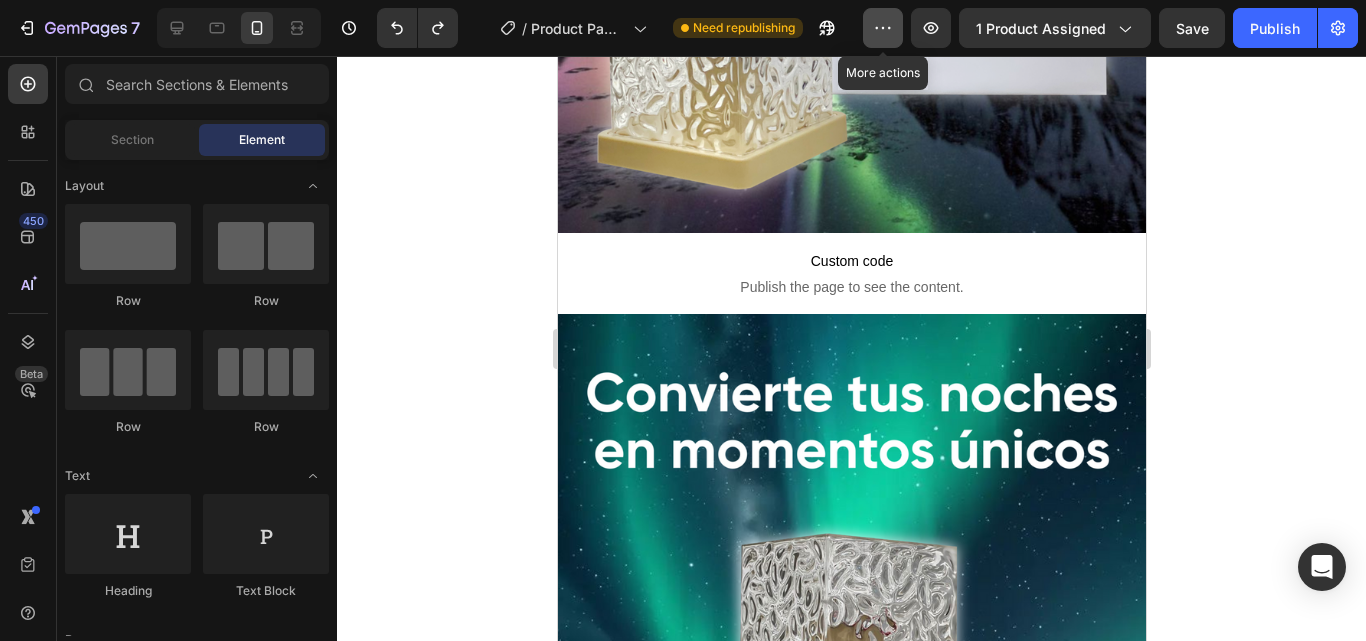 click 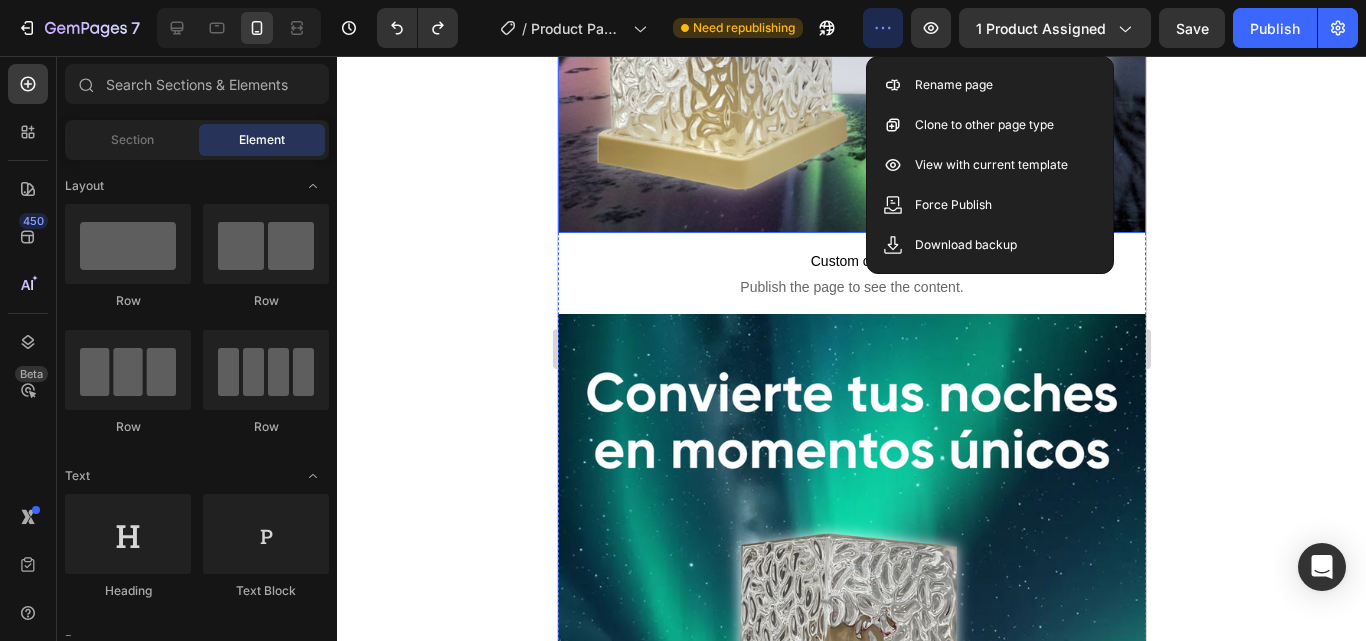 click 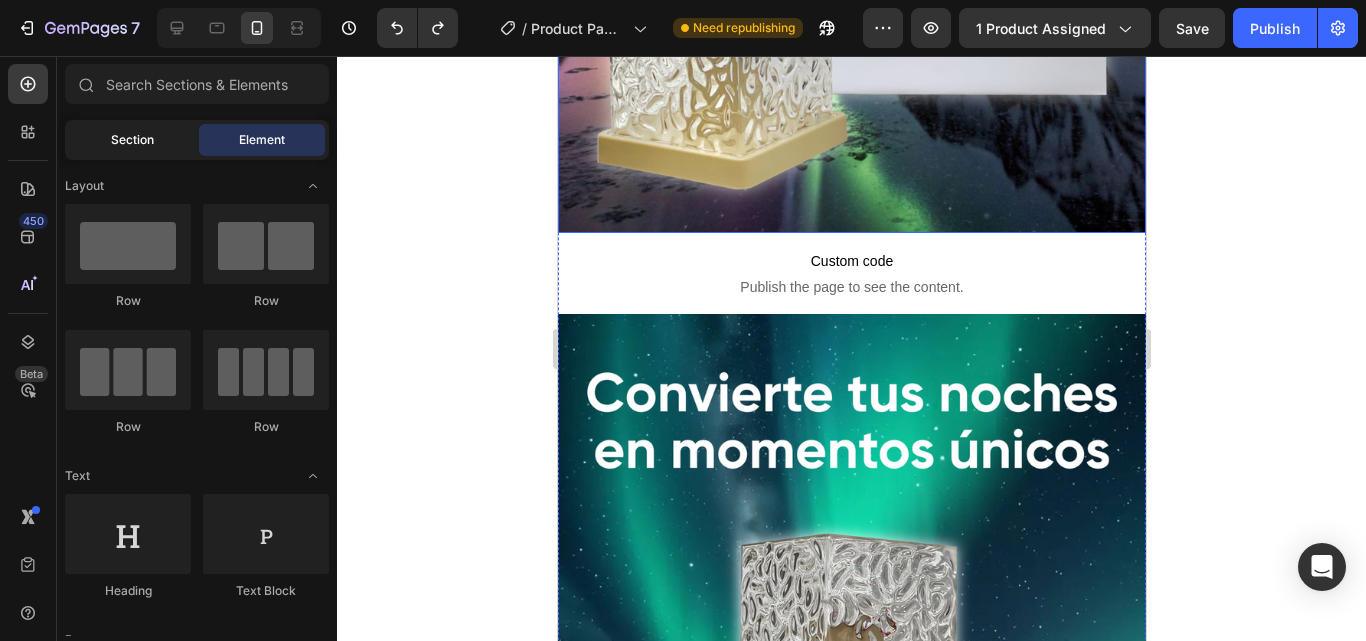 click on "Section" at bounding box center (132, 140) 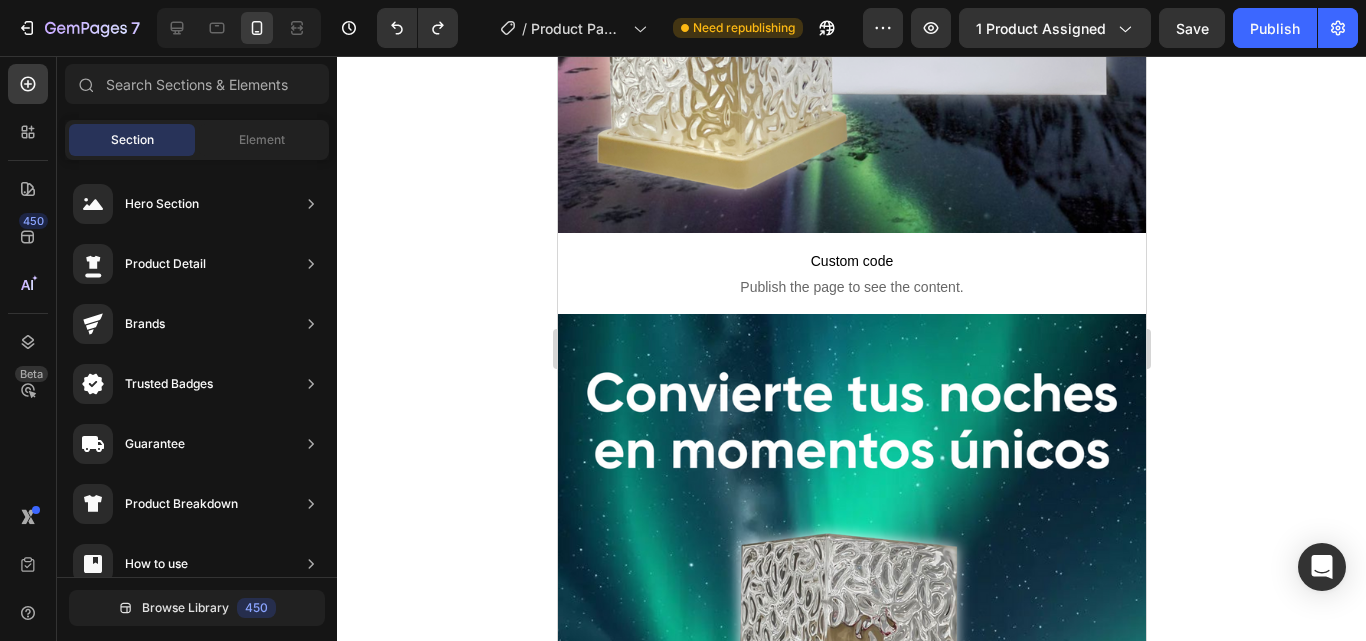 click 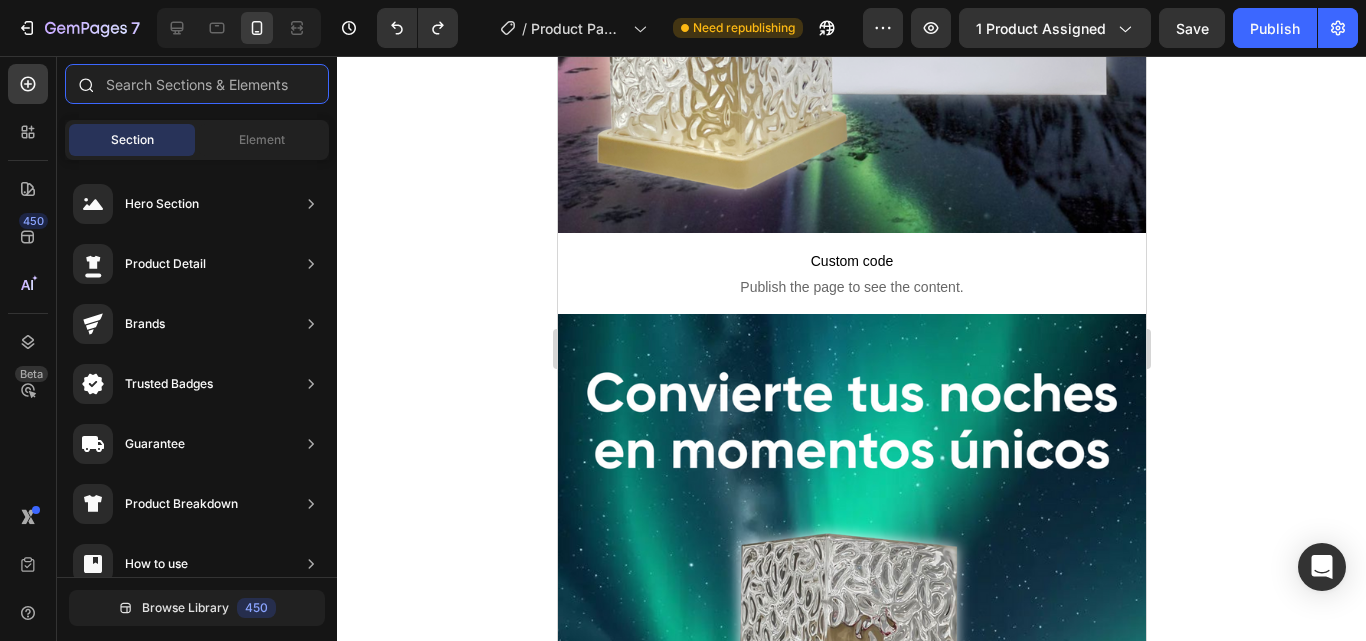click at bounding box center (197, 84) 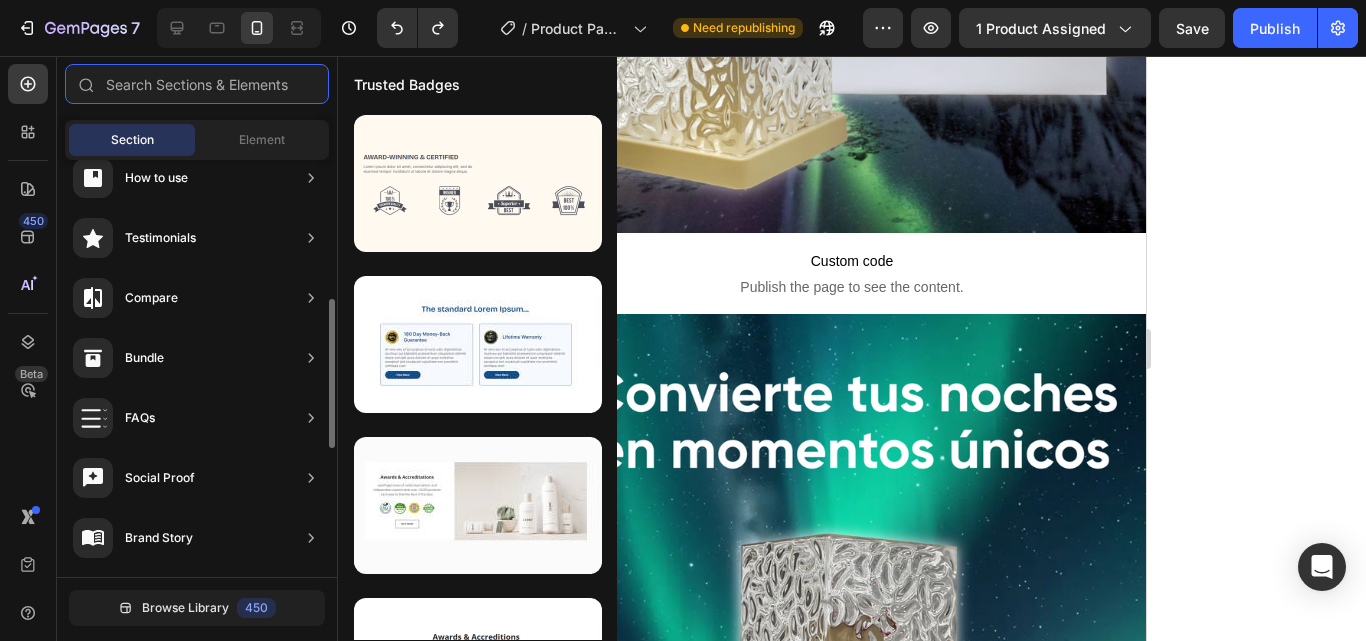 scroll, scrollTop: 743, scrollLeft: 0, axis: vertical 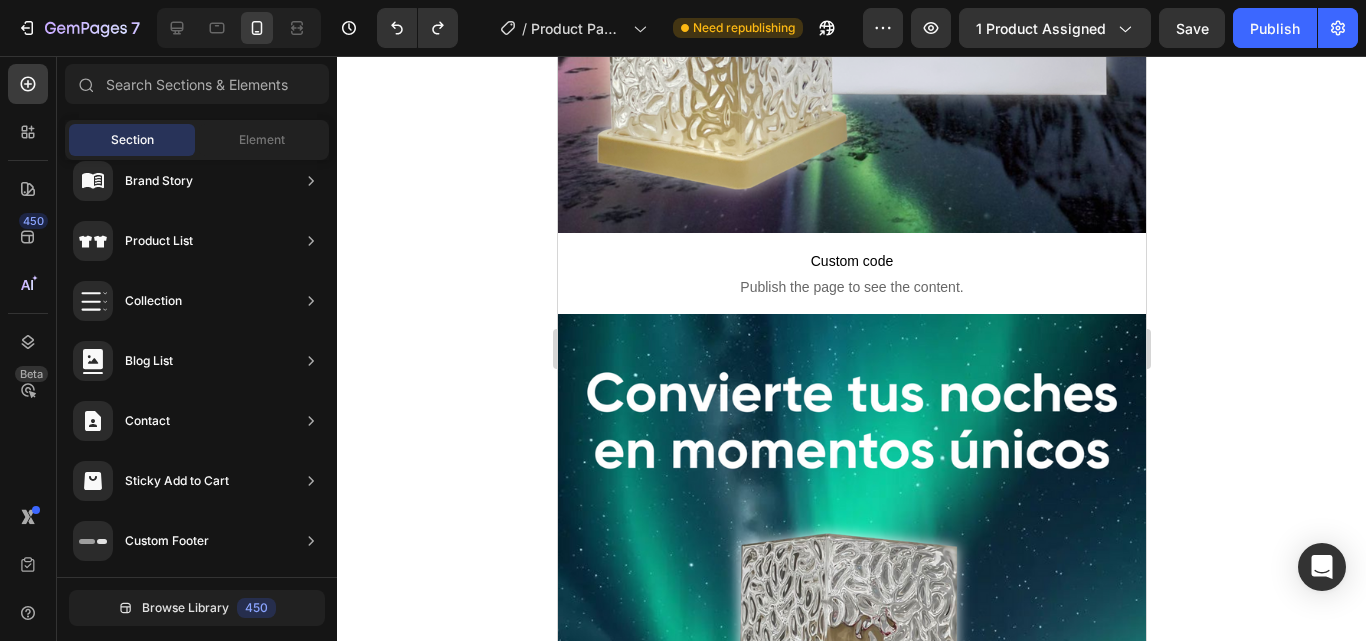 click 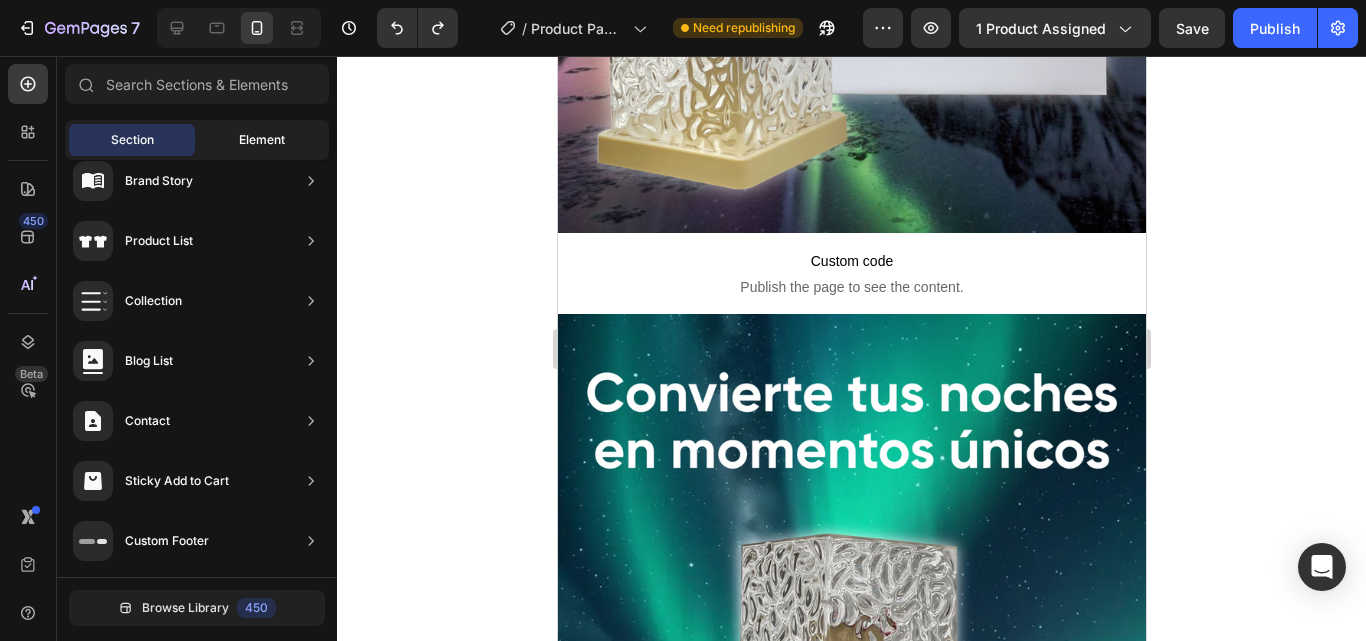 click on "Element" 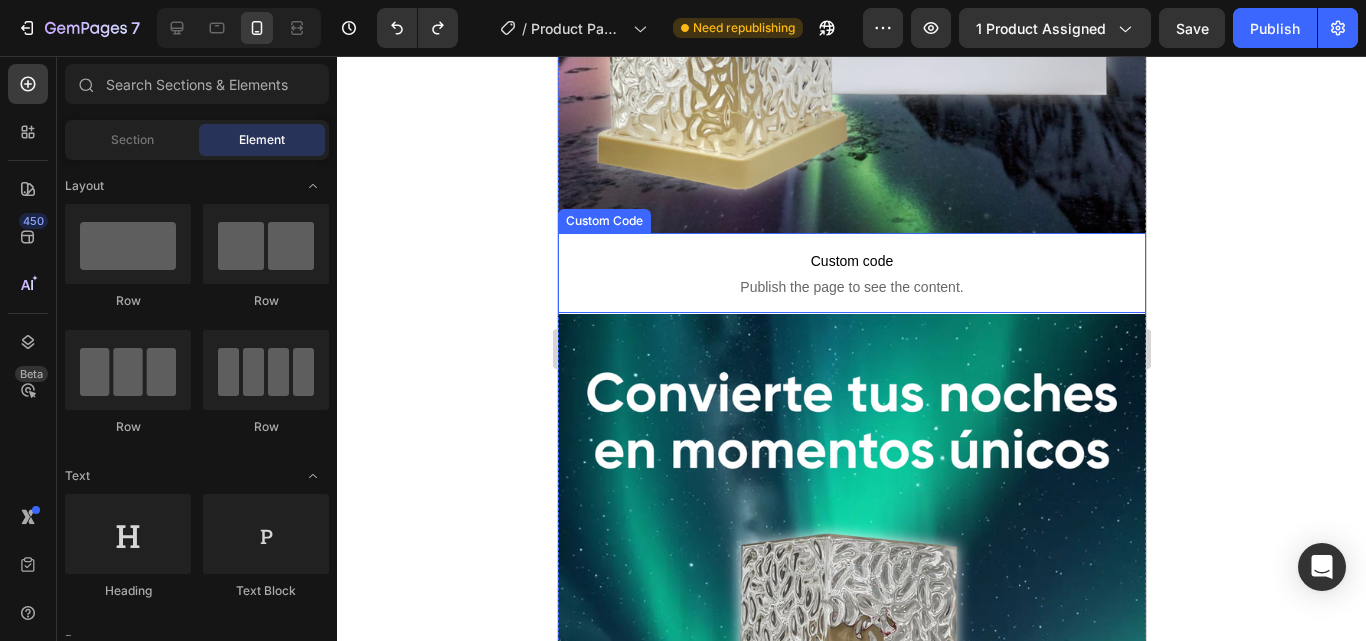 click on "Custom code
Publish the page to see the content." at bounding box center [851, 273] 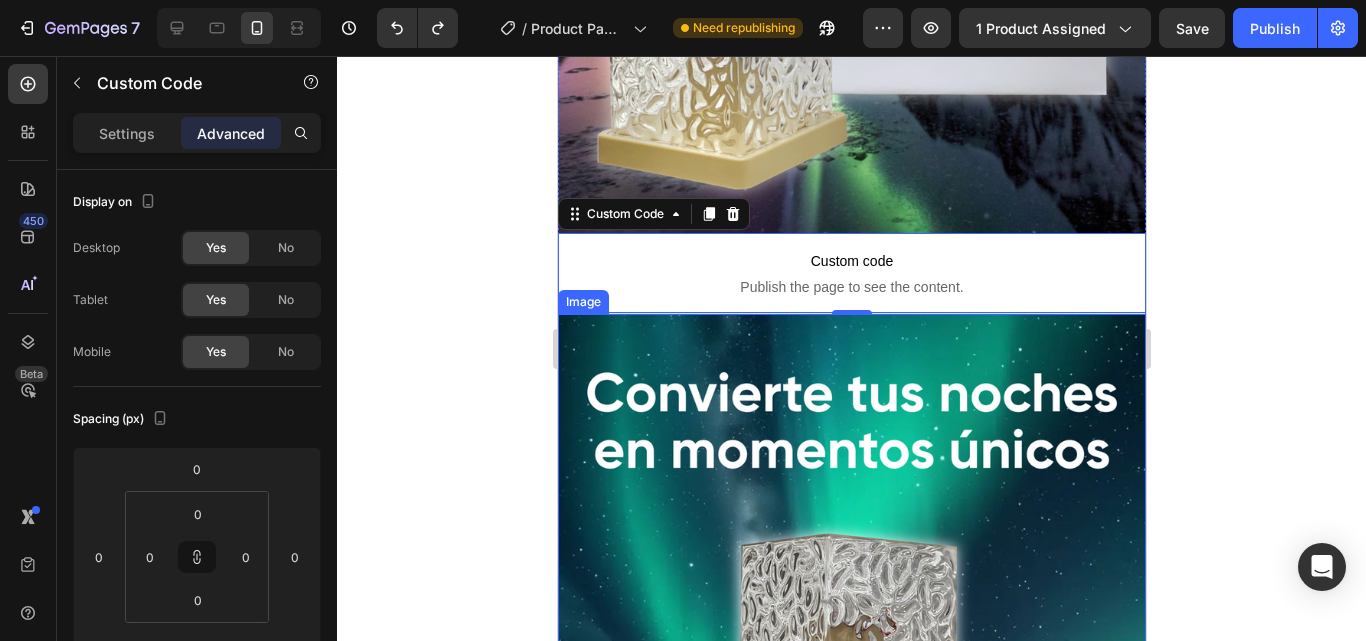 click at bounding box center (851, 836) 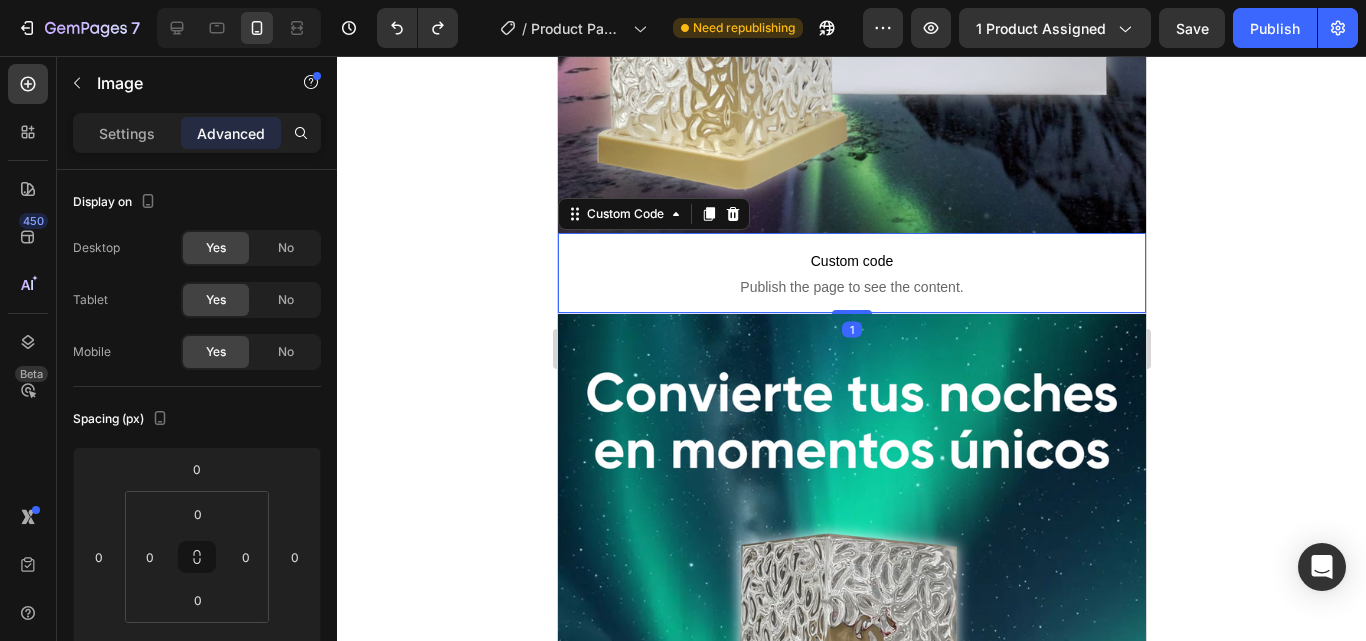 click on "Custom code
Publish the page to see the content." at bounding box center [851, 273] 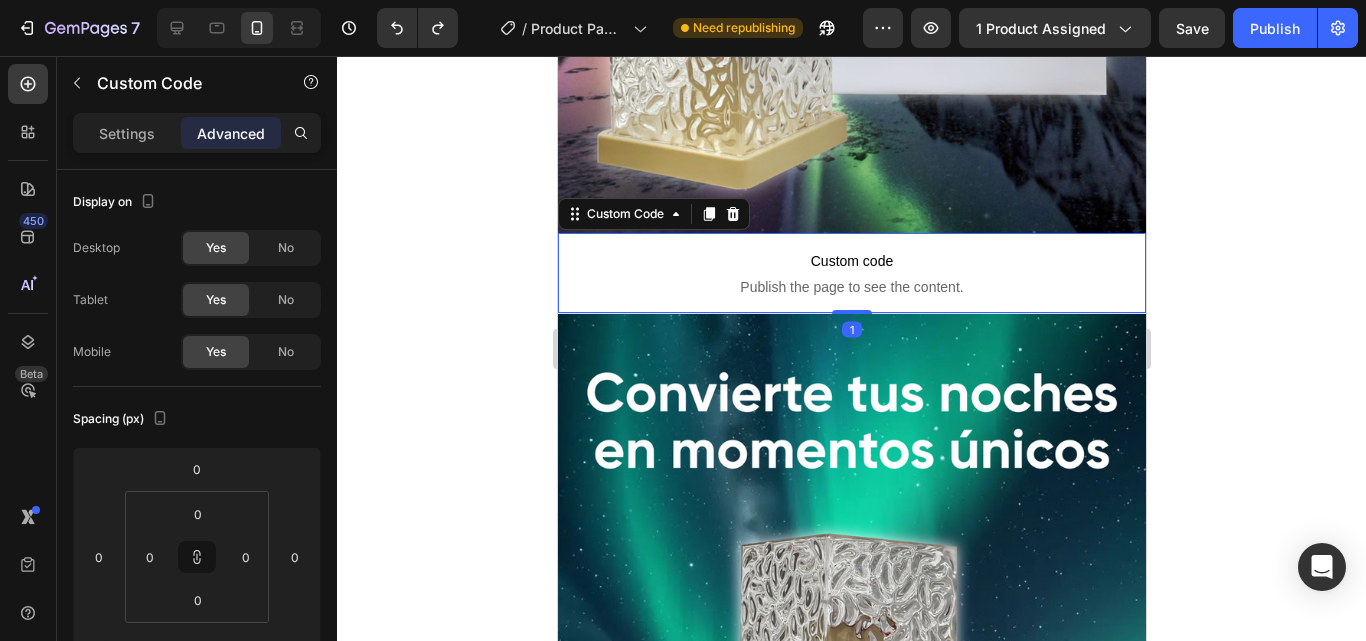 click 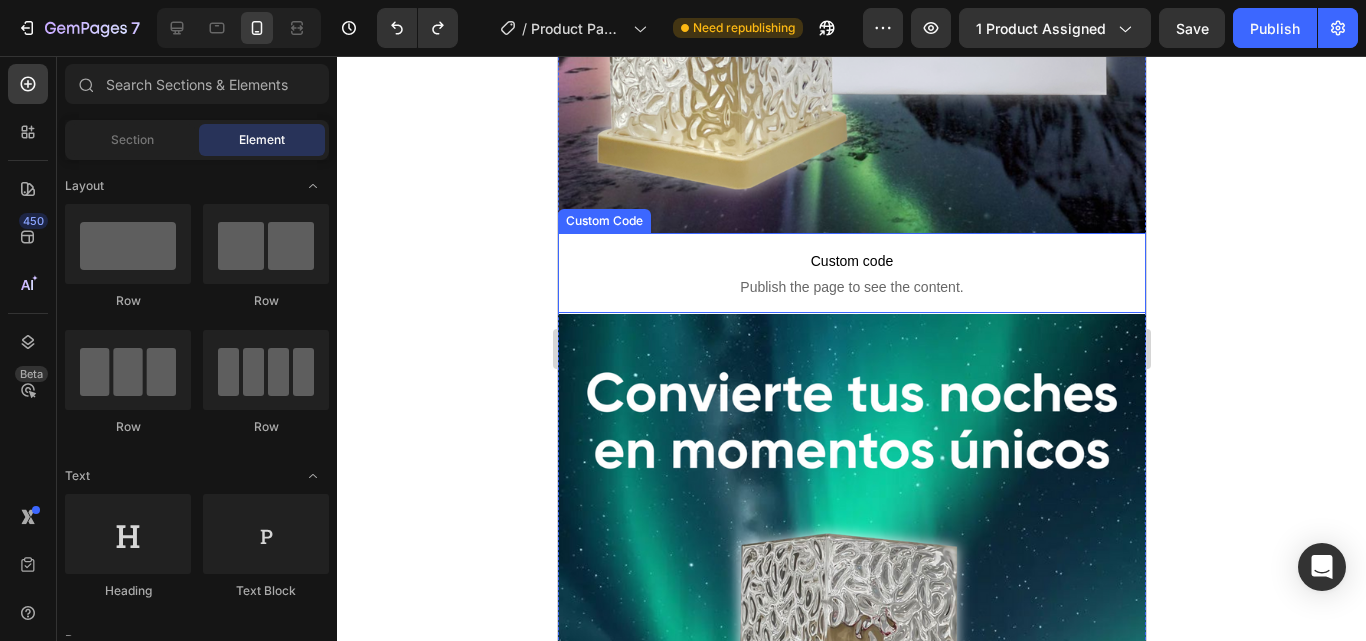 click on "Custom code
Publish the page to see the content." at bounding box center (851, 273) 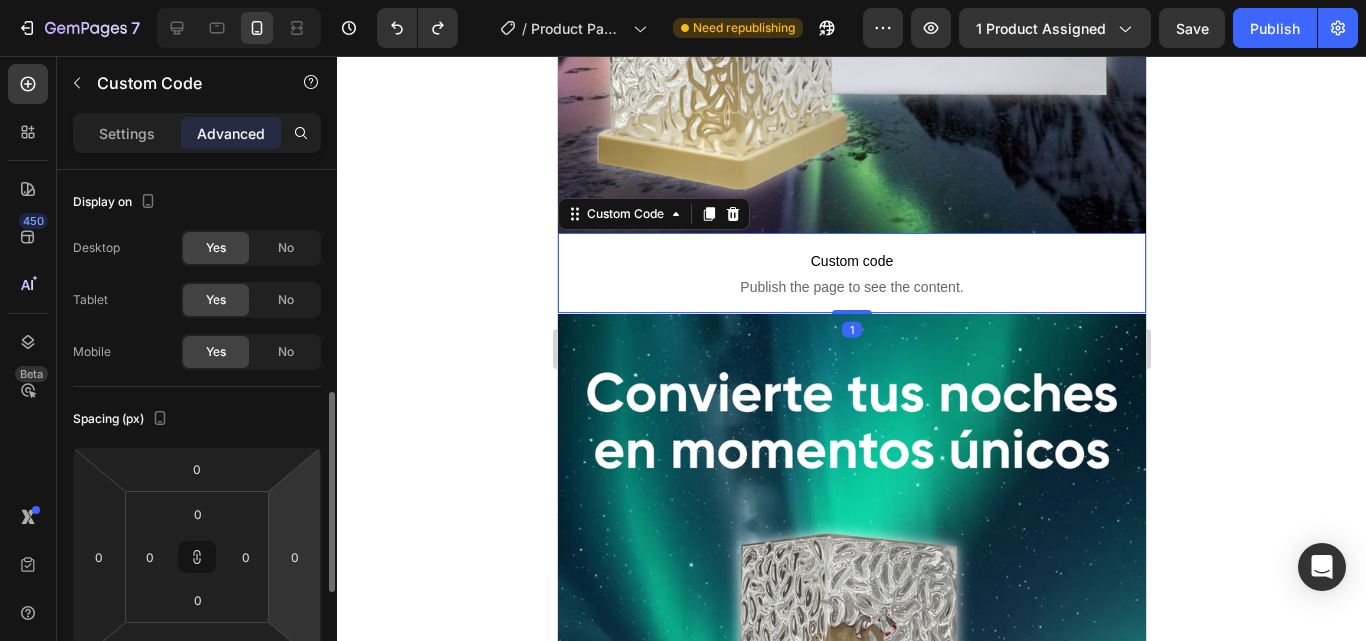 scroll, scrollTop: 168, scrollLeft: 0, axis: vertical 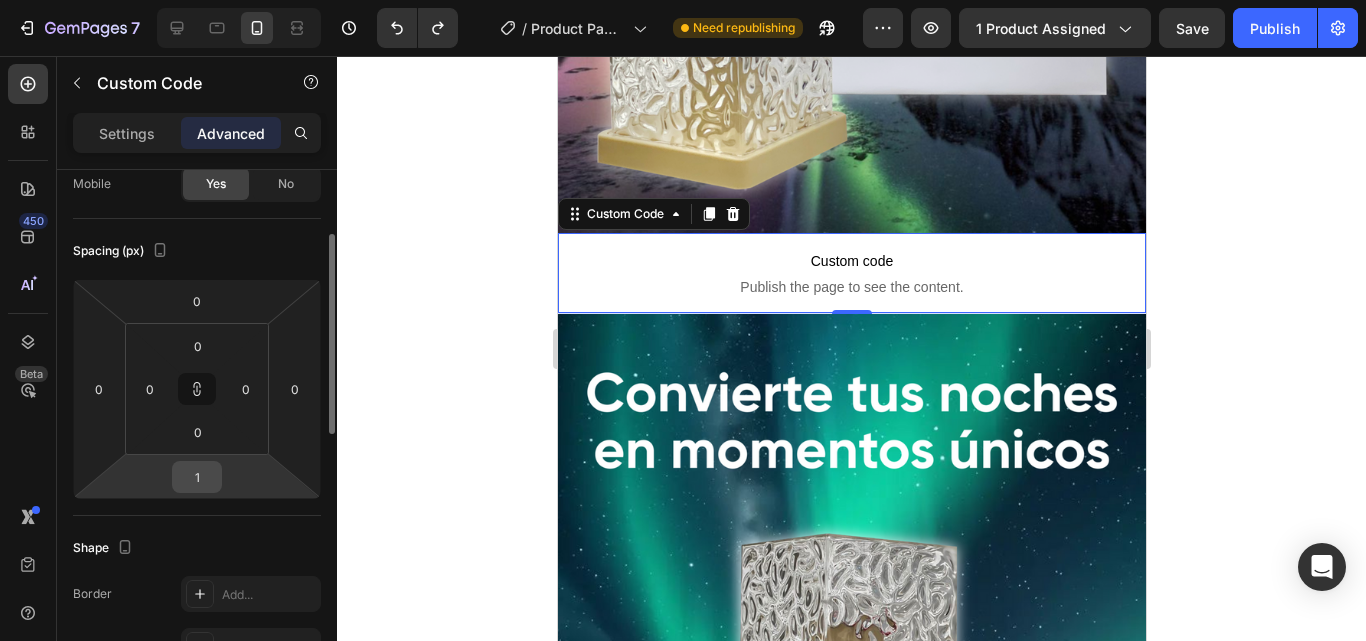 click on "1" at bounding box center (197, 477) 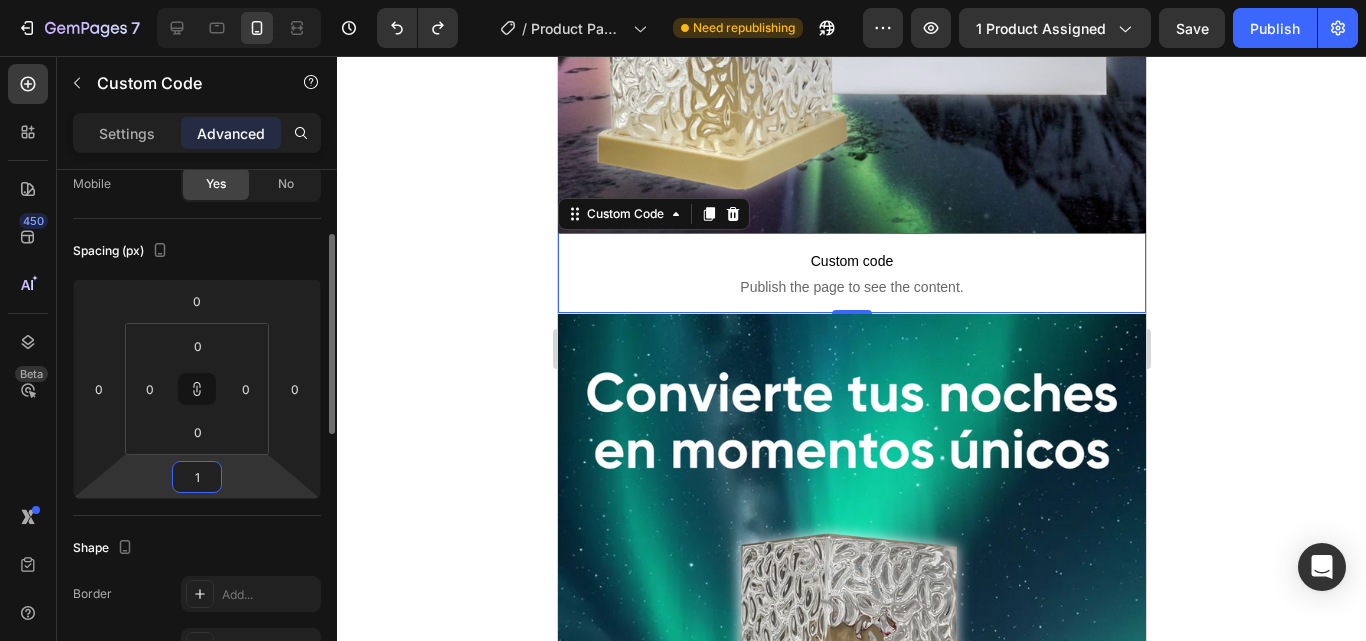 click on "1" at bounding box center (197, 477) 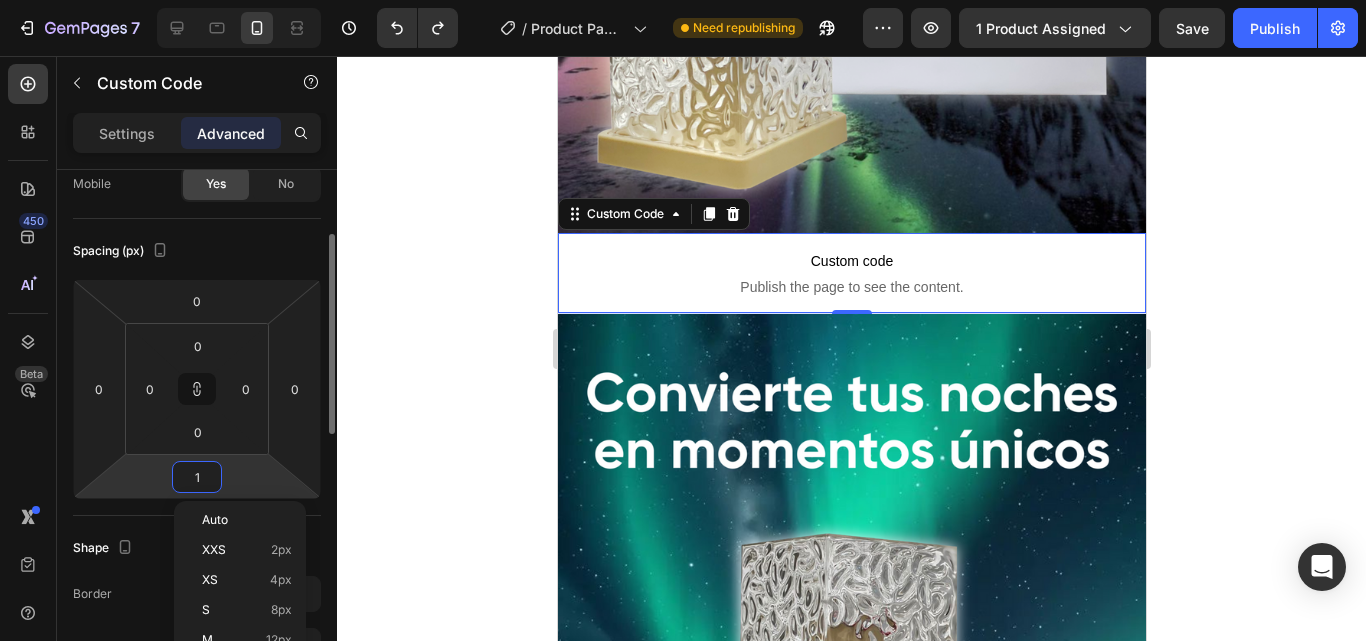 type on "0" 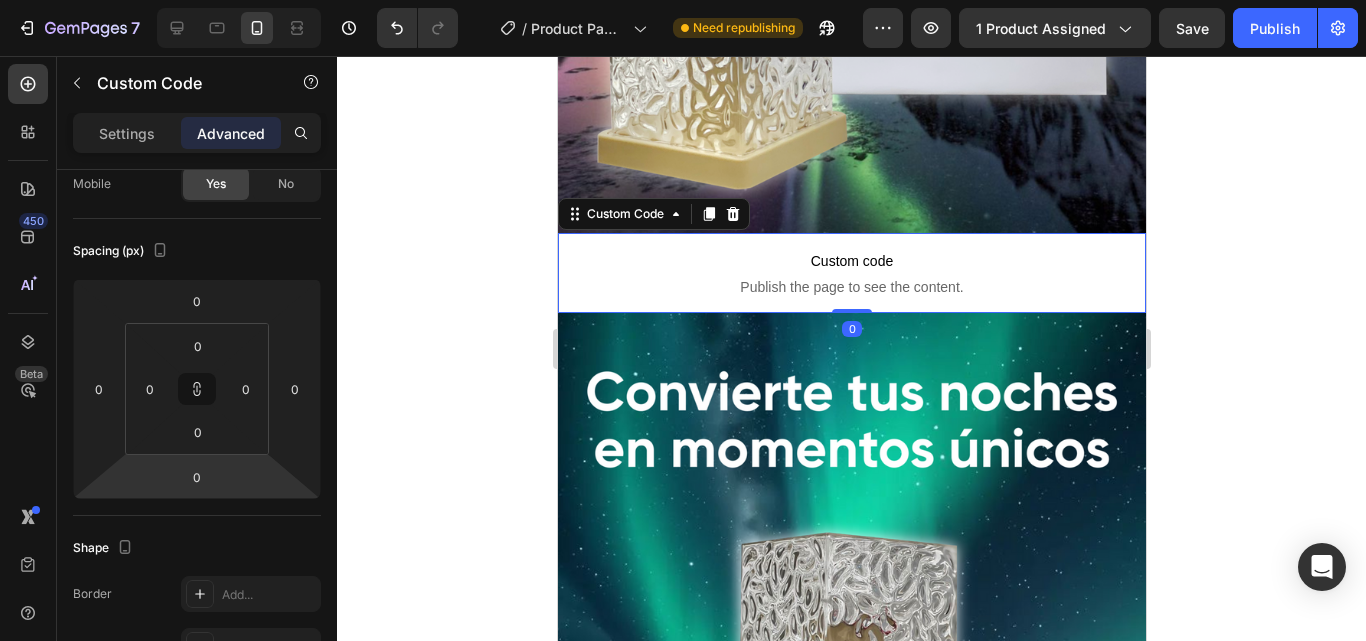 click 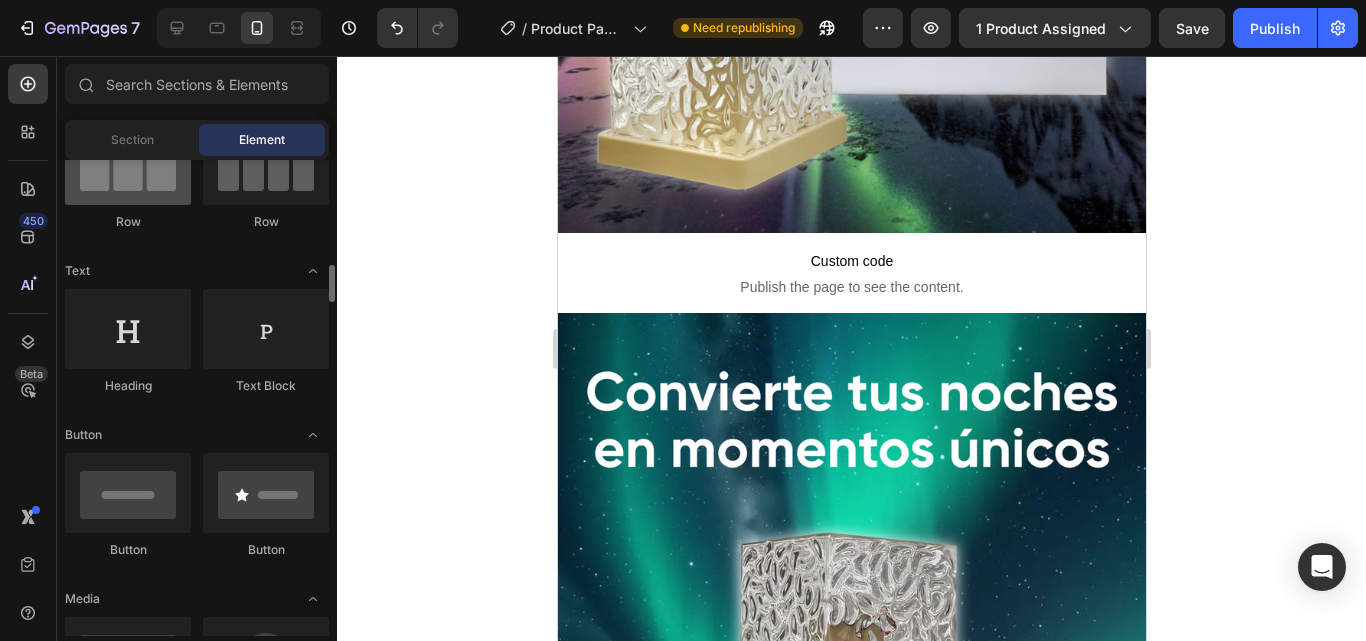 scroll, scrollTop: 107, scrollLeft: 0, axis: vertical 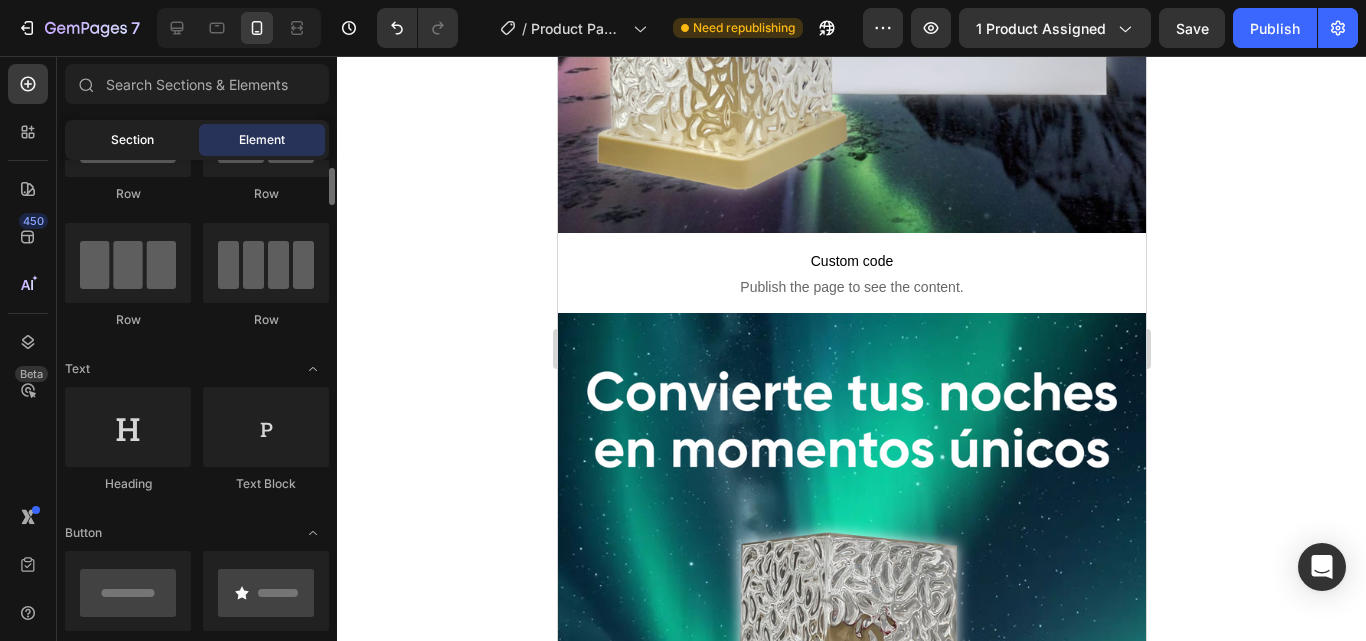 click on "Section" 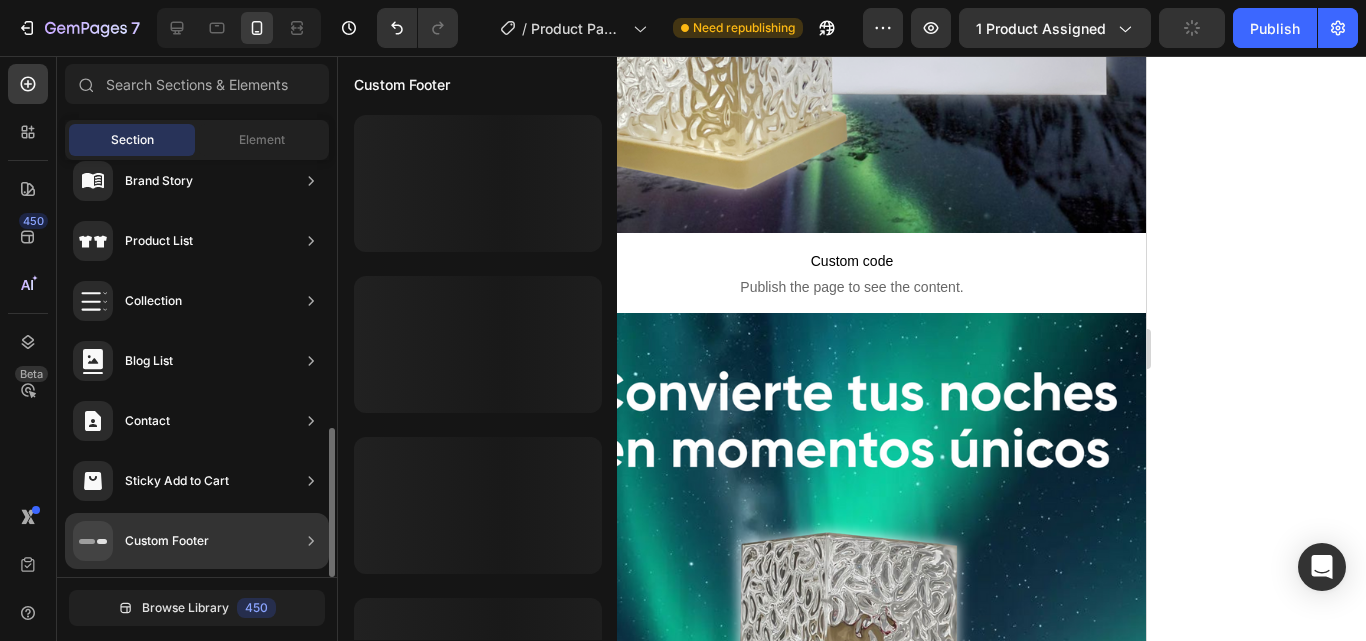 click on "Custom Footer" 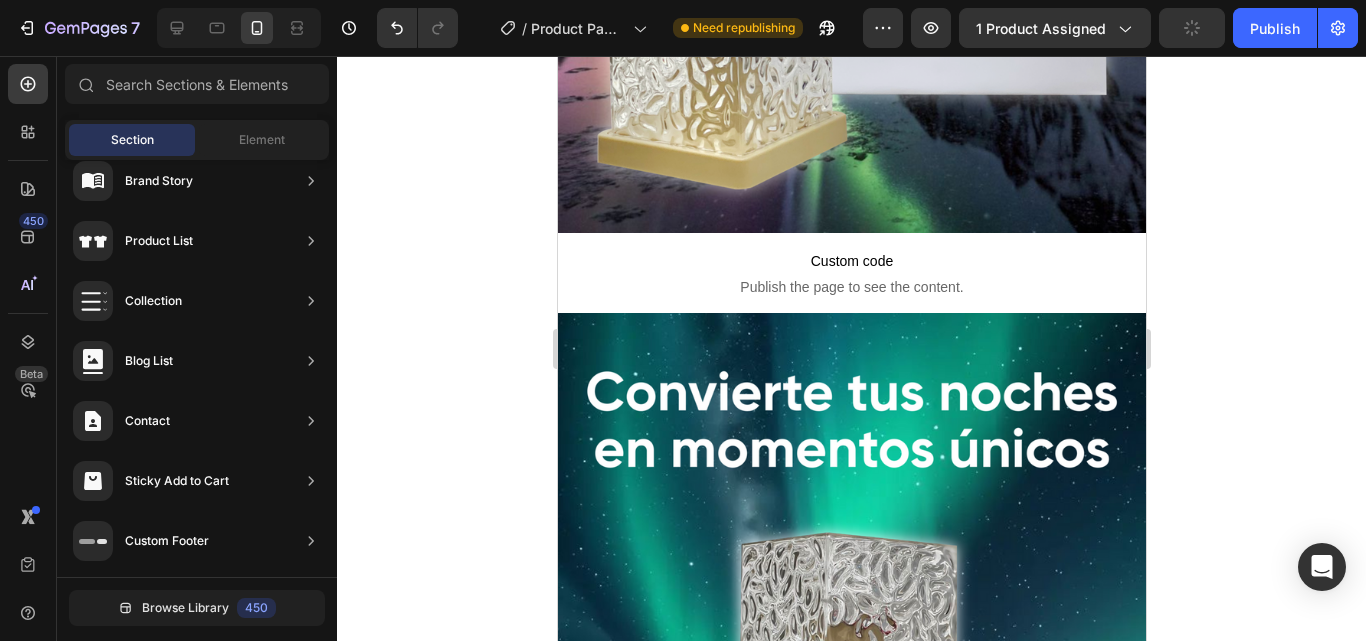 click 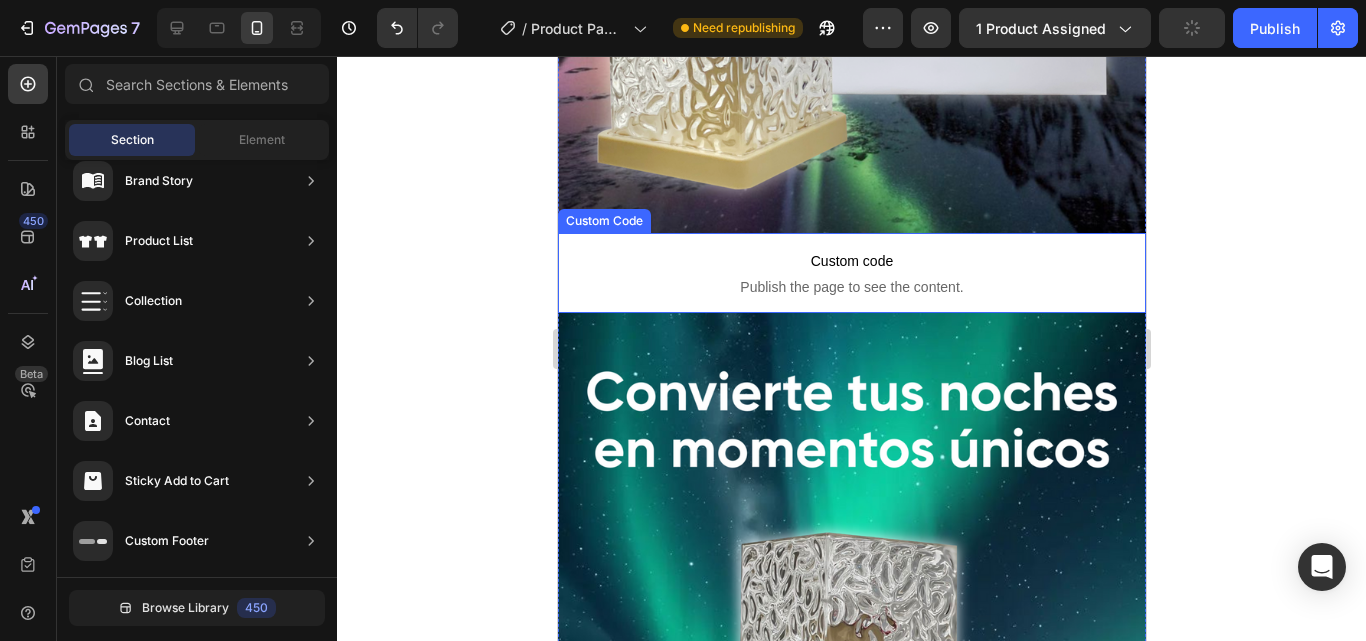 click on "Custom code
Publish the page to see the content." at bounding box center [851, 273] 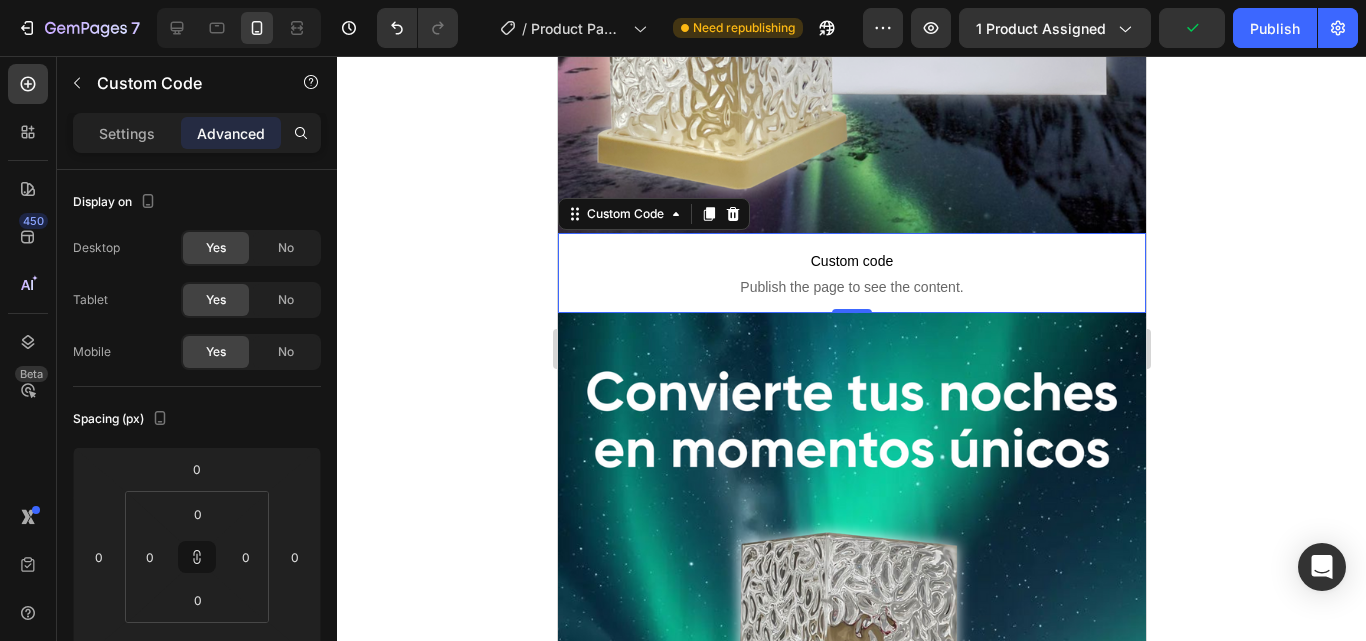 click 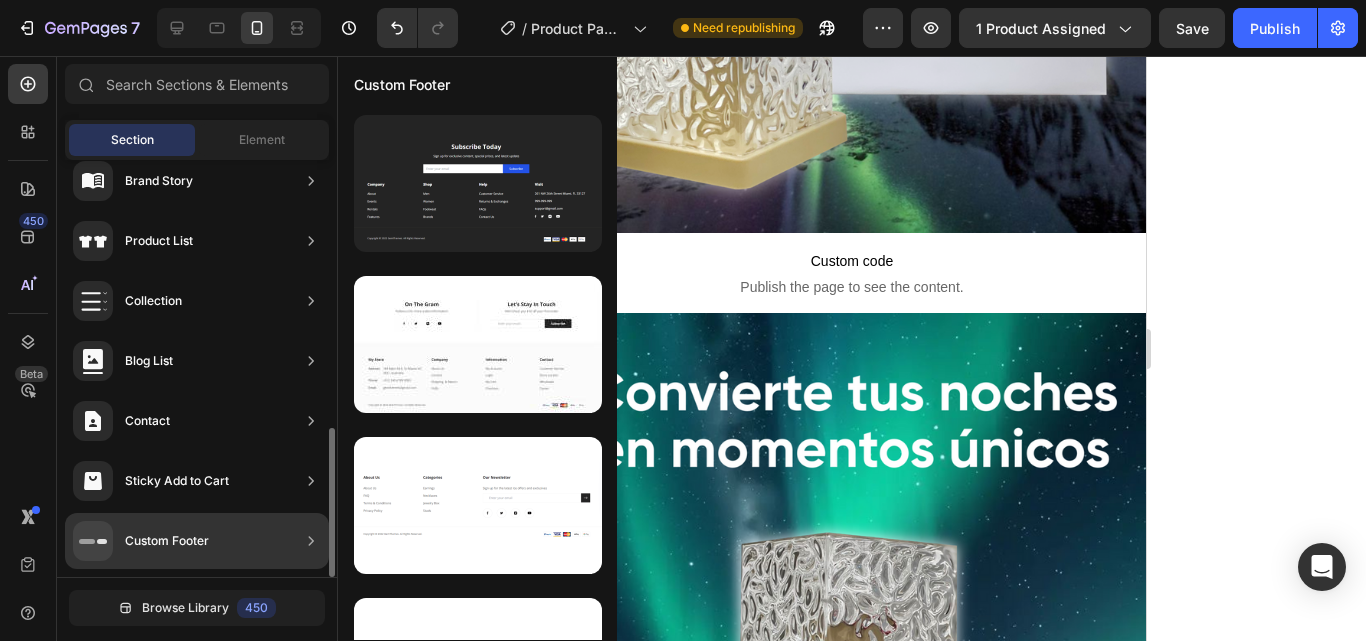 click on "Custom Footer" 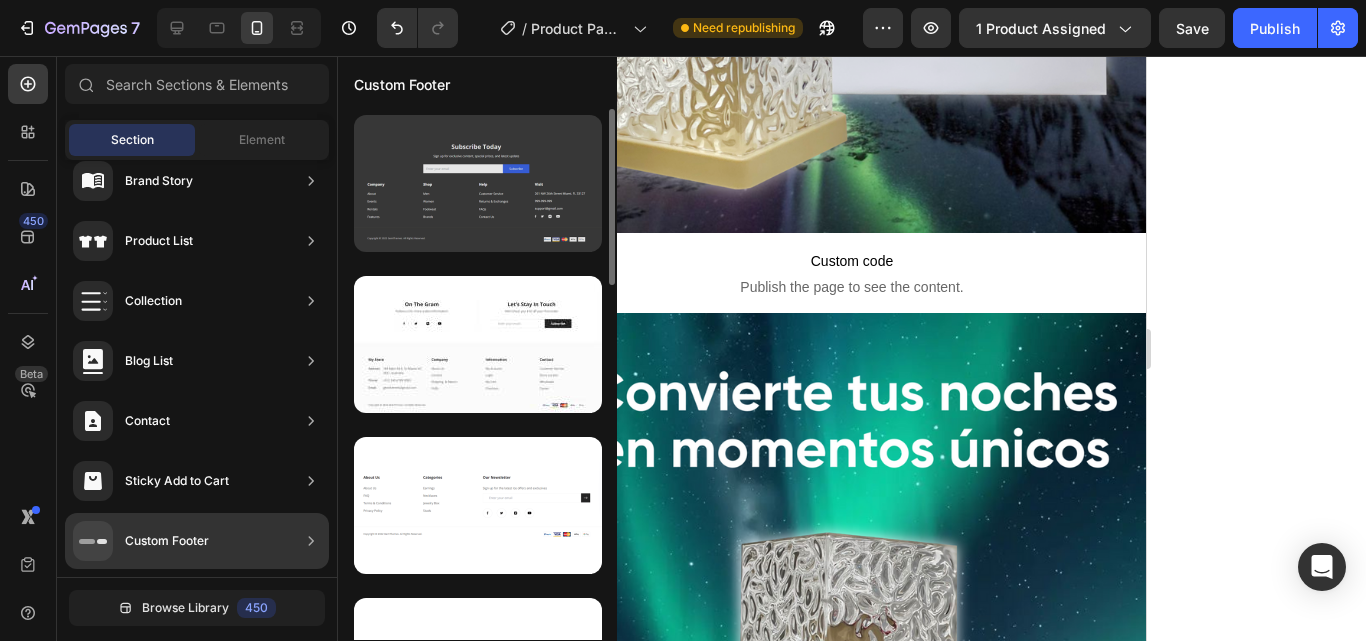 click at bounding box center (478, 183) 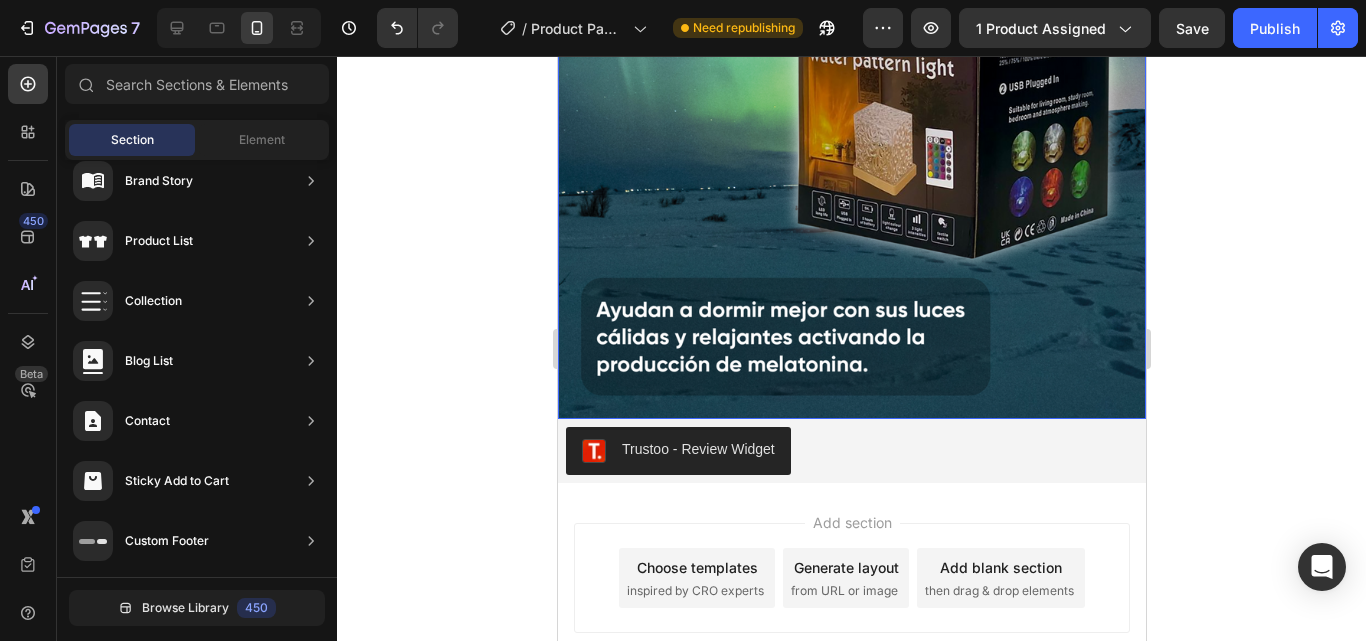 scroll, scrollTop: 3022, scrollLeft: 0, axis: vertical 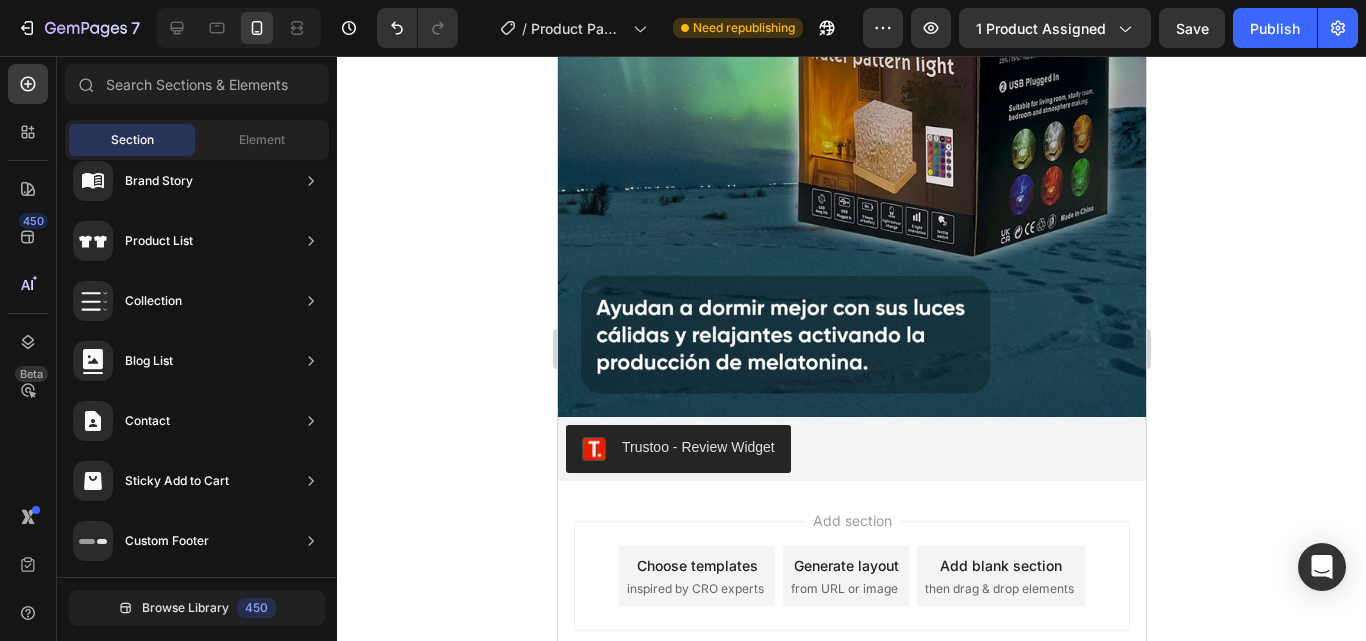 click on "Add section Choose templates inspired by CRO experts Generate layout from URL or image Add blank section then drag & drop elements" at bounding box center [851, 580] 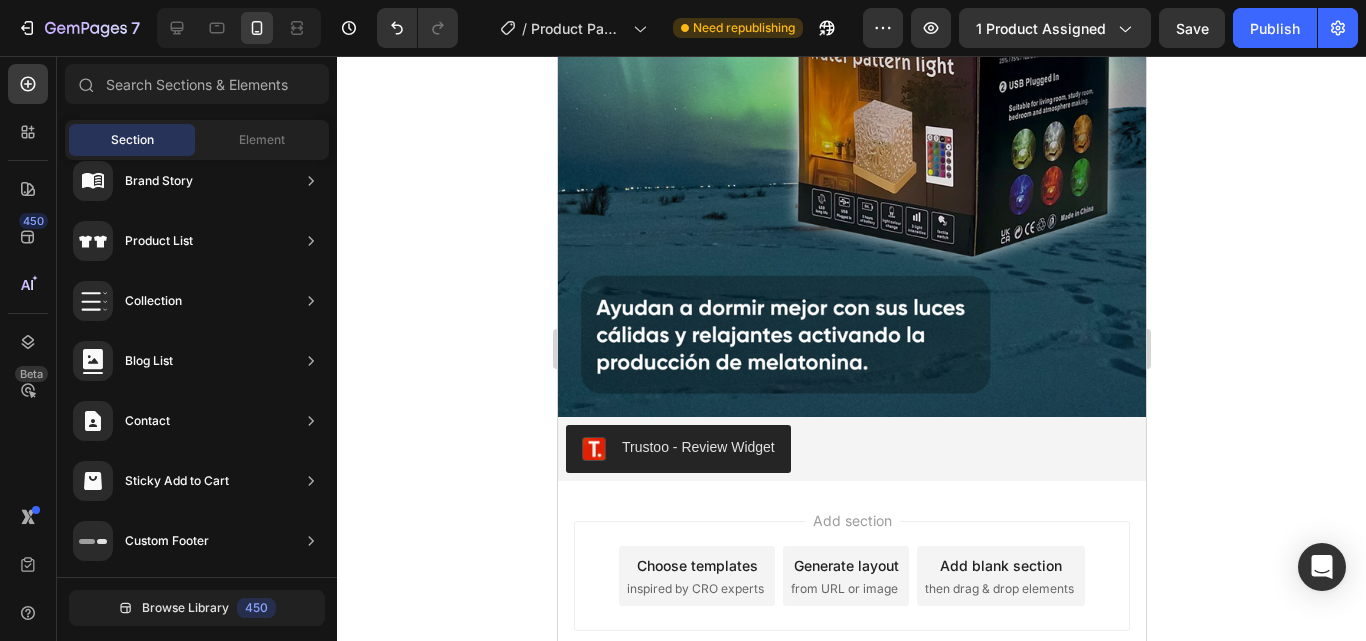 click on "Footer" at bounding box center [600, 700] 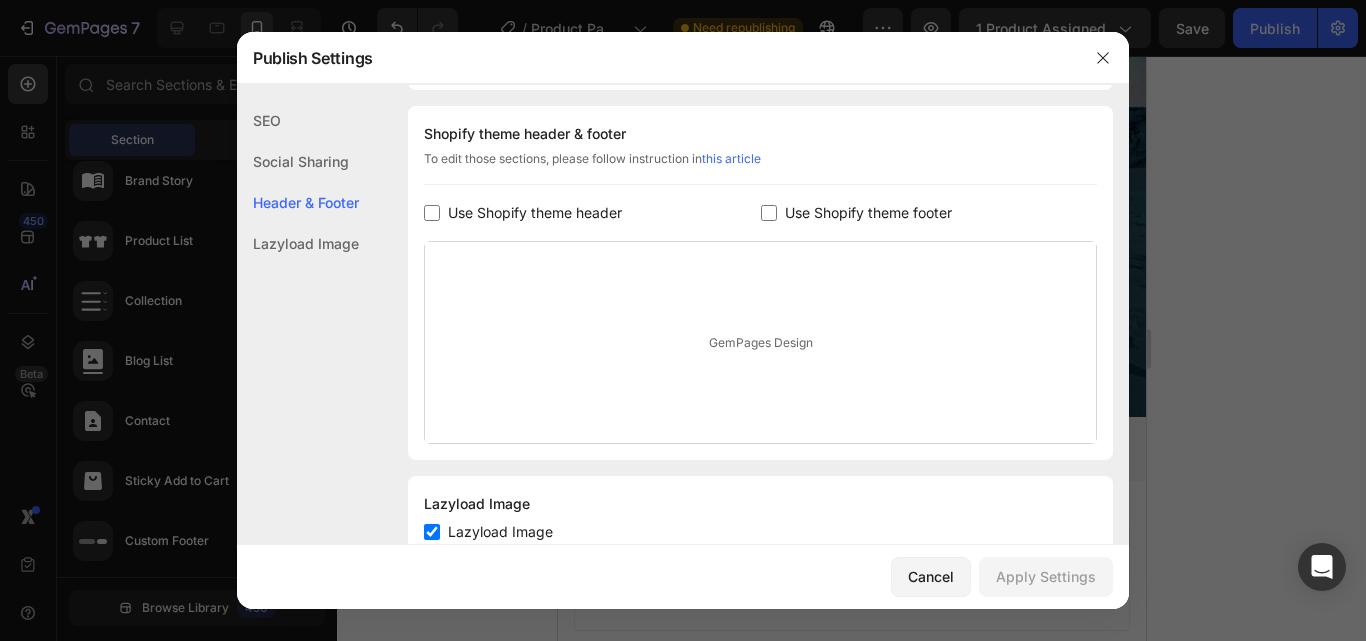 scroll, scrollTop: 291, scrollLeft: 0, axis: vertical 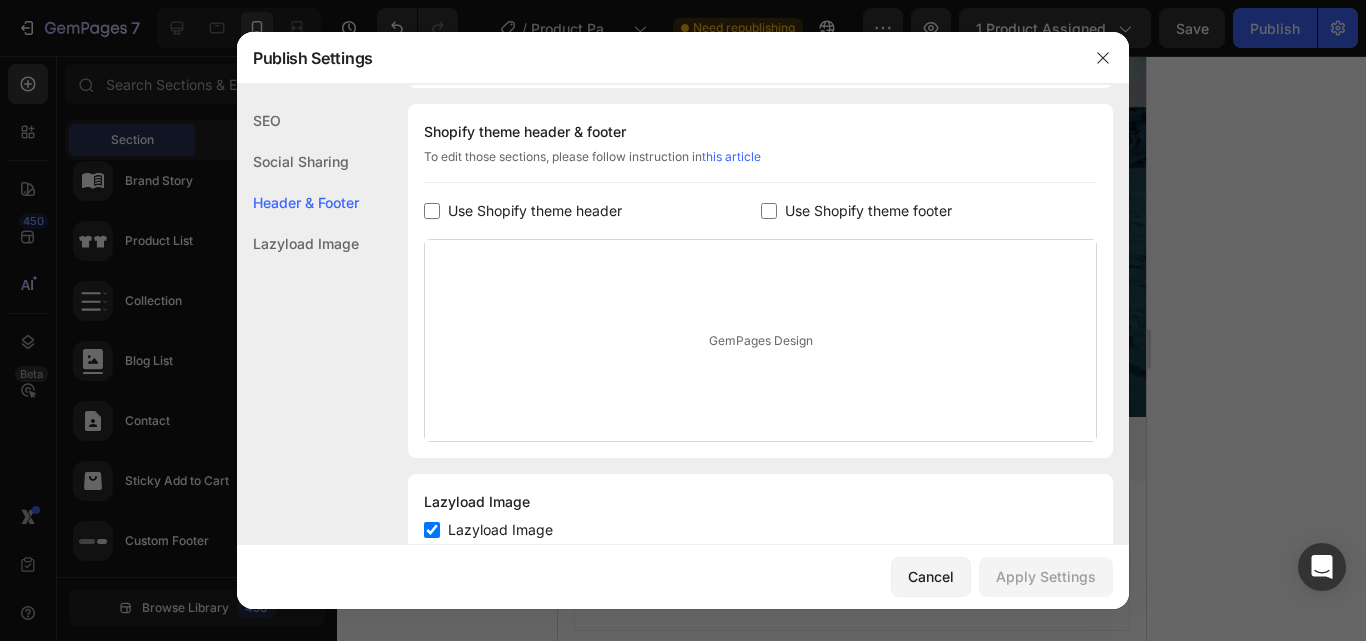 click on "SEO Search Result Preview Please go to  Product in Shopify  to edit SEO info for each product Social Sharing Social Sharing Image Preview (Recommended size: 1200 x 630 px) For Product Page, when you post a link from your online store to social media, the featured image for that page is shown. You can edit it in  Product Header & Footer Shopify theme header & footer  To edit those sections, please follow instruction in  this article Use Shopify theme header Use Shopify theme footer GemPages Design Lazyload Image Lazyload Image Lazyload Image" at bounding box center (683, 199) 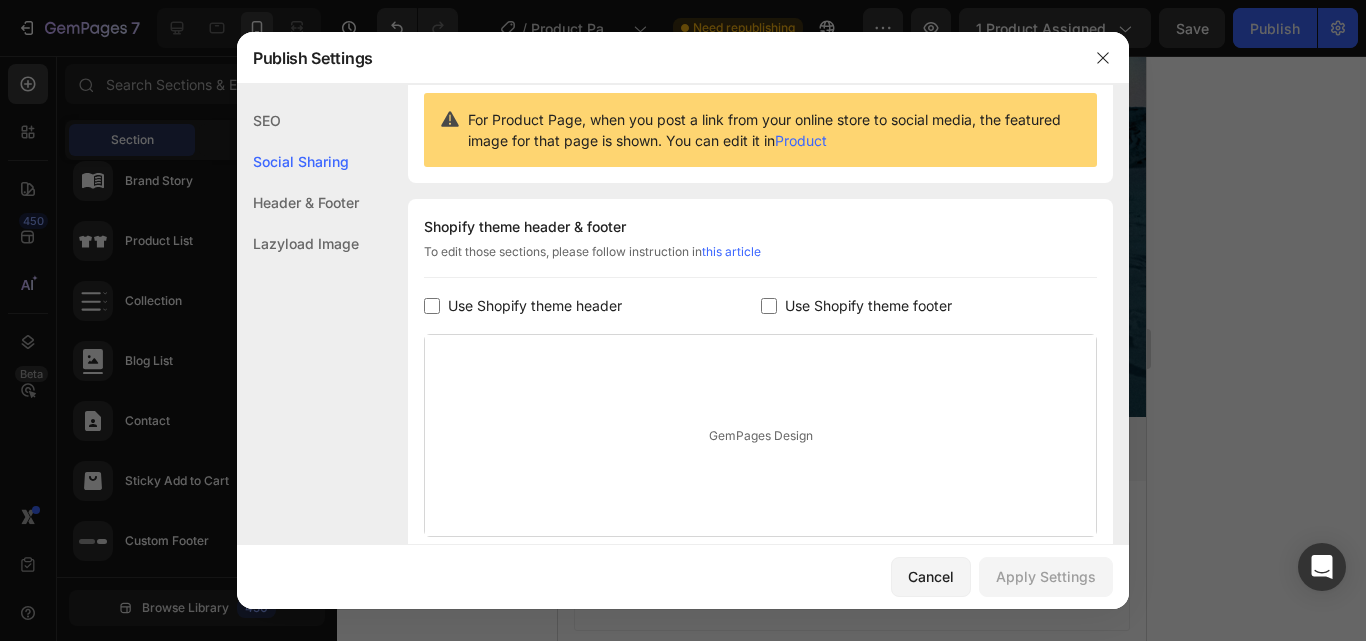 scroll, scrollTop: 129, scrollLeft: 0, axis: vertical 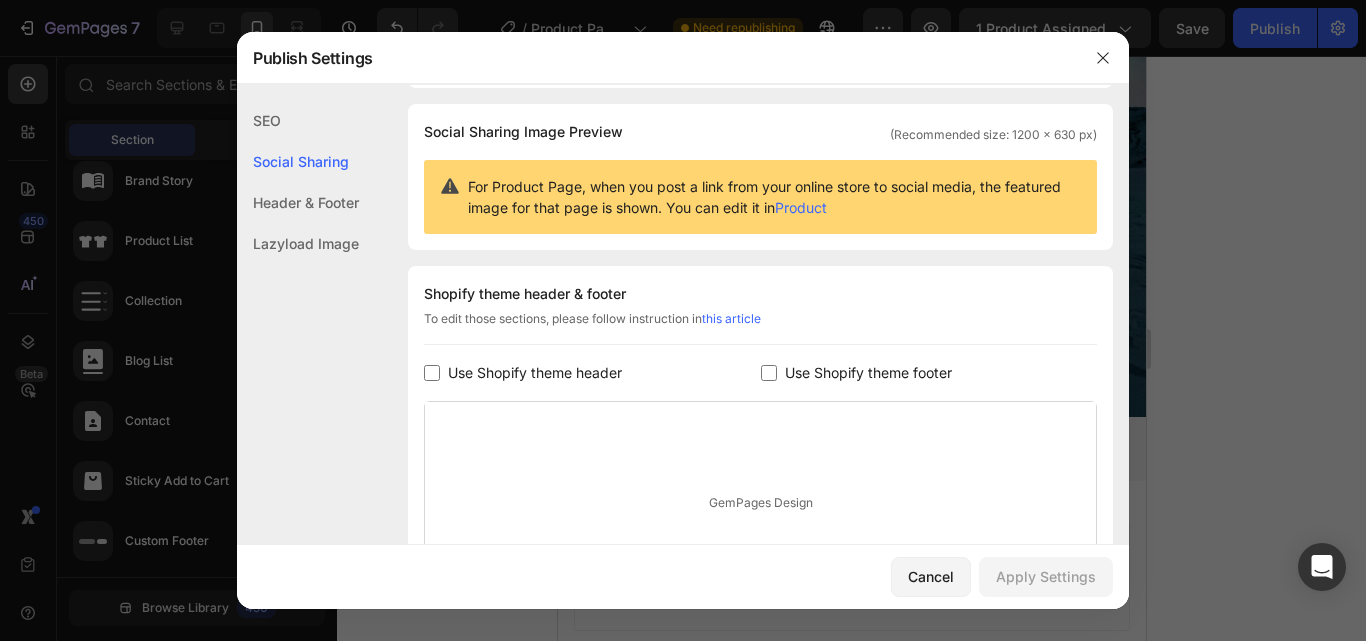 click on "SEO" 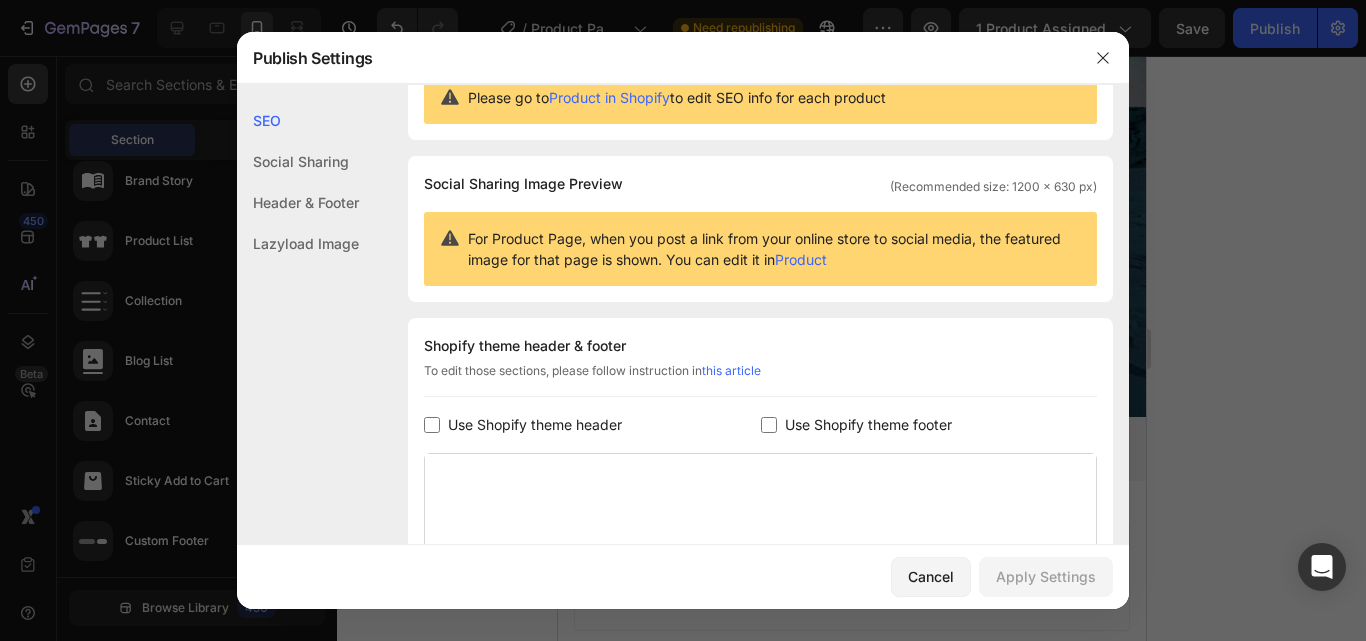 scroll, scrollTop: 78, scrollLeft: 0, axis: vertical 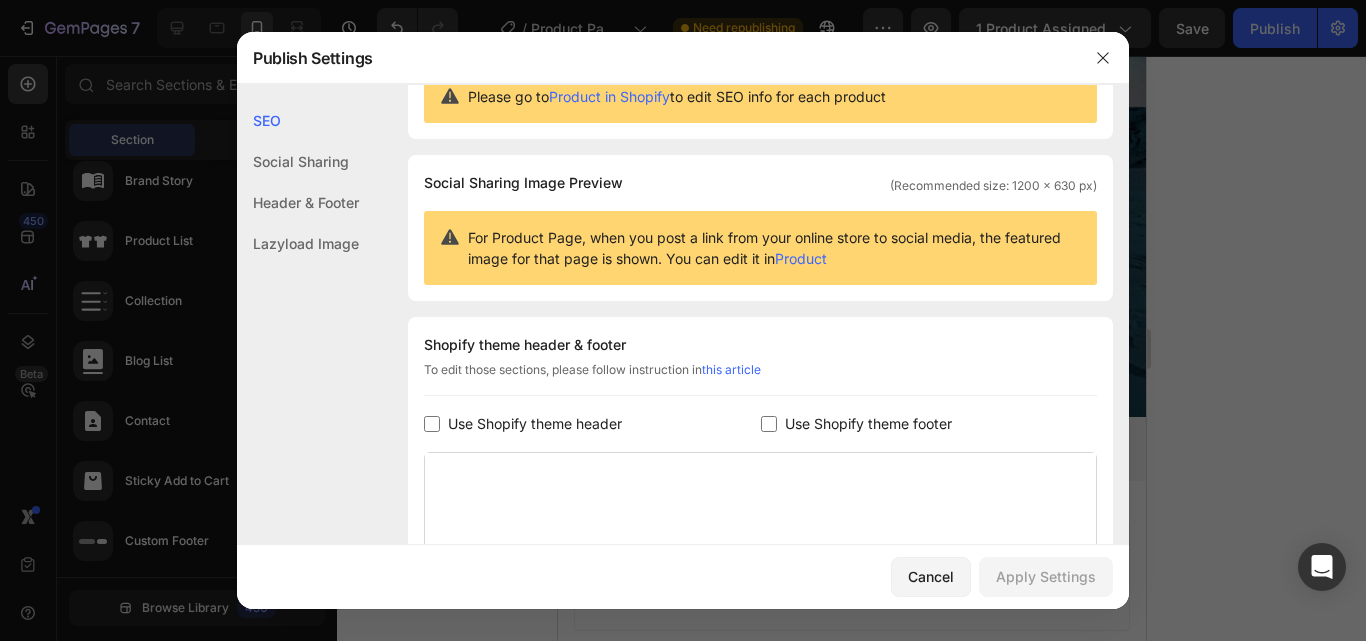 click on "Lazyload Image" 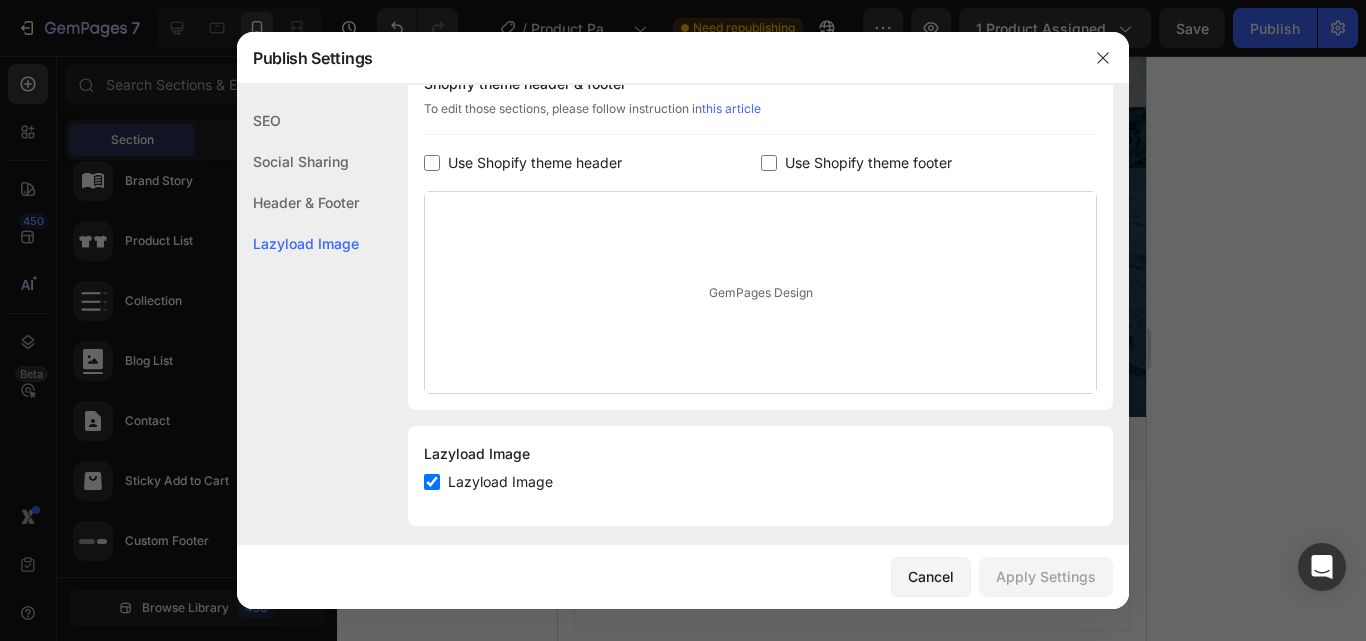 scroll, scrollTop: 352, scrollLeft: 0, axis: vertical 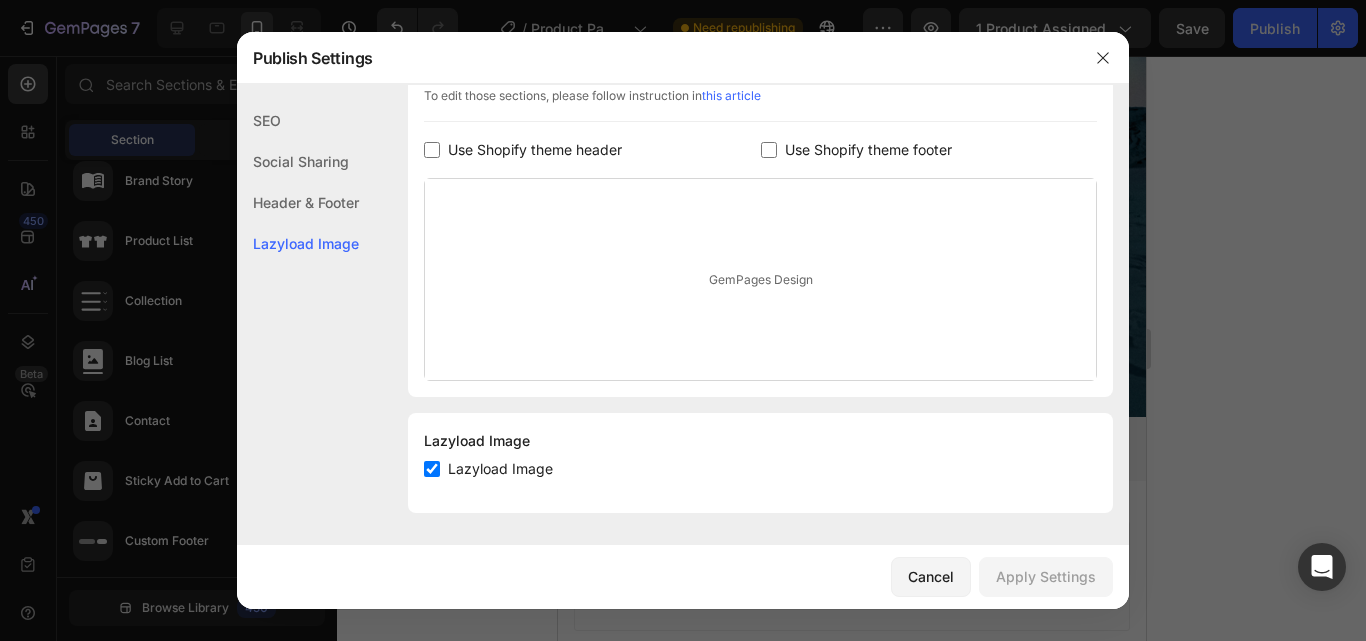 click on "Use Shopify theme header" at bounding box center [535, 150] 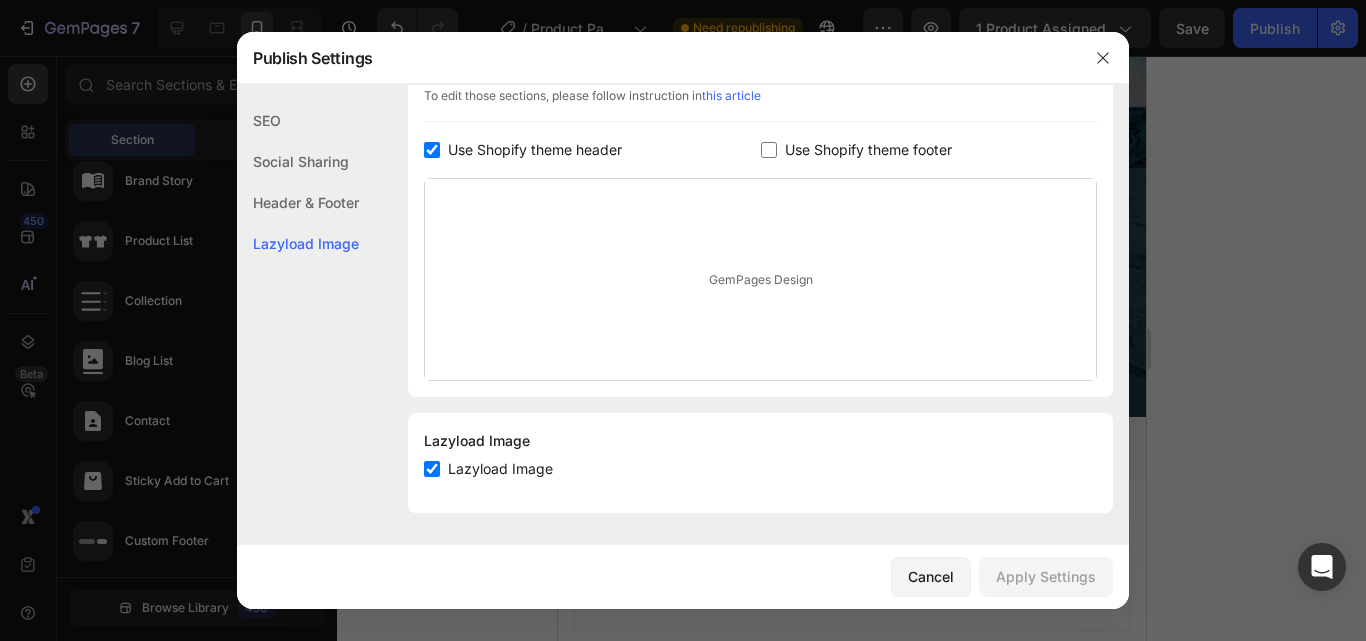 checkbox on "true" 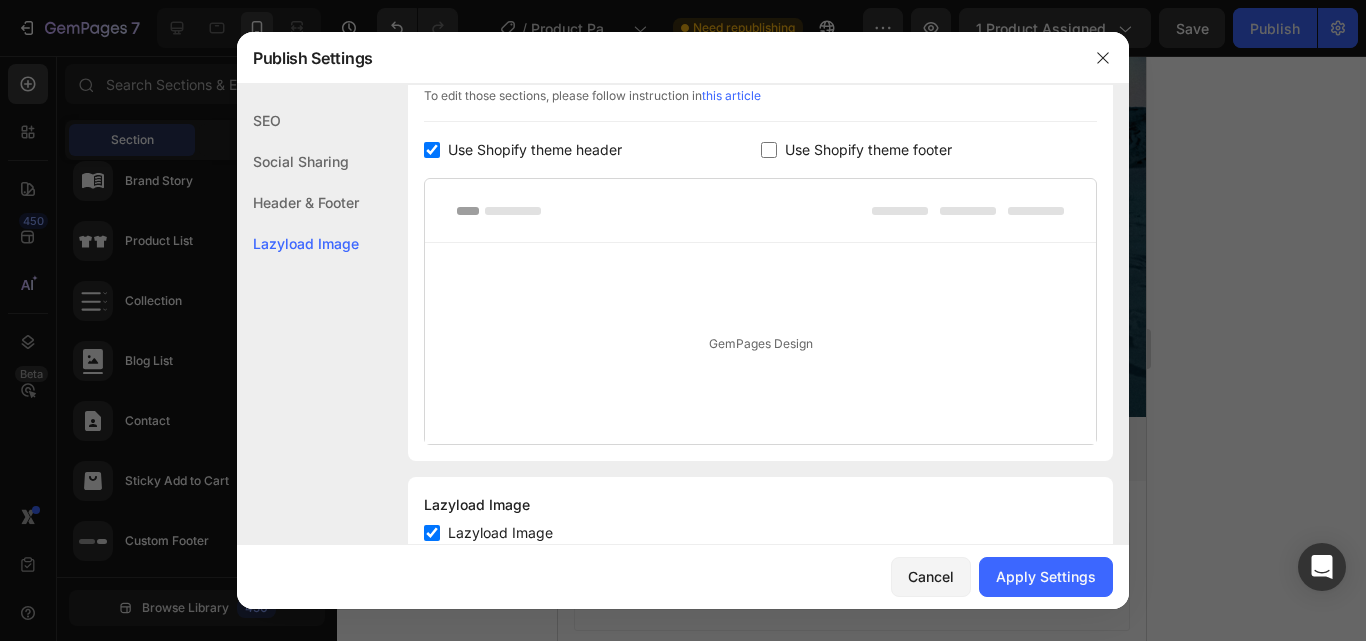 click on "Use Shopify theme footer" at bounding box center (868, 150) 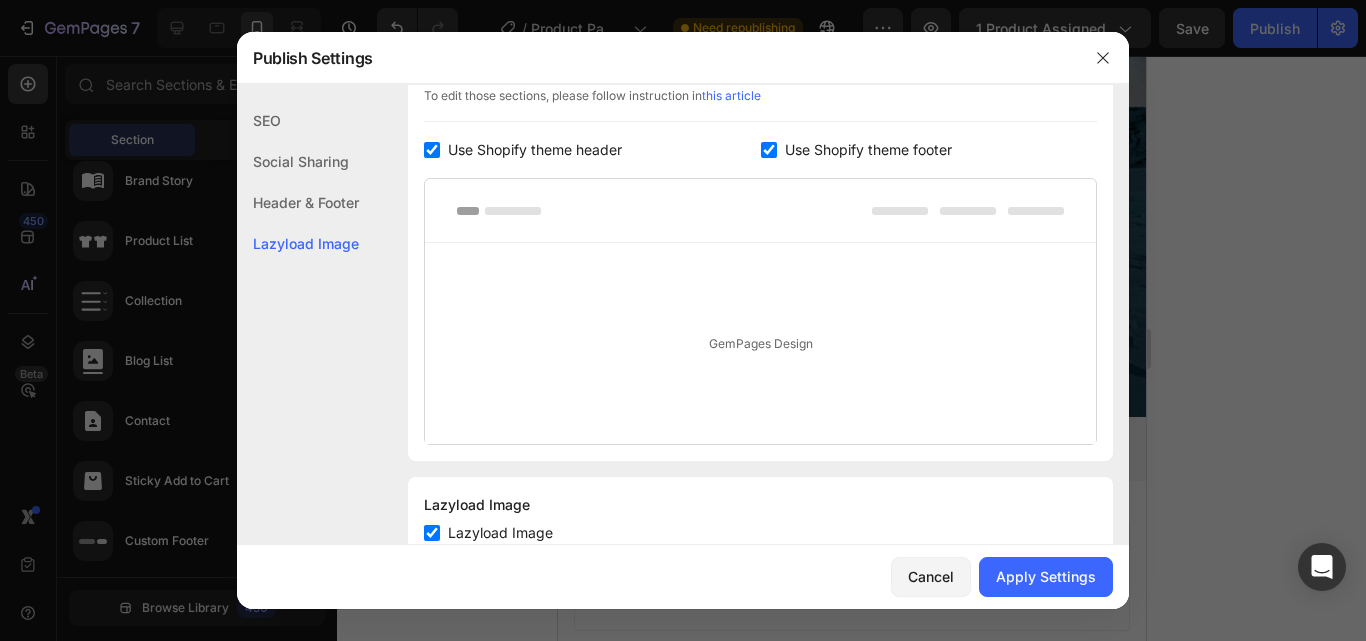 checkbox on "true" 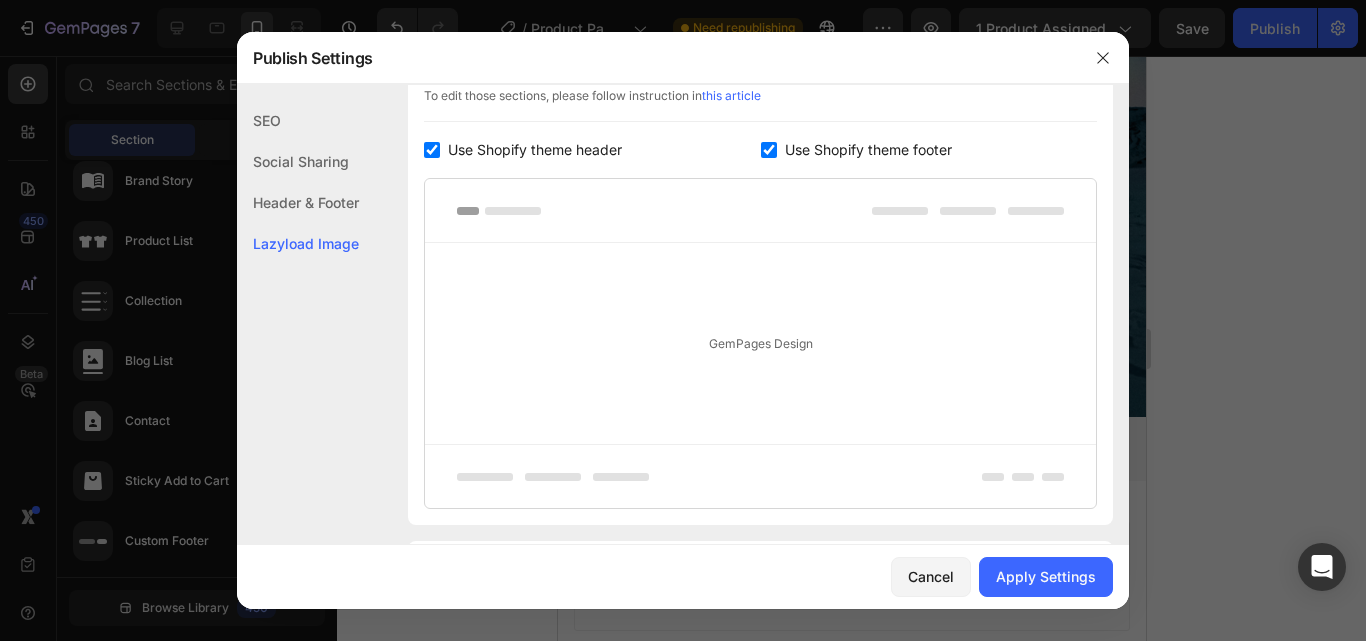 click on "Shopify theme header & footer  To edit those sections, please follow instruction in  this article Use Shopify theme header Use Shopify theme footer GemPages Design" 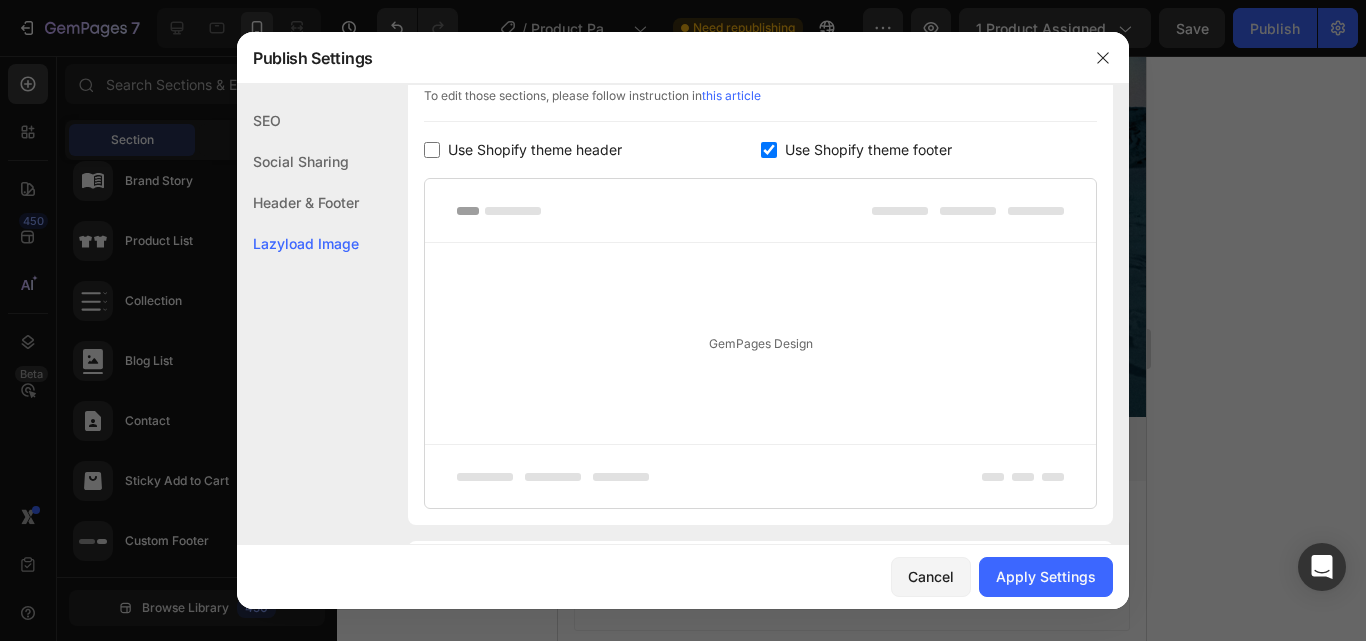 checkbox on "false" 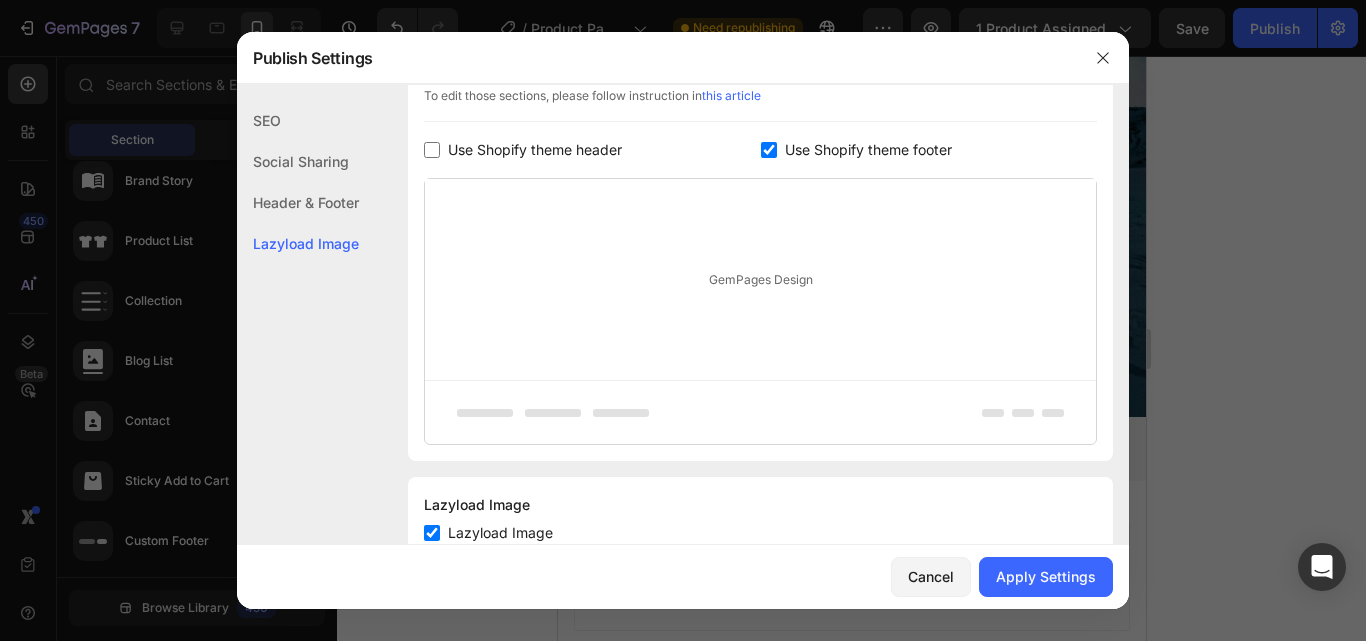 click at bounding box center [769, 150] 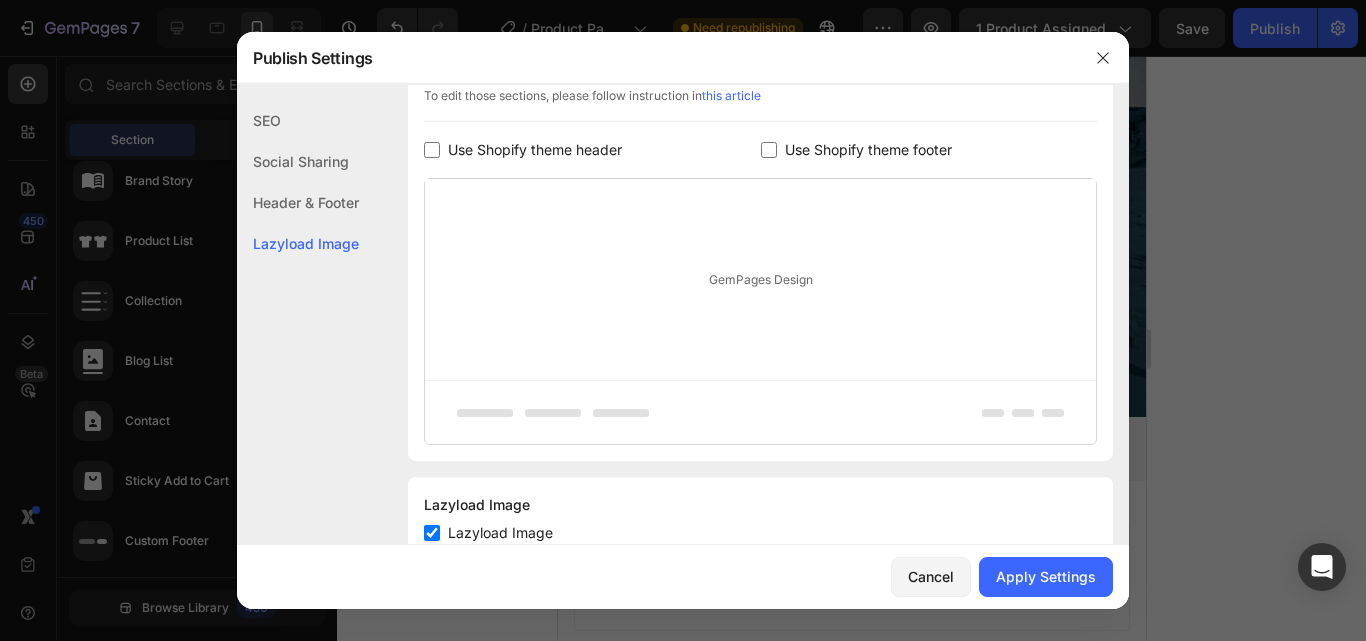 checkbox on "false" 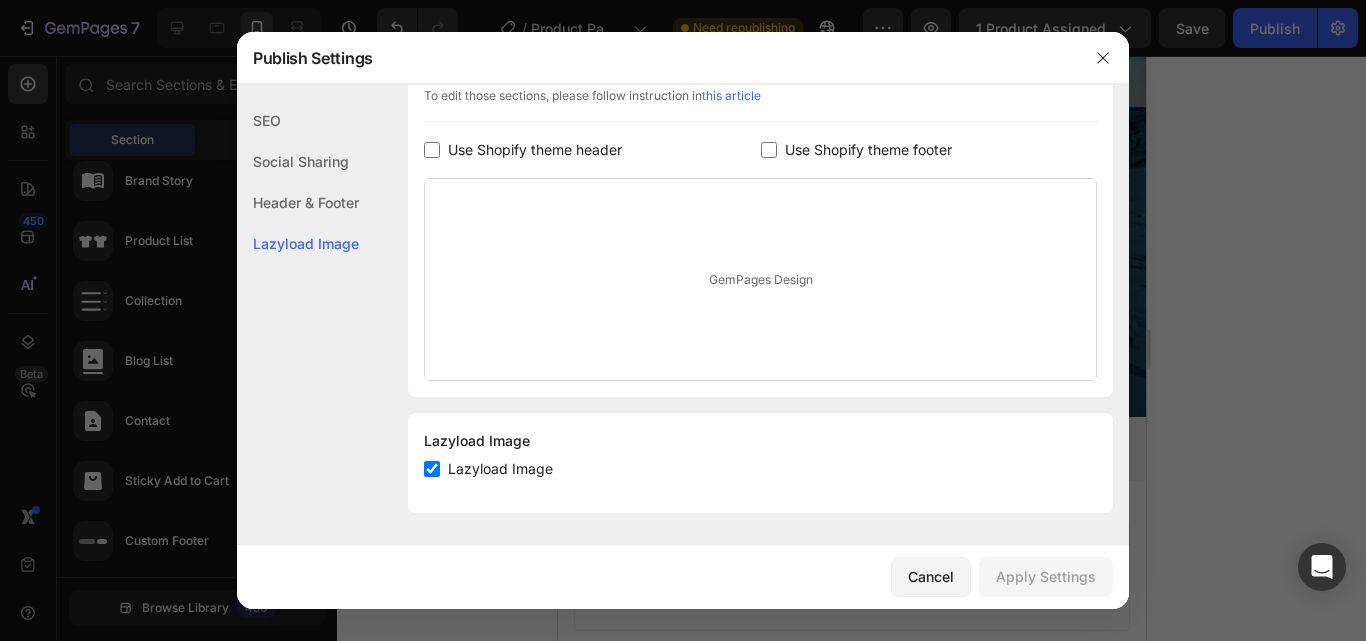 click on "Use Shopify theme header" at bounding box center (535, 150) 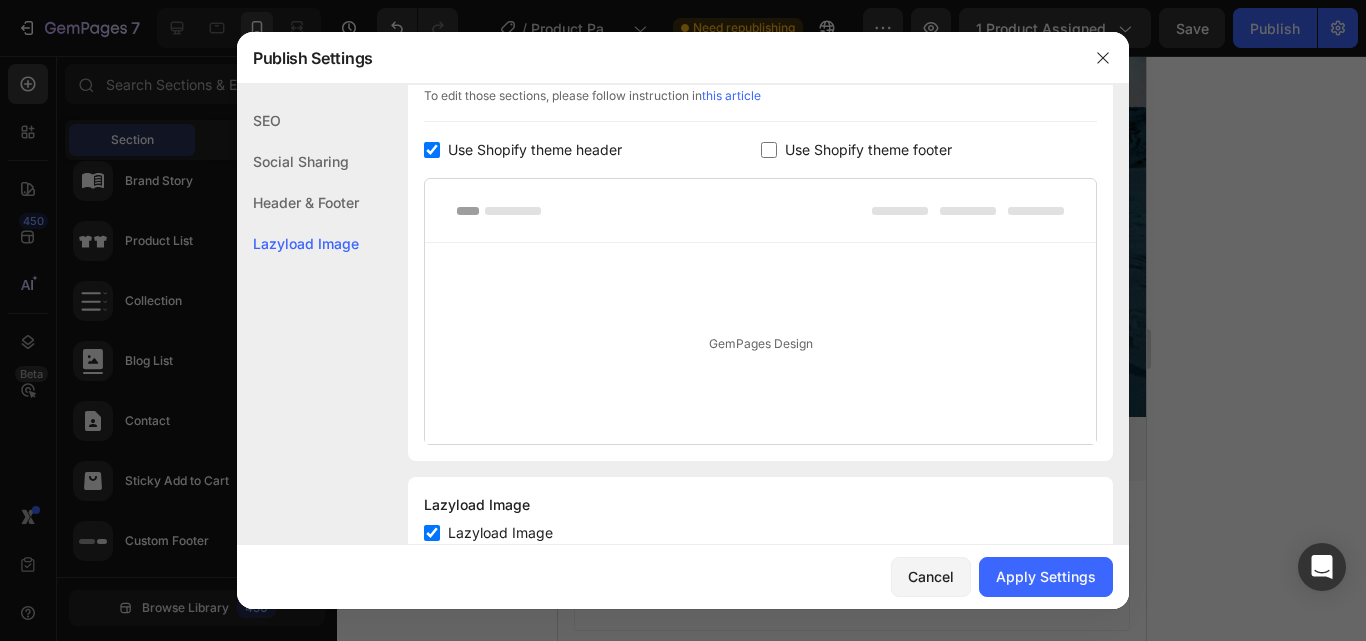 click on "Use Shopify theme header" at bounding box center (535, 150) 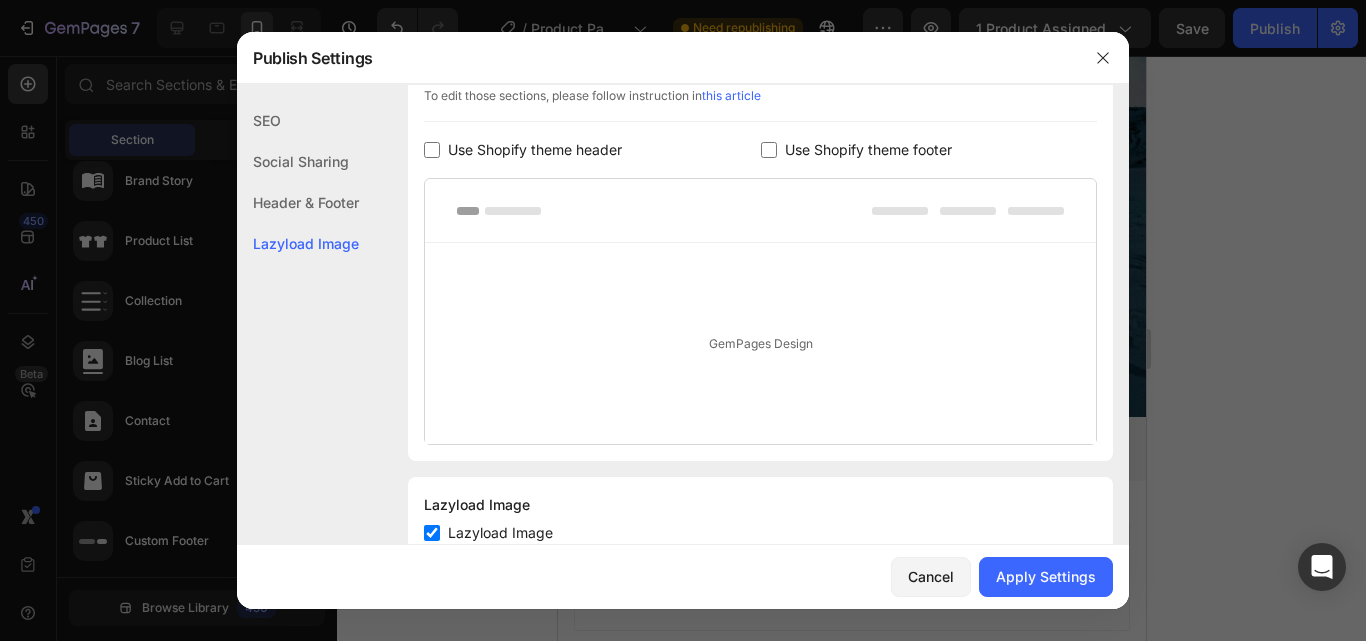 checkbox on "false" 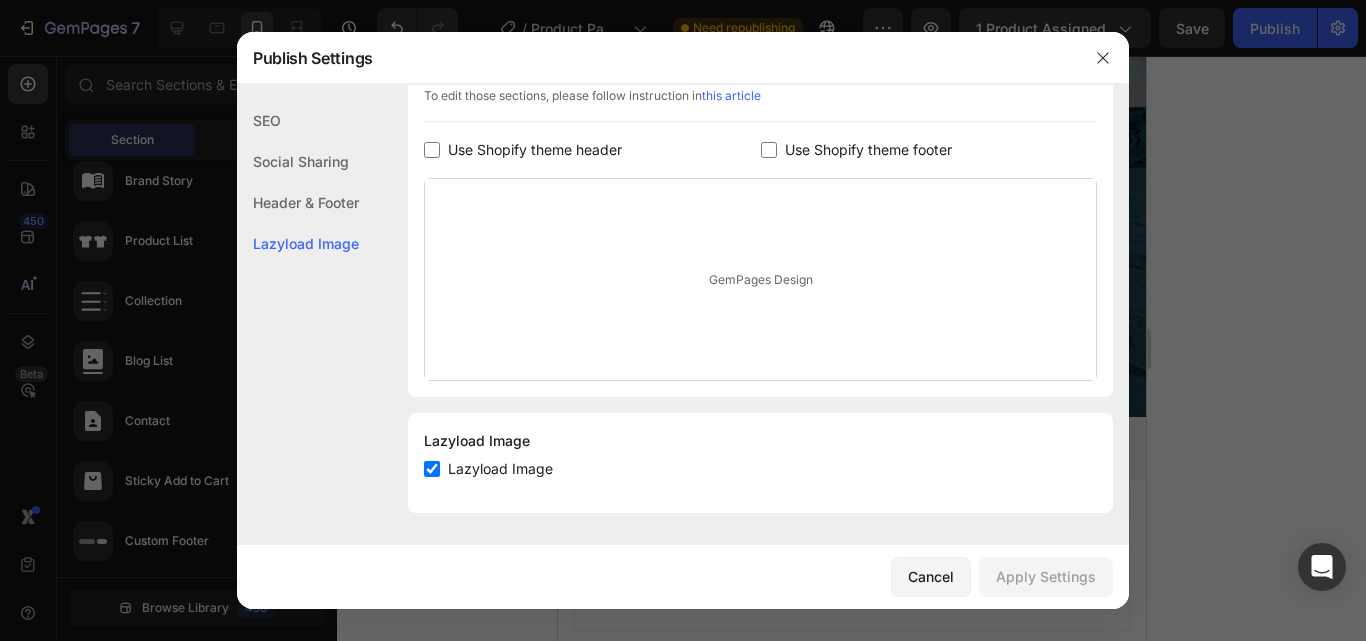 click on "Use Shopify theme footer" at bounding box center (868, 150) 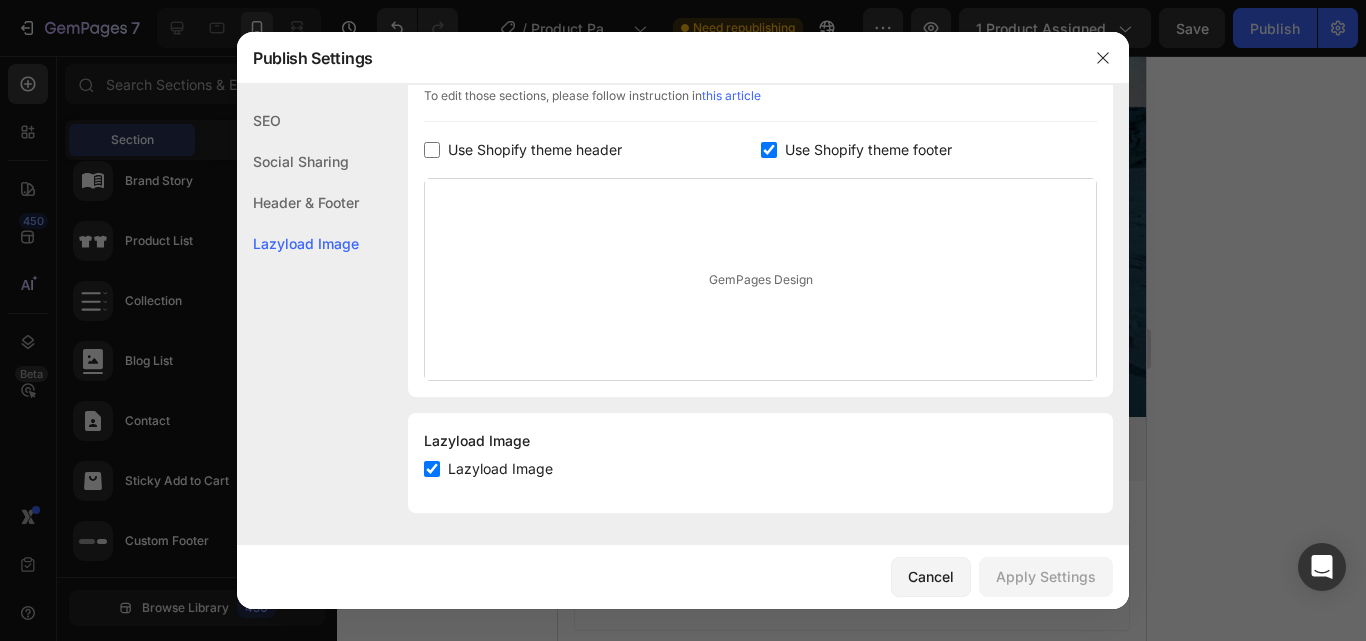 checkbox on "true" 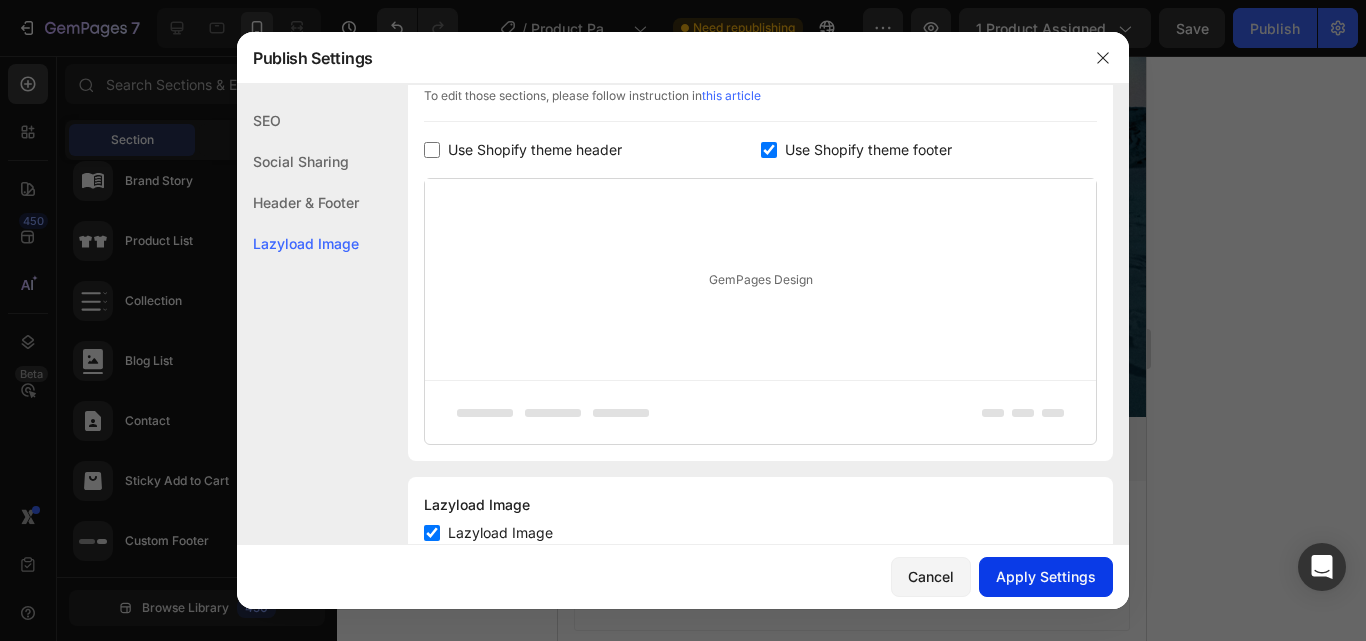 click on "Apply Settings" at bounding box center (1046, 576) 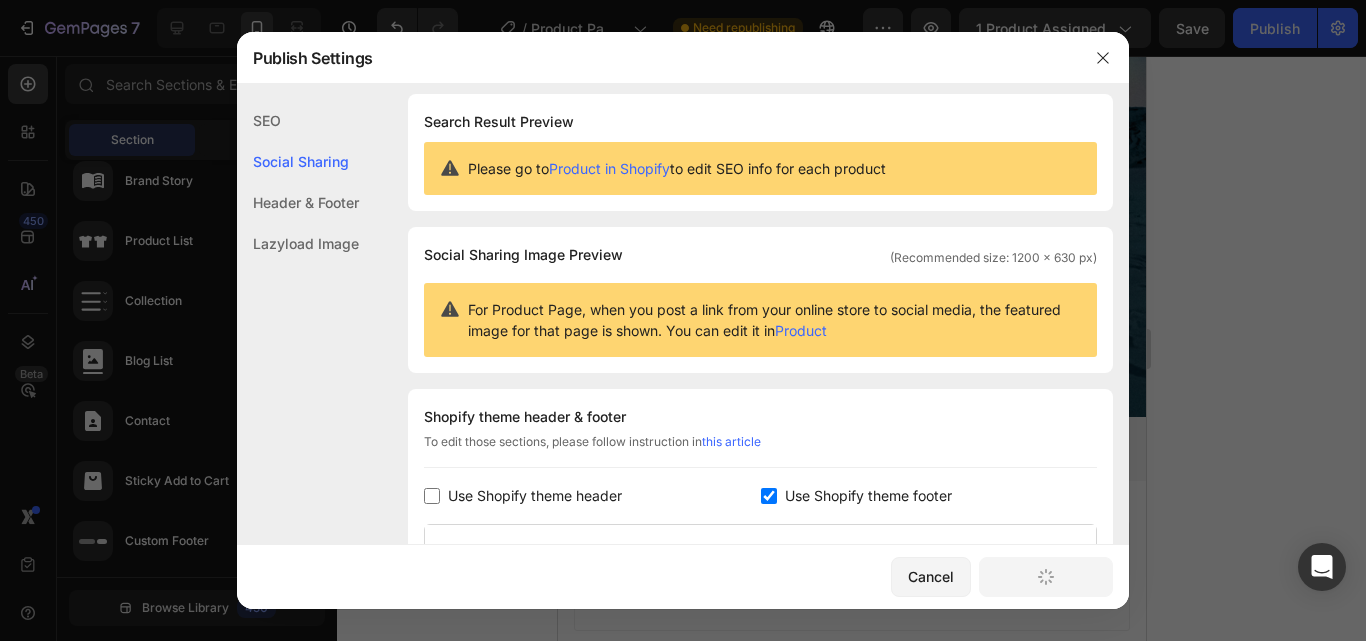 scroll, scrollTop: 0, scrollLeft: 0, axis: both 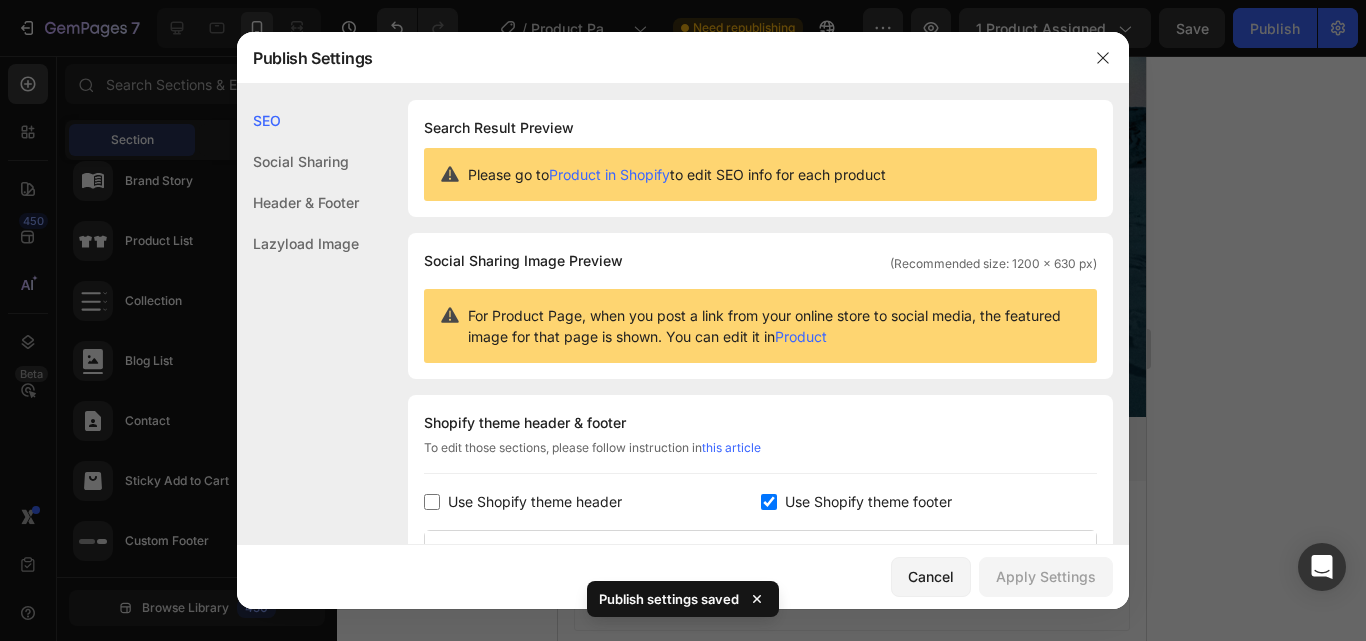 click on "Header & Footer" 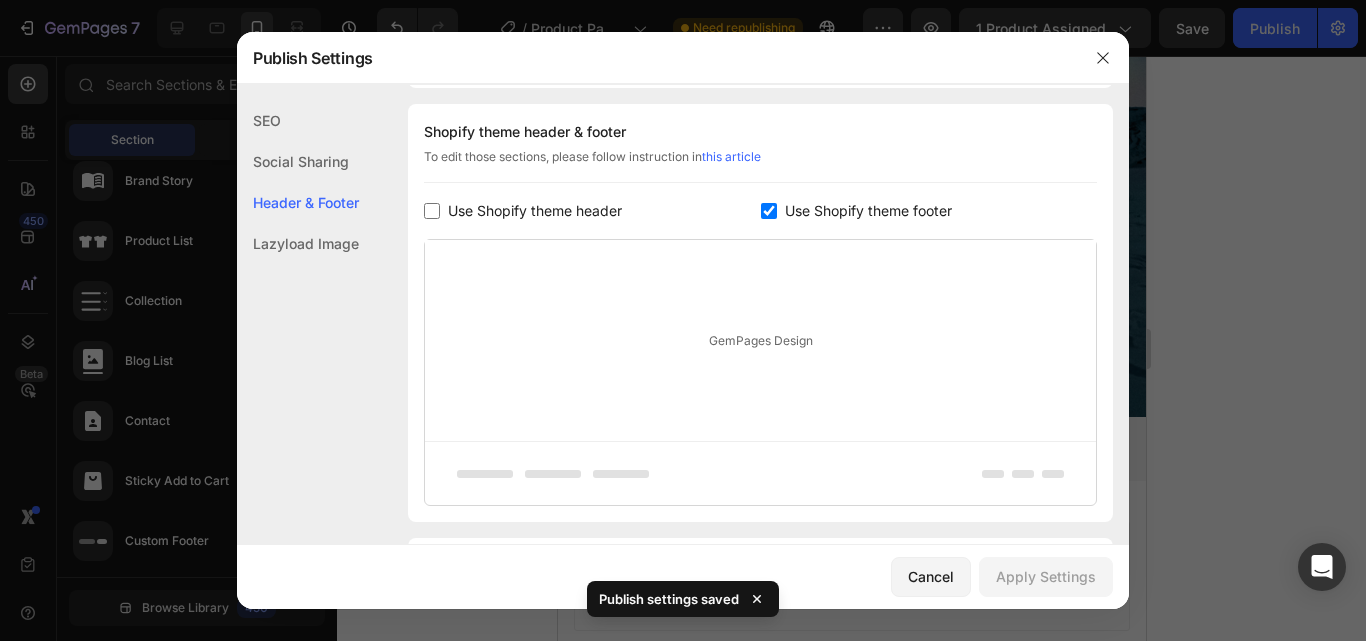 click on "Social Sharing" 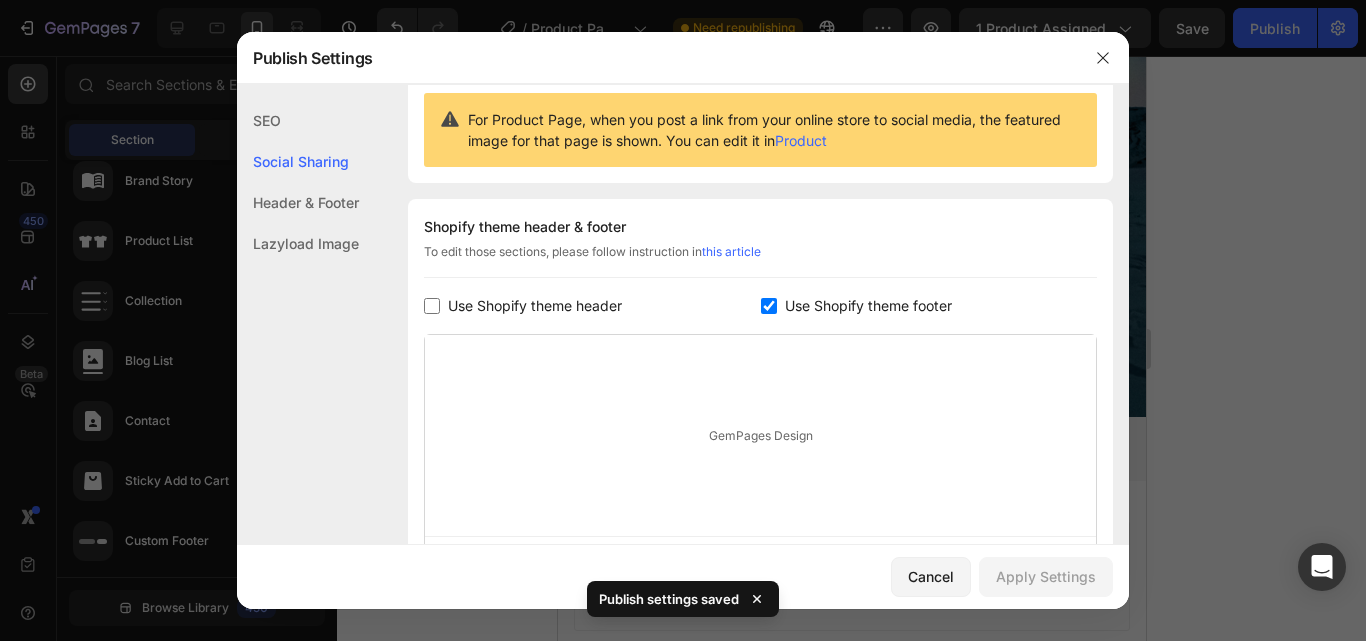 scroll, scrollTop: 129, scrollLeft: 0, axis: vertical 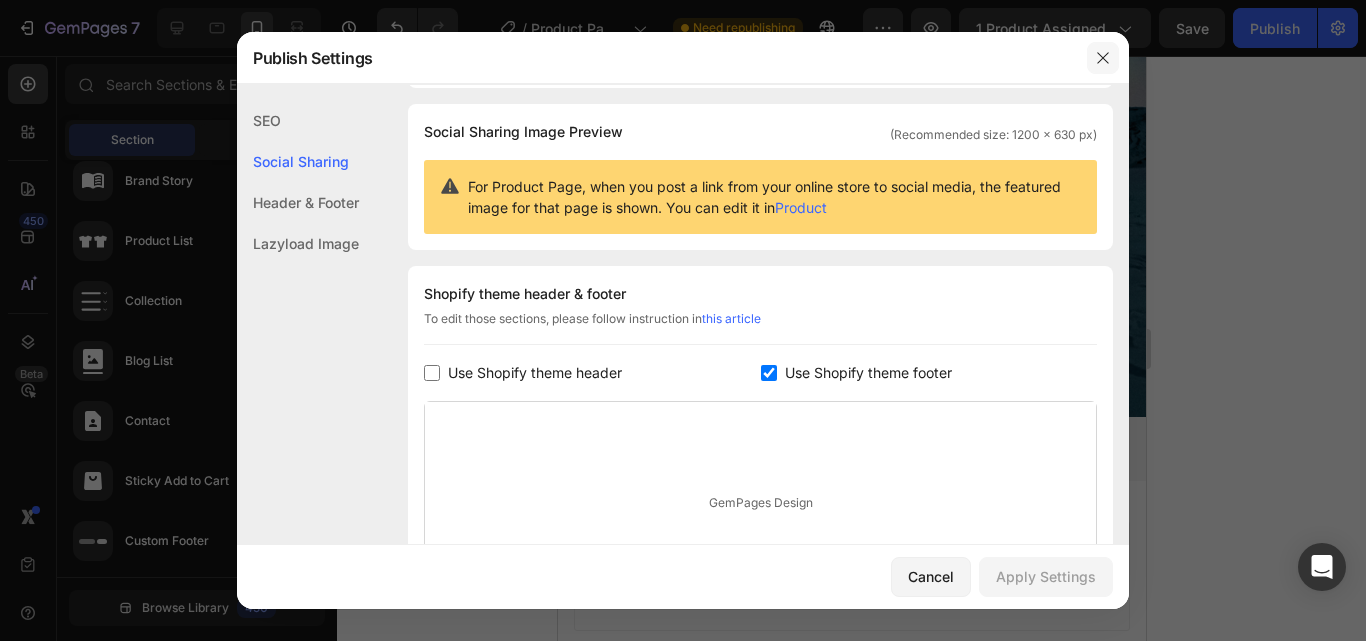 click 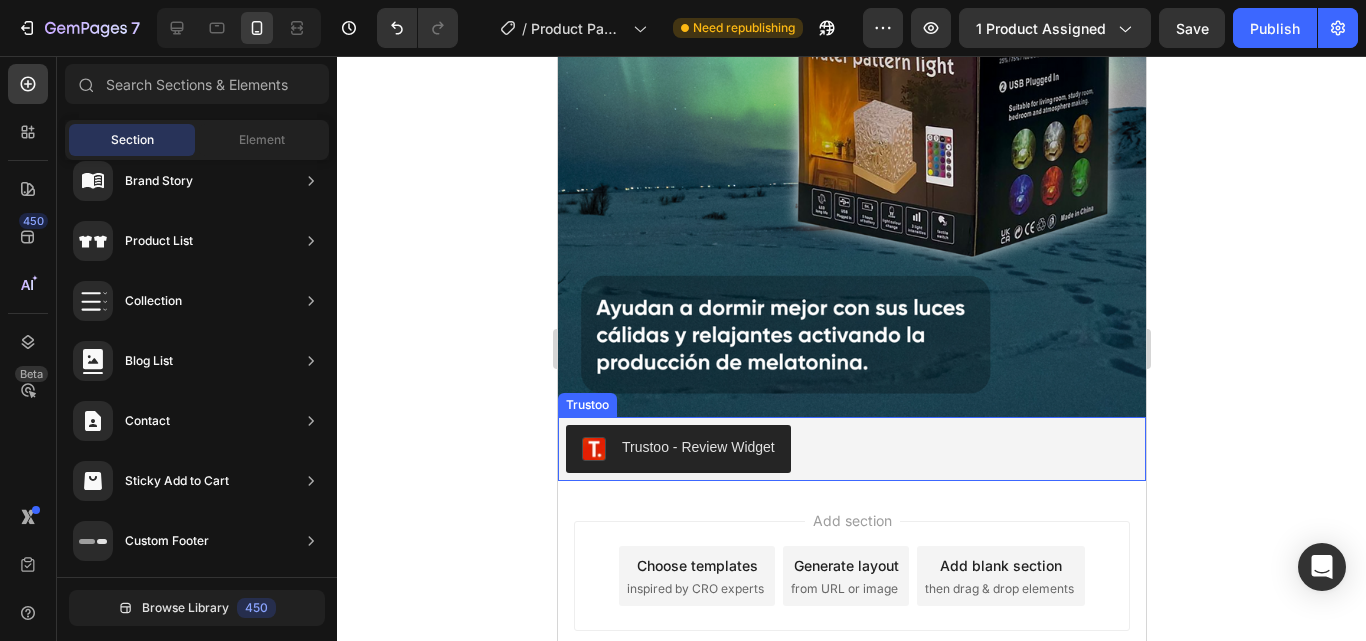scroll, scrollTop: 3070, scrollLeft: 0, axis: vertical 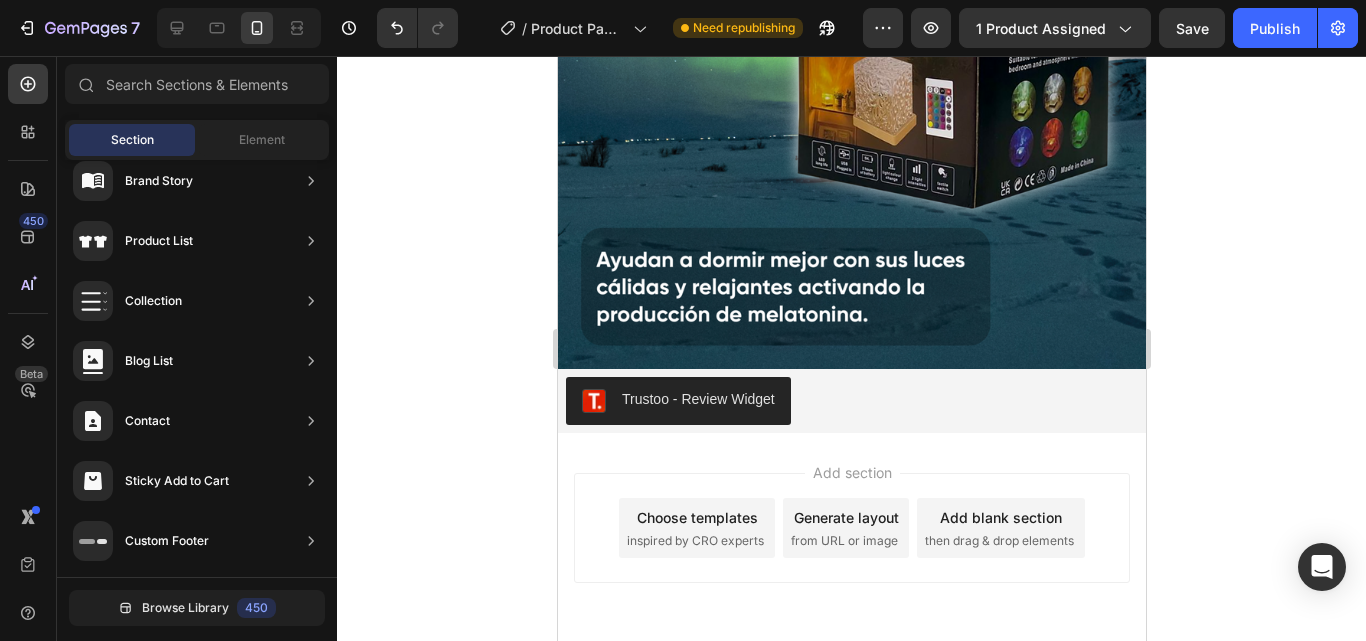 click on "Footer" at bounding box center (851, 700) 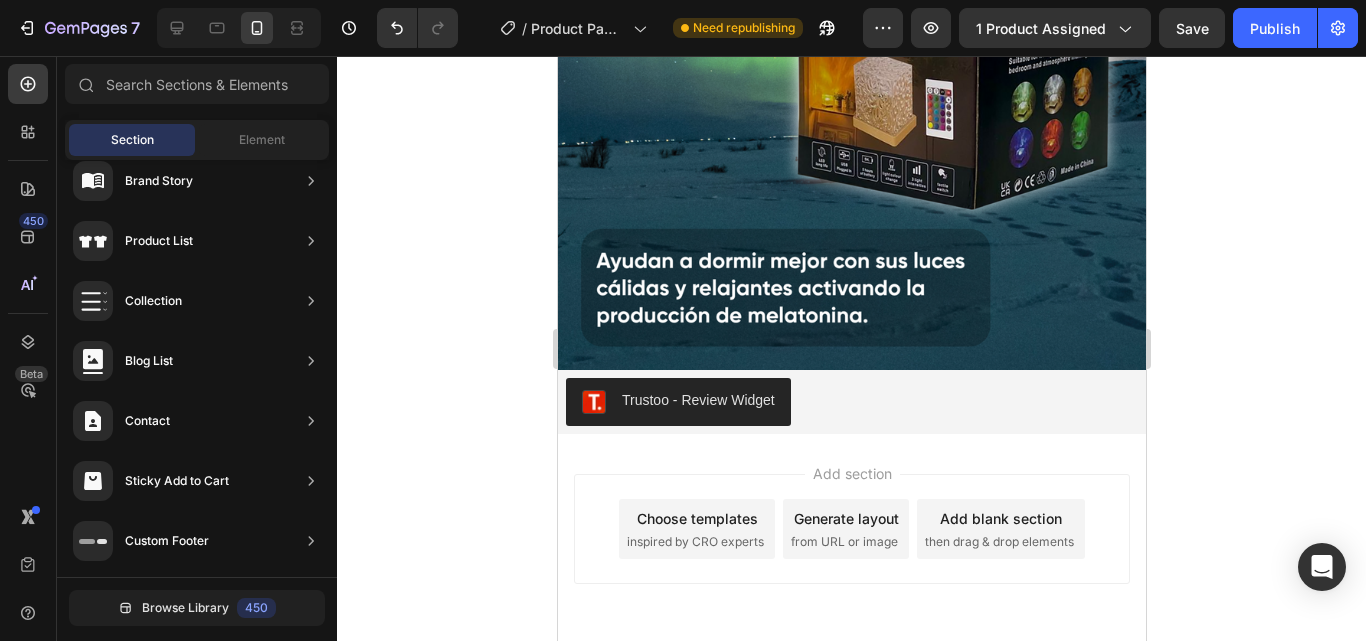 scroll, scrollTop: 3071, scrollLeft: 0, axis: vertical 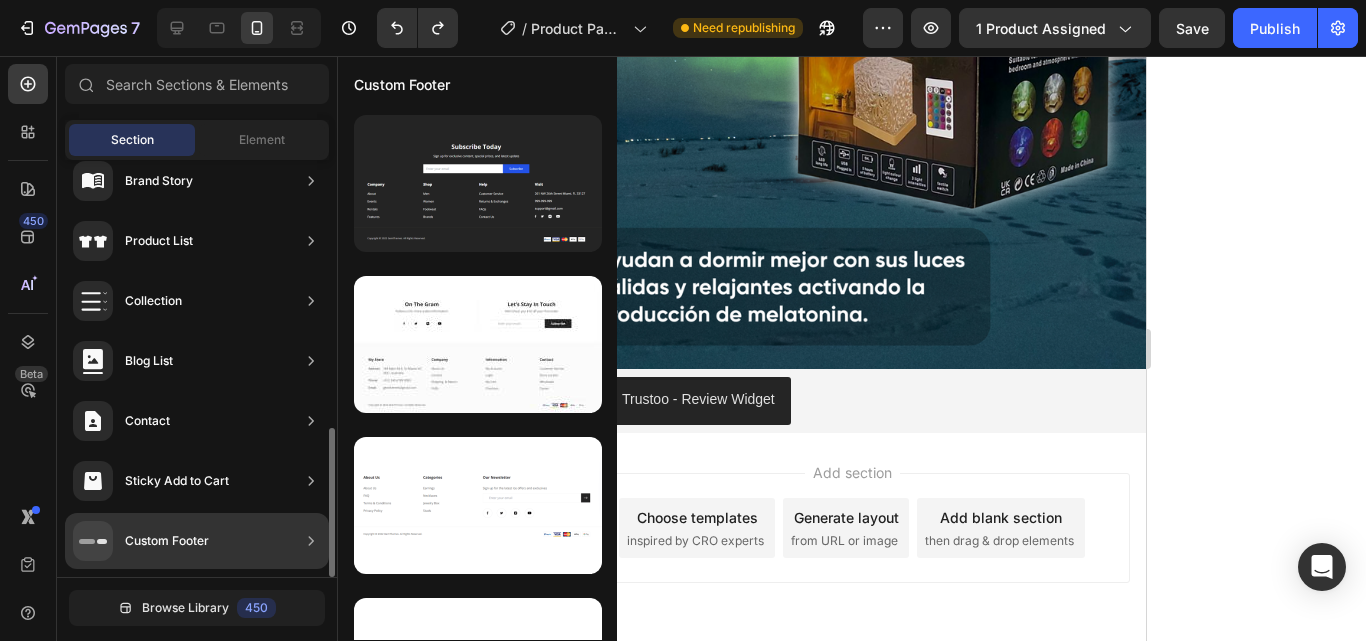 click 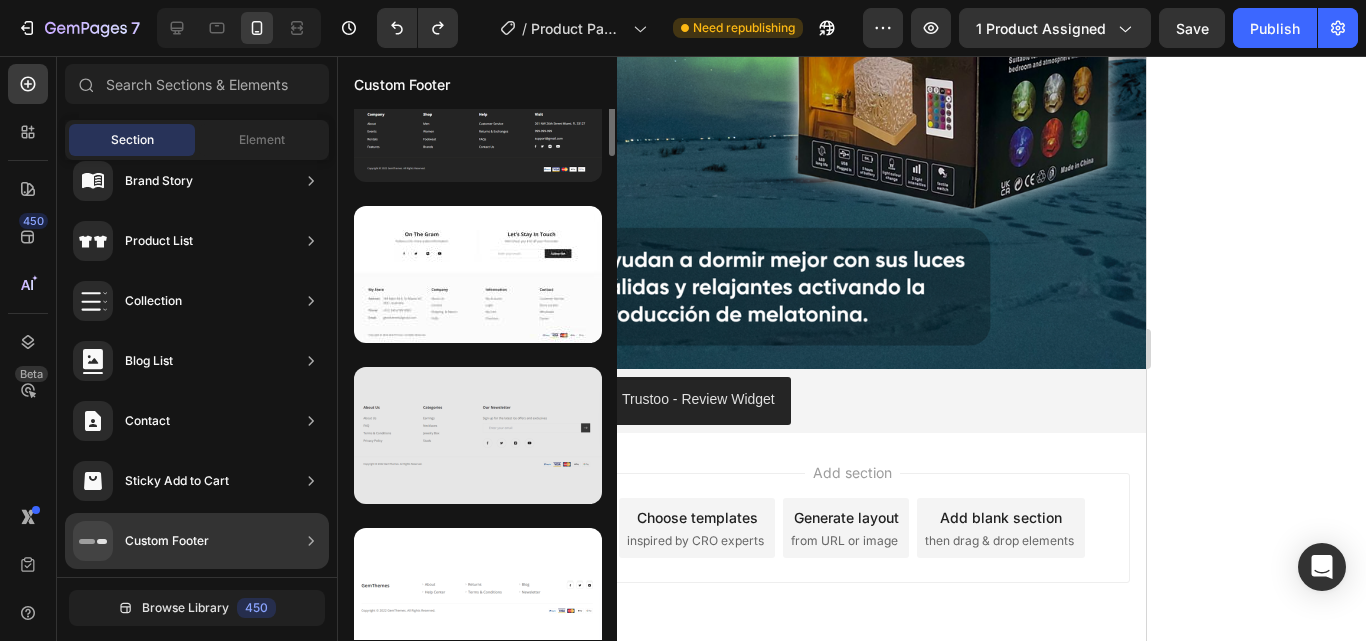 scroll, scrollTop: 0, scrollLeft: 0, axis: both 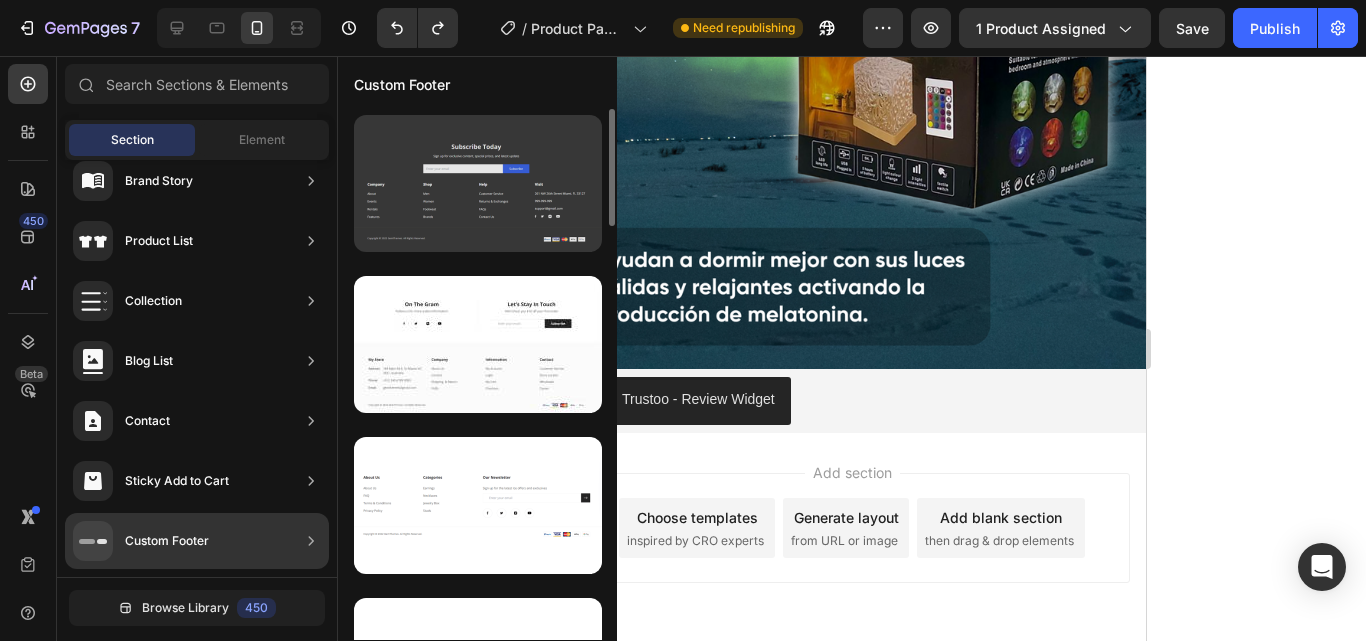 click at bounding box center [478, 183] 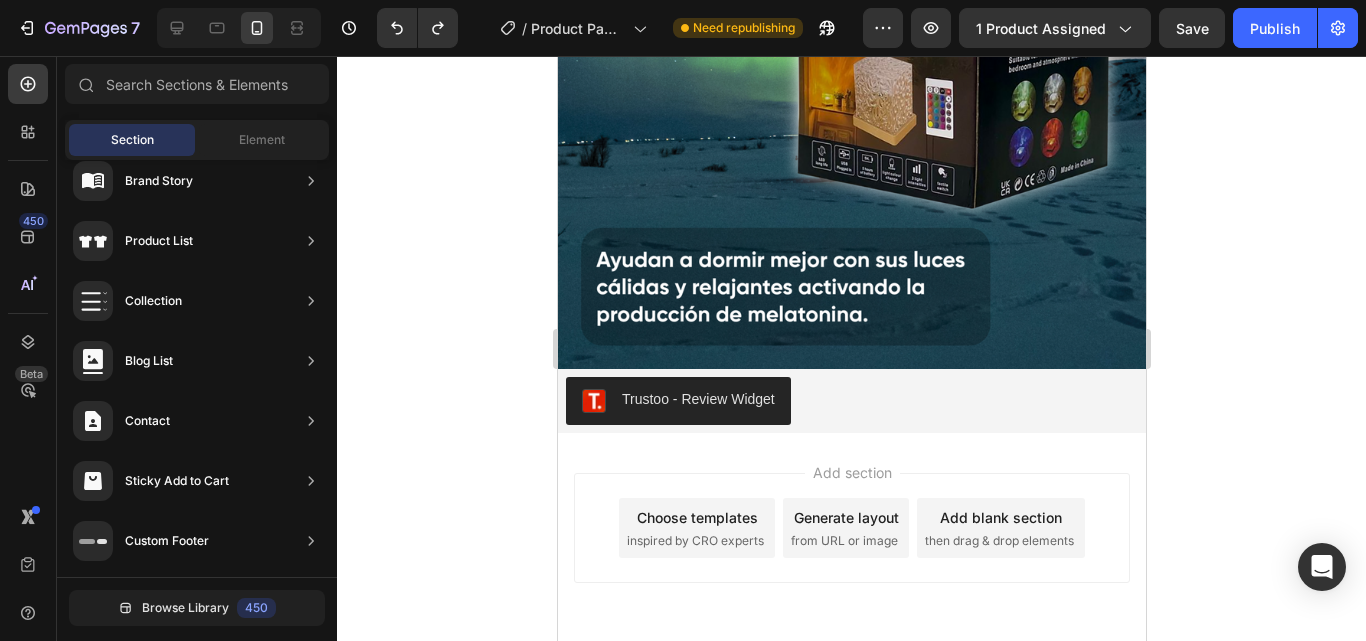 scroll, scrollTop: 2560, scrollLeft: 0, axis: vertical 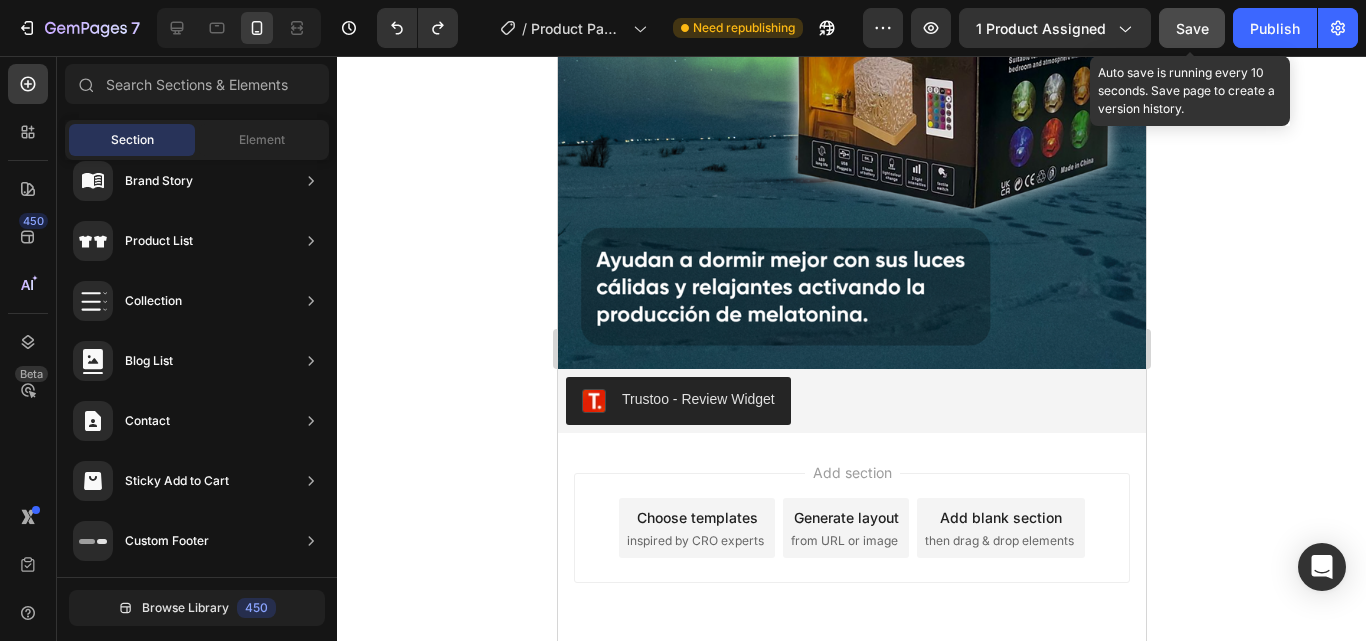 click on "Save" at bounding box center (1192, 28) 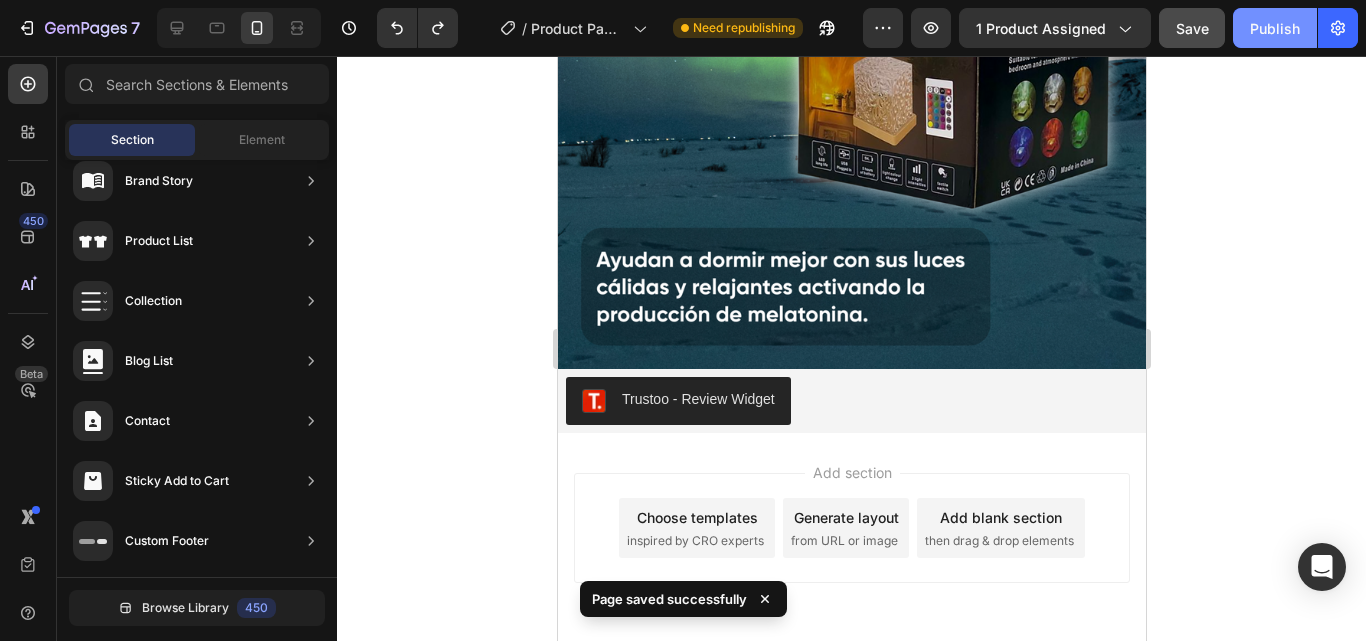 click on "Publish" 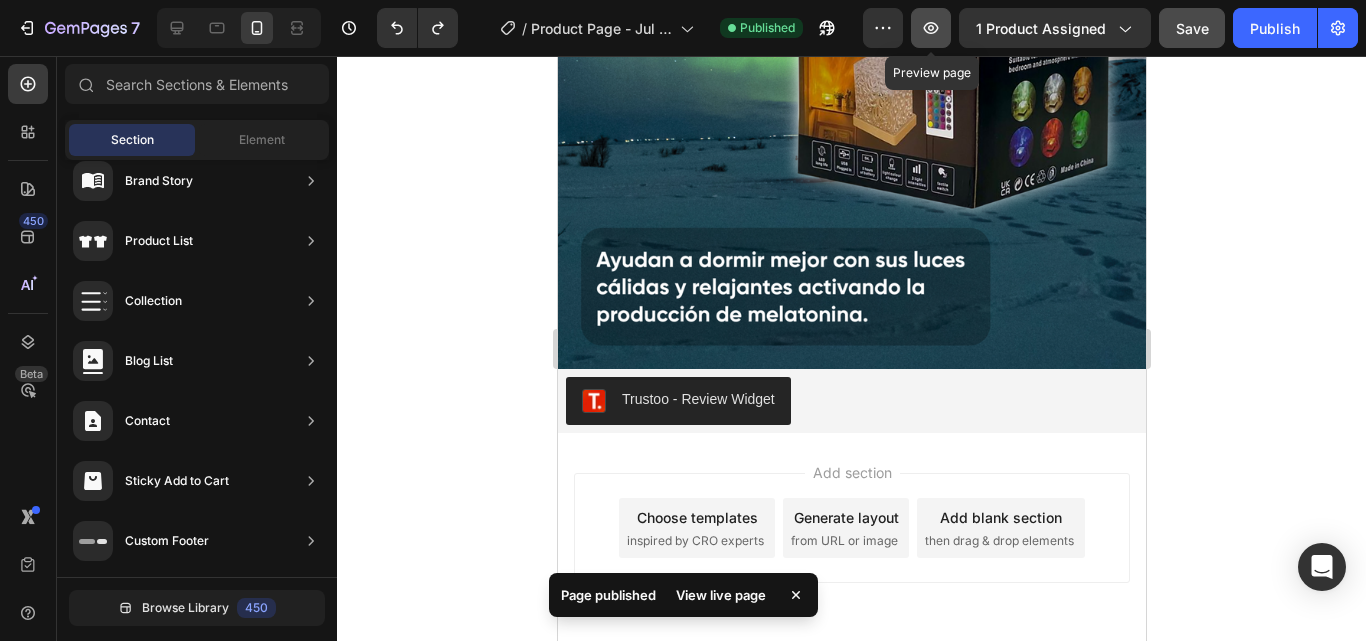 click 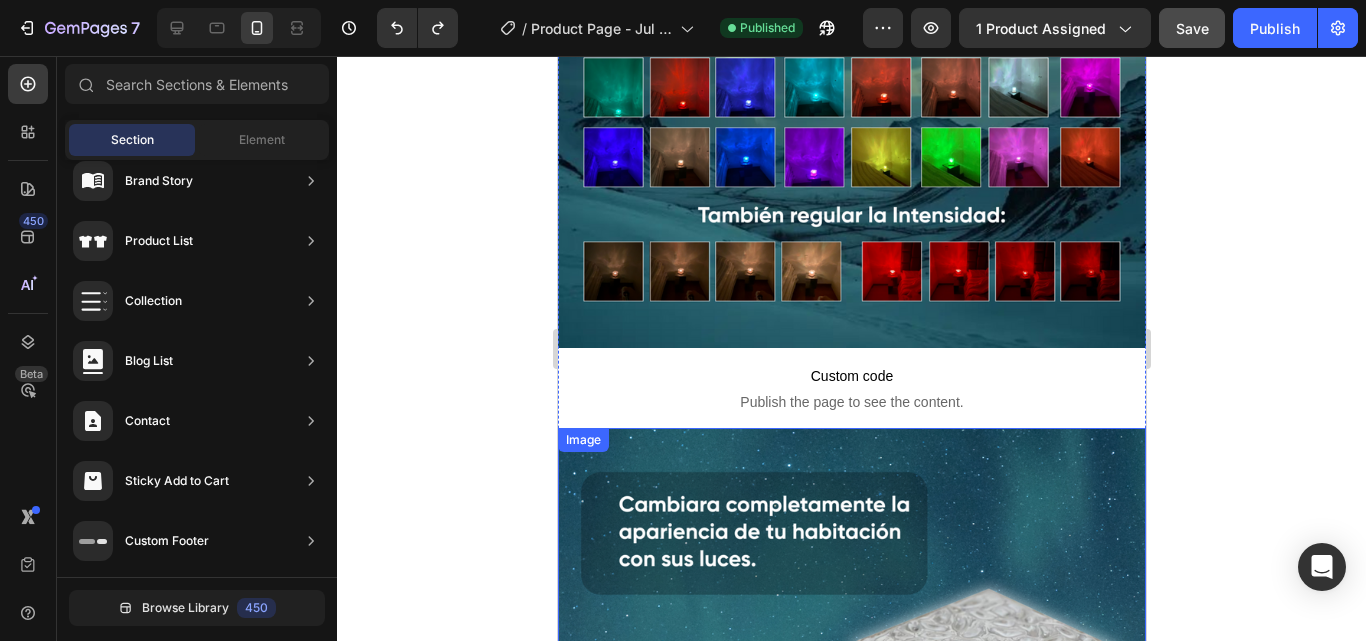 scroll, scrollTop: 1948, scrollLeft: 0, axis: vertical 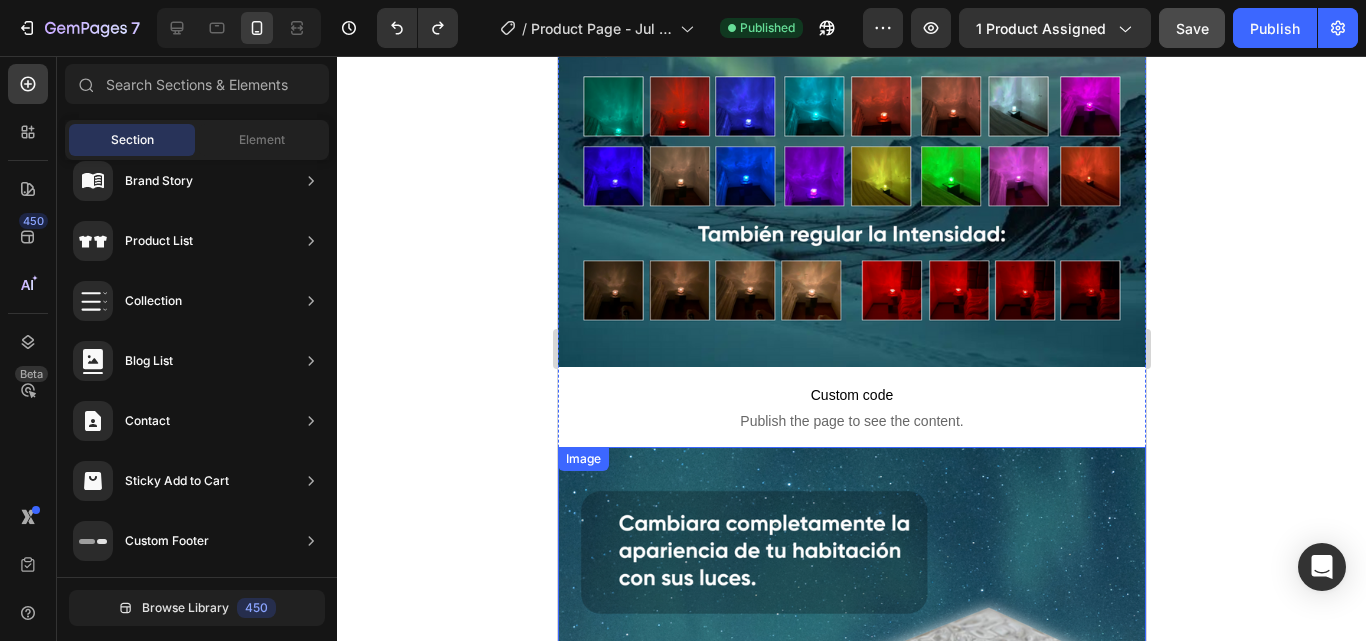 click at bounding box center [851, -156] 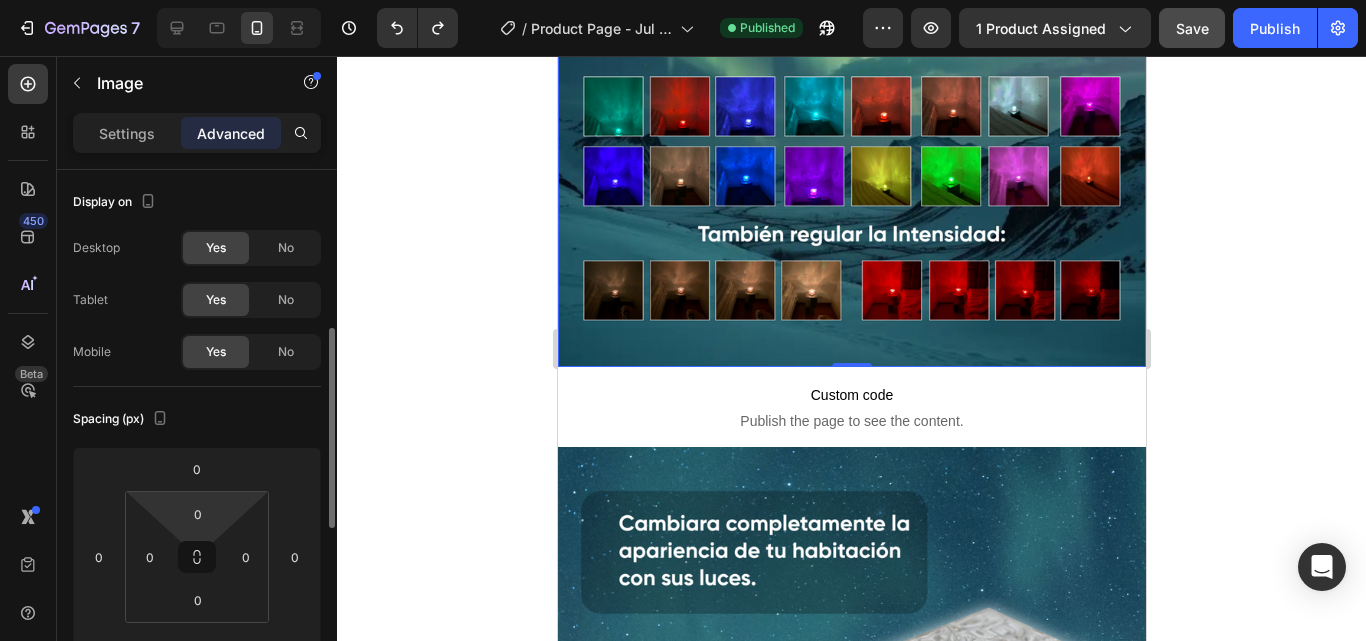 scroll, scrollTop: 117, scrollLeft: 0, axis: vertical 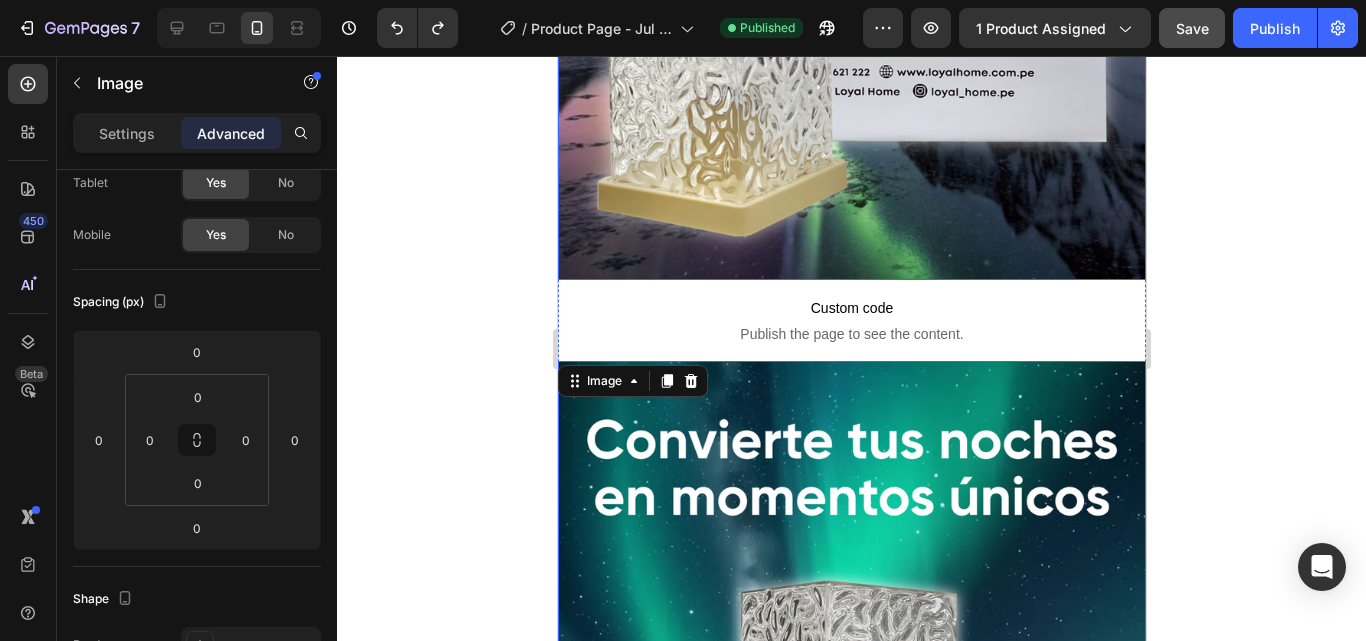 click at bounding box center (851, -243) 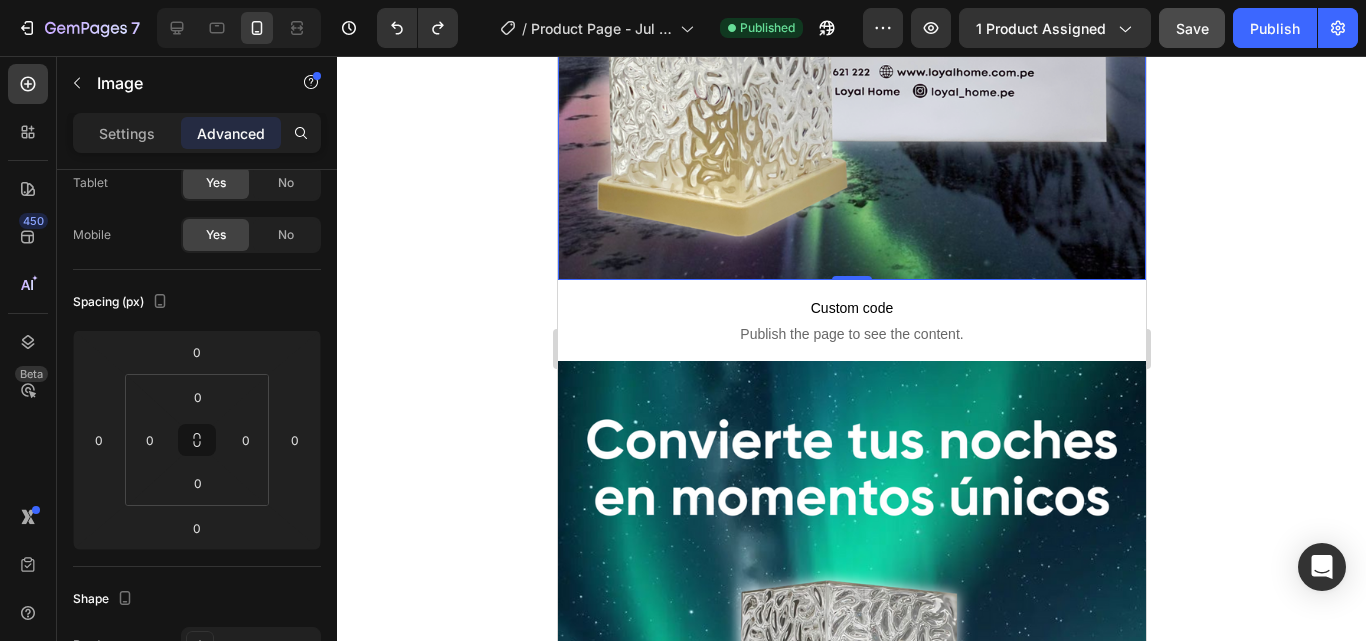 click at bounding box center (851, -243) 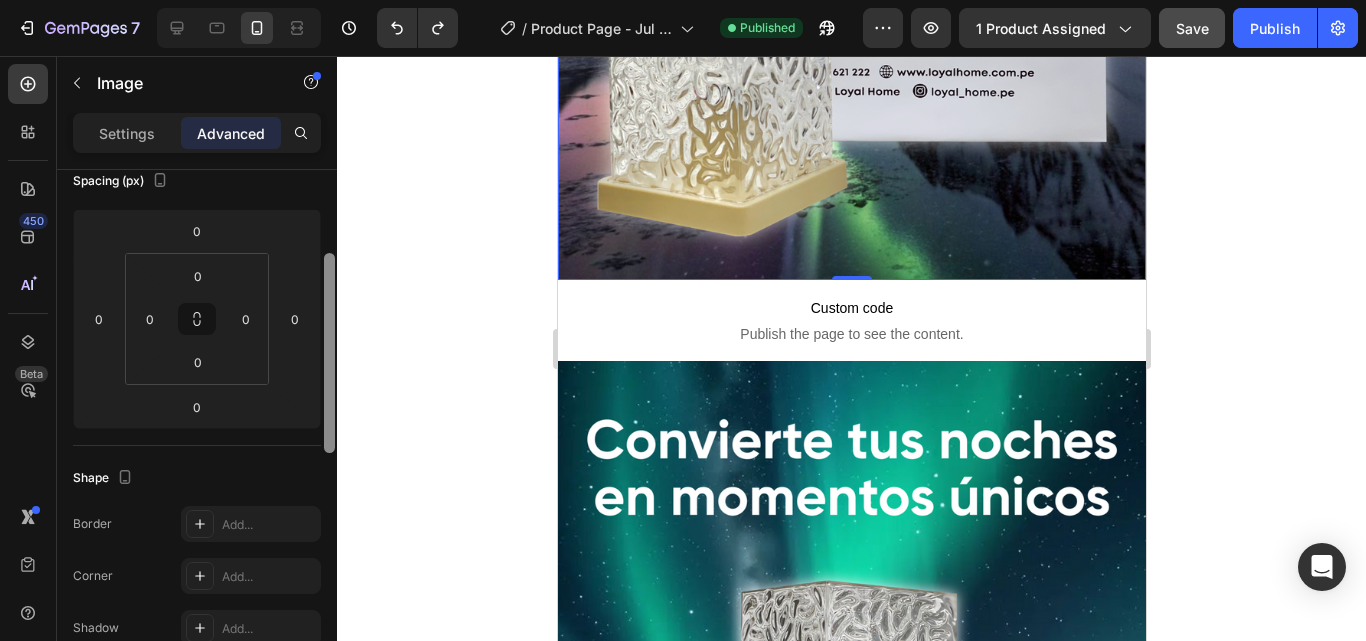 scroll, scrollTop: 233, scrollLeft: 0, axis: vertical 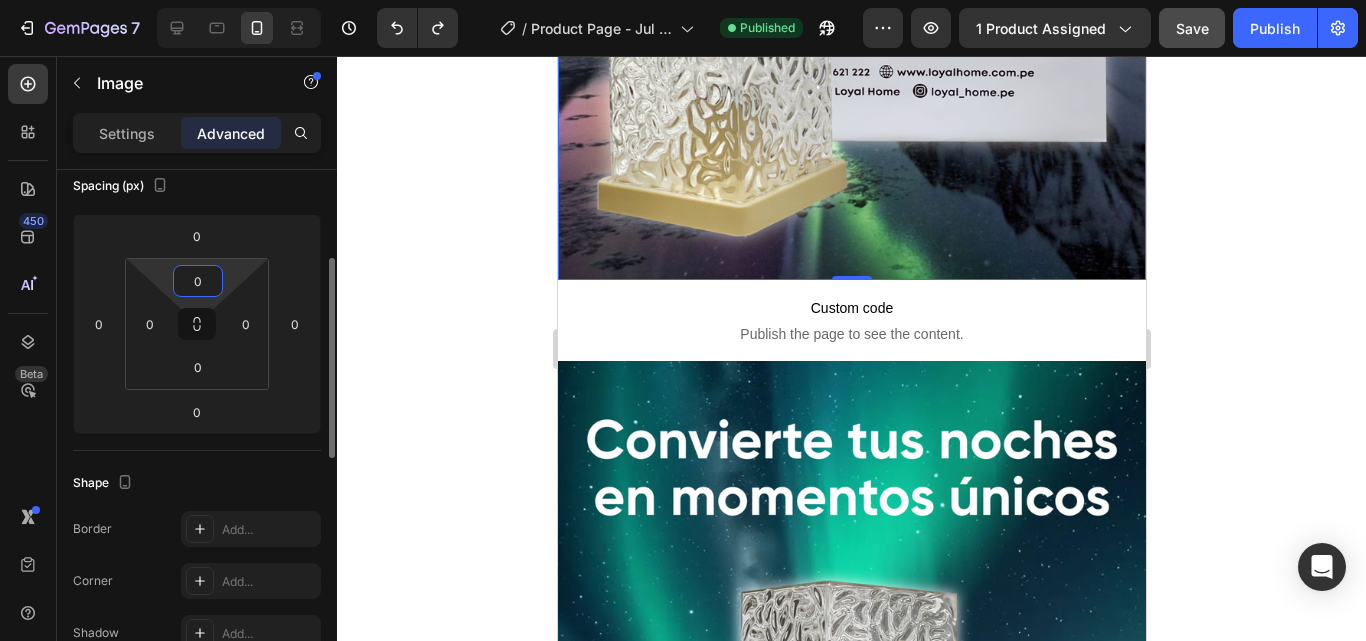 click on "0" at bounding box center [198, 281] 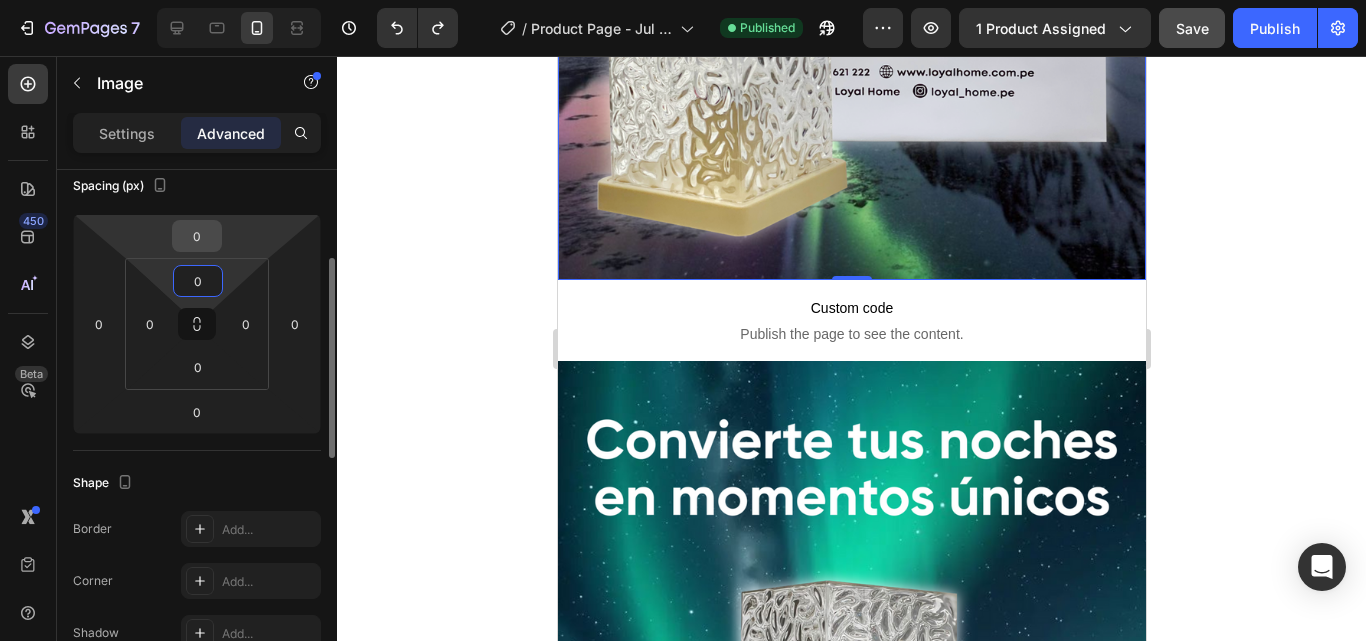 click on "0" at bounding box center (197, 236) 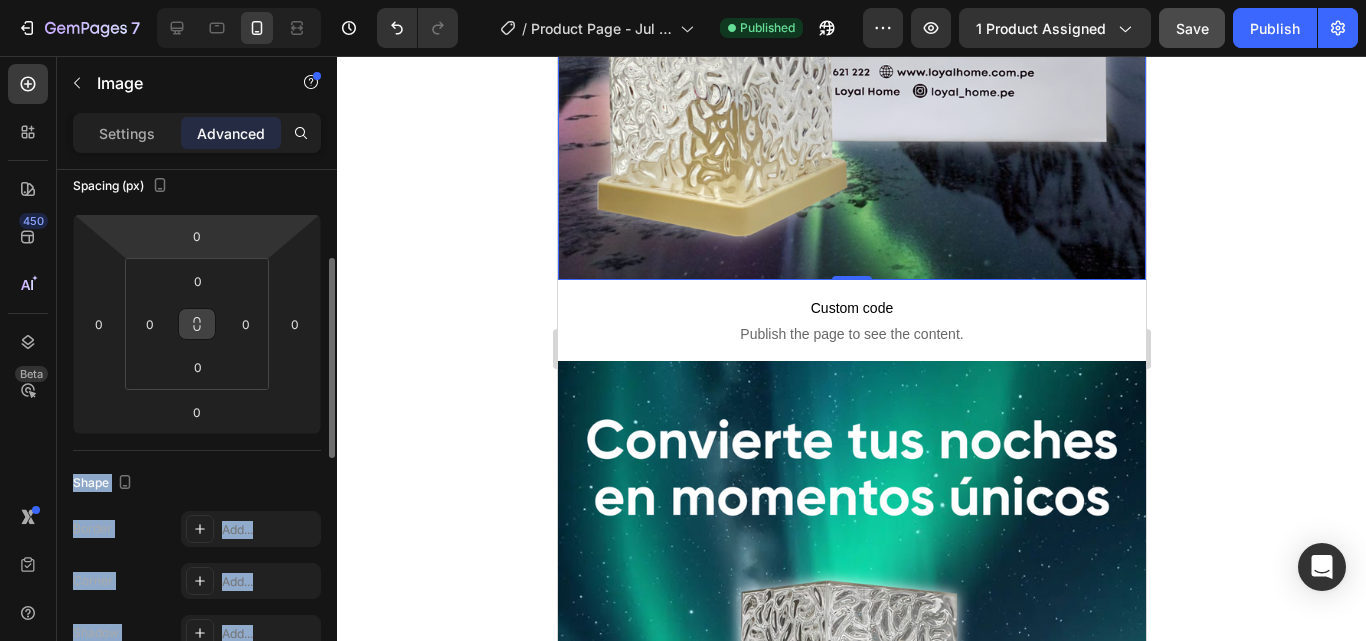 drag, startPoint x: 407, startPoint y: 201, endPoint x: 193, endPoint y: 328, distance: 248.84734 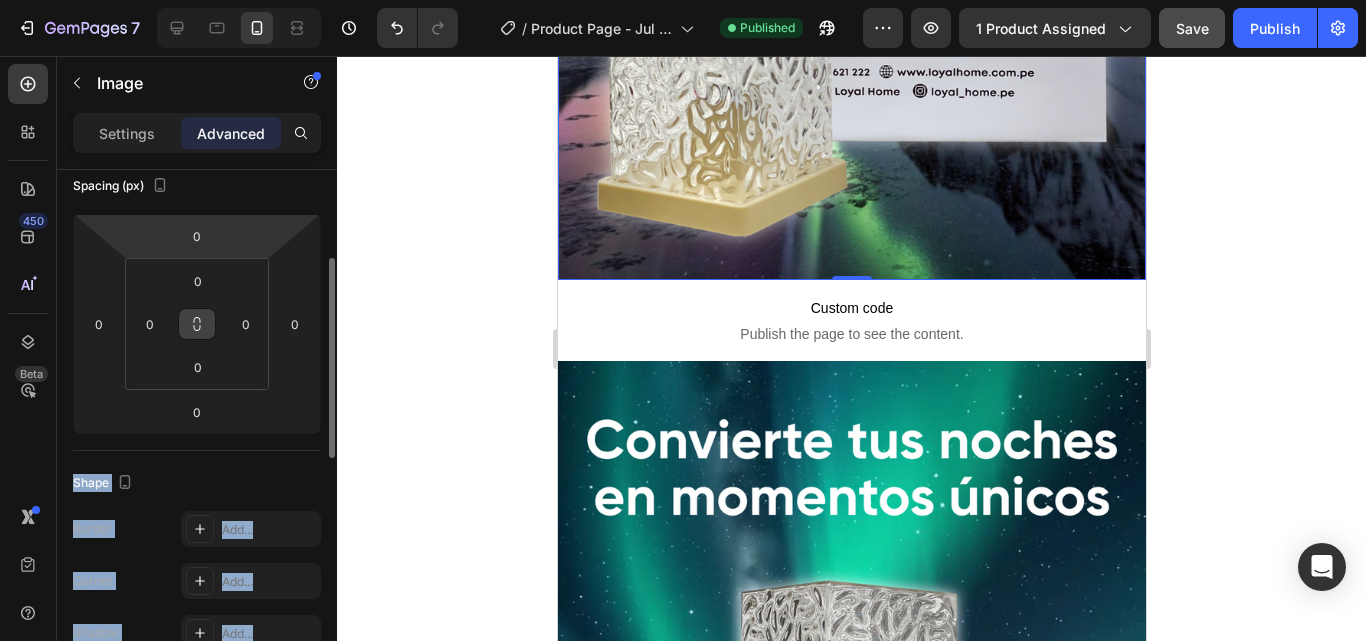 click on "7   /  Product Page - Jul 22, 14:55:23 Published Preview 1 product assigned  Save   Publish  450 Beta Sections(18) Elements(84) Section Element Hero Section Product Detail Brands Trusted Badges Guarantee Product Breakdown How to use Testimonials Compare Bundle FAQs Social Proof Brand Story Product List Collection Blog List Contact Sticky Add to Cart Custom Footer Browse Library 450 Layout
Row
Row
Row
Row Text
Heading
Text Block Button
Button
Button Media
Image
Image
Video" 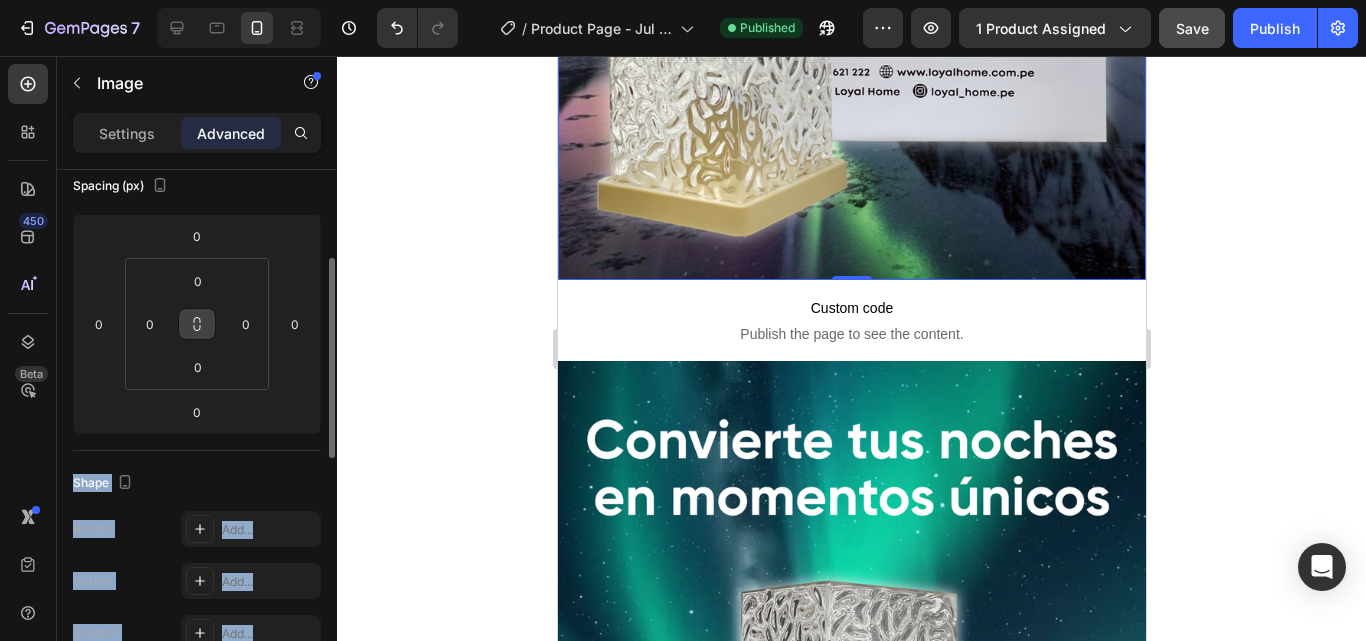 click 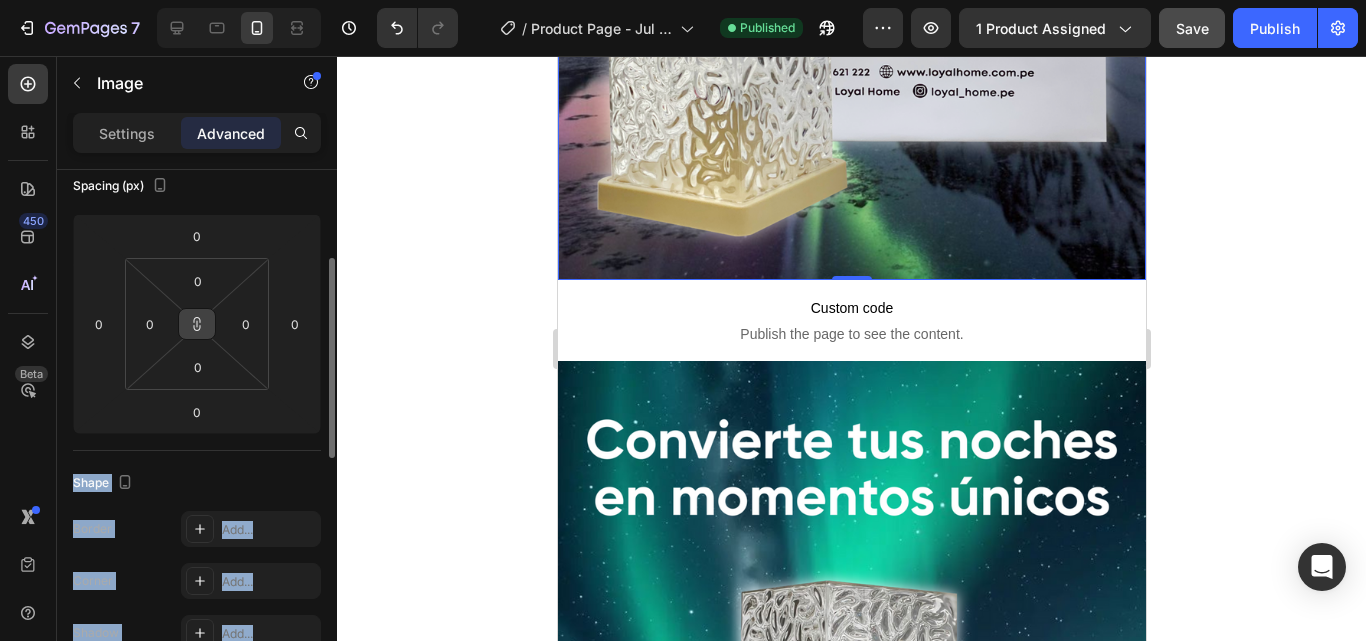 click 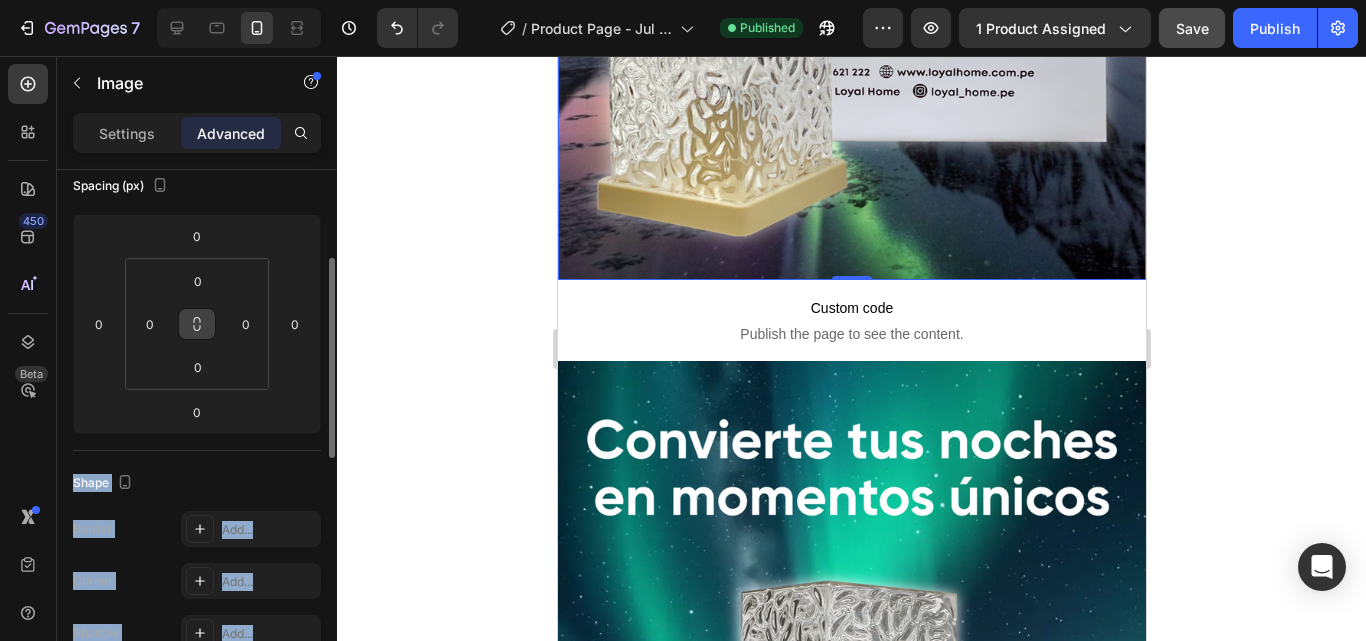 click 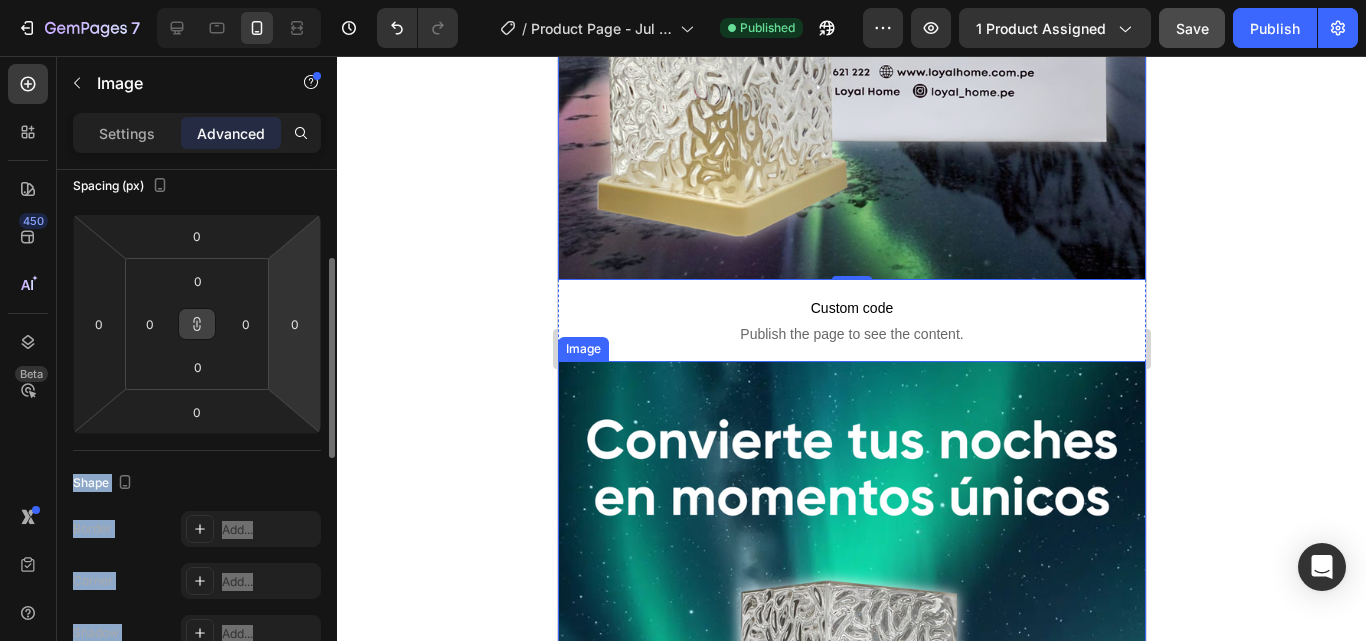 click at bounding box center (851, 883) 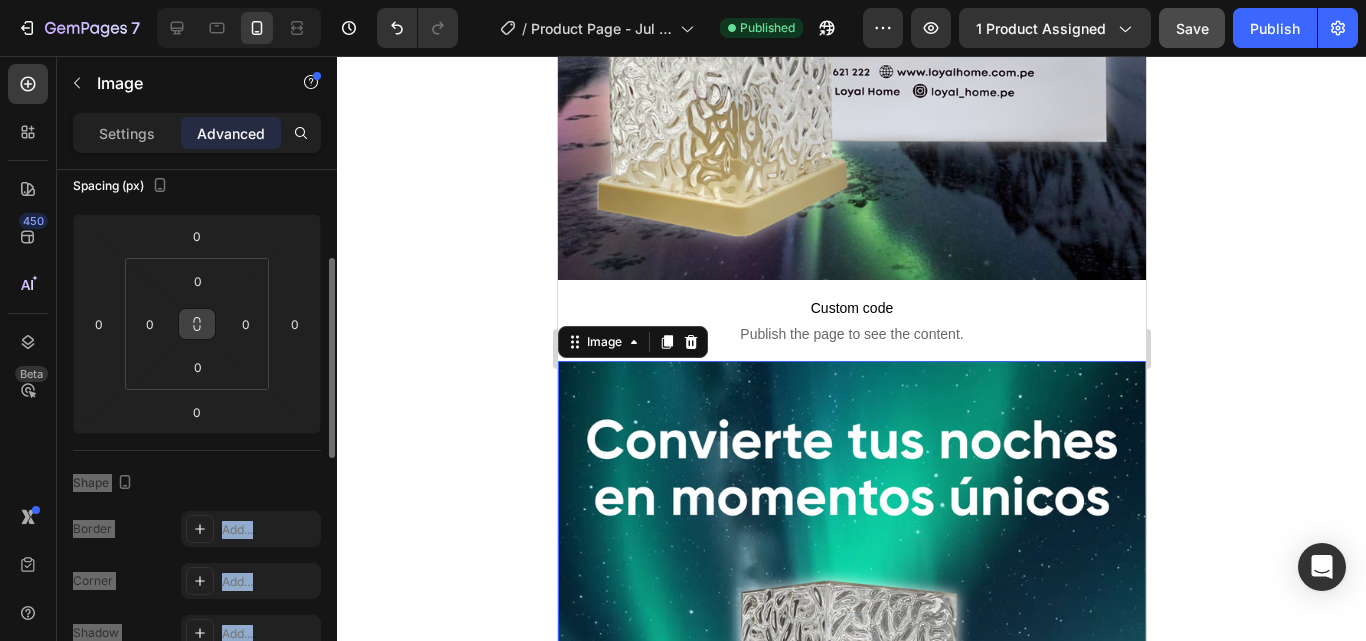 click 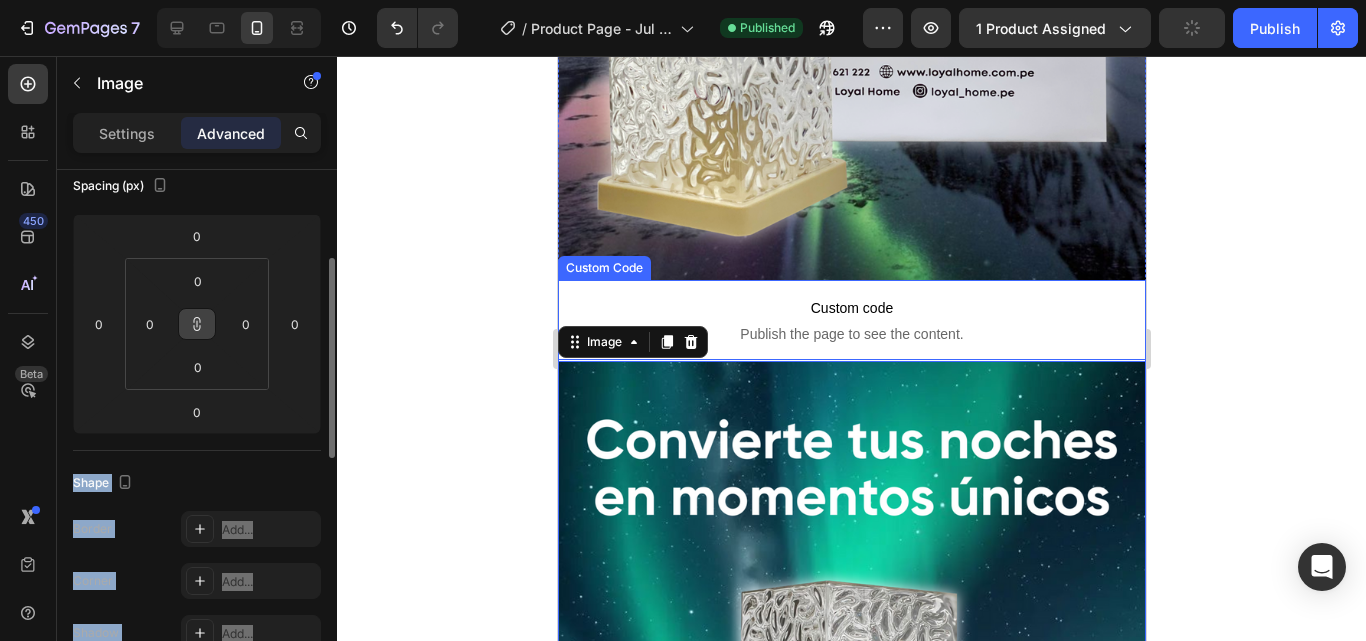 click on "Custom code" at bounding box center (851, 308) 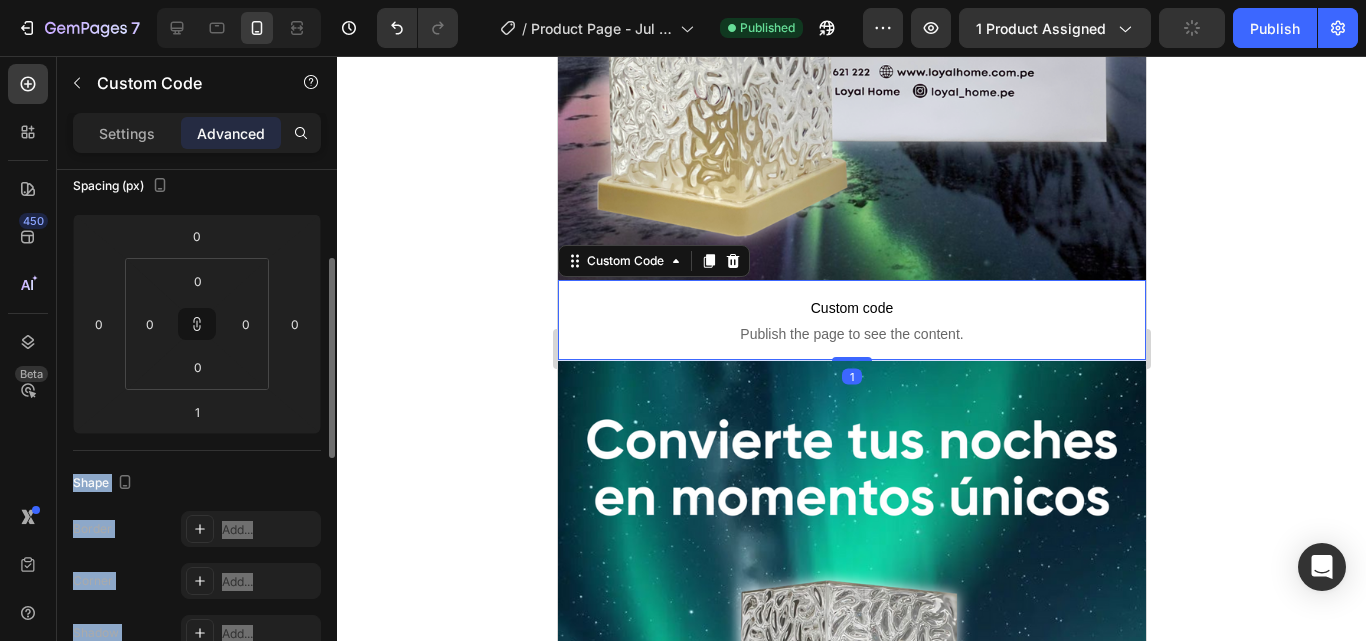scroll, scrollTop: 0, scrollLeft: 0, axis: both 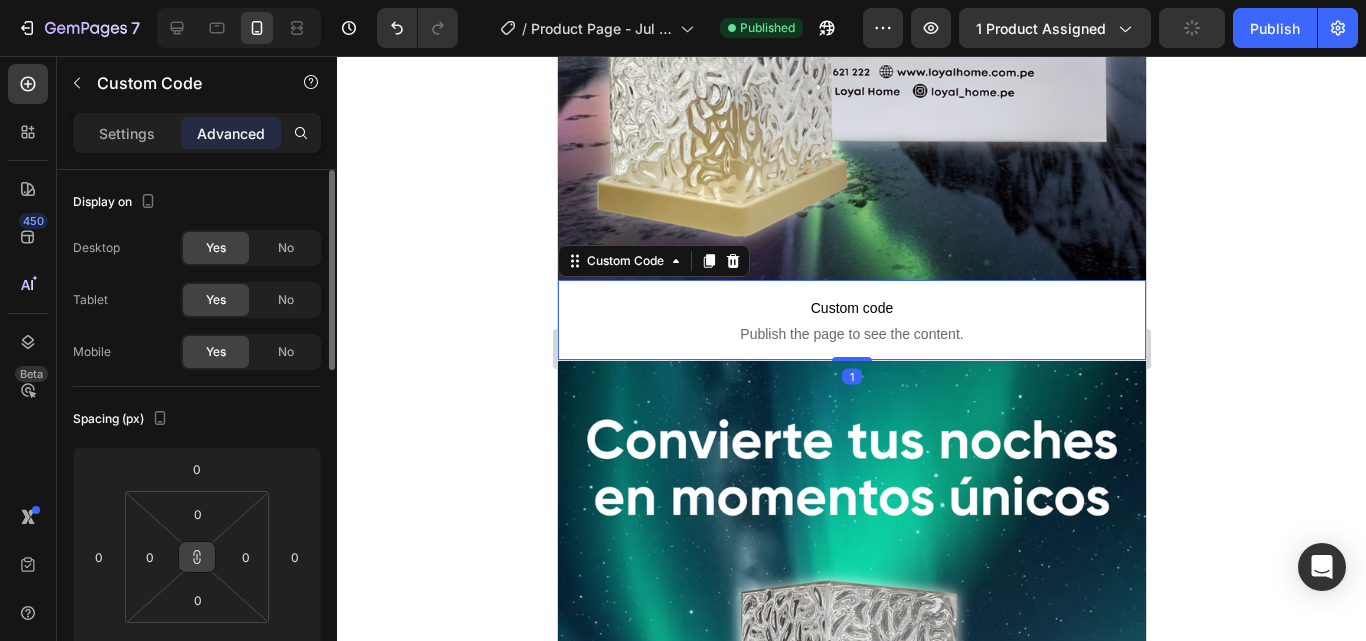 click at bounding box center (197, 557) 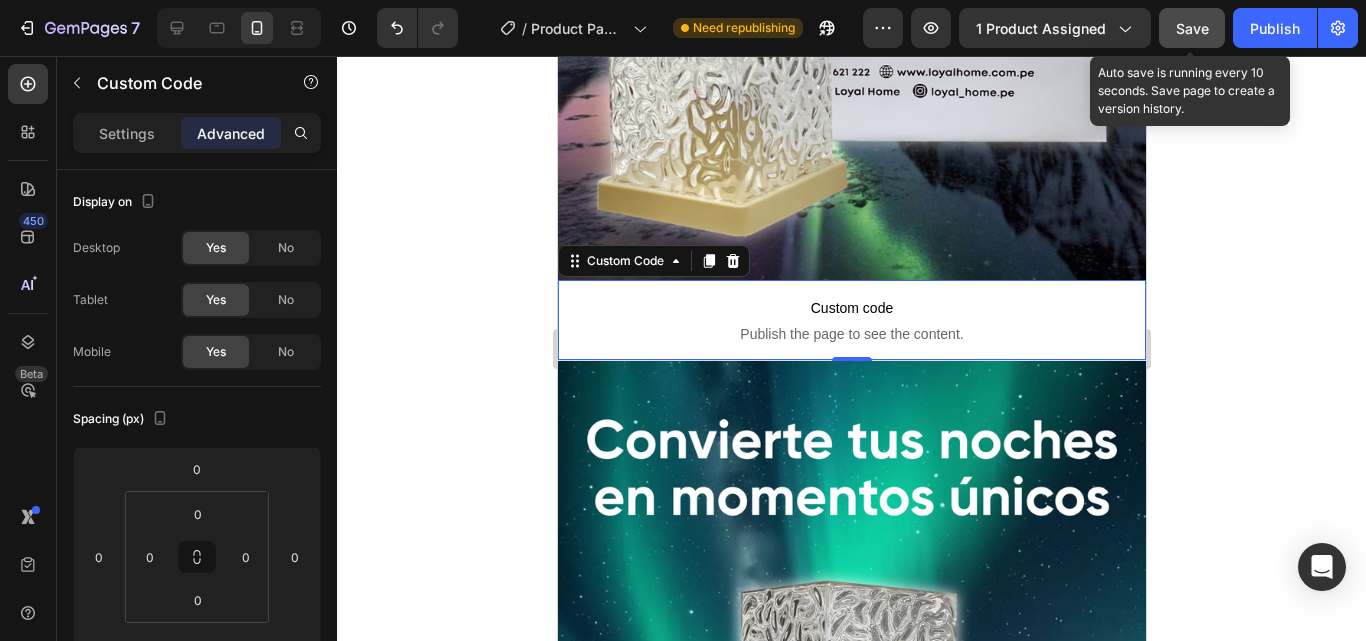 click on "Save" 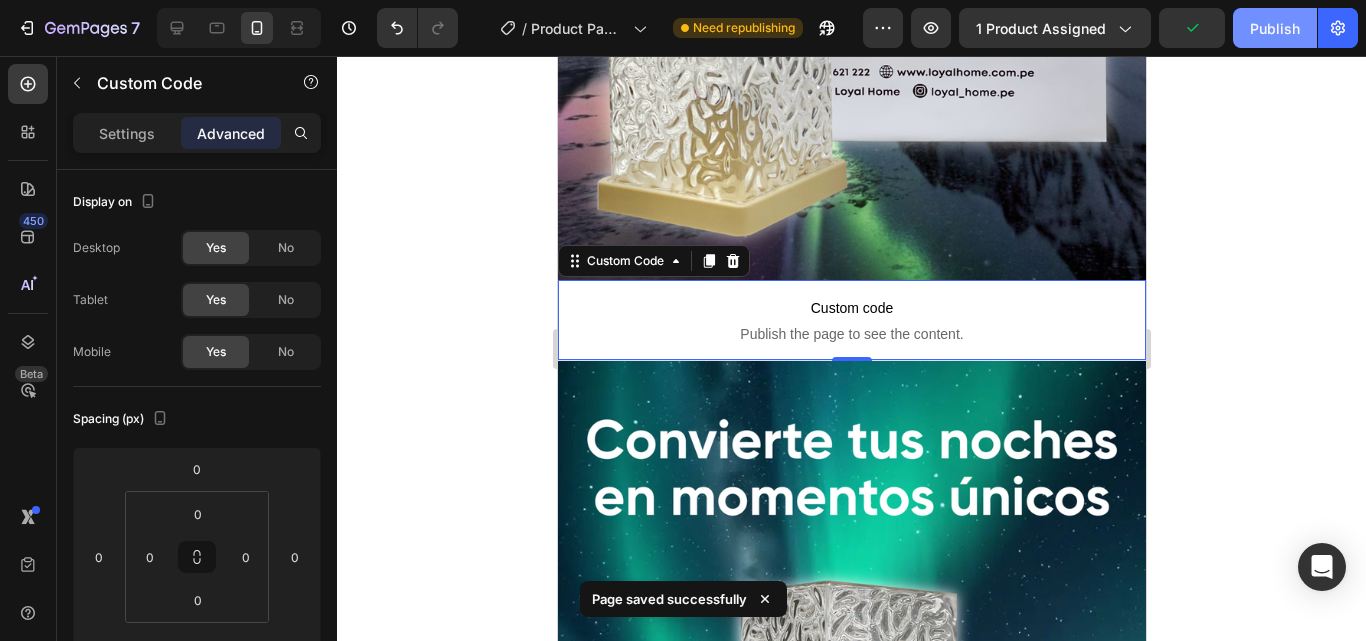 click on "Publish" at bounding box center [1275, 28] 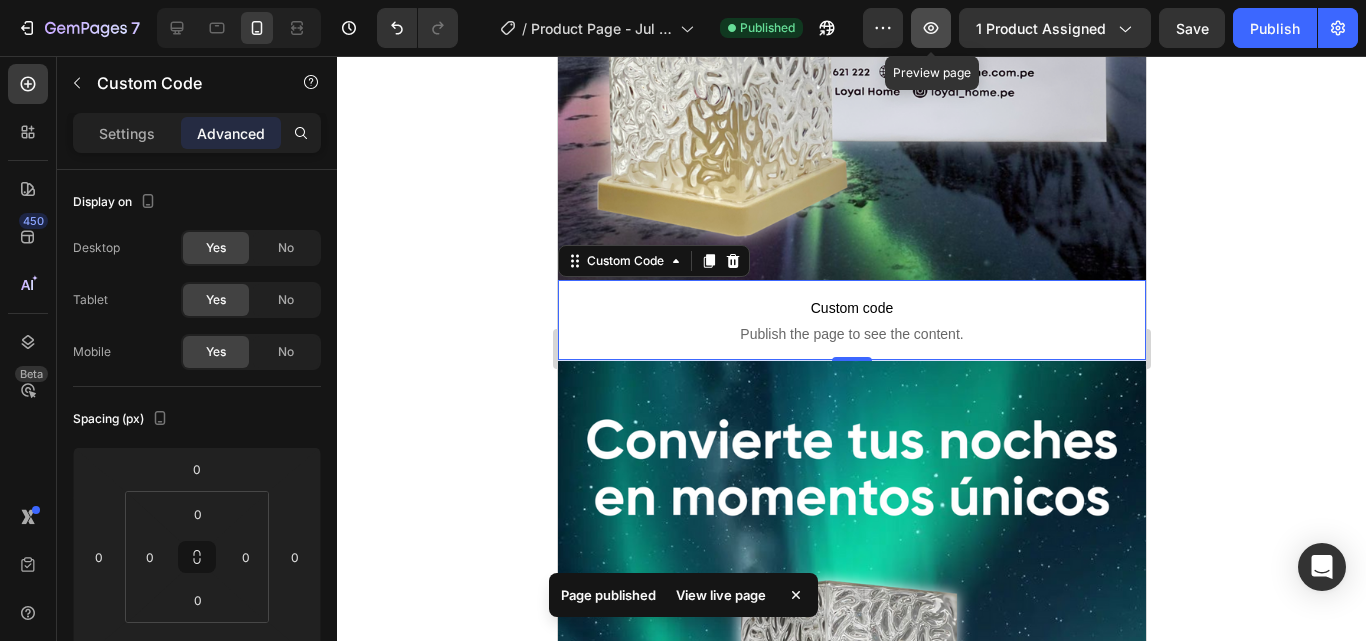 click 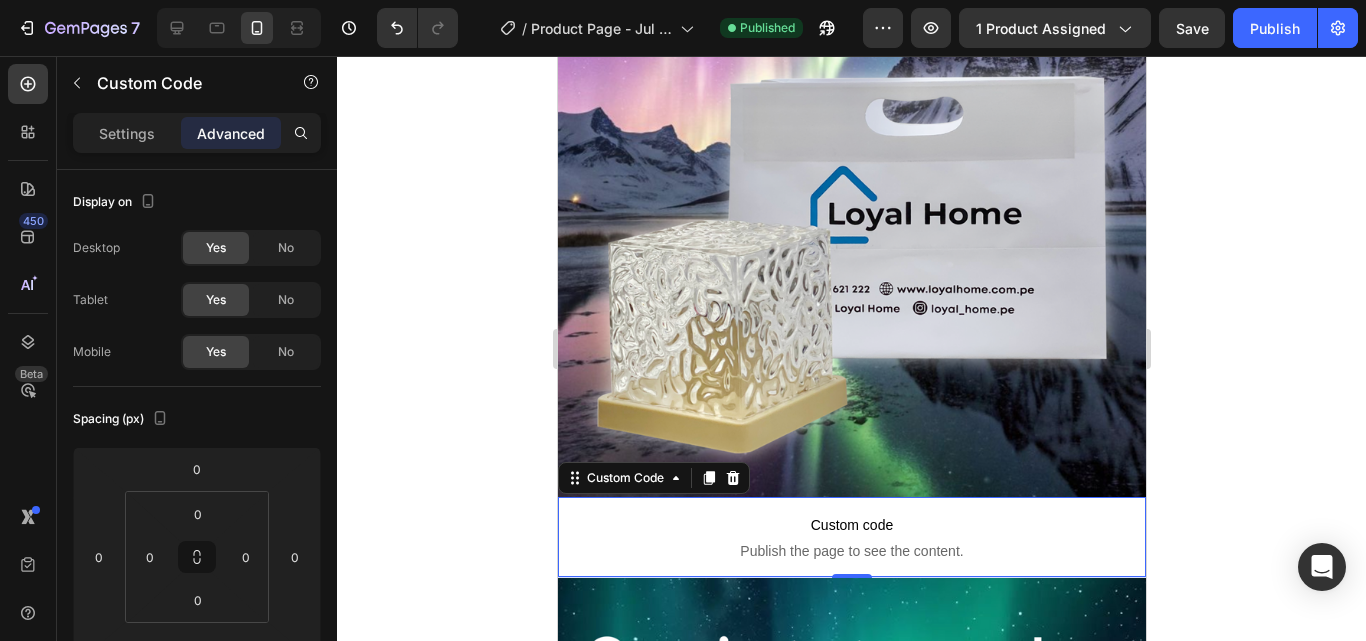 scroll, scrollTop: 690, scrollLeft: 0, axis: vertical 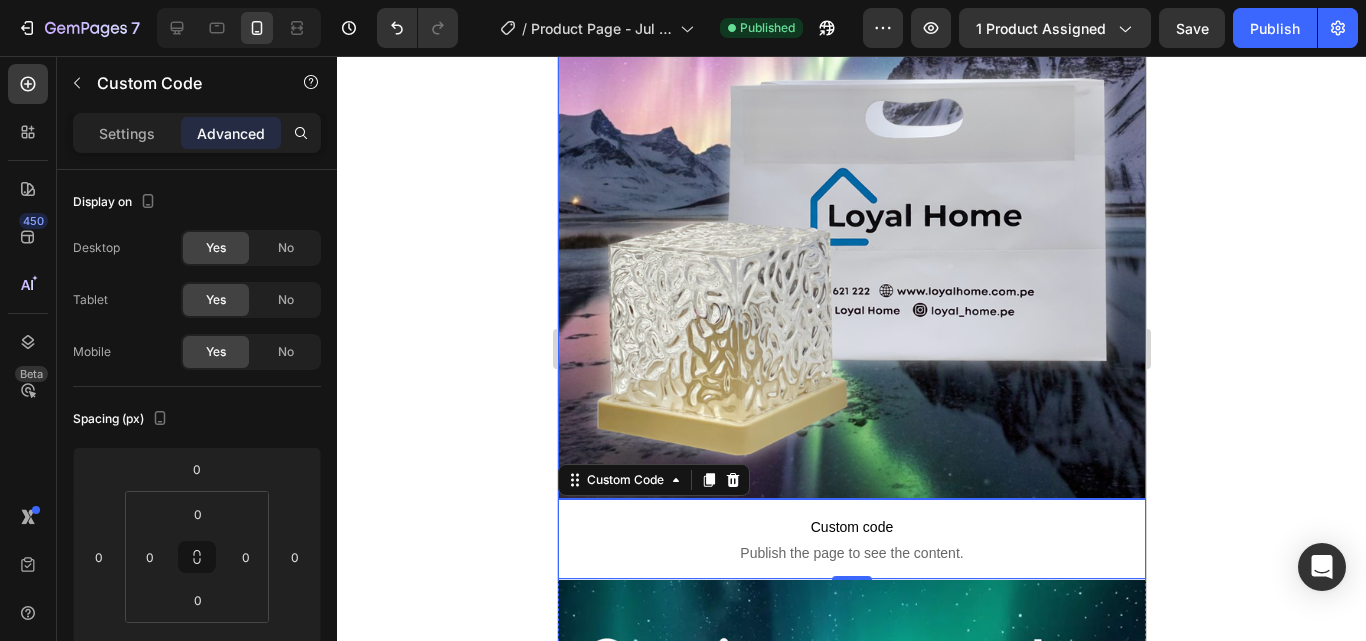click 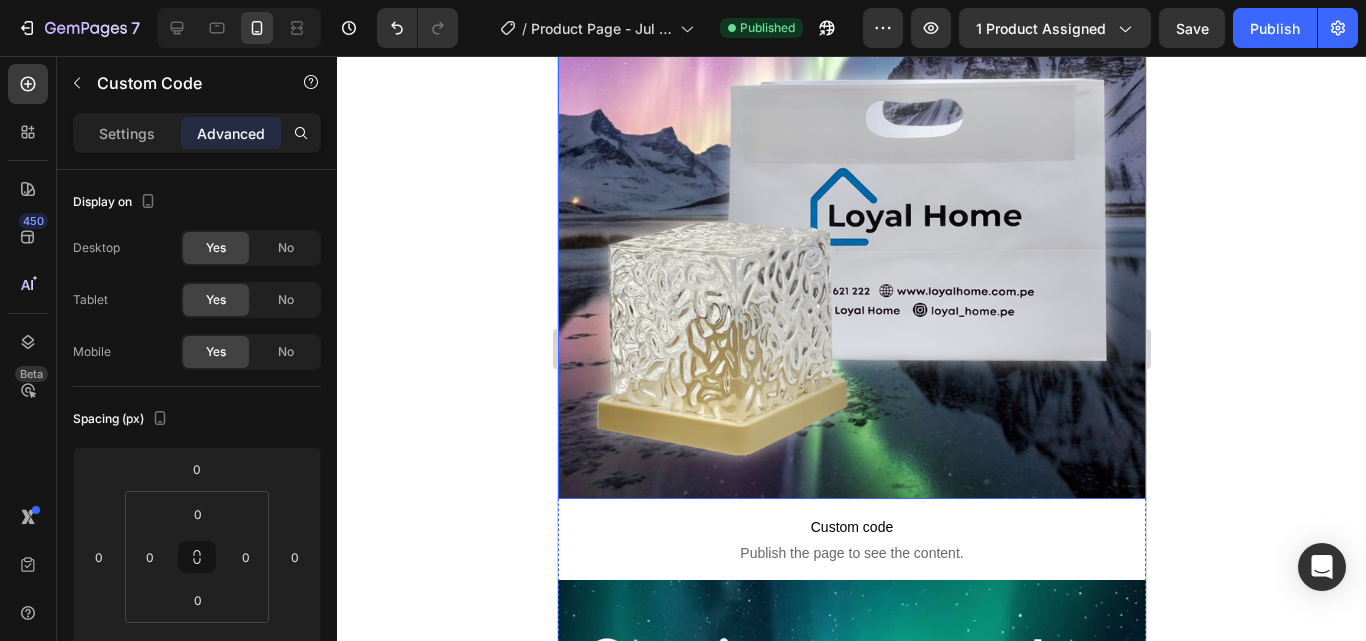 click 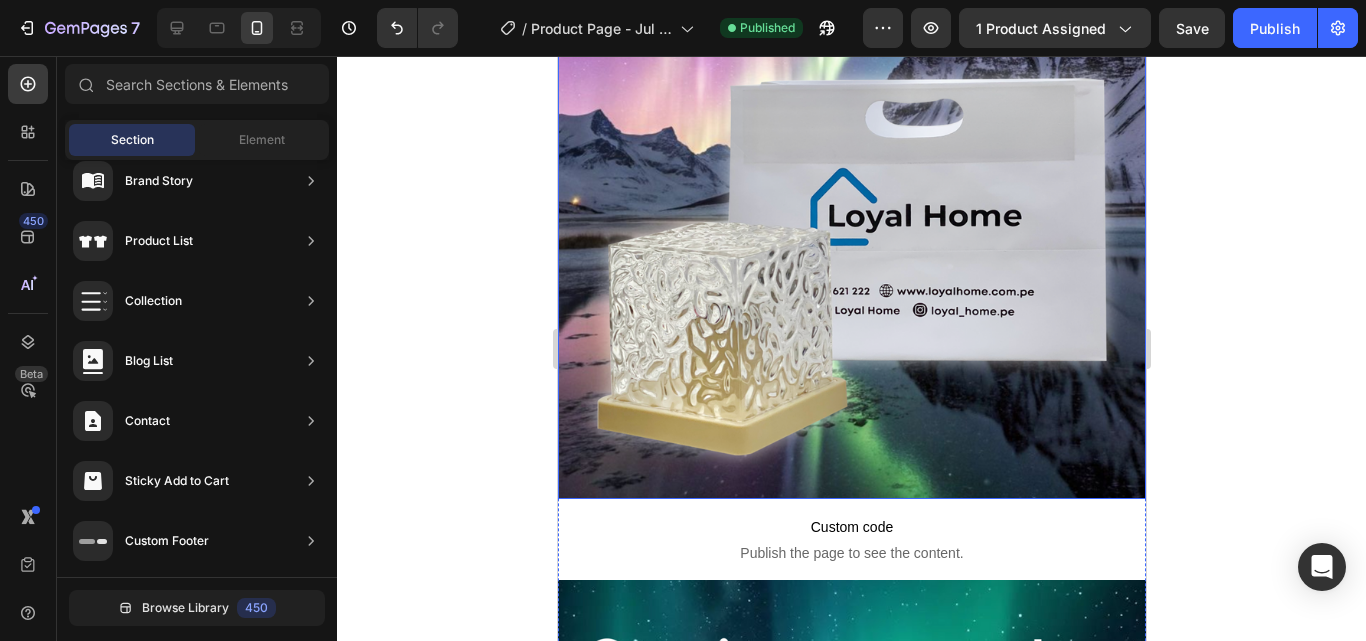 click 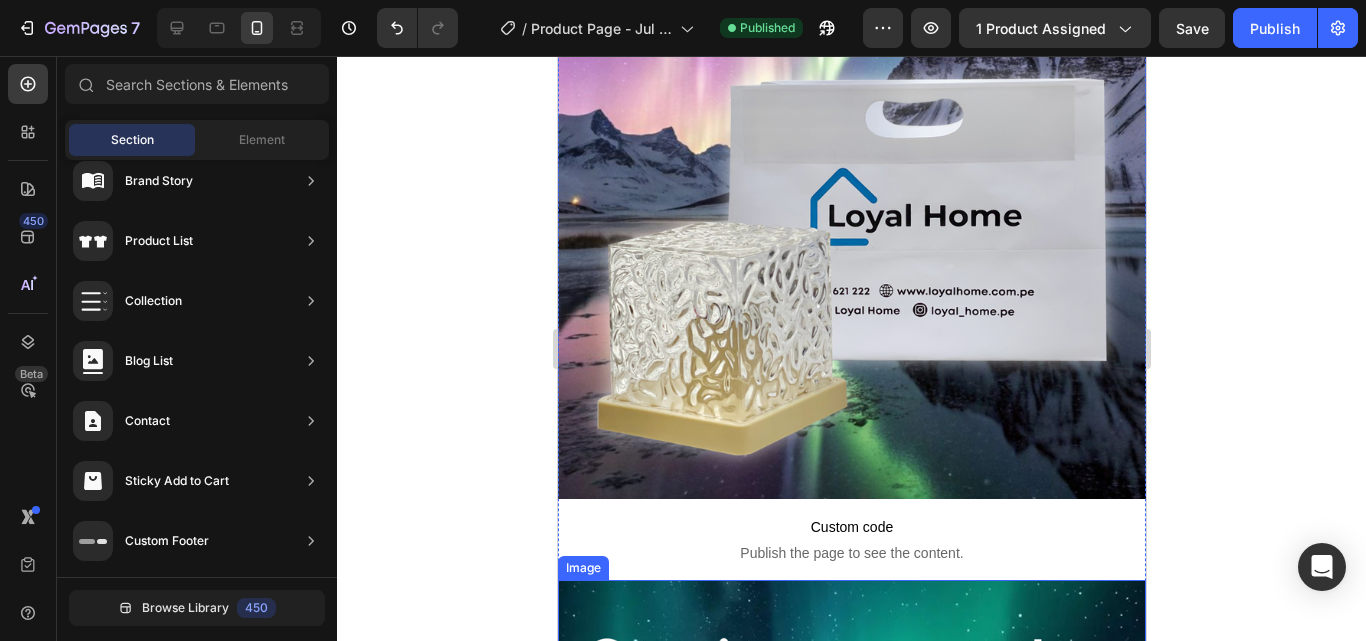 click at bounding box center [851, 1102] 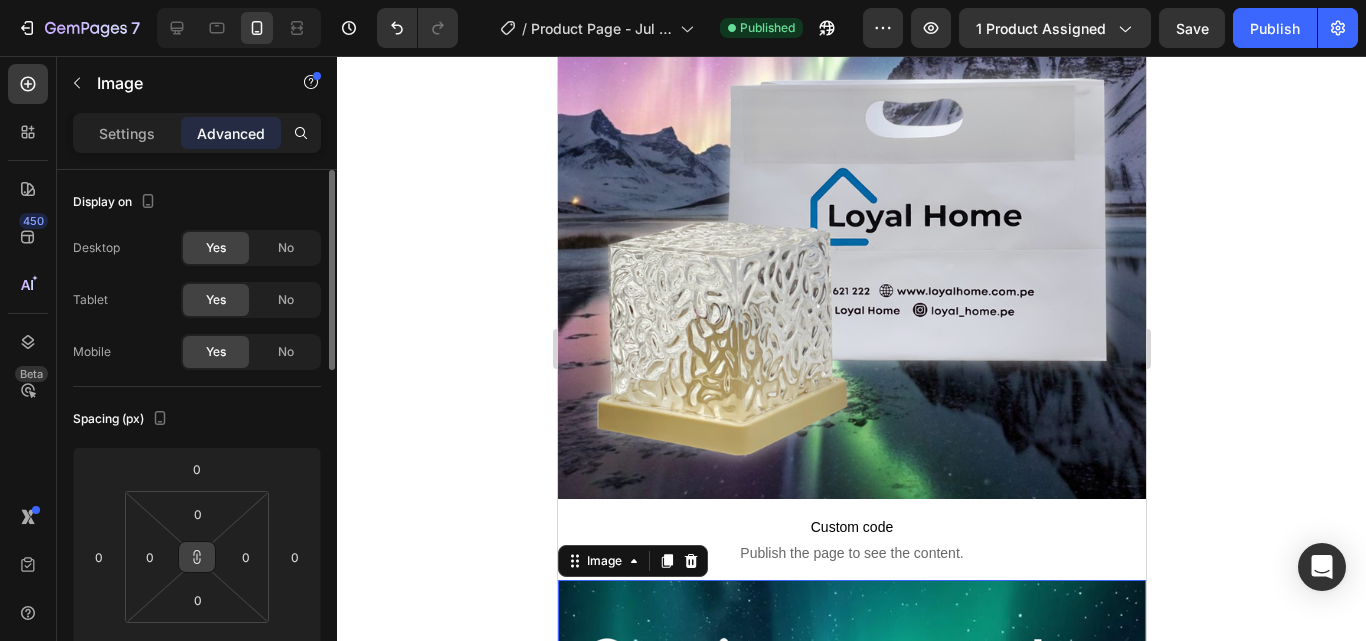 click at bounding box center [197, 557] 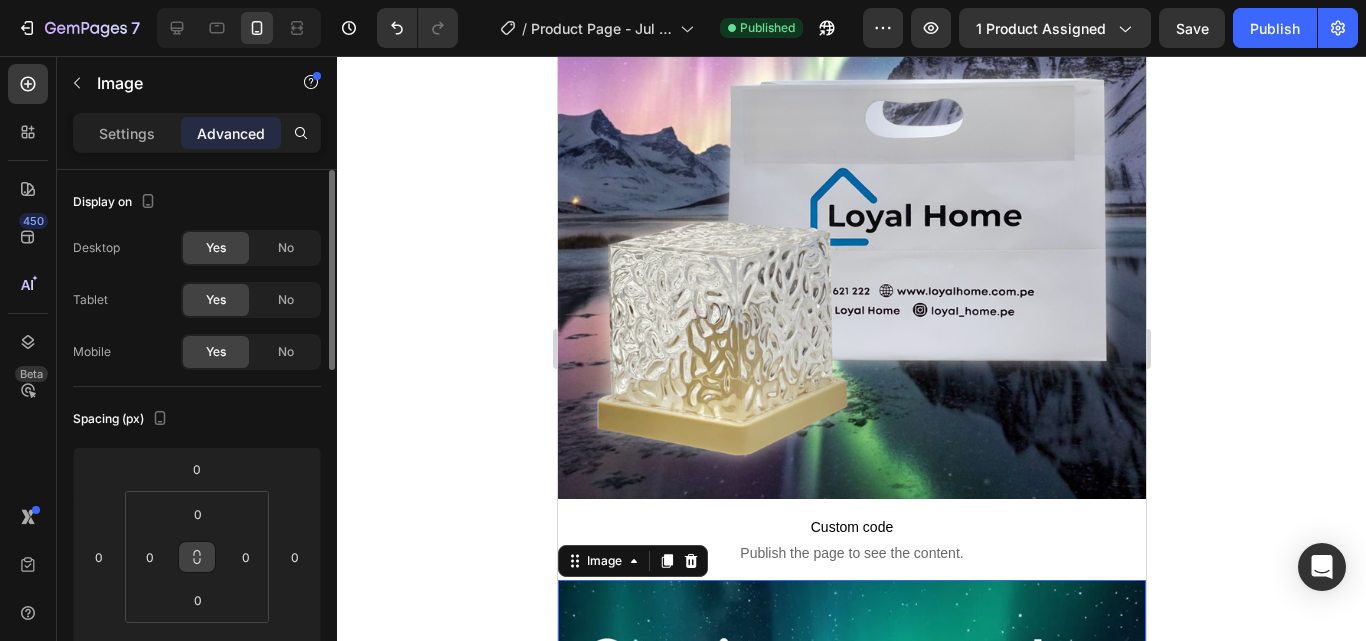 click at bounding box center [197, 557] 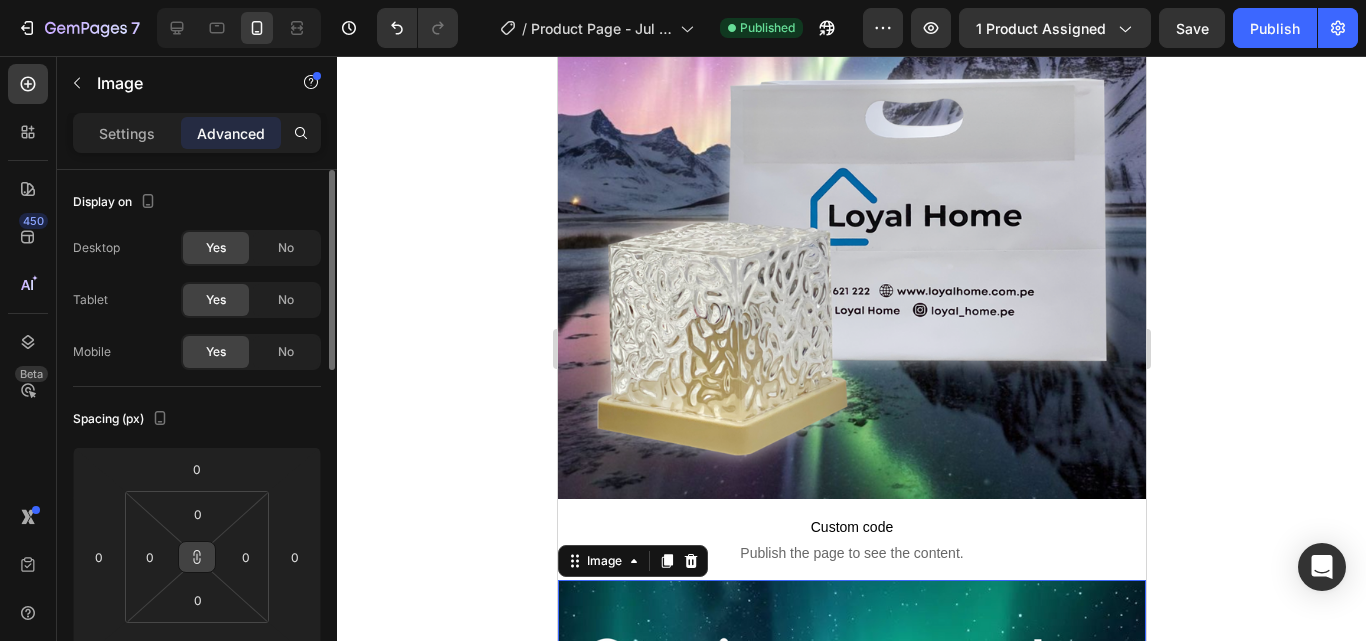 click at bounding box center [197, 557] 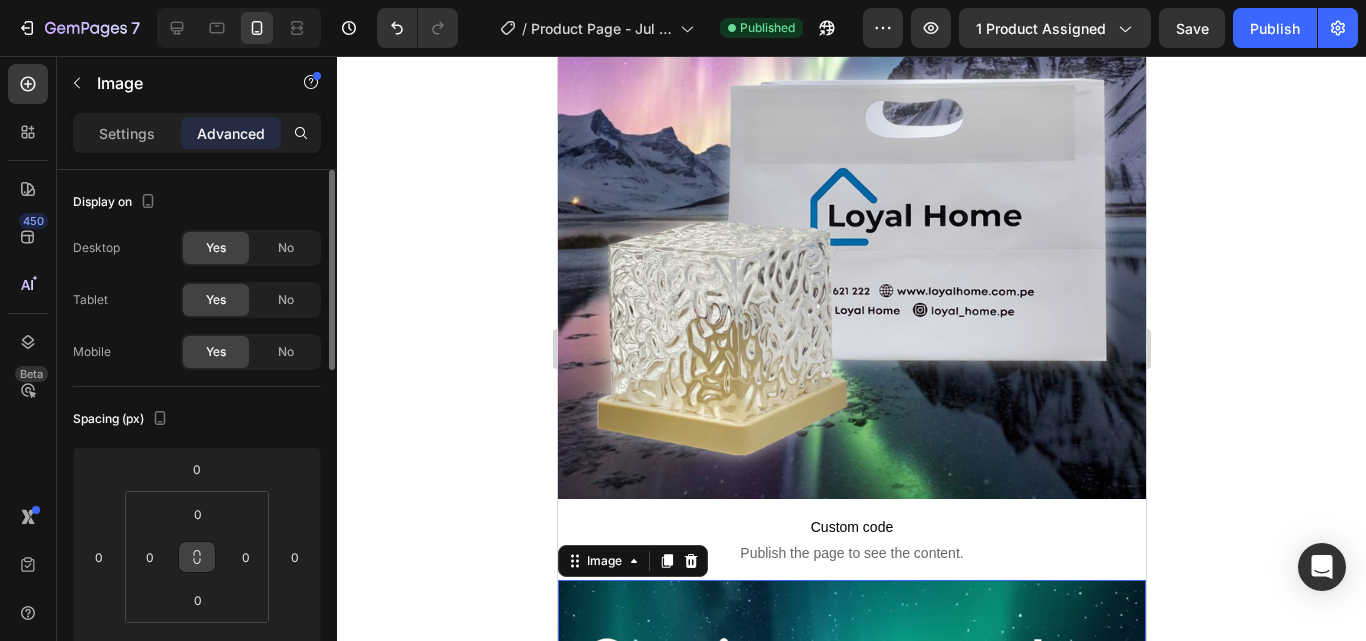 click at bounding box center (197, 557) 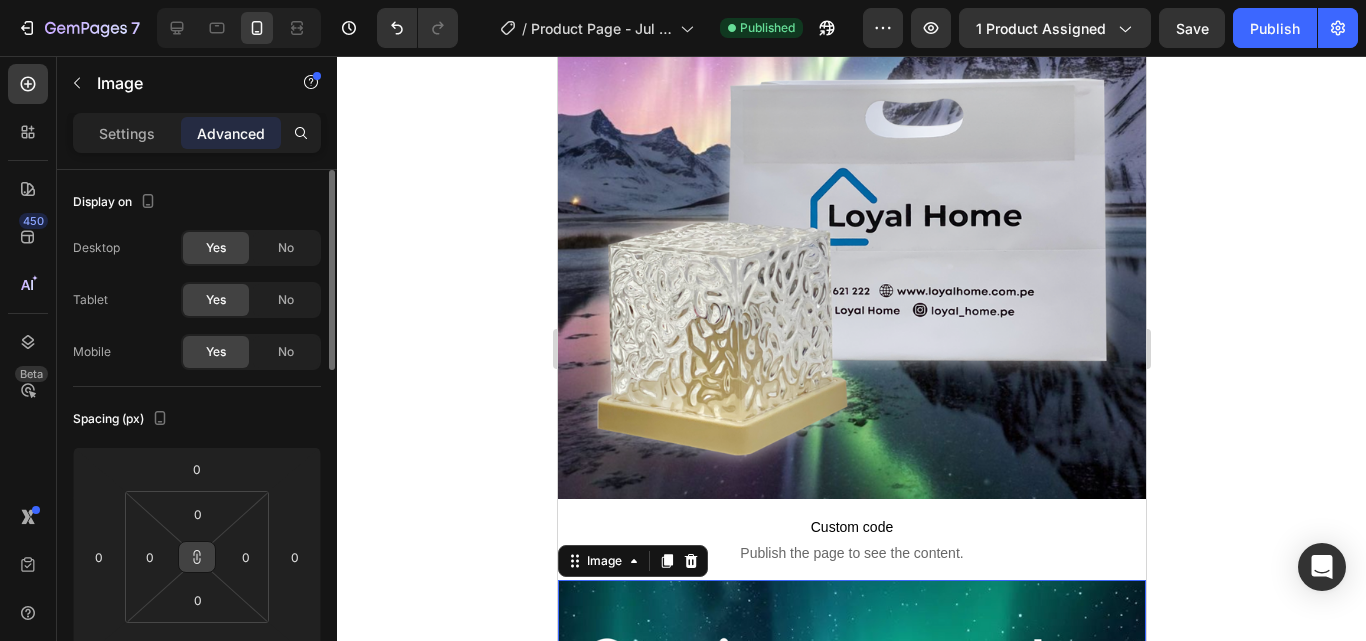 click at bounding box center (197, 557) 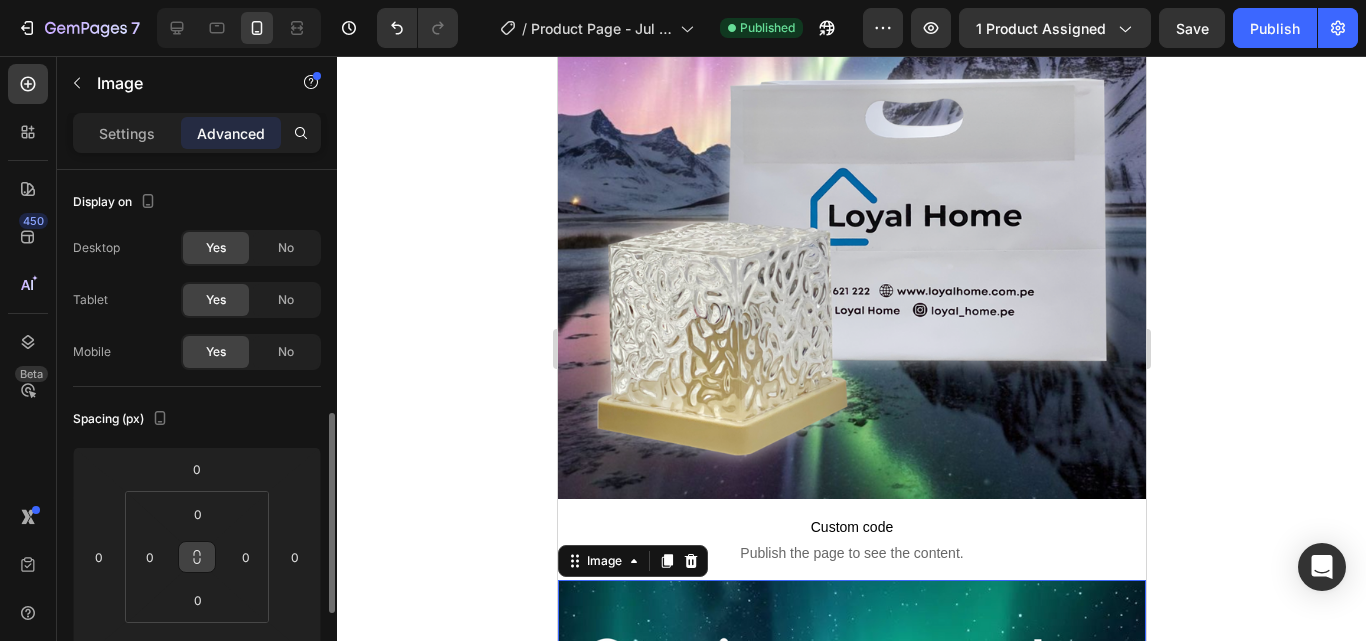 scroll, scrollTop: 181, scrollLeft: 0, axis: vertical 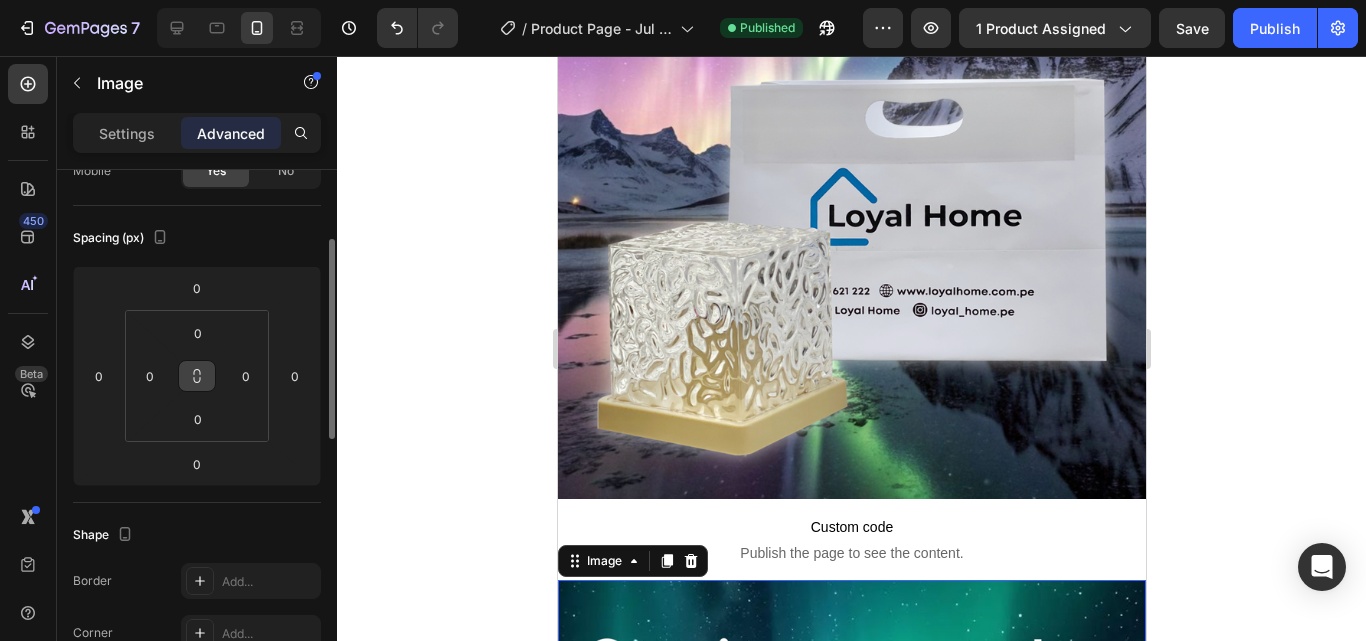 click 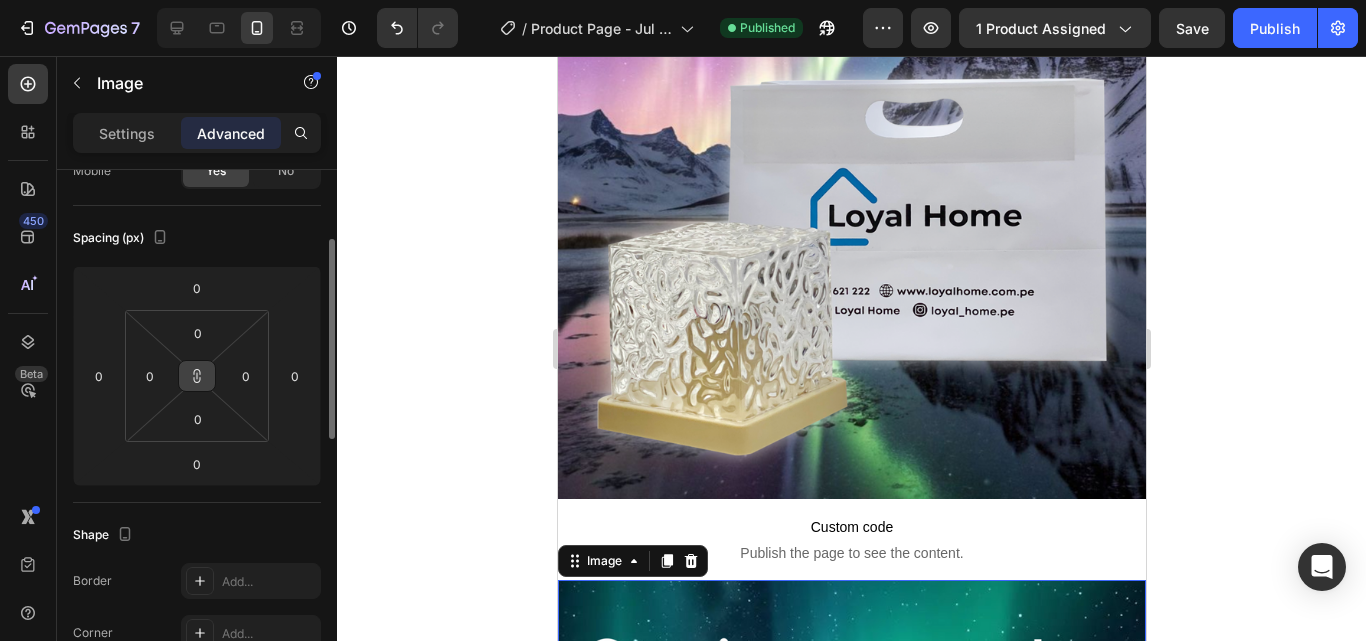 click 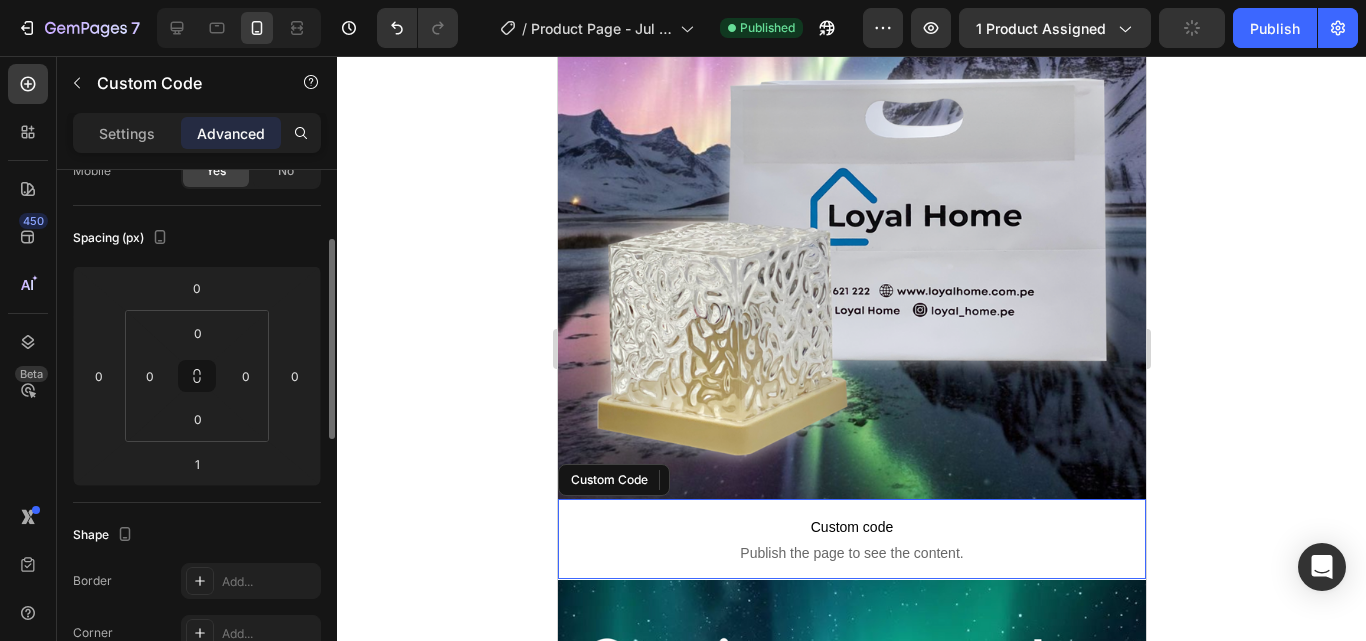 click on "Custom code" at bounding box center (851, 527) 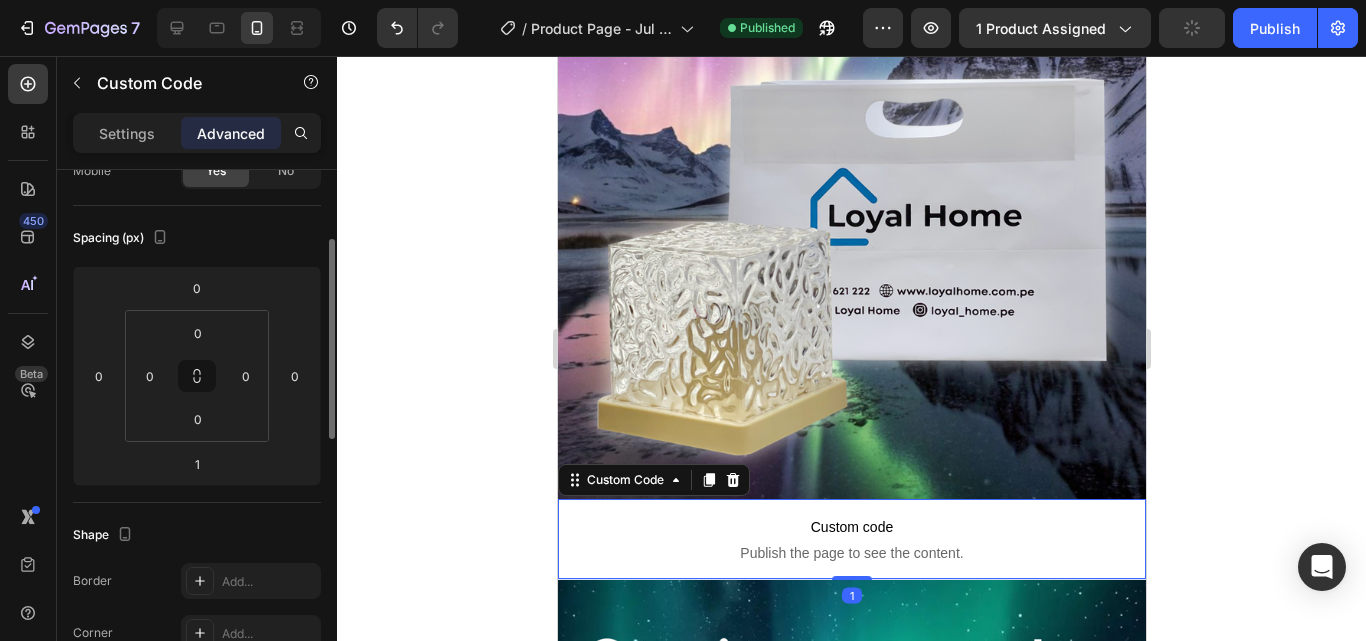 scroll, scrollTop: 0, scrollLeft: 0, axis: both 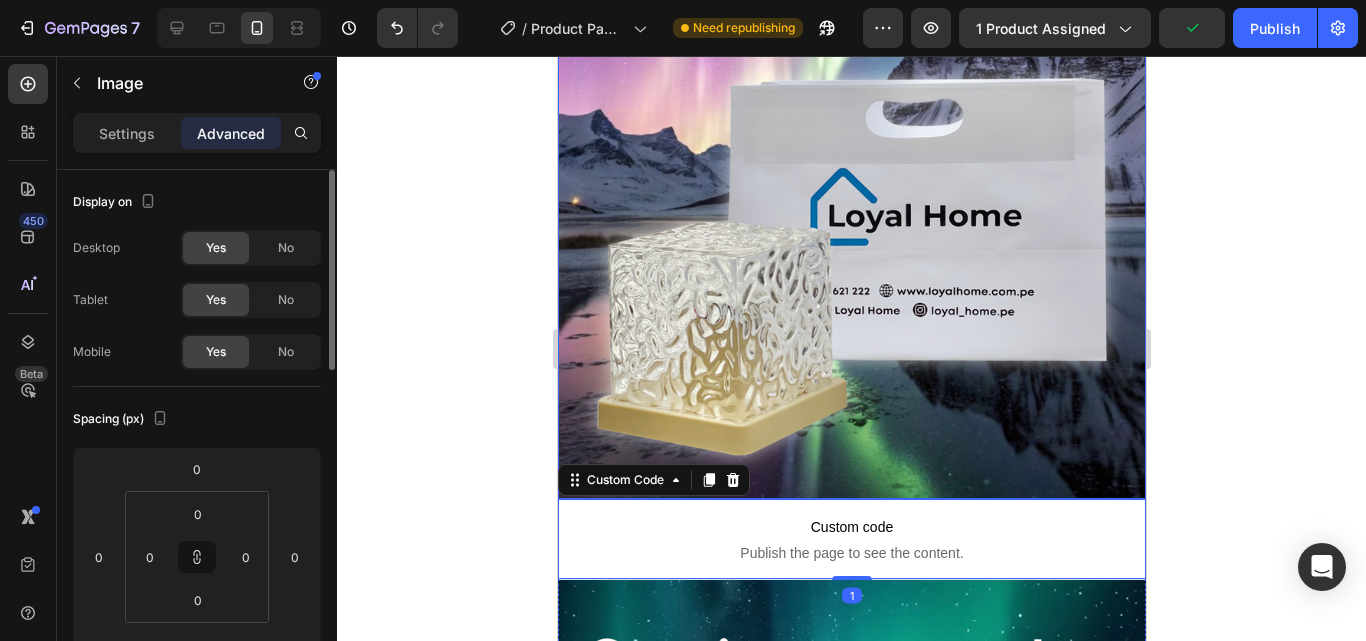 click at bounding box center [851, -24] 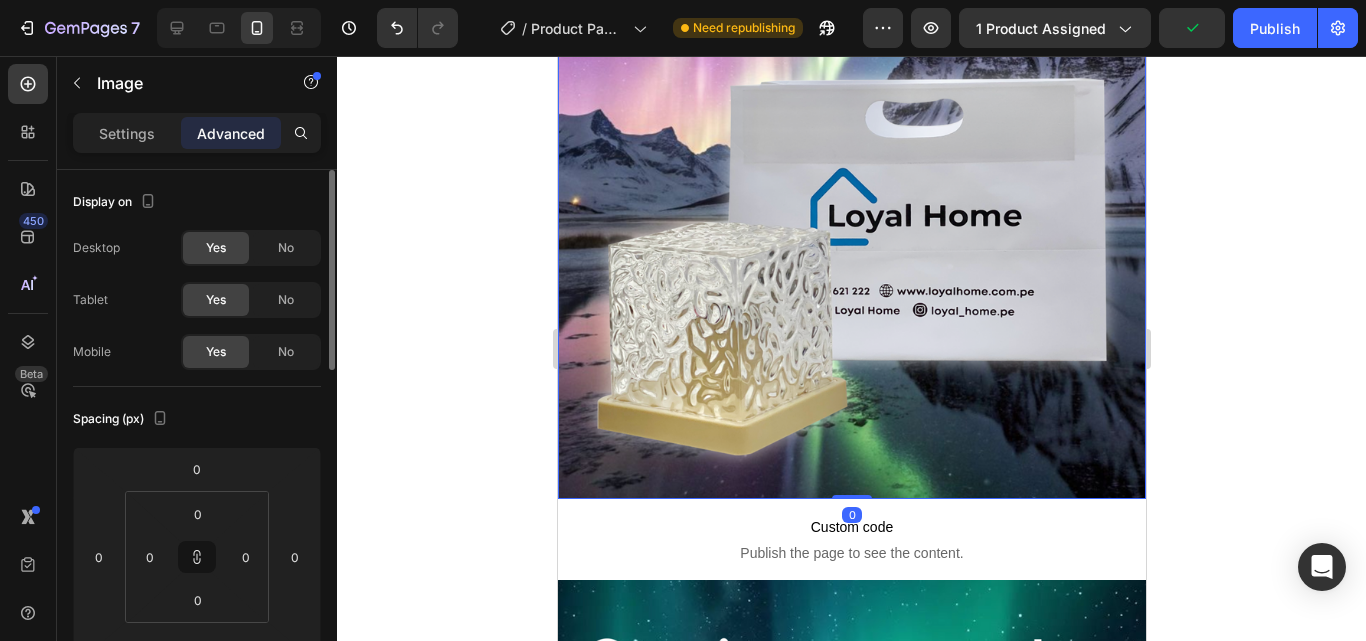 click 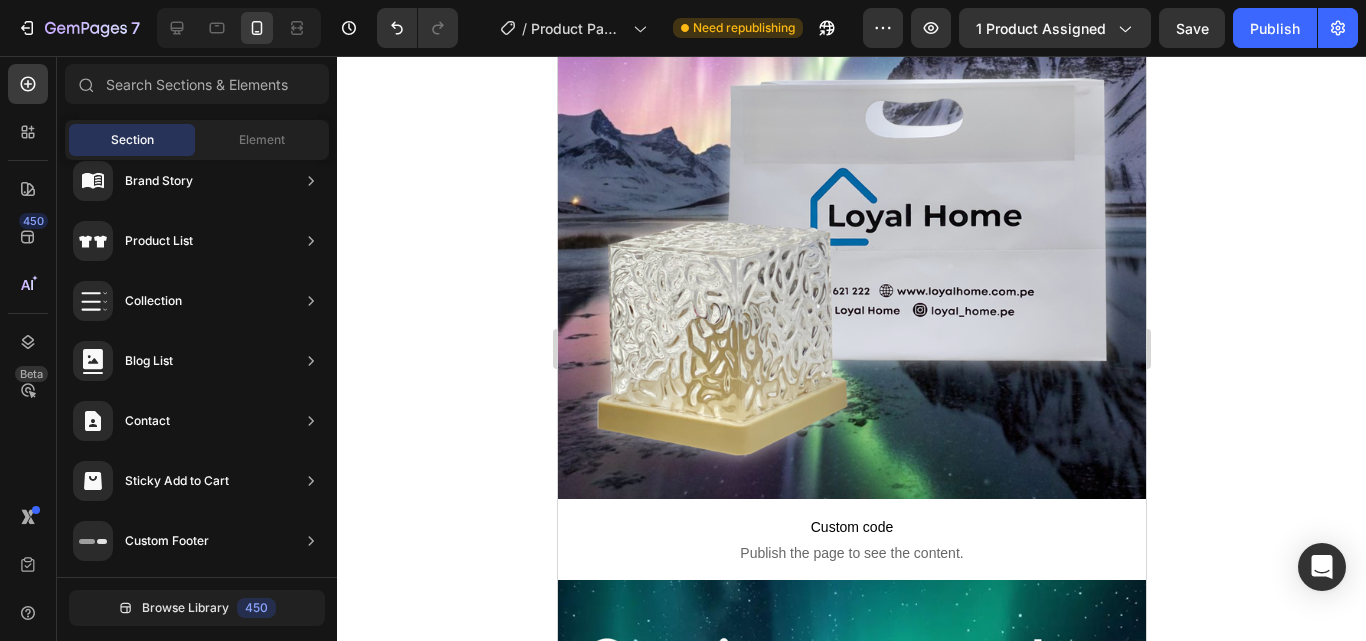 scroll, scrollTop: 1201, scrollLeft: 0, axis: vertical 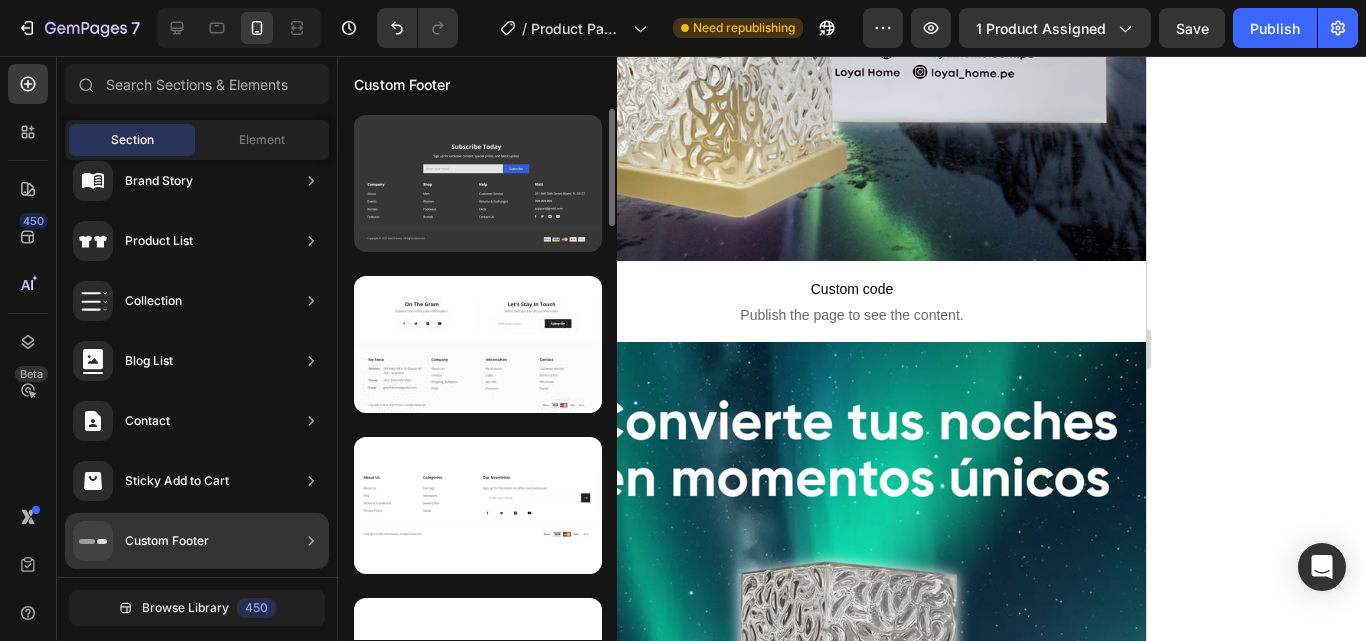 click at bounding box center [478, 183] 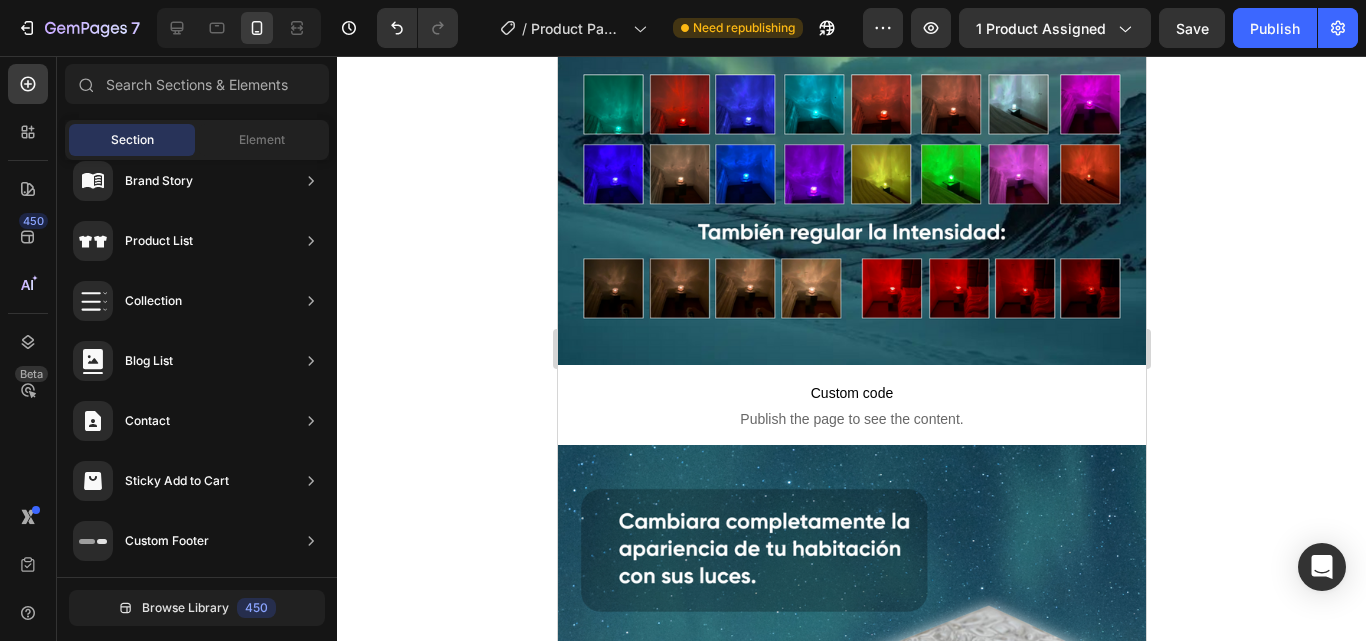 scroll, scrollTop: 2461, scrollLeft: 0, axis: vertical 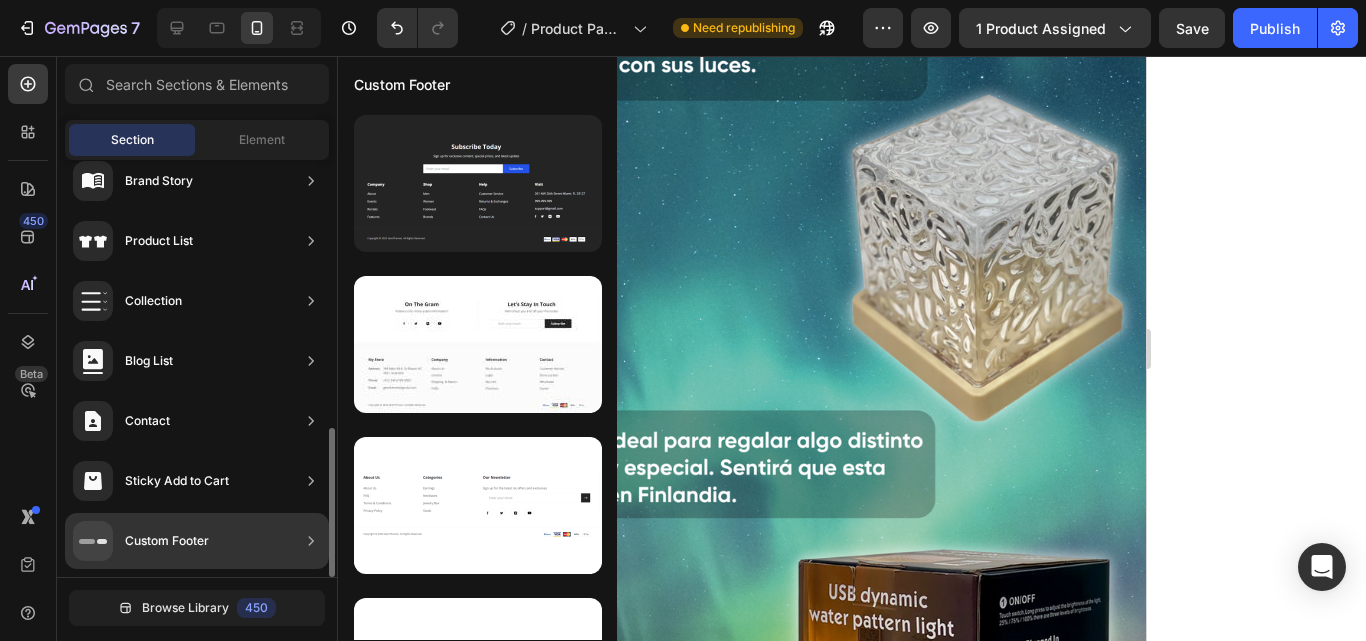 click on "Custom Footer" at bounding box center (141, 541) 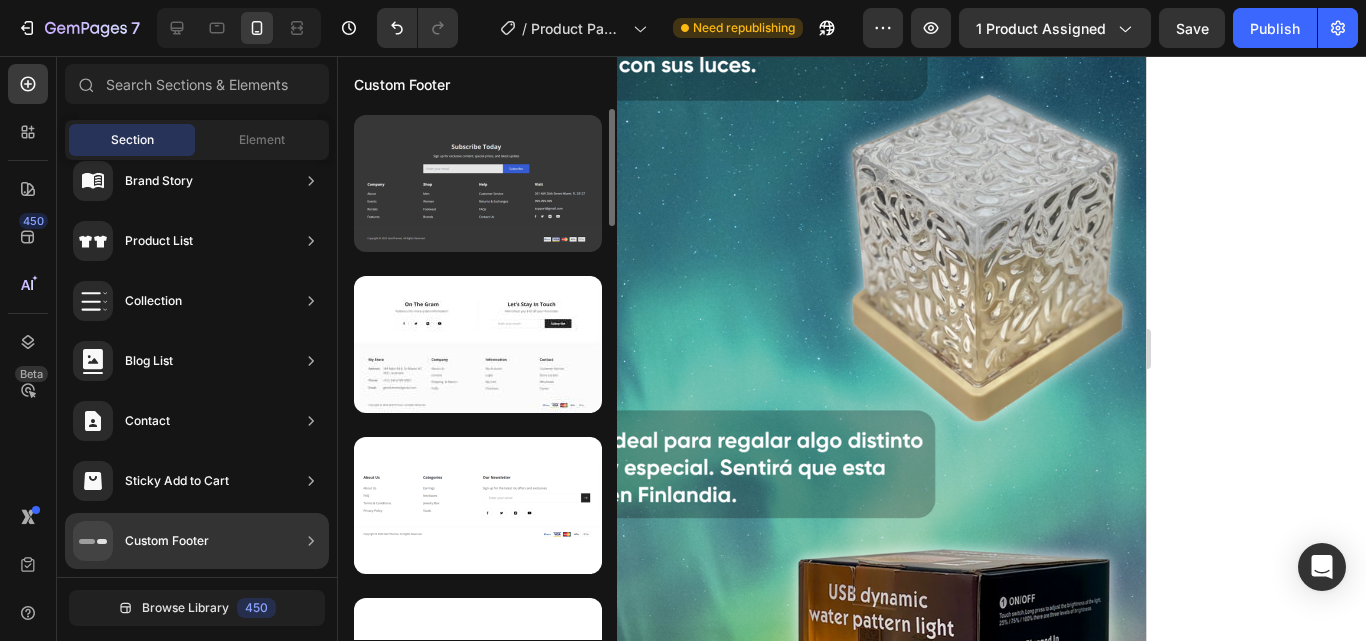 click at bounding box center (478, 183) 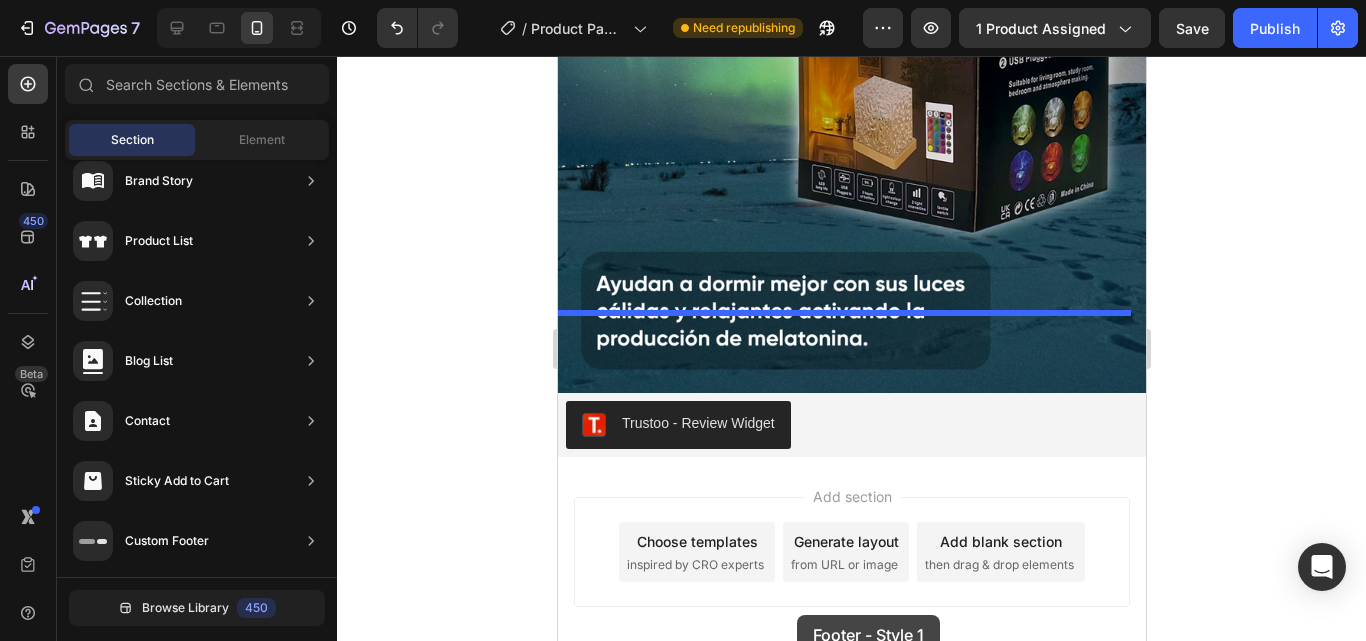scroll, scrollTop: 3071, scrollLeft: 0, axis: vertical 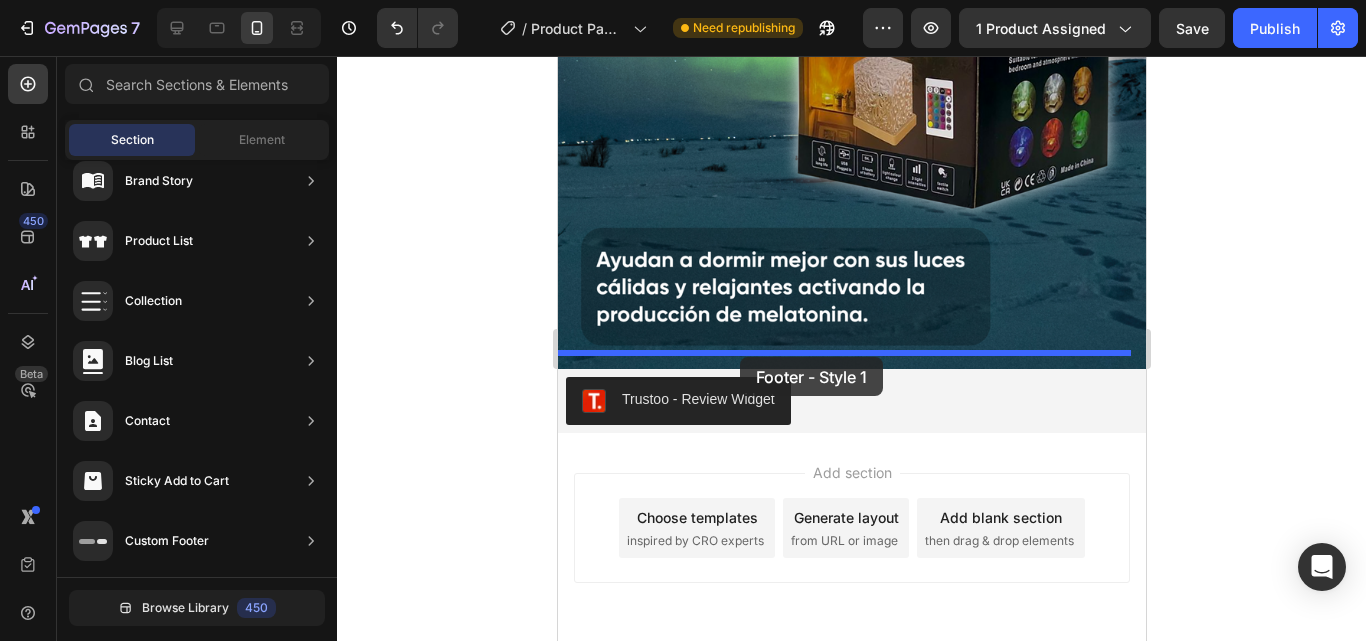 drag, startPoint x: 953, startPoint y: 219, endPoint x: 739, endPoint y: 357, distance: 254.637 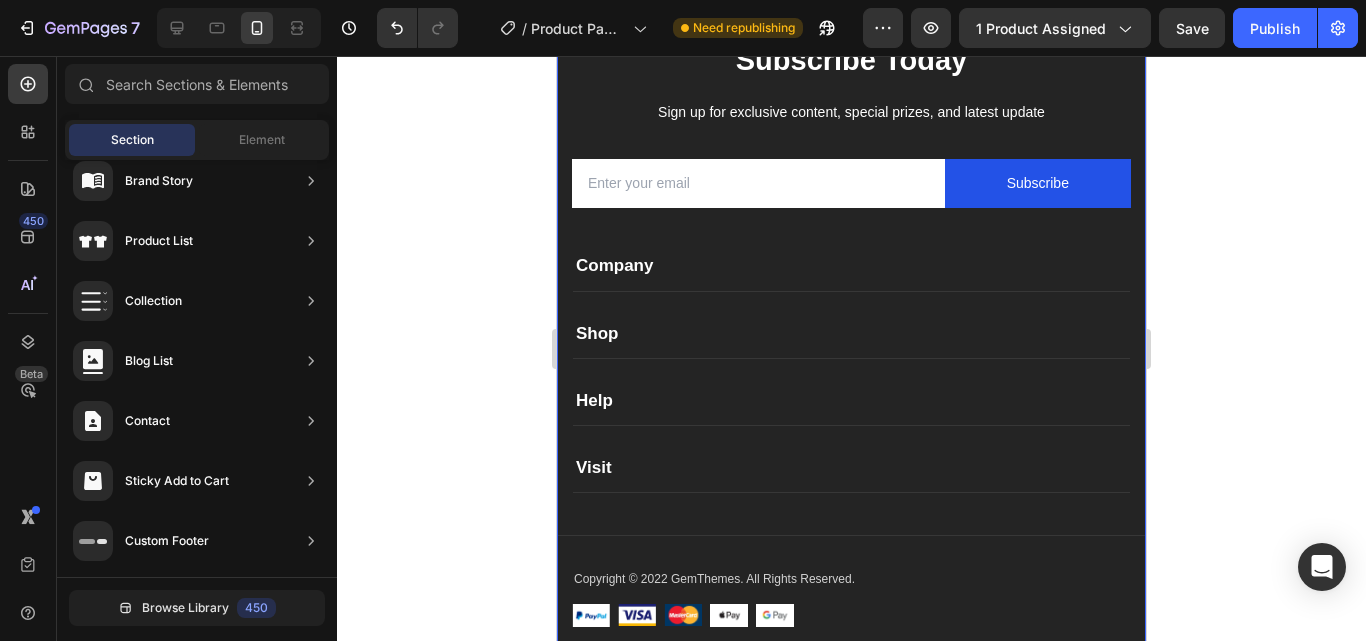 scroll, scrollTop: 3456, scrollLeft: 0, axis: vertical 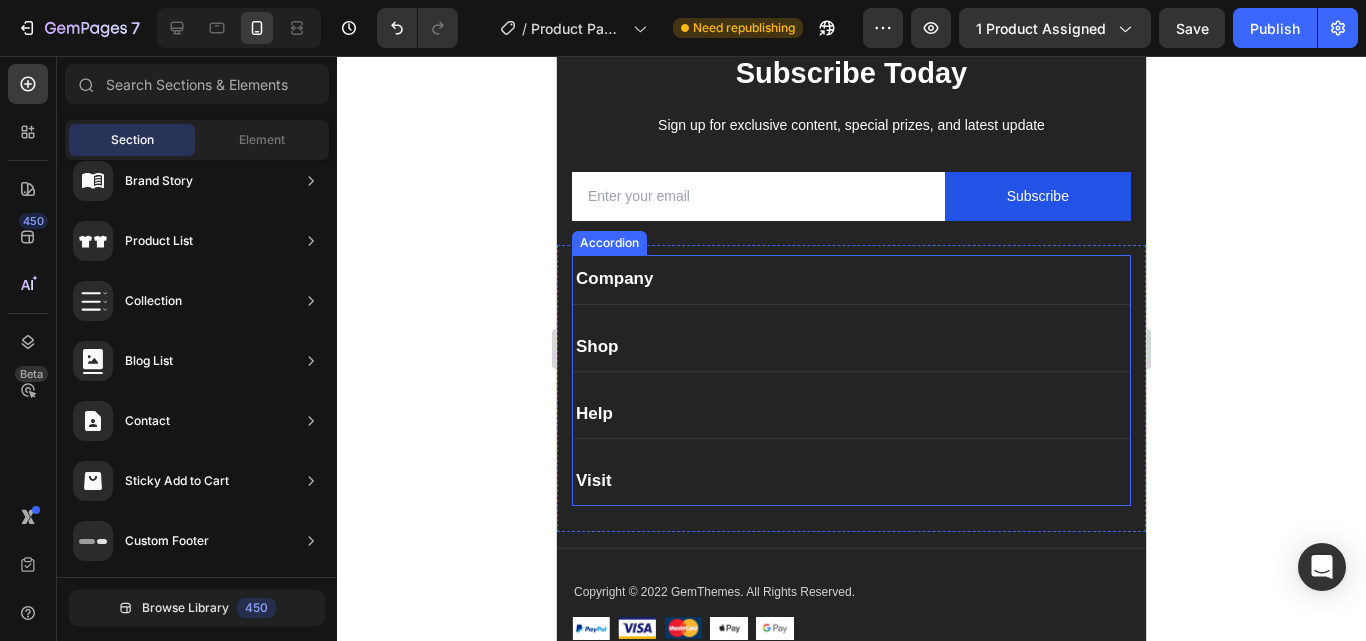 click on "Company" at bounding box center [614, 279] 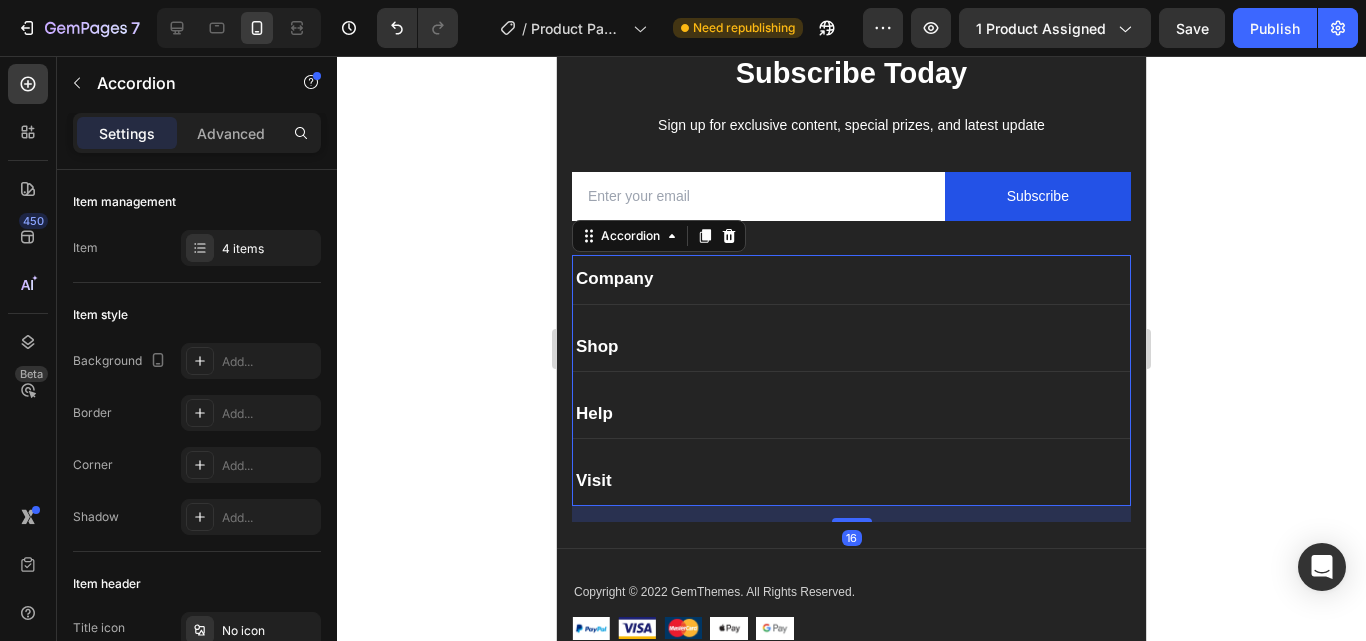 click on "Company" at bounding box center [614, 279] 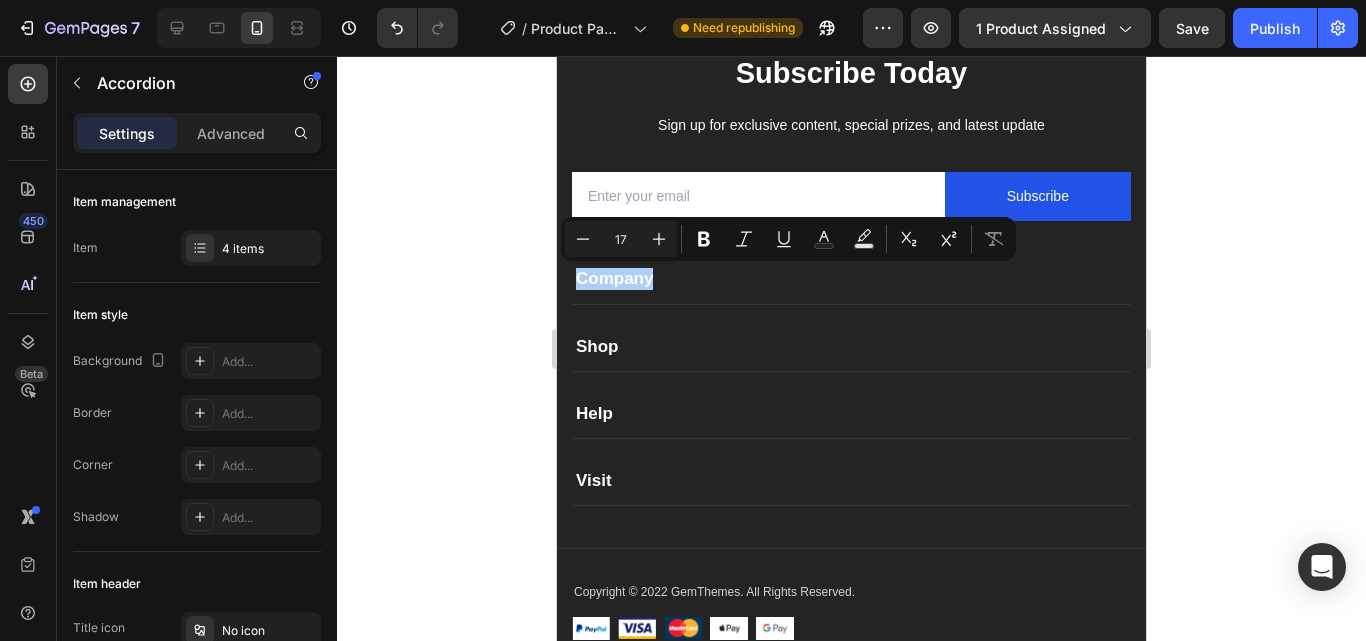 click 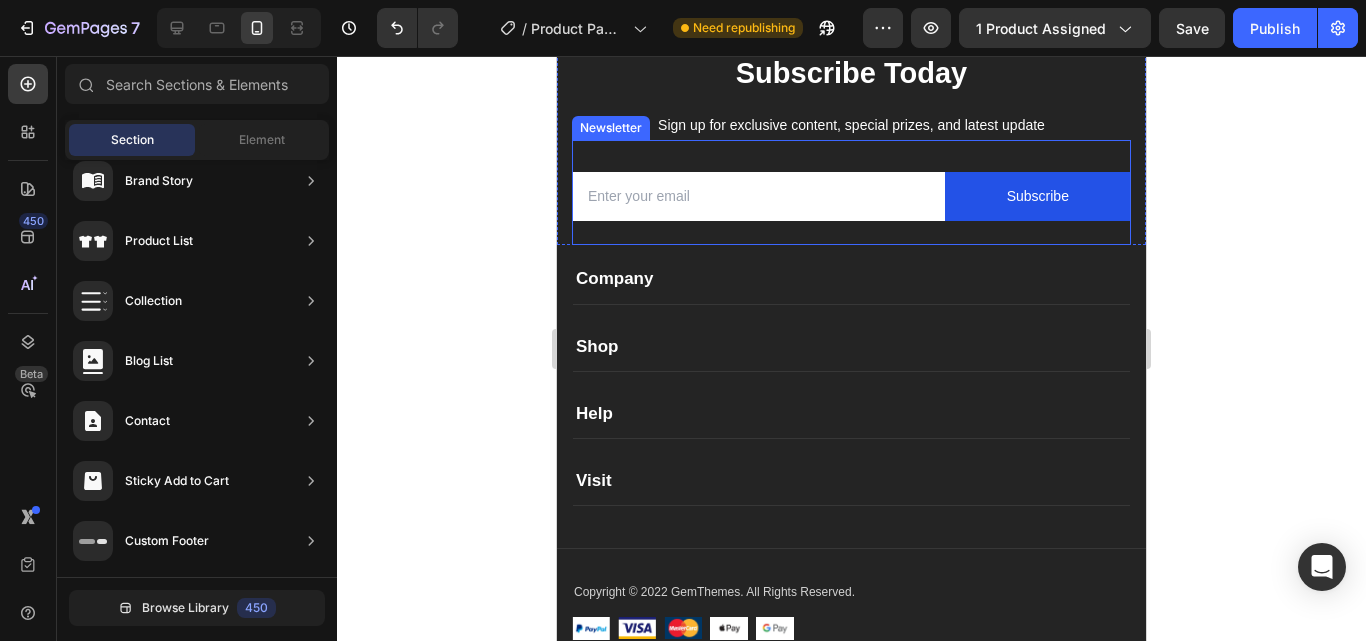 click on "Newsletter" at bounding box center (611, 128) 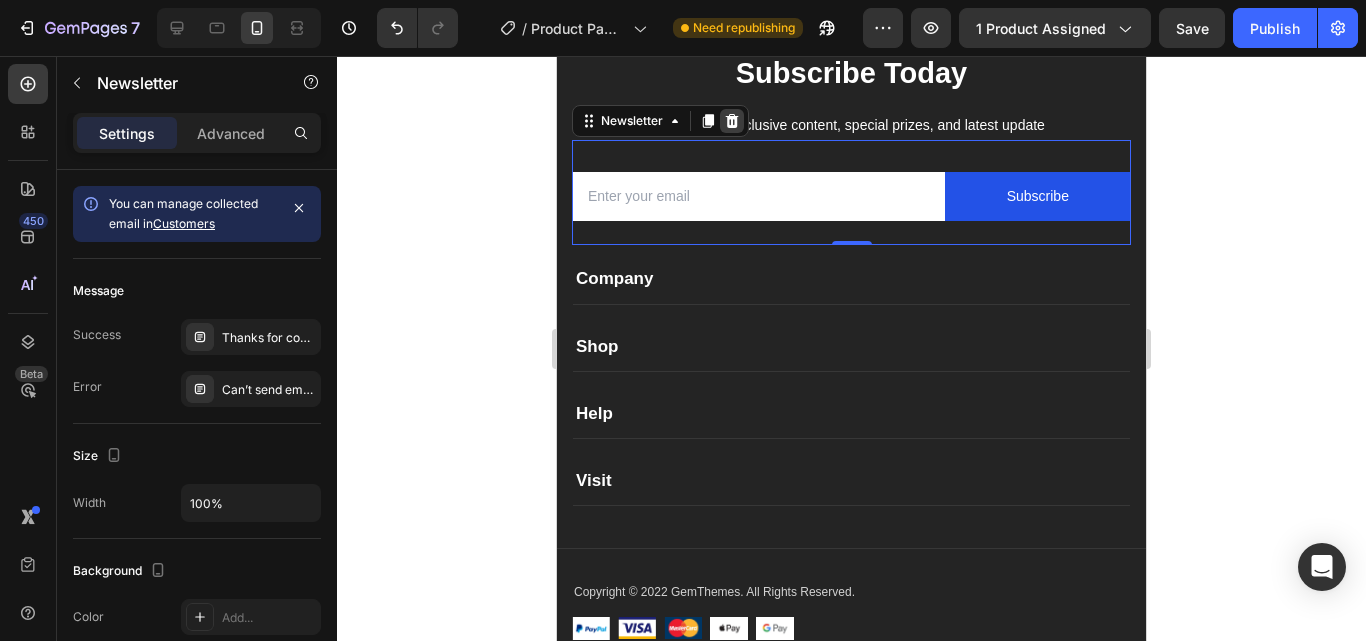 click 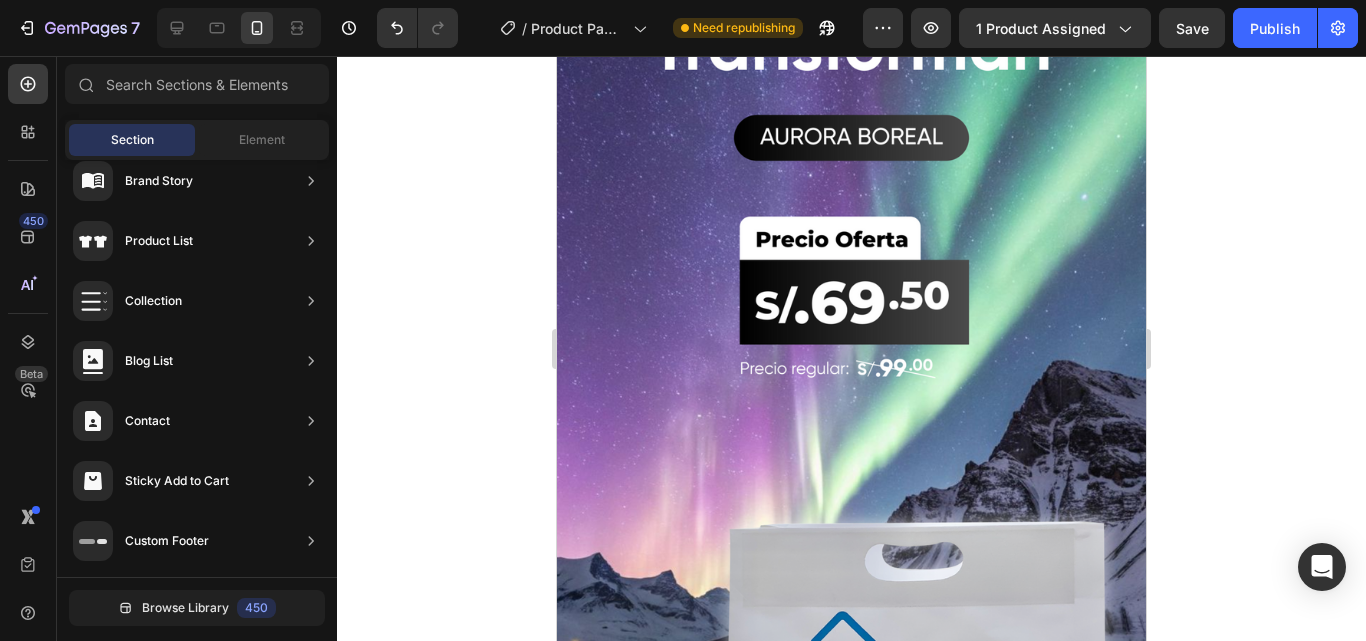 scroll, scrollTop: 246, scrollLeft: 0, axis: vertical 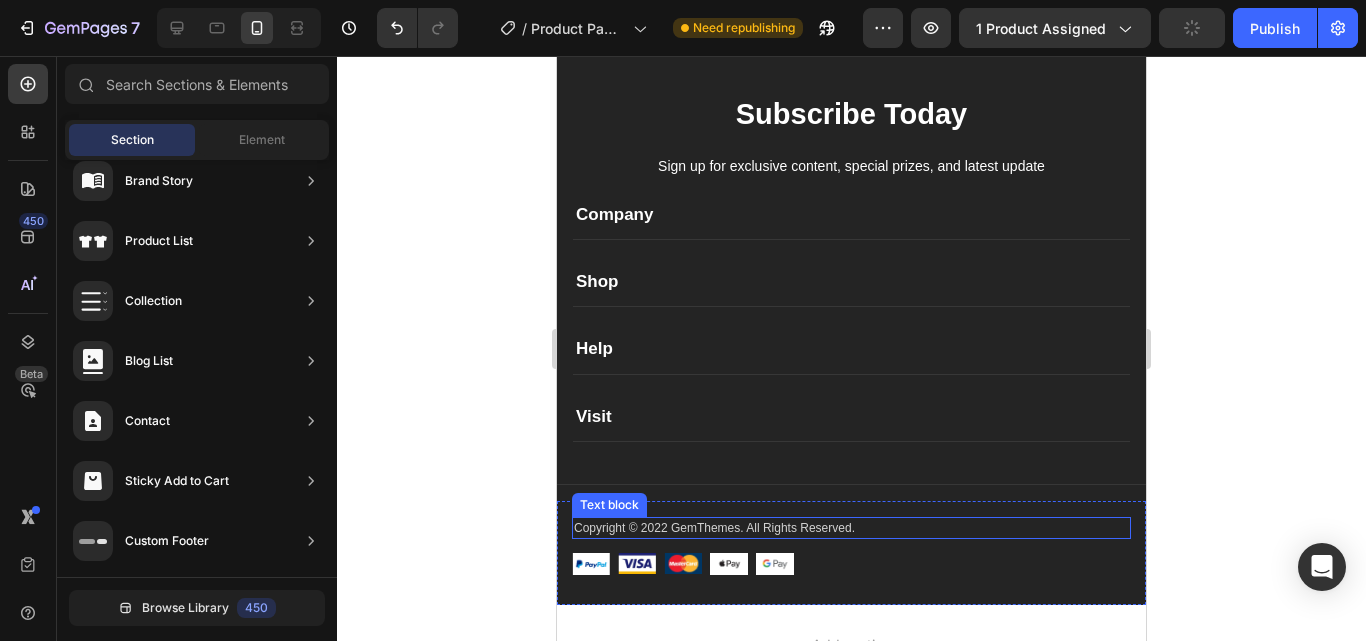 click on "Copyright © 2022 GemThemes. All Rights Reserved." at bounding box center [851, 528] 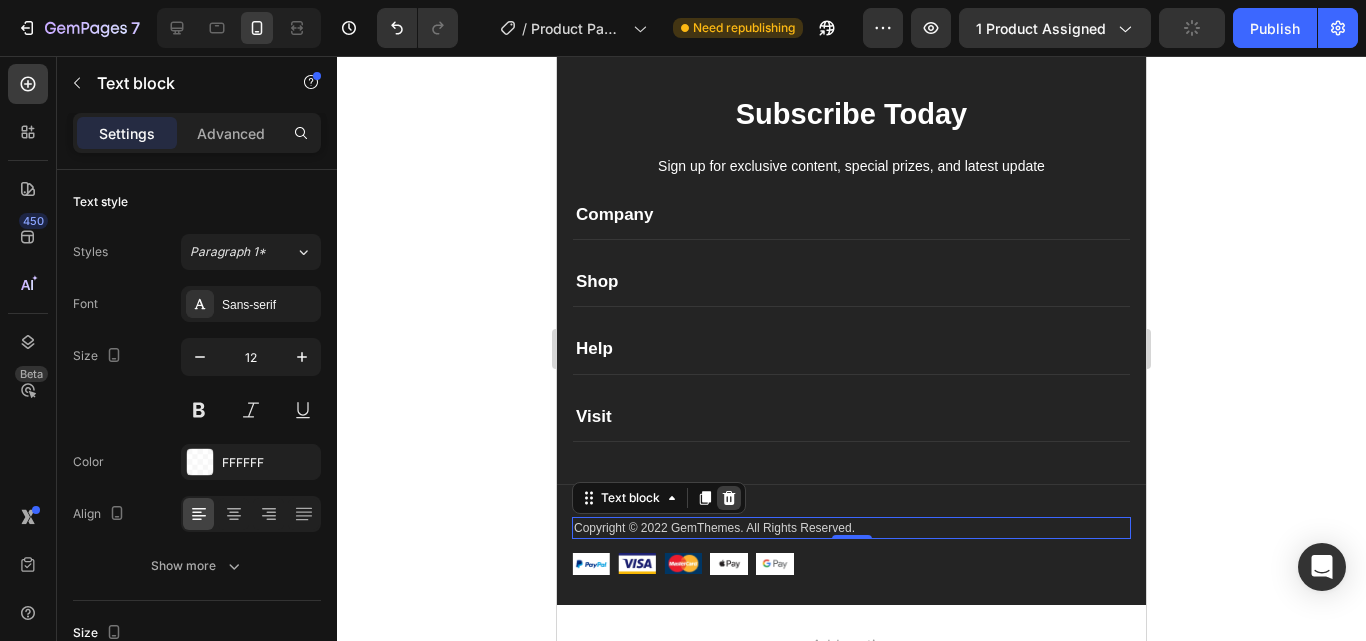 click 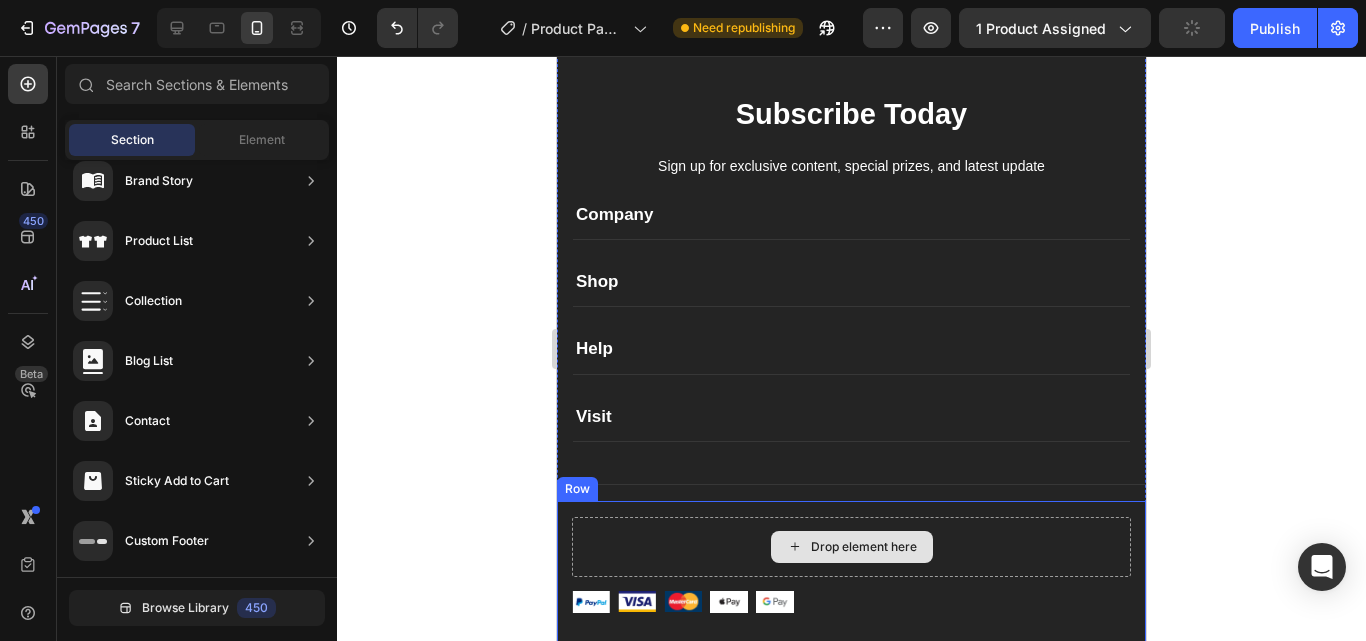 click on "Drop element here" at bounding box center (851, 547) 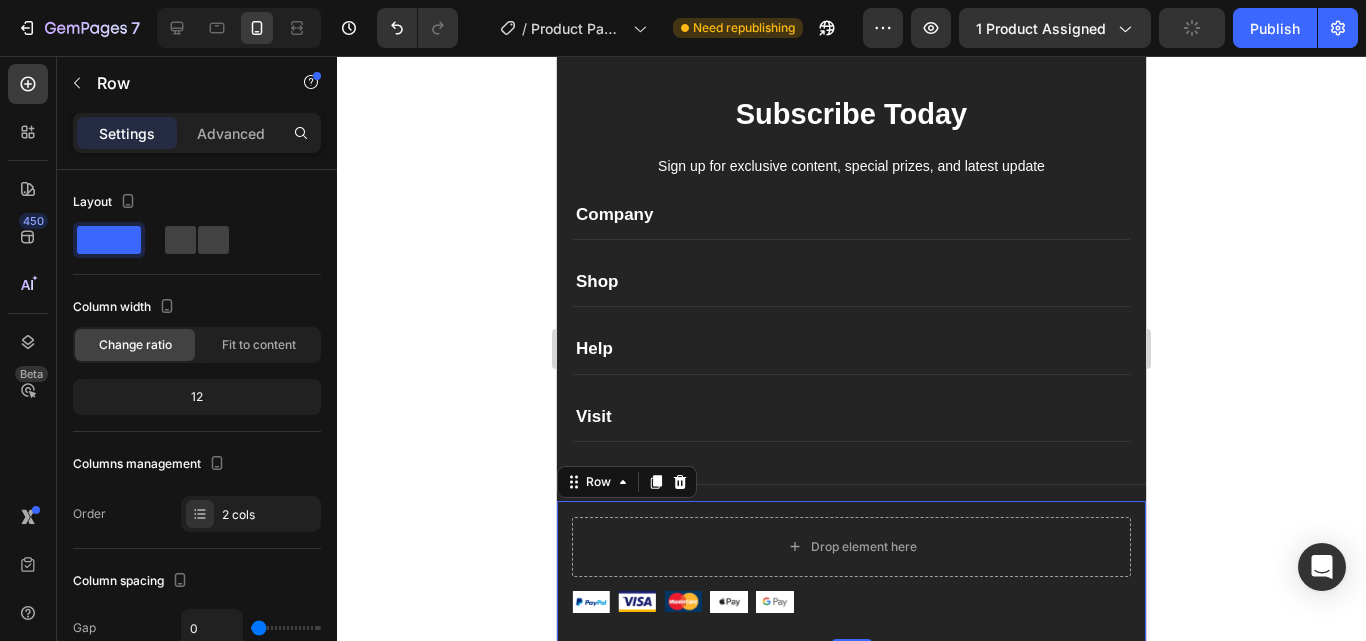 click 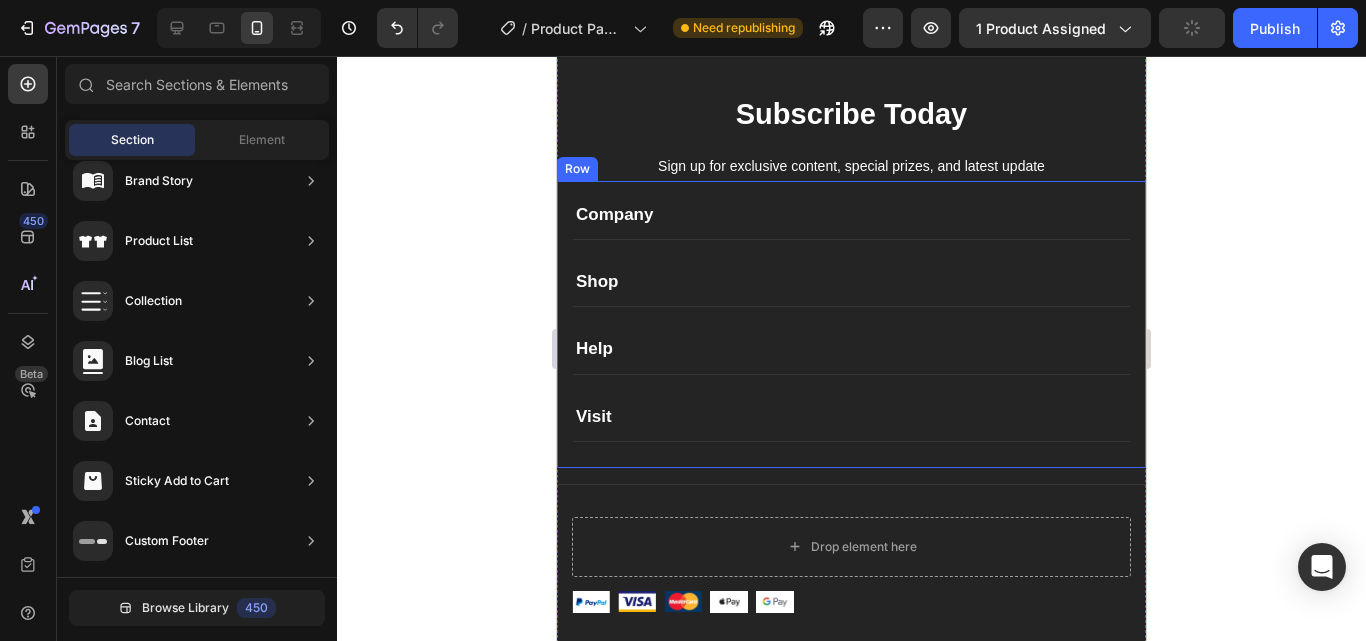 click on "Company Shop Help Visit Accordion Row" at bounding box center [851, 324] 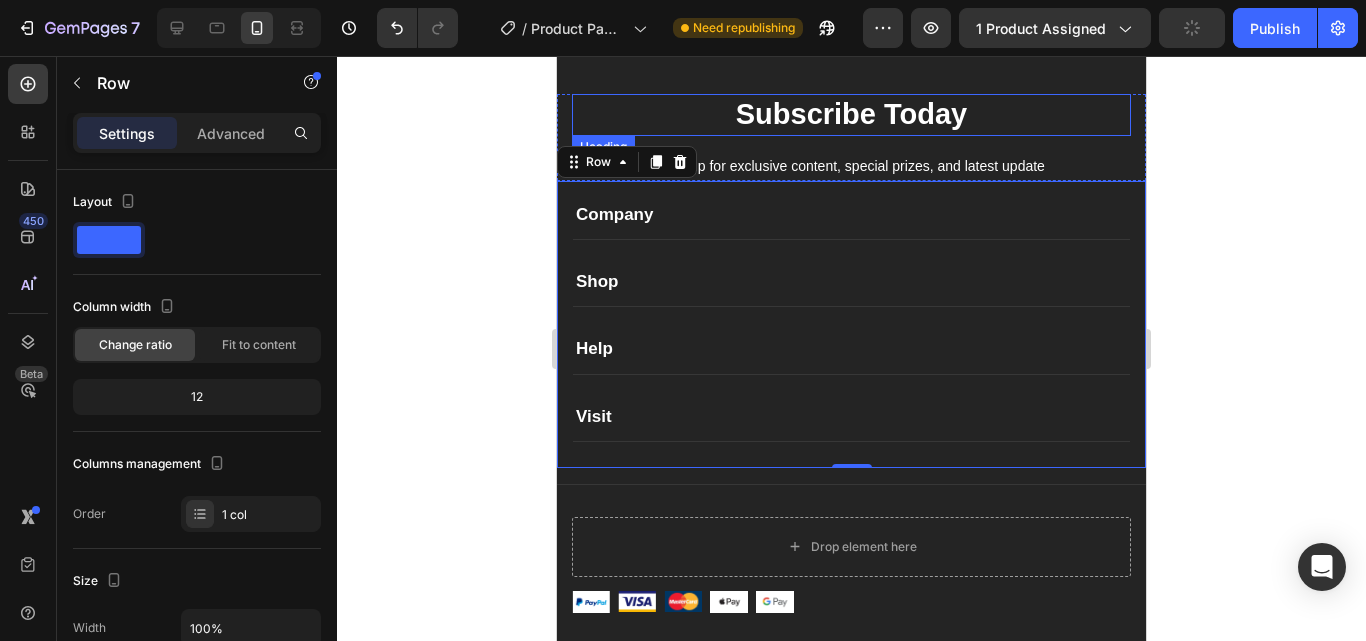 click on "Subscribe Today" at bounding box center [851, 115] 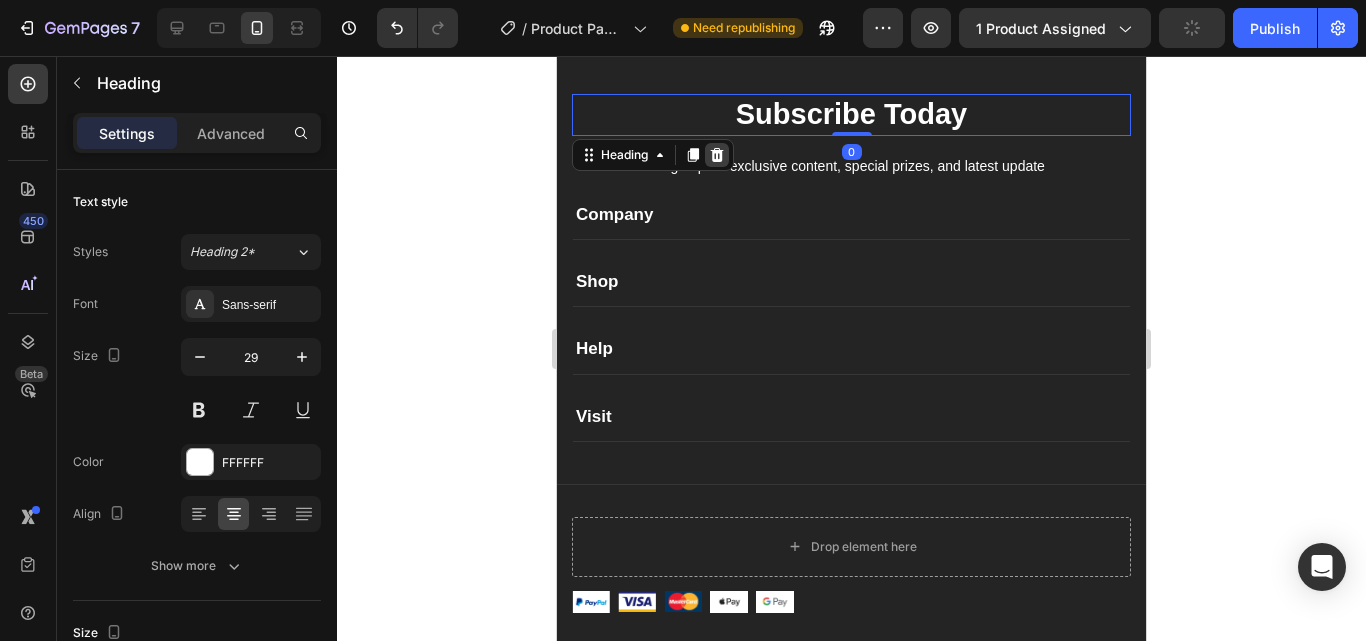 click at bounding box center [717, 155] 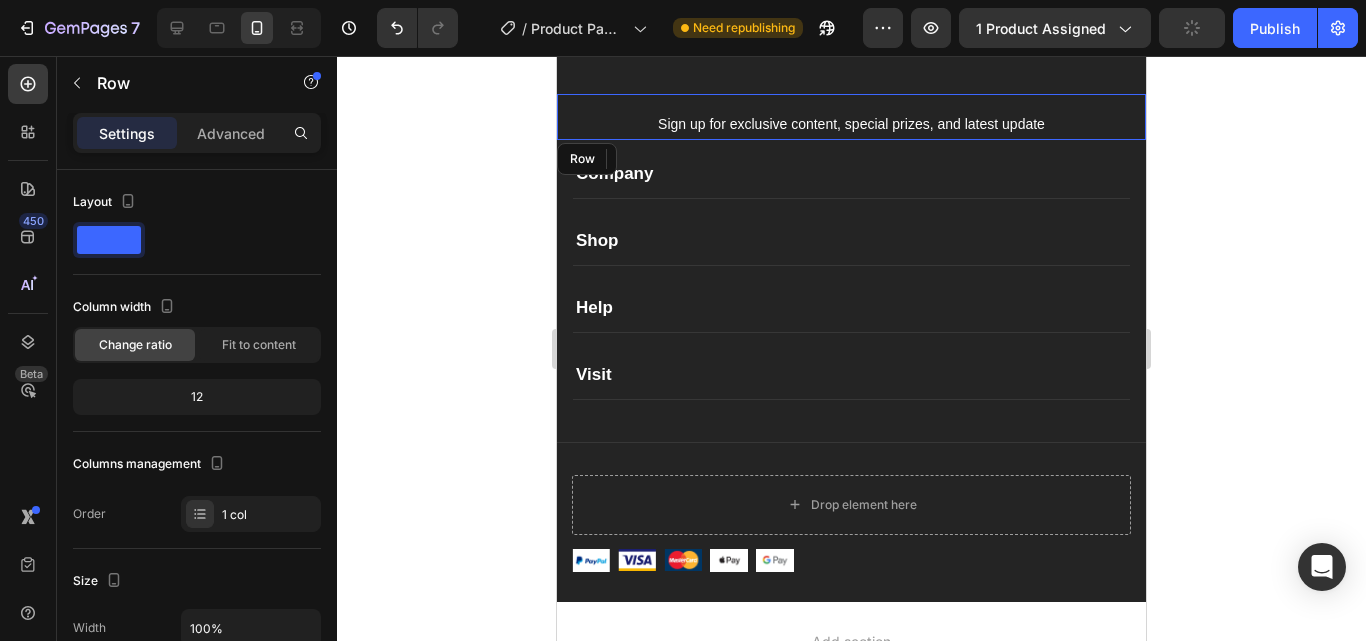click on "Sign up for exclusive content, special prizes, and latest update Text block" at bounding box center [851, 116] 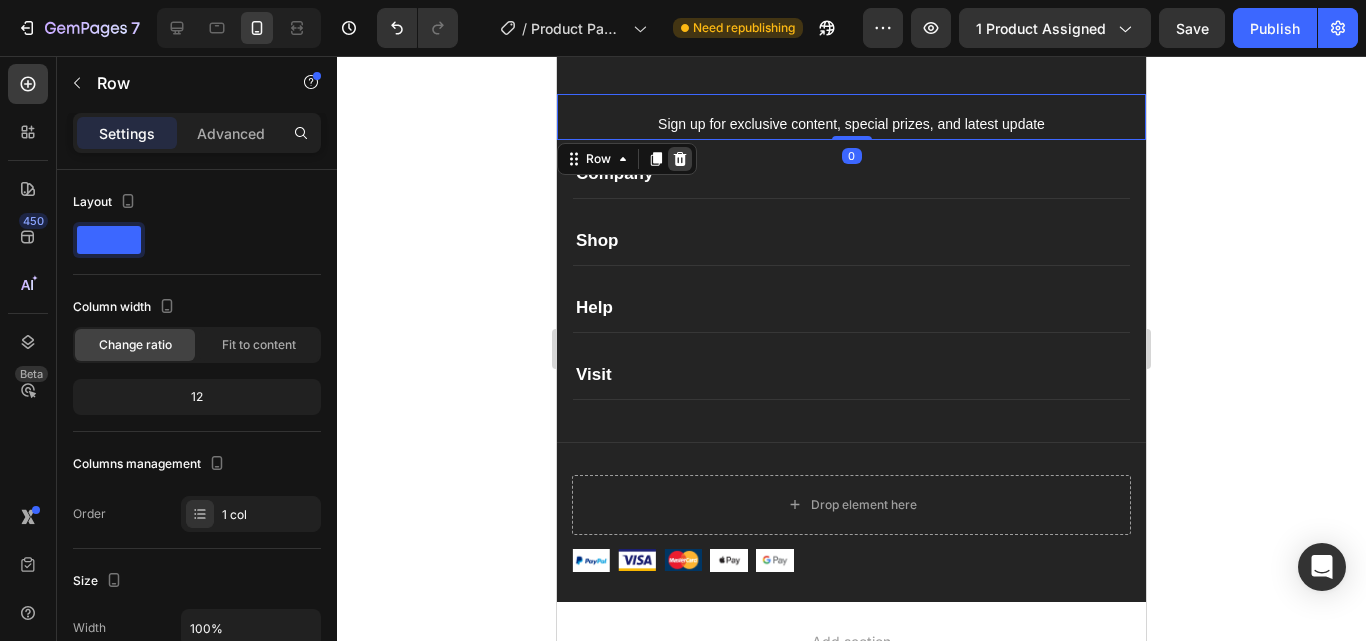 click 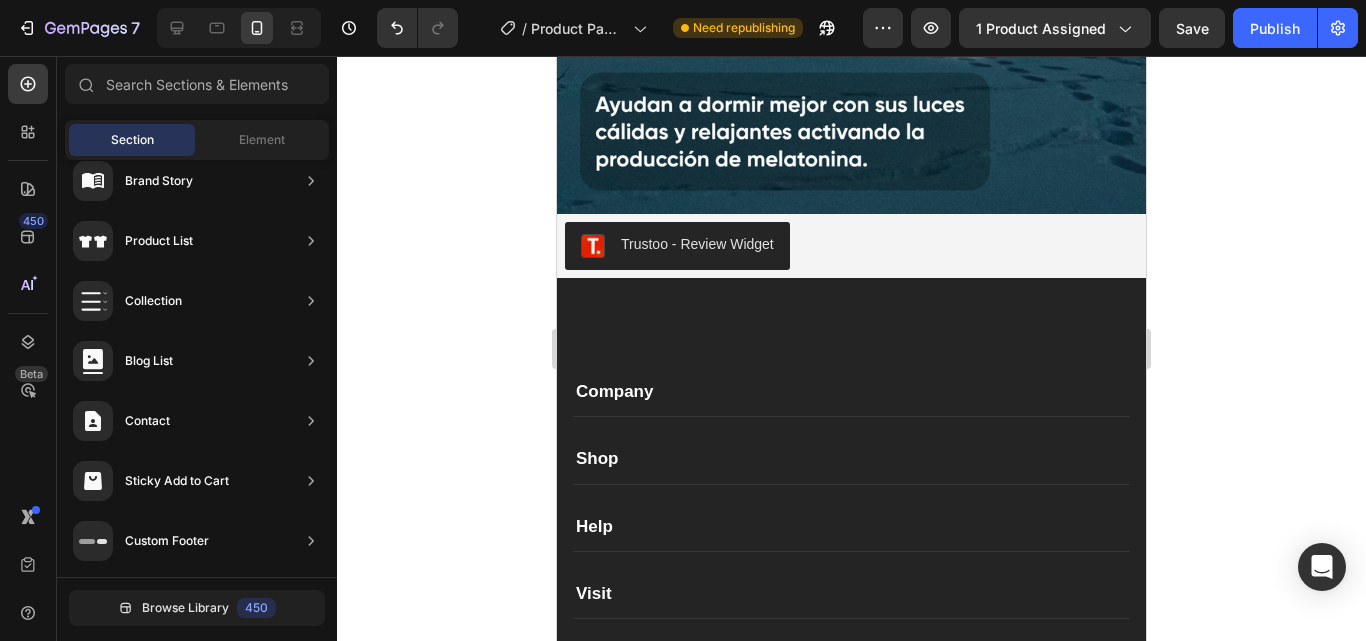 scroll, scrollTop: 3233, scrollLeft: 0, axis: vertical 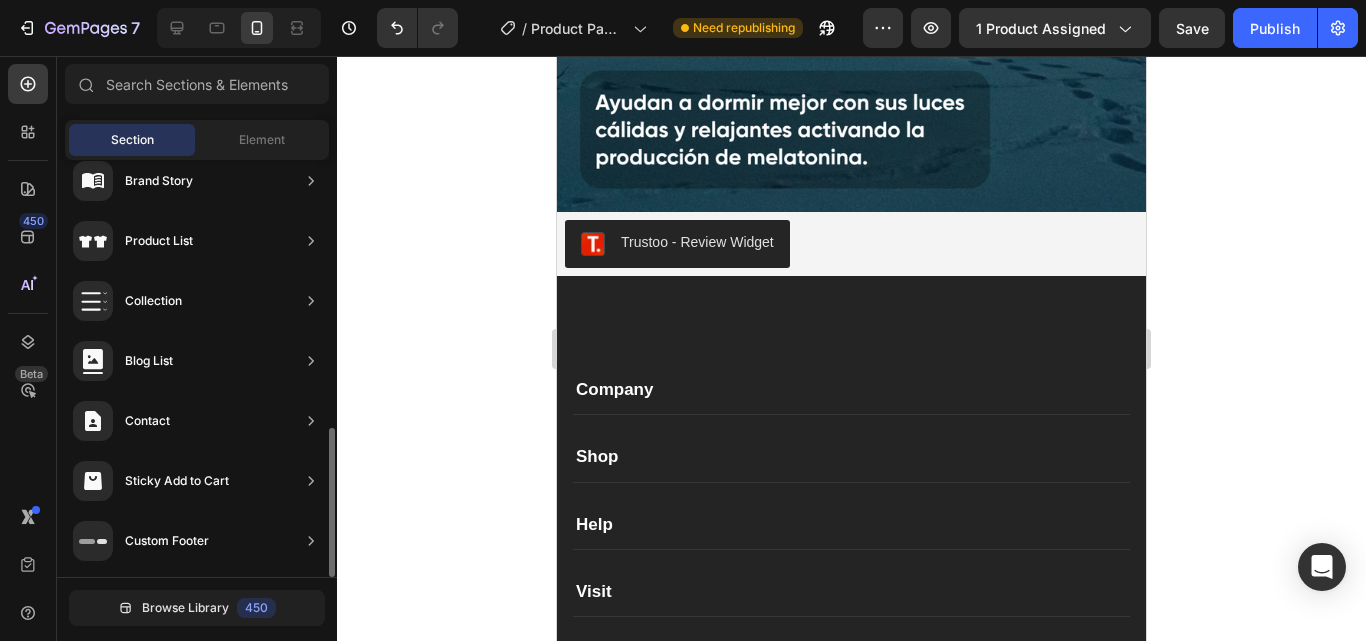 drag, startPoint x: 501, startPoint y: 230, endPoint x: 298, endPoint y: 401, distance: 265.4242 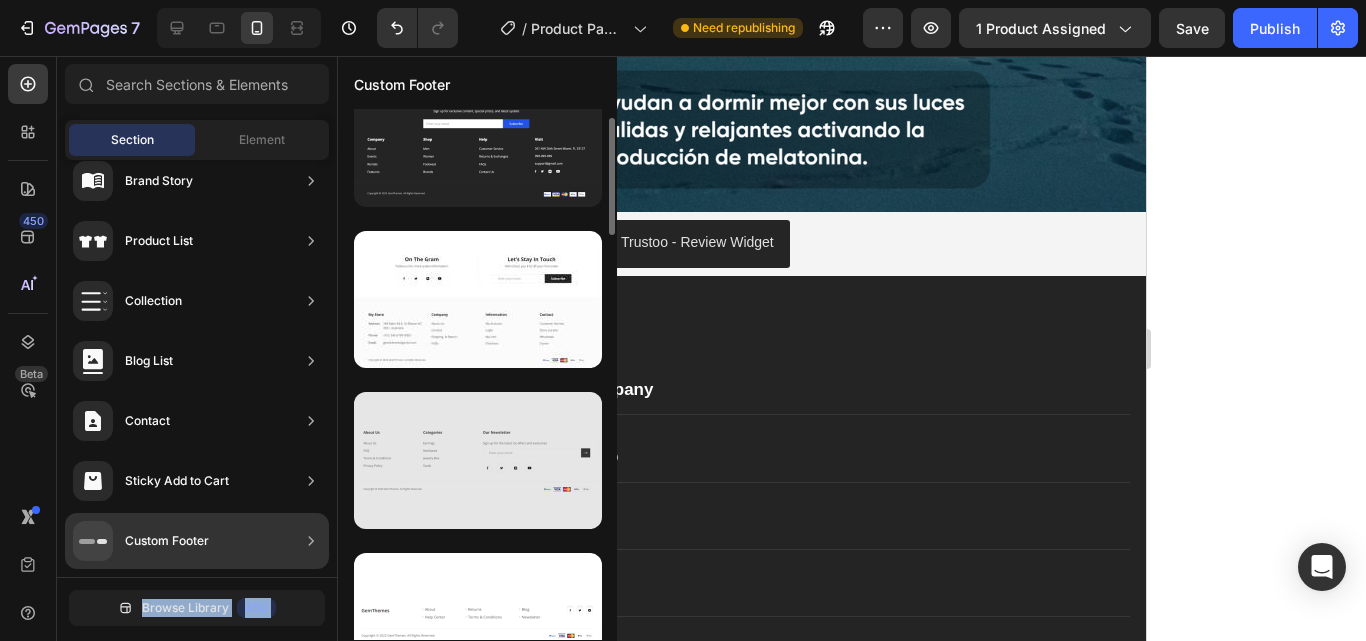 scroll, scrollTop: 0, scrollLeft: 0, axis: both 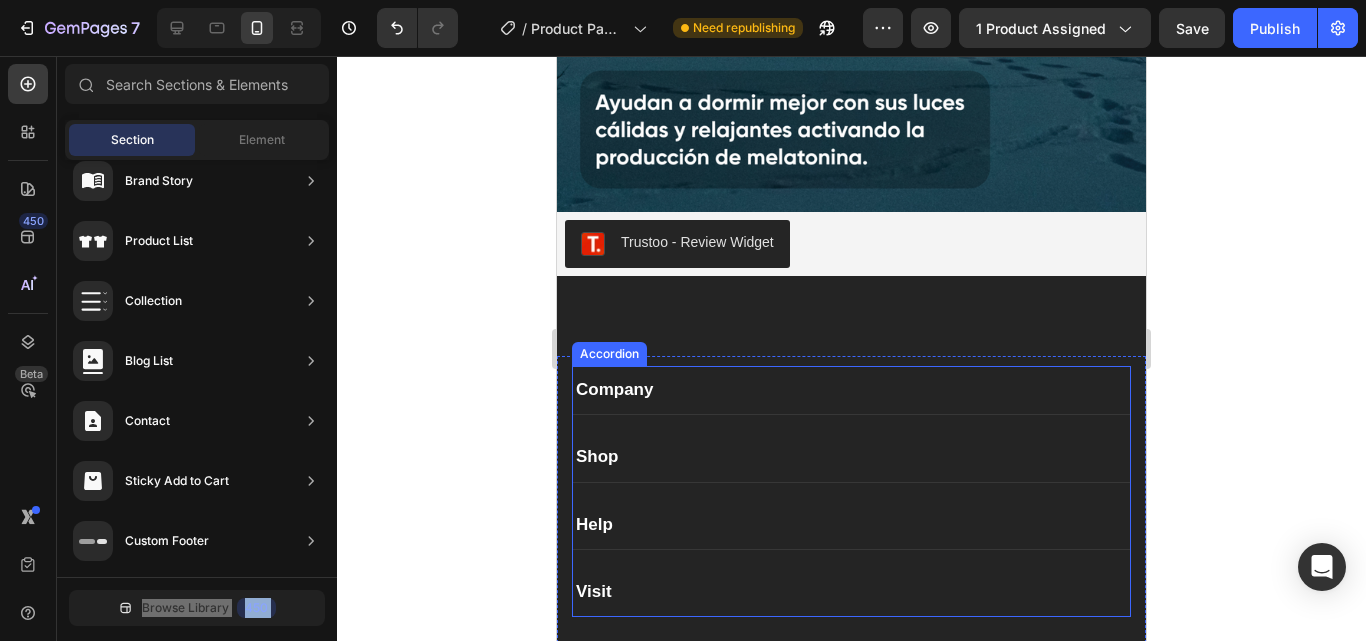 click on "Company" at bounding box center (851, 390) 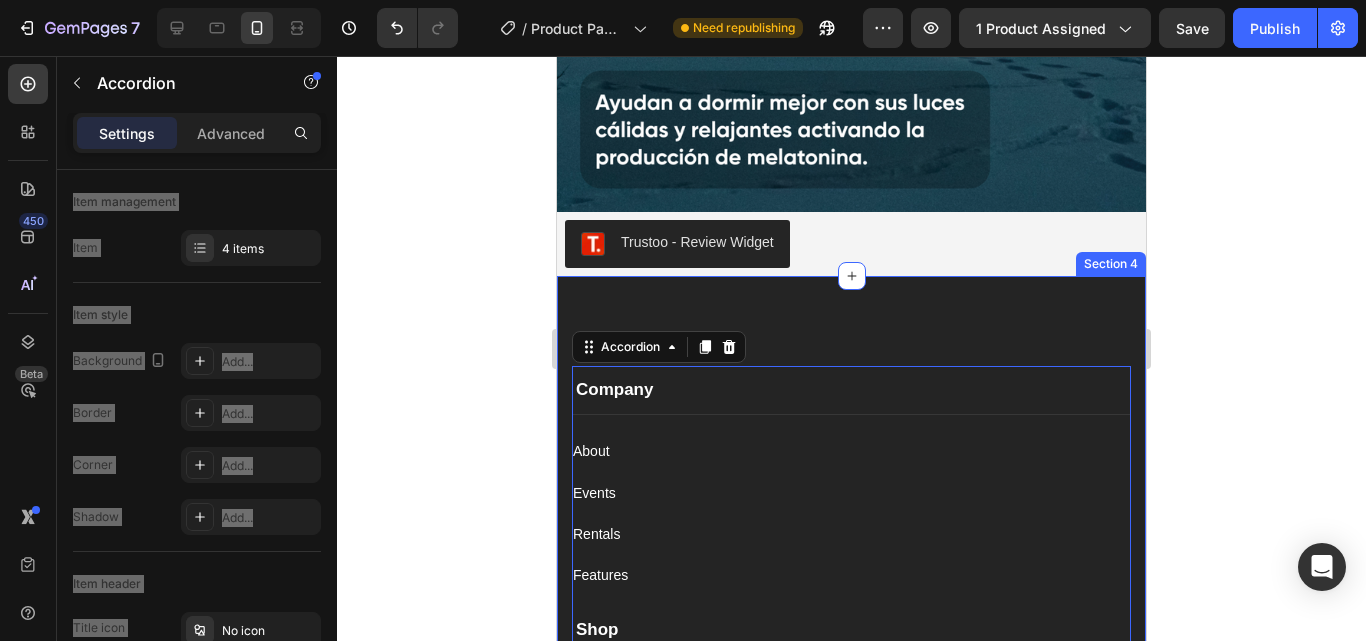 click on "Company Text block About Button Events Button Rentals Button Features Button Shop Text block Men Button Women Button Footweat Button Brands Button Help Text block Customer Service Button Returns & Exchanges Button FAQs Button Contact Us Button Visit Text block 261 NW 26th Street Miami. FL 33127 Text block 999-999-999 Text block [EMAIL] Text block Image Image Image Image Row Row Company About Button Events Button Rentals Button Features Button Shop Help Visit Accordion 16 Row Title Line Drop element here Image Image Image Image Image Row Row Section 4" at bounding box center [851, 633] 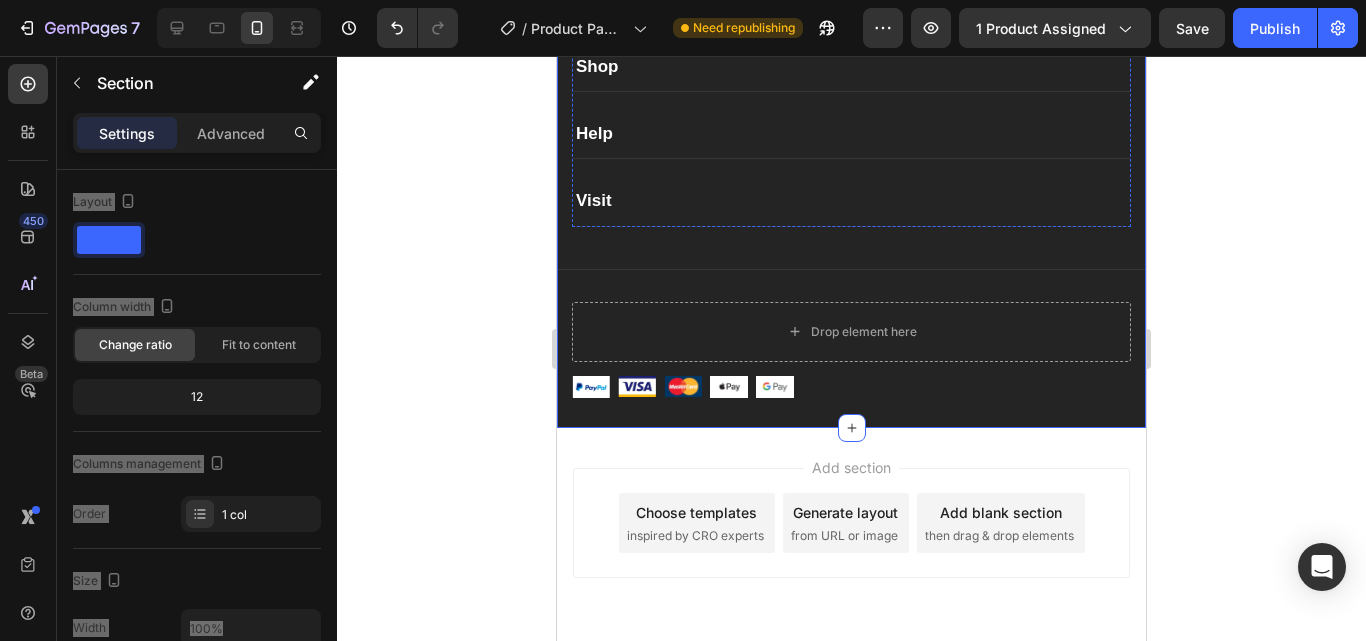 scroll, scrollTop: 3715, scrollLeft: 0, axis: vertical 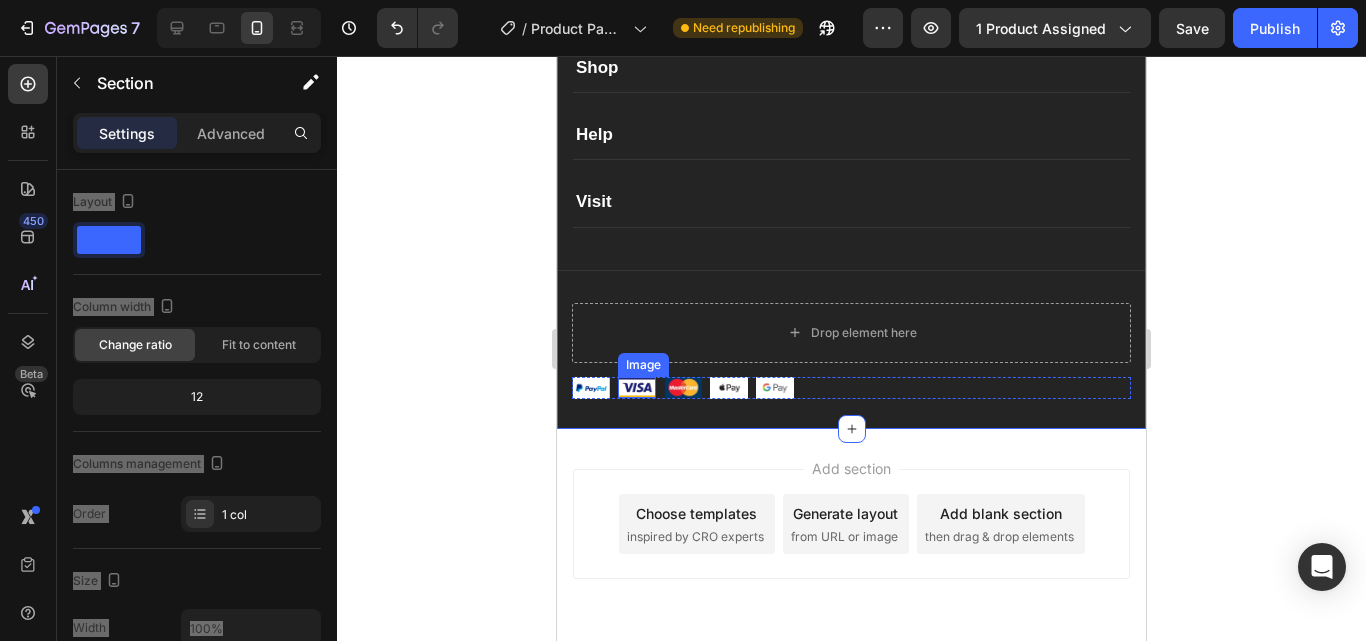 click at bounding box center [637, 388] 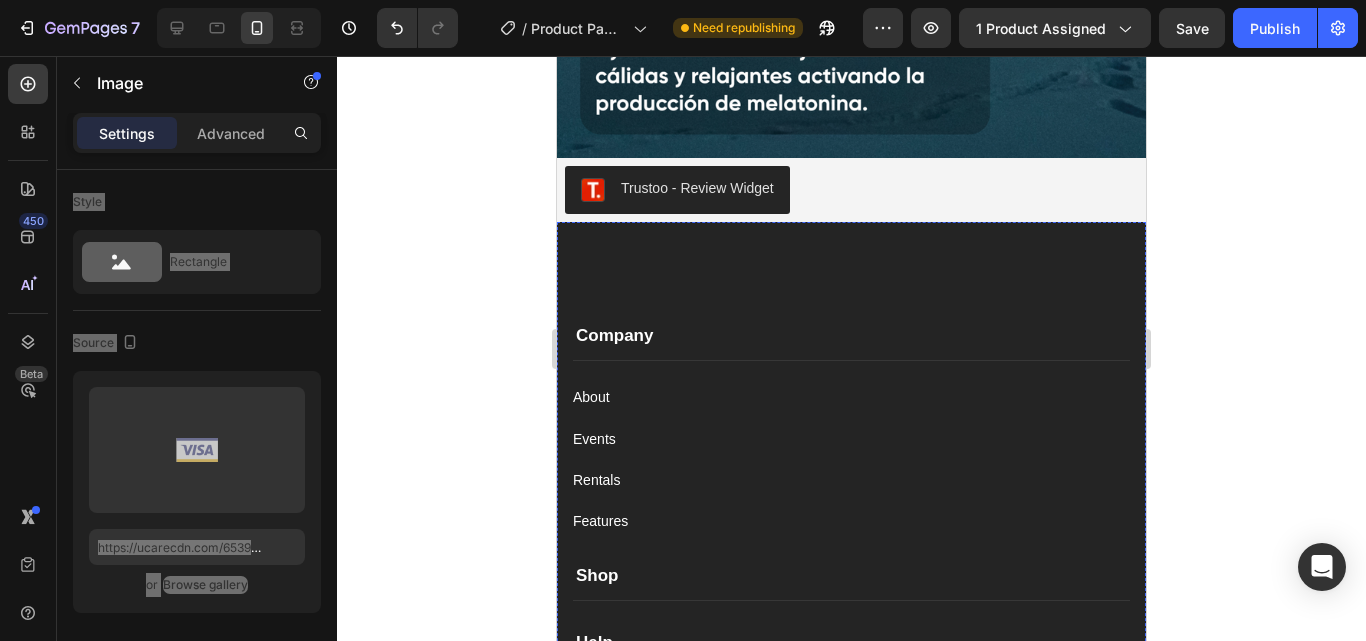 scroll, scrollTop: 3285, scrollLeft: 0, axis: vertical 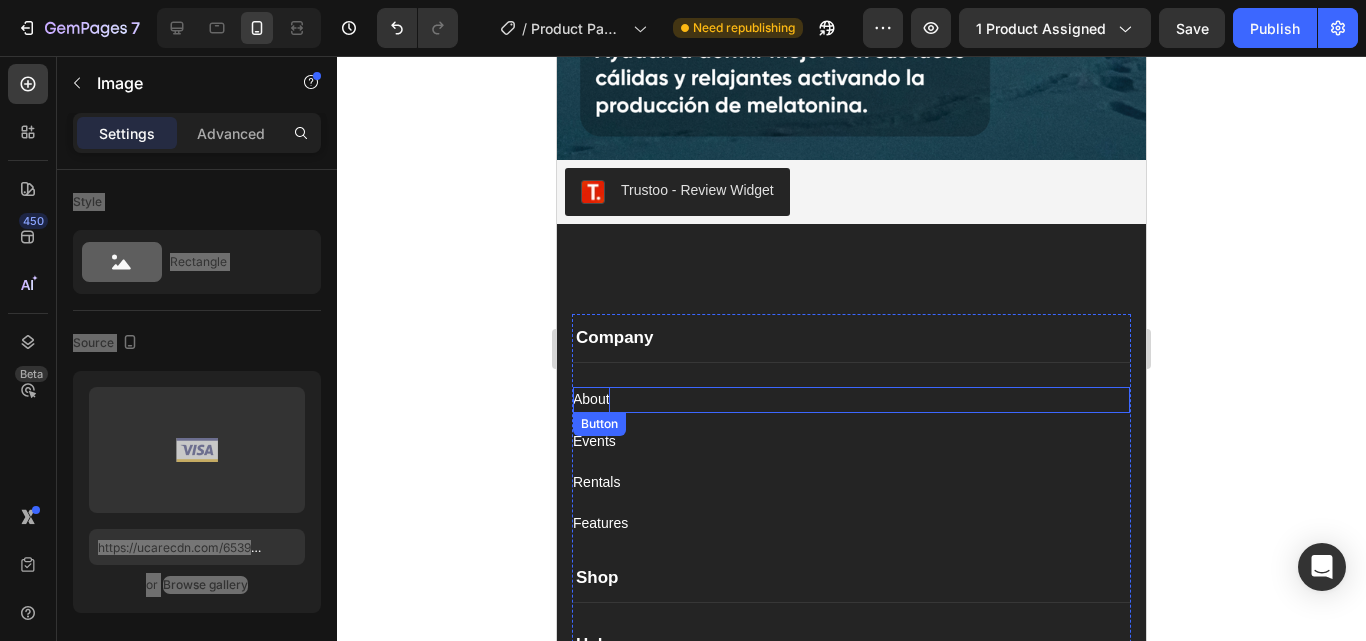 click on "About" at bounding box center [591, 399] 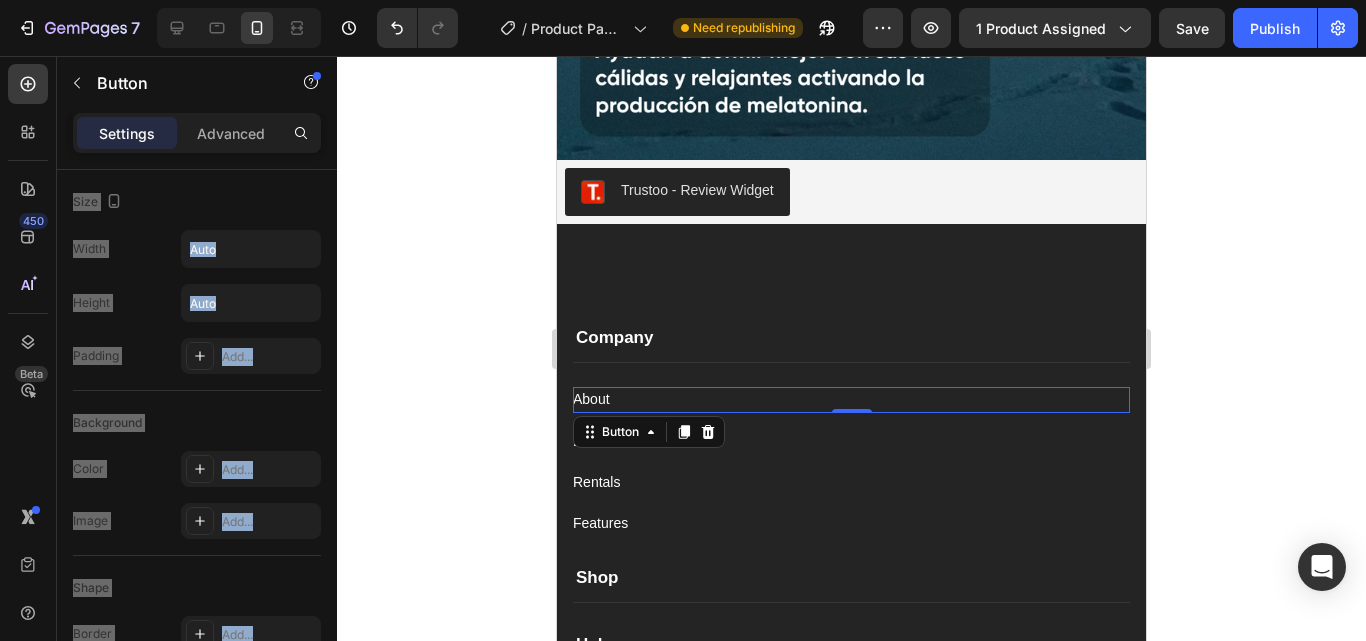 click 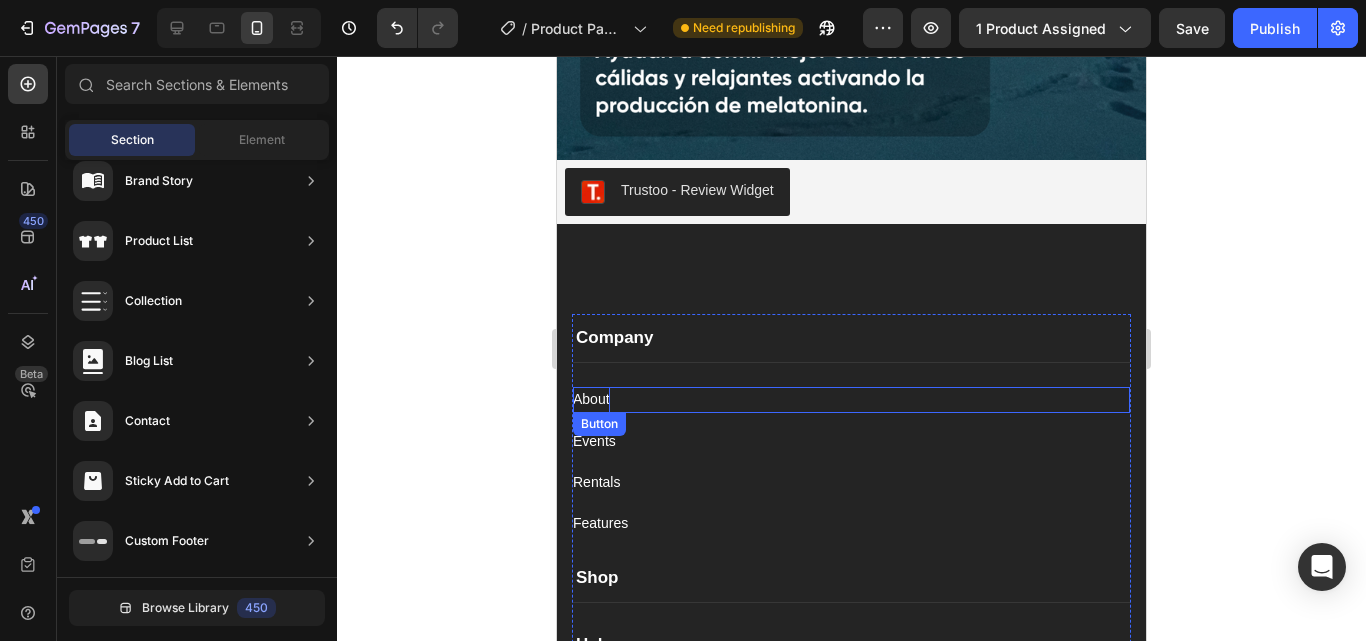 click on "About" at bounding box center (591, 399) 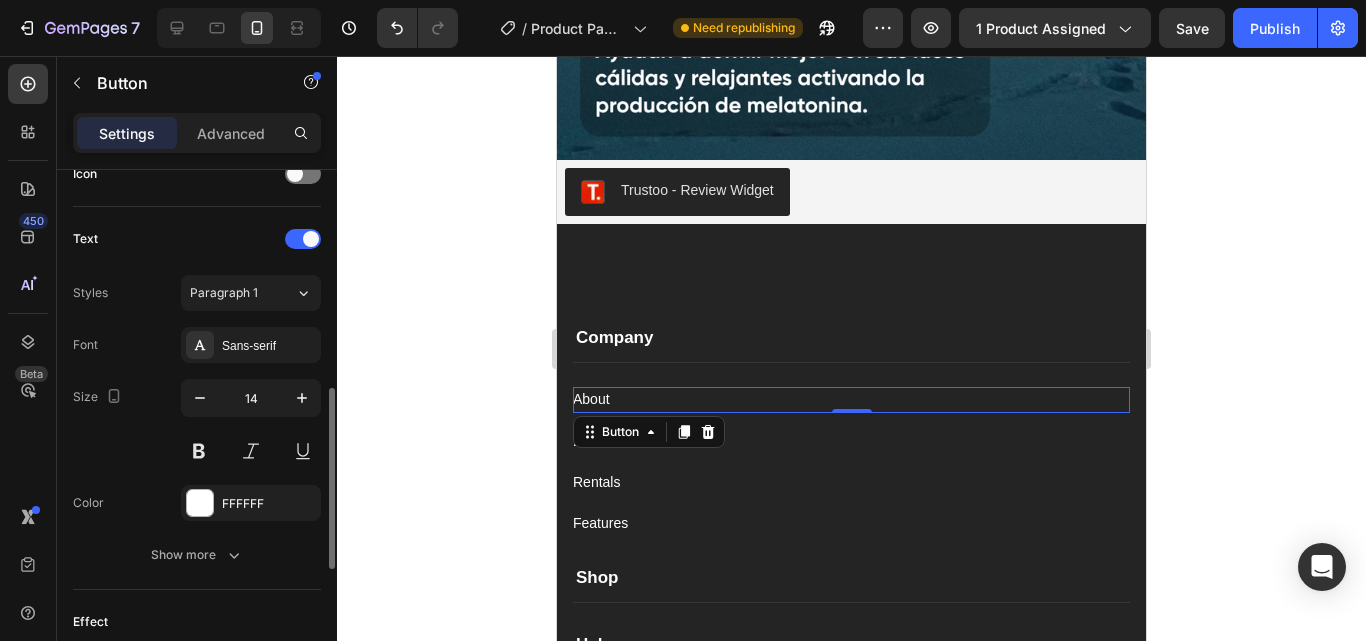 scroll, scrollTop: 633, scrollLeft: 0, axis: vertical 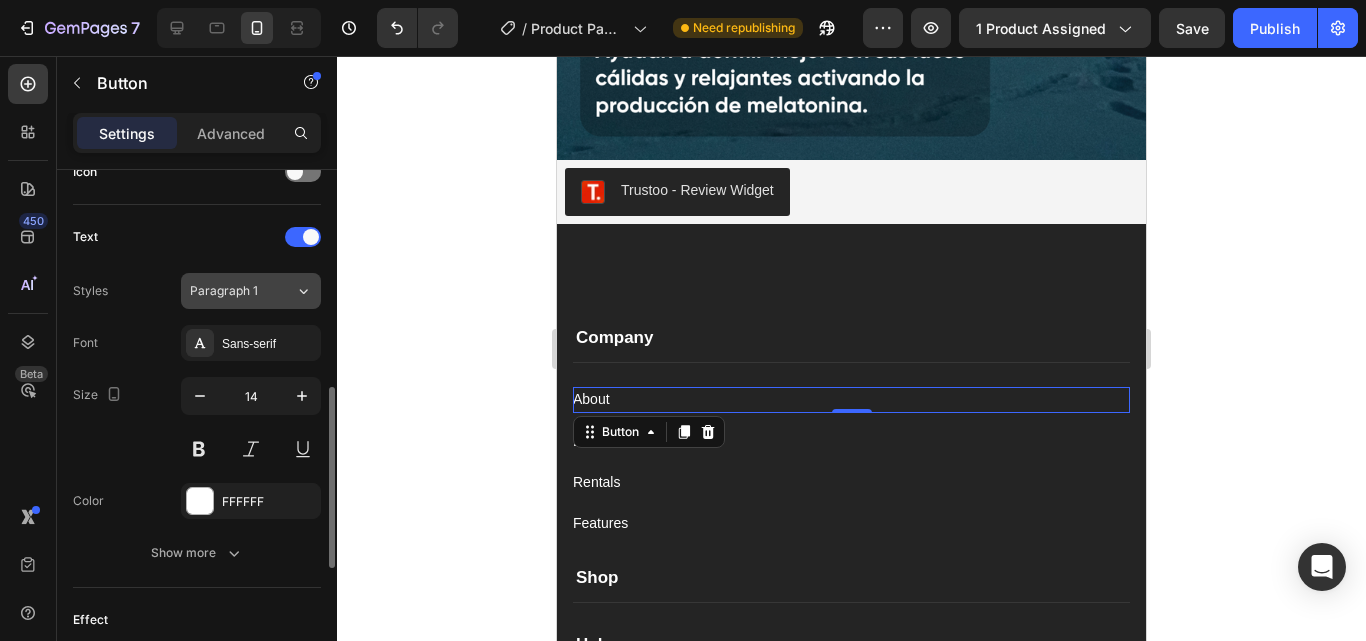 click on "Paragraph 1" 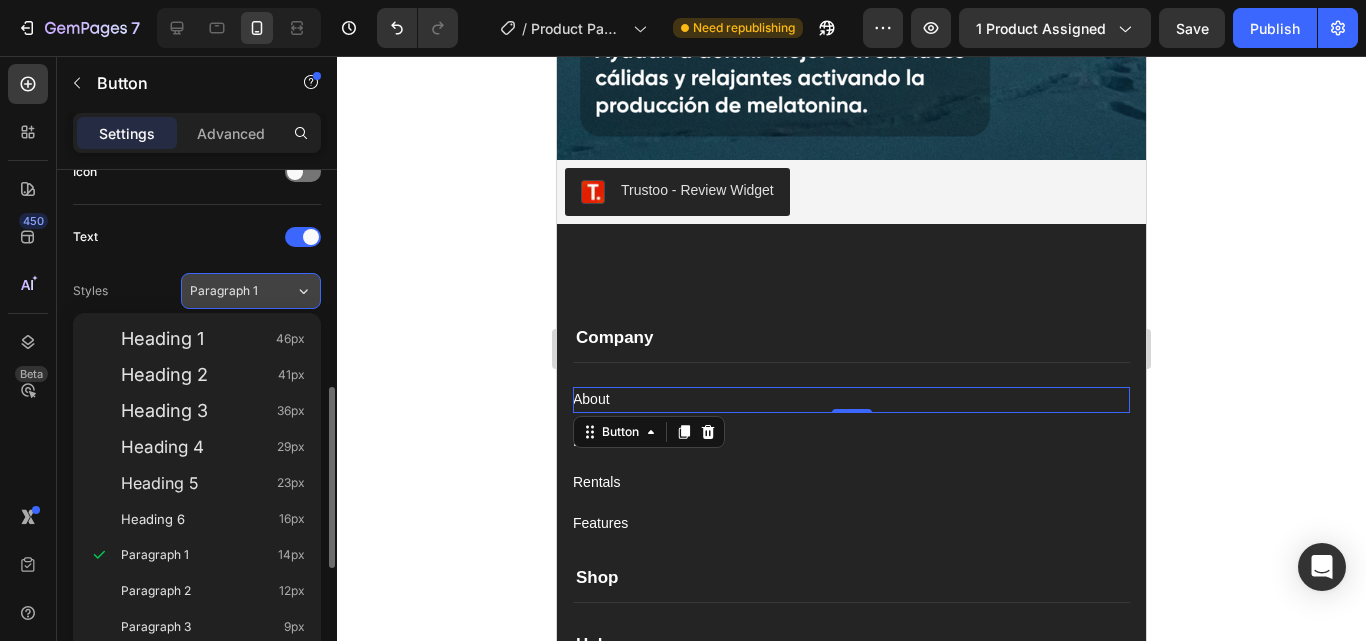 click on "Paragraph 1" 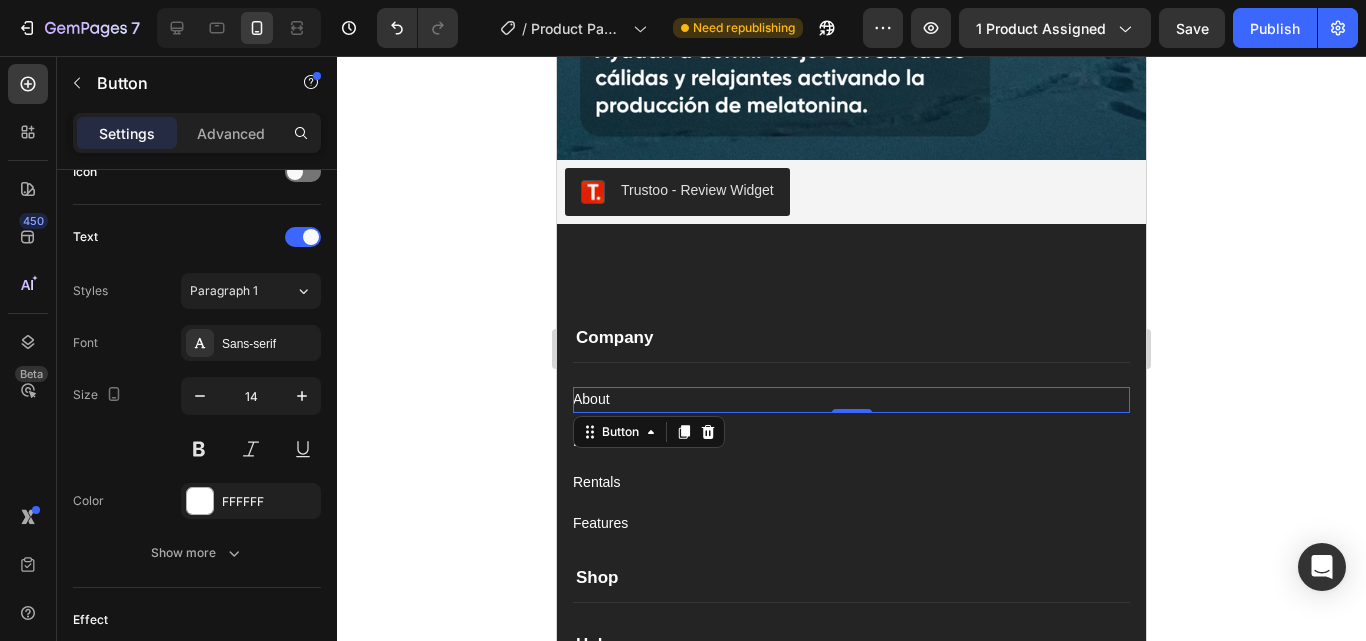 click 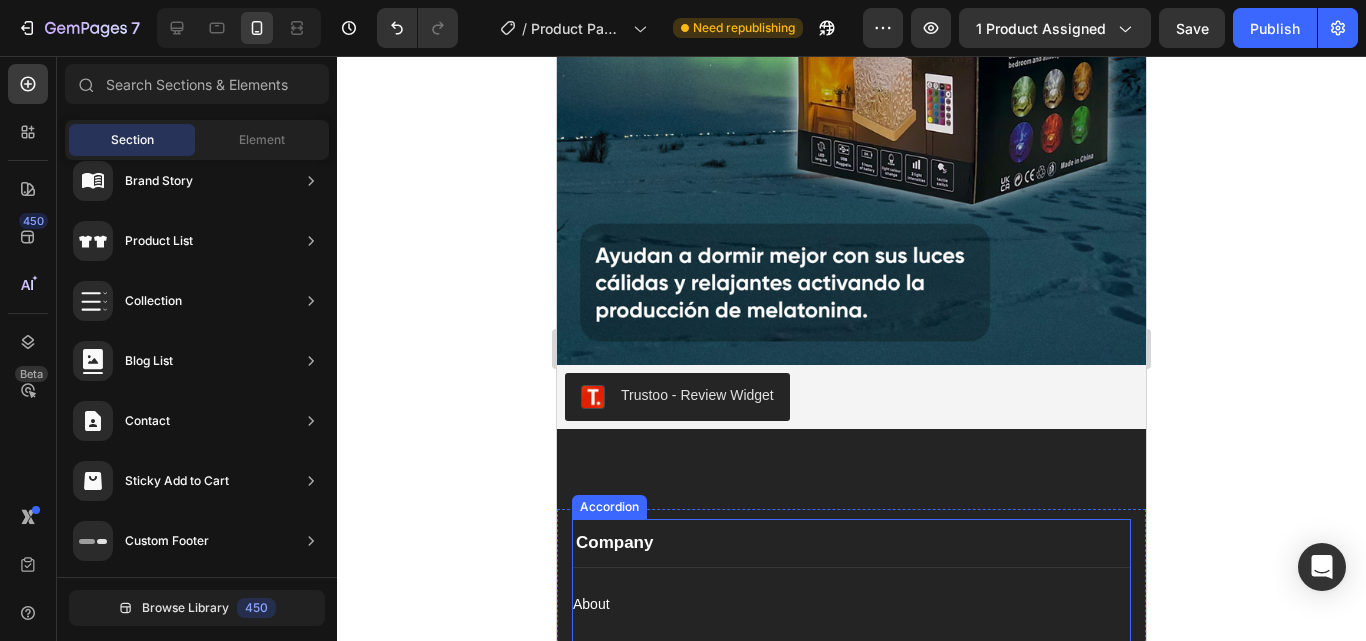 scroll, scrollTop: 3198, scrollLeft: 0, axis: vertical 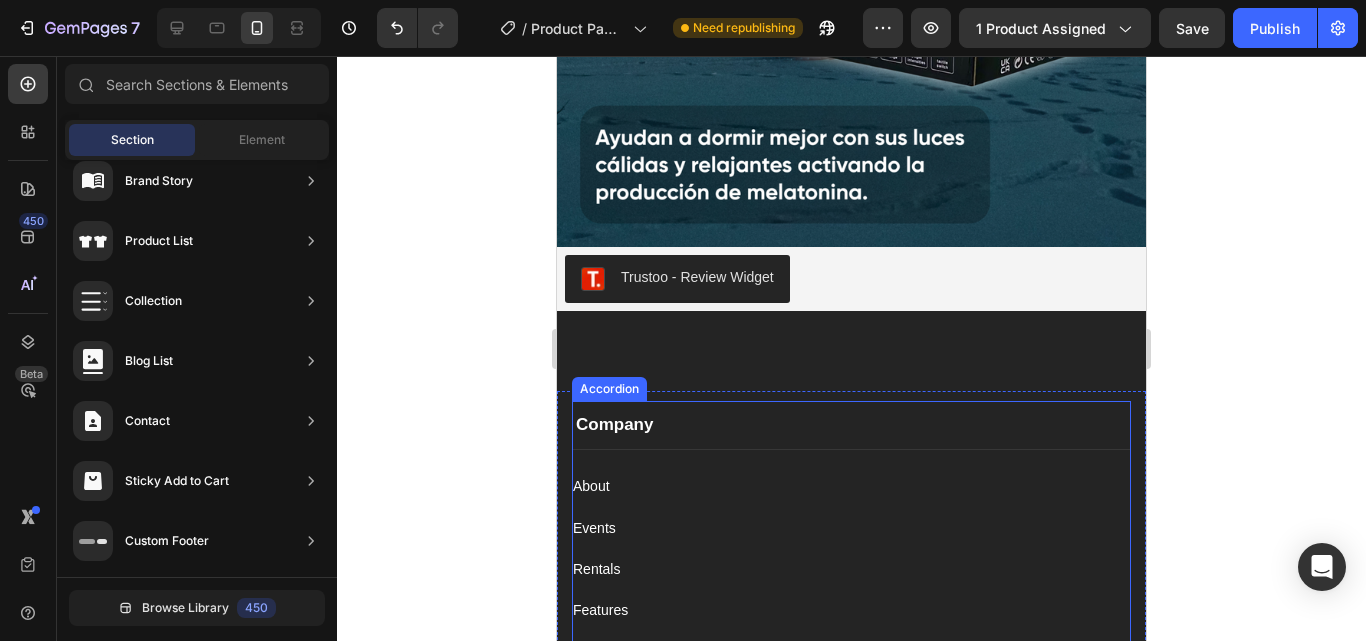 click on "Events Button" at bounding box center (851, 520) 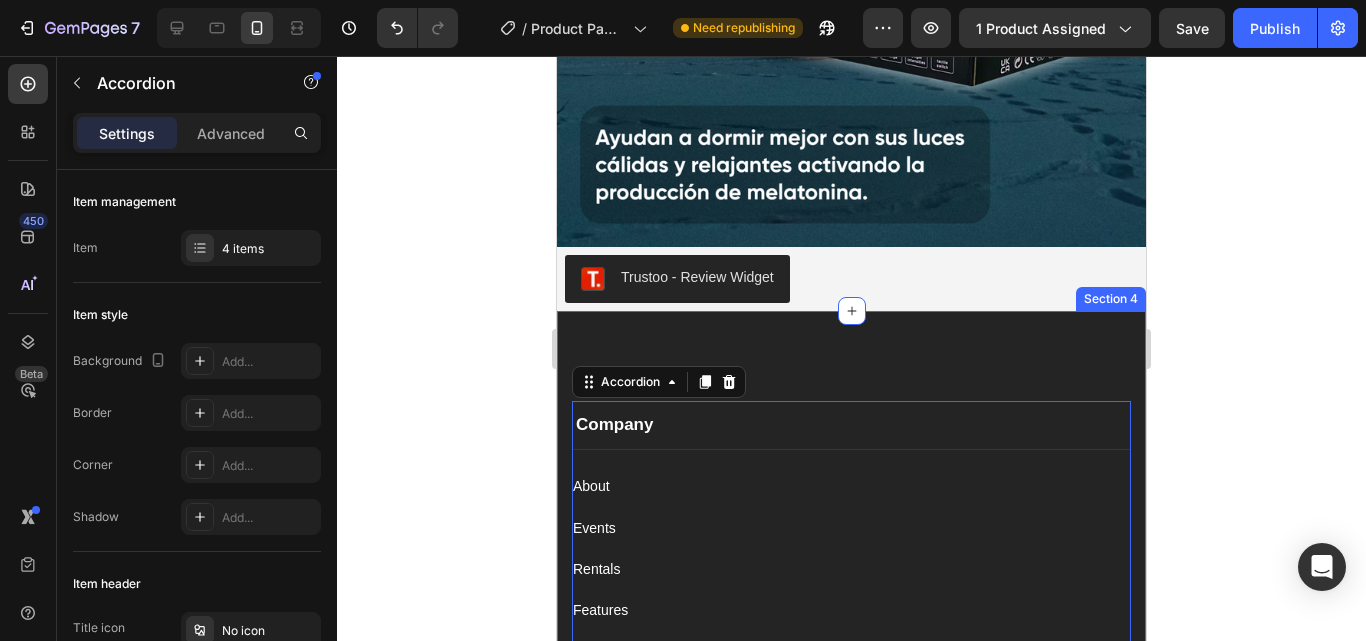 click on "Company Text block About Button Events Button Rentals Button Features Button Shop Text block Men Button Women Button Footweat Button Brands Button Help Text block Customer Service Button Returns & Exchanges Button FAQs Button Contact Us Button Visit Text block 261 NW 26th Street Miami. FL 33127 Text block 999-999-999 Text block [EMAIL] Text block Image Image Image Image Row Row Company About Button Events Button Rentals Button Features Button Shop Help Visit Accordion 16 Row Title Line Drop element here Image Image Image Image Image Row Row Section 4" at bounding box center [851, 668] 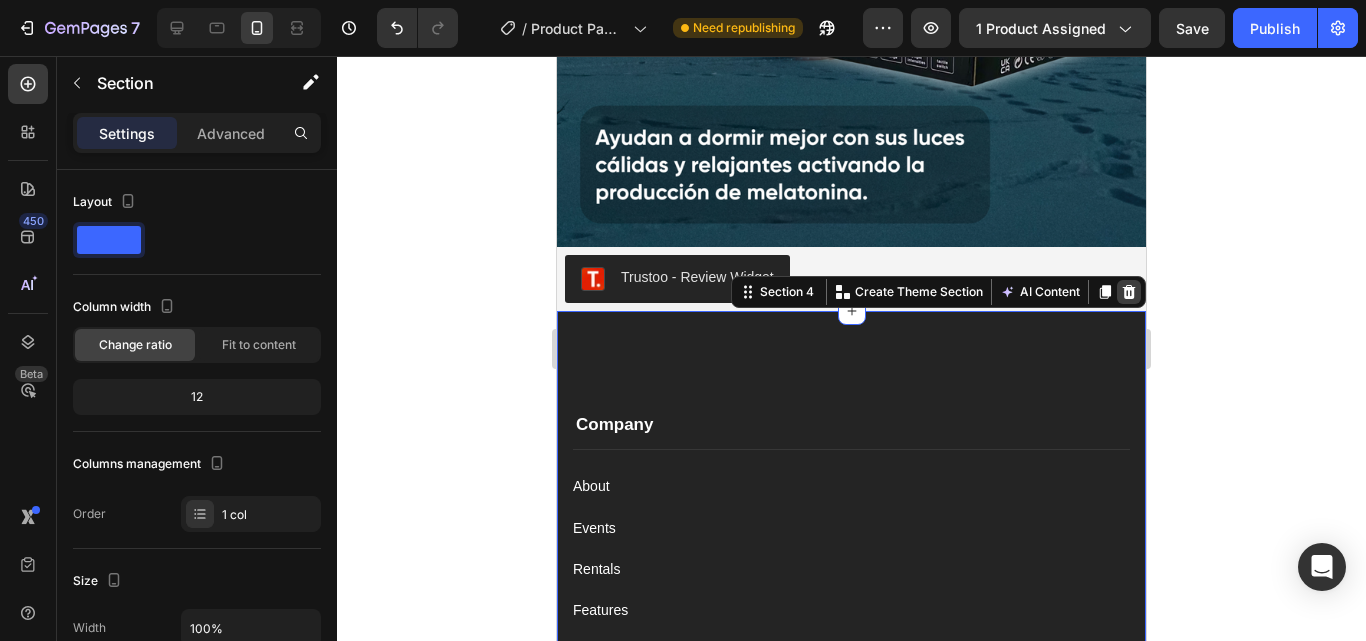click 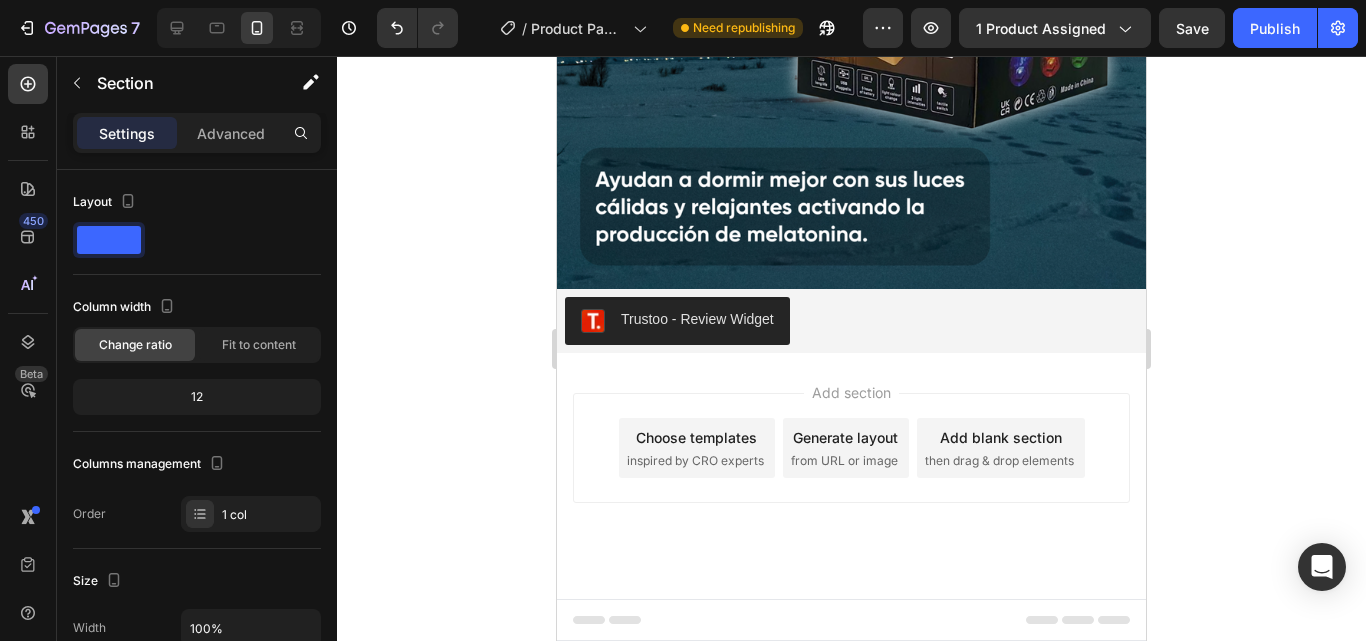scroll, scrollTop: 3076, scrollLeft: 0, axis: vertical 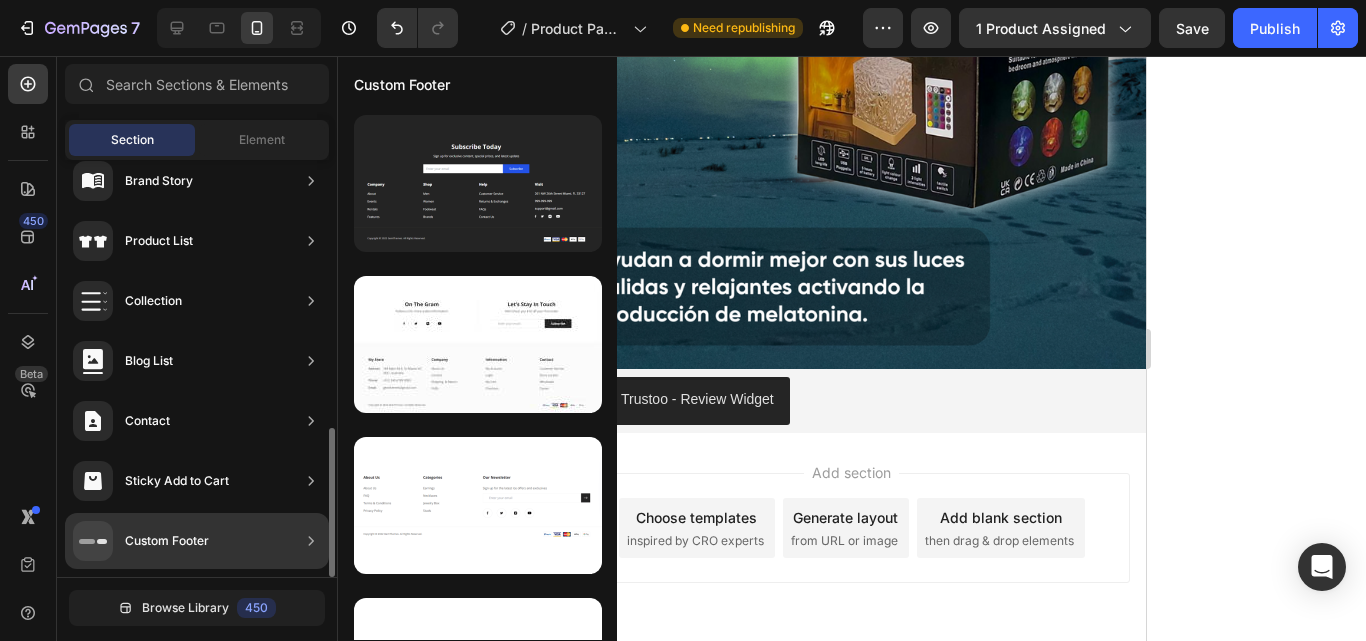 click on "Custom Footer" at bounding box center [141, 541] 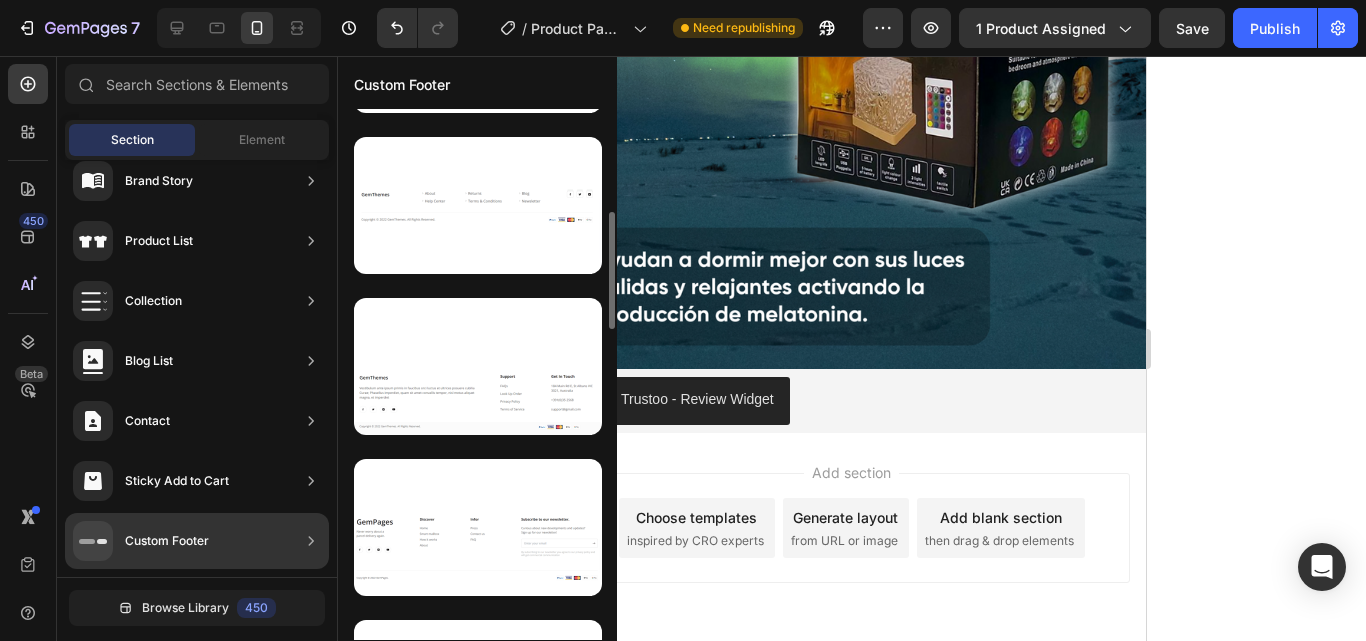 scroll, scrollTop: 462, scrollLeft: 0, axis: vertical 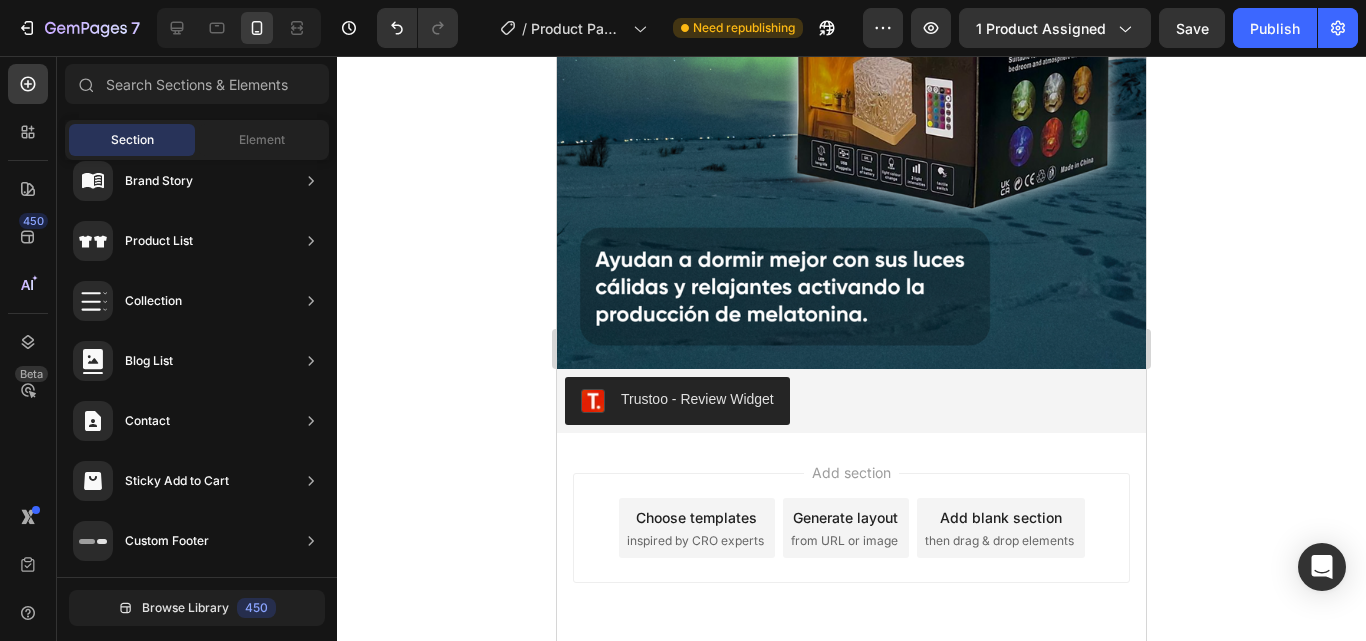 click on "Add section Choose templates inspired by CRO experts Generate layout from URL or image Add blank section then drag & drop elements" at bounding box center (851, 556) 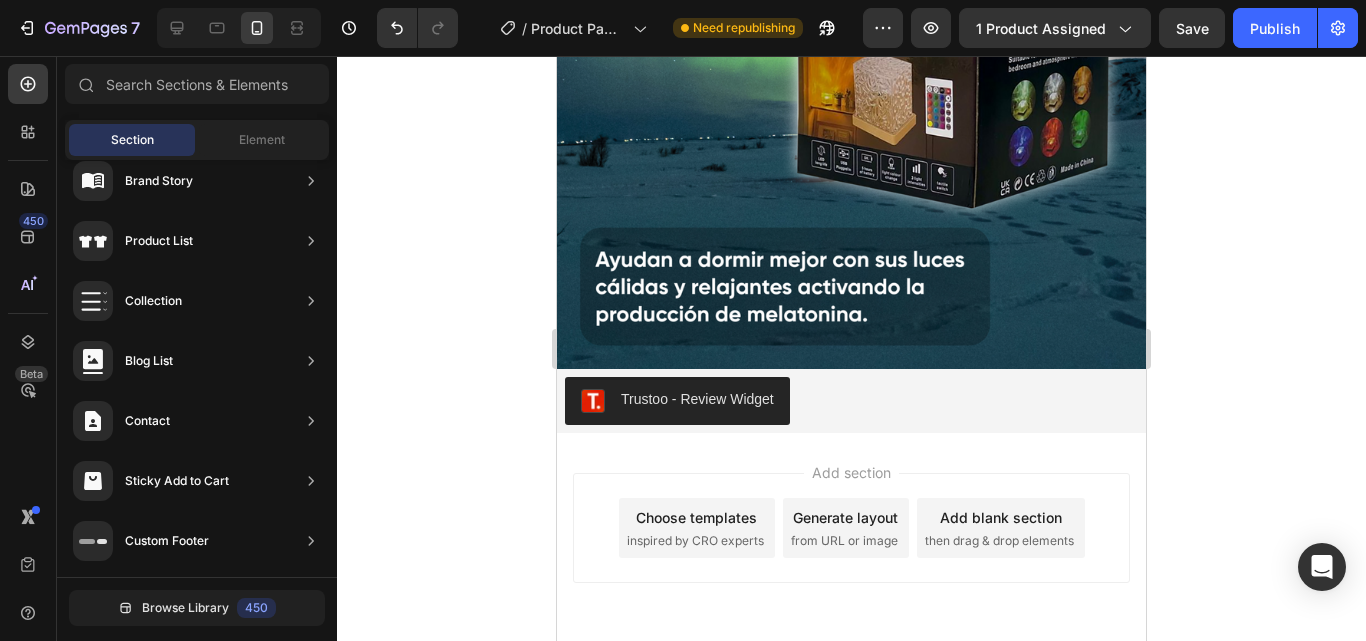 click on "Footer" at bounding box center (851, 700) 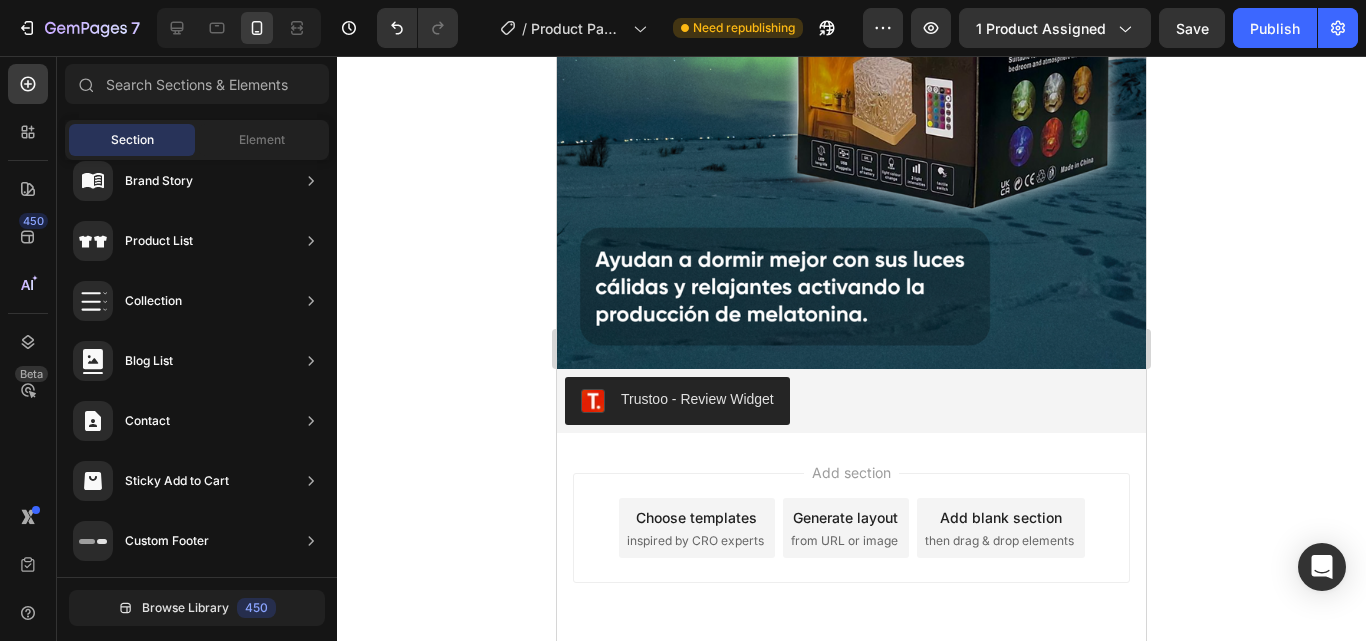 drag, startPoint x: 634, startPoint y: 621, endPoint x: 591, endPoint y: 610, distance: 44.38468 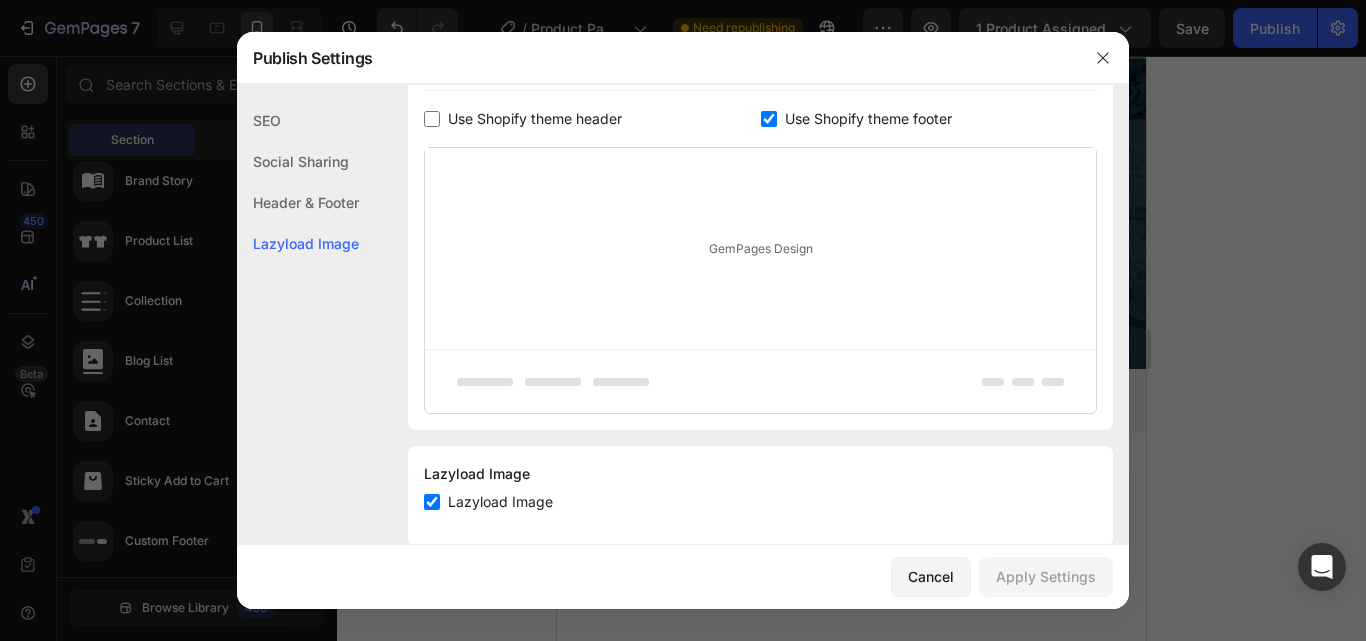scroll, scrollTop: 384, scrollLeft: 0, axis: vertical 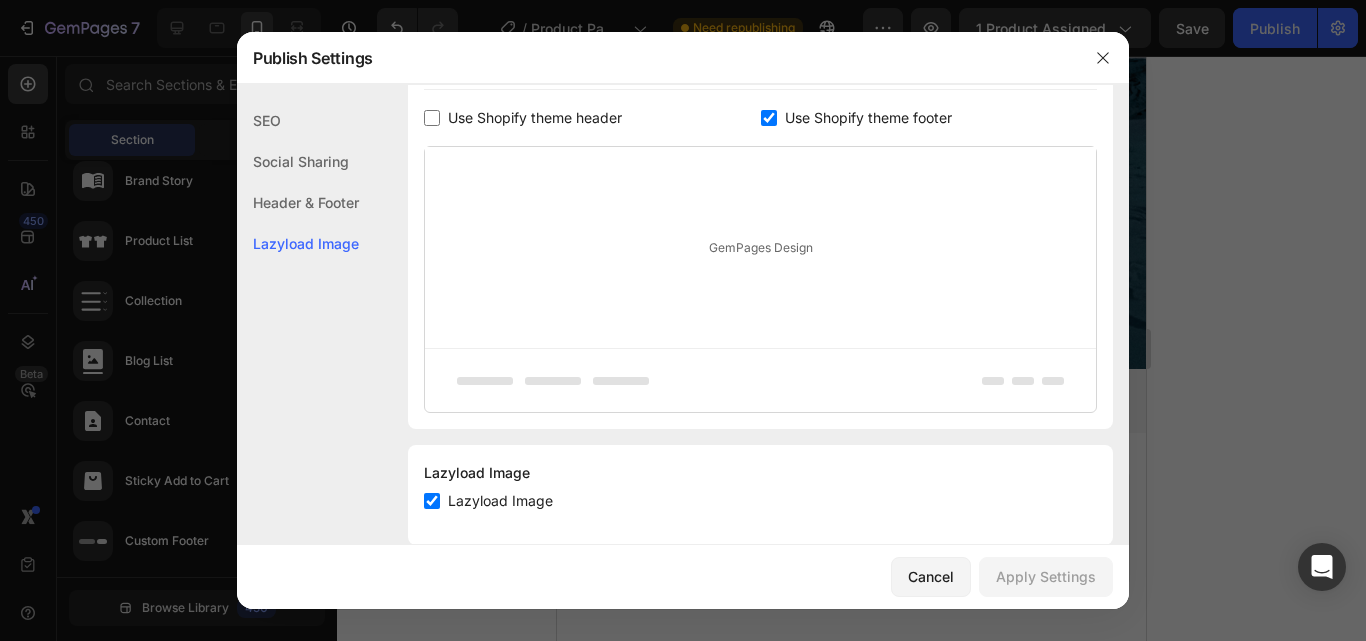 click on "GemPages Design" at bounding box center (760, 247) 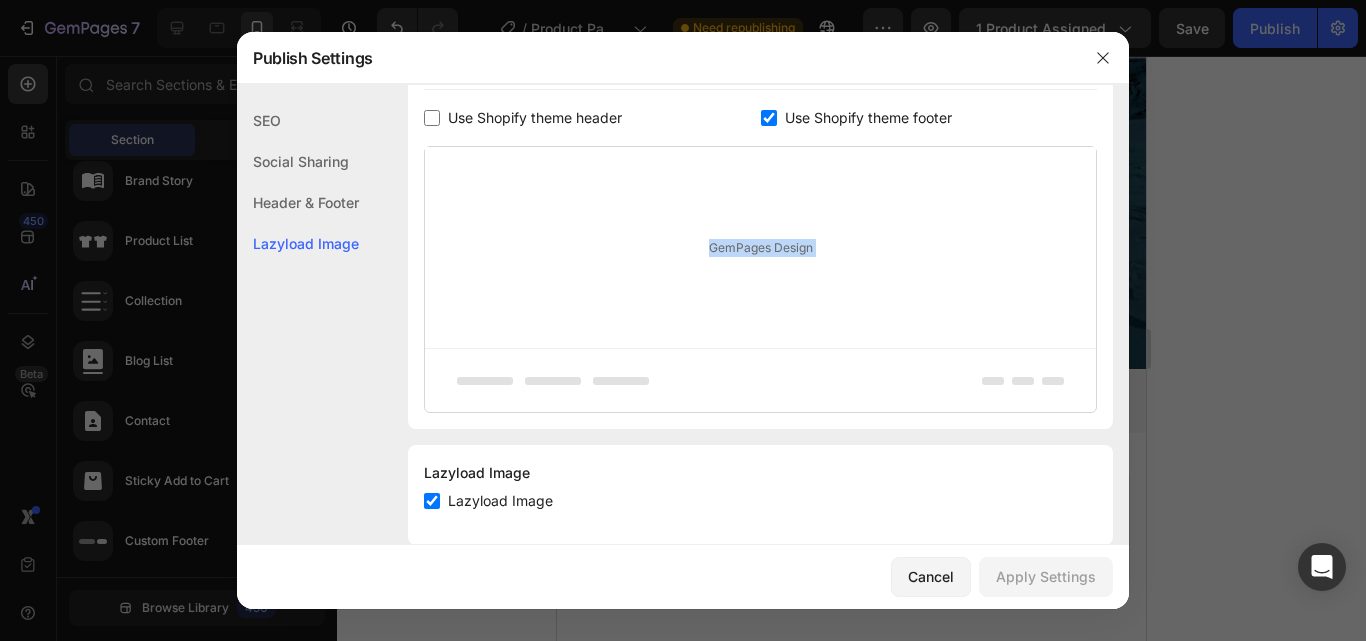 click on "GemPages Design" at bounding box center (760, 247) 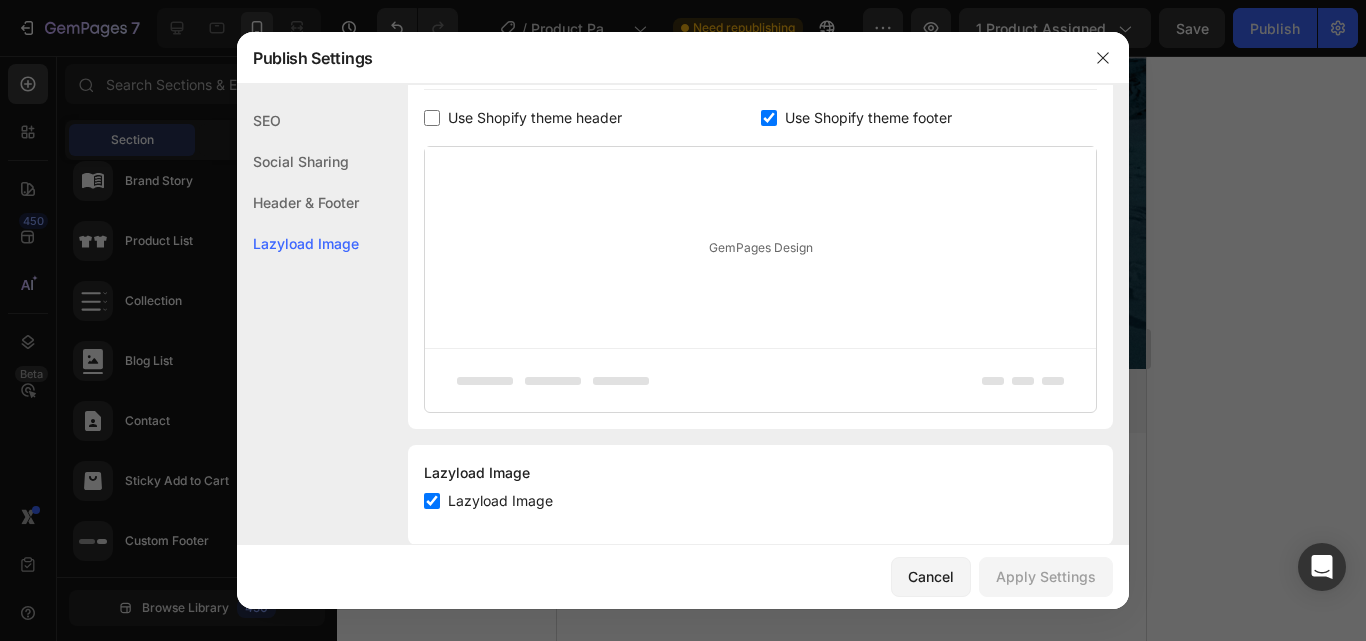 click on "Use Shopify theme header" at bounding box center (535, 118) 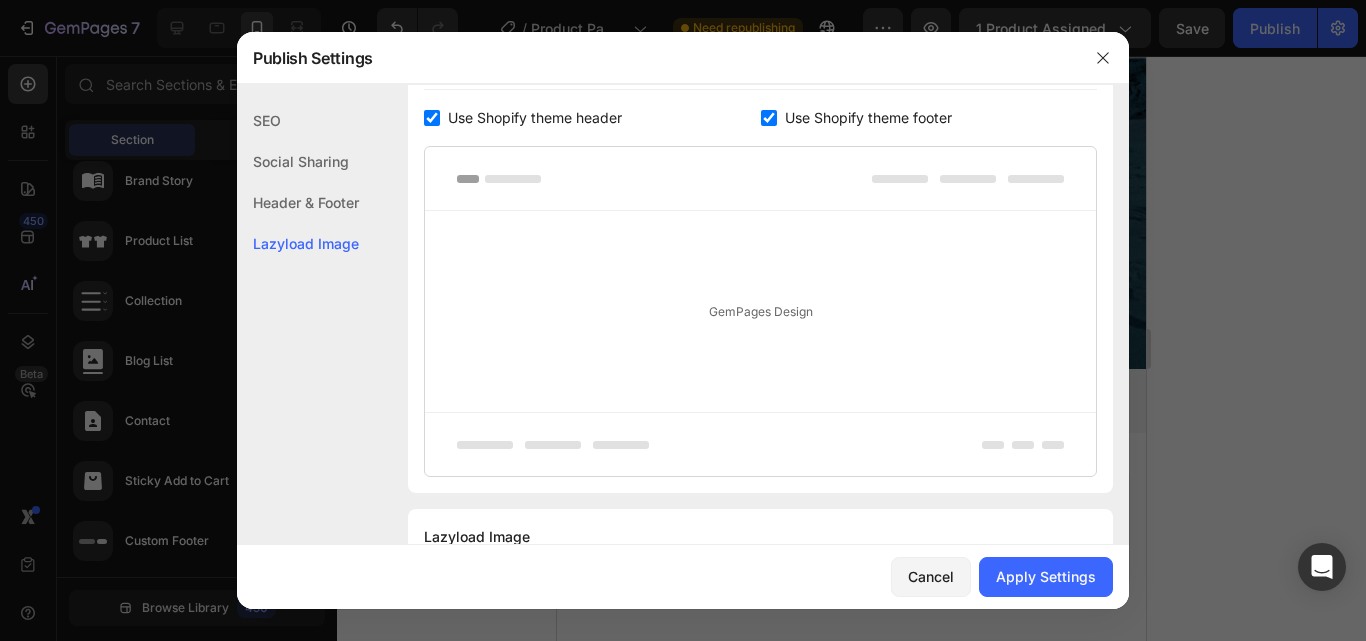click on "Social Sharing" 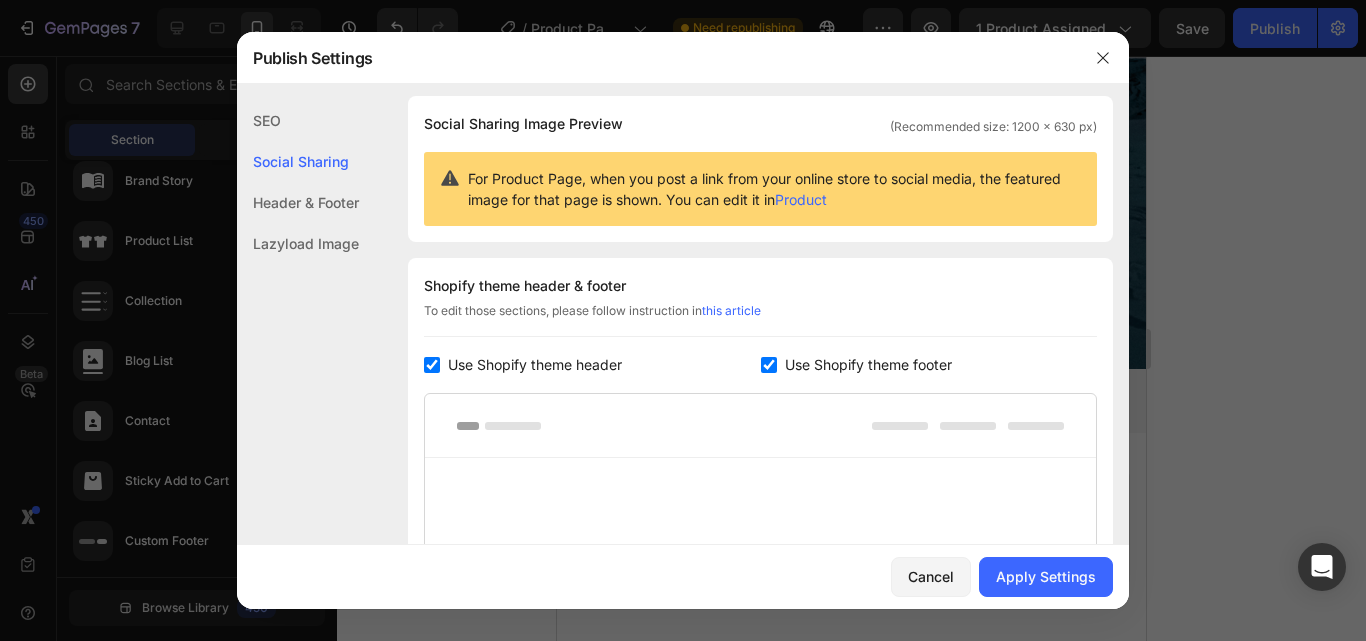 scroll, scrollTop: 129, scrollLeft: 0, axis: vertical 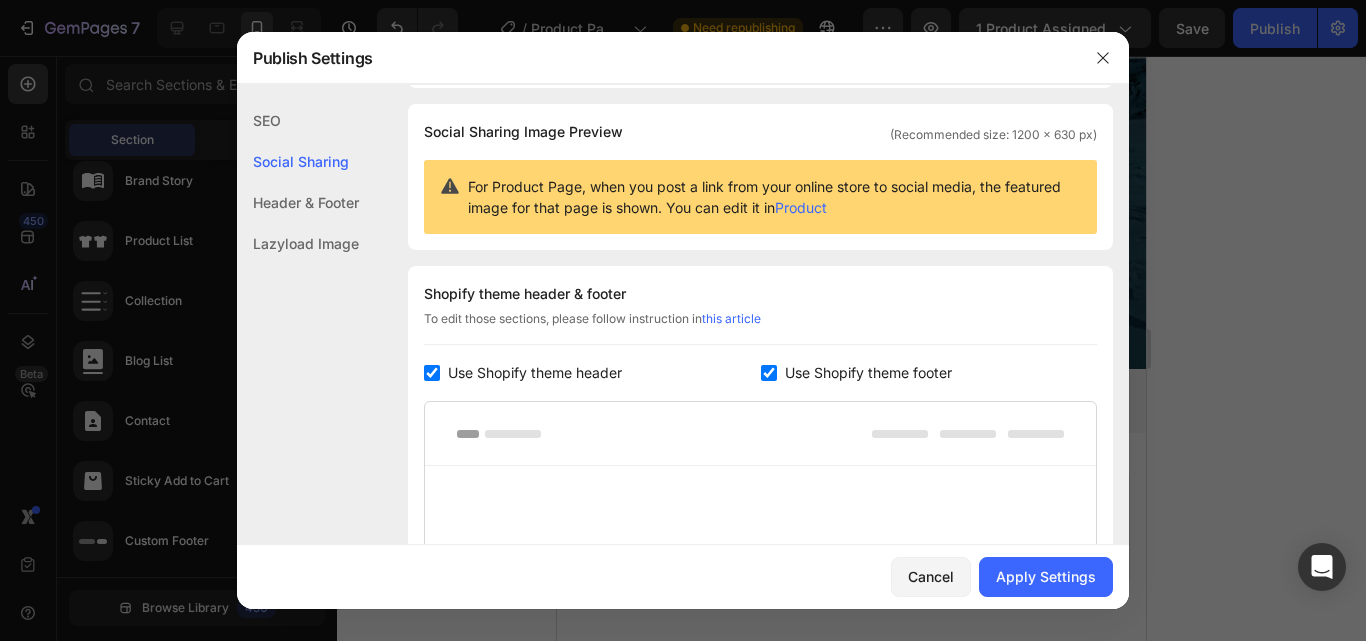click on "Use Shopify theme header" at bounding box center [535, 373] 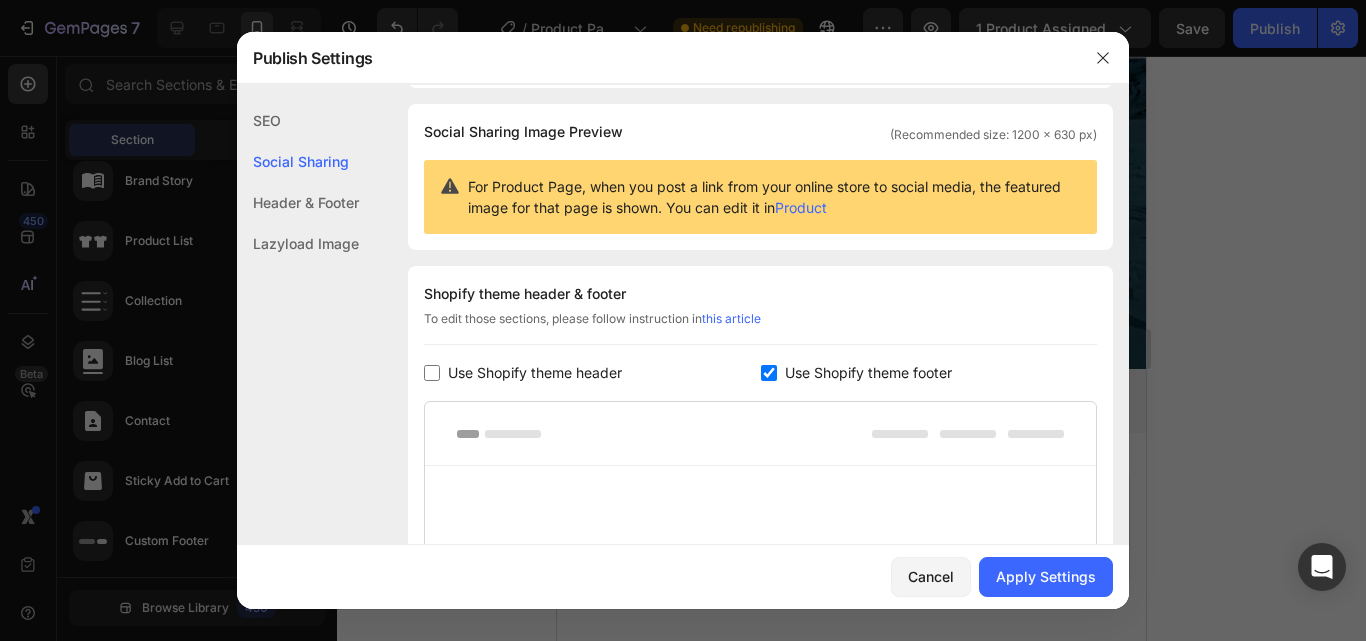 checkbox on "false" 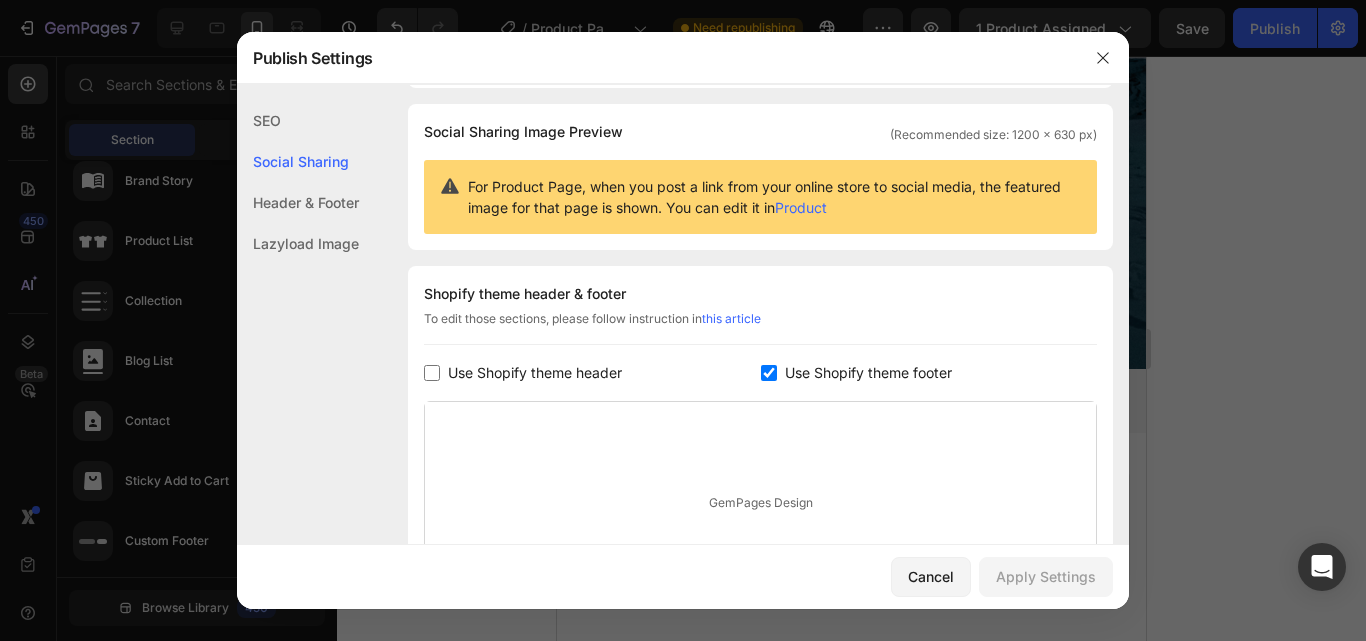 click on "Use Shopify theme footer" at bounding box center (868, 373) 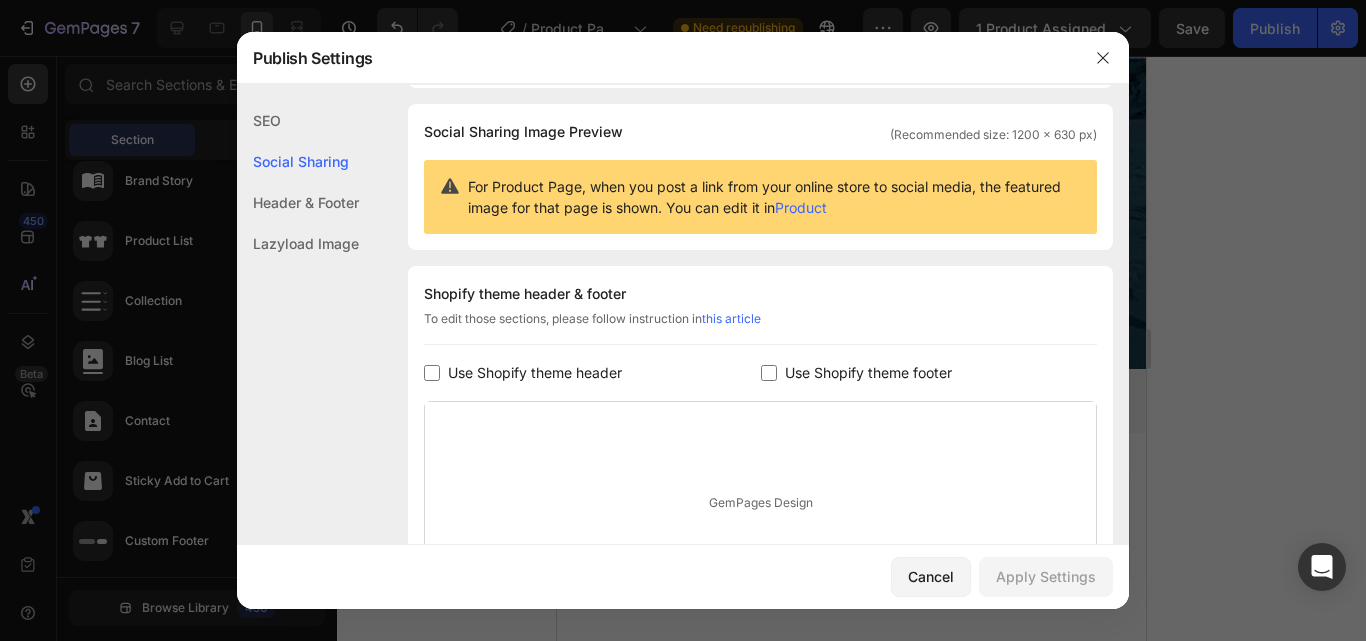 checkbox on "false" 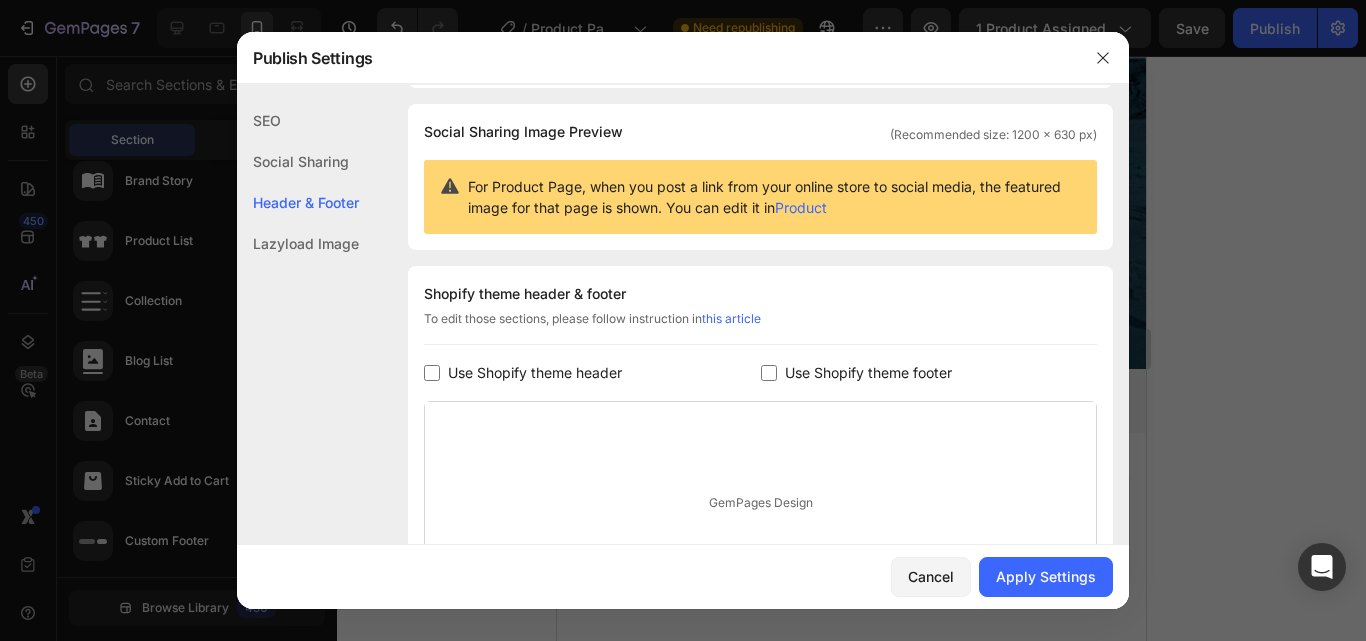 click on "Lazyload Image" 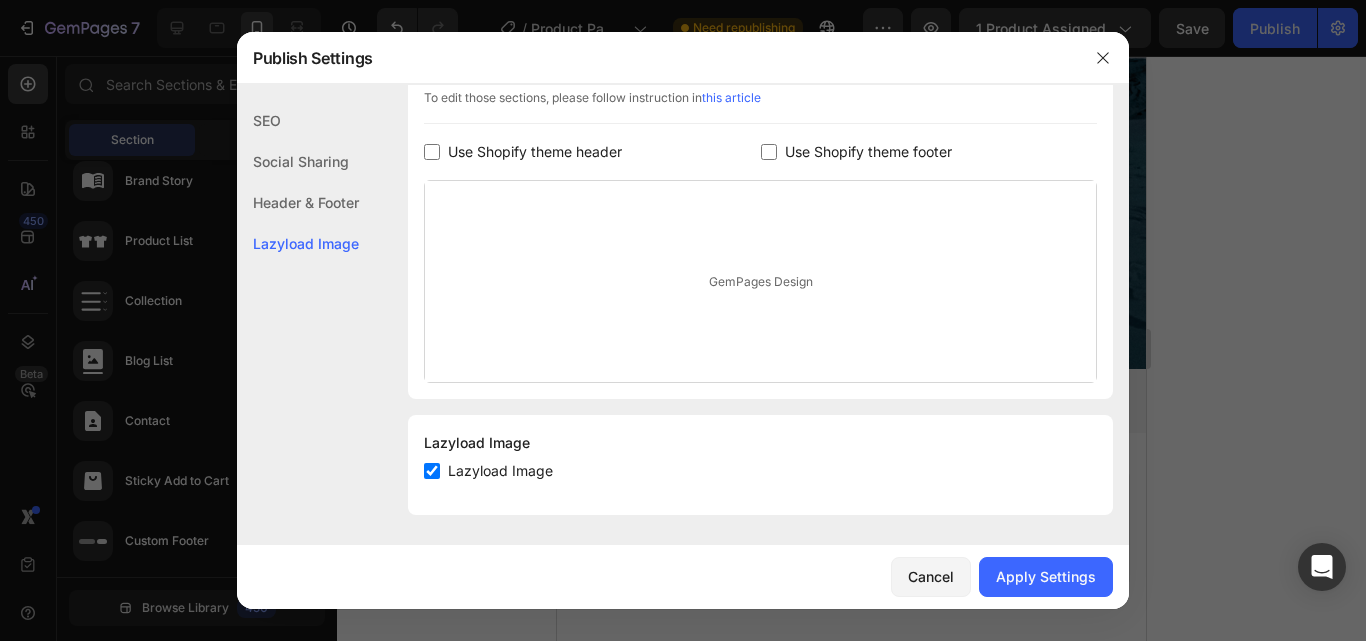 scroll, scrollTop: 352, scrollLeft: 0, axis: vertical 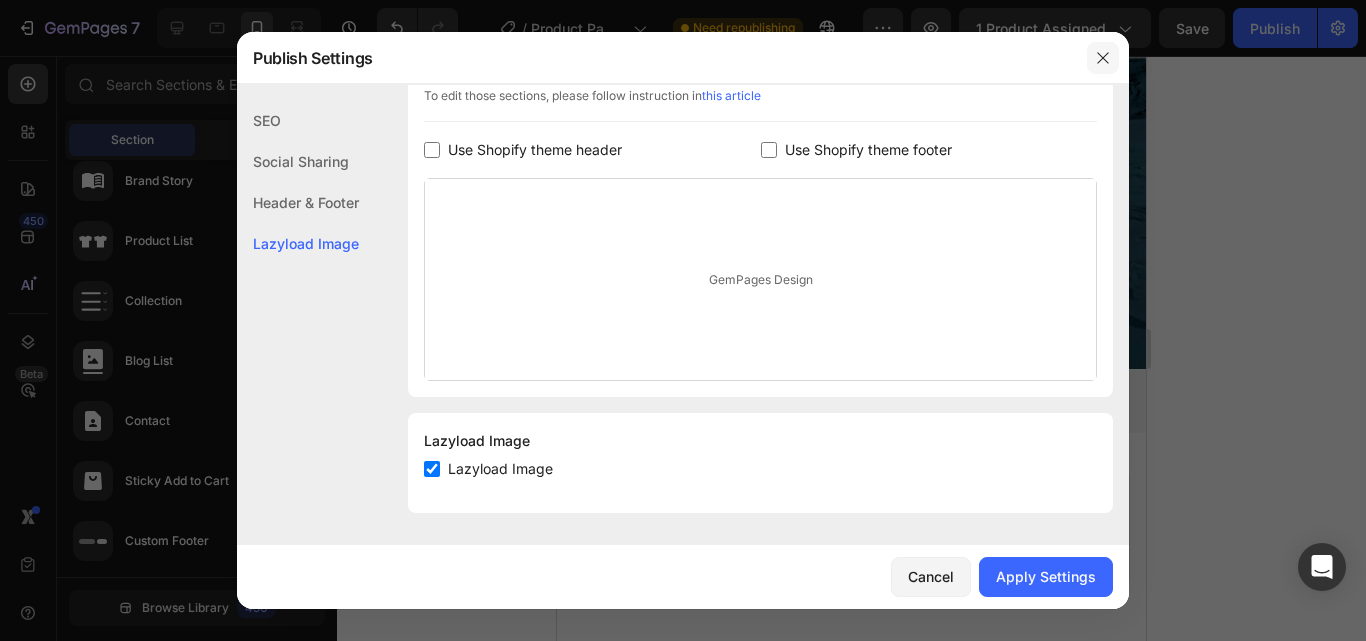 click at bounding box center (1103, 58) 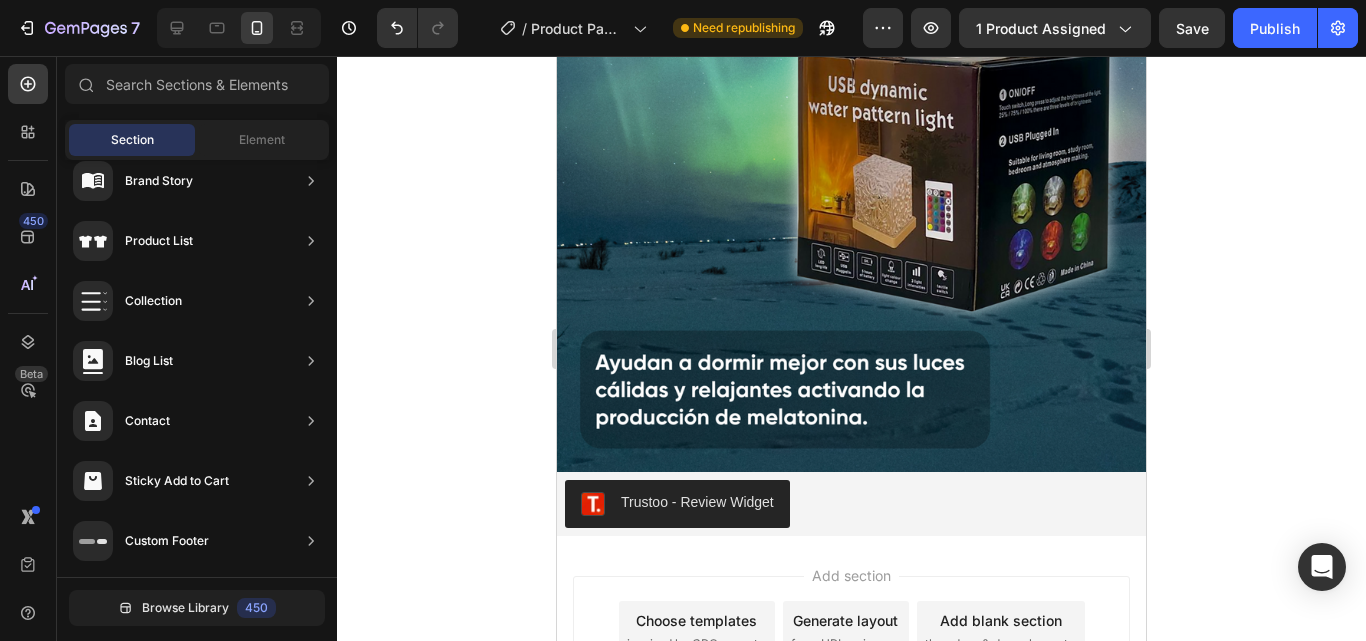 scroll, scrollTop: 2974, scrollLeft: 0, axis: vertical 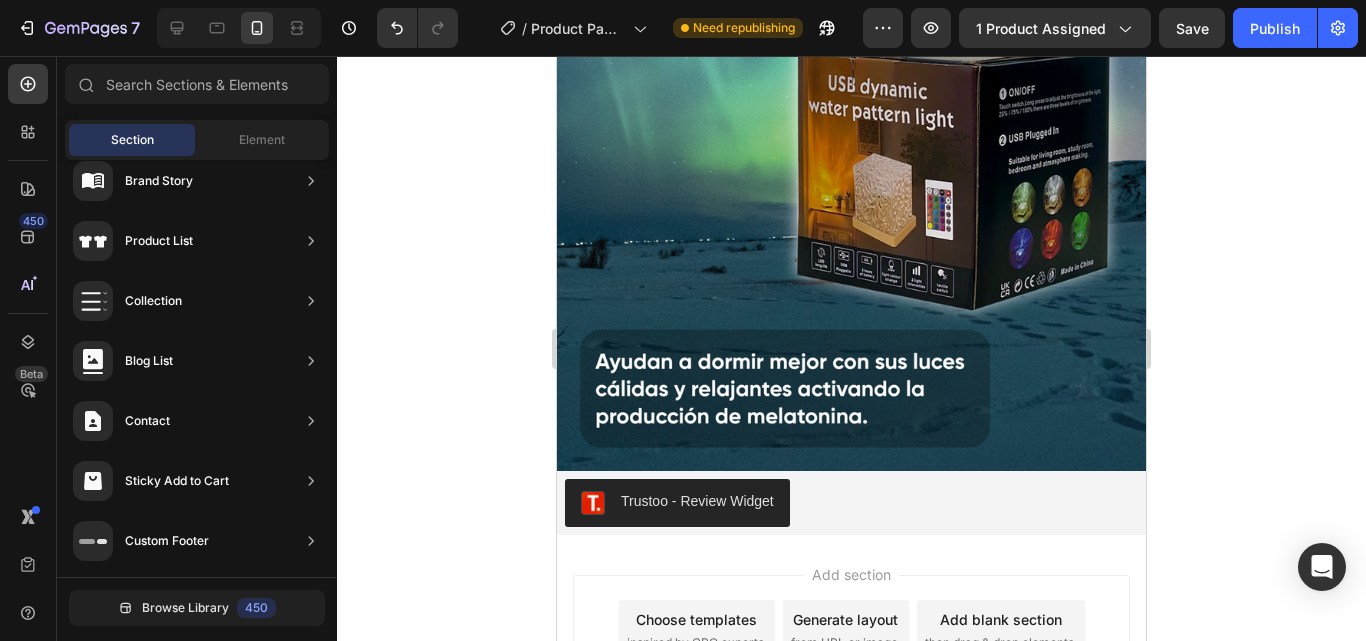 click 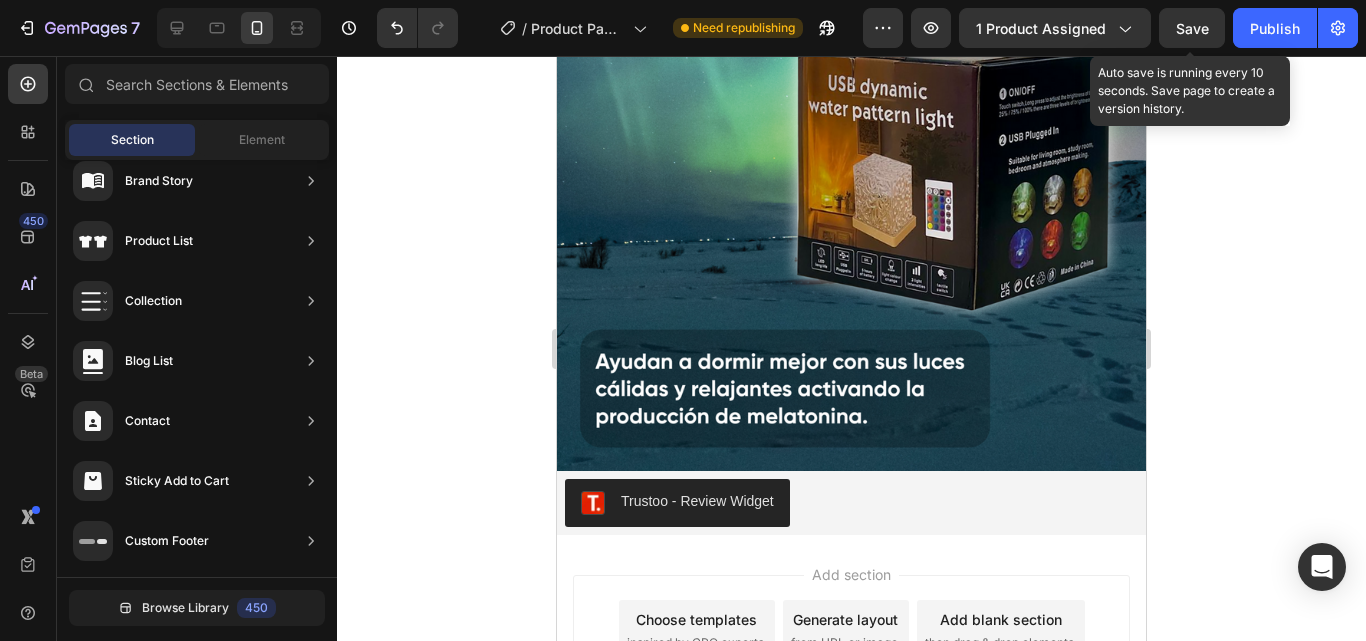 click on "Save" at bounding box center (1192, 28) 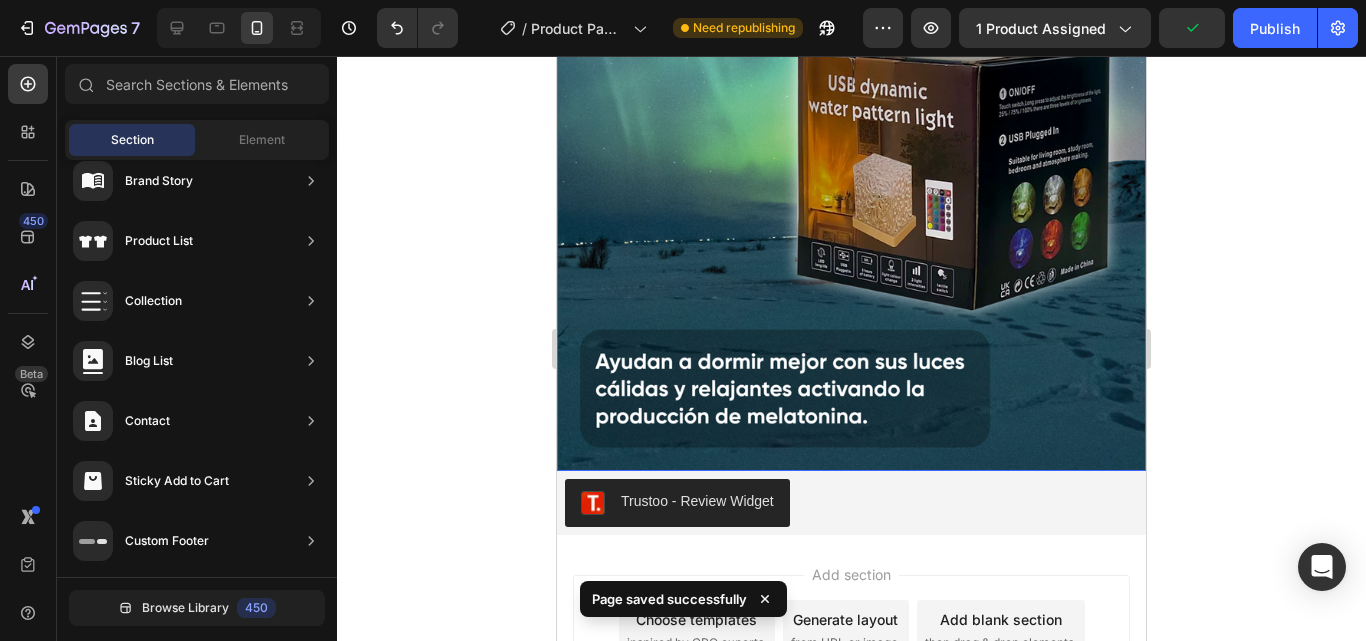 click at bounding box center [851, -53] 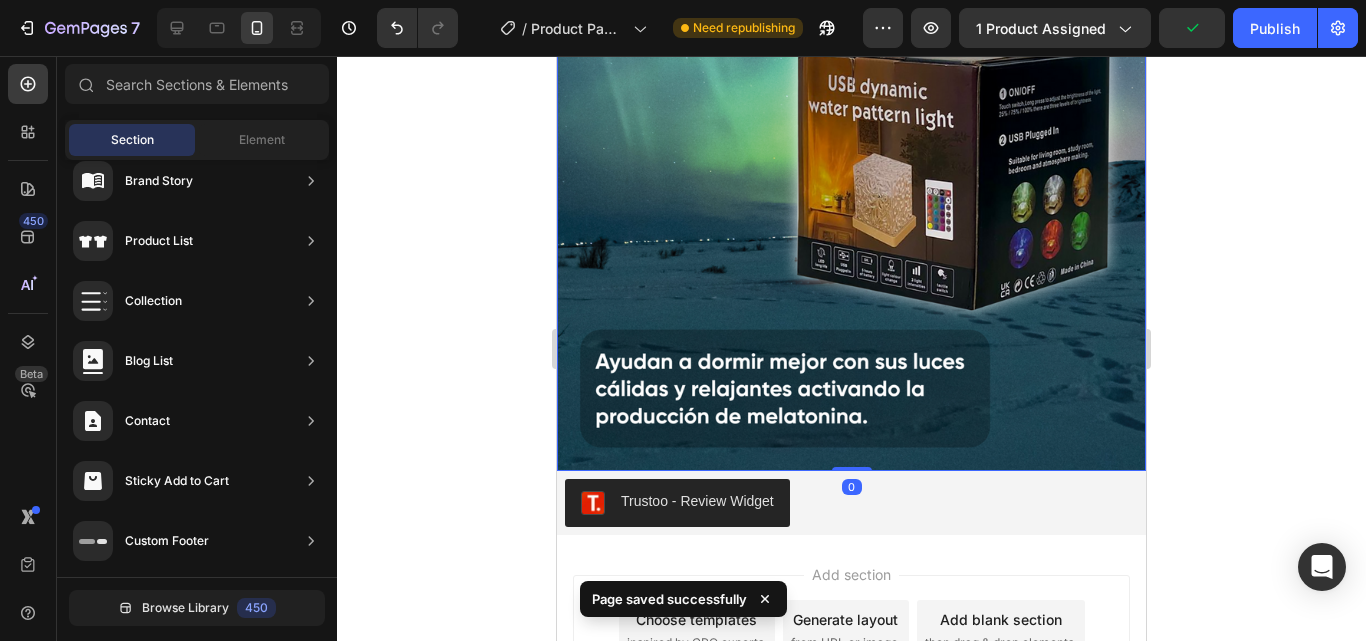 drag, startPoint x: 951, startPoint y: 267, endPoint x: 1084, endPoint y: 229, distance: 138.32208 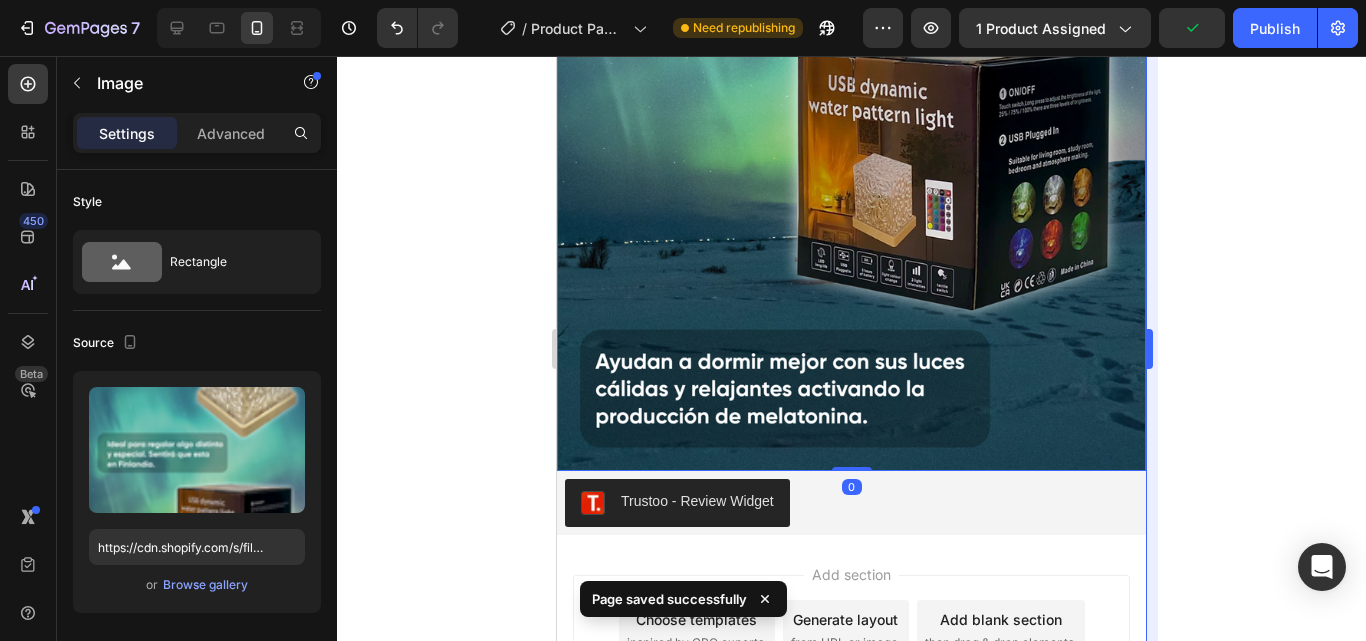 click at bounding box center [851, -53] 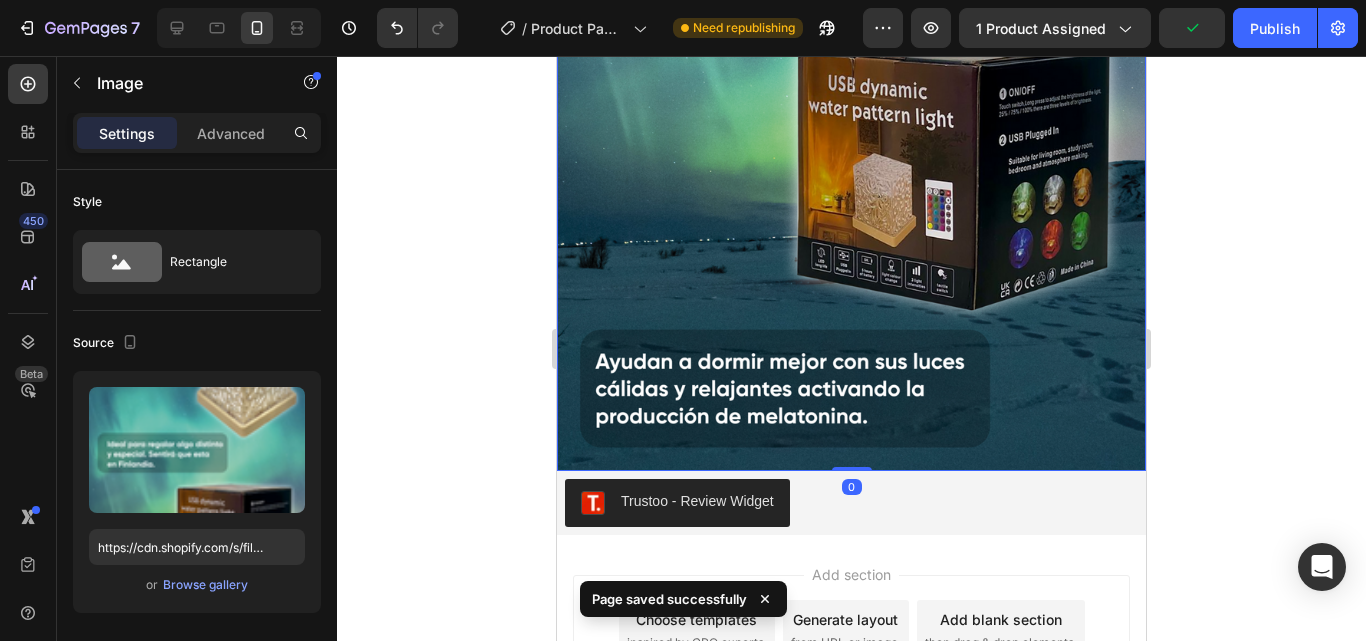 drag, startPoint x: 1707, startPoint y: 293, endPoint x: 926, endPoint y: 424, distance: 791.91034 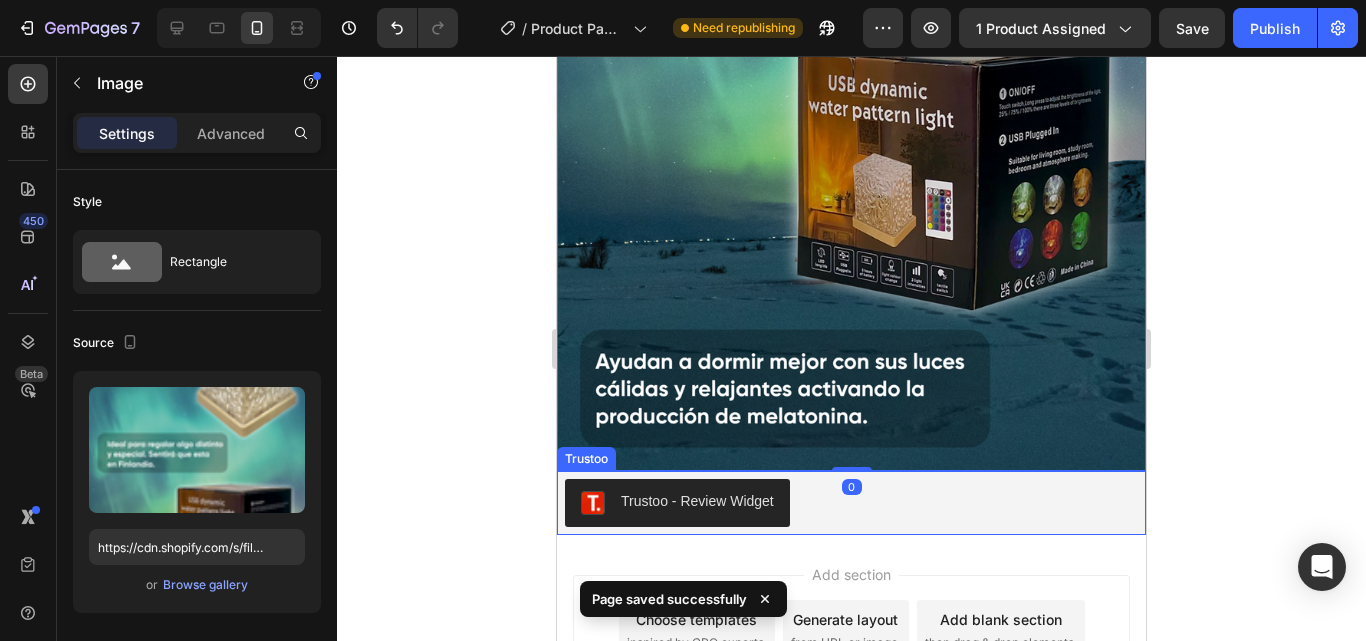 click on "Trustoo - Review Widget" at bounding box center [851, 503] 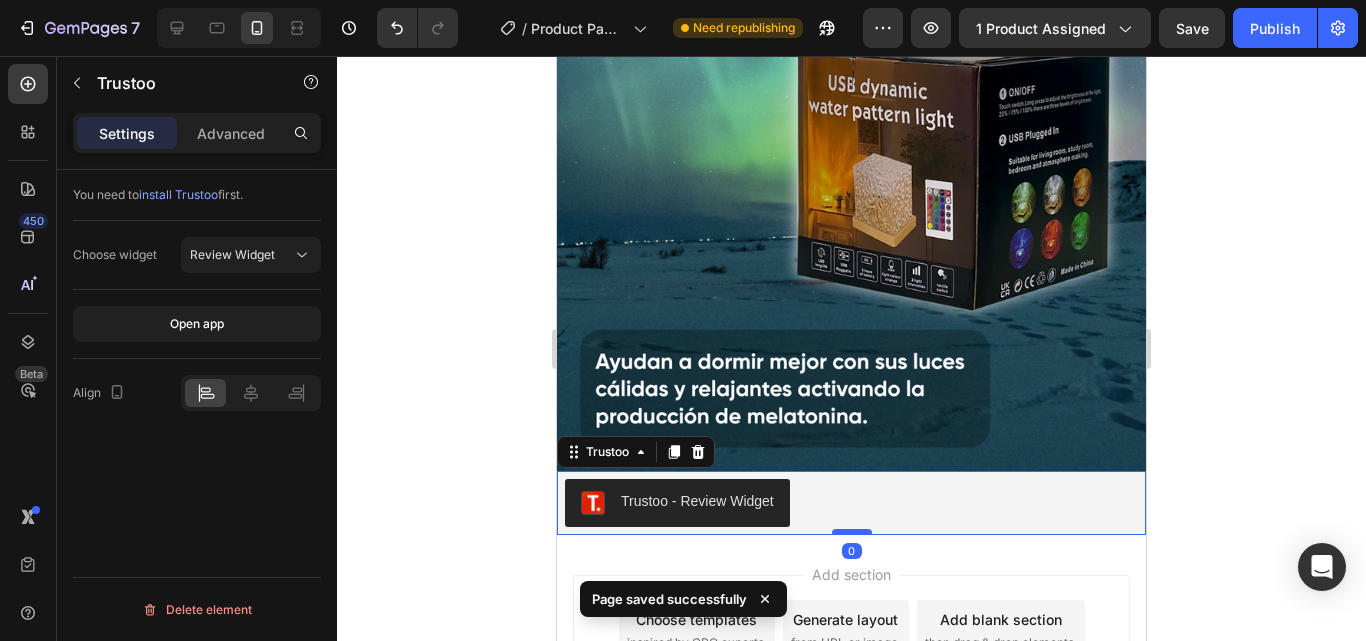 click at bounding box center (852, 532) 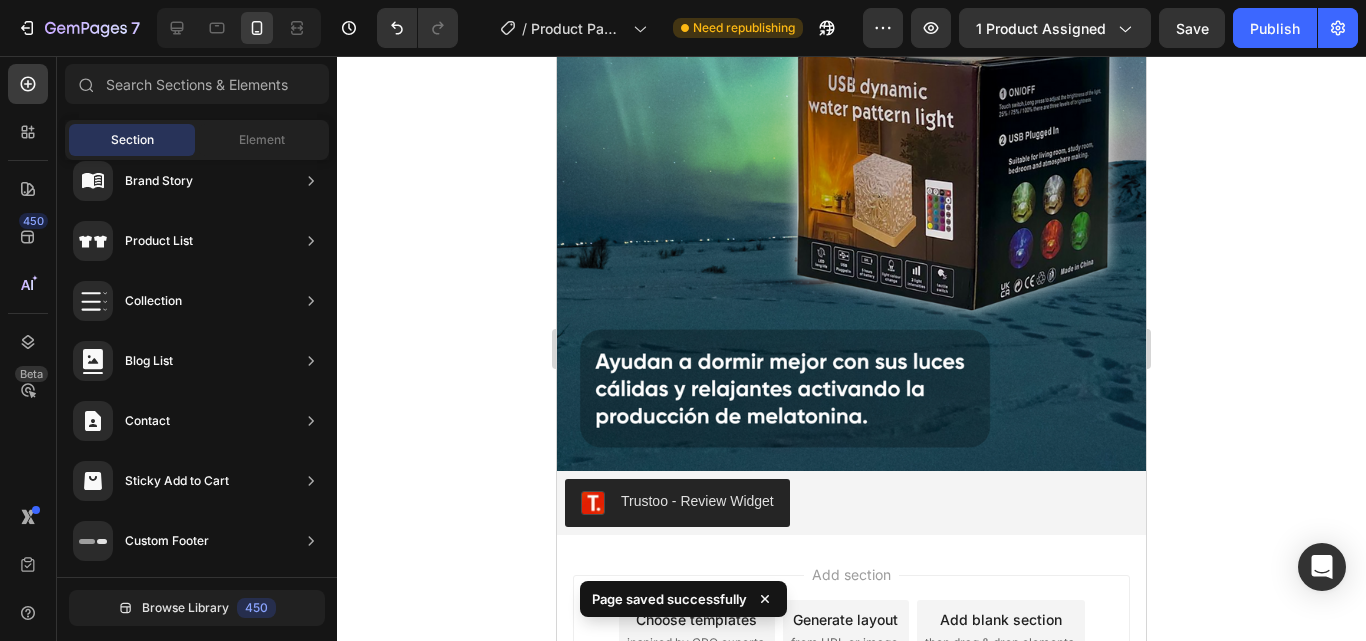 click on "Add section" at bounding box center (851, 574) 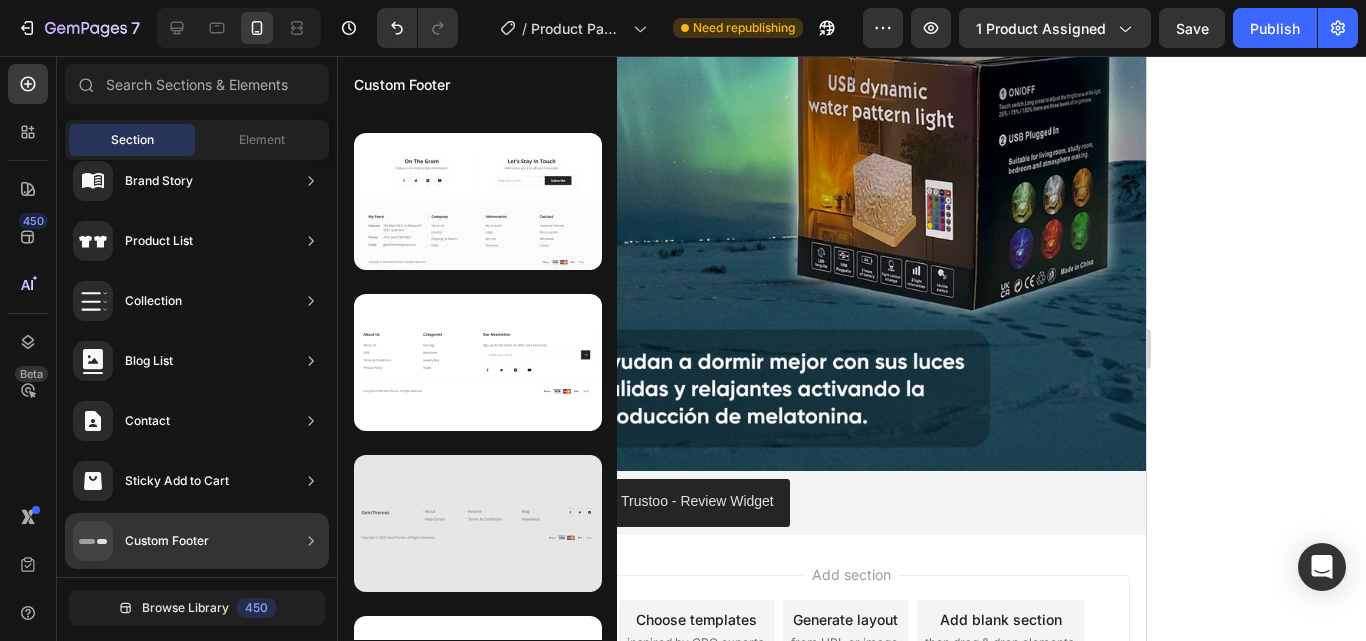 scroll, scrollTop: 0, scrollLeft: 0, axis: both 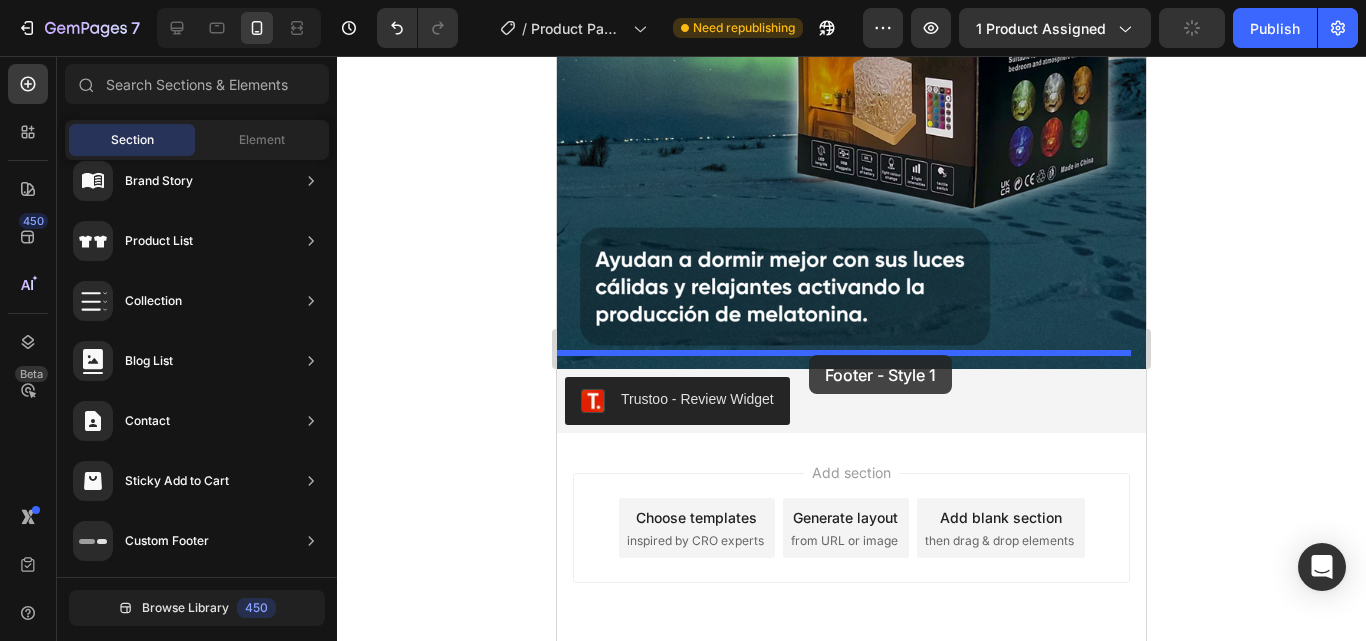 drag, startPoint x: 1019, startPoint y: 247, endPoint x: 809, endPoint y: 355, distance: 236.14403 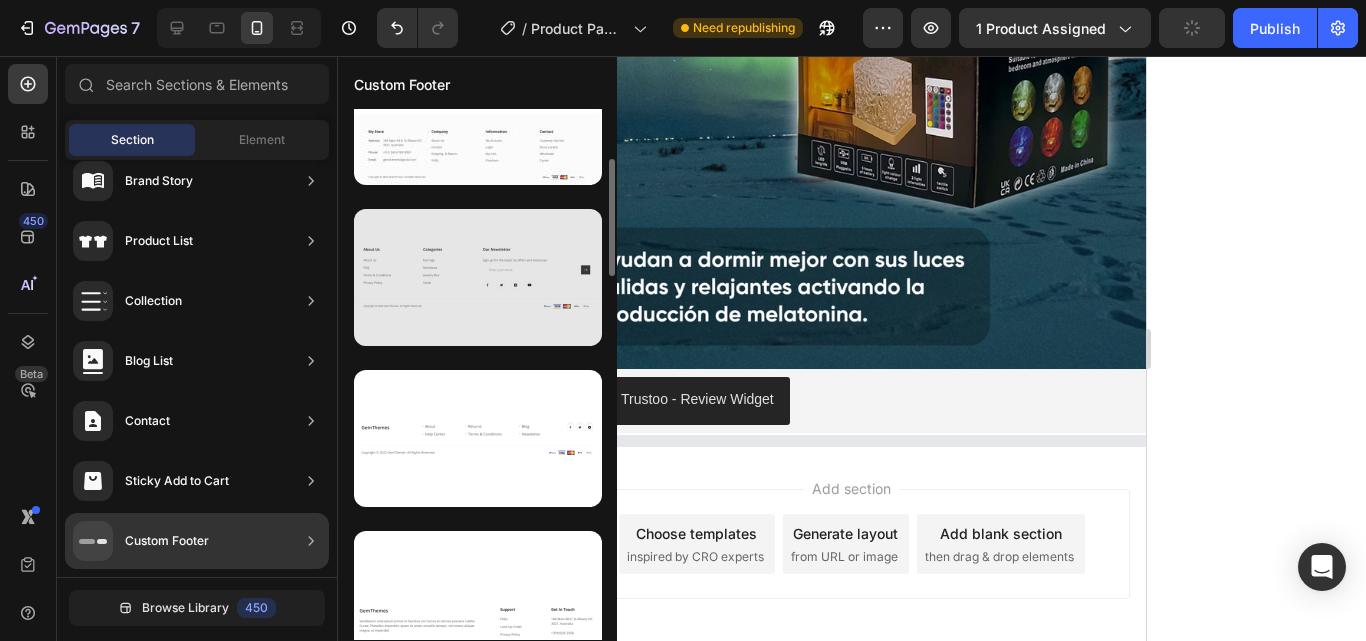 scroll, scrollTop: 230, scrollLeft: 0, axis: vertical 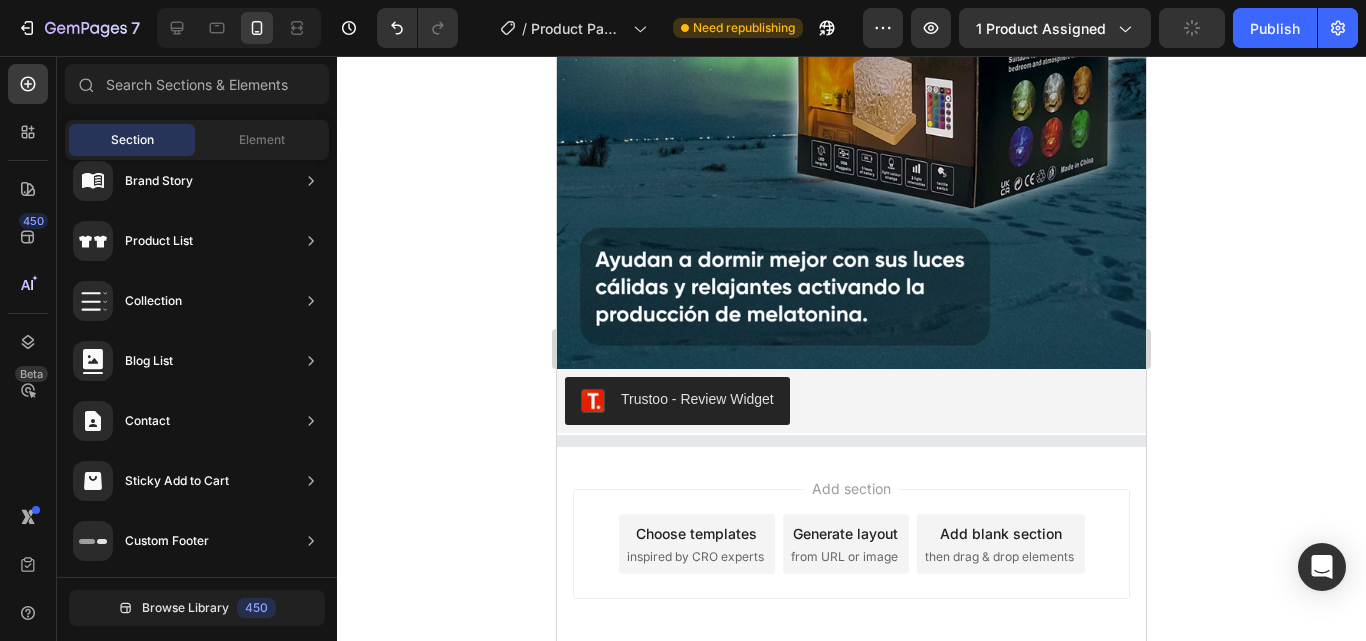 click 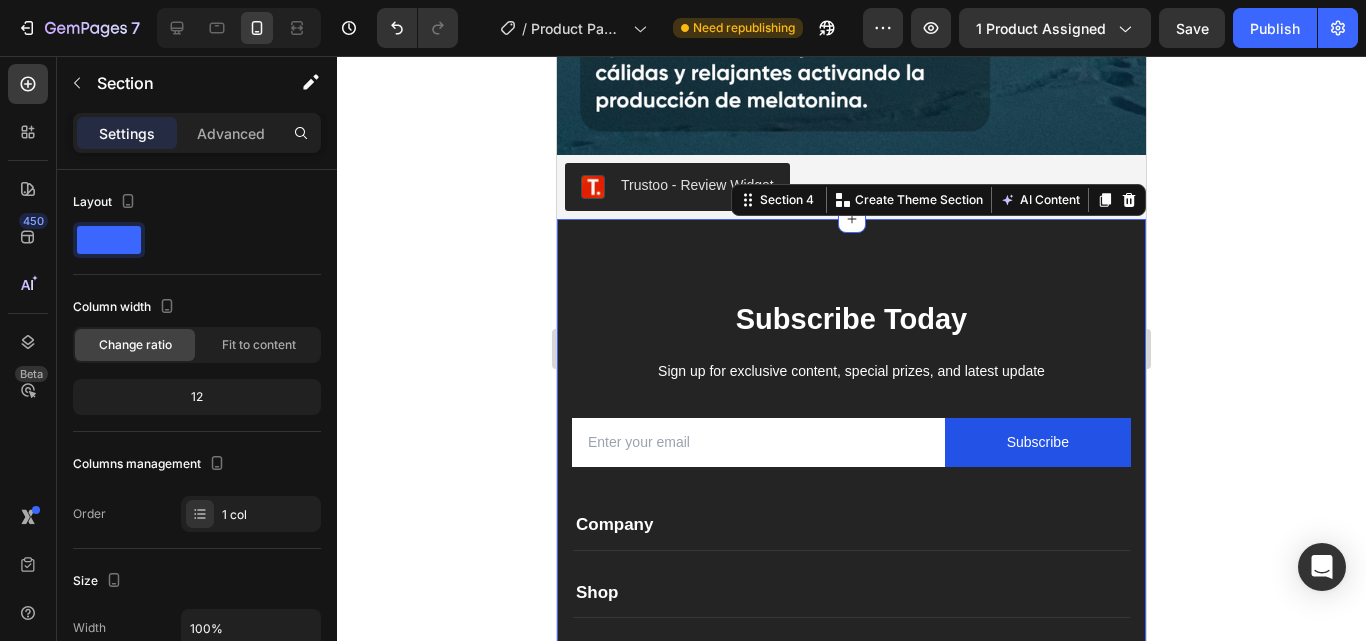 scroll, scrollTop: 3303, scrollLeft: 0, axis: vertical 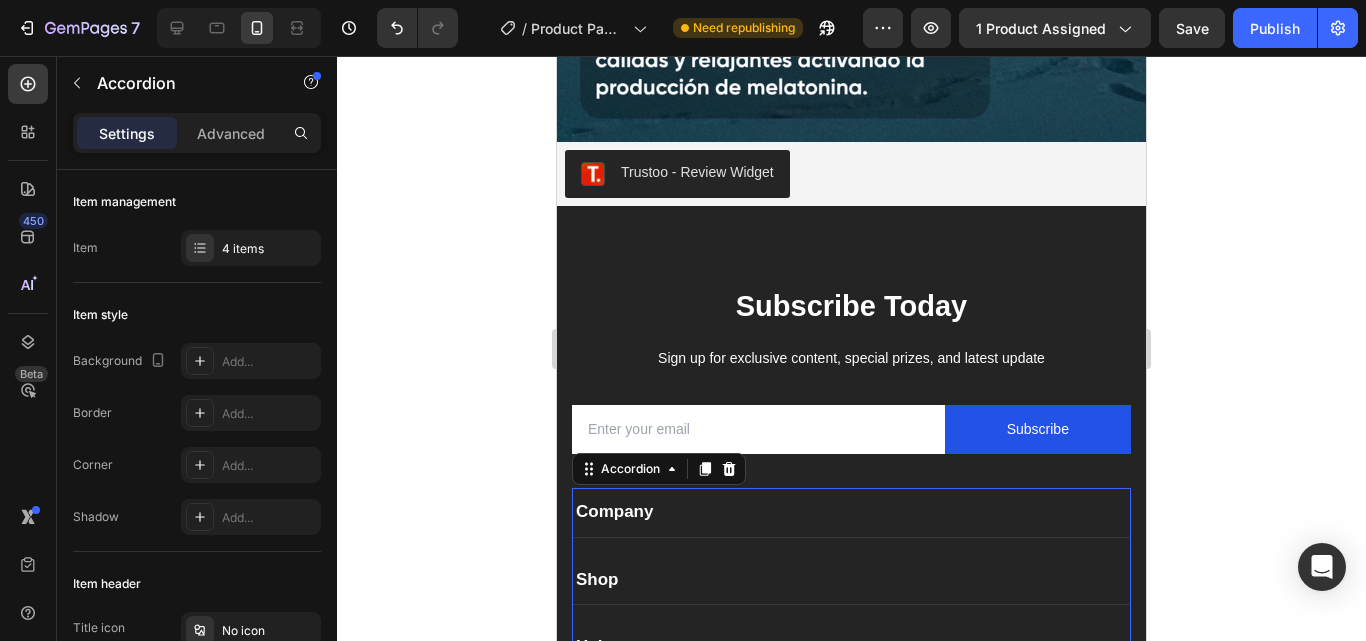 click on "Company" at bounding box center [614, 512] 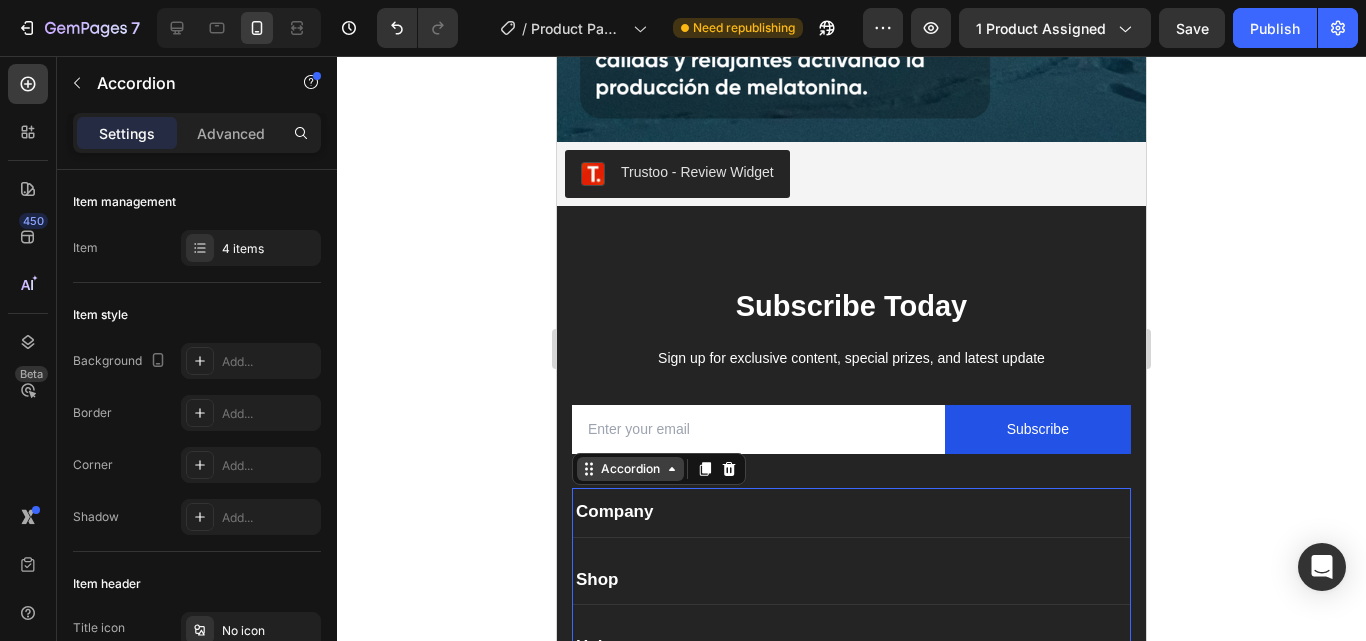 click 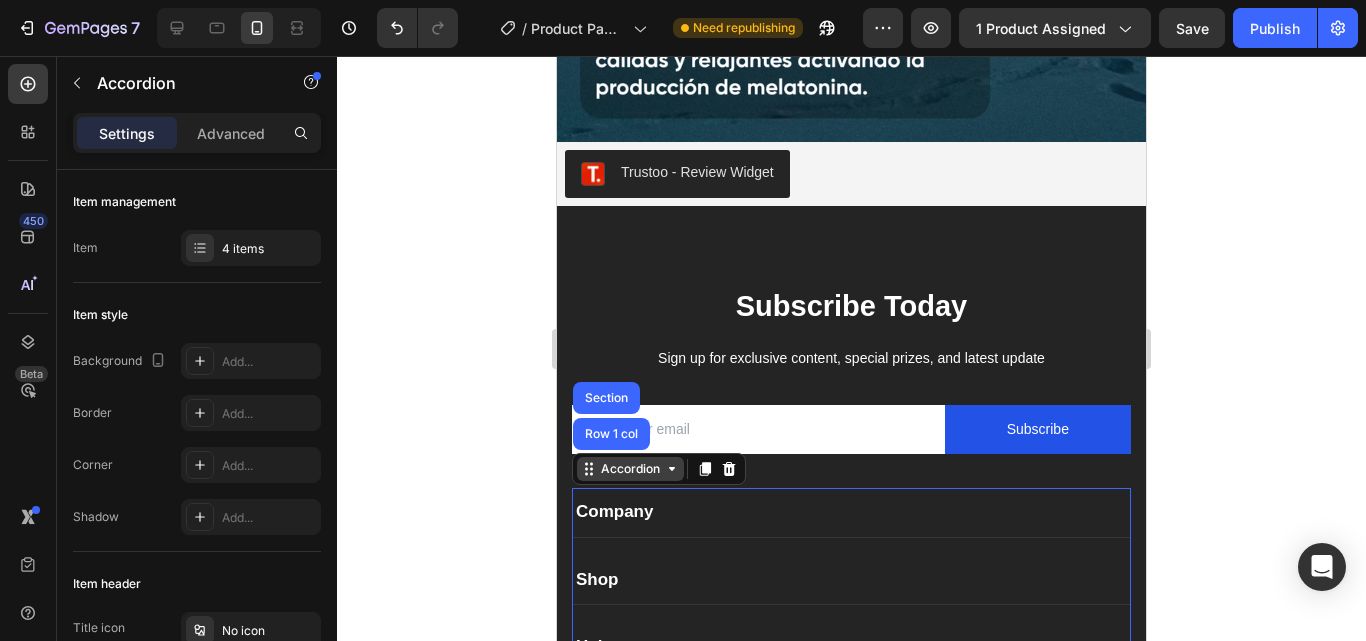 click 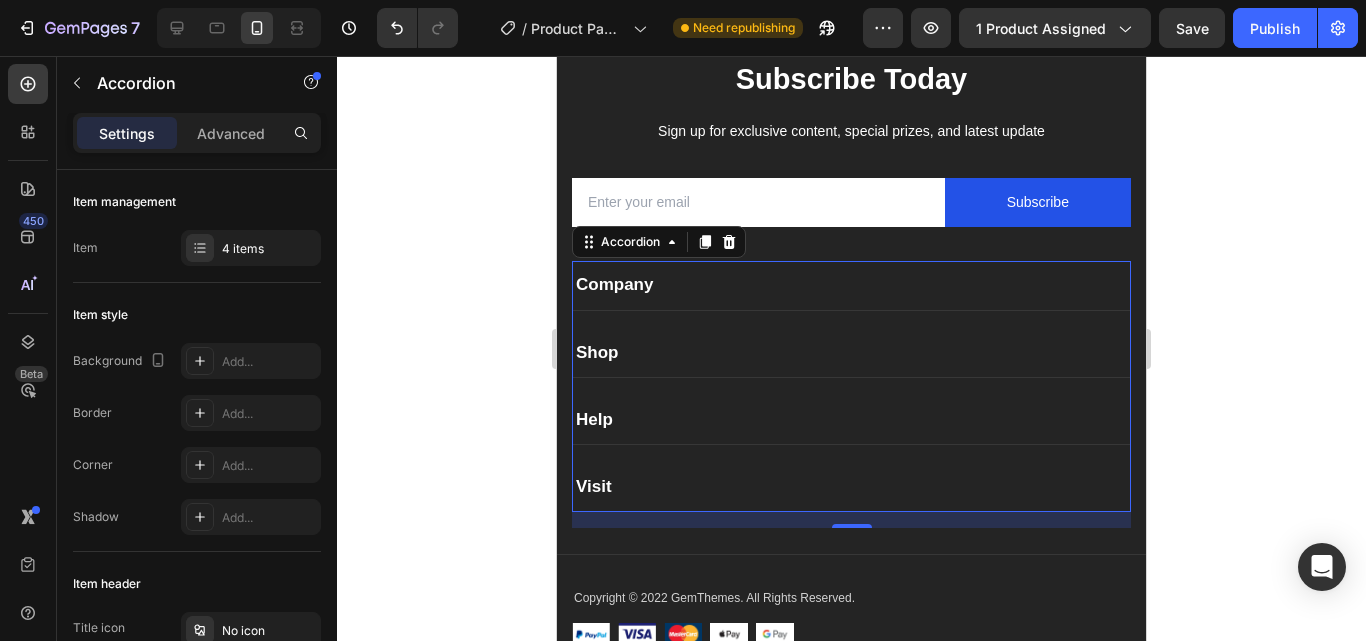 scroll, scrollTop: 3451, scrollLeft: 0, axis: vertical 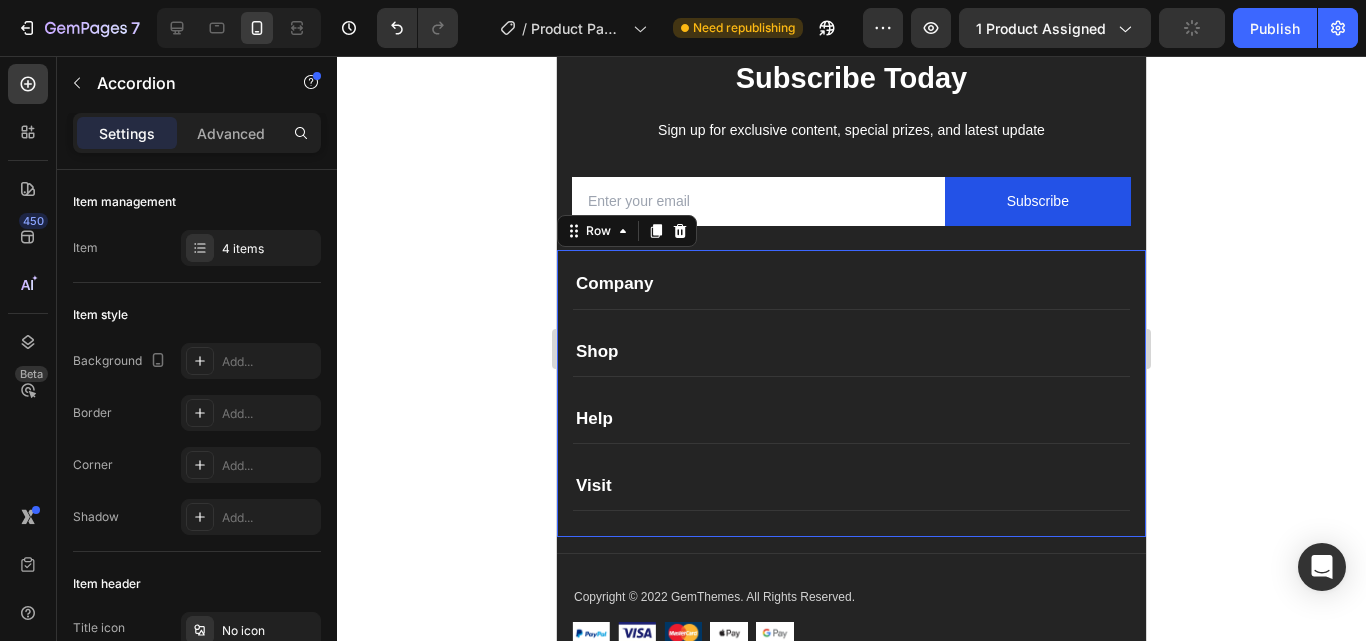 click on "Company Shop Help Visit Accordion Row   0" at bounding box center [851, 393] 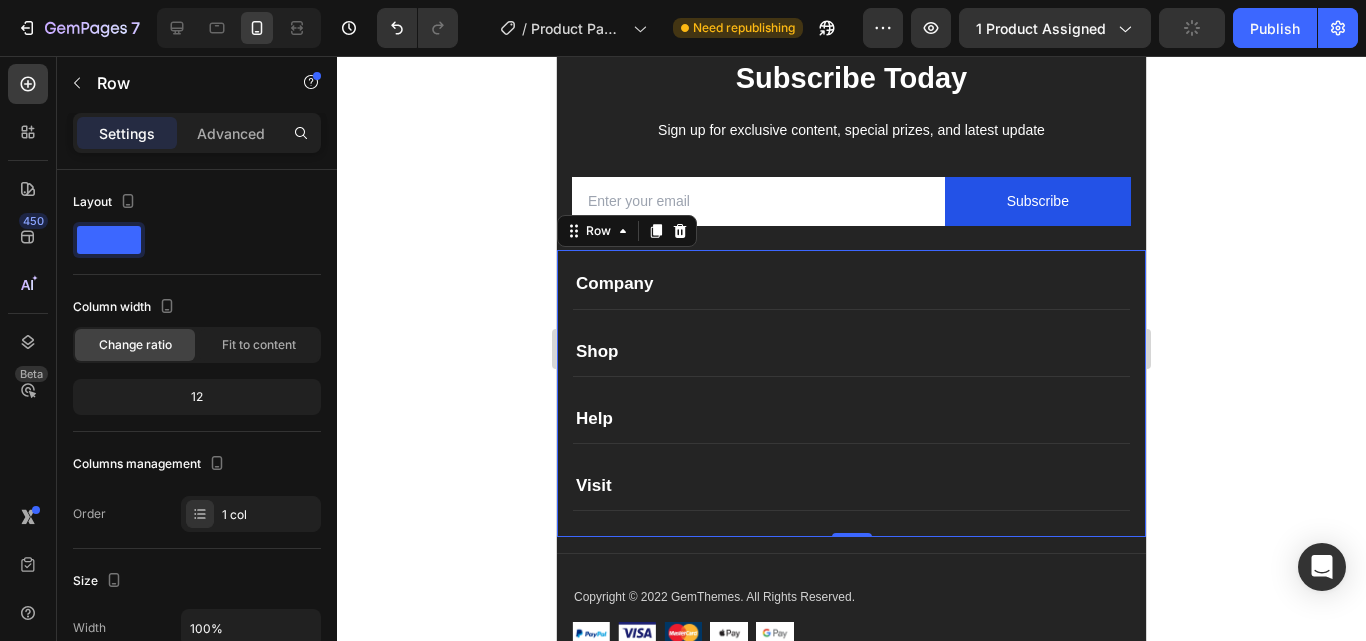 click 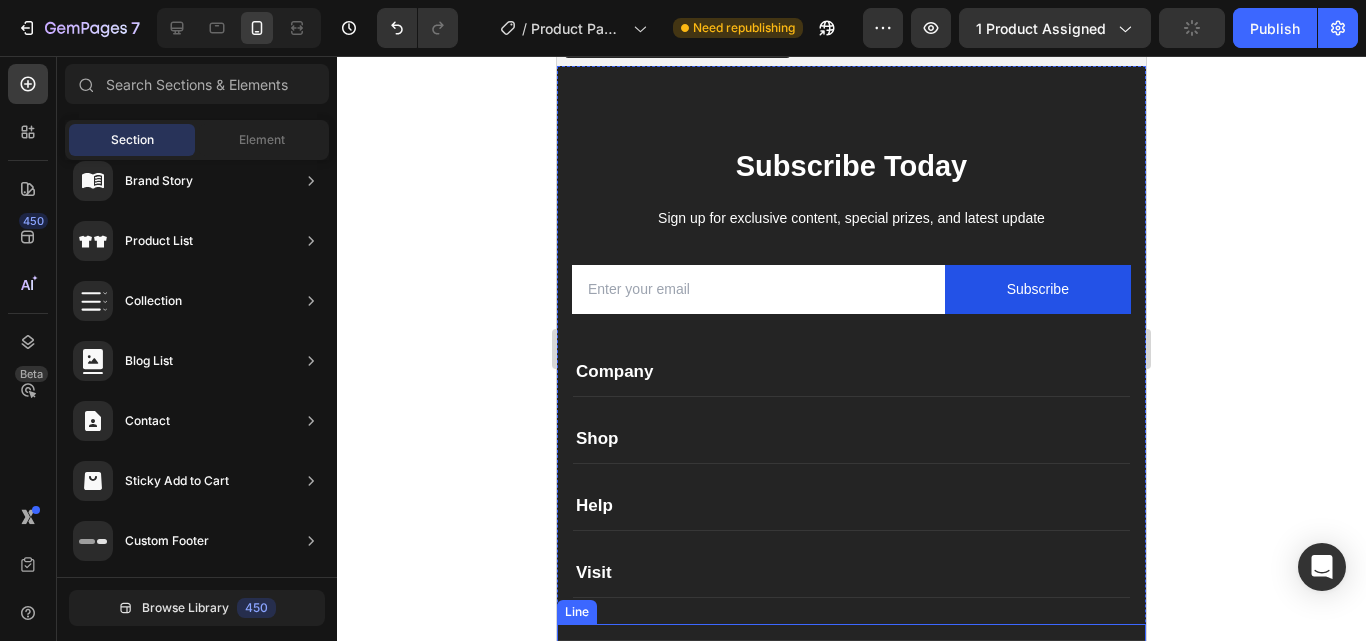 scroll, scrollTop: 302, scrollLeft: 0, axis: vertical 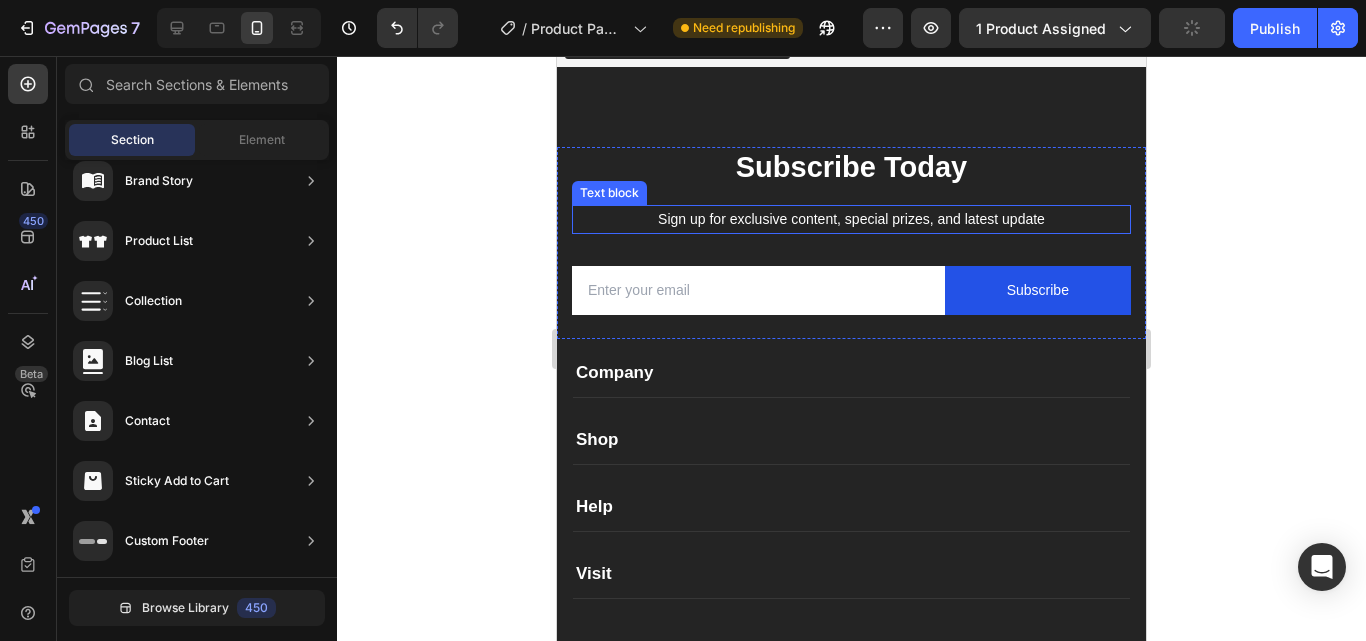 click on "Sign up for exclusive content, special prizes, and latest update" at bounding box center [851, 219] 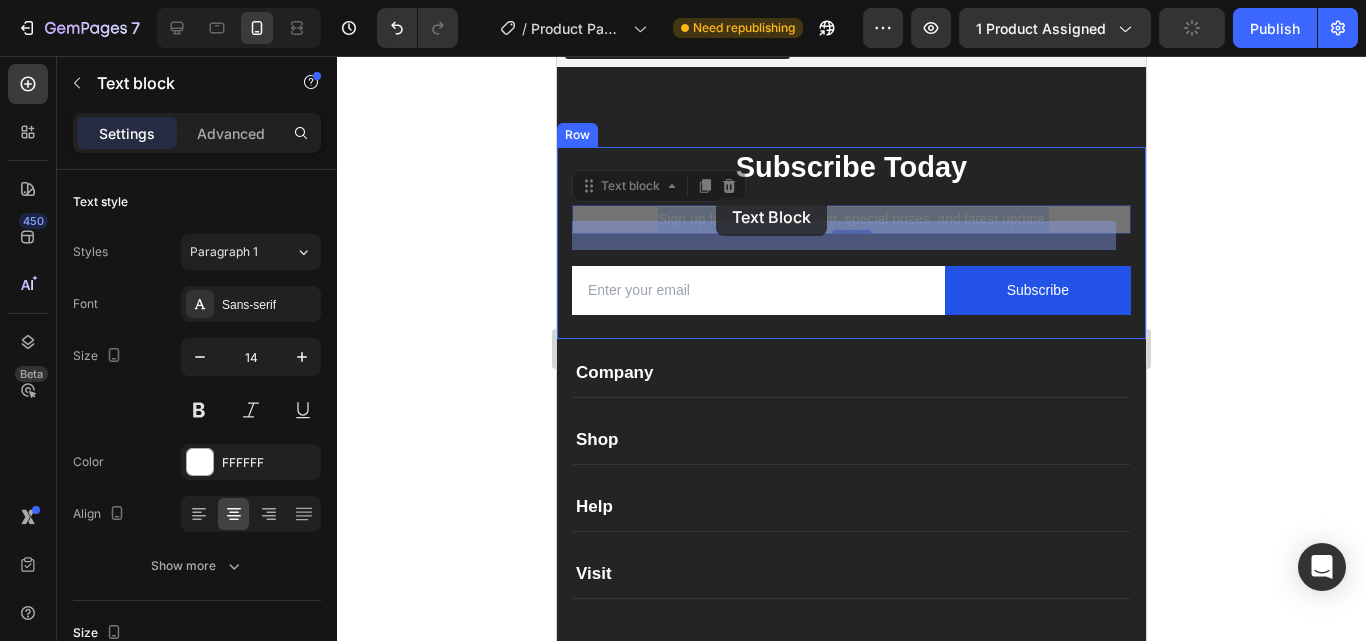 drag, startPoint x: 933, startPoint y: 221, endPoint x: 716, endPoint y: 196, distance: 218.43535 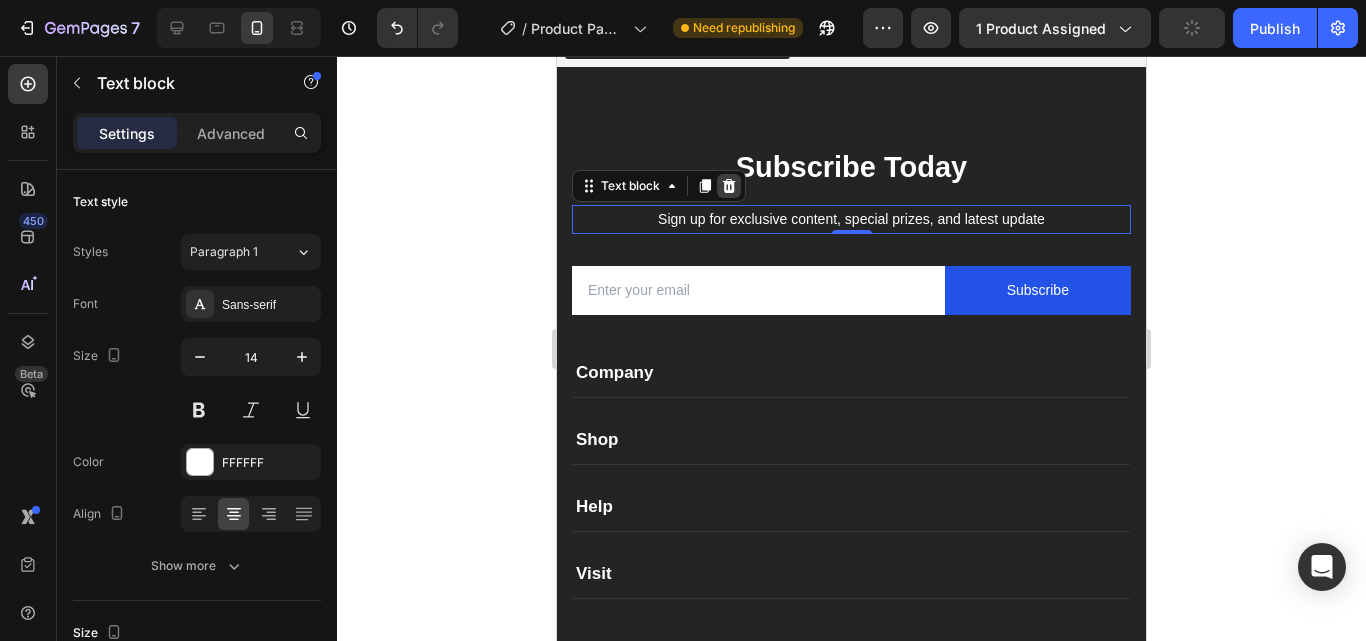 click 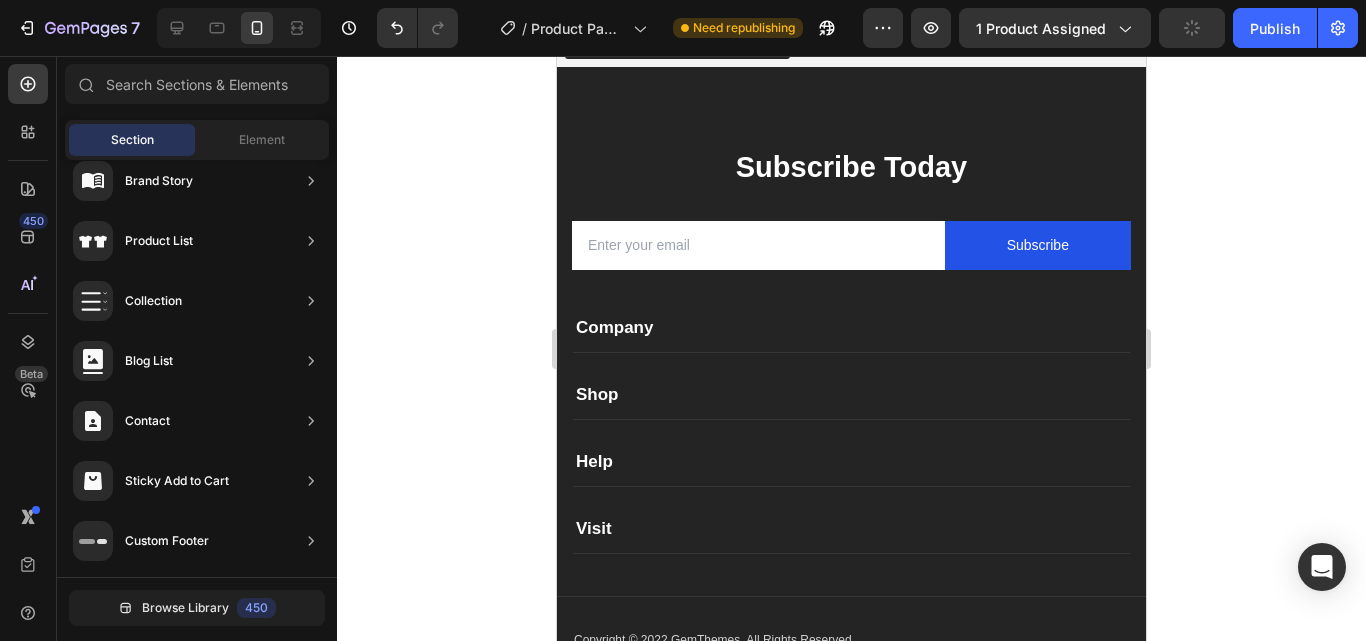 click on "Subscribe Today" at bounding box center (851, 168) 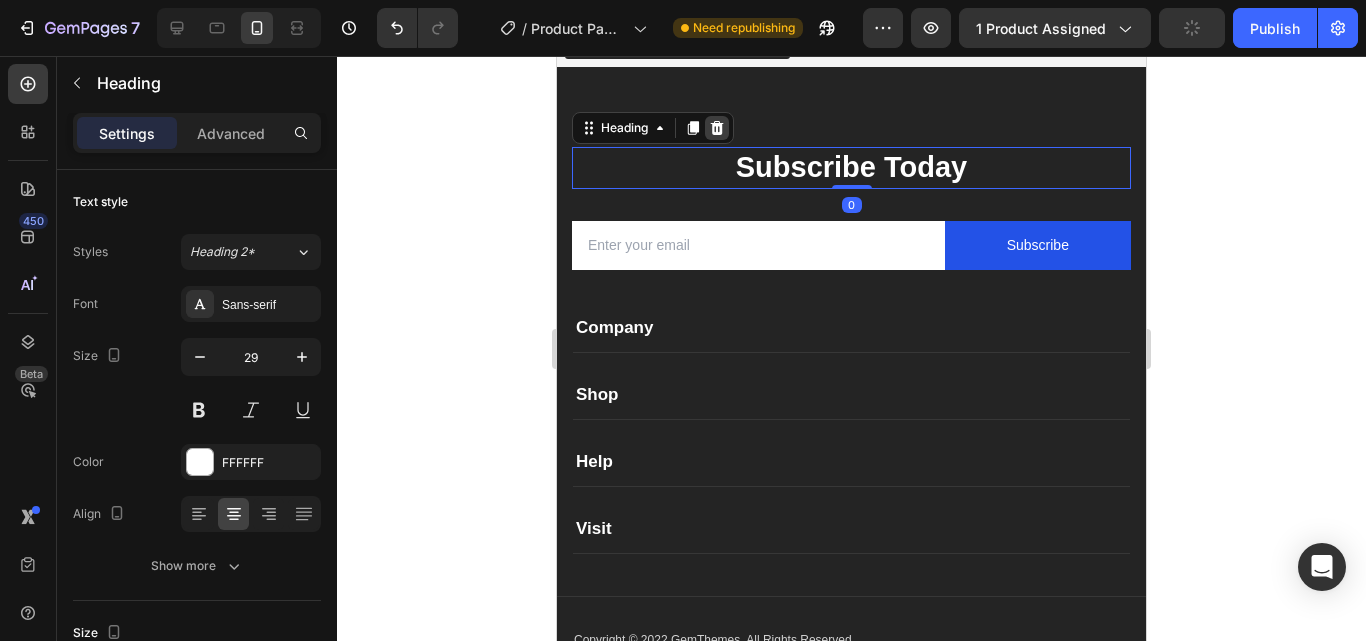 click 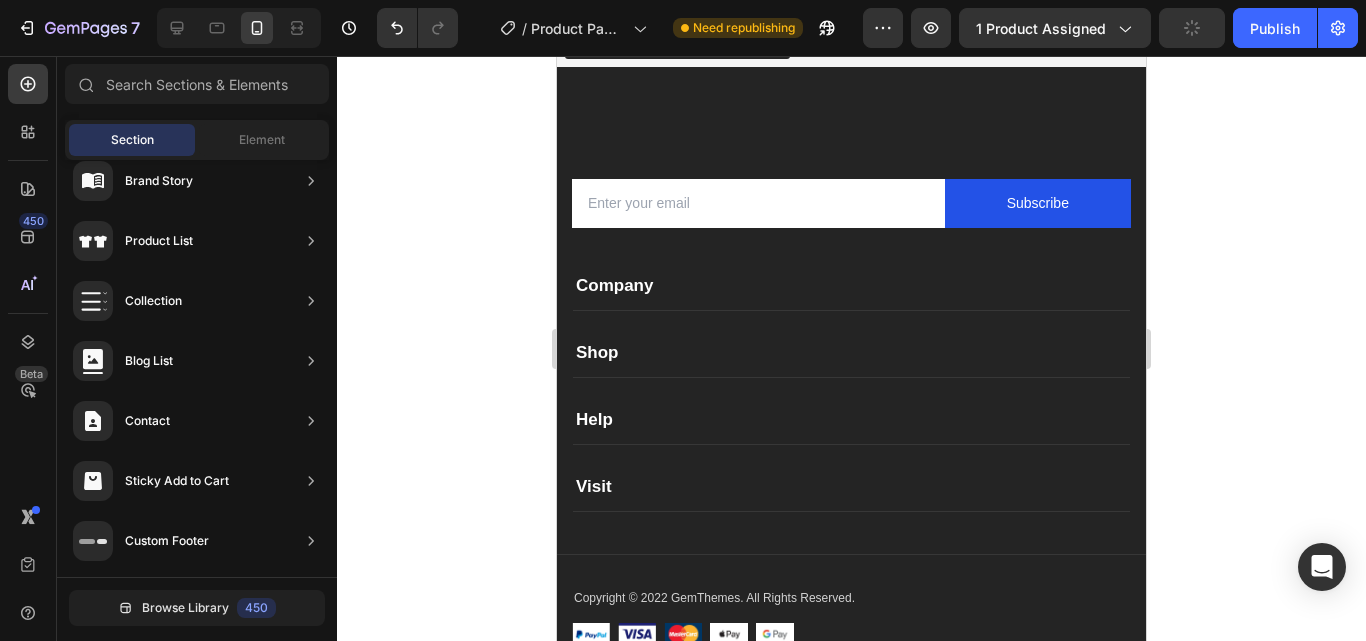 click 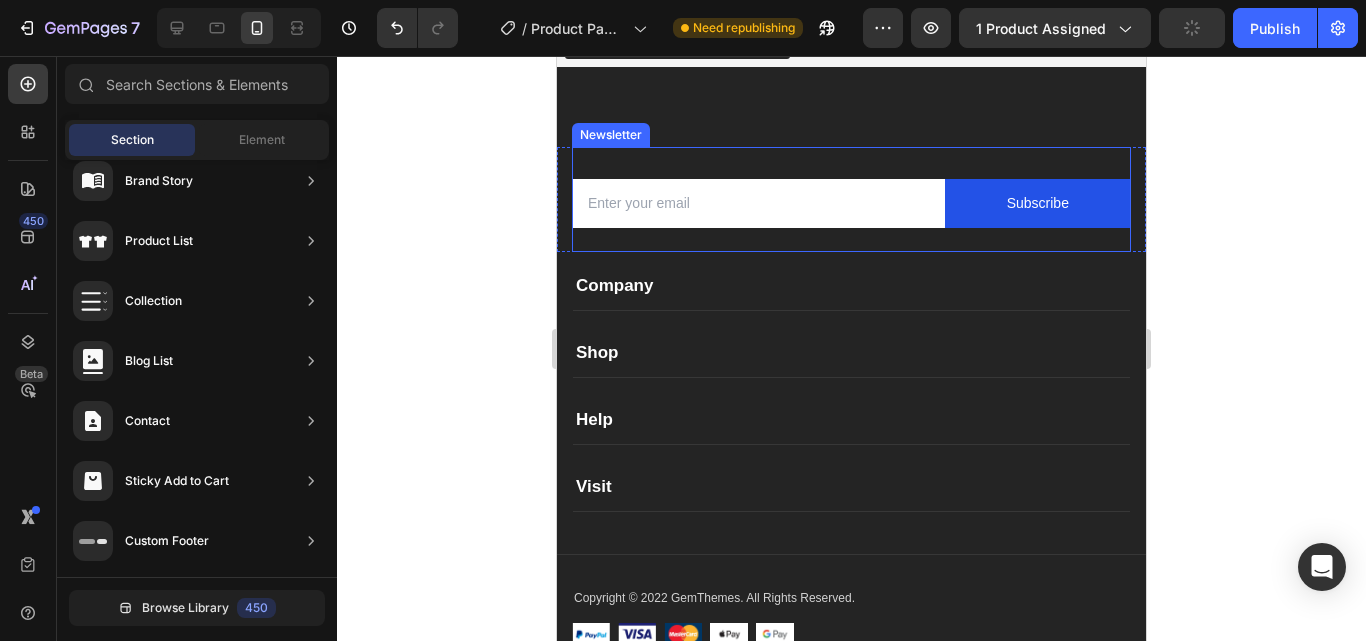 click on "Email Field Subscribe Submit Button Row Newsletter" at bounding box center (851, 199) 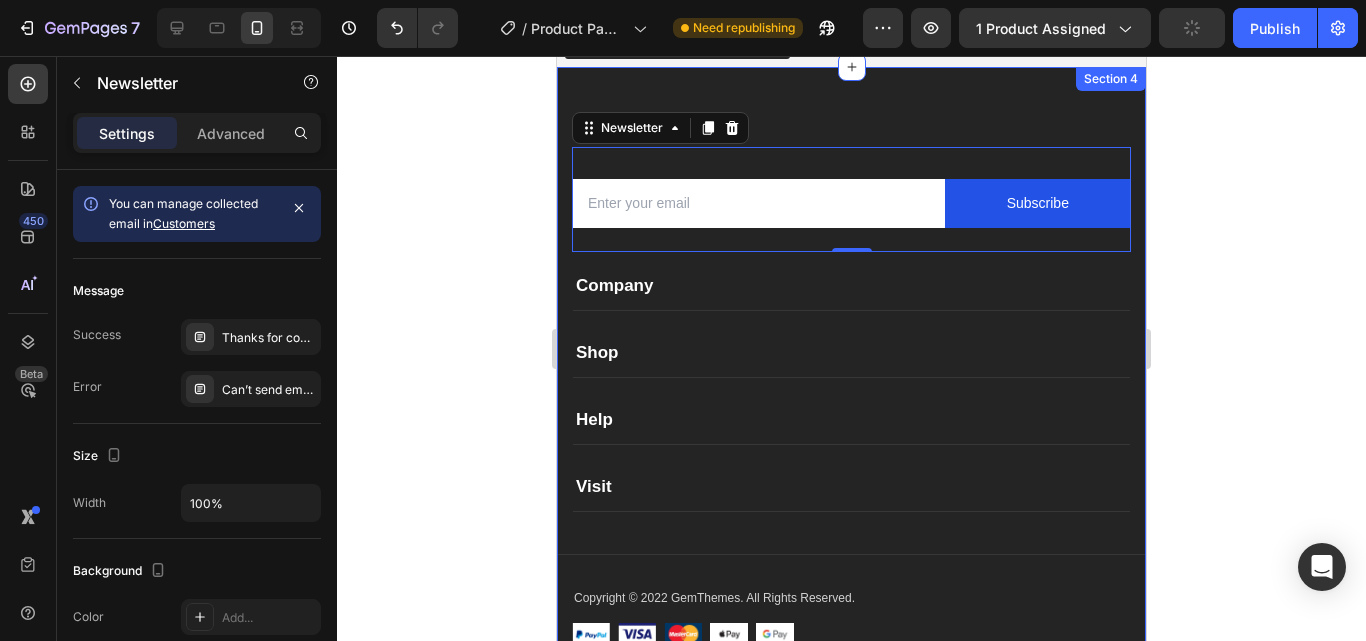 click on "Email Field Subscribe Submit Button Row Newsletter 0 Row Company Text block About Button Events Button Rentals Button Features Button Shop Text block Men Button Women Button Footweat Button Brands Button Help Text block Customer Service Button Returns & Exchanges Button FAQs Button Contact Us Button Visit Text block 261 NW 26th Street Miami. FL 33127 Text block 999-999-999 Text block [EMAIL] Text block Image Image Image Image Row Row Company Shop Help Visit Accordion Row Title Line Copyright © 2022 GemThemes. All Rights Reserved. Text block Image Image Image Image Image Row Row Section 4" at bounding box center (851, 371) 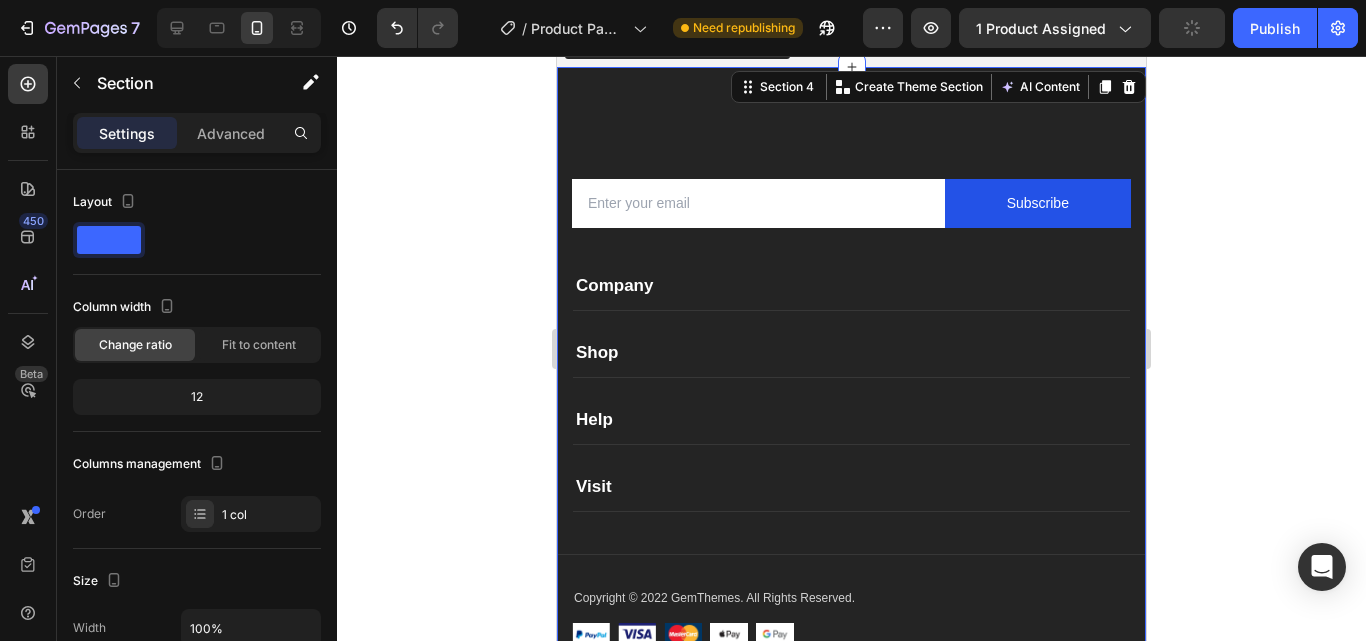 click on "Email Field Subscribe Submit Button Row Newsletter Row Company Text block About Button Events Button Rentals Button Features Button Shop Text block Men Button Women Button Footweat Button Brands Button Help Text block Customer Service Button Returns & Exchanges Button FAQs Button Contact Us Button Visit Text block 261 NW 26th Street Miami. FL 33127 Text block 999-999-999 Text block [EMAIL] Text block Image Image Image Image Row Row Company Shop Help Visit Accordion Row Title Line Copyright © 2022 GemThemes. All Rights Reserved. Text block Image Image Image Image Image Row Row Section 4 You can create reusable sections Create Theme Section AI Content Write with GemAI What would you like to describe here? Tone and Voice Persuasive Product Aurora Boreal Show more Generate" at bounding box center [851, 371] 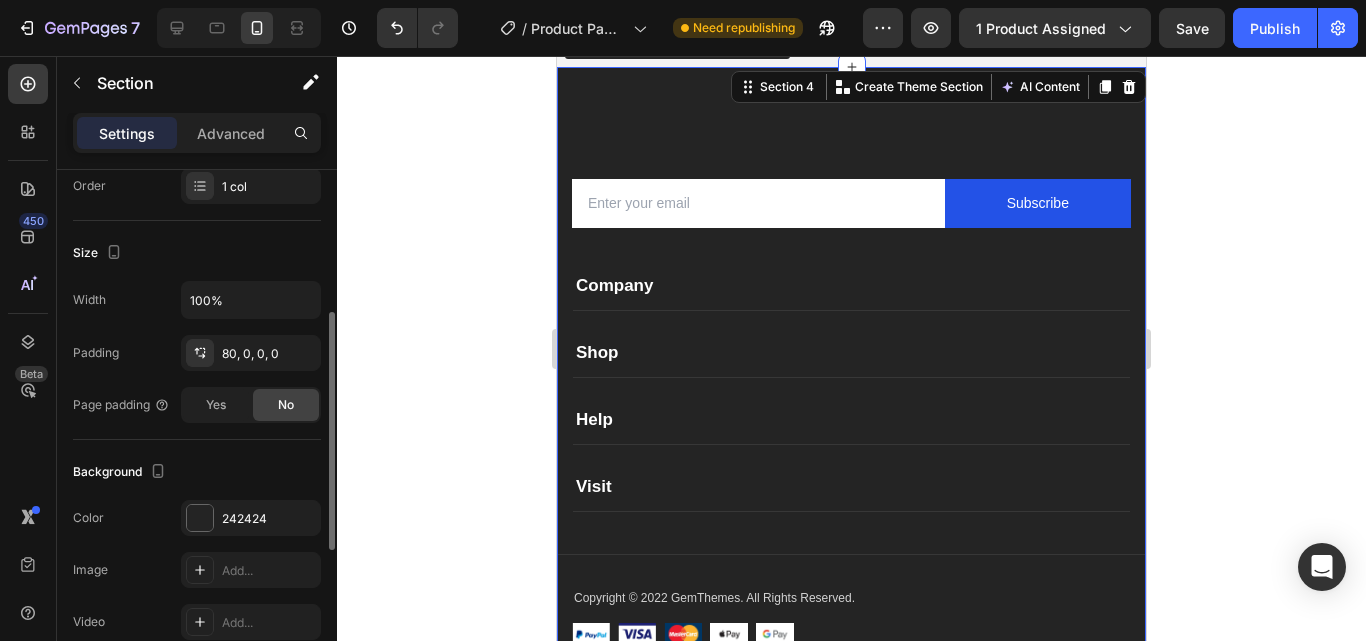 scroll, scrollTop: 317, scrollLeft: 0, axis: vertical 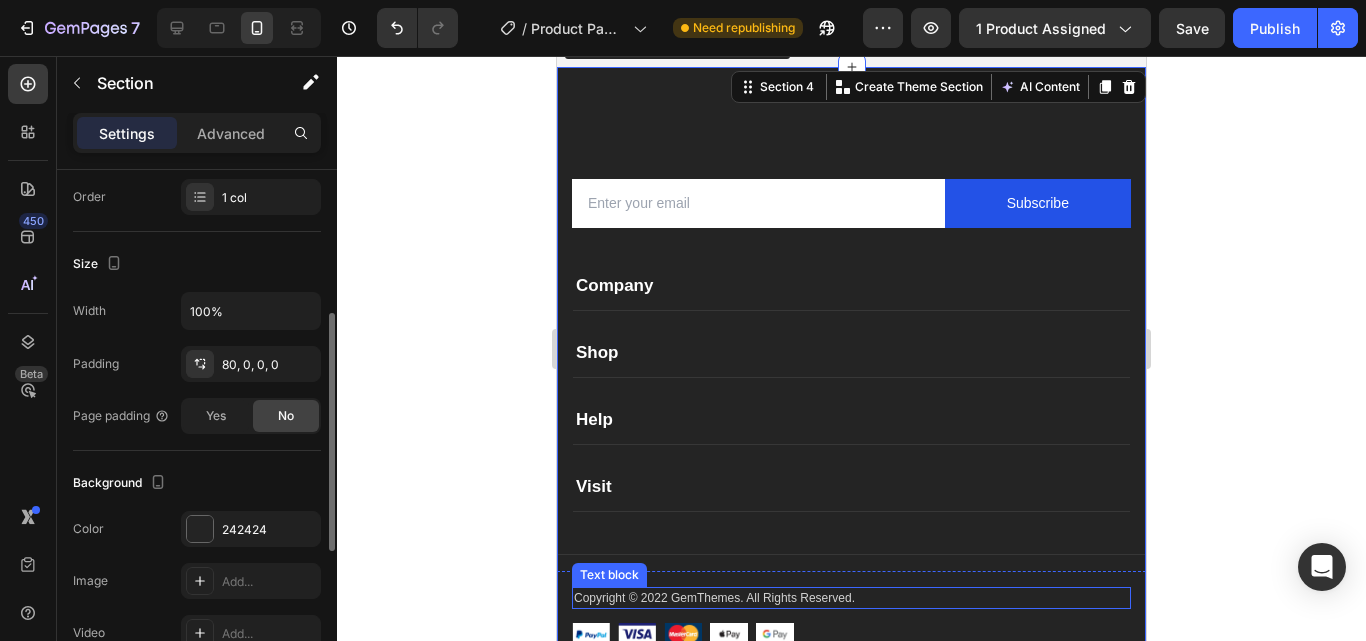 click on "Copyright © 2022 GemThemes. All Rights Reserved." at bounding box center (851, 598) 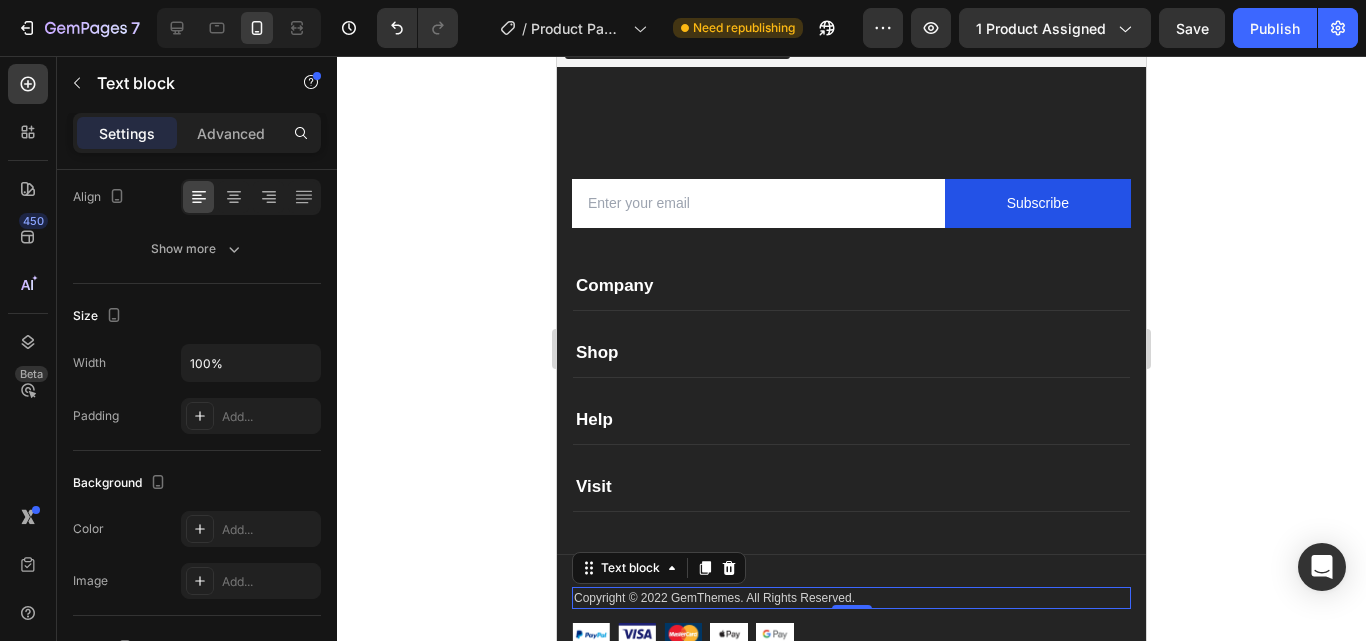scroll, scrollTop: 0, scrollLeft: 0, axis: both 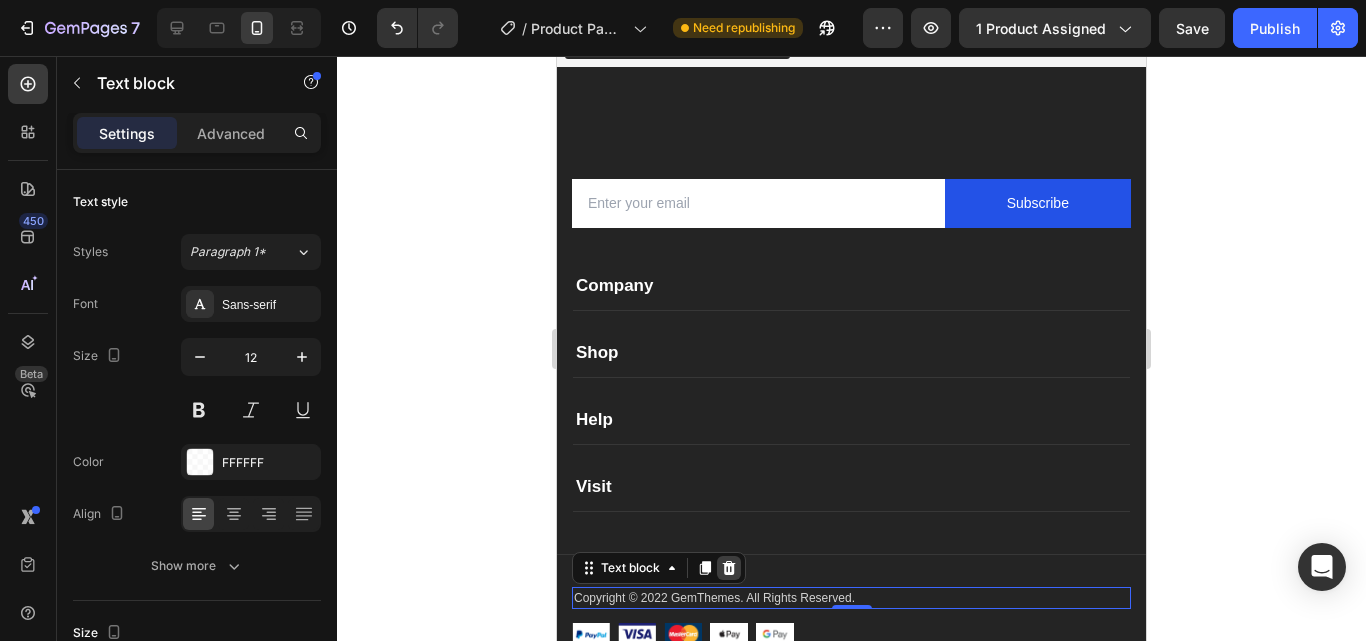 click 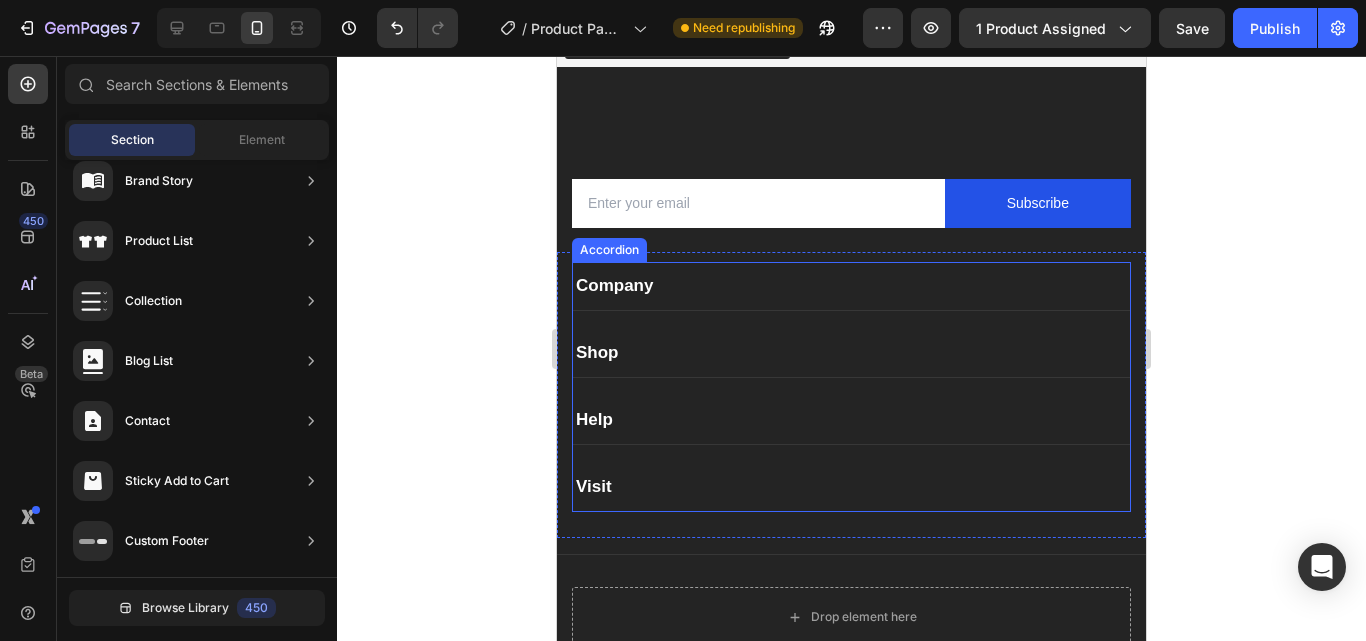 click on "Shop" at bounding box center [597, 353] 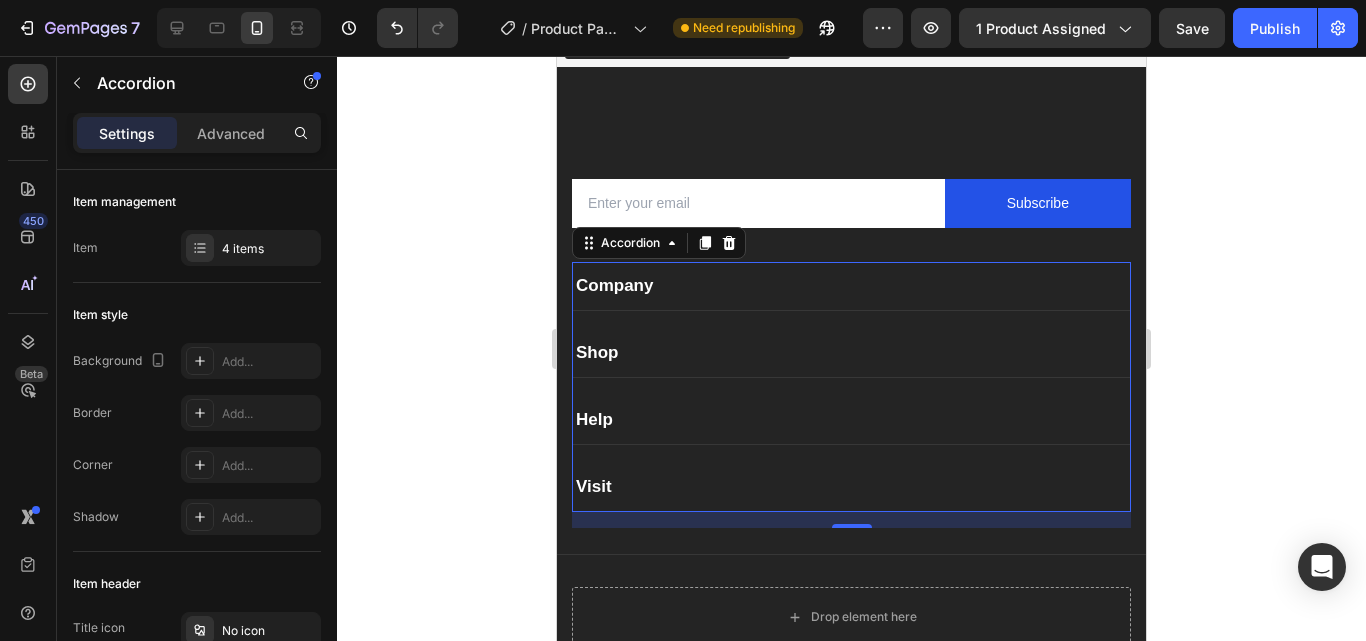 click on "Company" at bounding box center (614, 286) 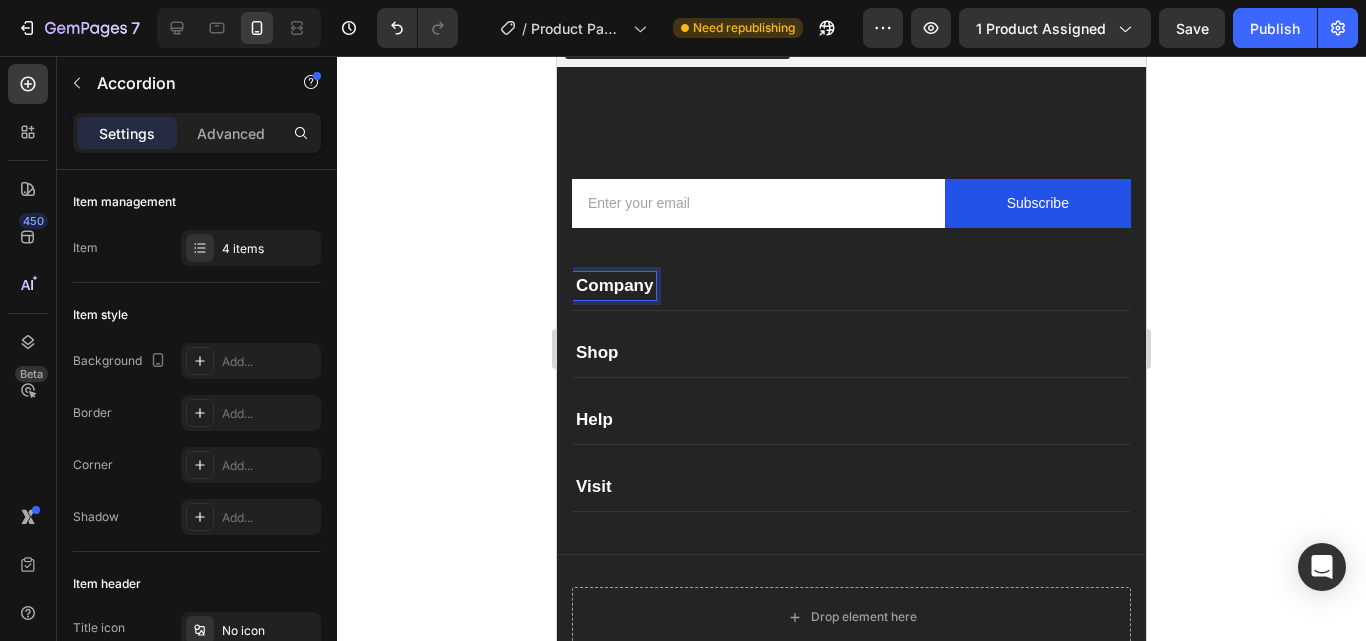click on "Company" at bounding box center [614, 286] 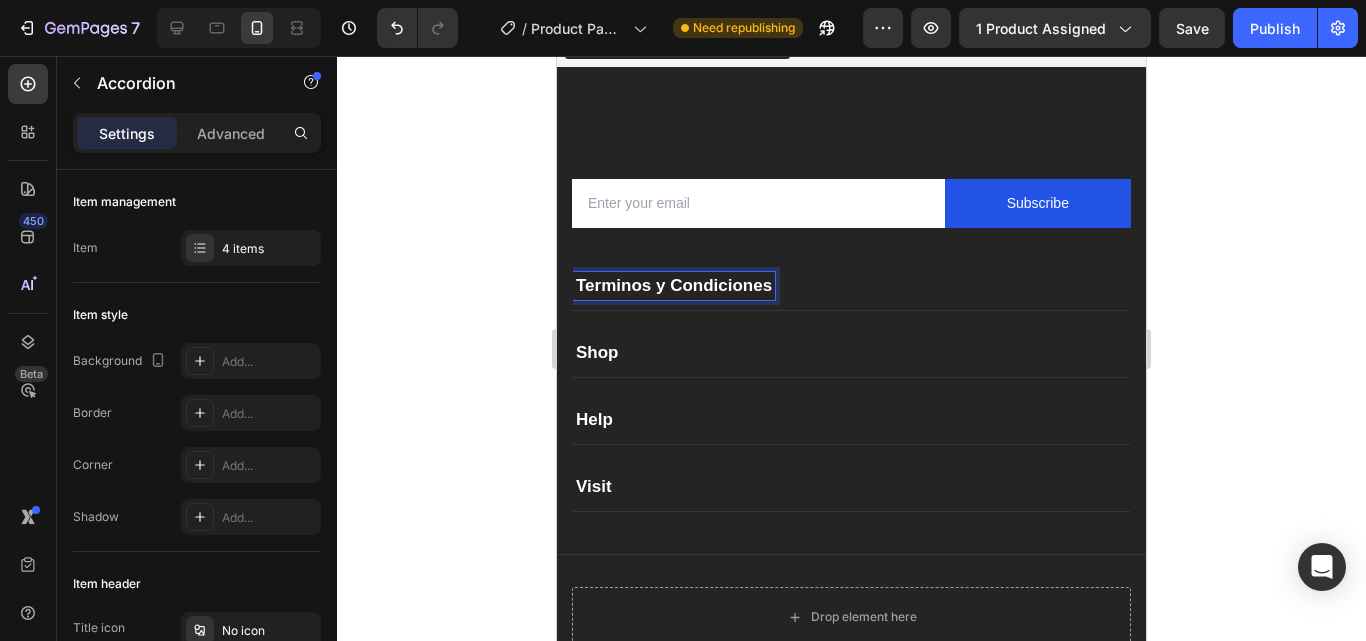 click on "Shop" at bounding box center [597, 353] 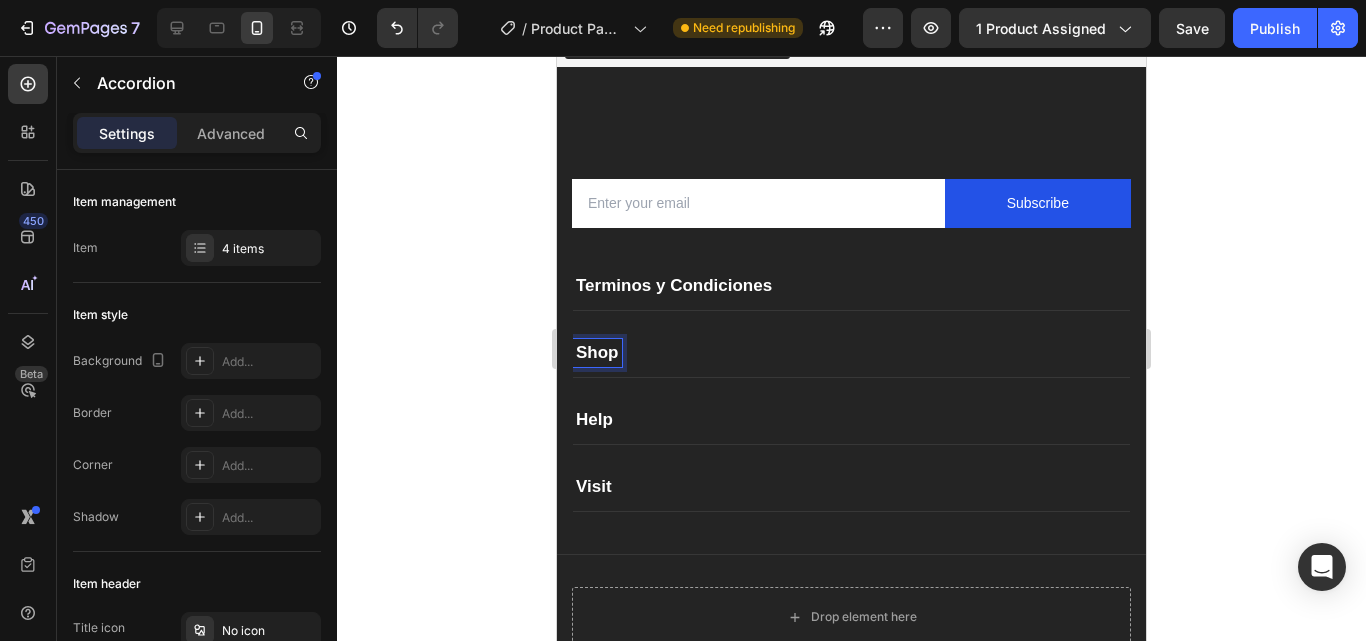 click on "Shop" at bounding box center [597, 353] 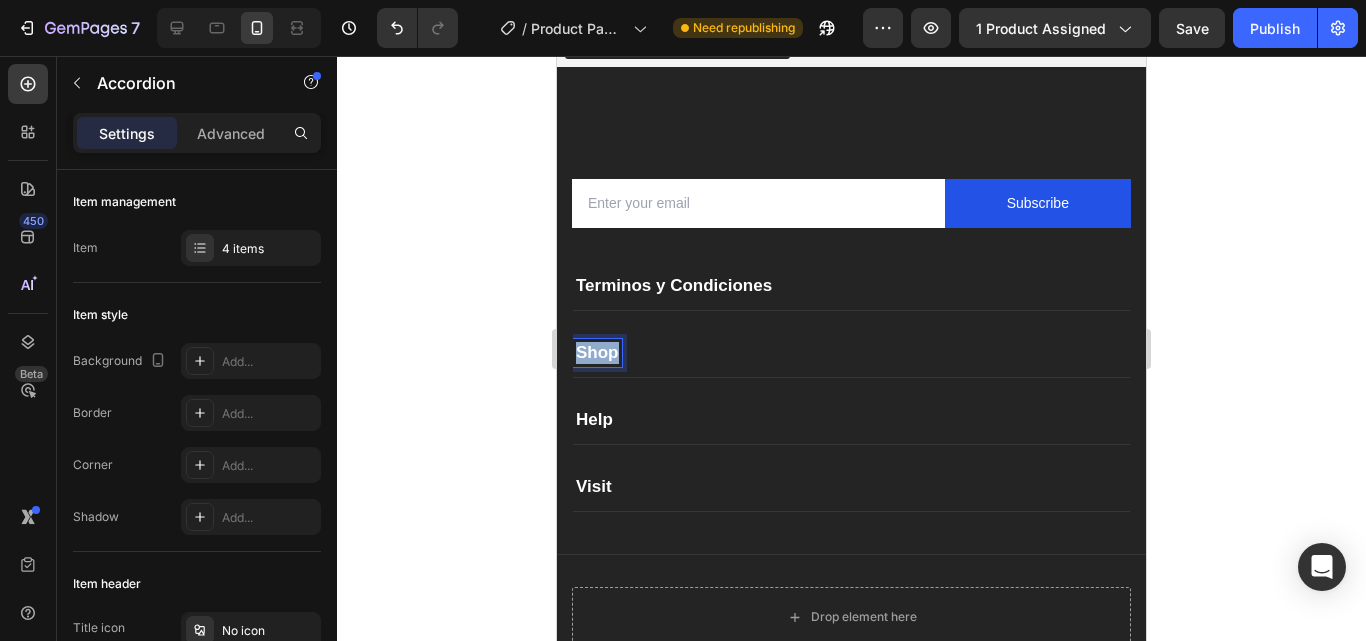 click on "Shop" at bounding box center [597, 353] 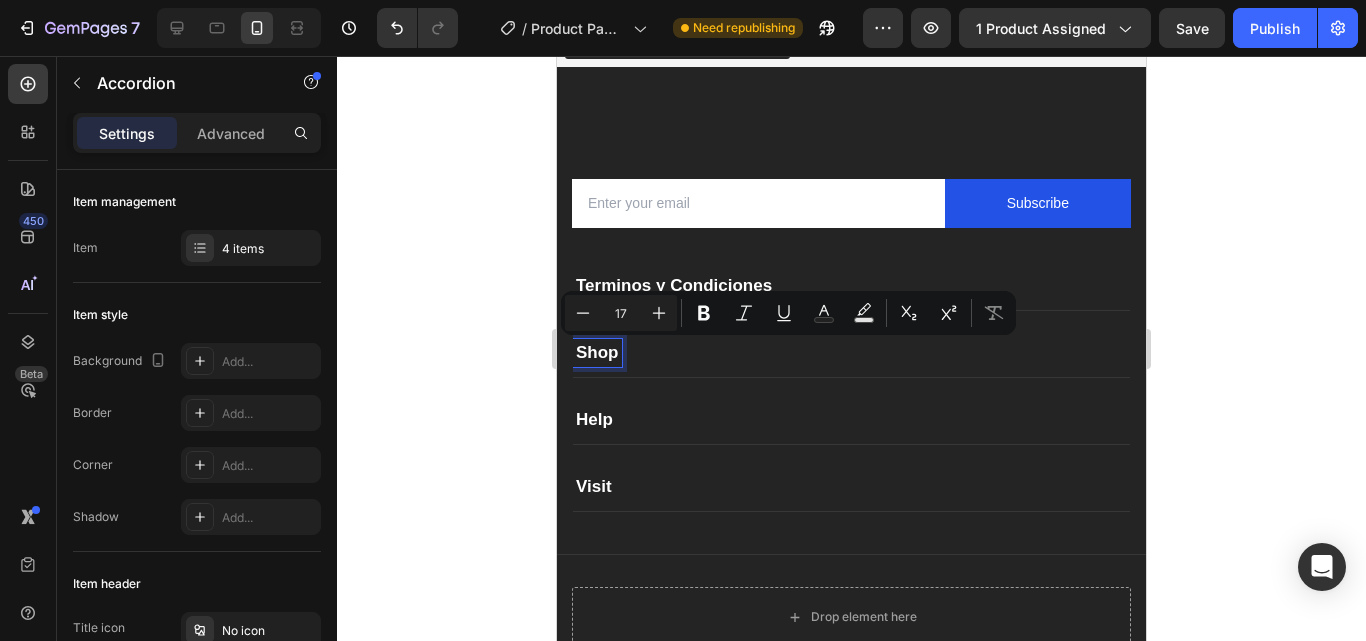 click on "Terminos y Condiciones" at bounding box center (674, 286) 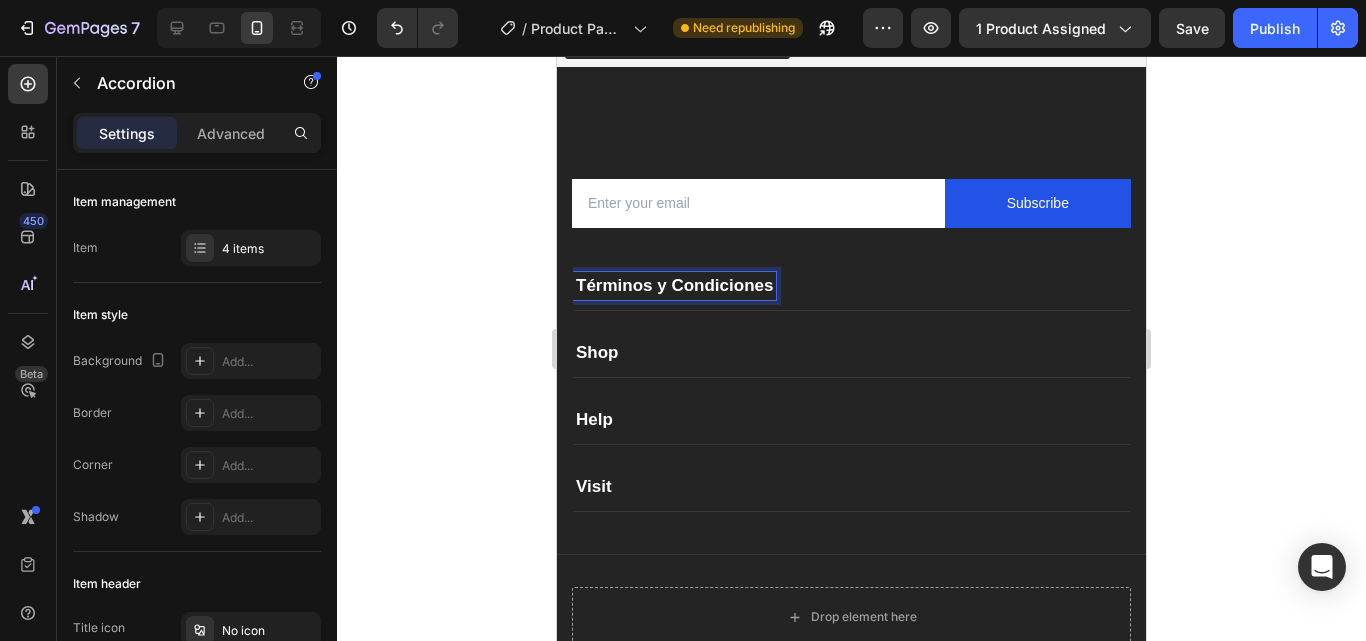 click on "Shop" at bounding box center [597, 353] 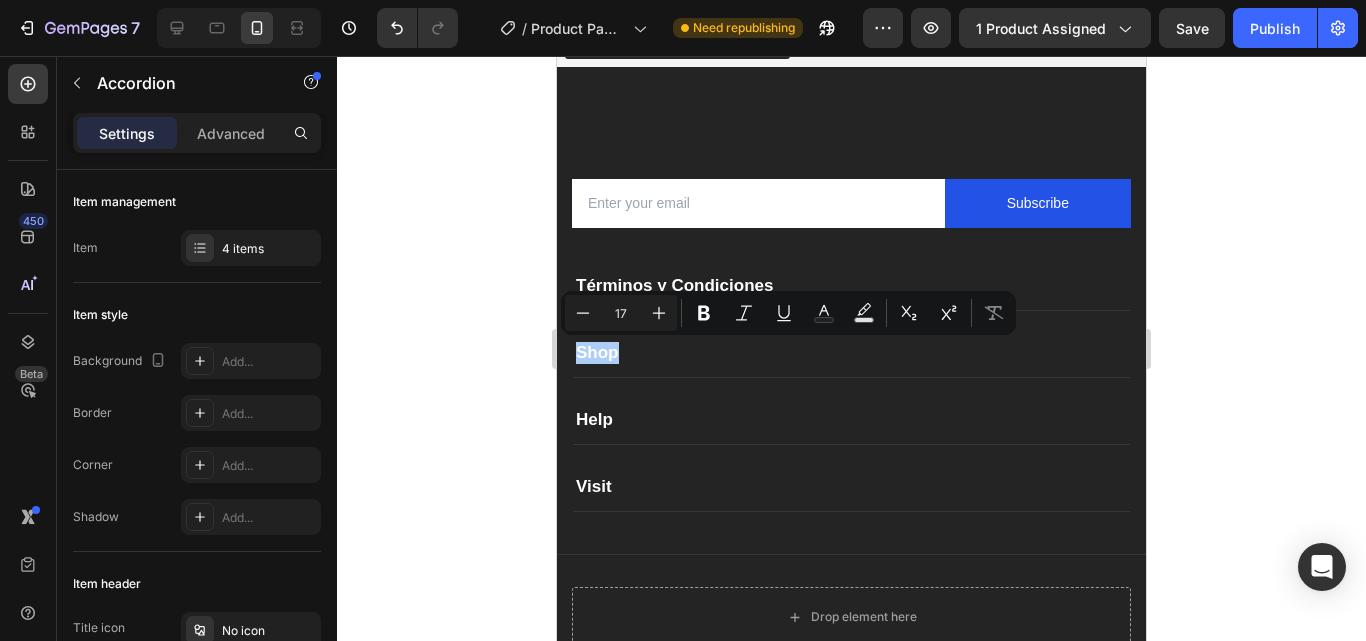 click 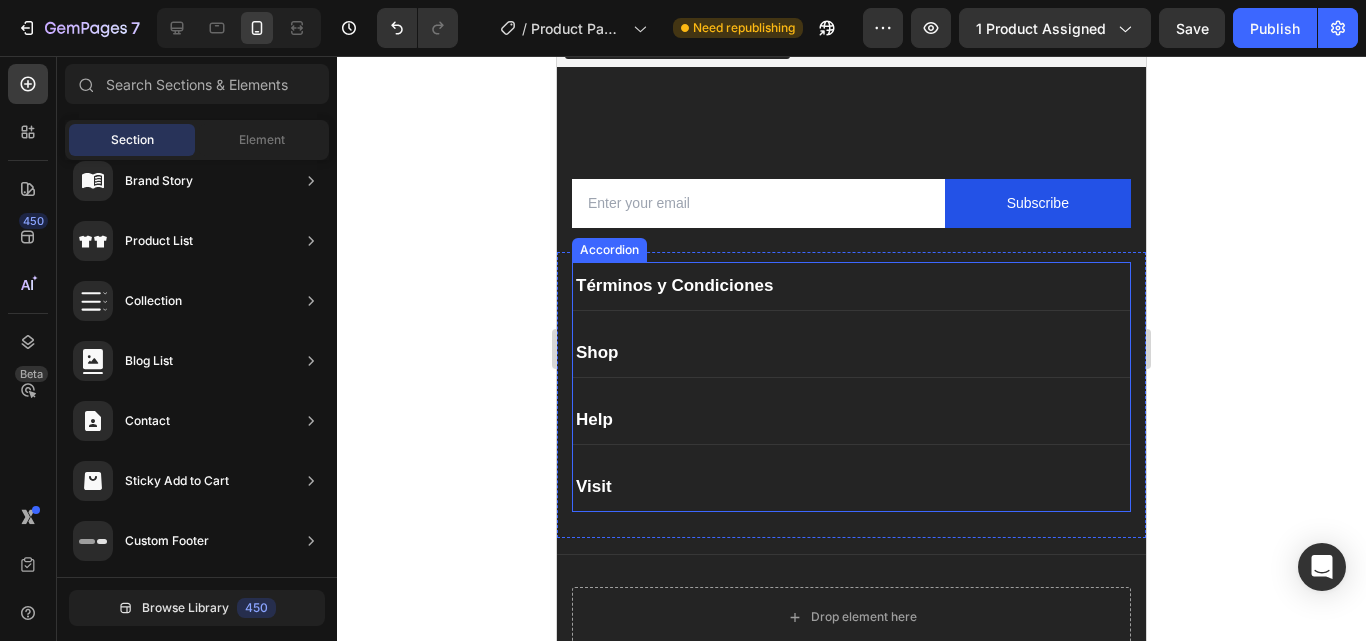 click on "Términos y Condiciones" at bounding box center [674, 286] 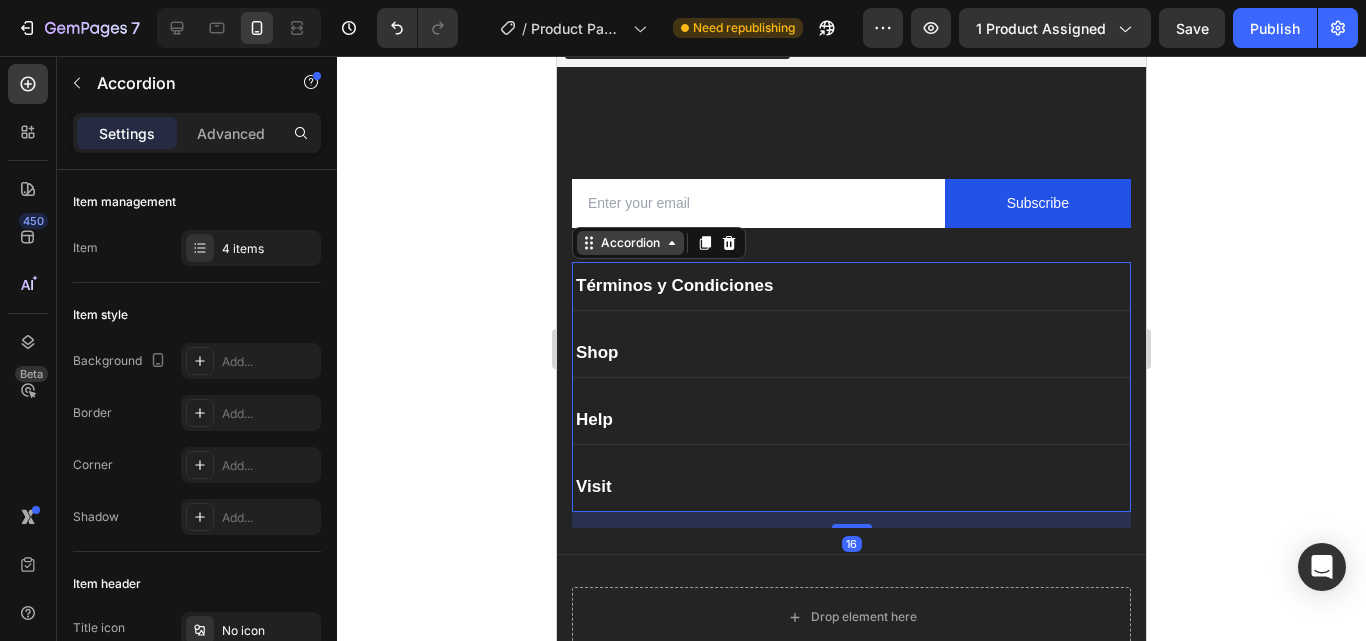 click 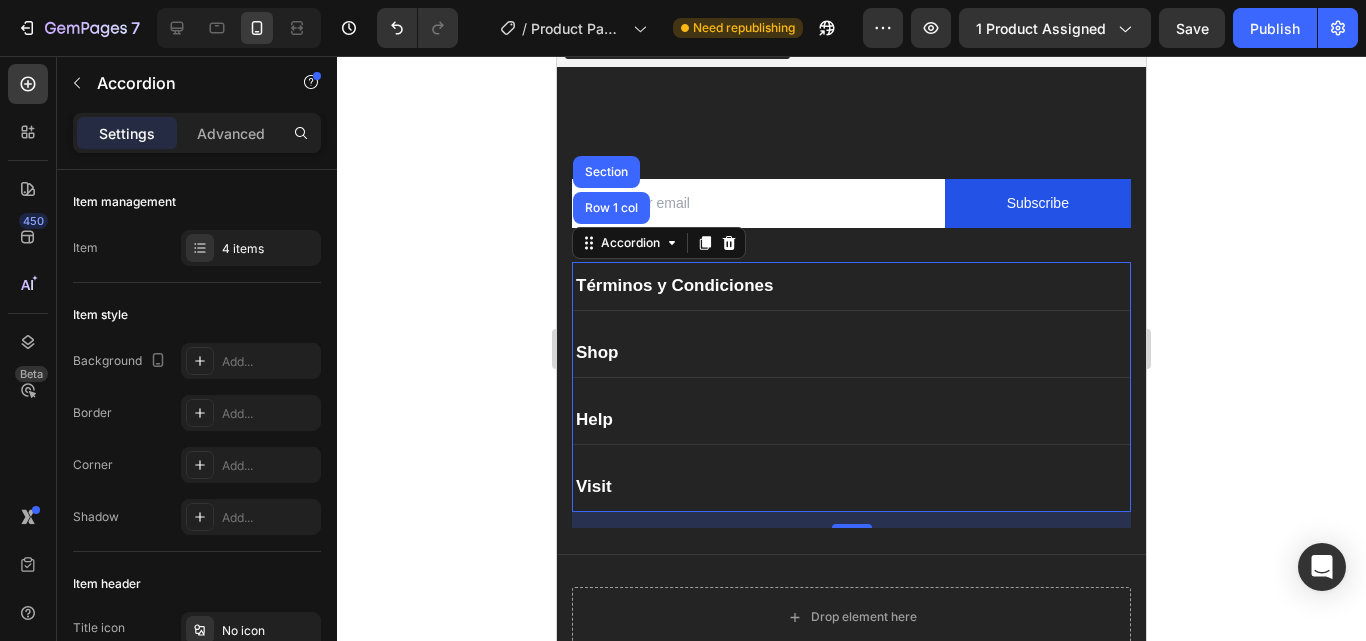 click 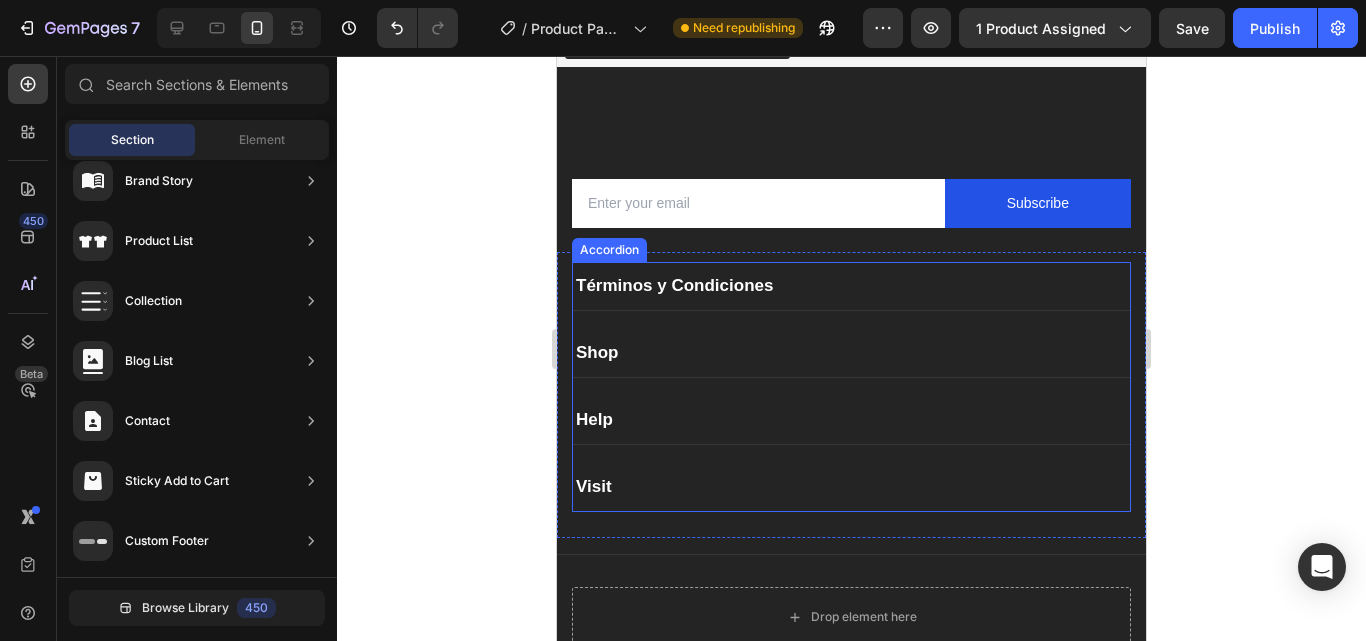 click on "Términos y Condiciones" at bounding box center (674, 286) 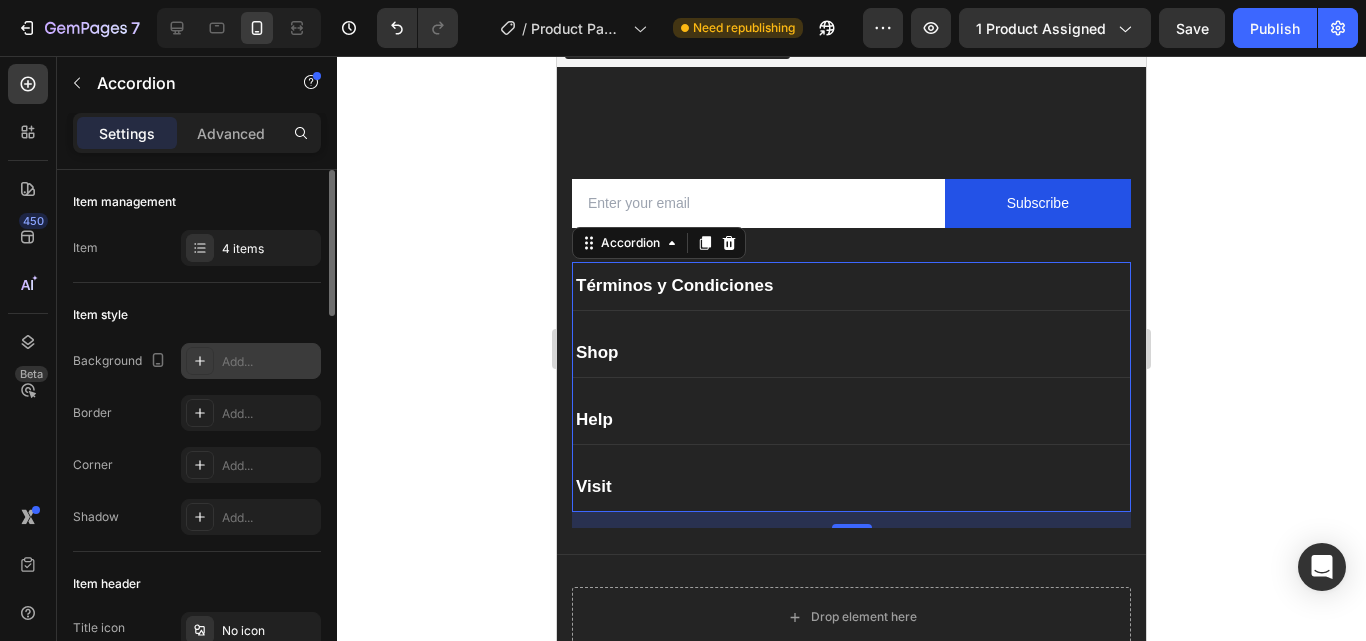 click on "Add..." at bounding box center (269, 362) 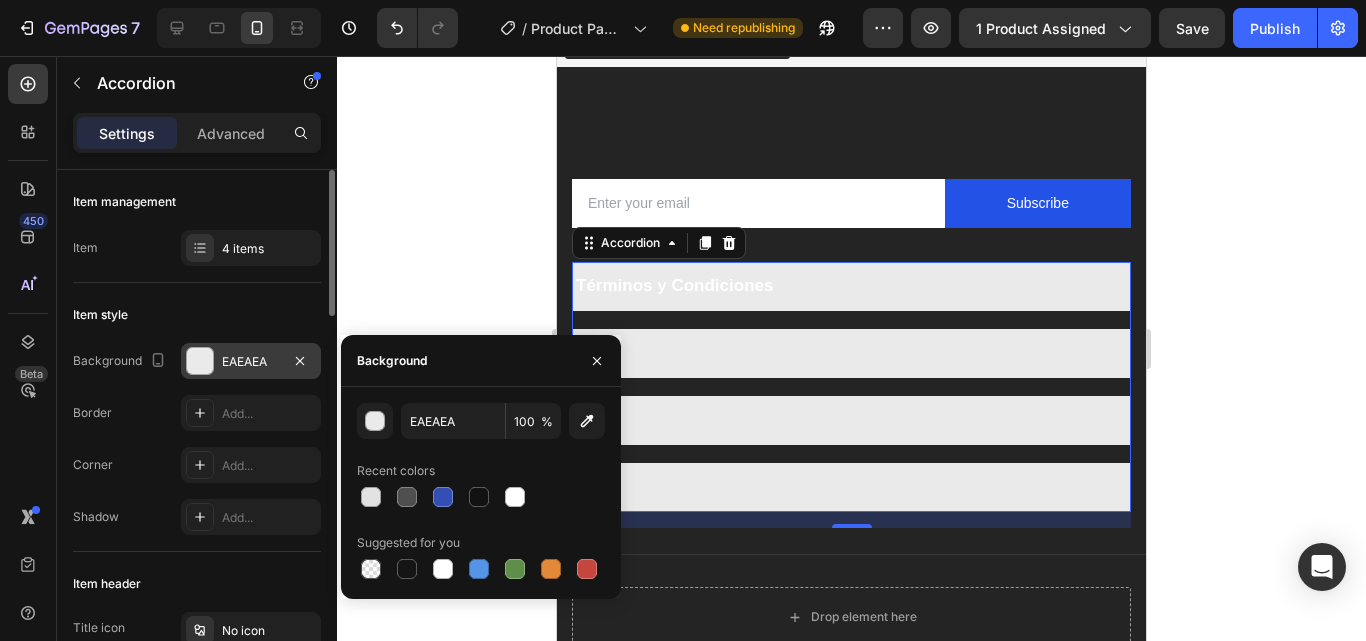 click 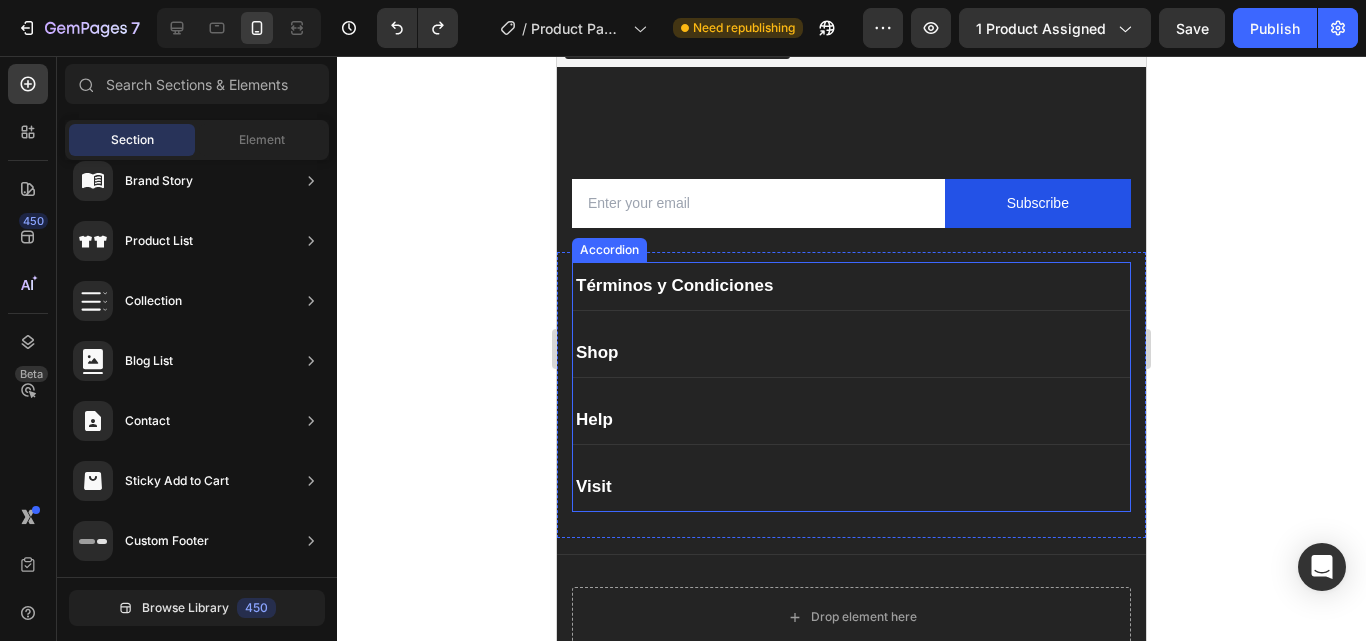 click on "Términos y Condiciones" at bounding box center (851, 286) 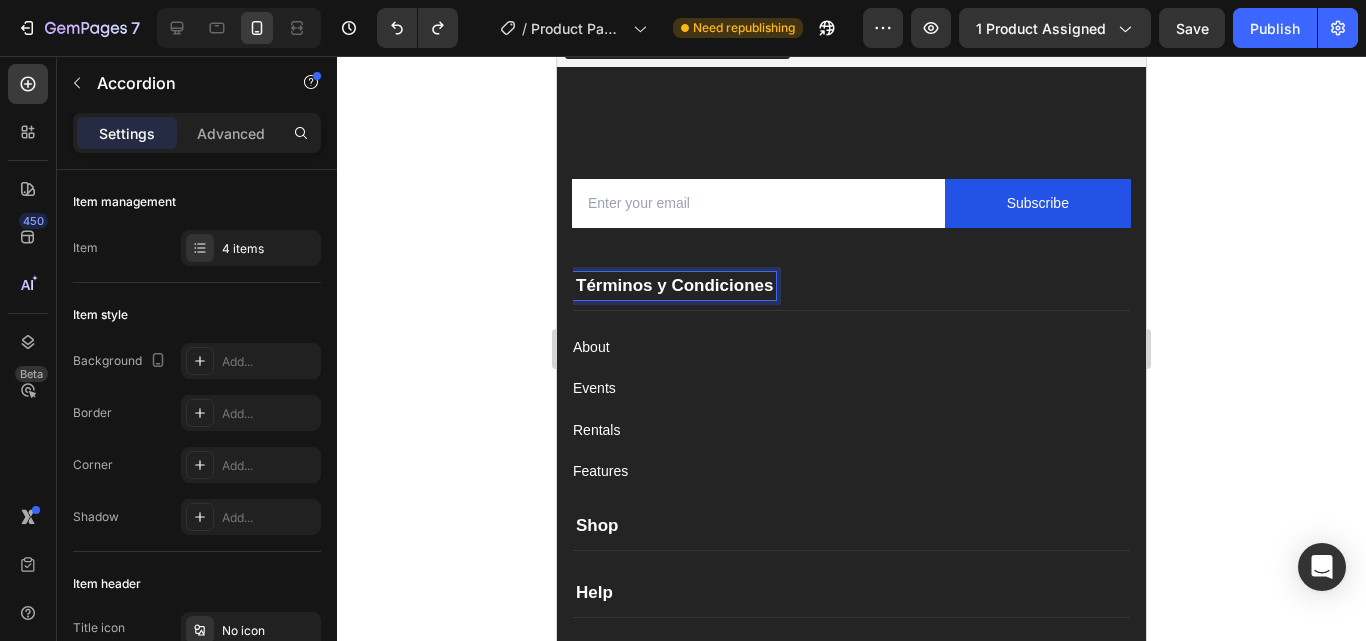 click on "Términos y Condiciones" at bounding box center [674, 286] 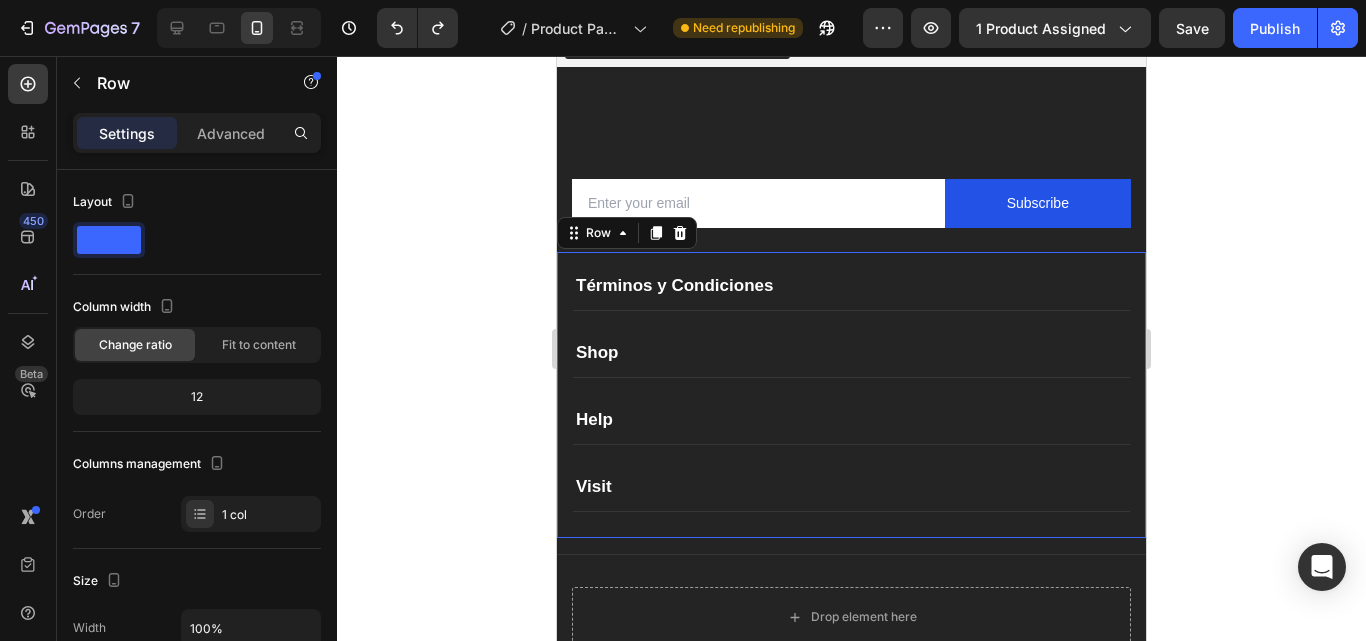 click on "Términos y Condiciones Shop Help Visit Accordion Row   0" at bounding box center [851, 395] 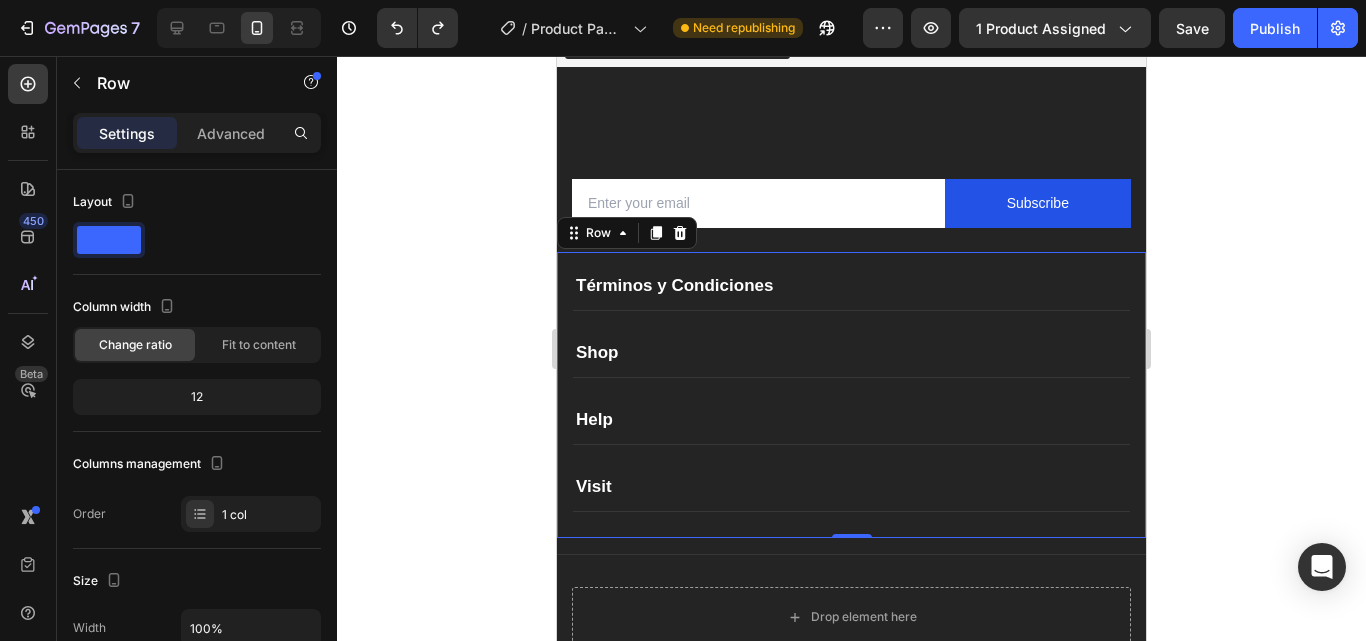 click on "Términos y Condiciones Shop Help Visit Accordion Row   0" at bounding box center [851, 395] 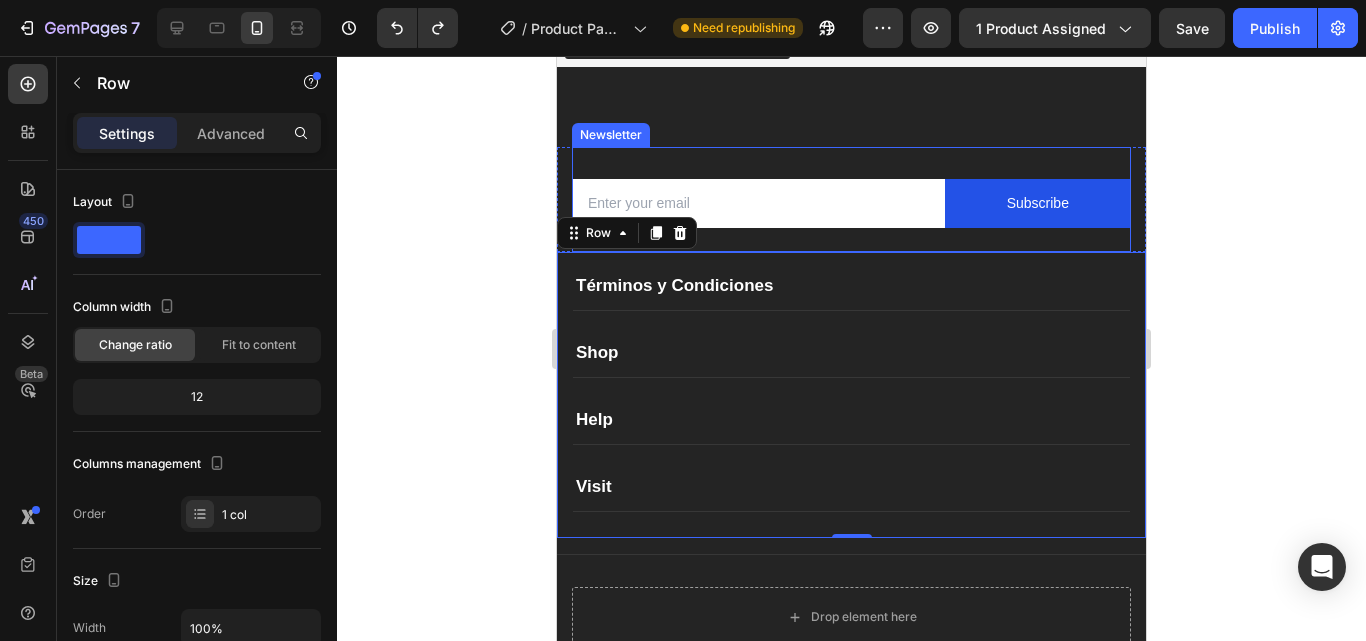 click on "Email Field Subscribe Submit Button Row Newsletter" at bounding box center [851, 199] 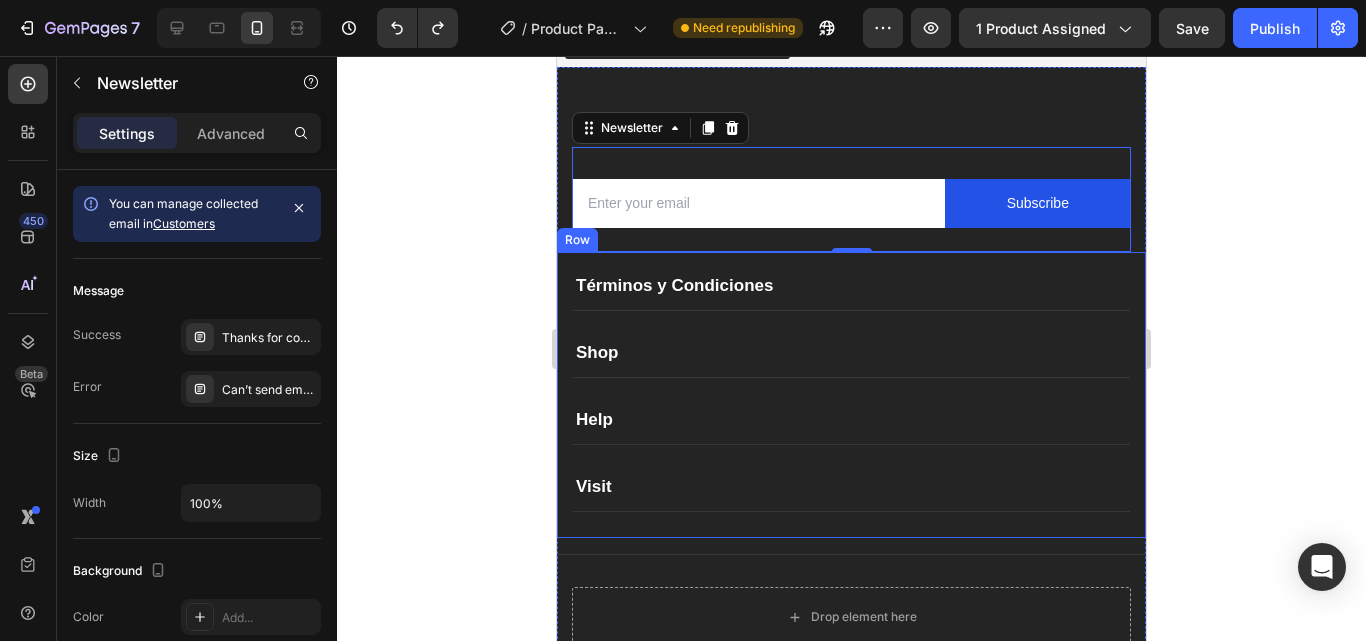 click on "Términos y Condiciones" at bounding box center (851, 286) 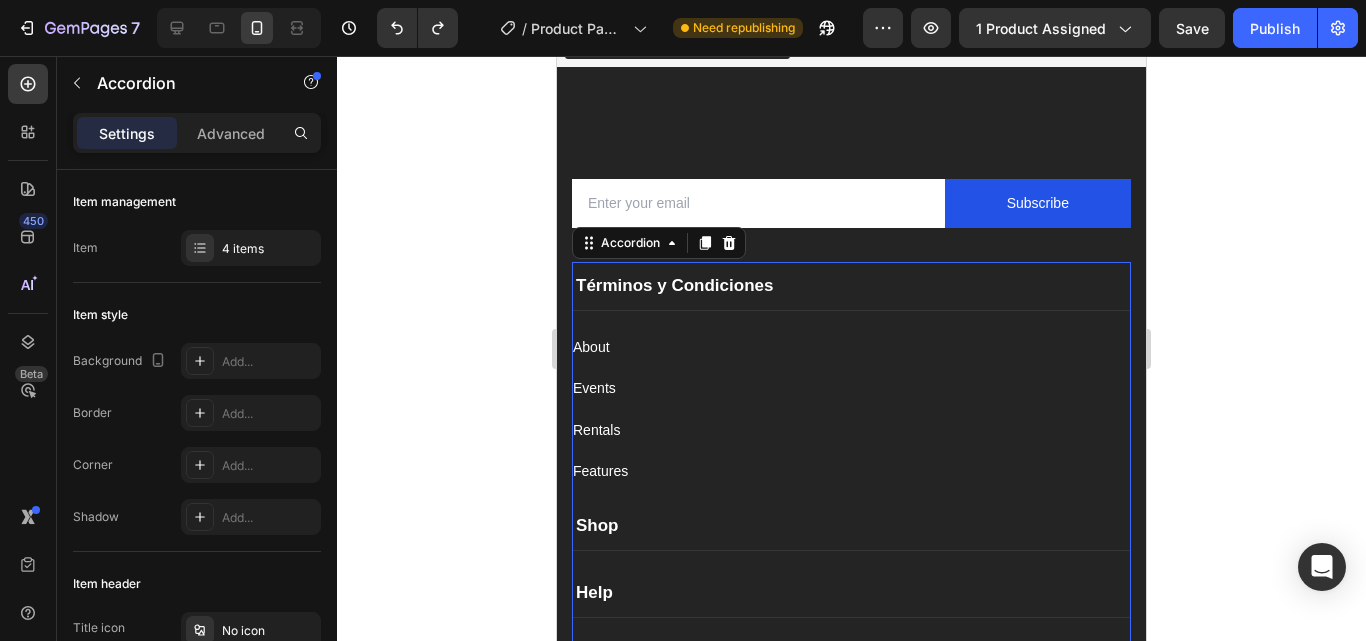 click on "Términos y Condiciones" at bounding box center (851, 286) 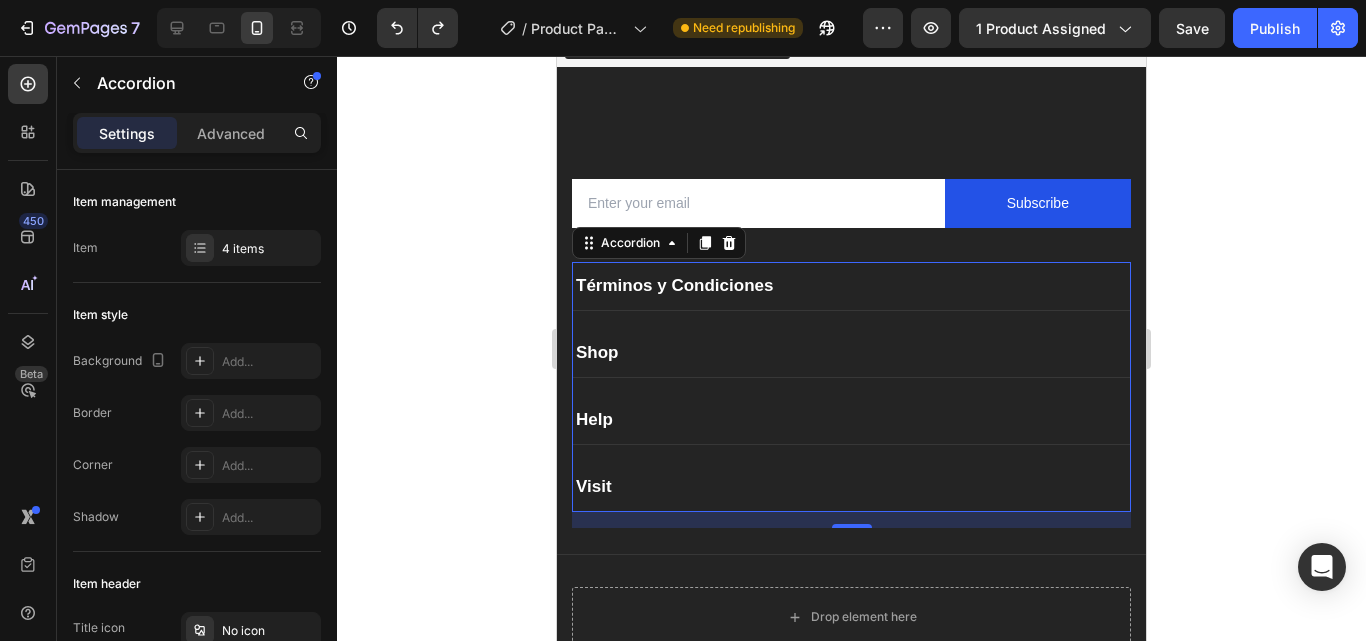 click on "Términos y Condiciones" at bounding box center (851, 286) 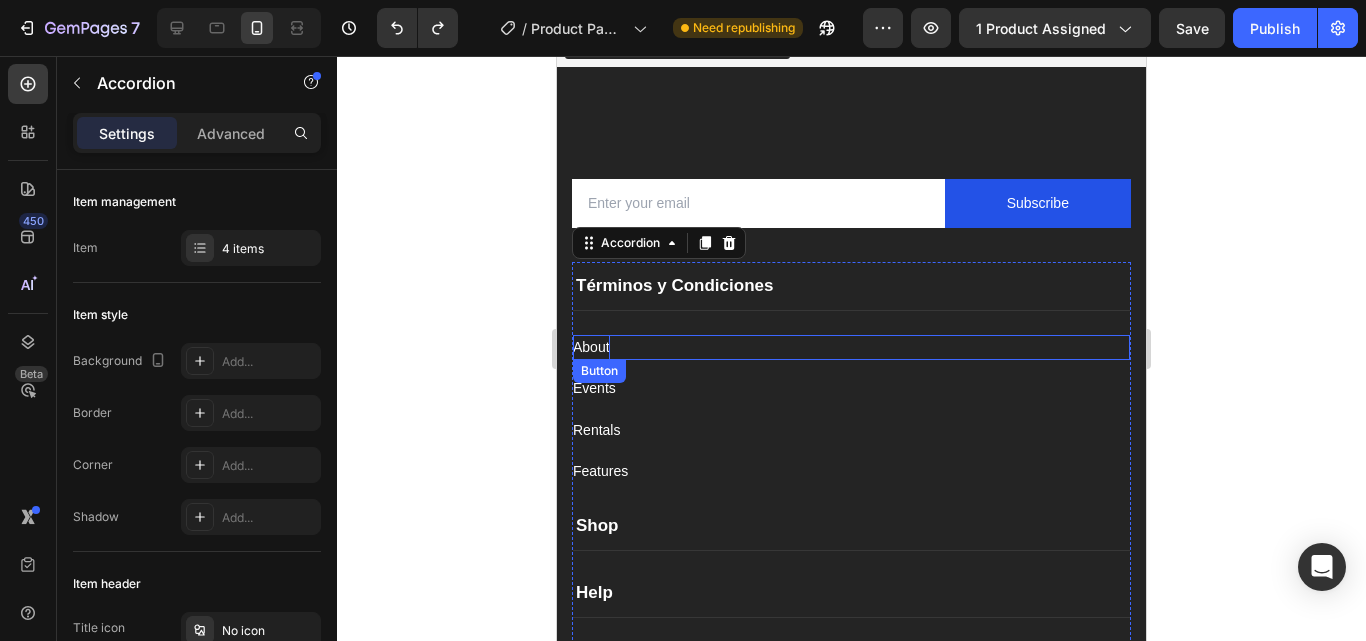 click on "About" at bounding box center (591, 347) 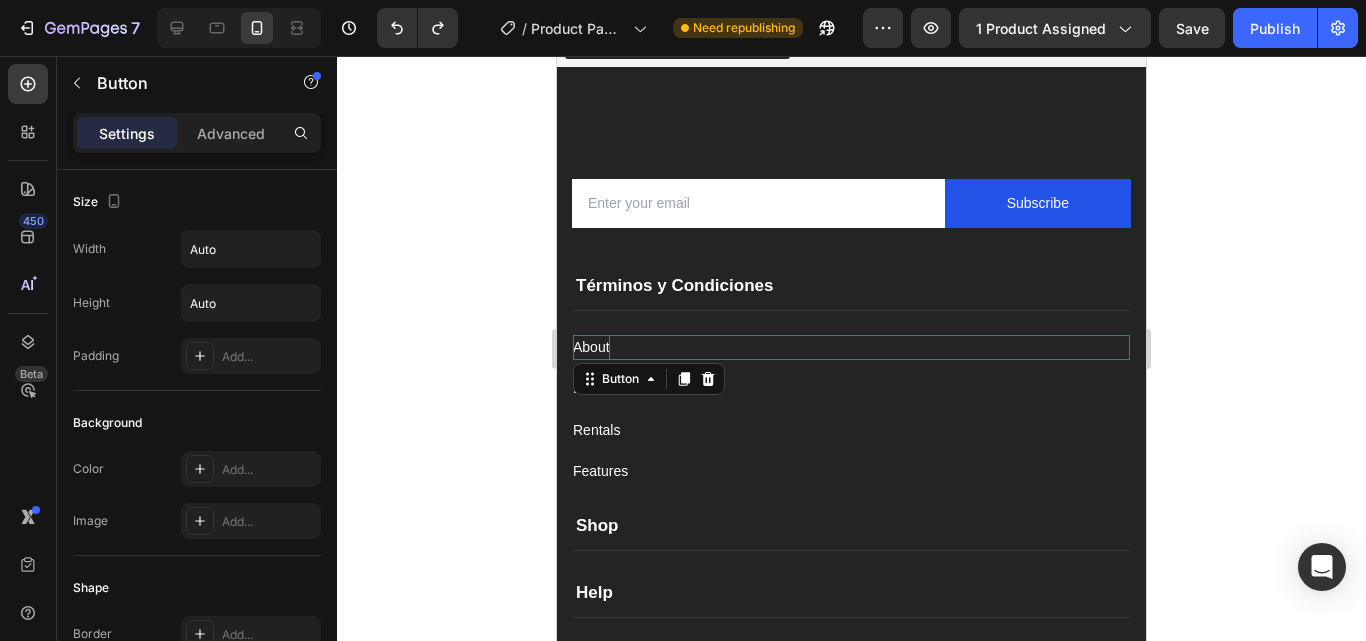 click on "About" at bounding box center [591, 347] 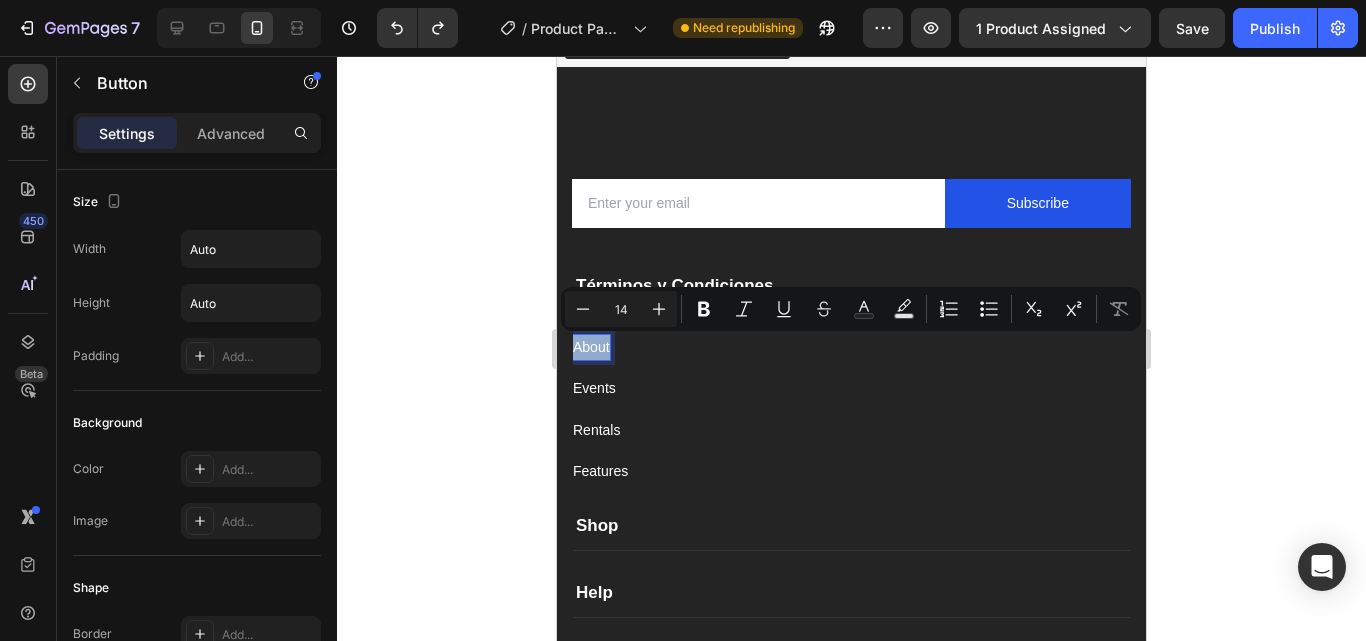 click on "About Button   0" at bounding box center (851, 347) 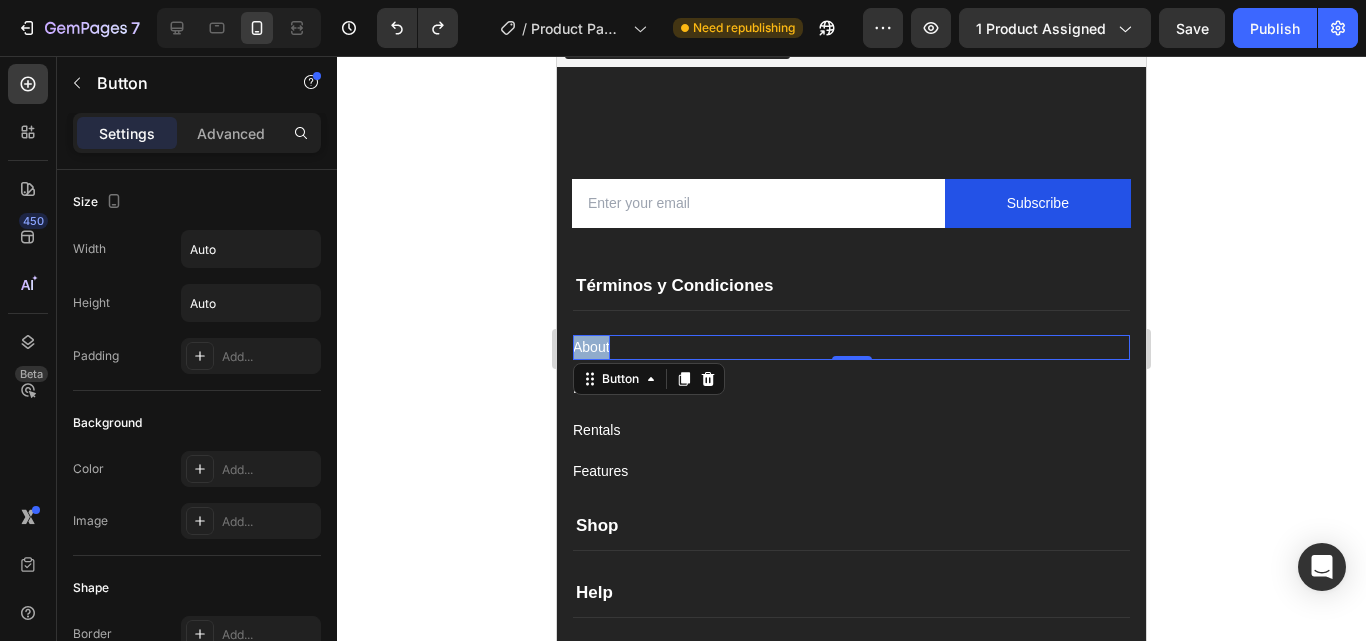 drag, startPoint x: 618, startPoint y: 347, endPoint x: 587, endPoint y: 347, distance: 31 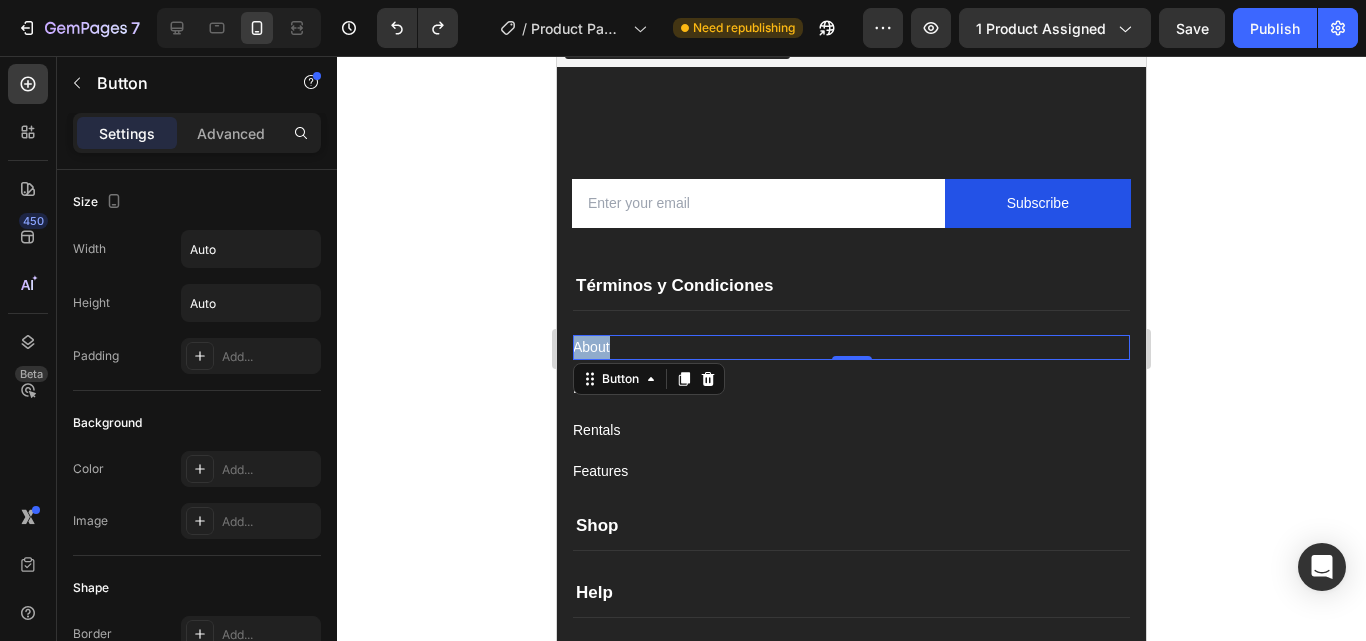 click on "About Button   0" at bounding box center (851, 347) 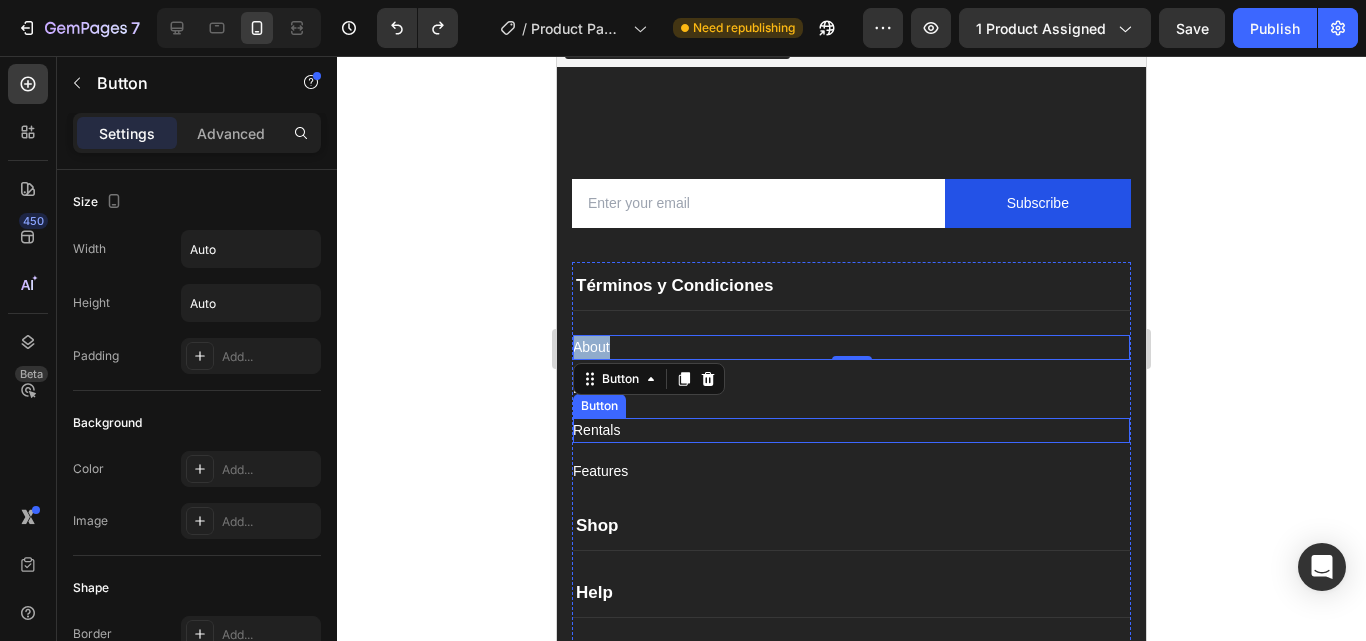 click on "Button" at bounding box center [599, 406] 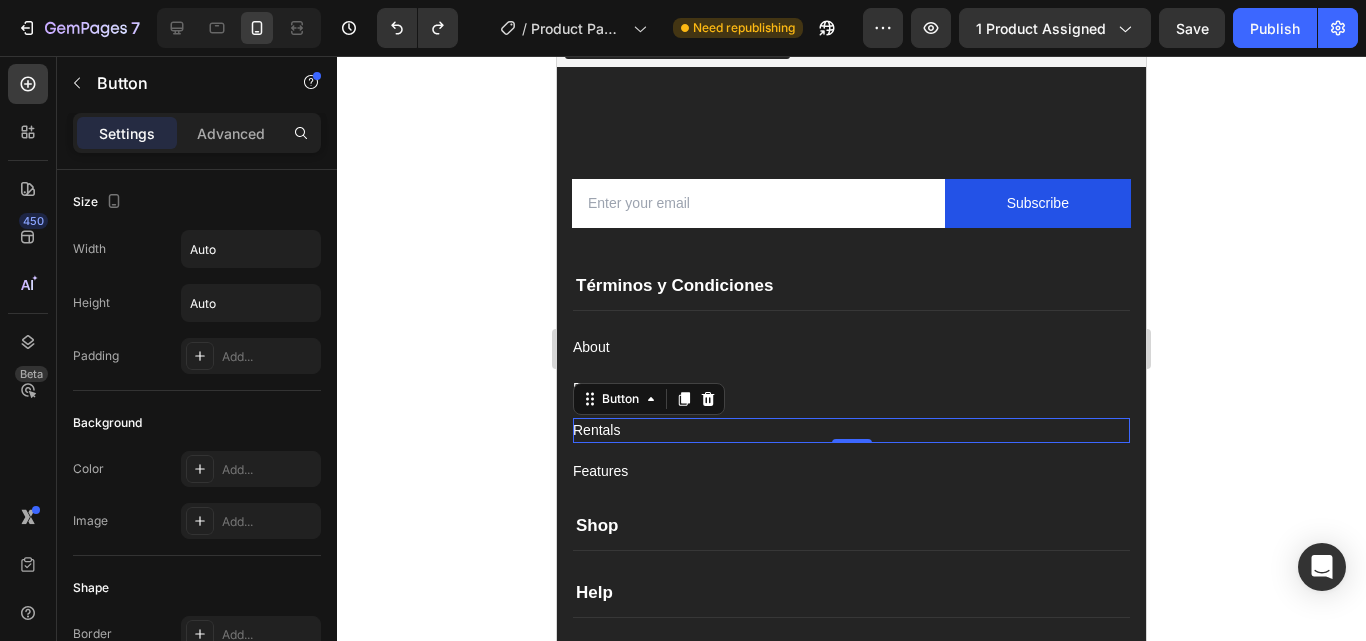 click 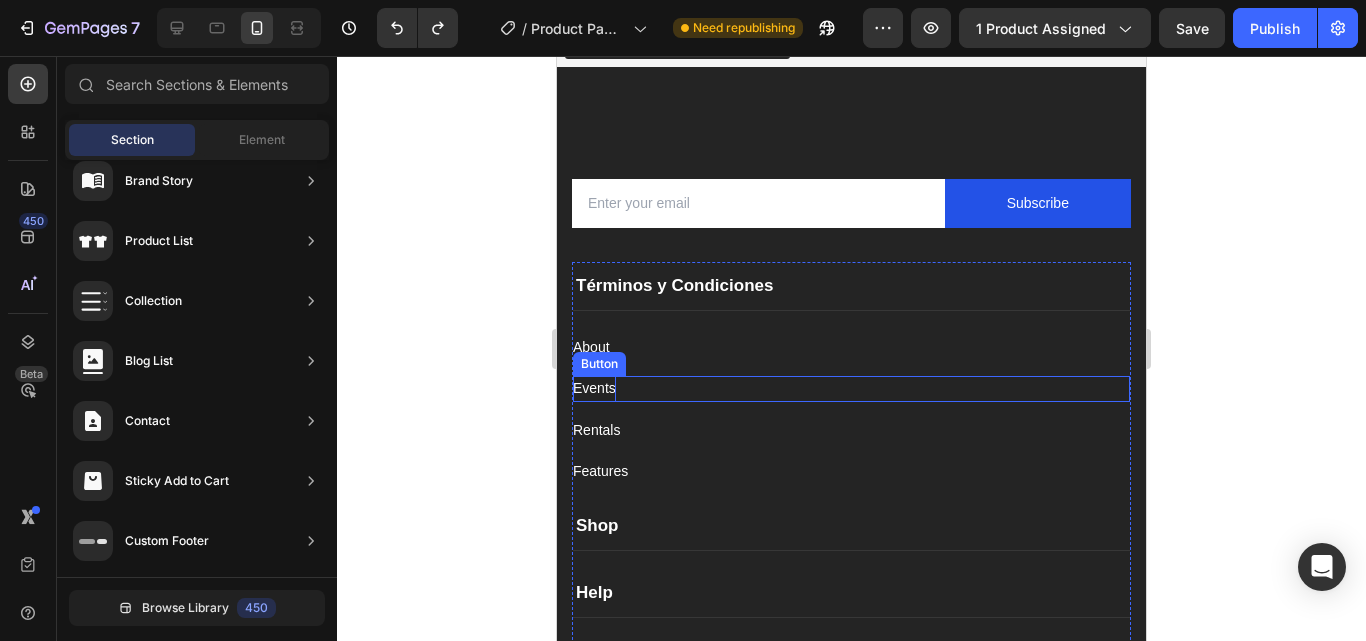 click on "Events" at bounding box center [594, 388] 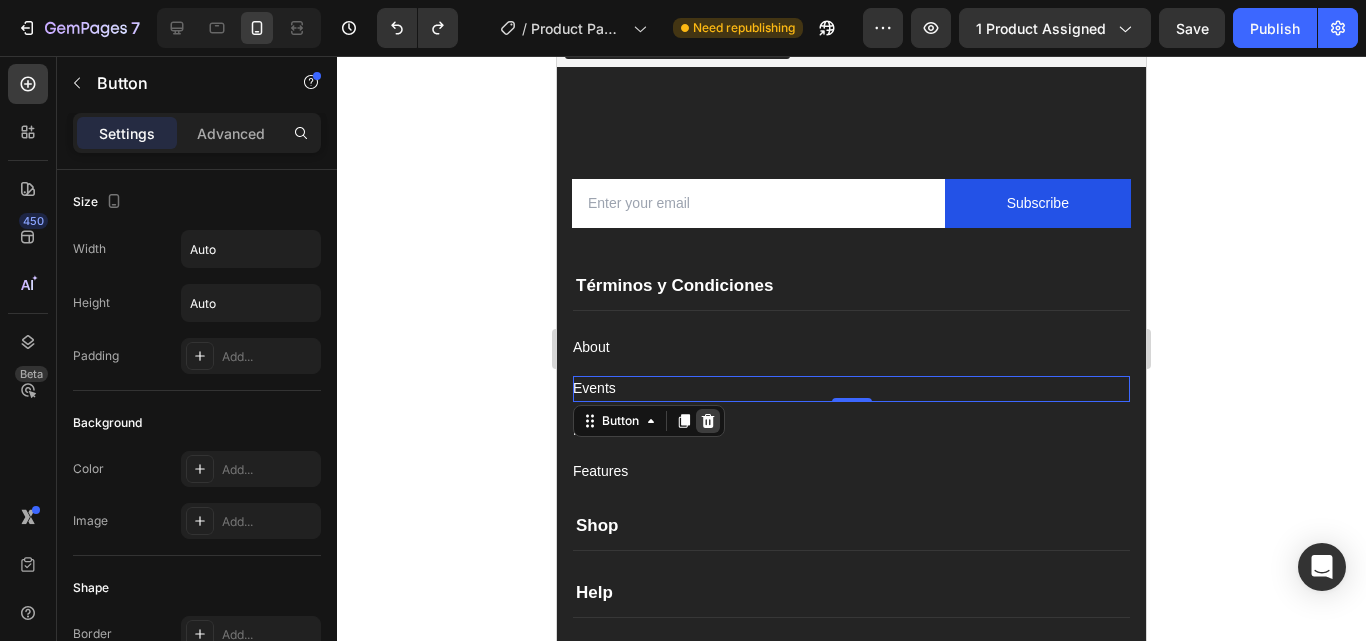 click at bounding box center (708, 421) 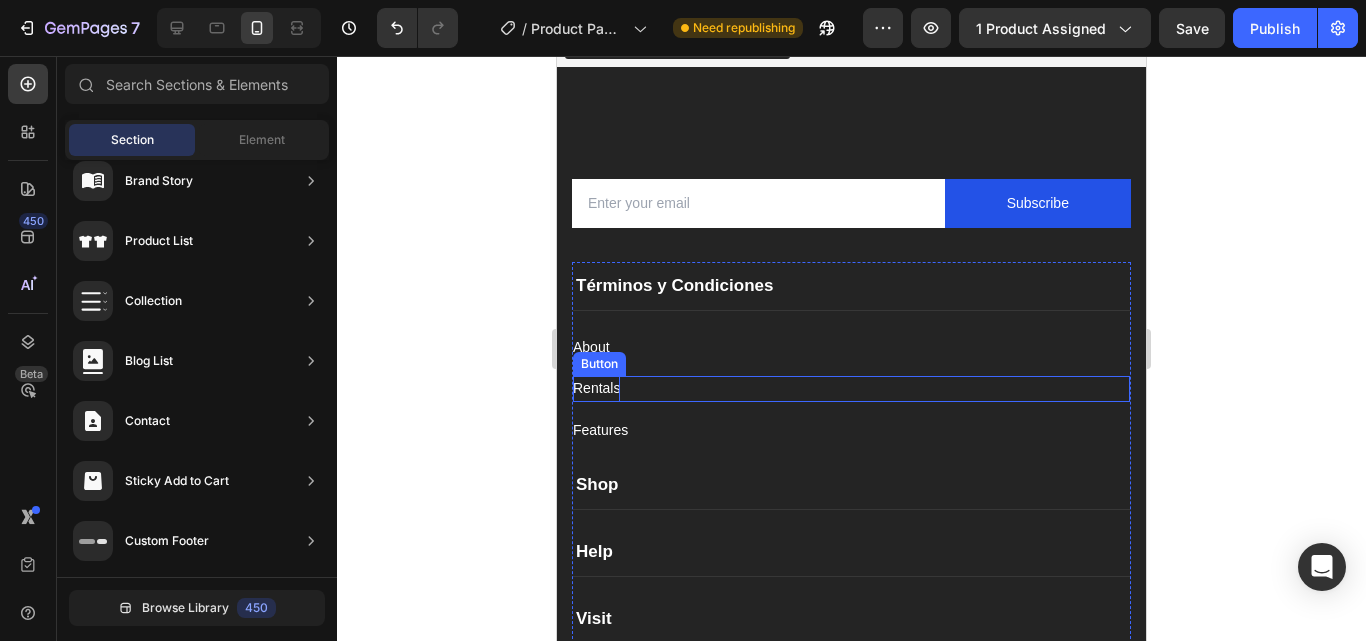 click on "Rentals" at bounding box center (596, 388) 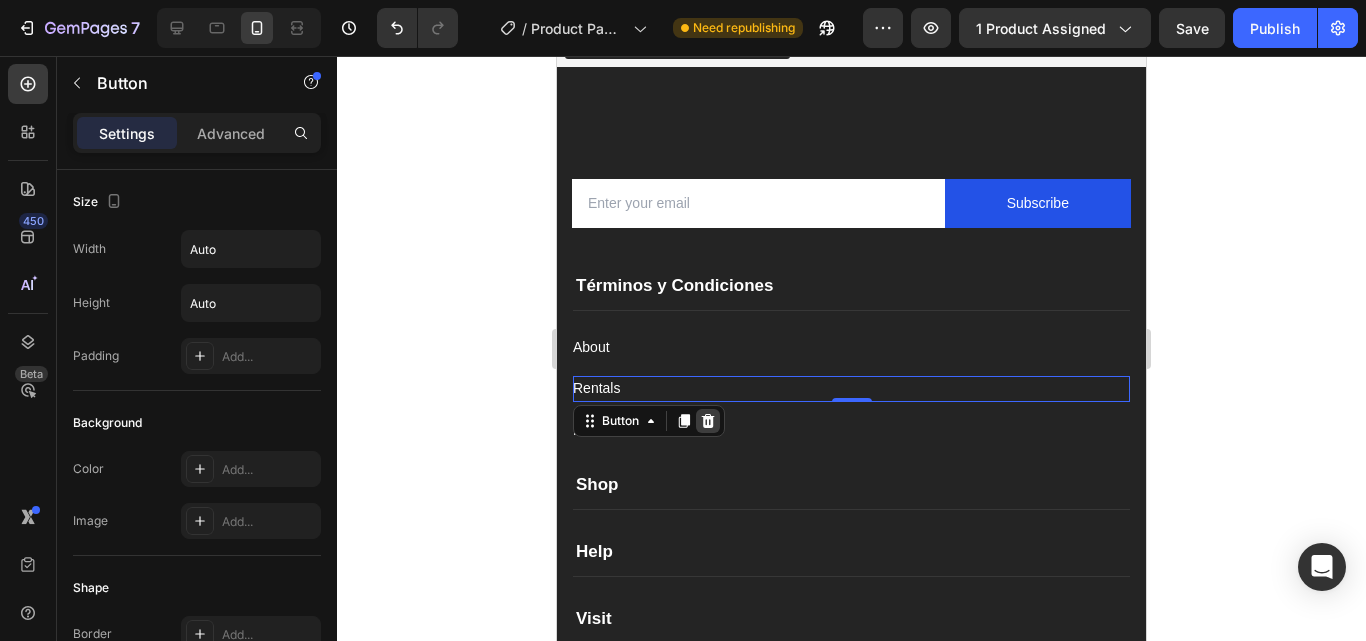 click 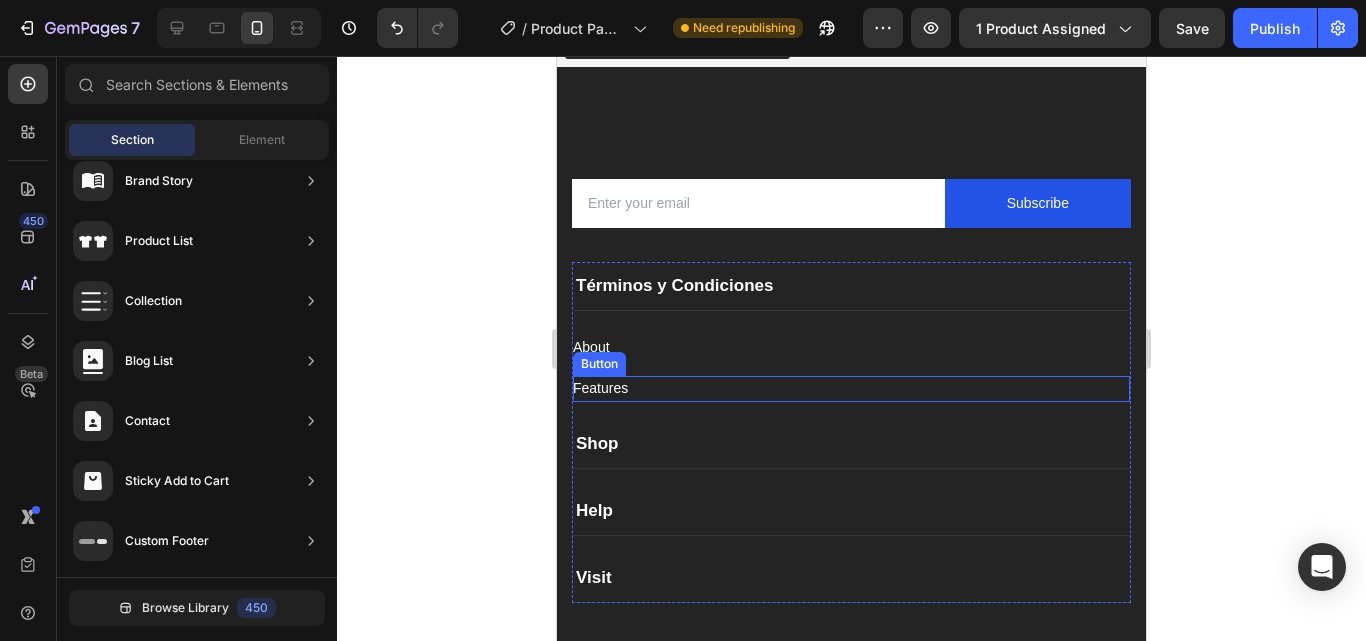click on "Features Button" at bounding box center (851, 388) 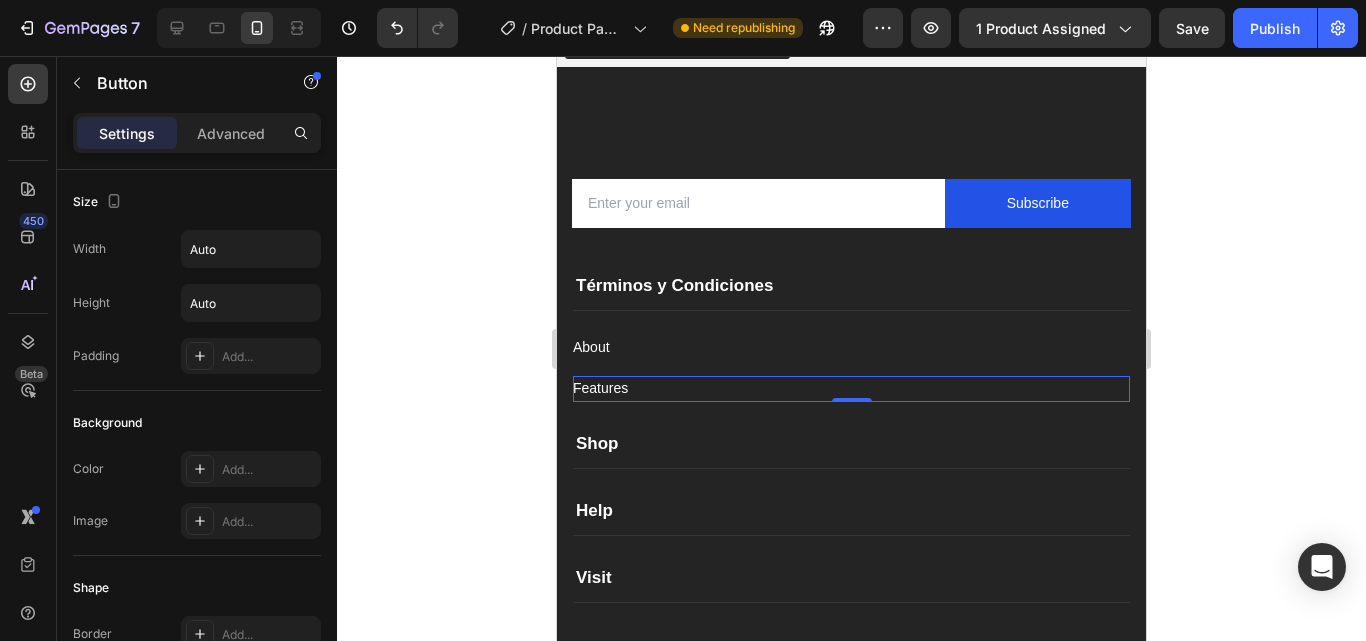 click on "Features Button   0" at bounding box center (851, 388) 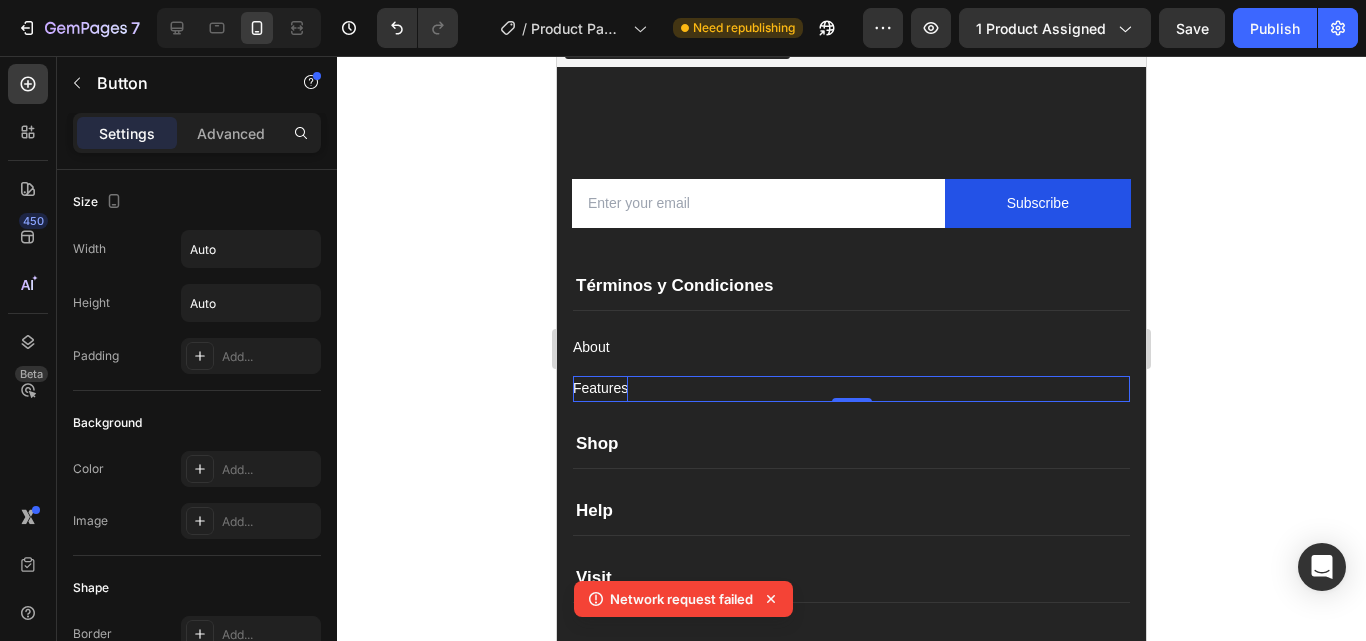 click on "Features" at bounding box center (600, 388) 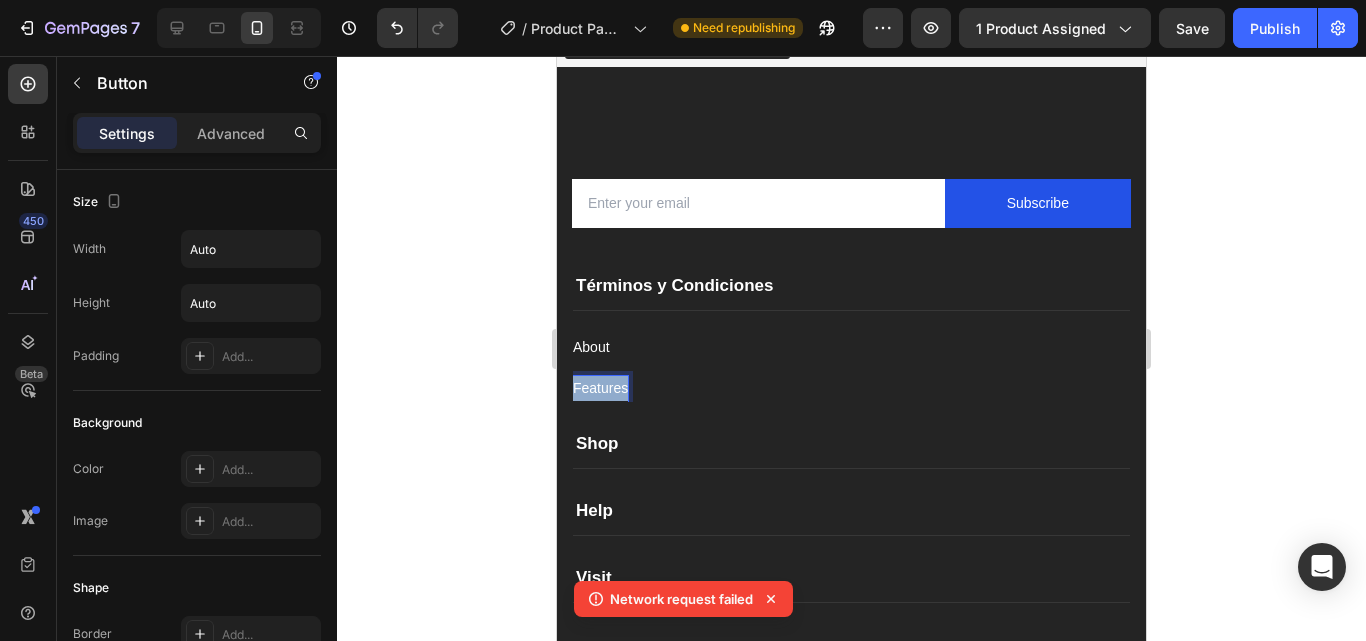 click on "Features" at bounding box center (600, 388) 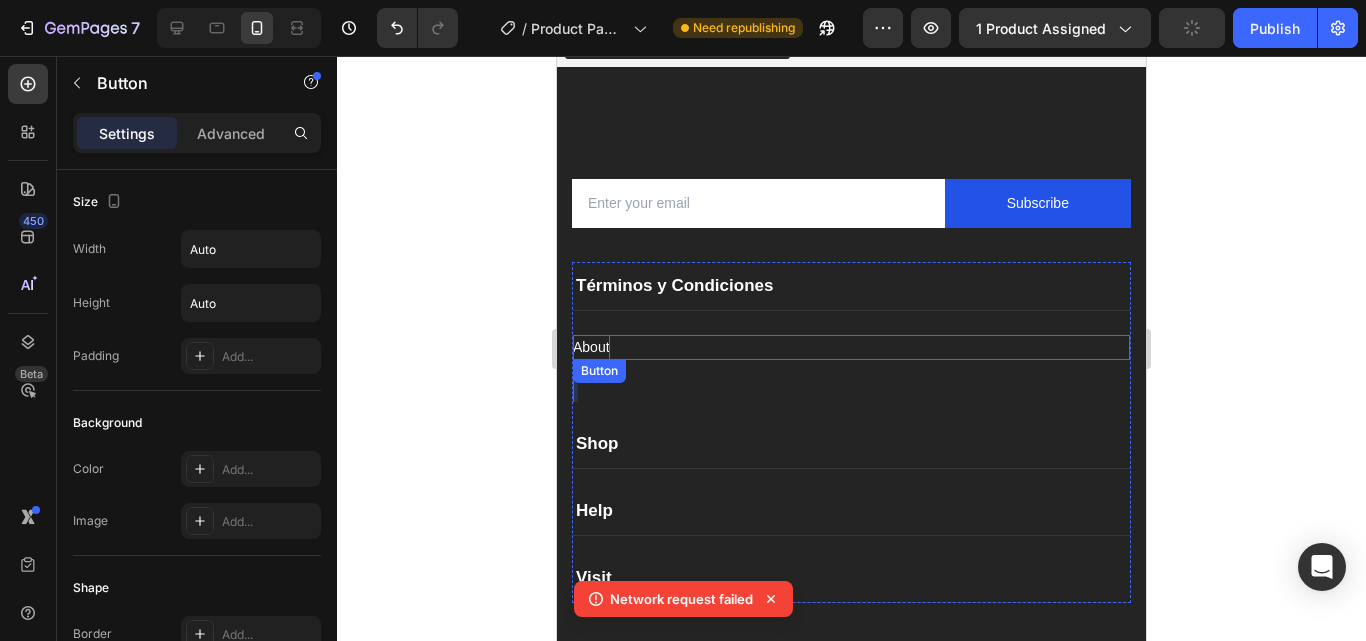 click on "About" at bounding box center [591, 347] 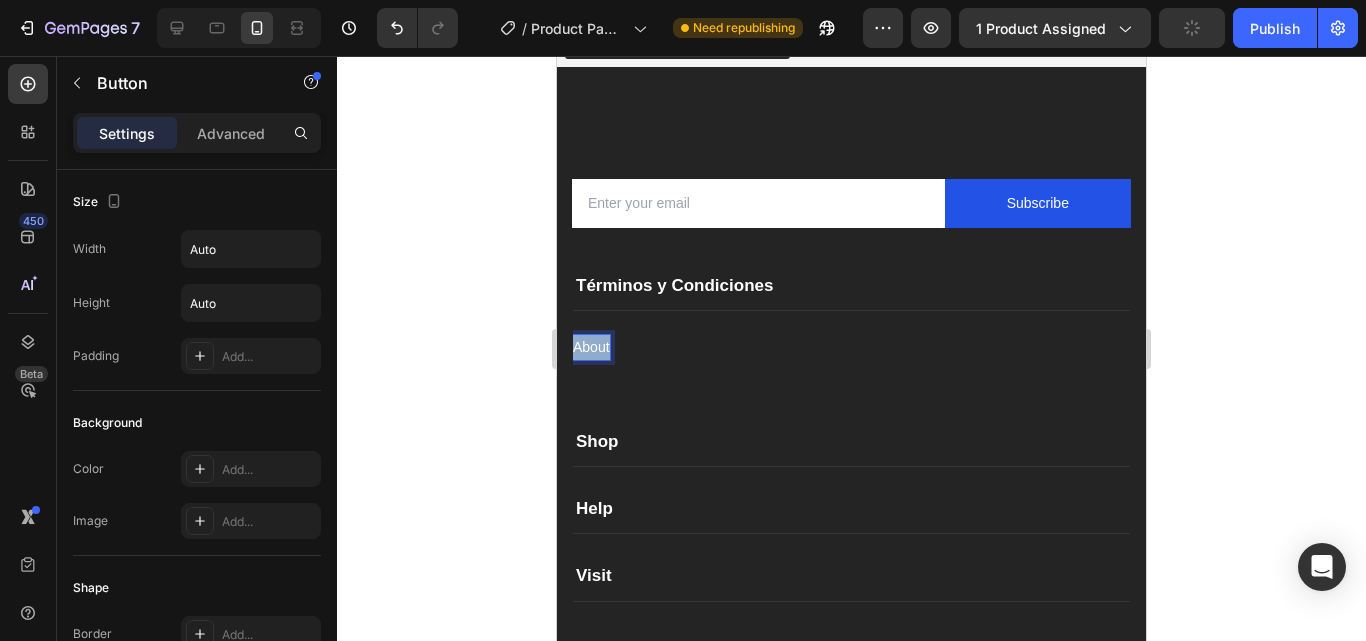 click on "About" at bounding box center (591, 347) 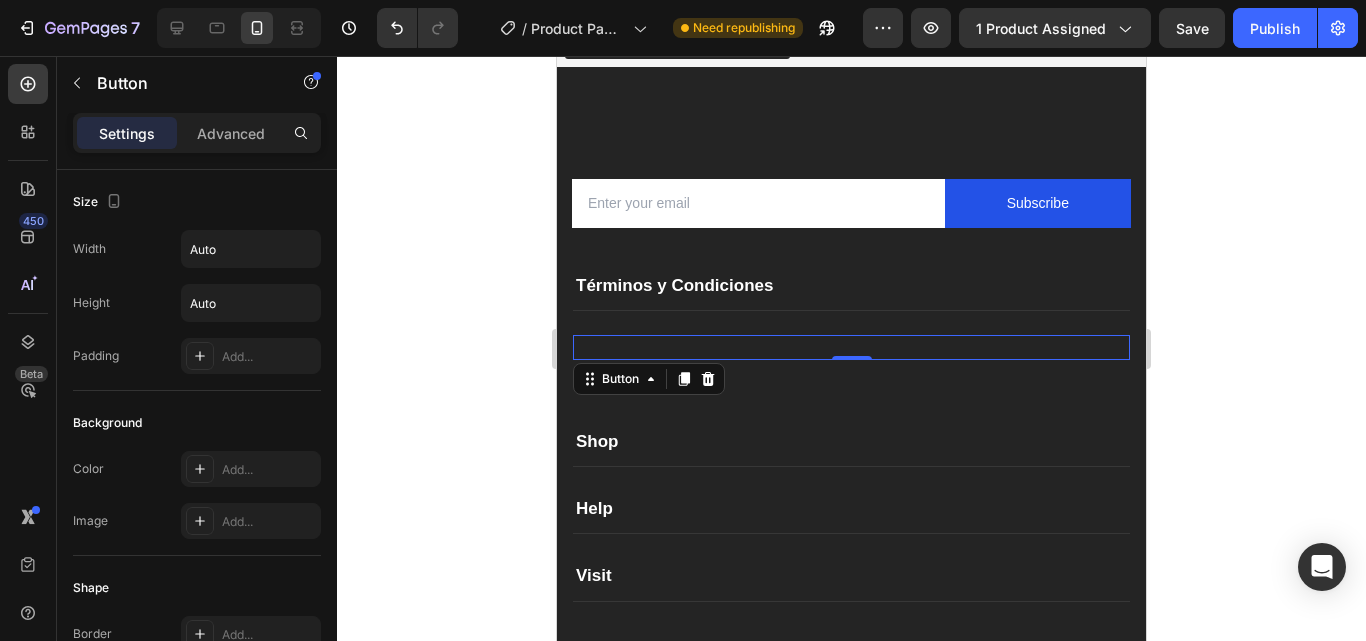 click on "Button   0" at bounding box center [851, 347] 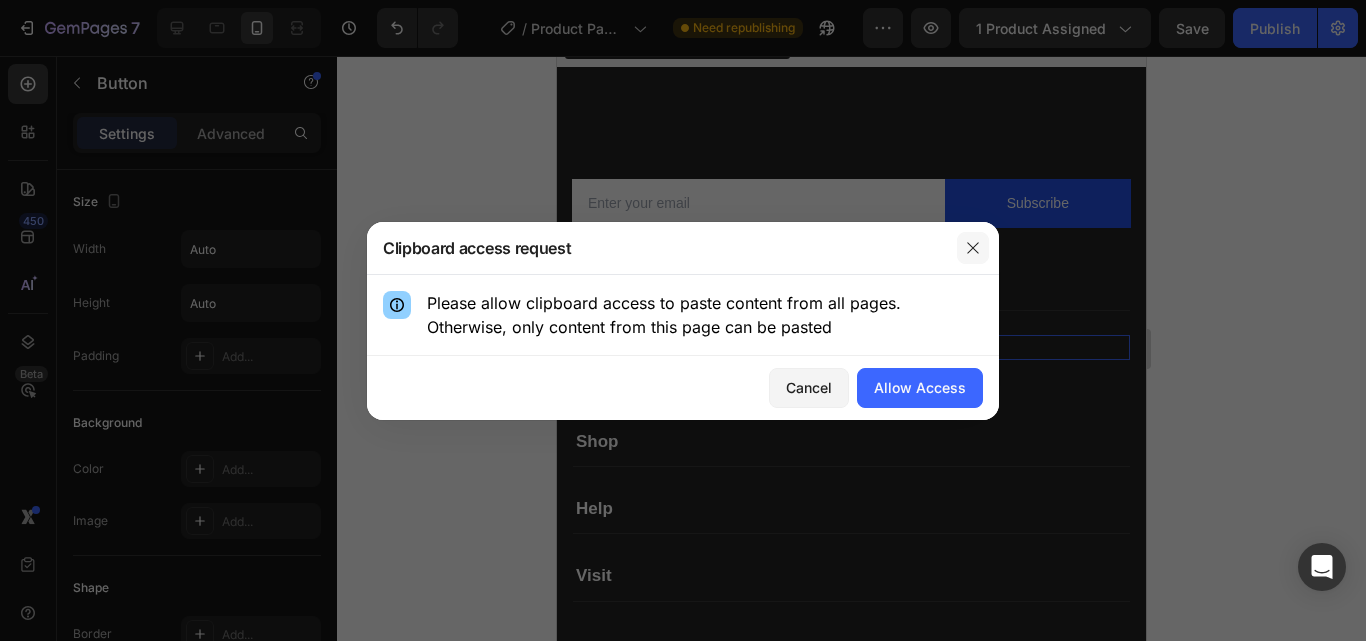 click 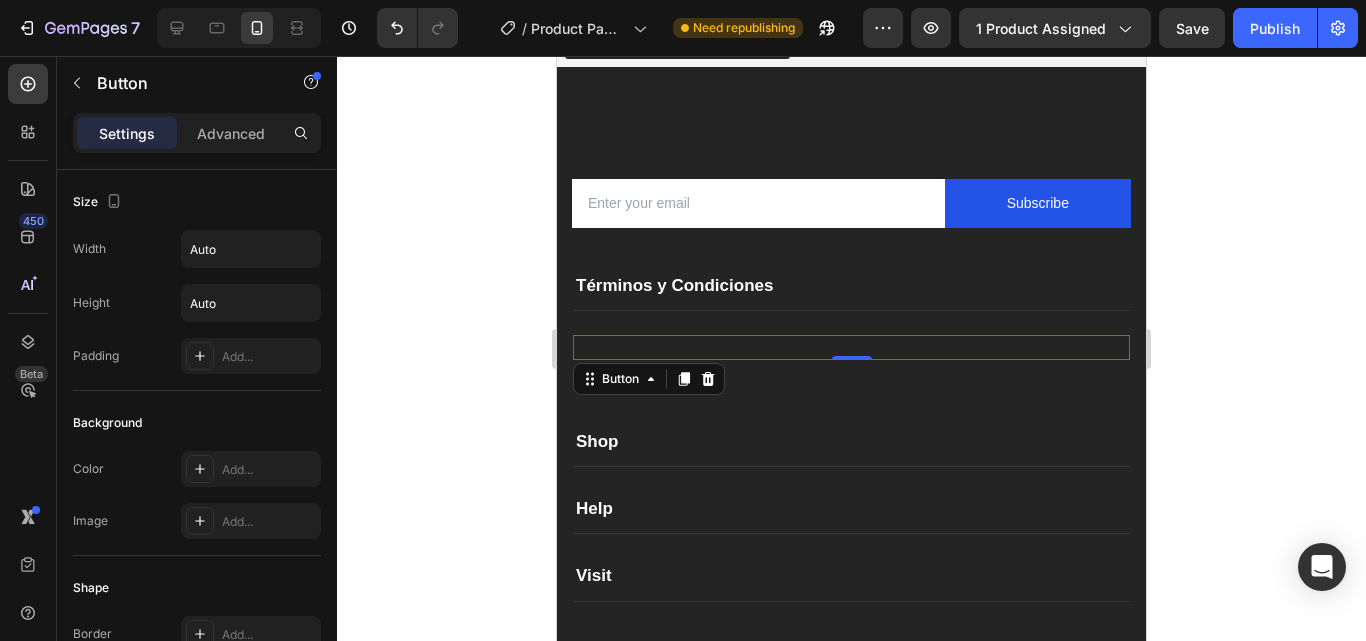 click on "Button   0" at bounding box center [851, 347] 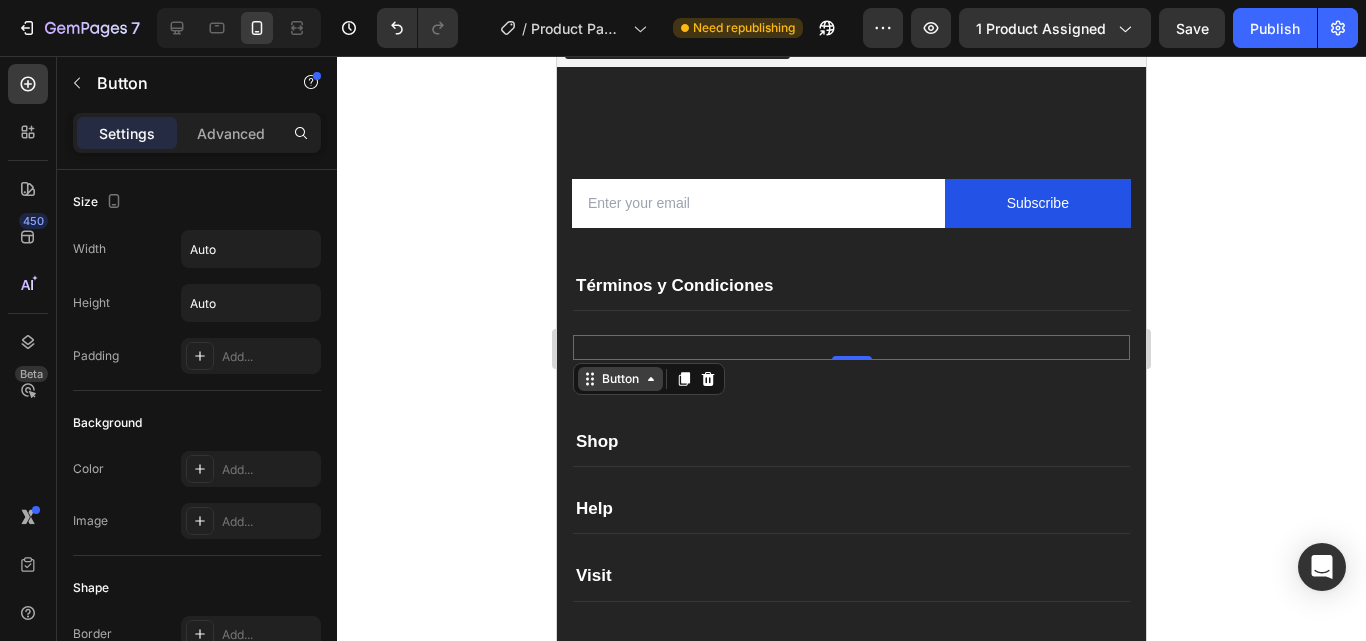 click on "Button" at bounding box center [620, 379] 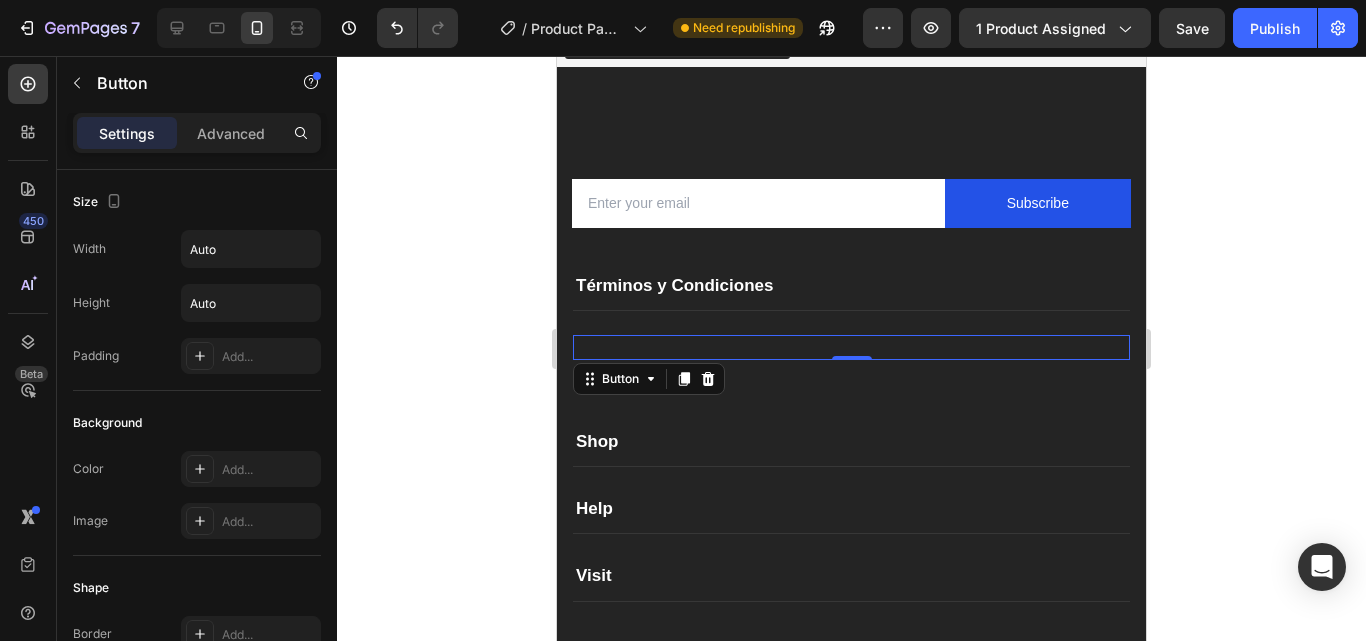 click on "Button Accordion Row 1 col Section   0" at bounding box center (851, 347) 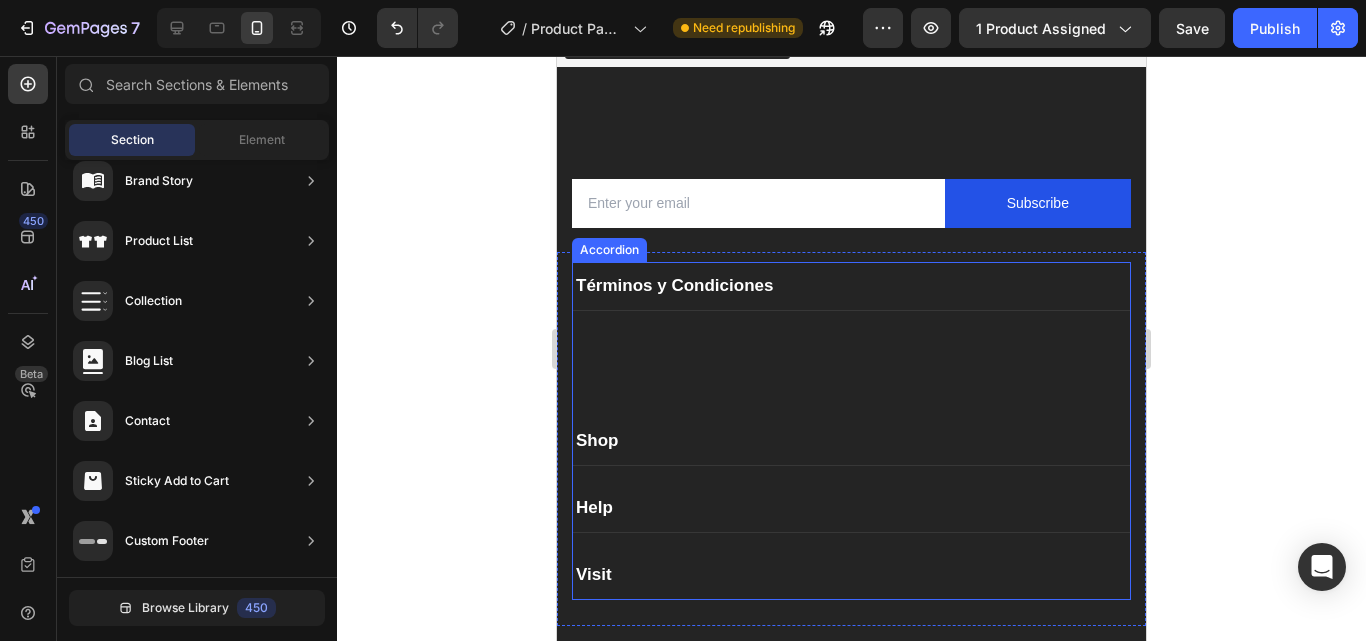 click on "Términos y Condiciones" at bounding box center (674, 286) 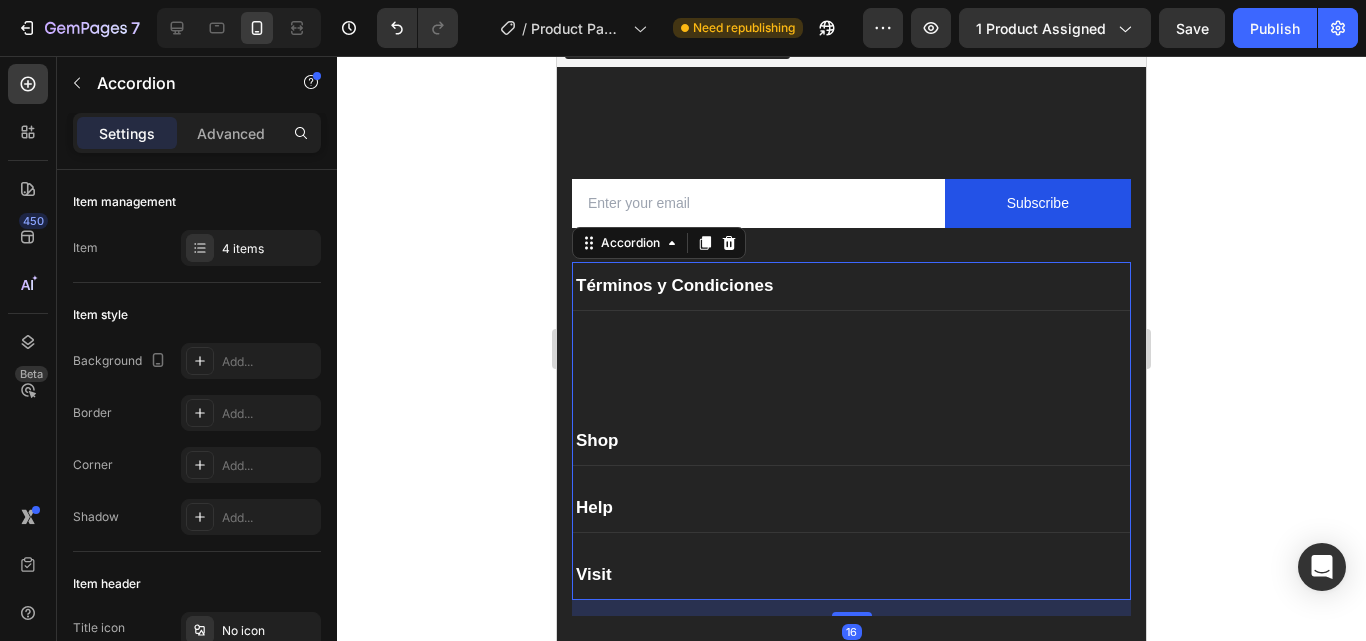 click on "Términos y Condiciones" at bounding box center [851, 286] 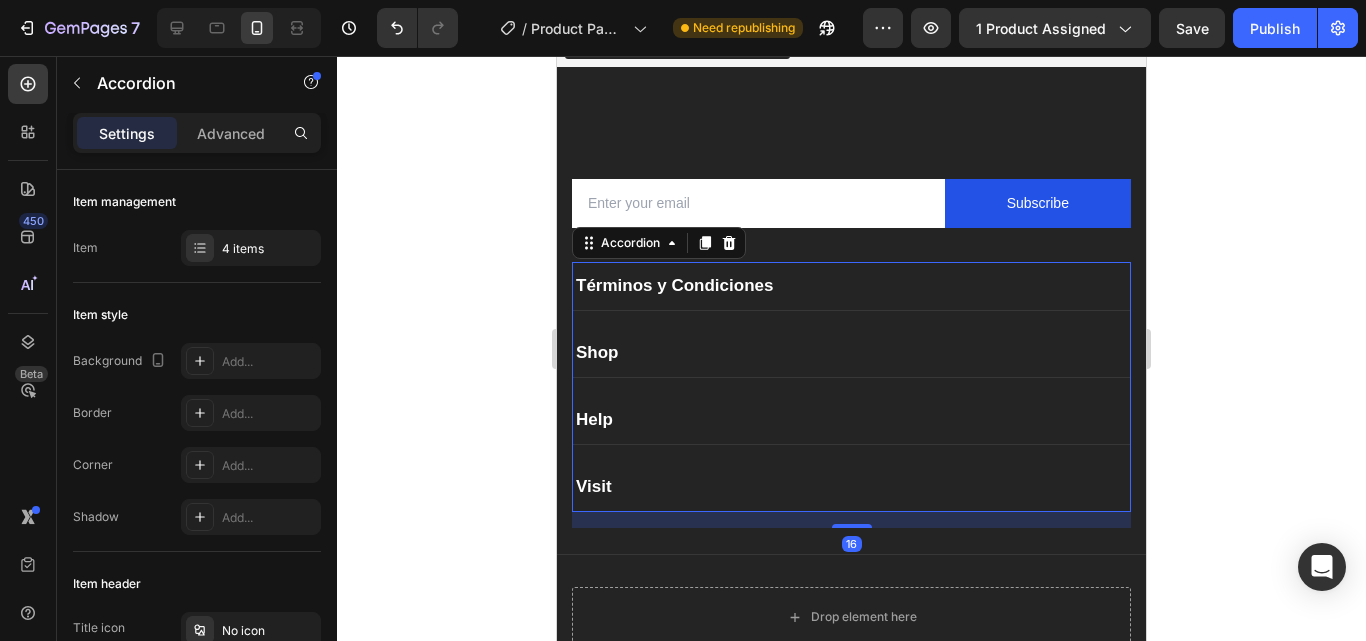 click on "Términos y Condiciones" at bounding box center (851, 286) 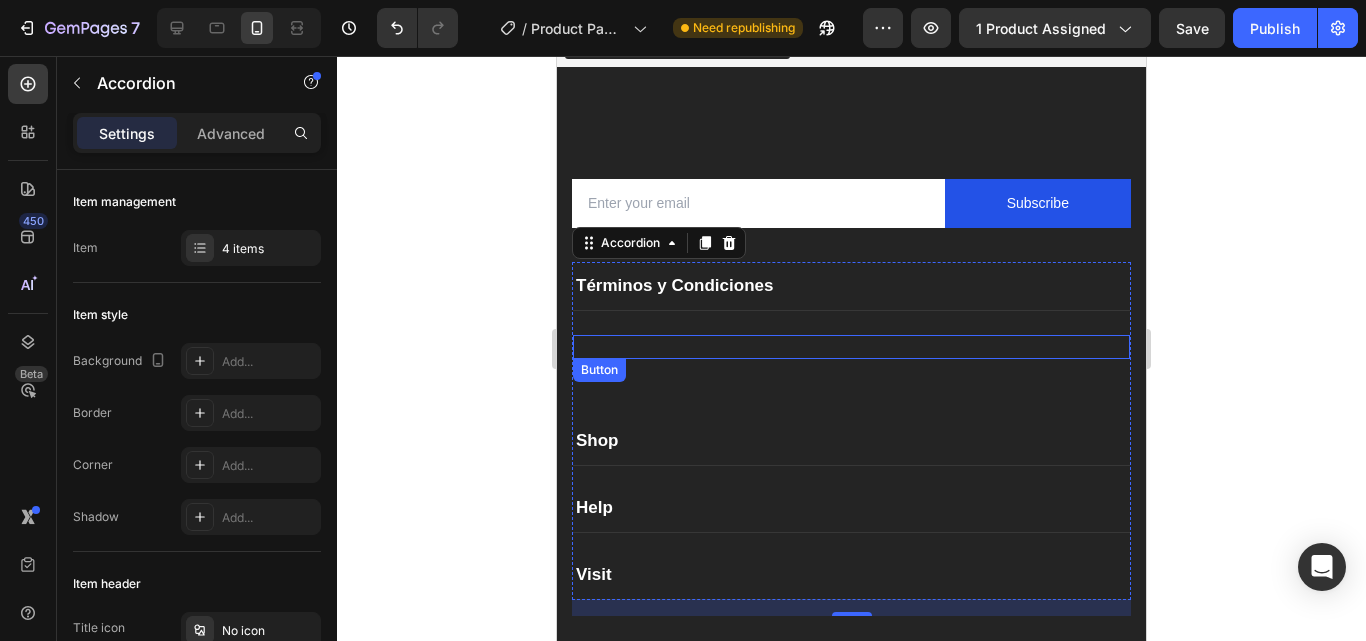 click on "Button" at bounding box center [851, 347] 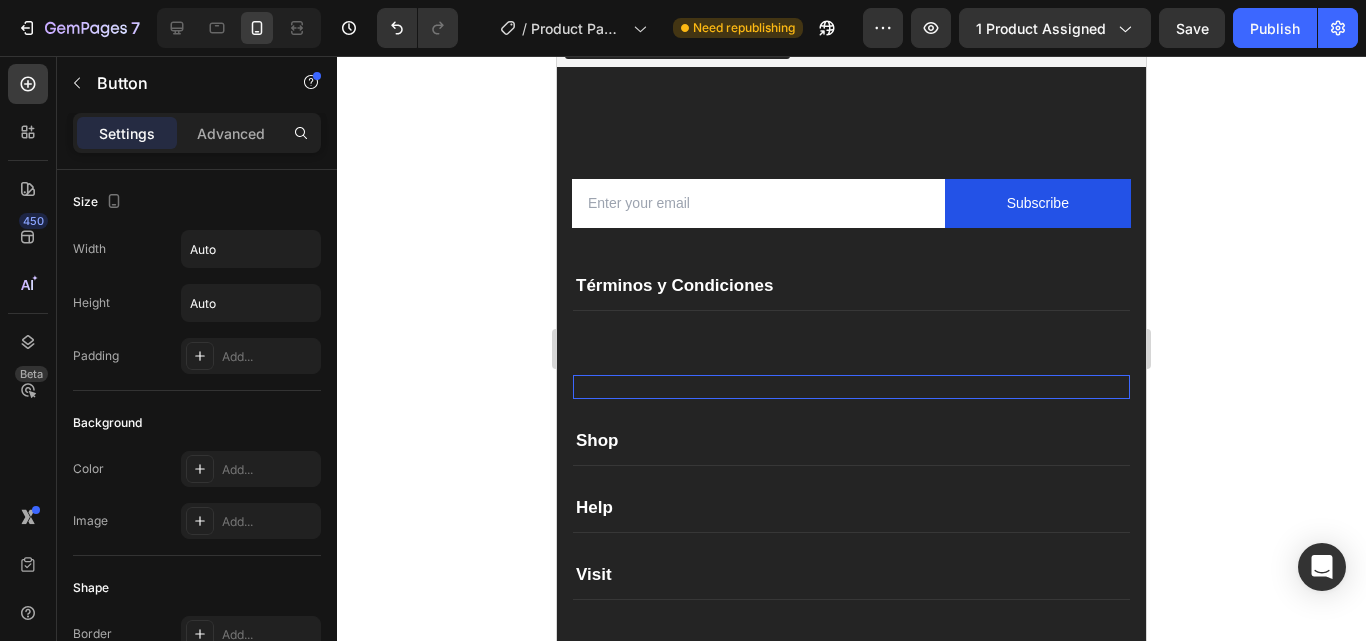 click on "Button" at bounding box center [851, 387] 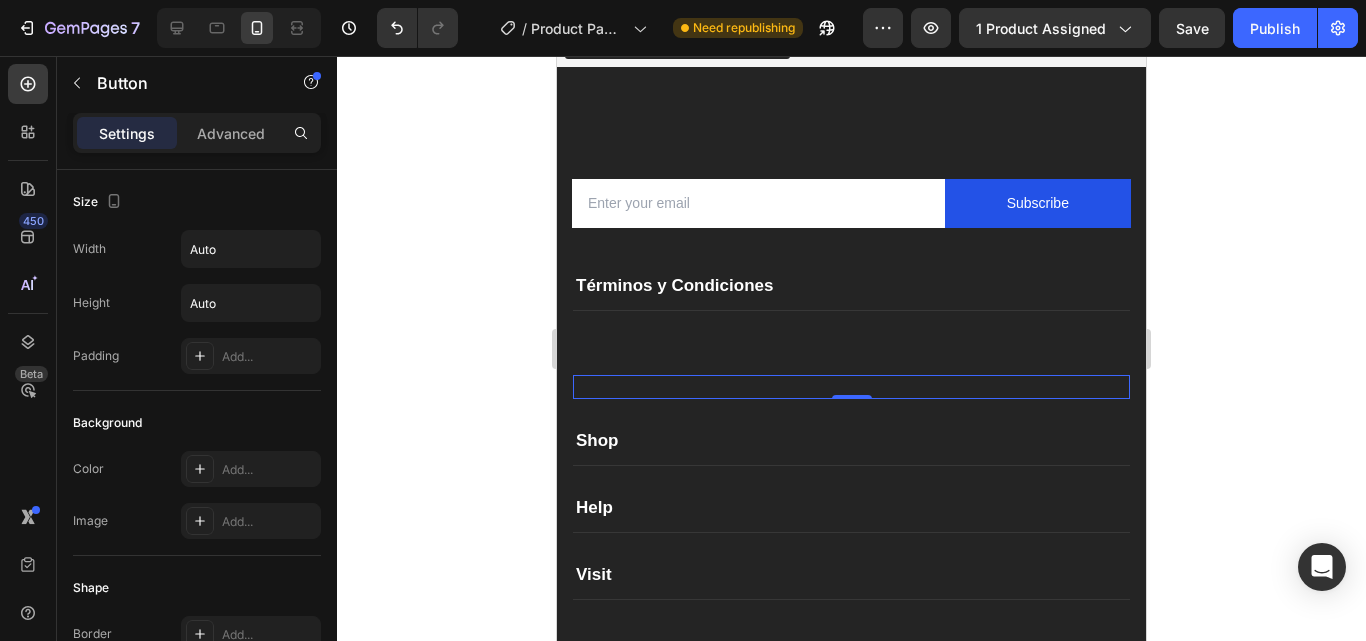 click on "Button   0" at bounding box center (851, 387) 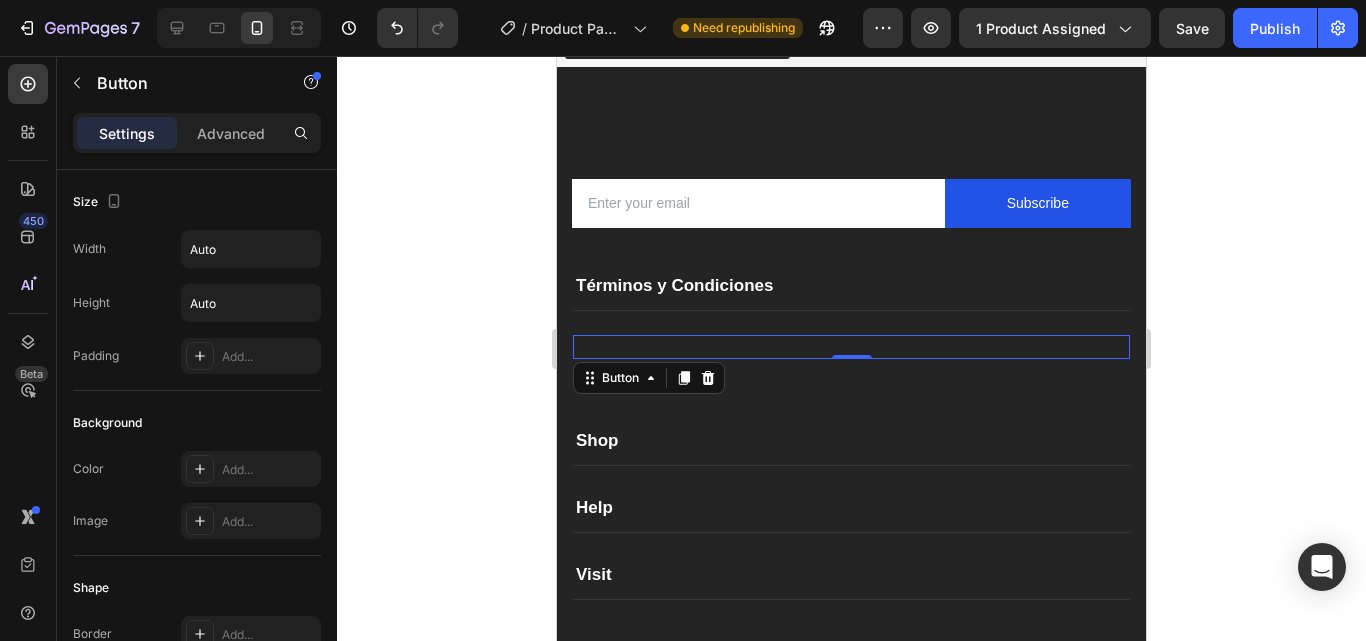 click on "Button   0" at bounding box center (851, 347) 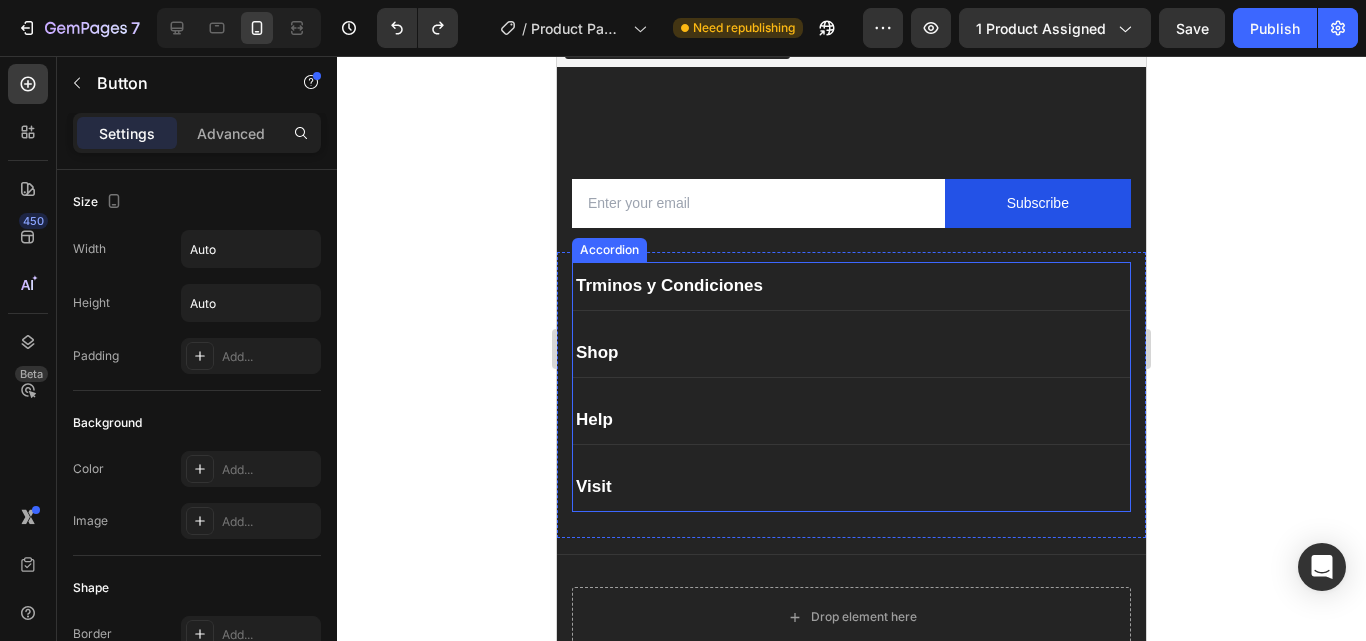 click on "Trminos y Condiciones" at bounding box center (669, 286) 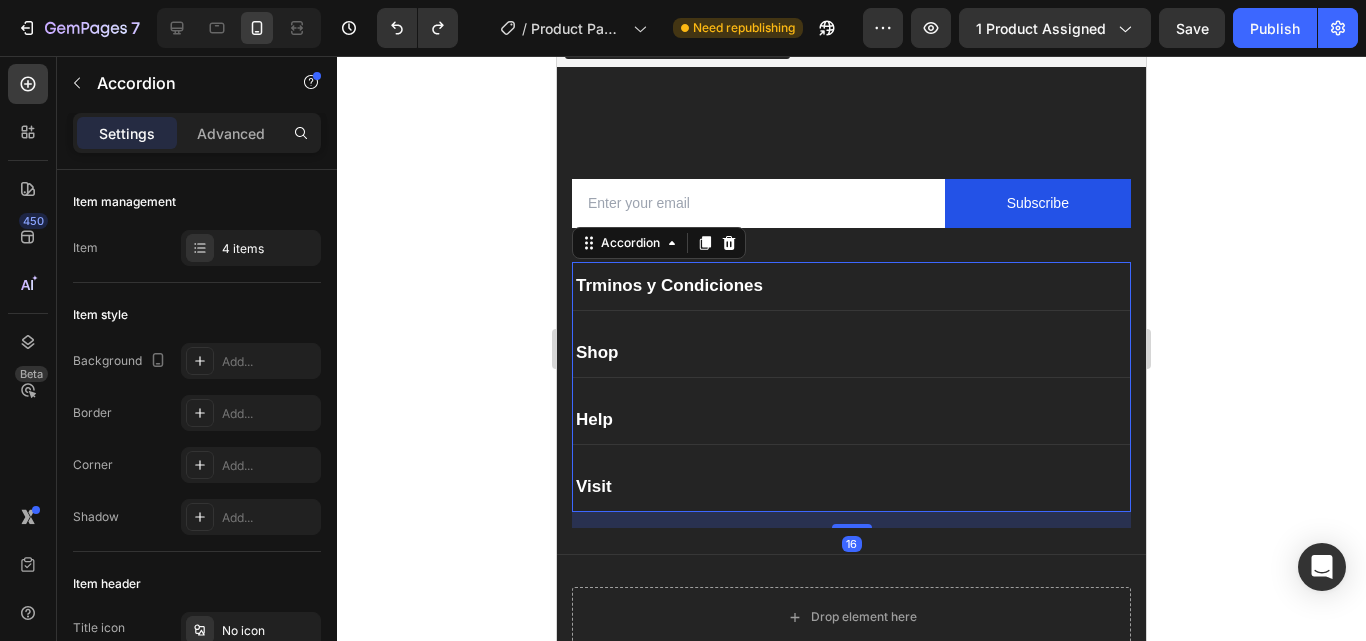 click on "Trminos y Condiciones" at bounding box center [851, 286] 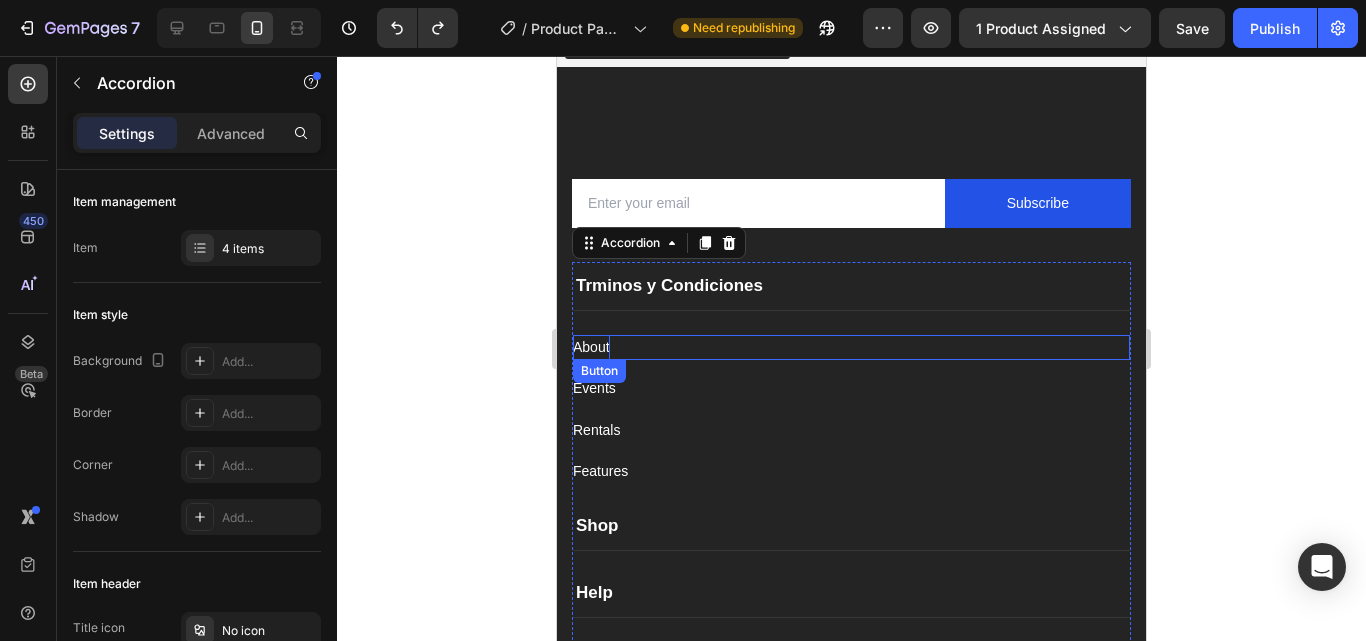 click on "About" at bounding box center (591, 347) 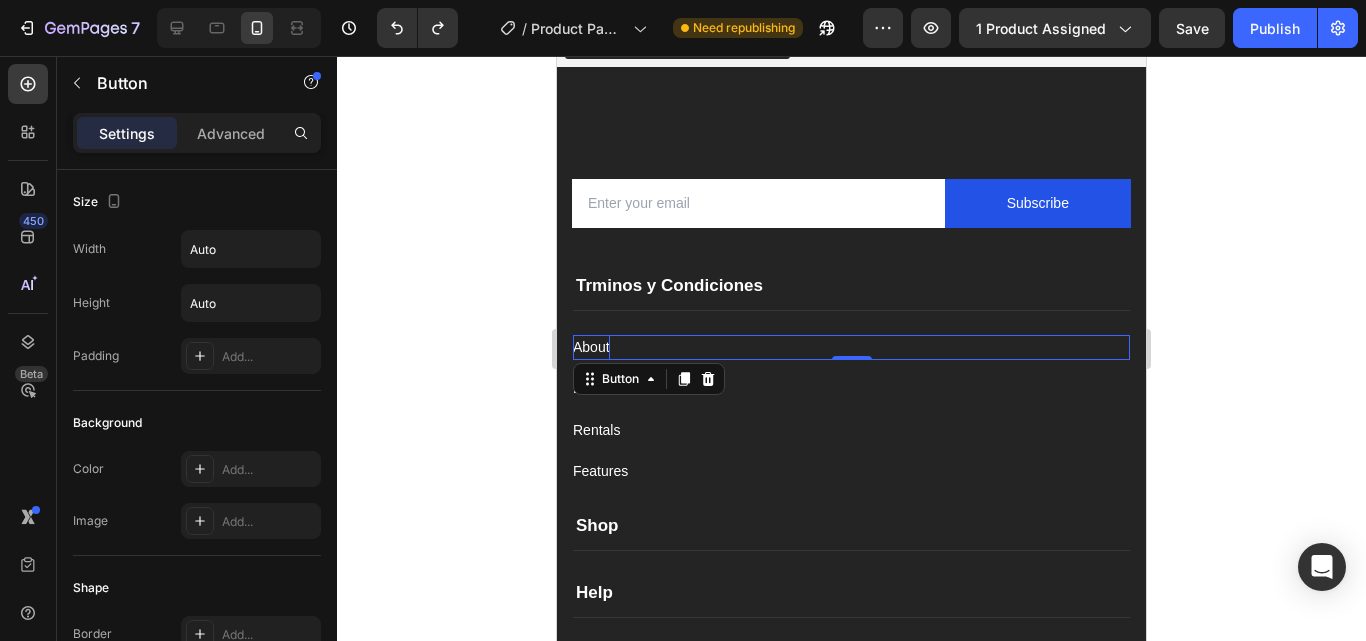 click on "About" at bounding box center (591, 347) 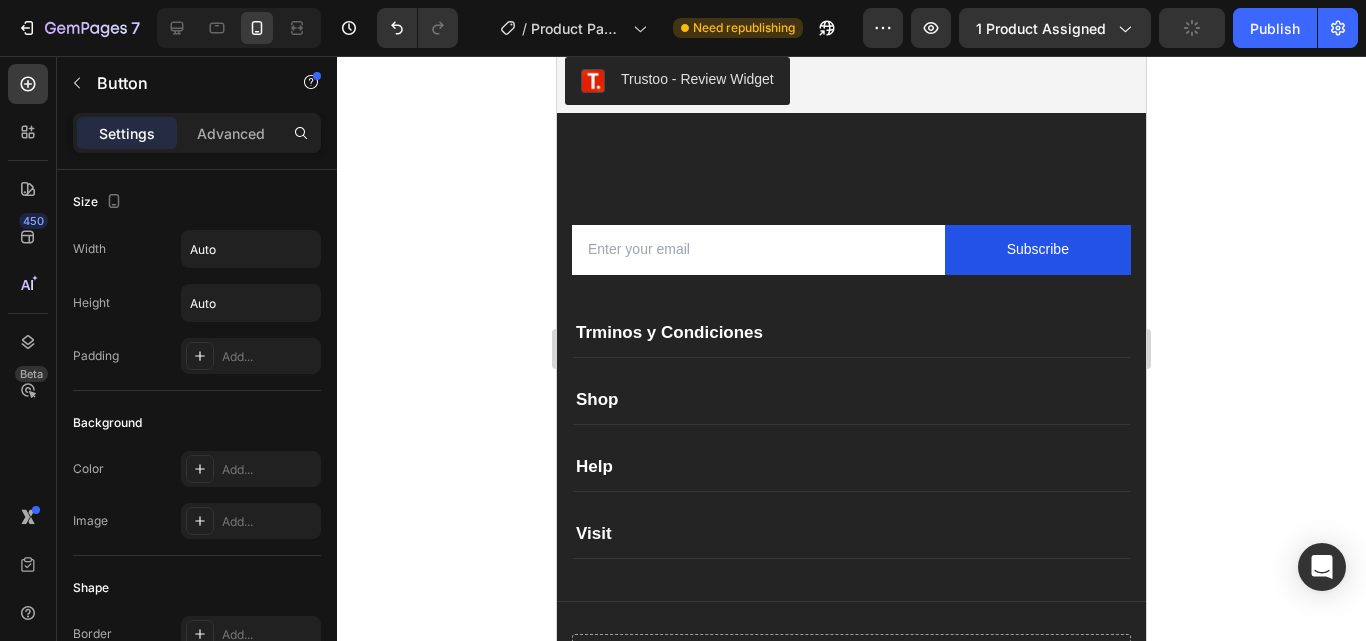 scroll, scrollTop: 3317, scrollLeft: 0, axis: vertical 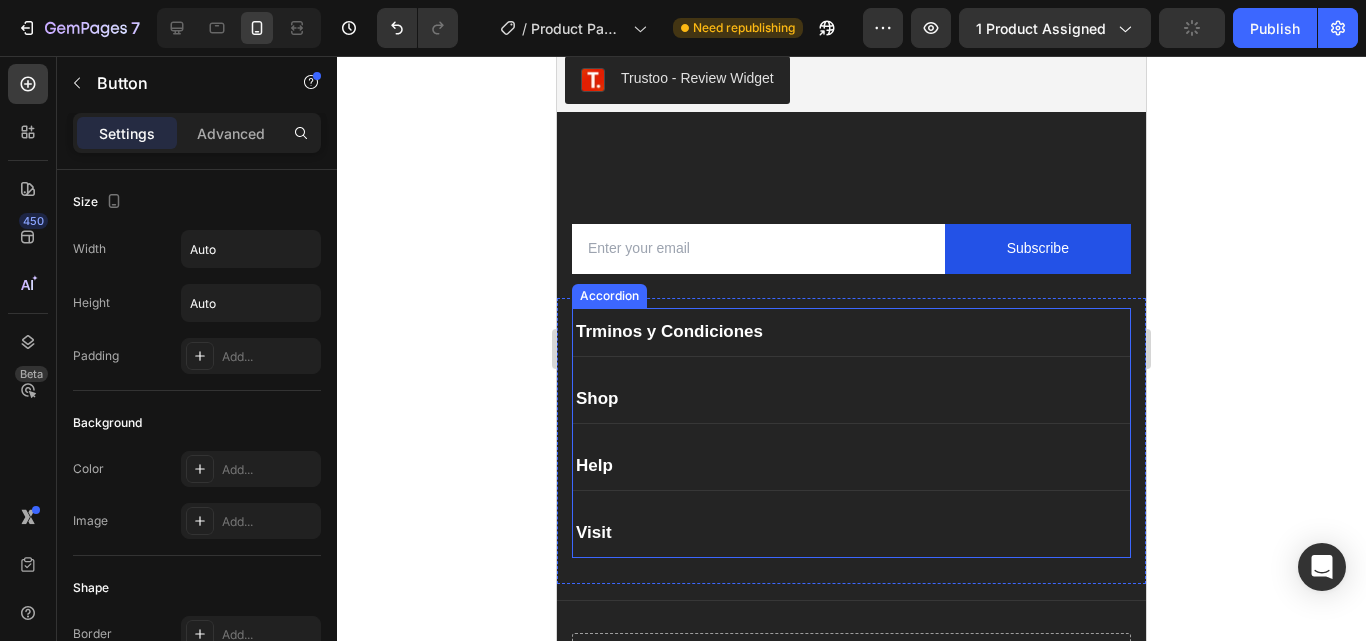 click on "Trminos y Condiciones" at bounding box center (669, 332) 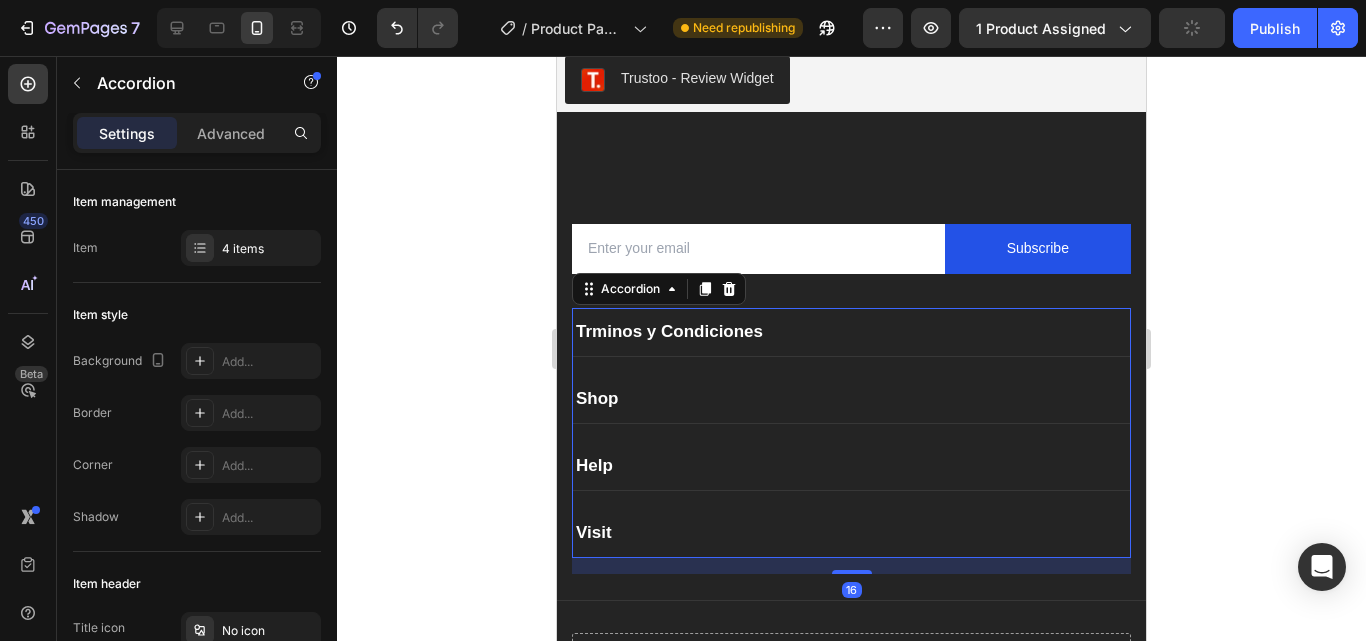 click on "Trminos y Condiciones" at bounding box center [851, 332] 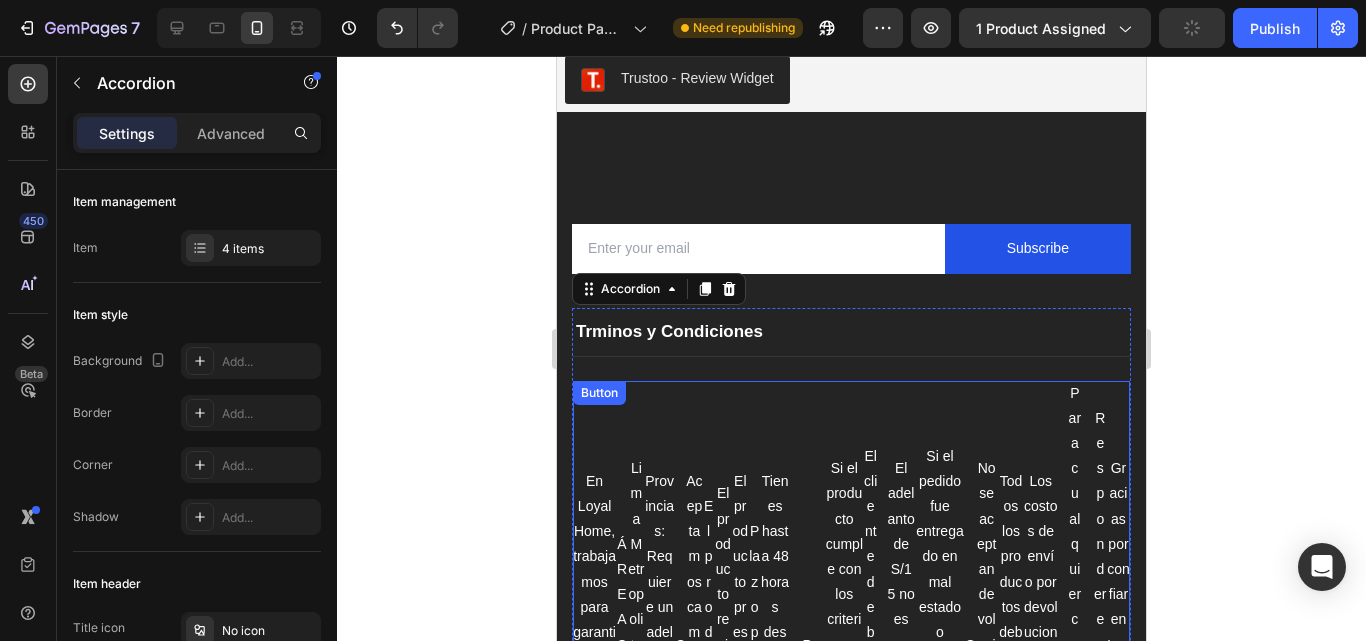 click on "En Loyal Home, trabajamos para garantizar tu satisfacción en cada compra. Si tienes algún inconveniente con tu pedido, te invitamos a revisar nuestras políticas de devolución y reembolso:" at bounding box center [594, 885] 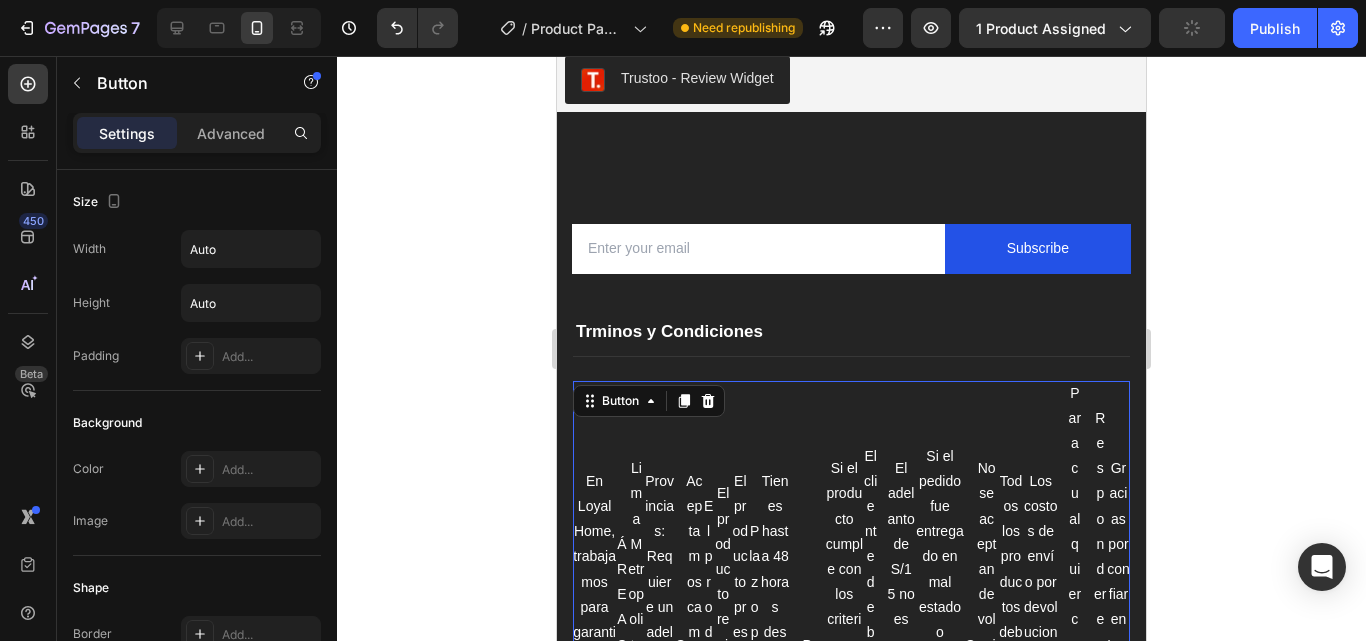 click on "En Loyal Home, trabajamos para garantizar tu satisfacción en cada compra. Si tienes algún inconveniente con tu pedido, te invitamos a revisar nuestras políticas de devolución y reembolso:" at bounding box center (594, 885) 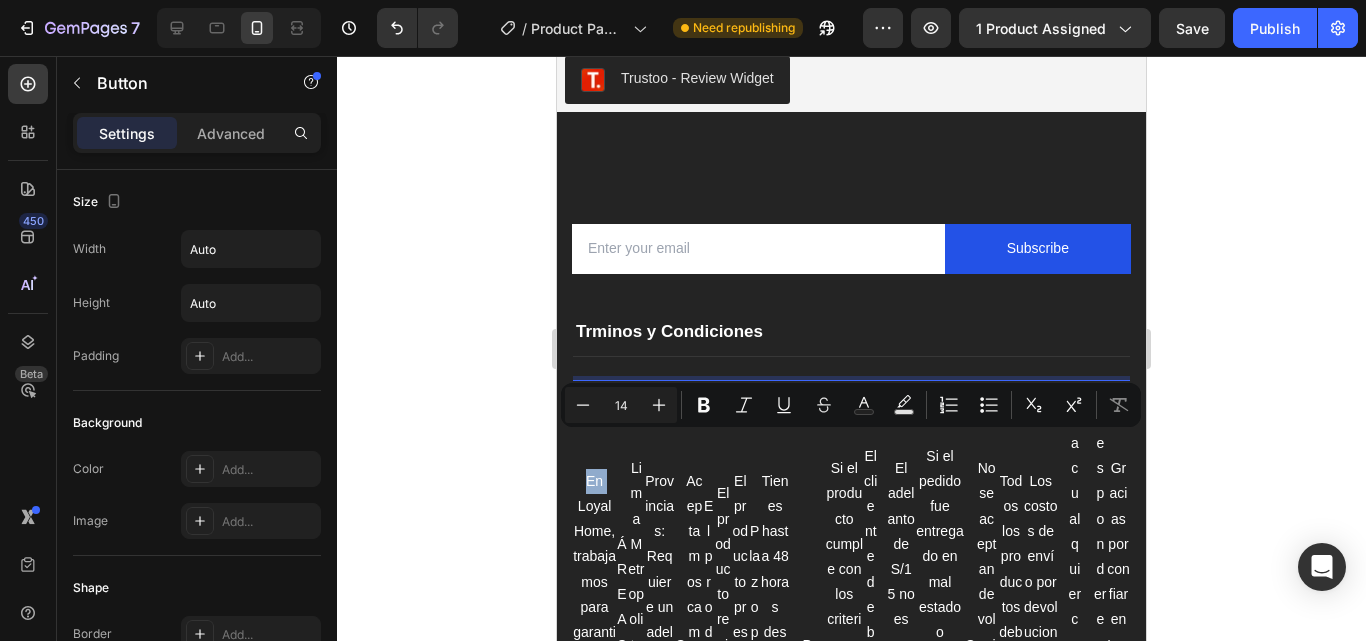 click on "En Loyal Home, trabajamos para garantizar tu satisfacción en cada compra. Si tienes algún inconveniente con tu pedido, te invitamos a revisar nuestras políticas de devolución y reembolso:" at bounding box center (594, 885) 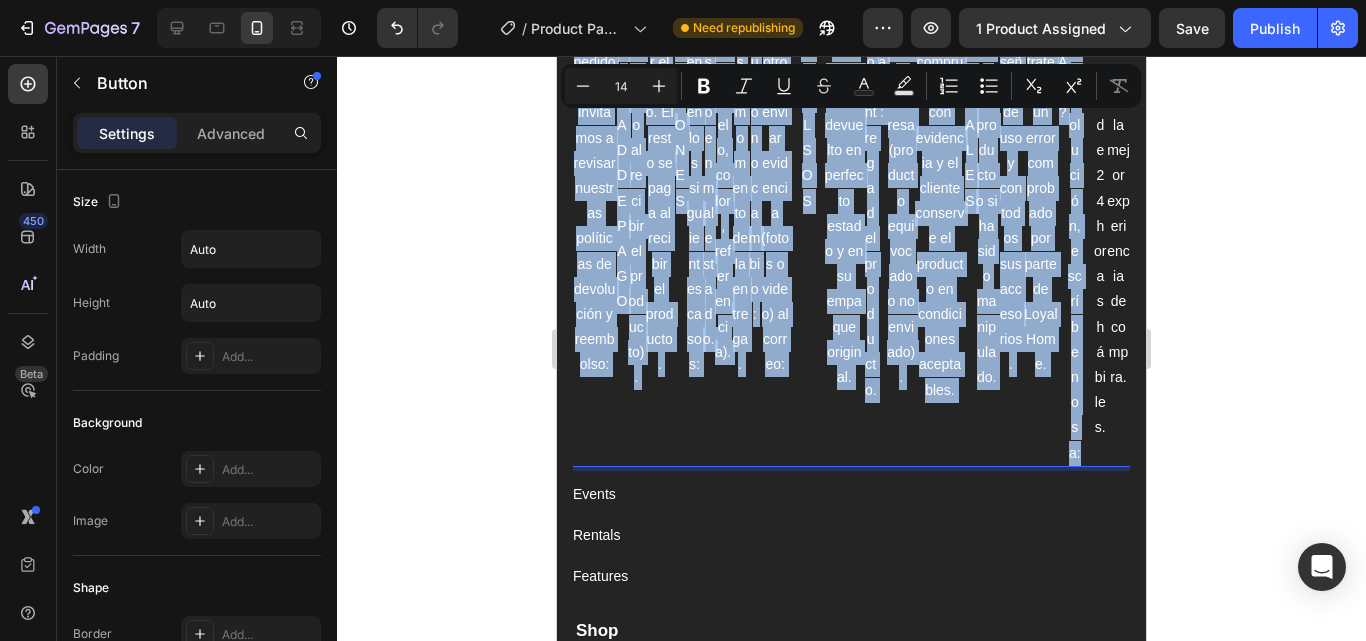 scroll, scrollTop: 4324, scrollLeft: 0, axis: vertical 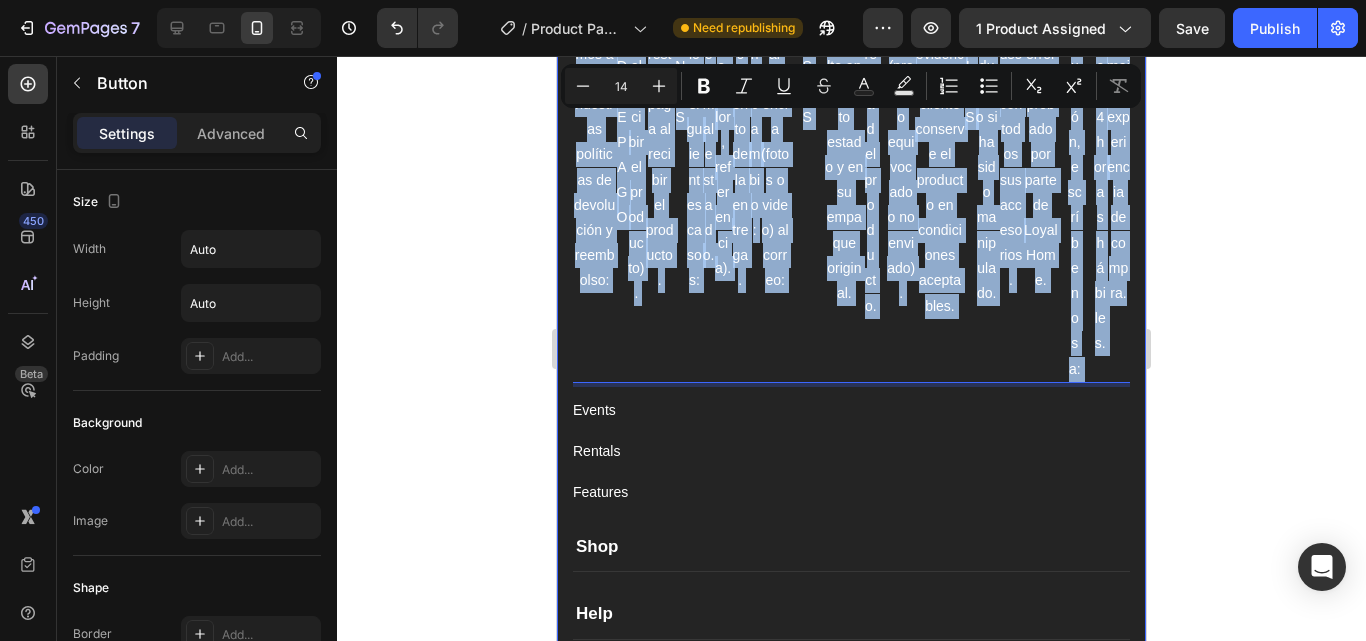 drag, startPoint x: 582, startPoint y: 439, endPoint x: 1119, endPoint y: 302, distance: 554.2003 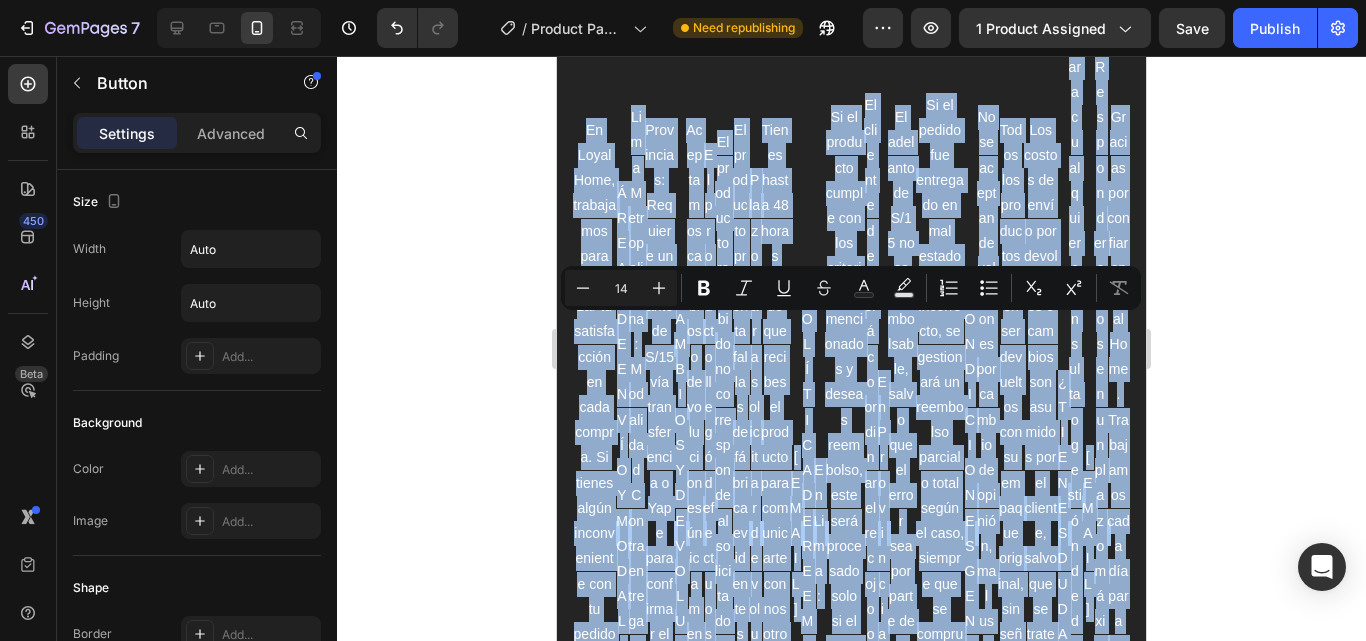 scroll, scrollTop: 3376, scrollLeft: 0, axis: vertical 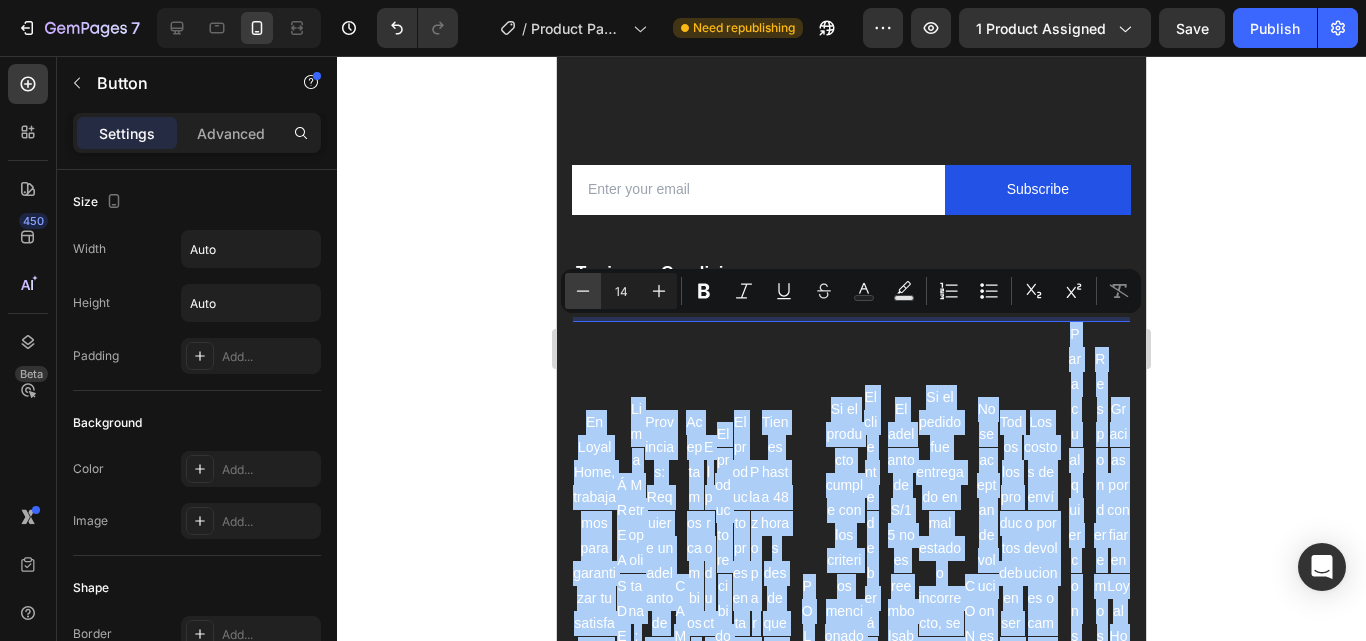 click 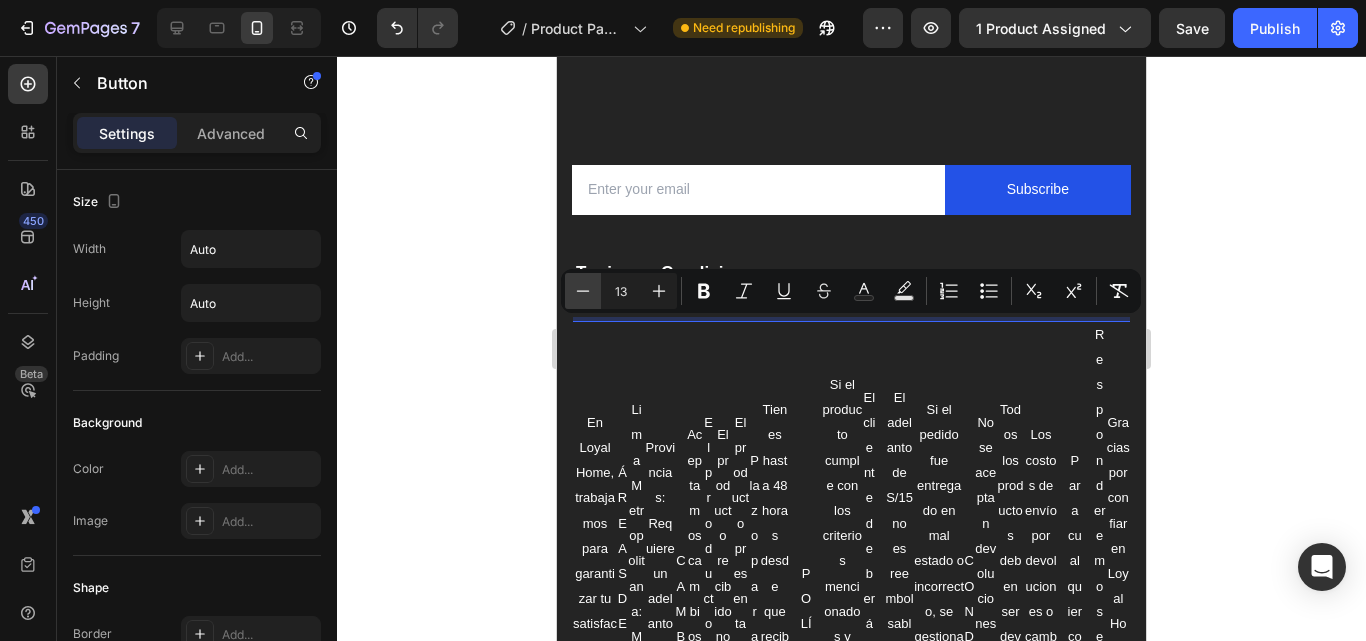 click 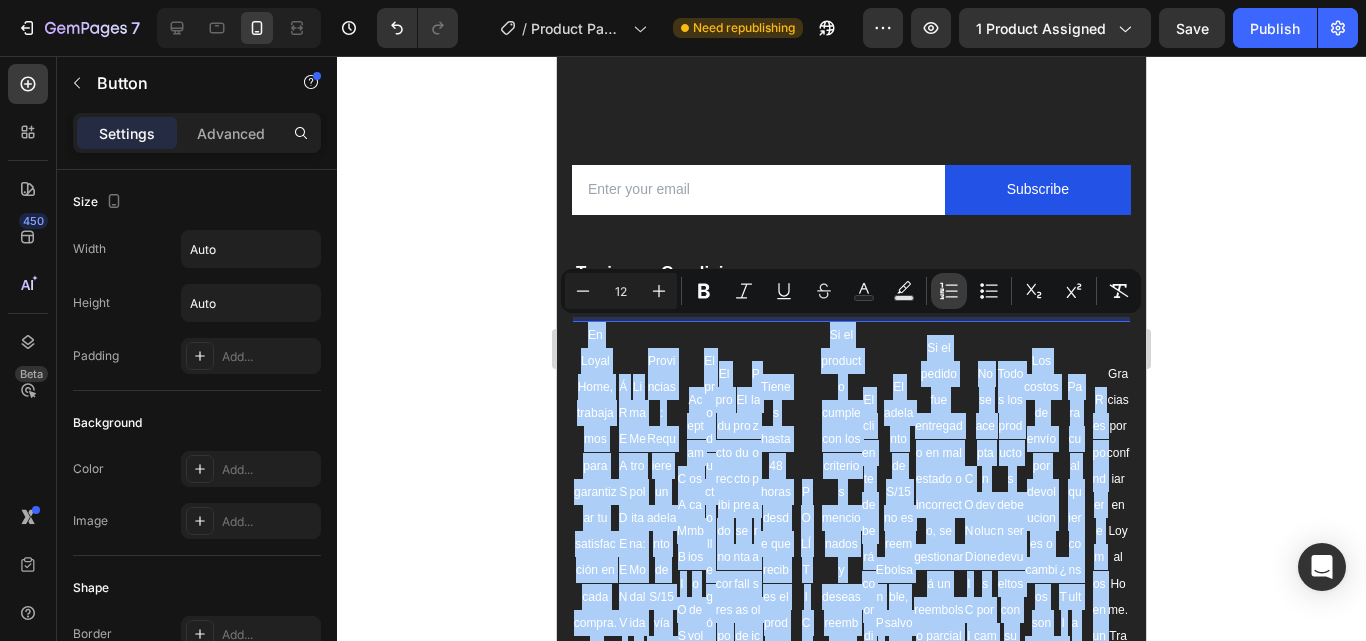click 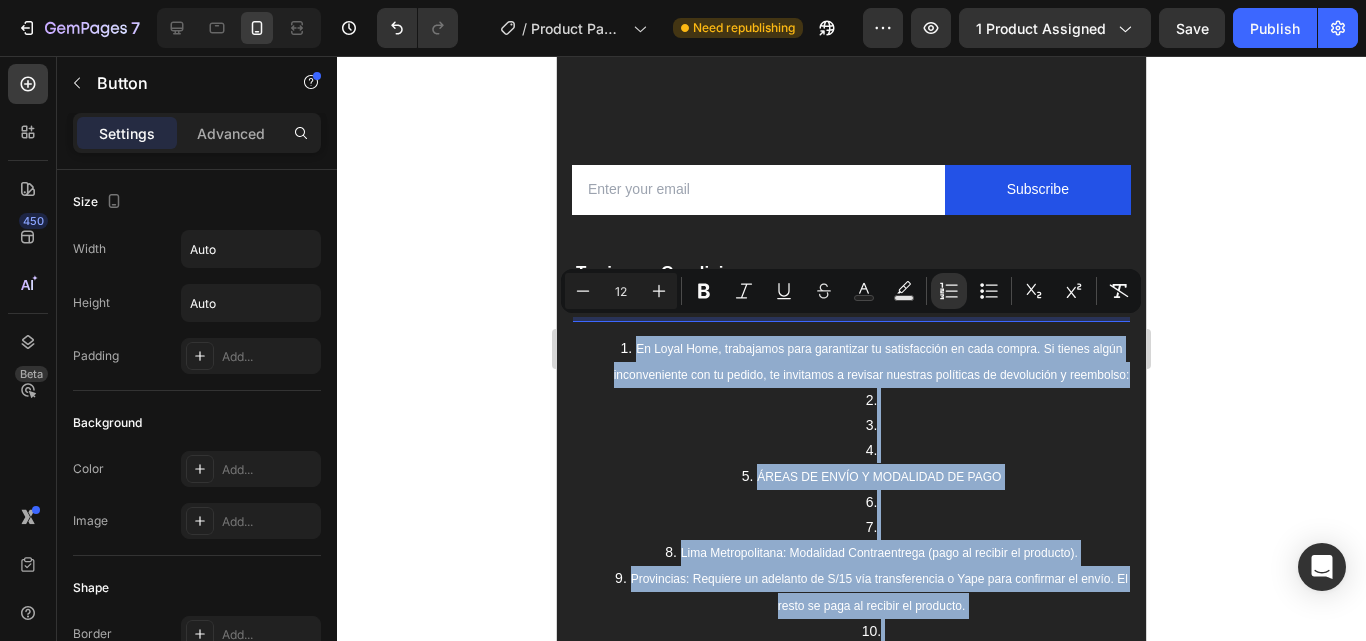 click at bounding box center (871, 450) 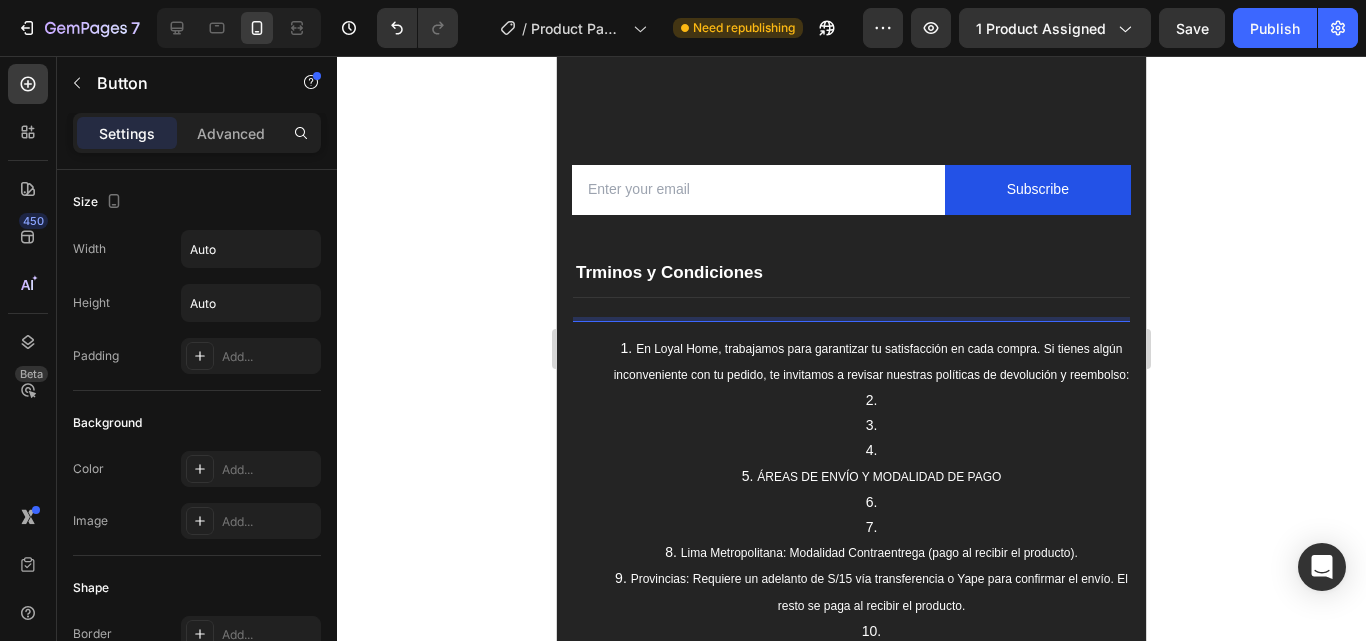 click on "En Loyal Home, trabajamos para garantizar tu satisfacción en cada compra. Si tienes algún inconveniente con tu pedido, te invitamos a revisar nuestras políticas de devolución y reembolso:" at bounding box center (871, 362) 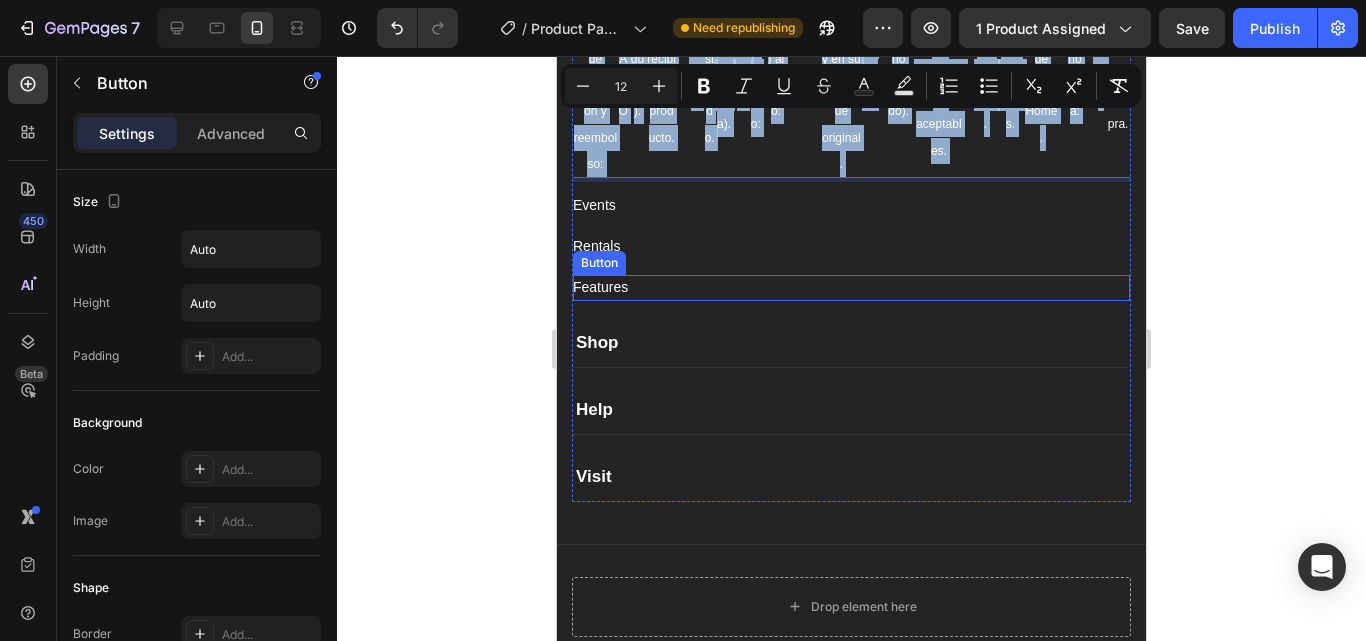 scroll, scrollTop: 4075, scrollLeft: 0, axis: vertical 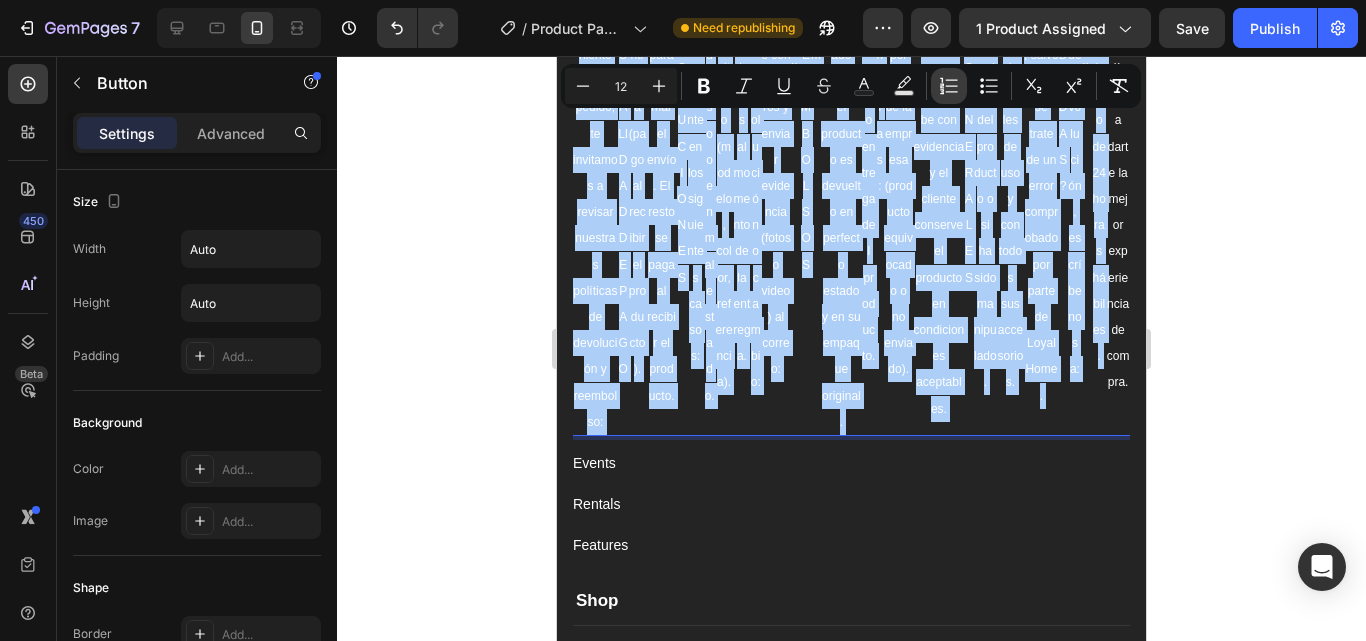 click 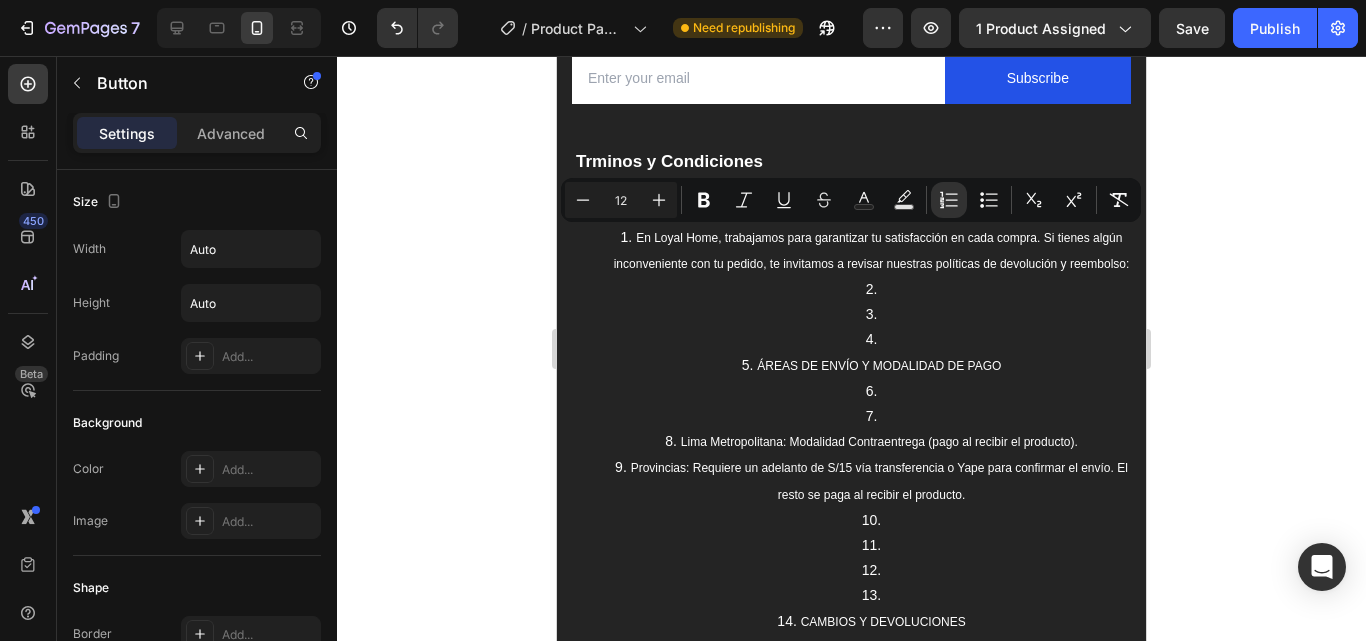 scroll, scrollTop: 3486, scrollLeft: 0, axis: vertical 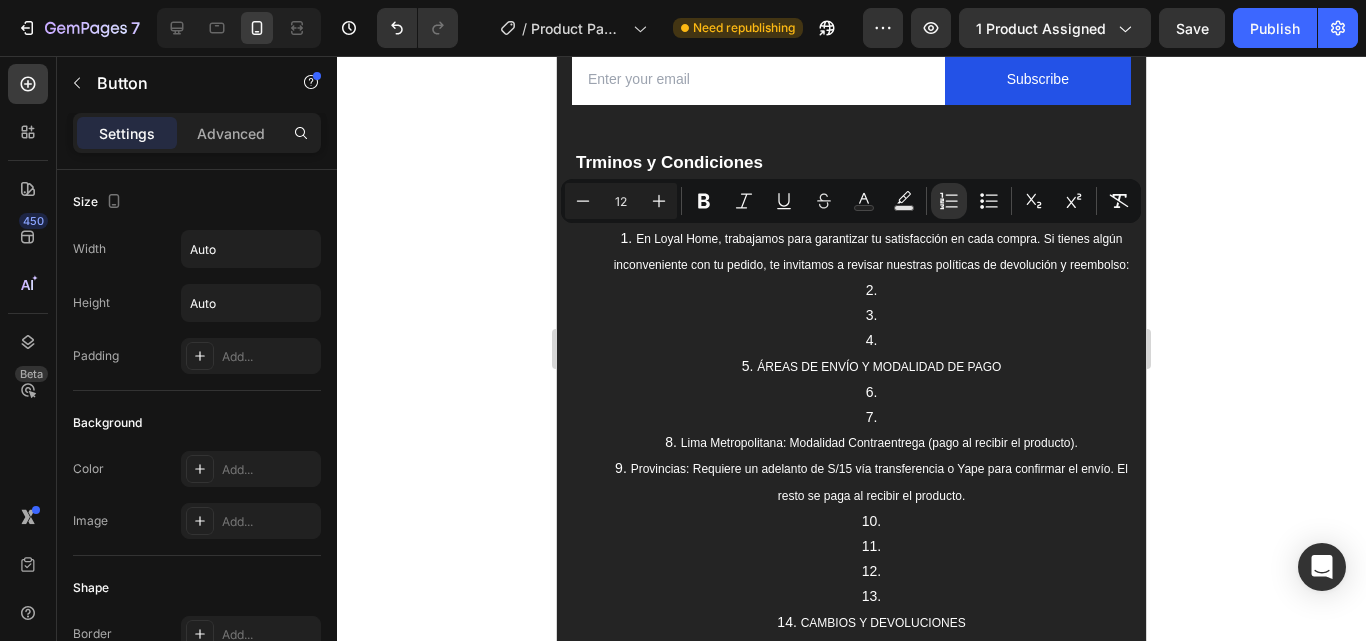 click at bounding box center [871, 290] 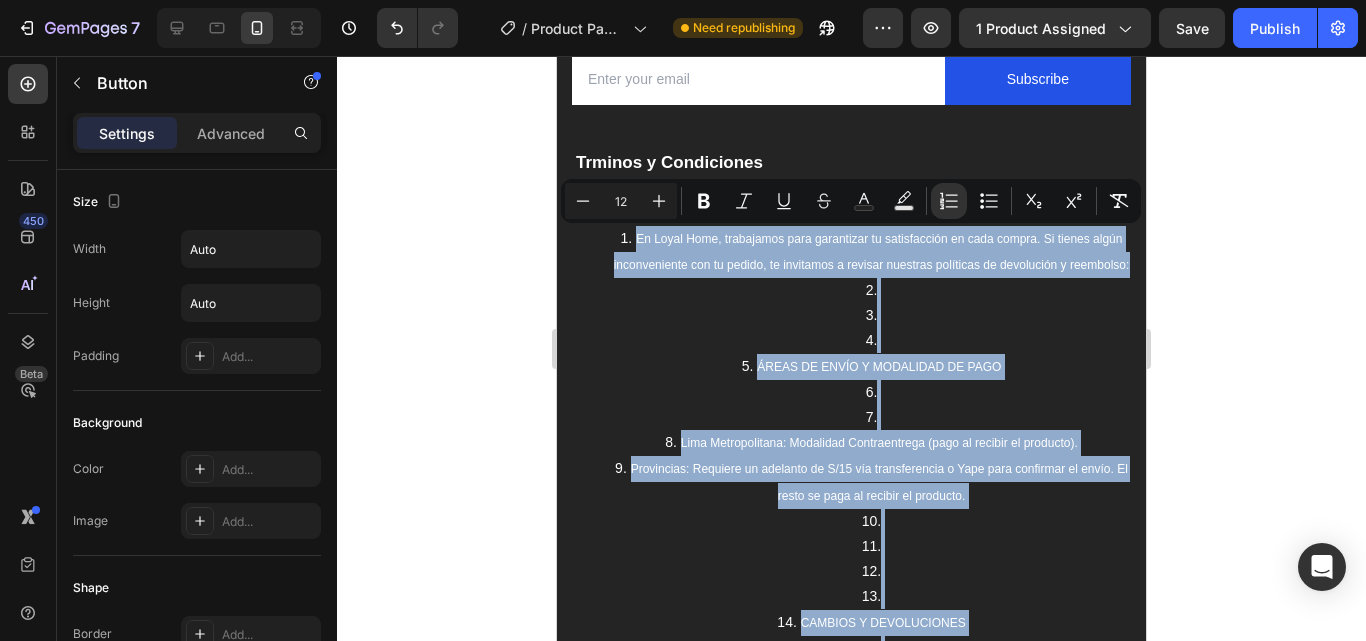 click at bounding box center [871, 290] 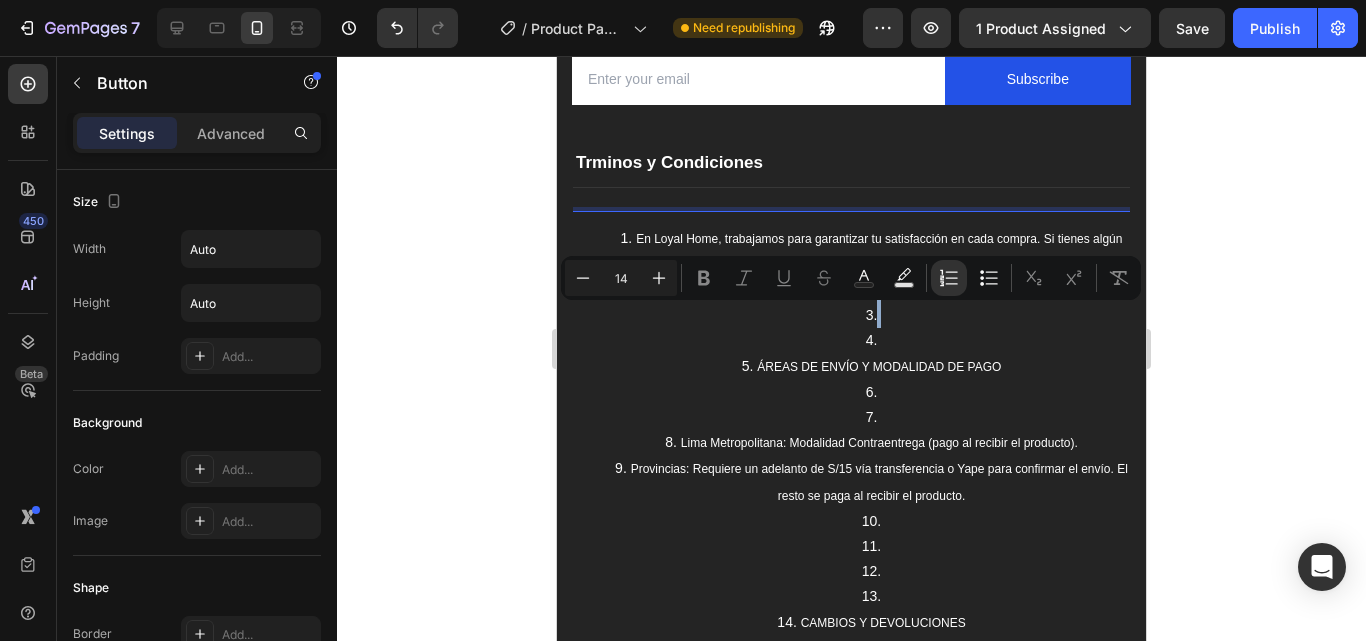 drag, startPoint x: 877, startPoint y: 309, endPoint x: 838, endPoint y: 309, distance: 39 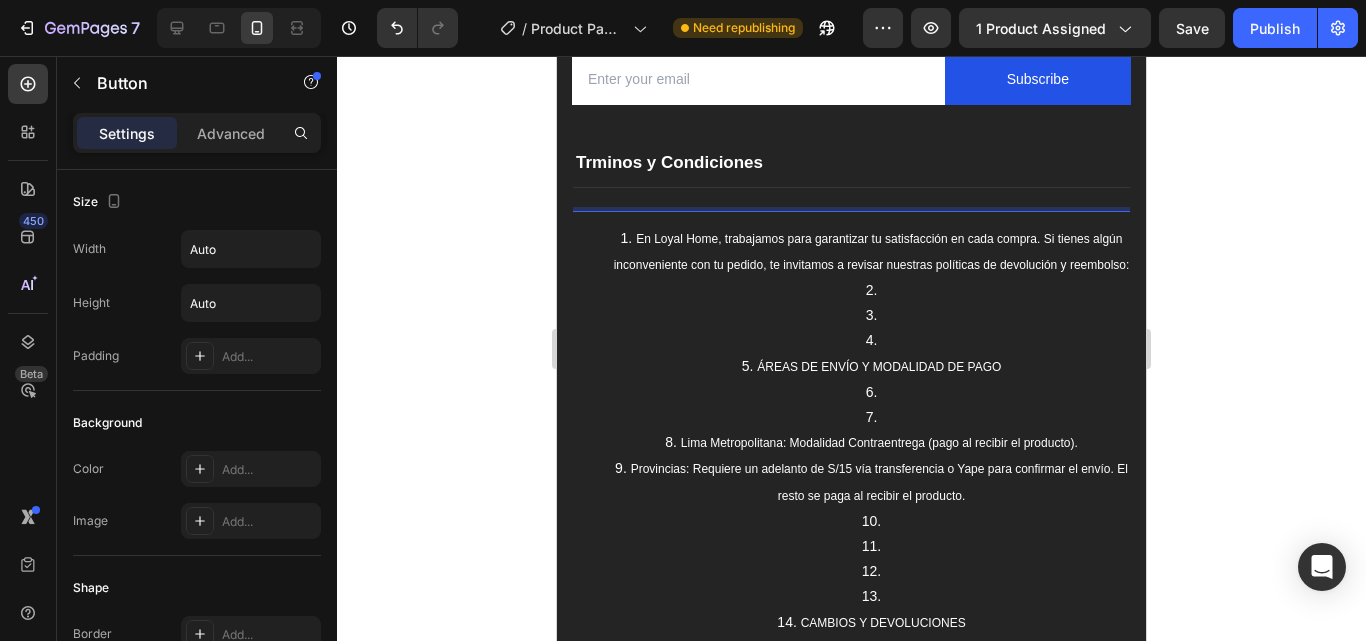 click at bounding box center [871, 340] 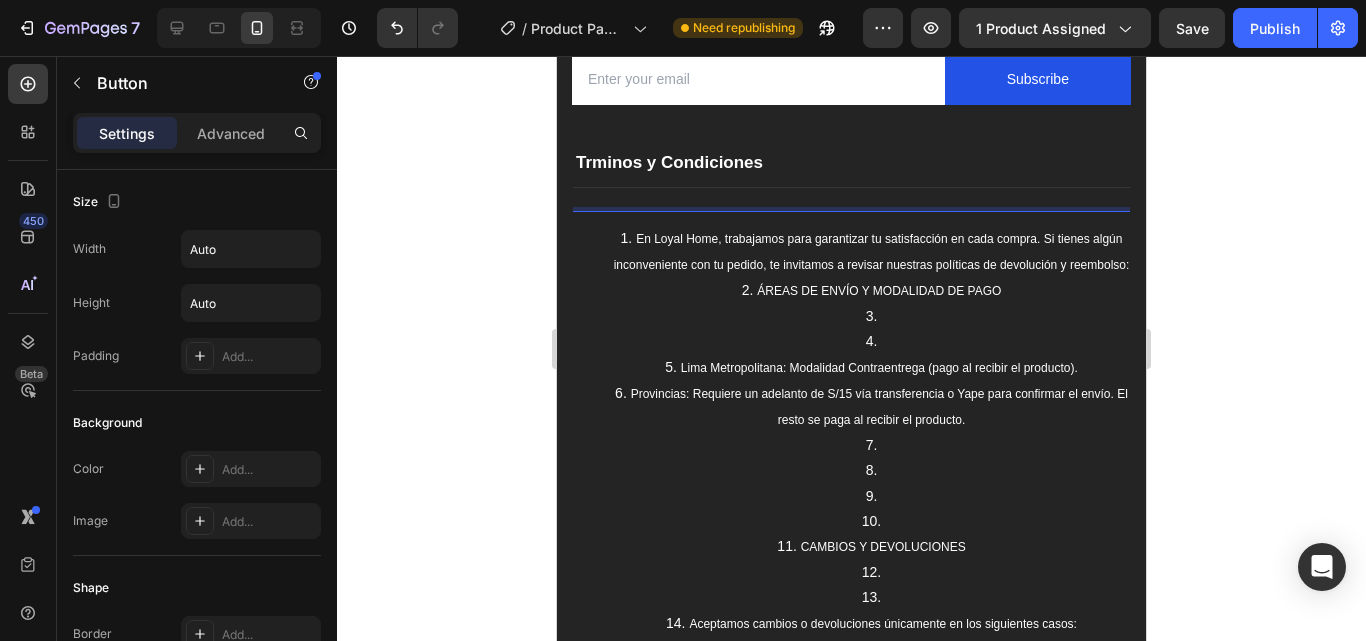 click at bounding box center [871, 341] 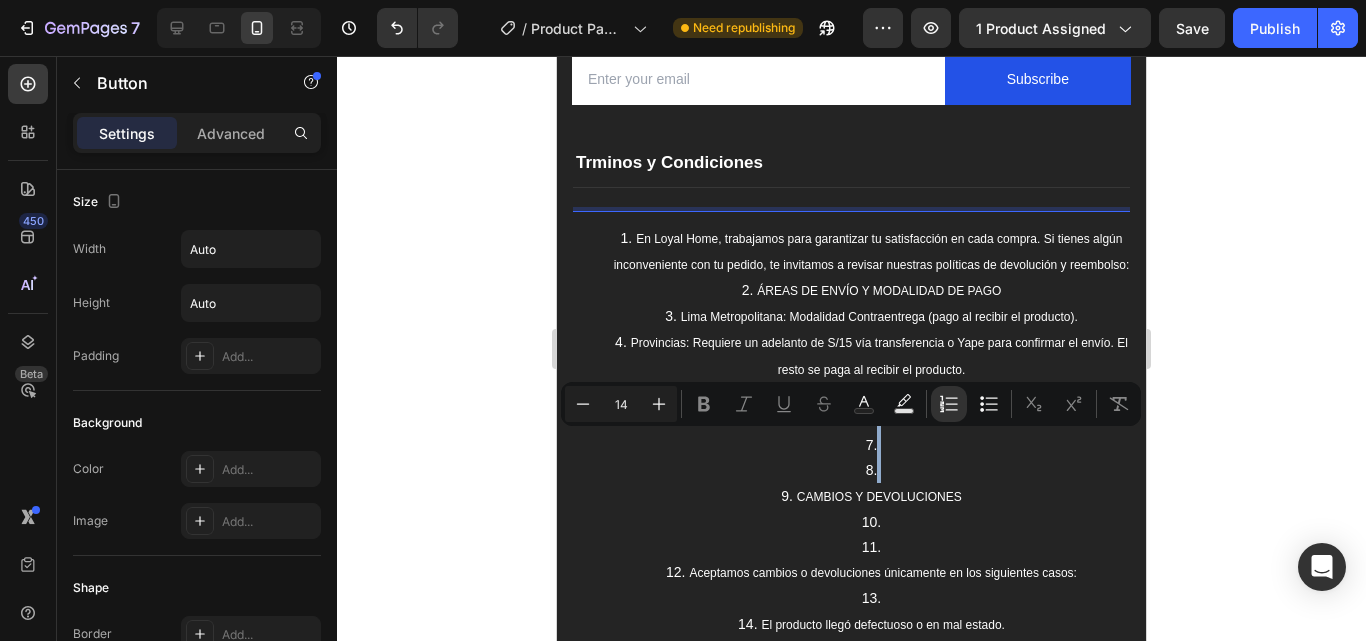 drag, startPoint x: 895, startPoint y: 492, endPoint x: 890, endPoint y: 432, distance: 60.207973 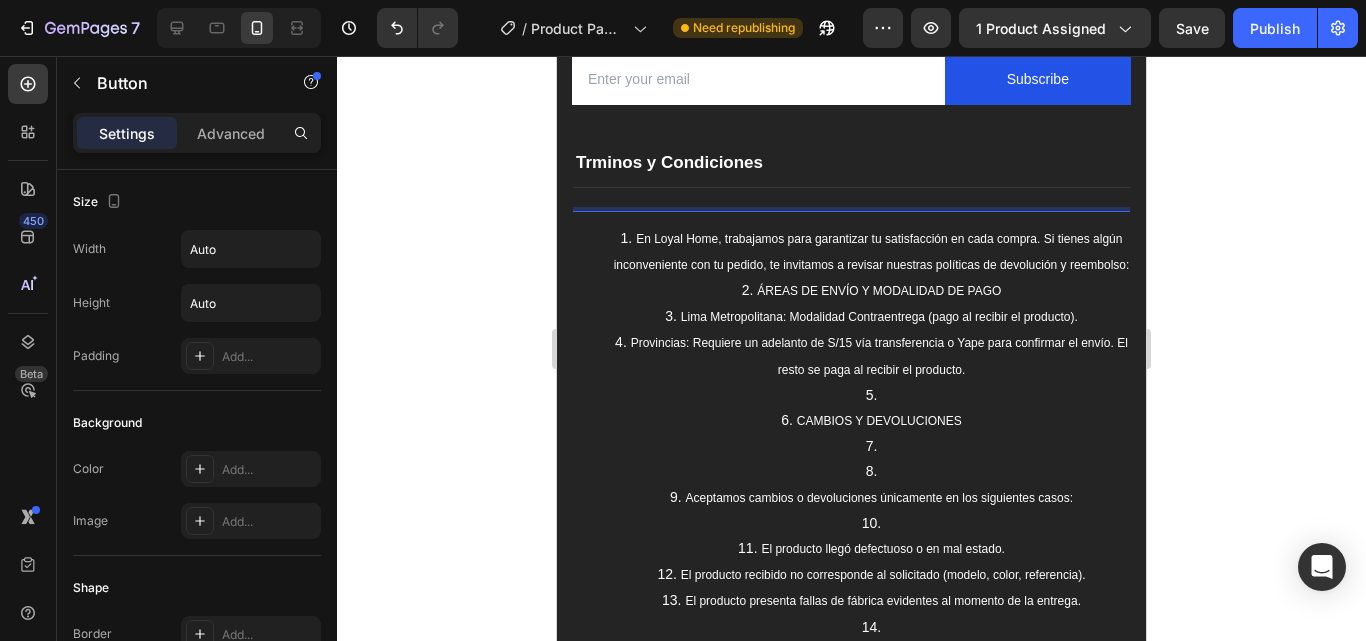 click at bounding box center (871, 395) 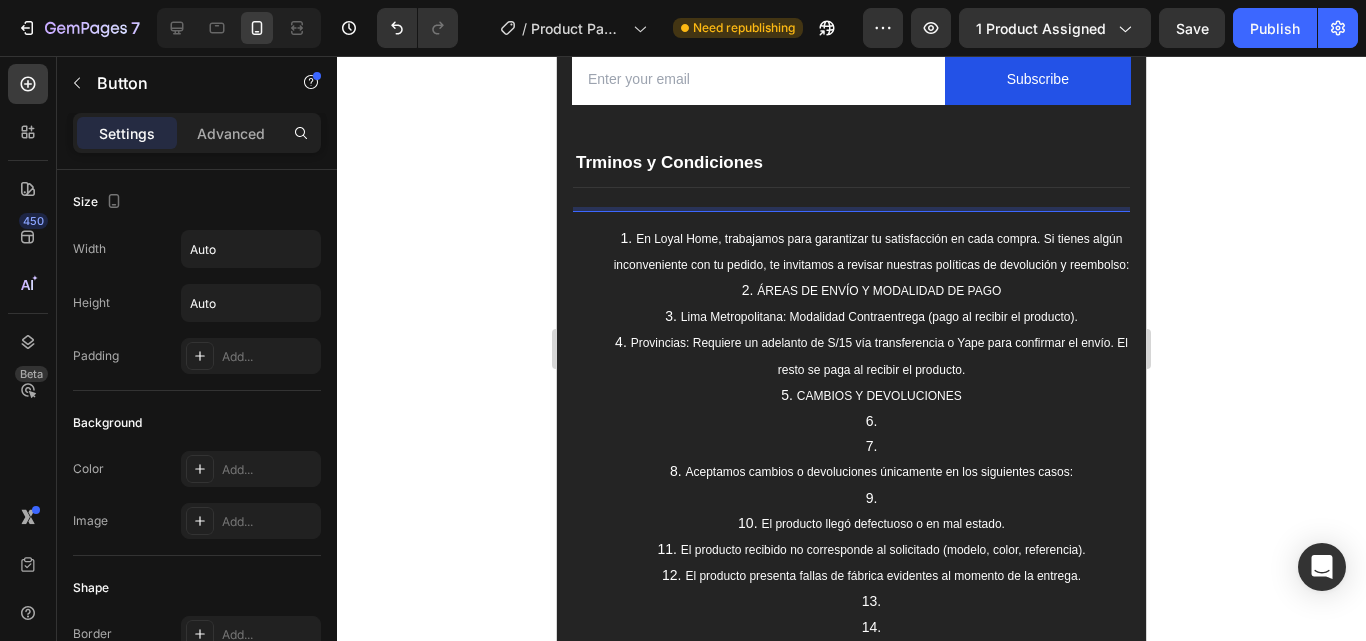 click at bounding box center [871, 446] 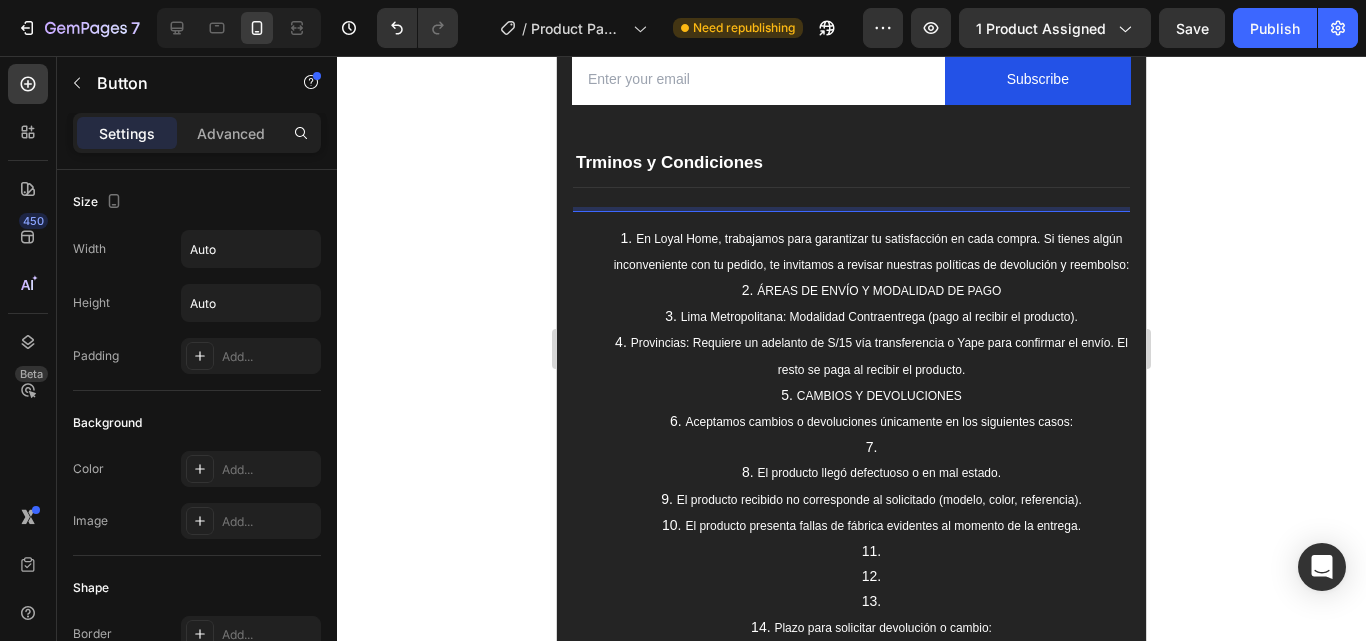 click at bounding box center (871, 447) 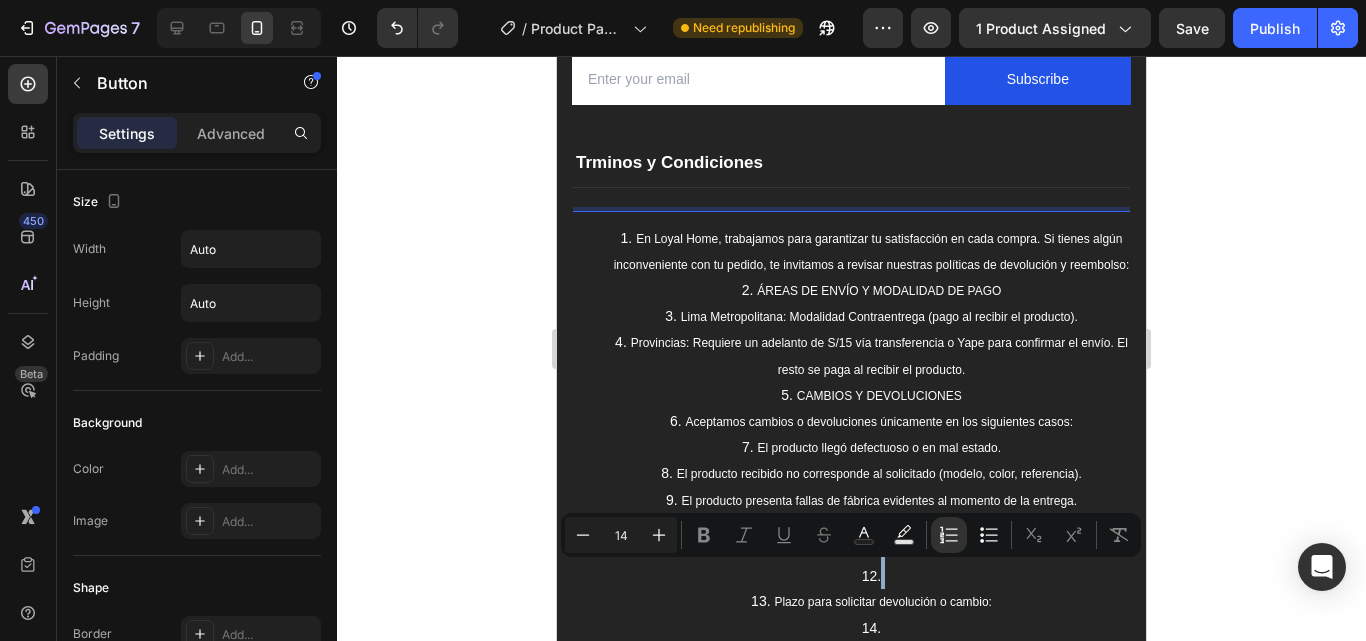 drag, startPoint x: 897, startPoint y: 597, endPoint x: 903, endPoint y: 545, distance: 52.34501 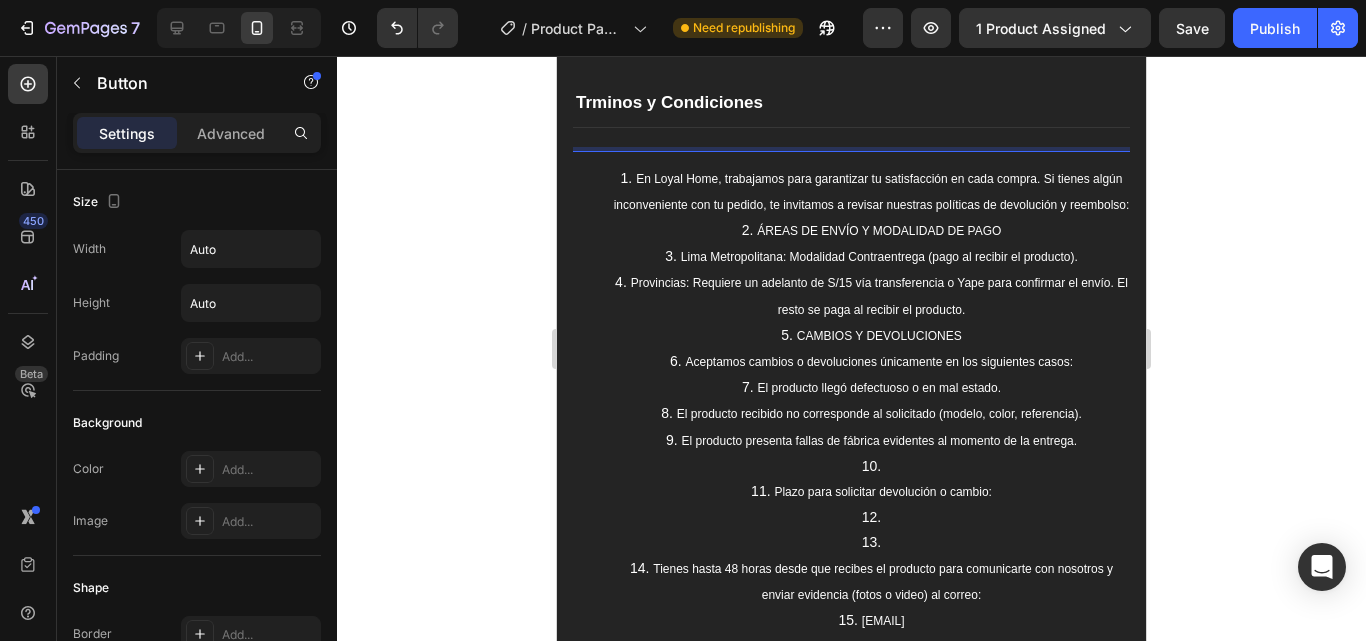 scroll, scrollTop: 3547, scrollLeft: 0, axis: vertical 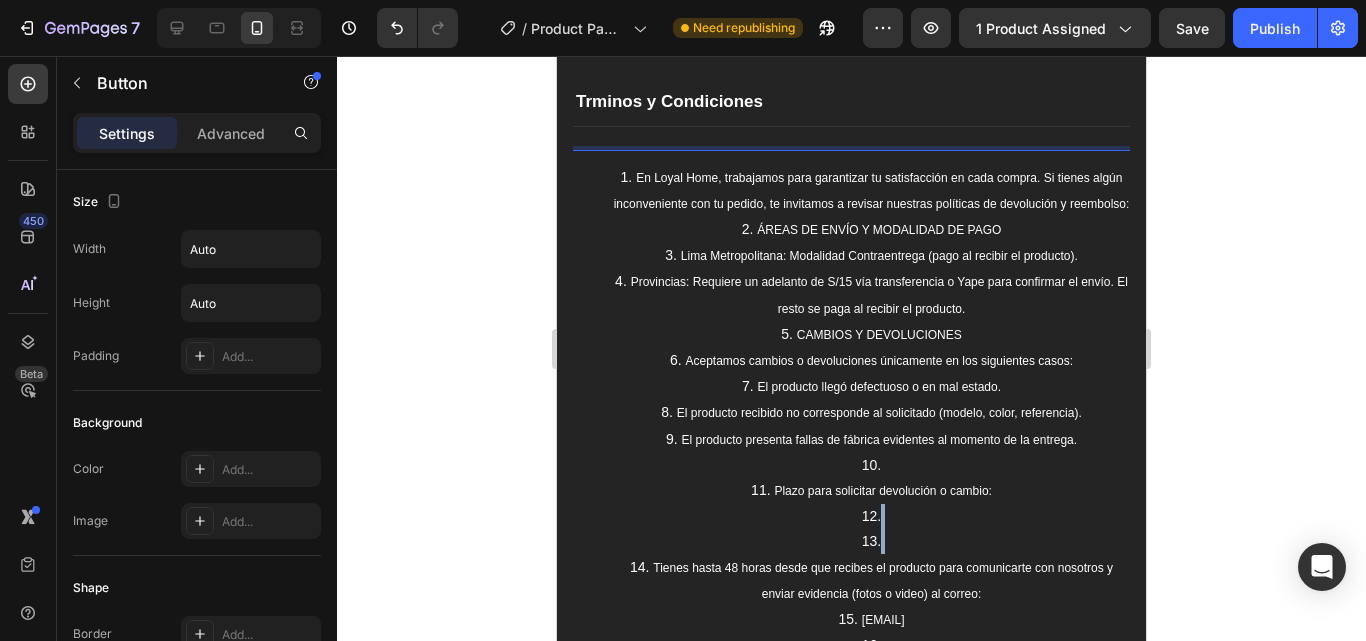 click on "En Loyal Home, trabajamos para garantizar tu satisfacción en cada compra. Si tienes algún inconveniente con tu pedido, te invitamos a revisar nuestras políticas de devolución y reembolso: ÁREAS DE ENVÍO Y MODALIDAD DE PAGO [STATE] Metropolitana: Modalidad Contraentrega (pago al recibir el producto). Provincias: Requiere un adelanto de S/15 vía transferencia o Yape para confirmar el envío. El resto se paga al recibir el producto. CAMBIOS Y DEVOLUCIONES Aceptamos cambios o devoluciones únicamente en los siguientes casos: El producto llegó defectuoso o en mal estado. El producto recibido no corresponde al solicitado (modelo, color, referencia). El producto presenta fallas de fábrica evidentes al momento de la entrega. Plazo para solicitar devolución o cambio: Tienes hasta 48 horas desde que recibes el producto para comunicarte con nosotros y enviar evidencia (fotos o video) al correo: [EMAIL] POLÍTICA DE REEMBOLSOS En [STATE]: Modalidad Contraentrega (pago al recibir el producto). Provincias: Requiere un adelanto de S/15 vía transferencia o Yape para confirmar el envío. El resto se paga al recibir el producto. CAMBIOS Y DEVOLUCIONES Aceptamos cambios o devoluciones únicamente en los siguientes casos: El producto llegó defectuoso o en mal estado. El producto recibido no corresponde al solicitado (modelo, color, referencia). El producto presenta fallas de fábrica evidentes al momento de la entrega. Plazo para solicitar devolución o cambio: Tienes hasta 48 horas desde que recibes el producto para comunicarte con nosotros y enviar evidencia (fotos o video) al correo: [EMAIL] POLÍTICA DE REEMBOLSOS En [STATE]: El cliente deberá coordinar el recojo o entrega del producto." at bounding box center [851, 1054] 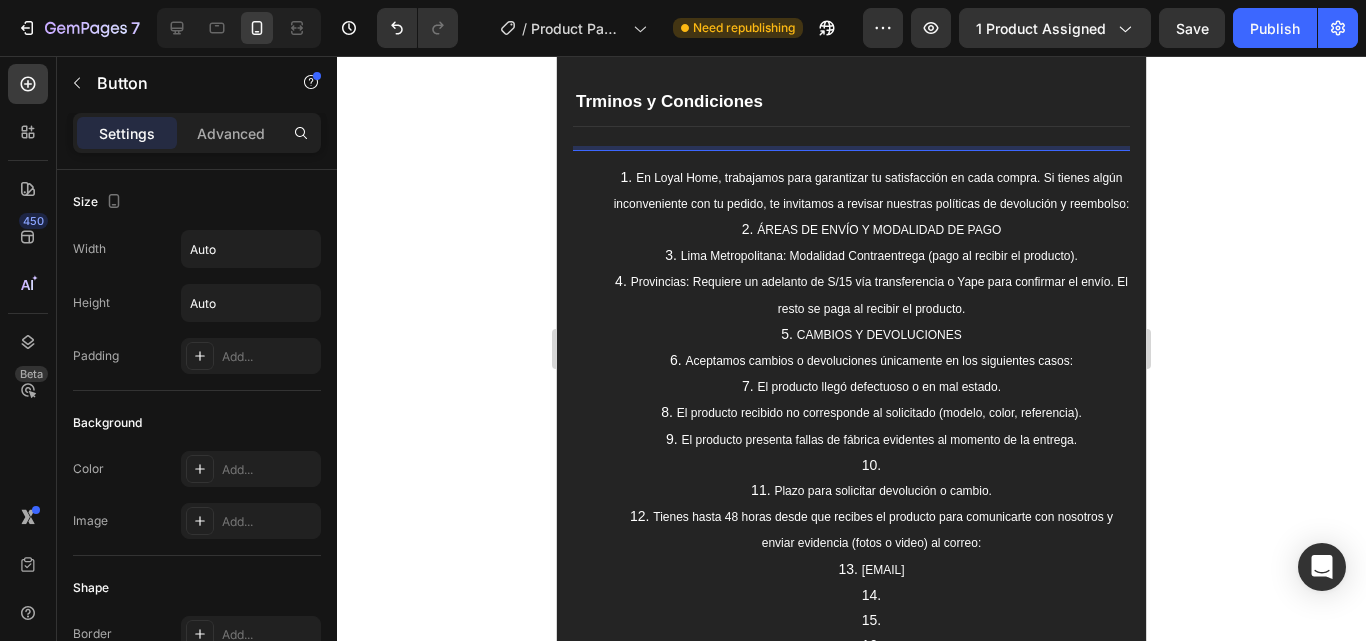 drag, startPoint x: 891, startPoint y: 502, endPoint x: 849, endPoint y: 499, distance: 42.107006 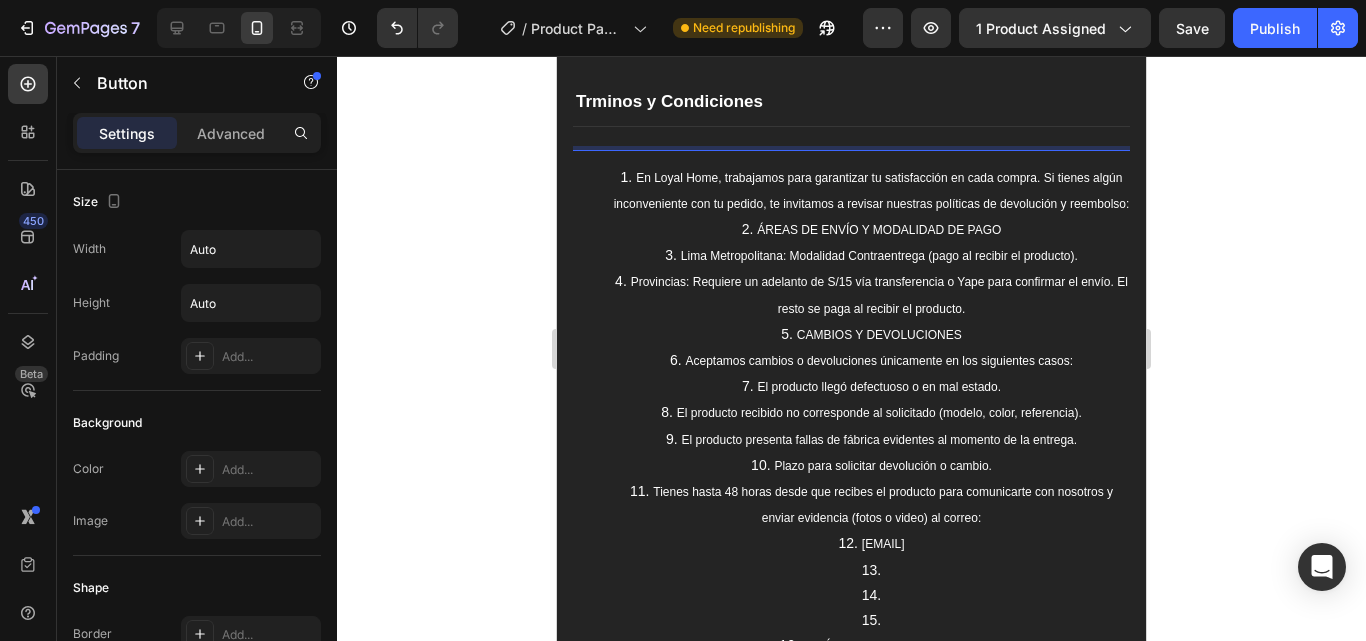 click on "Plazo para solicitar devolución o cambio." at bounding box center (871, 466) 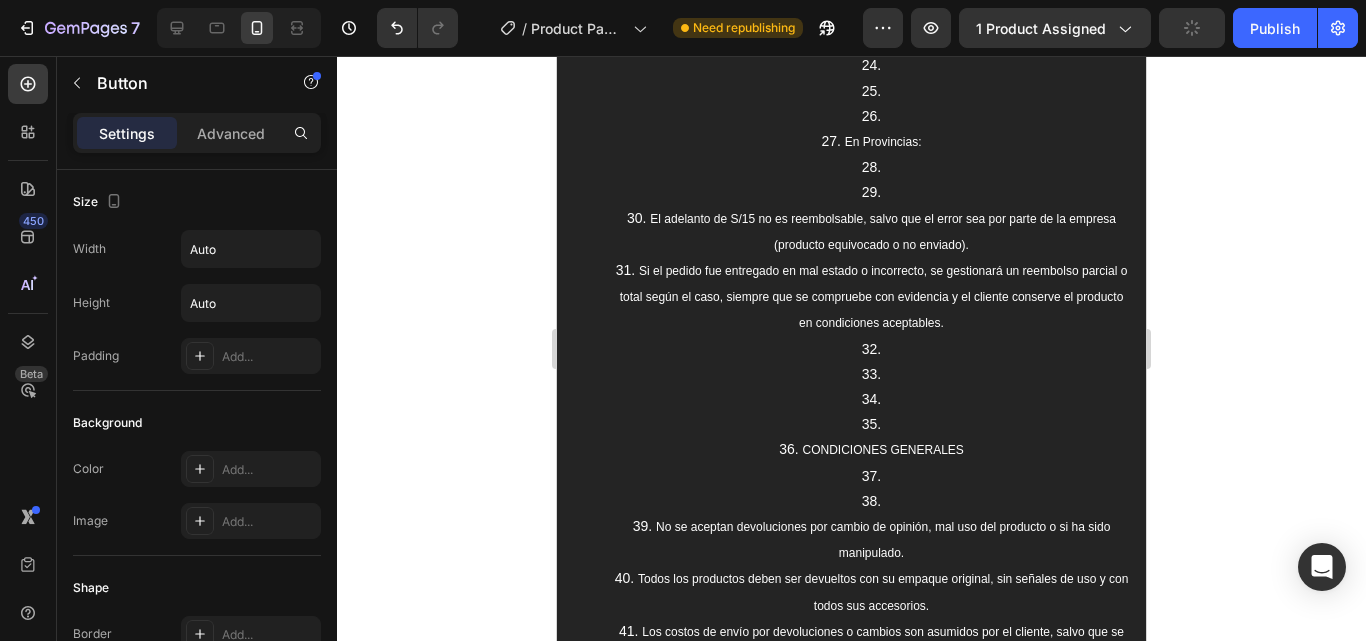 scroll, scrollTop: 4383, scrollLeft: 0, axis: vertical 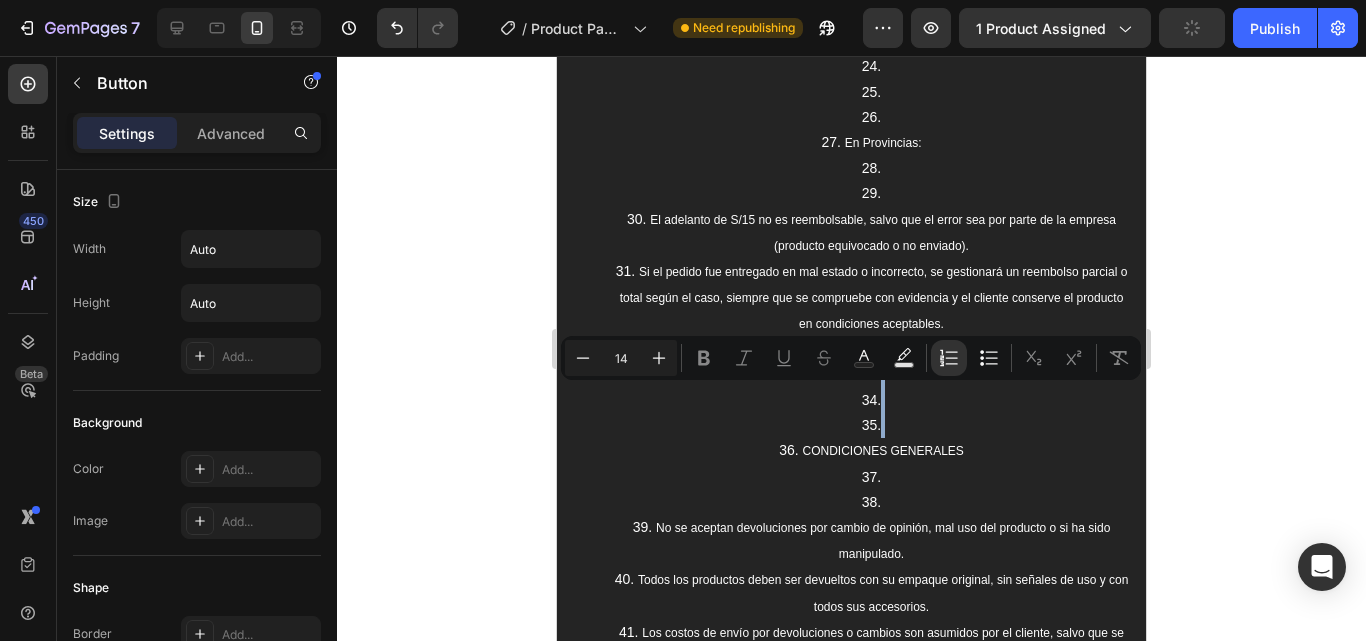 drag, startPoint x: 925, startPoint y: 455, endPoint x: 872, endPoint y: 374, distance: 96.79876 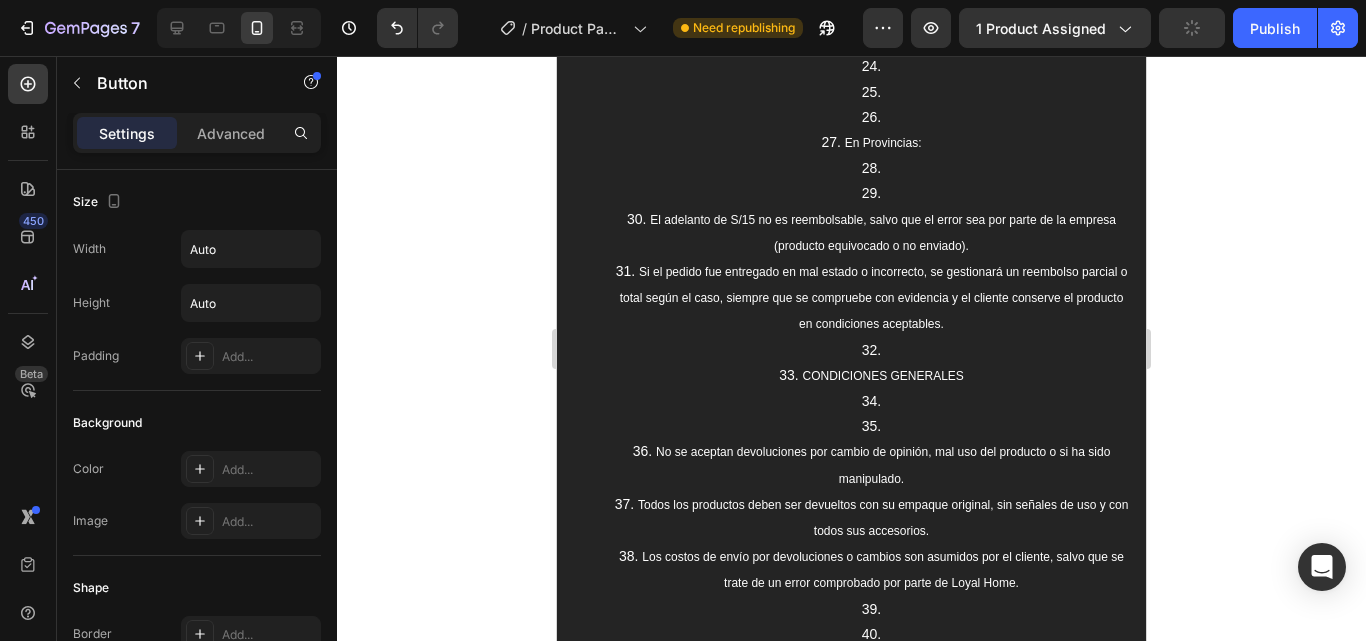 drag, startPoint x: 874, startPoint y: 245, endPoint x: 874, endPoint y: 233, distance: 12 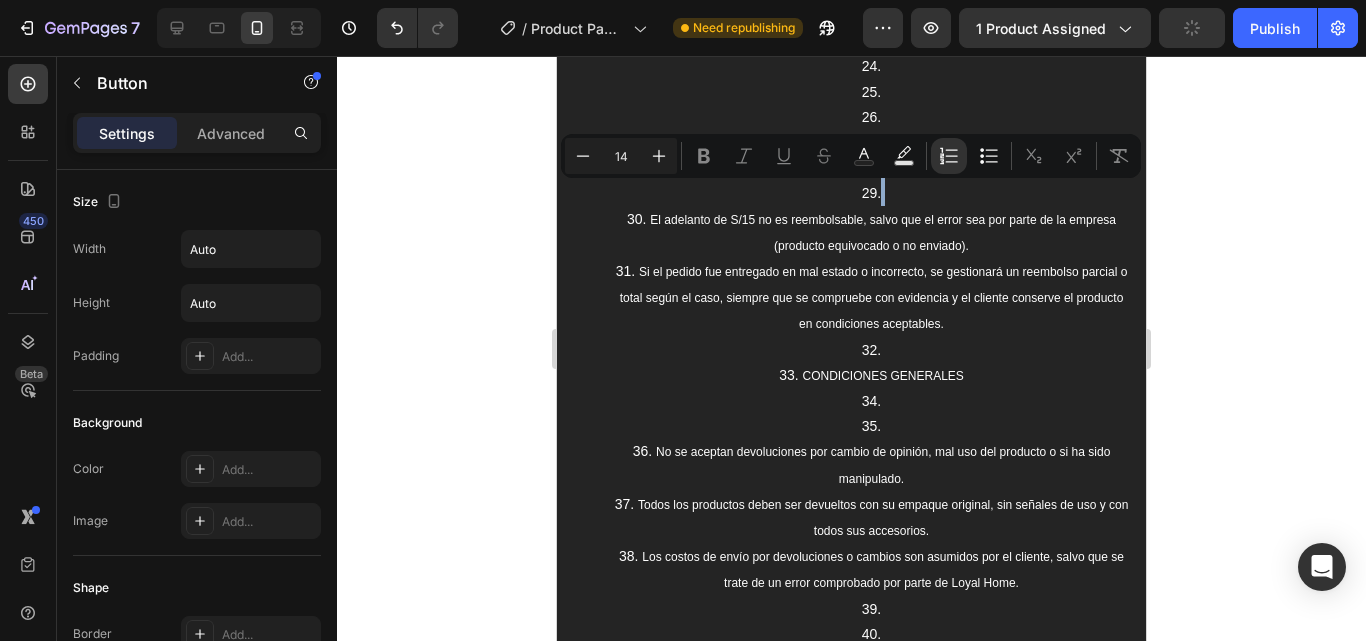drag, startPoint x: 875, startPoint y: 228, endPoint x: 879, endPoint y: 204, distance: 24.33105 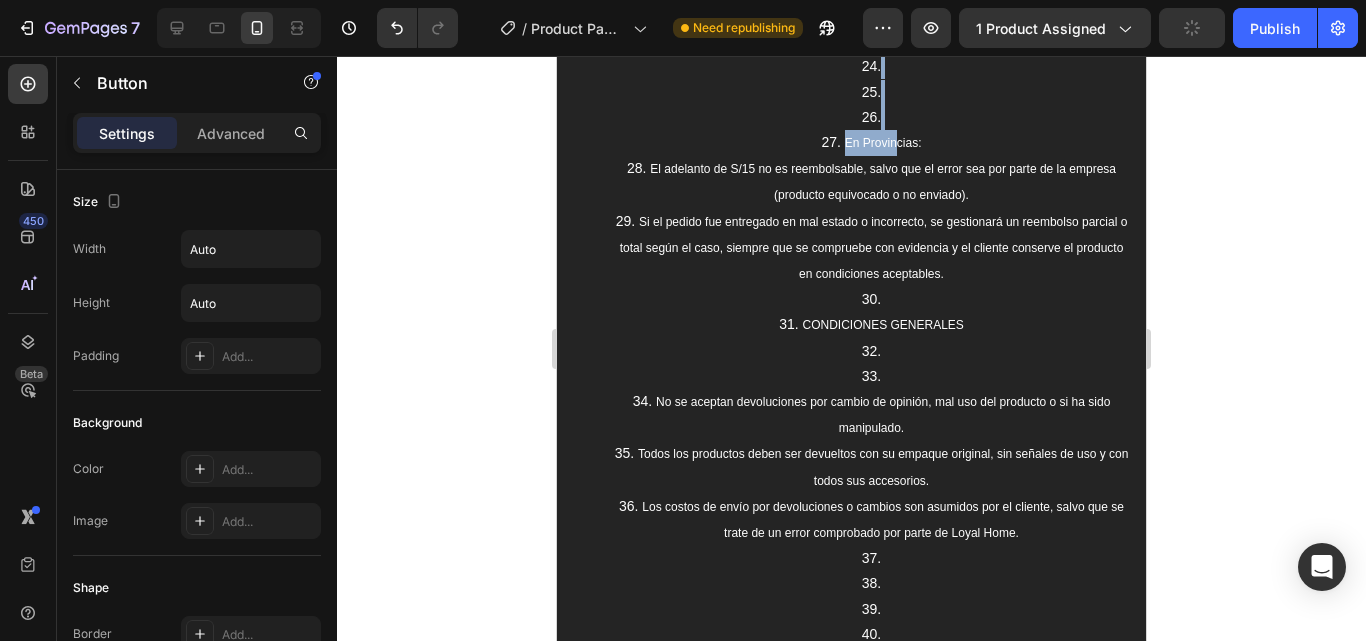 drag, startPoint x: 891, startPoint y: 160, endPoint x: 897, endPoint y: 100, distance: 60.299255 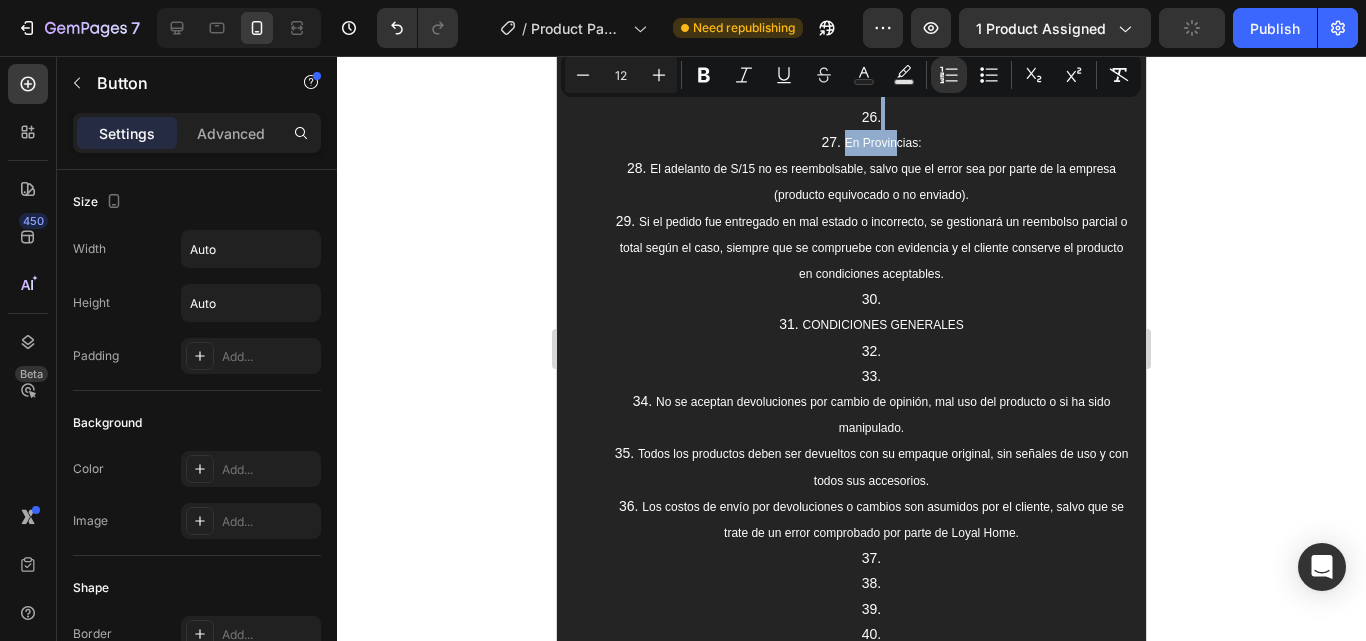 click at bounding box center [871, 66] 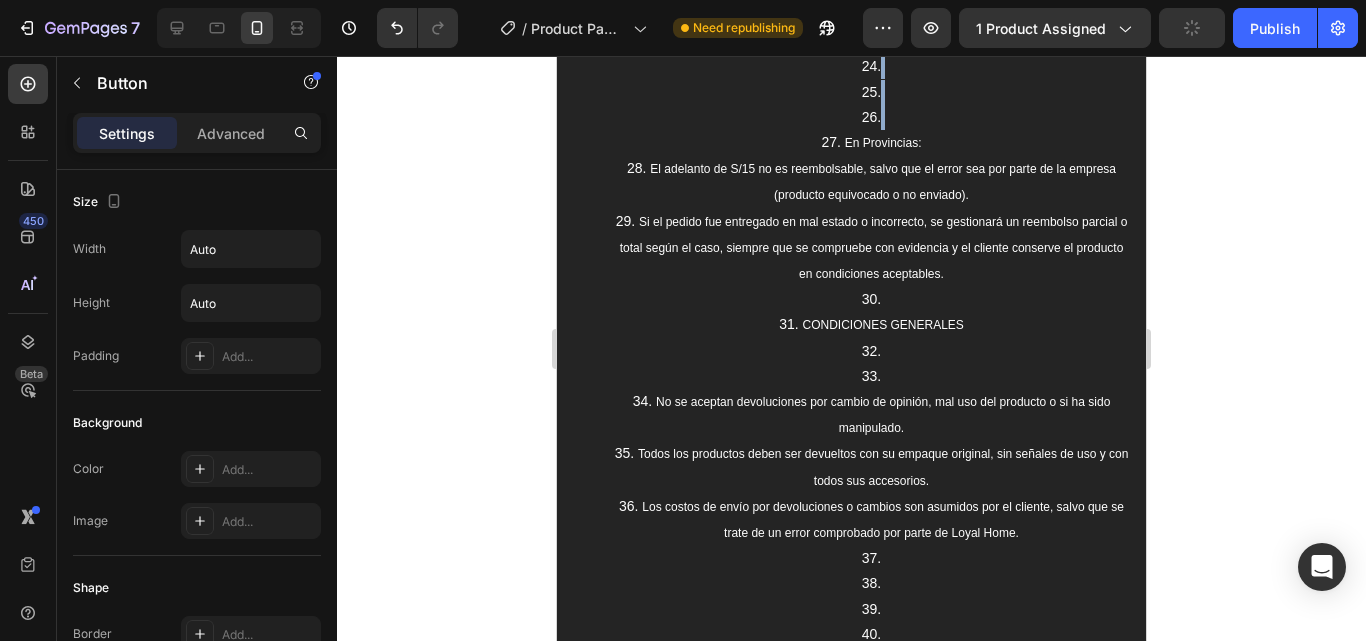 drag, startPoint x: 897, startPoint y: 148, endPoint x: 896, endPoint y: 98, distance: 50.01 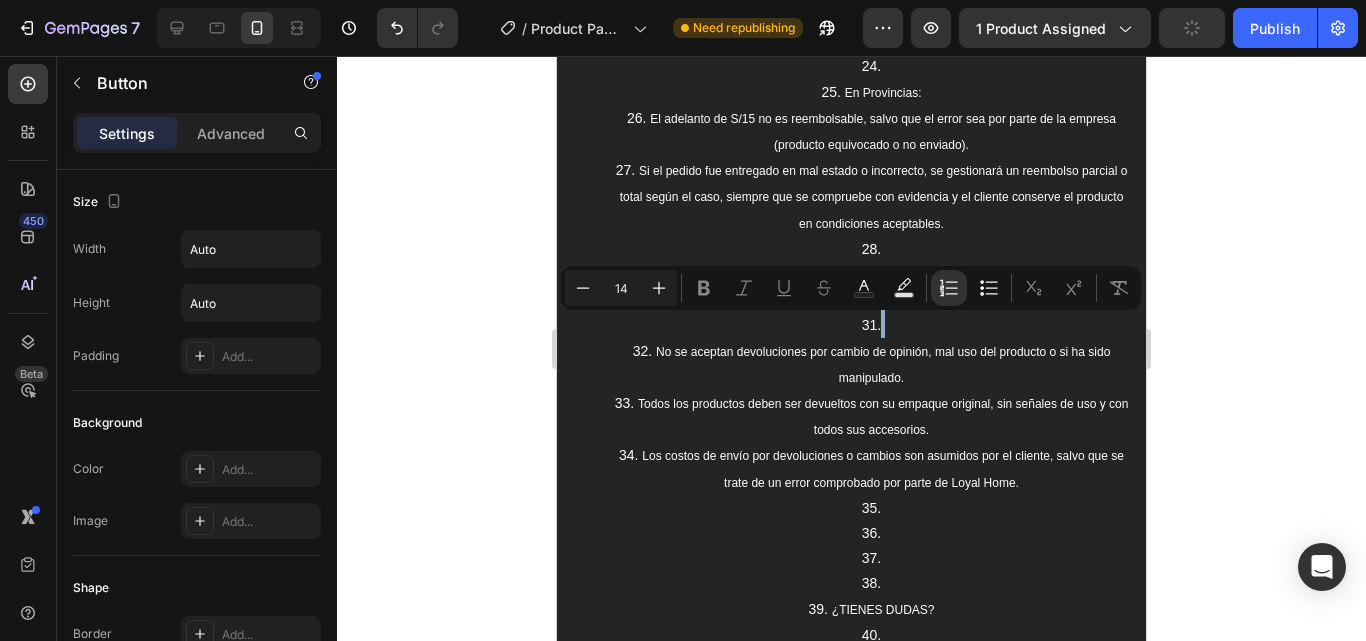 drag, startPoint x: 888, startPoint y: 345, endPoint x: 888, endPoint y: 333, distance: 12 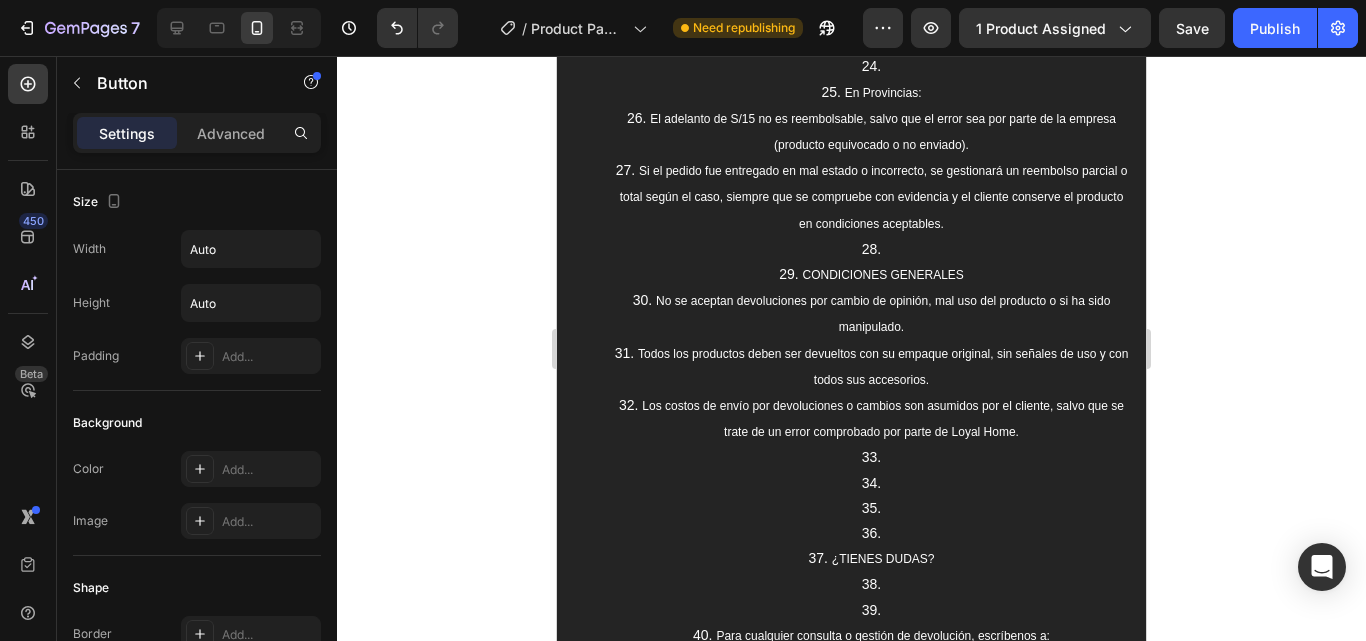 click at bounding box center (871, 249) 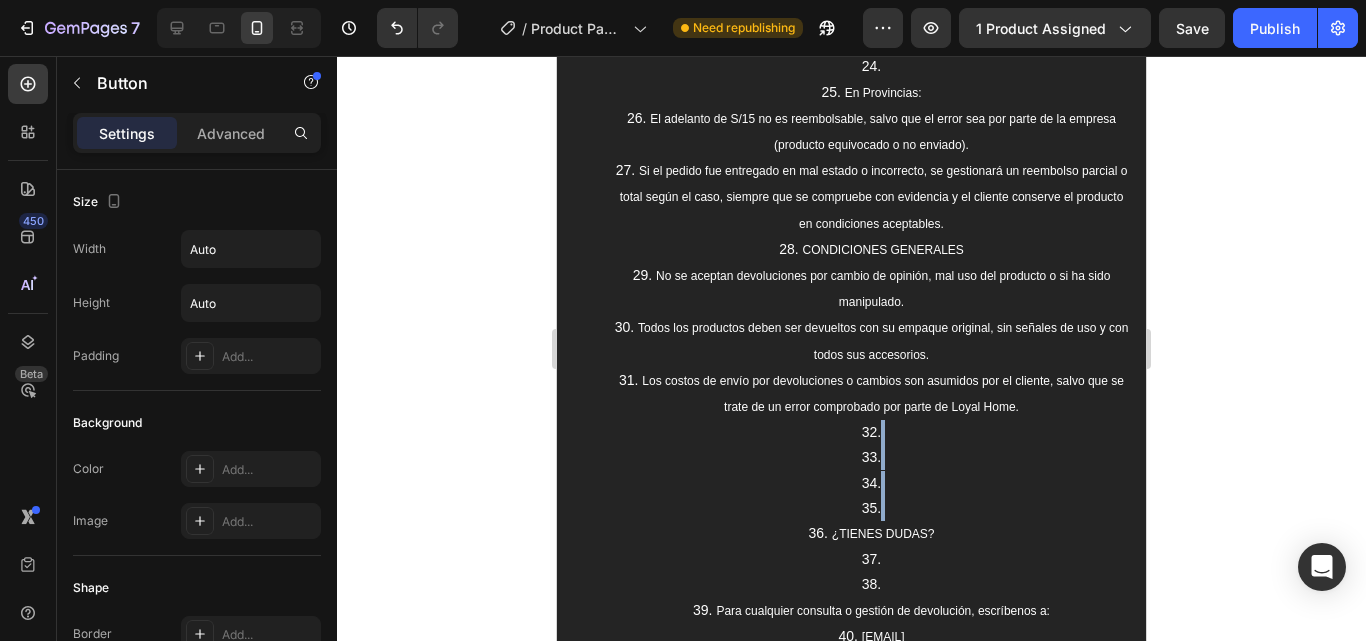 drag, startPoint x: 878, startPoint y: 541, endPoint x: 886, endPoint y: 464, distance: 77.41447 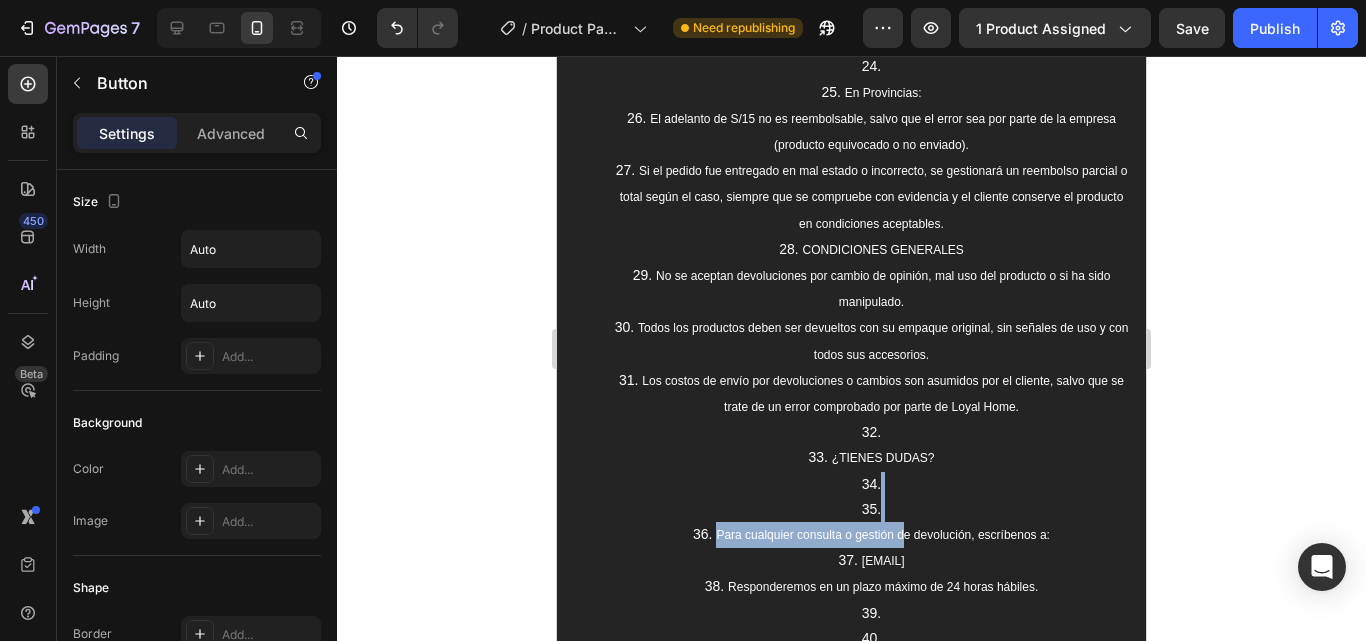 drag, startPoint x: 897, startPoint y: 547, endPoint x: 897, endPoint y: 511, distance: 36 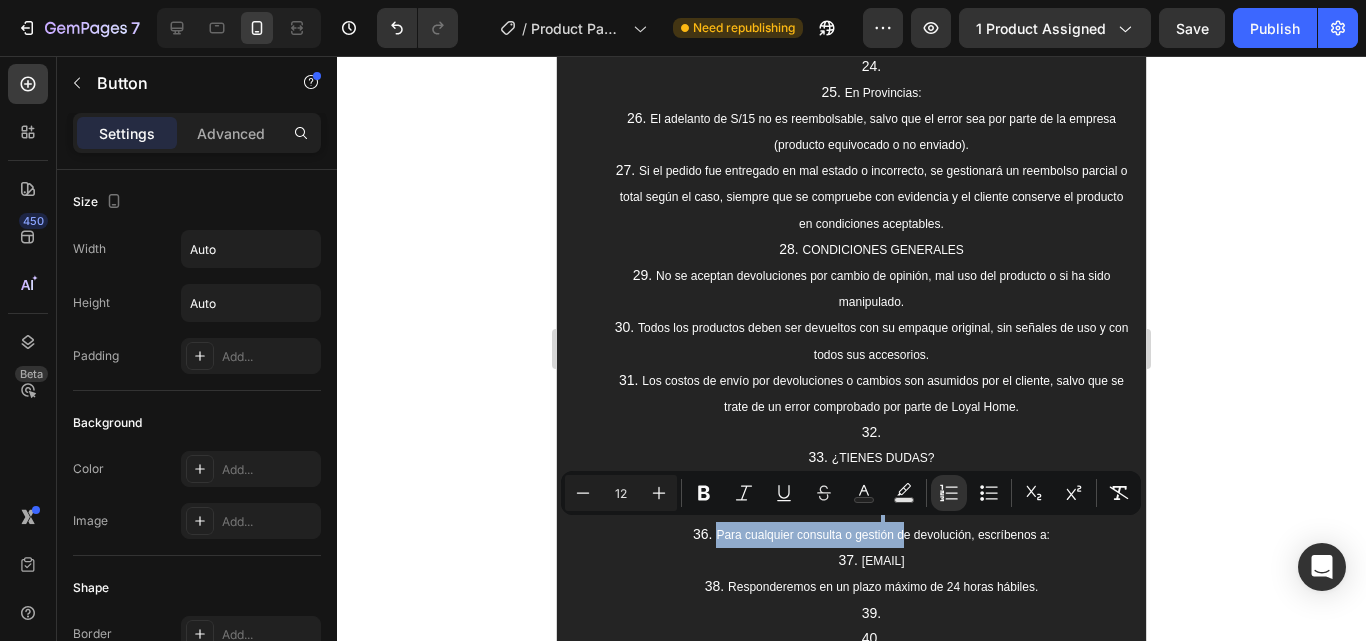 click at bounding box center (871, 509) 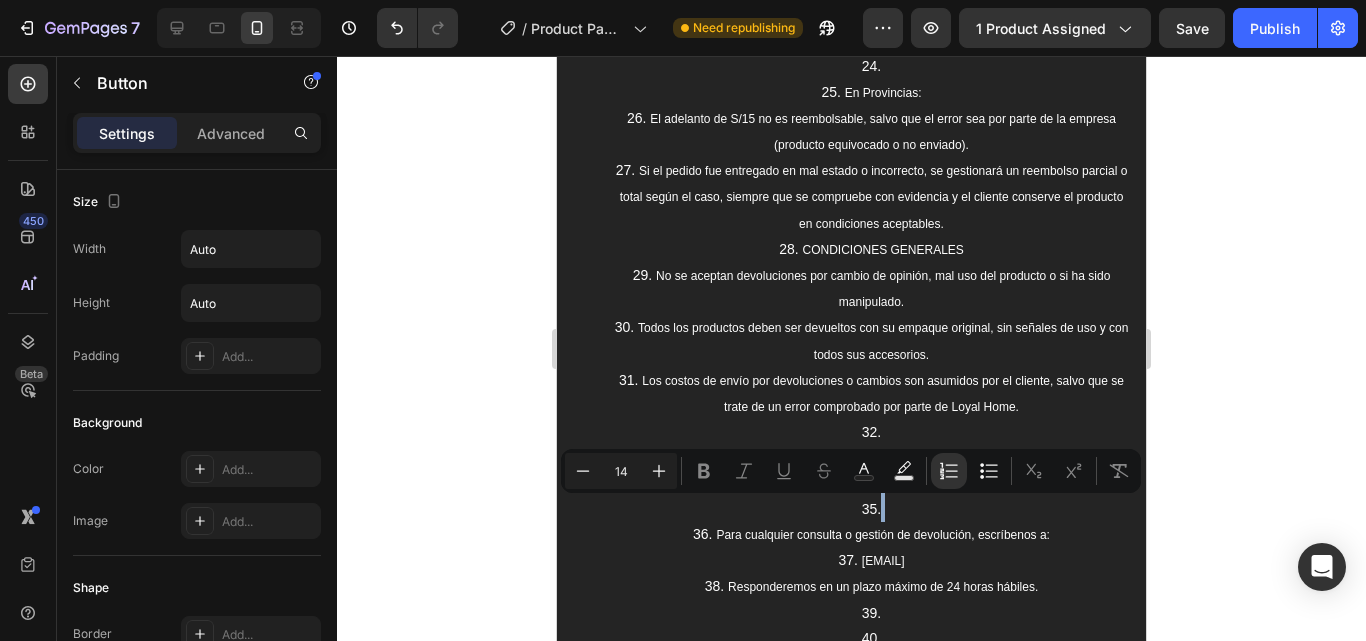 drag, startPoint x: 895, startPoint y: 545, endPoint x: 897, endPoint y: 499, distance: 46.043457 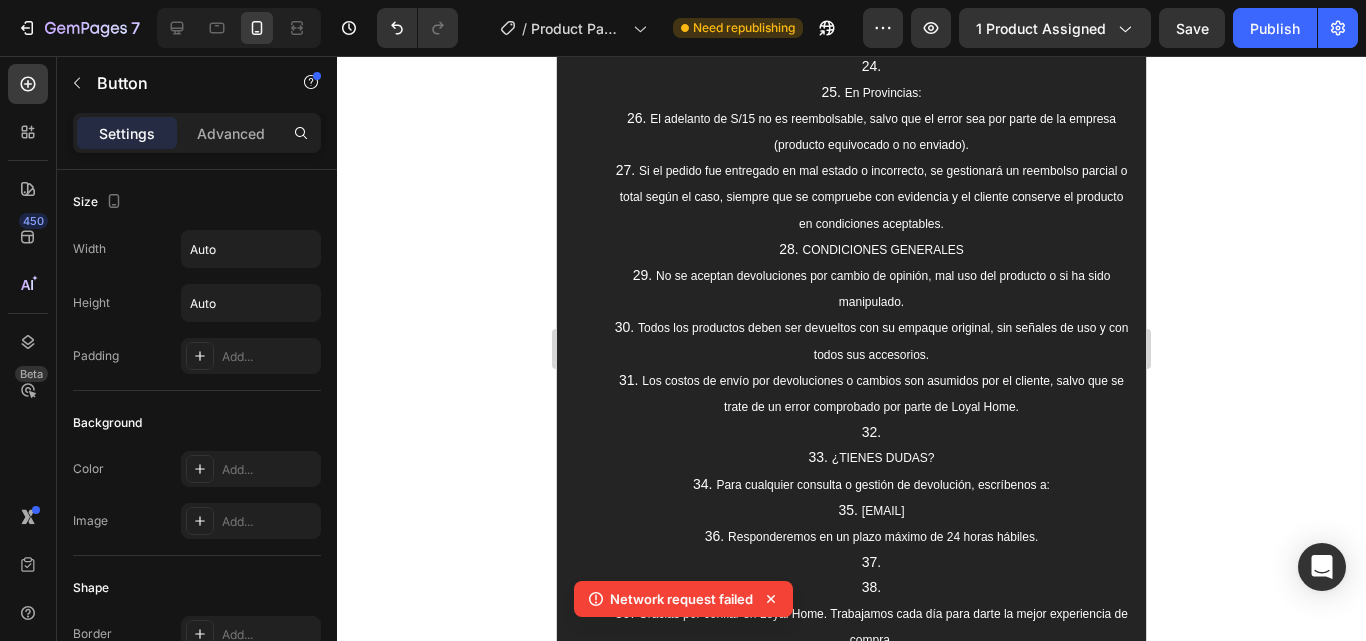 drag, startPoint x: 888, startPoint y: 460, endPoint x: 841, endPoint y: 462, distance: 47.042534 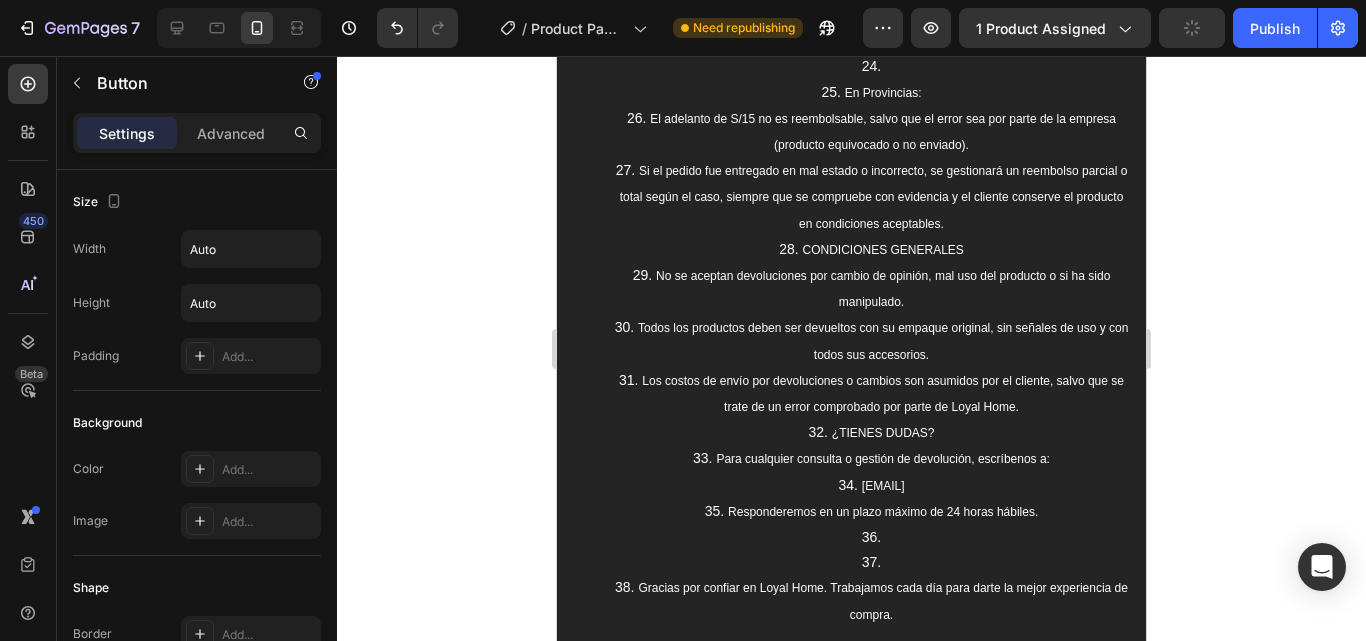 click on "¿TIENES DUDAS?" at bounding box center [871, 433] 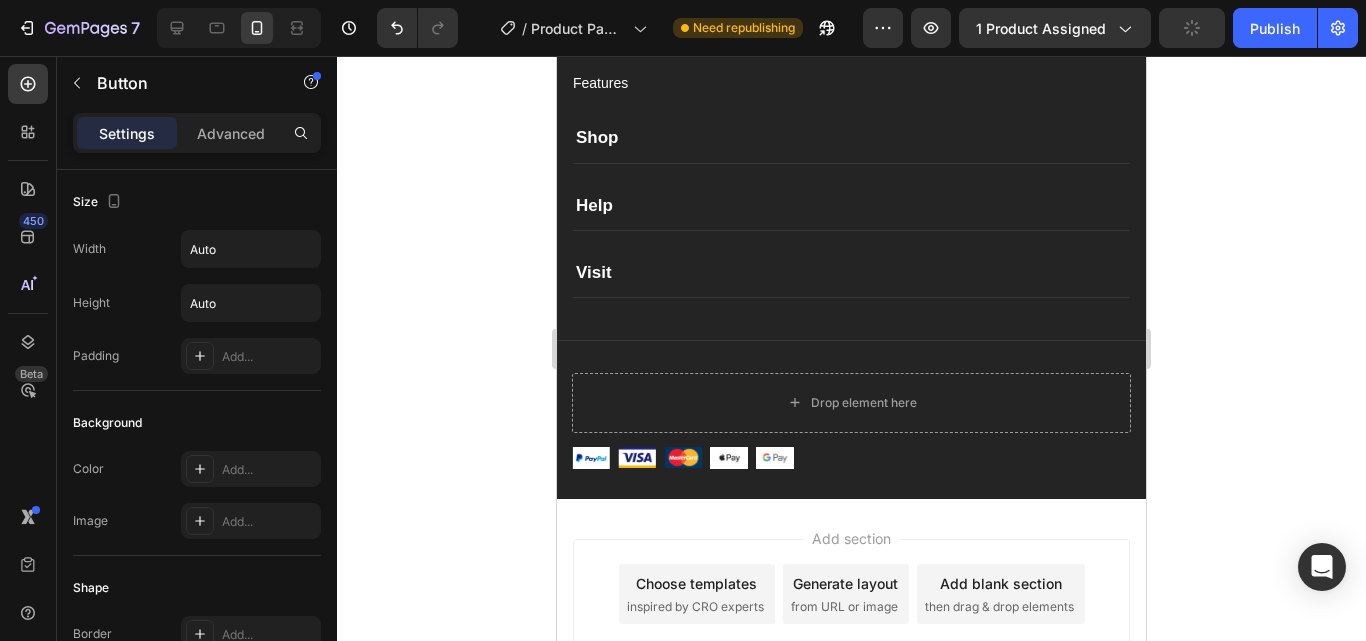 scroll, scrollTop: 5045, scrollLeft: 0, axis: vertical 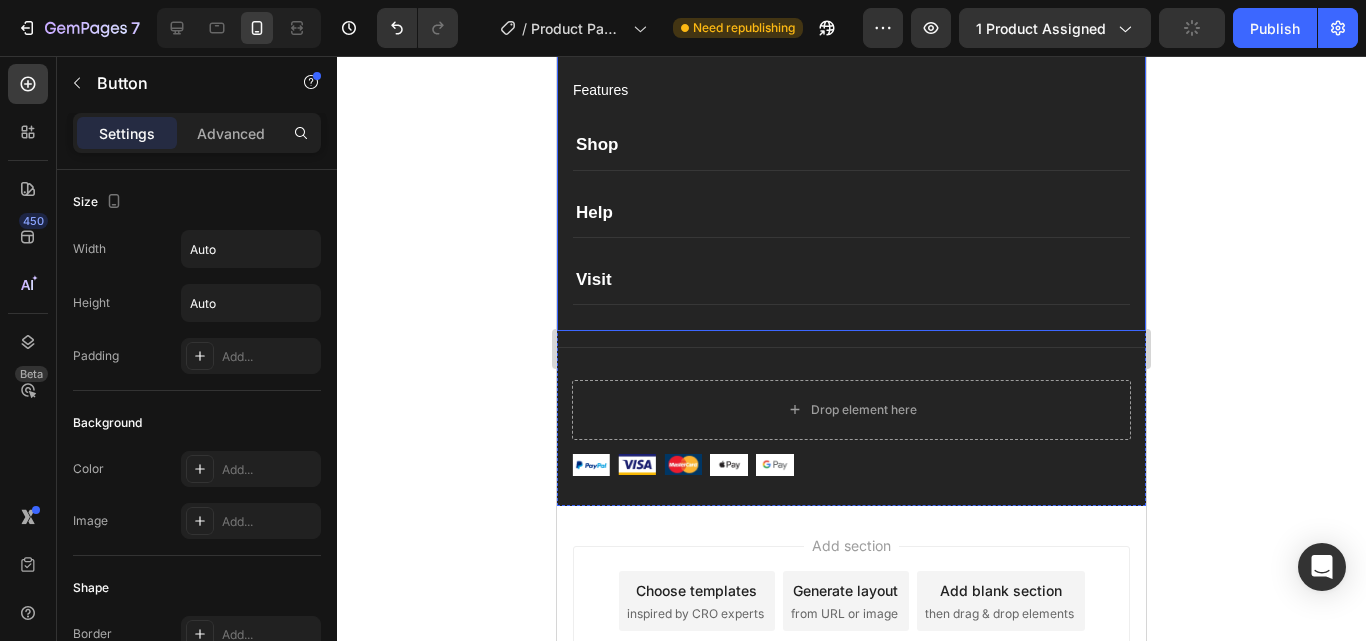 click 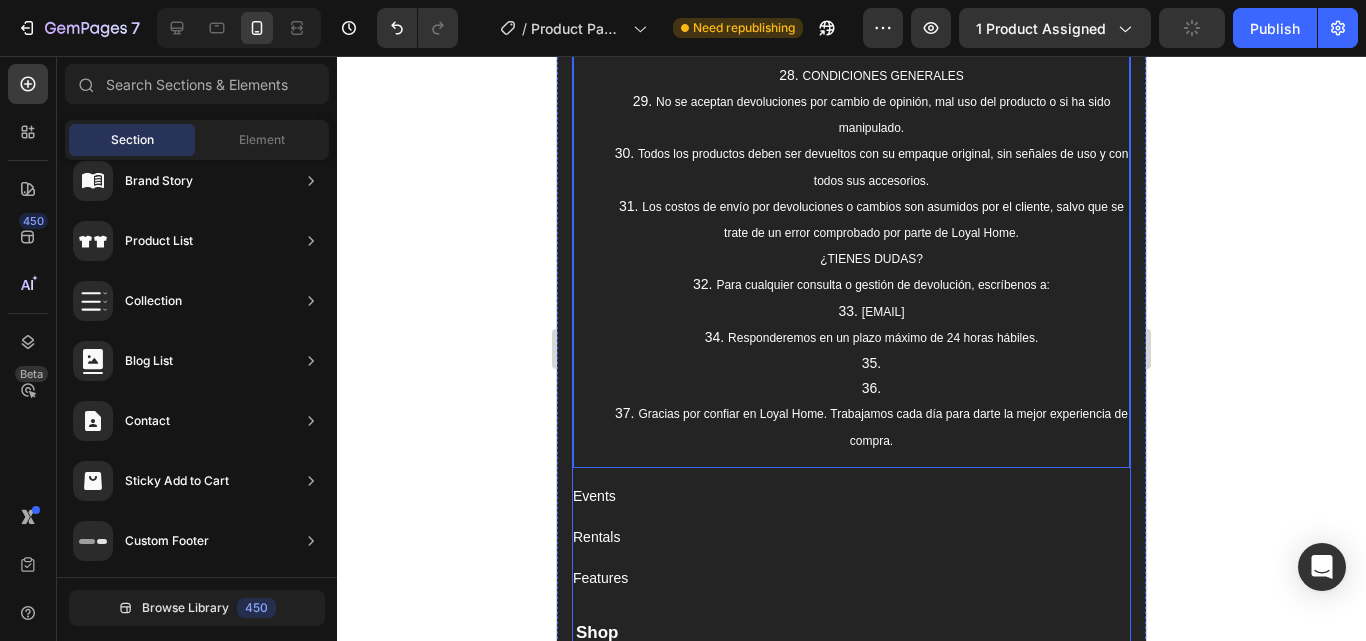 scroll, scrollTop: 4513, scrollLeft: 0, axis: vertical 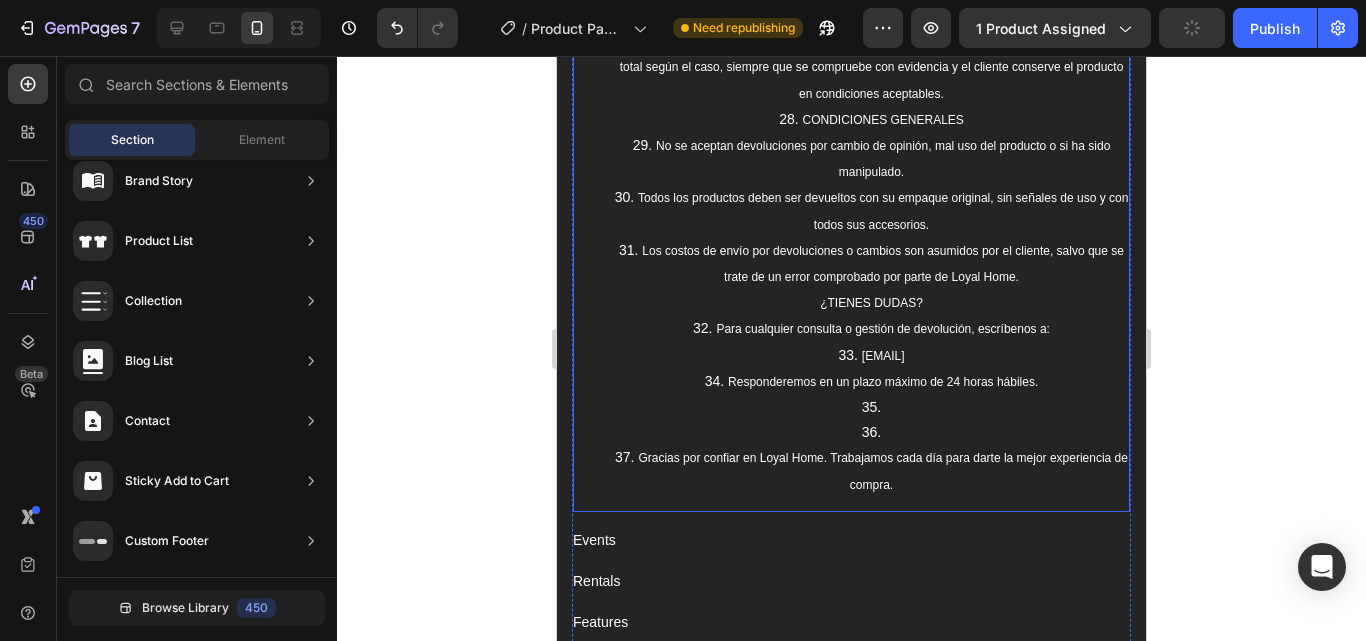 click at bounding box center [871, 432] 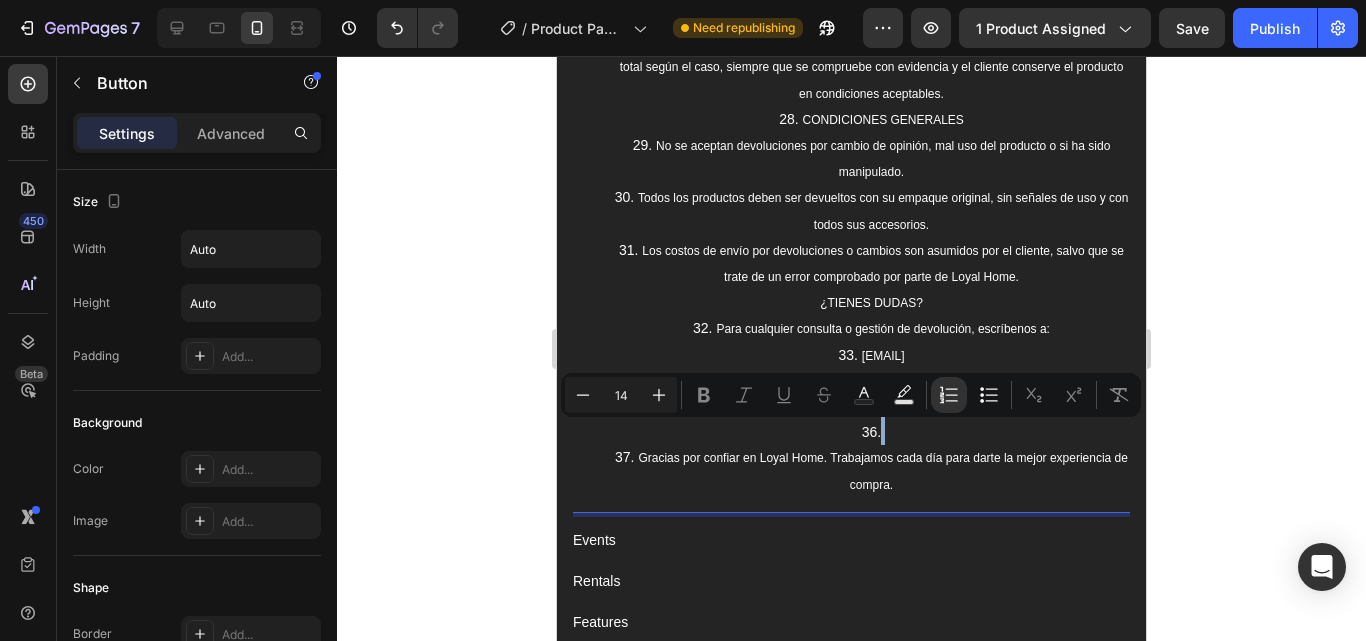 drag, startPoint x: 879, startPoint y: 457, endPoint x: 878, endPoint y: 439, distance: 18.027756 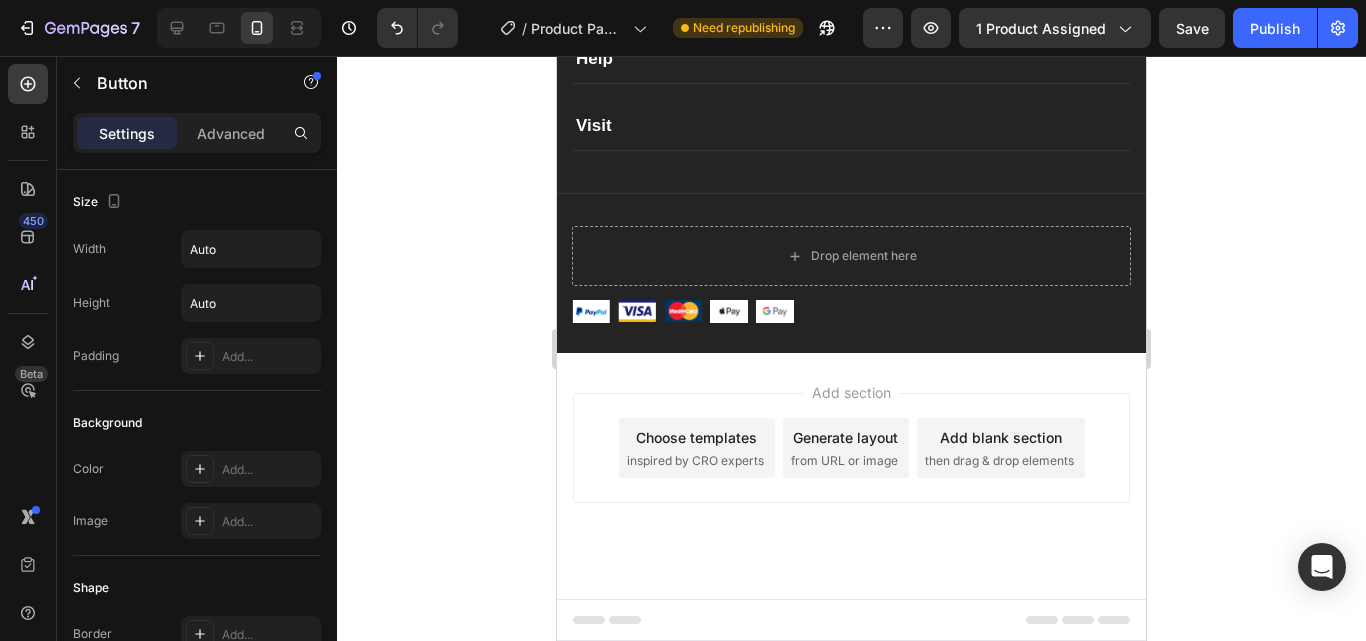 scroll, scrollTop: 5174, scrollLeft: 0, axis: vertical 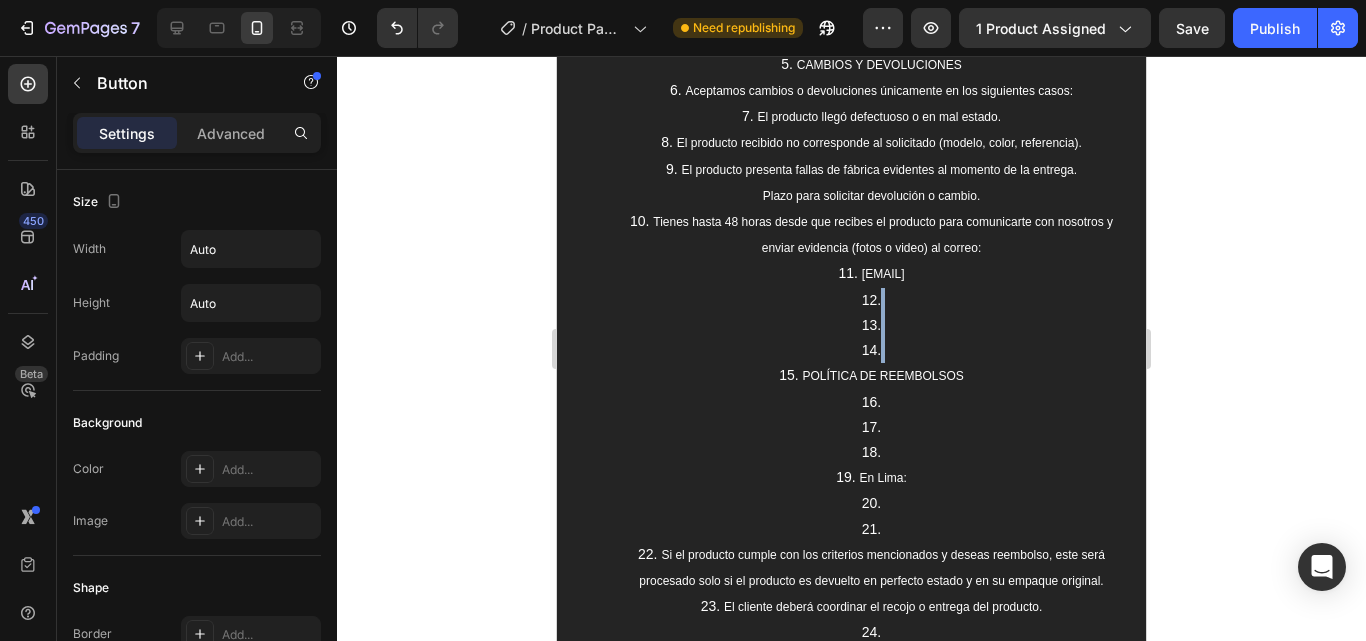 drag, startPoint x: 902, startPoint y: 383, endPoint x: 917, endPoint y: 325, distance: 59.908264 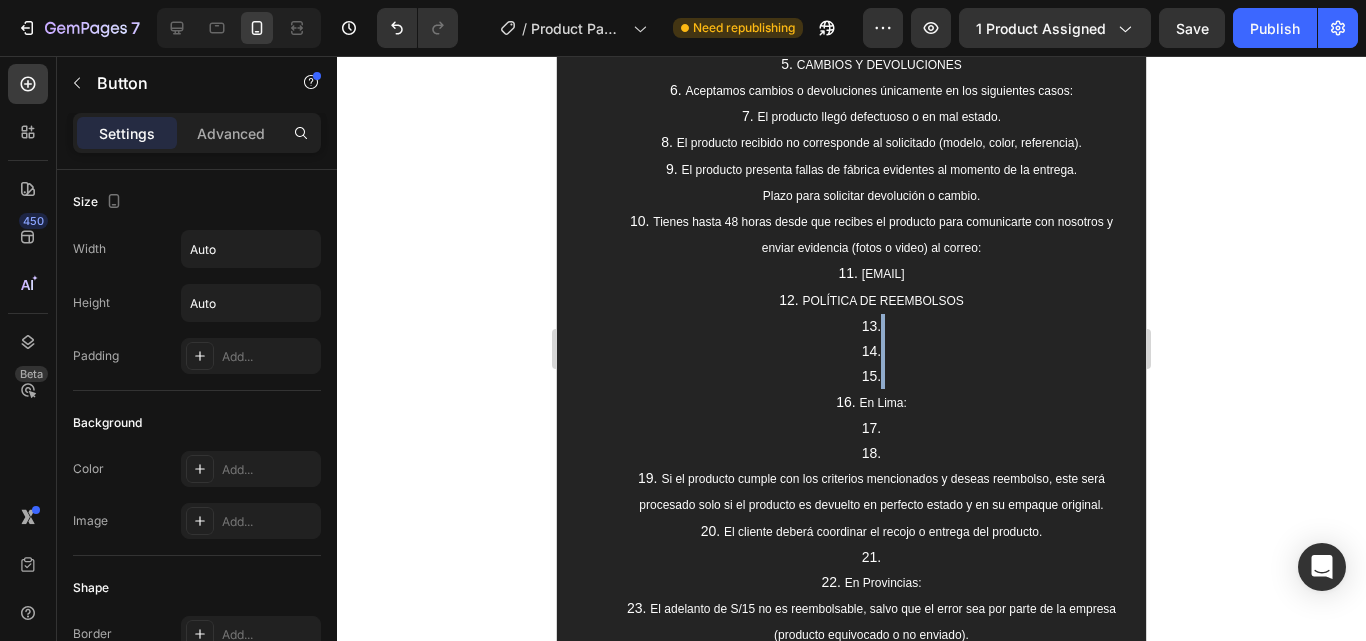 drag, startPoint x: 896, startPoint y: 398, endPoint x: 893, endPoint y: 359, distance: 39.115215 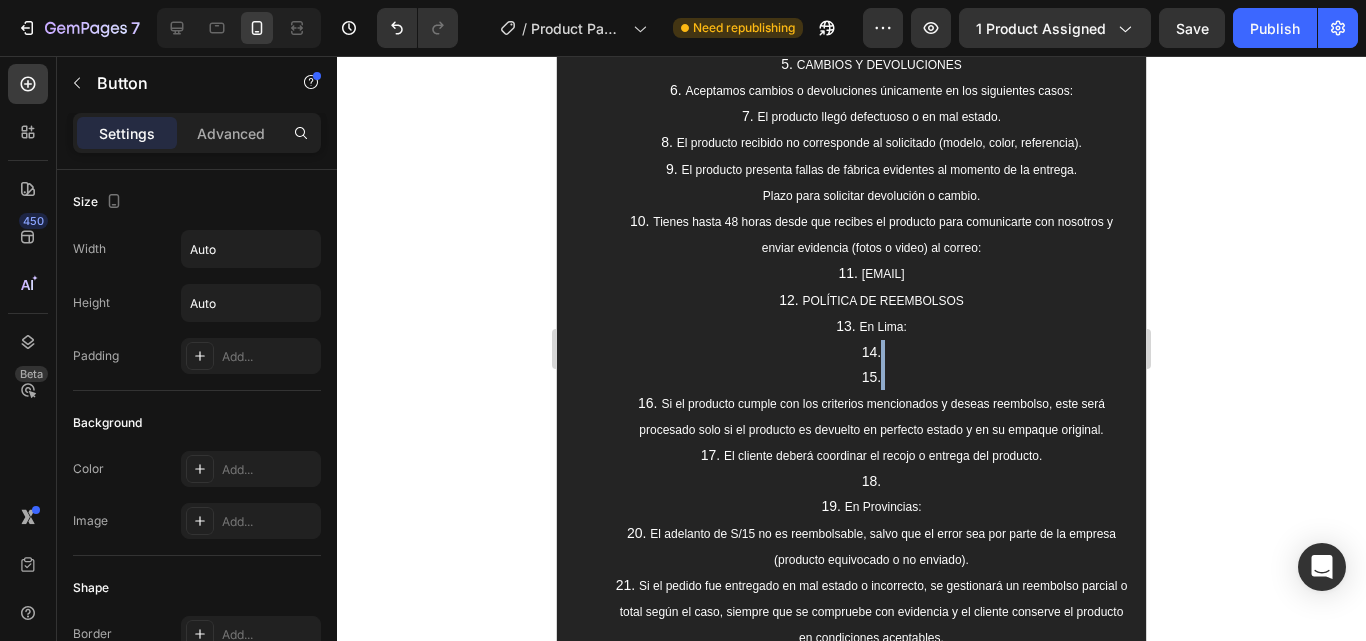 drag, startPoint x: 885, startPoint y: 405, endPoint x: 884, endPoint y: 369, distance: 36.013885 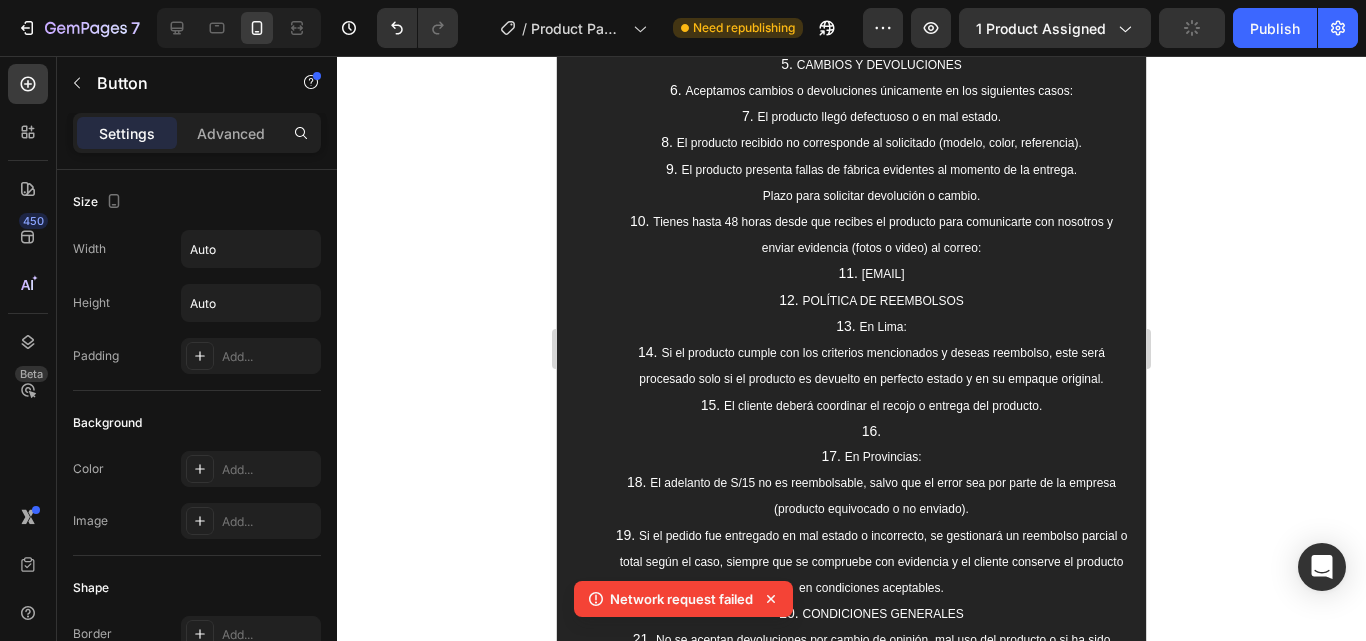 click at bounding box center (871, 431) 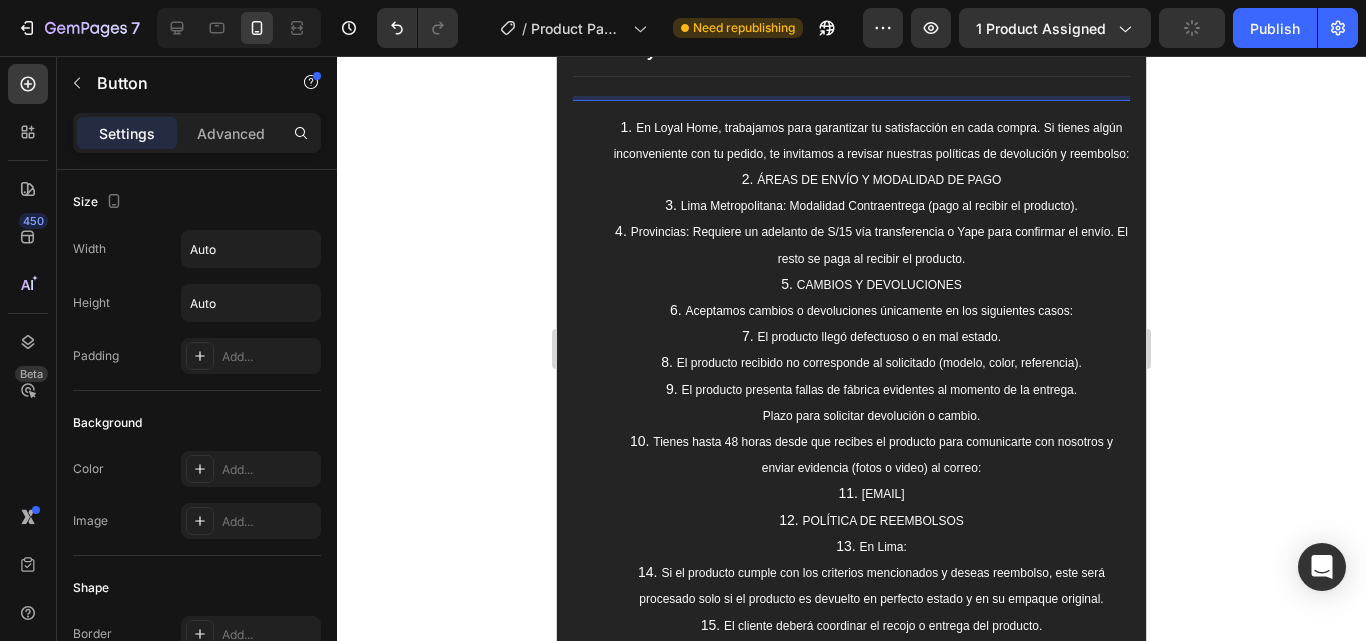 scroll, scrollTop: 3596, scrollLeft: 0, axis: vertical 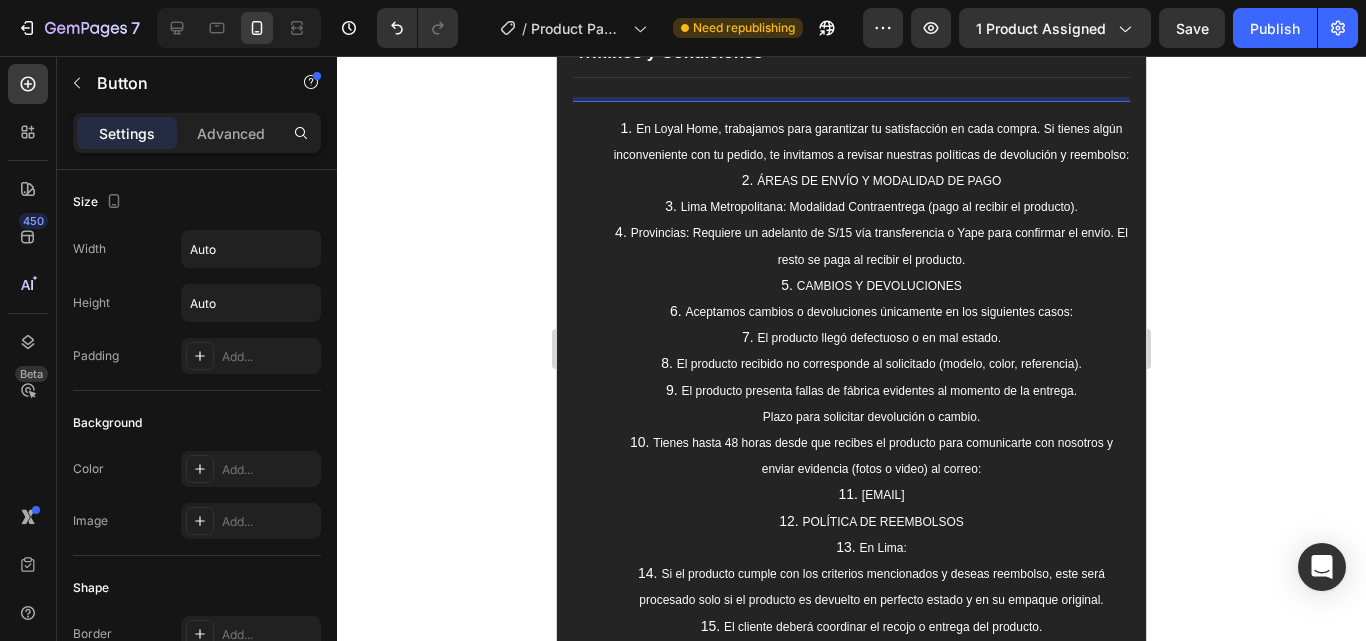 click on "ÁREAS DE ENVÍO Y MODALIDAD DE PAGO" at bounding box center (871, 181) 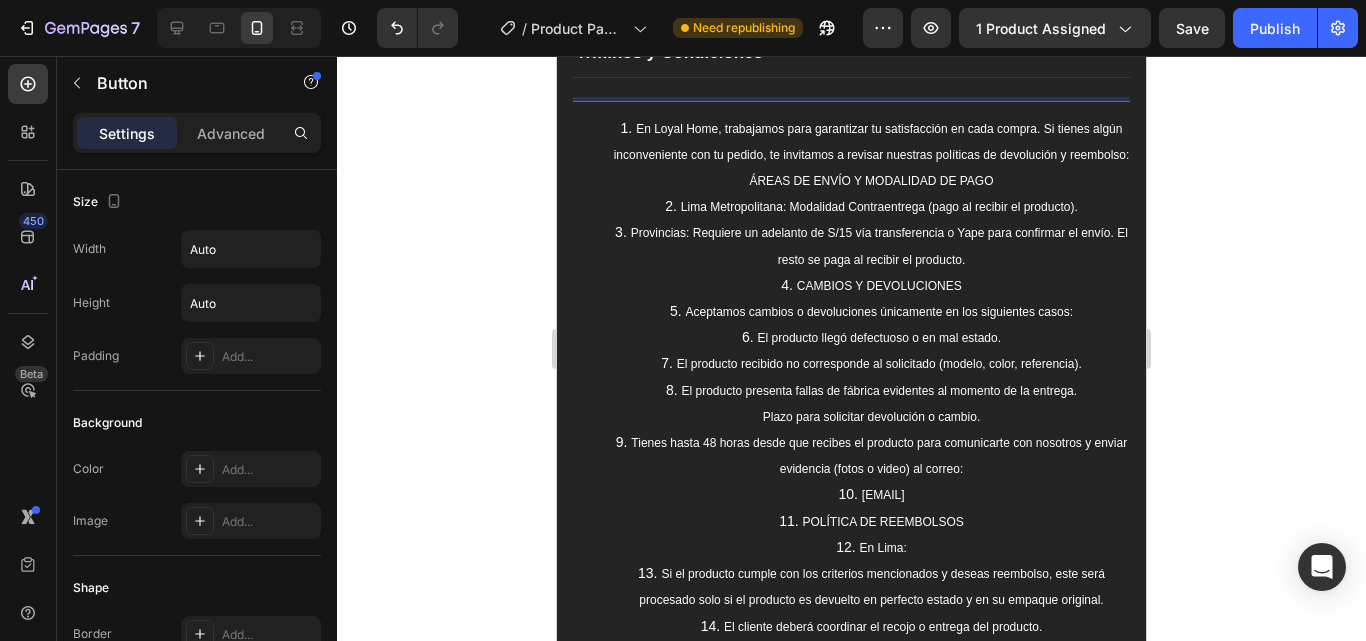 click on "Lima Metropolitana: Modalidad Contraentrega (pago al recibir el producto)." at bounding box center (871, 207) 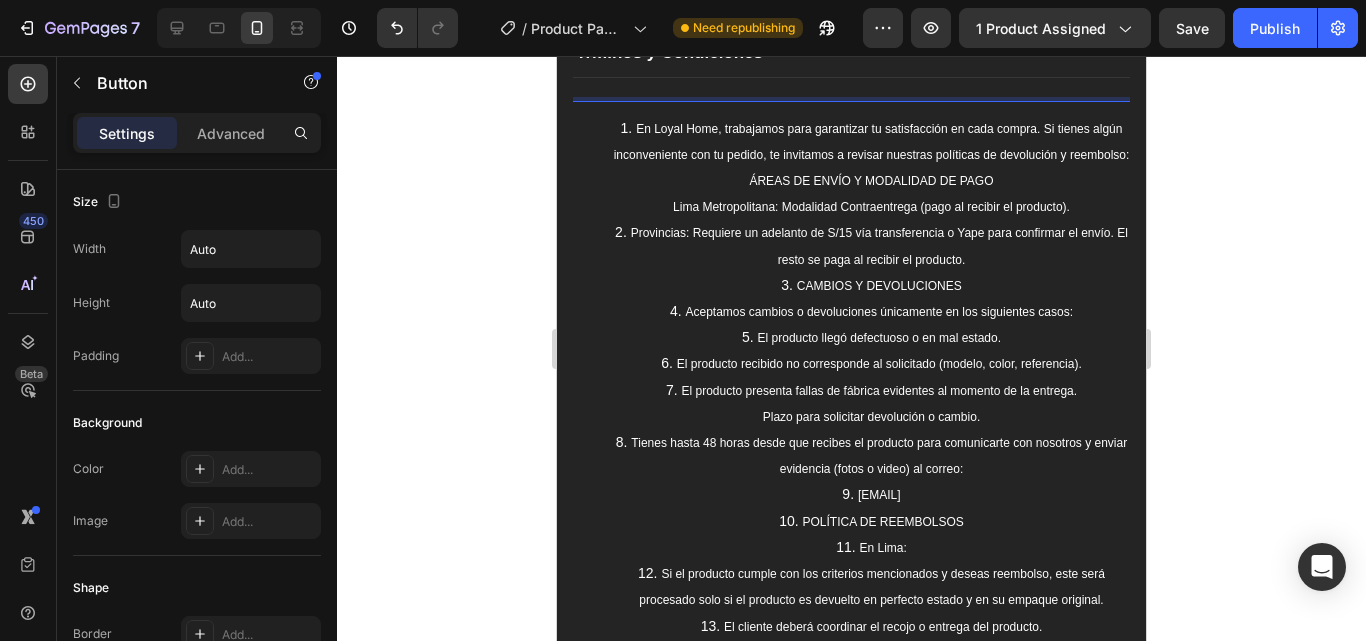 click on "Provincias: Requiere un adelanto de S/15 vía transferencia o Yape para confirmar el envío. El resto se paga al recibir el producto." at bounding box center (871, 246) 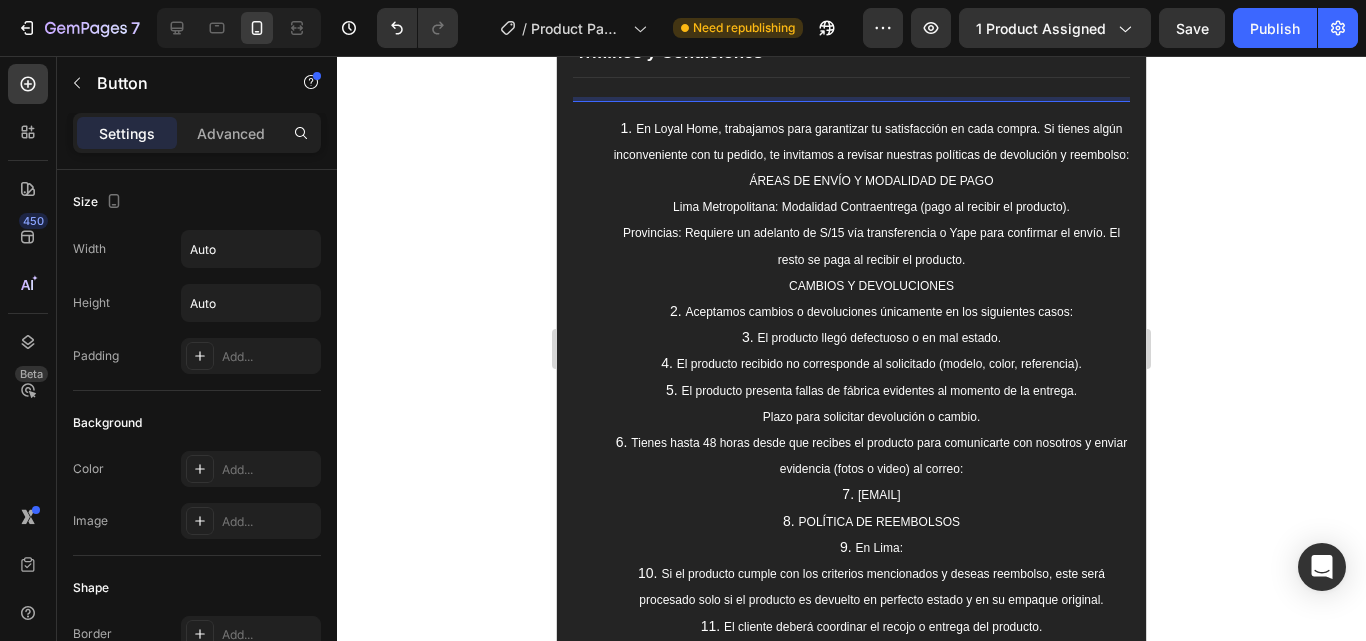 click on "Aceptamos cambios o devoluciones únicamente en los siguientes casos:" at bounding box center (871, 312) 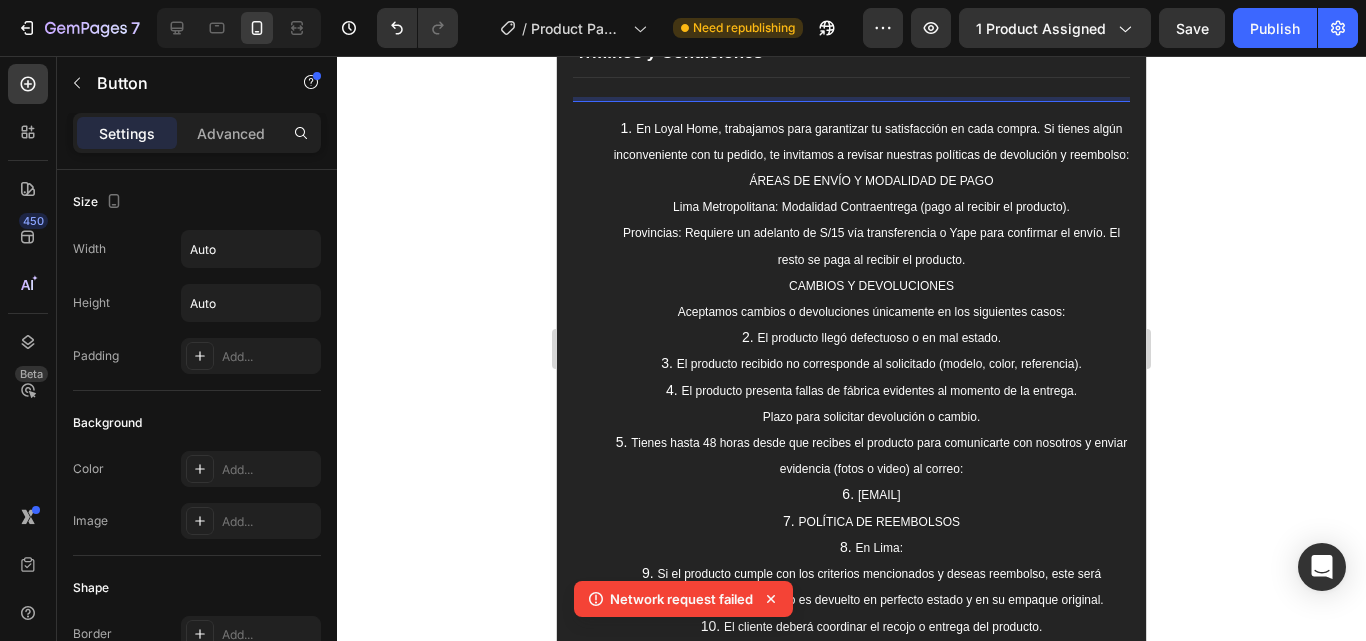 click on "El producto llegó defectuoso o en mal estado." at bounding box center (871, 338) 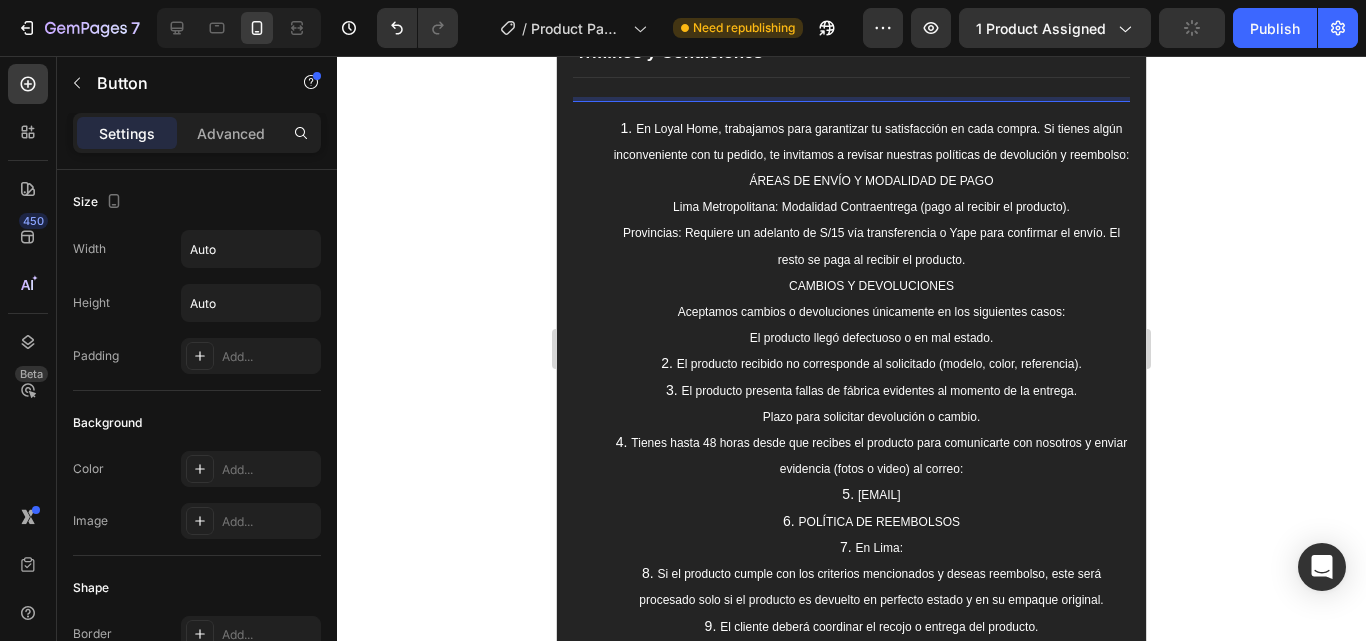 click on "El producto recibido no corresponde al solicitado (modelo, color, referencia)." at bounding box center (871, 364) 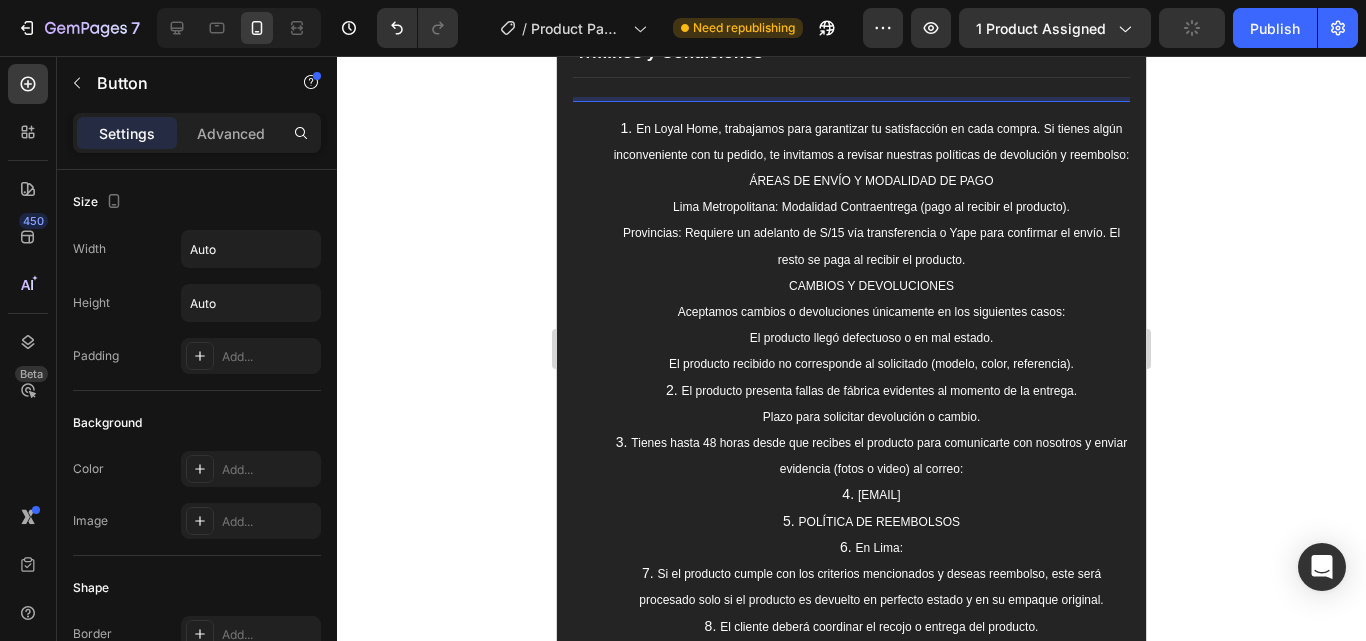 click on "El producto presenta fallas de fábrica evidentes al momento de la entrega. Plazo para solicitar devolución o cambio." at bounding box center [871, 404] 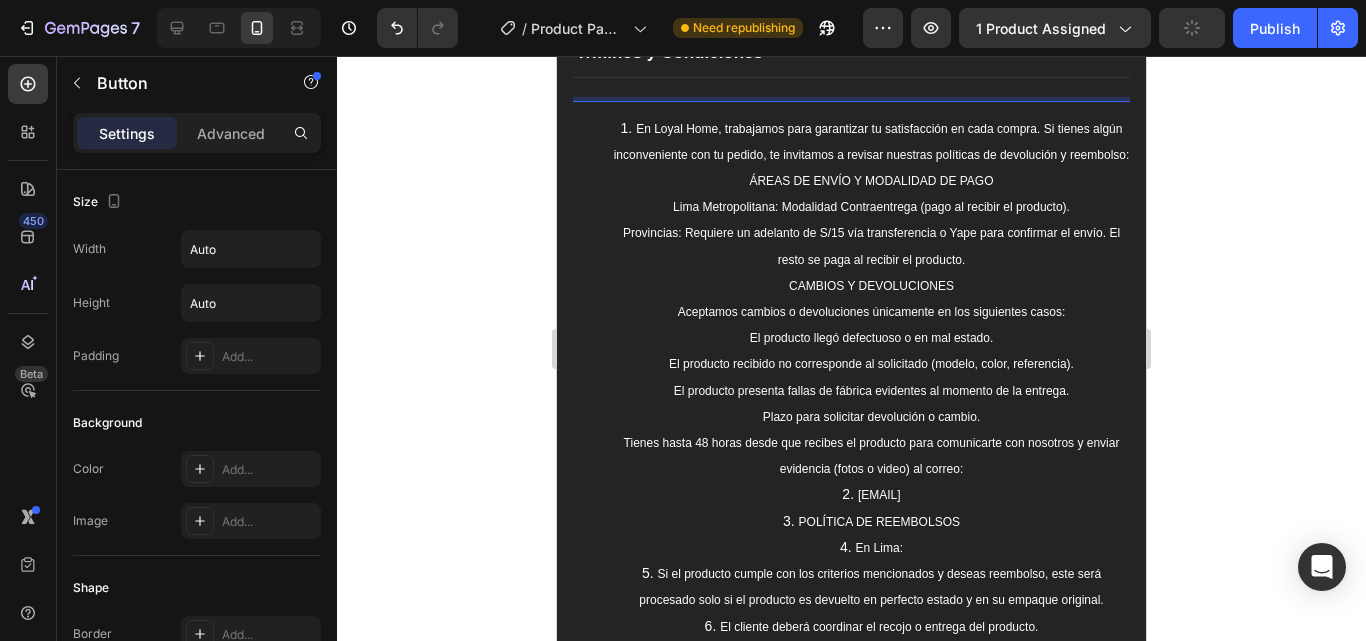 click on "Lima Metropolitana: Modalidad Contraentrega (pago al recibir el producto)." at bounding box center [871, 207] 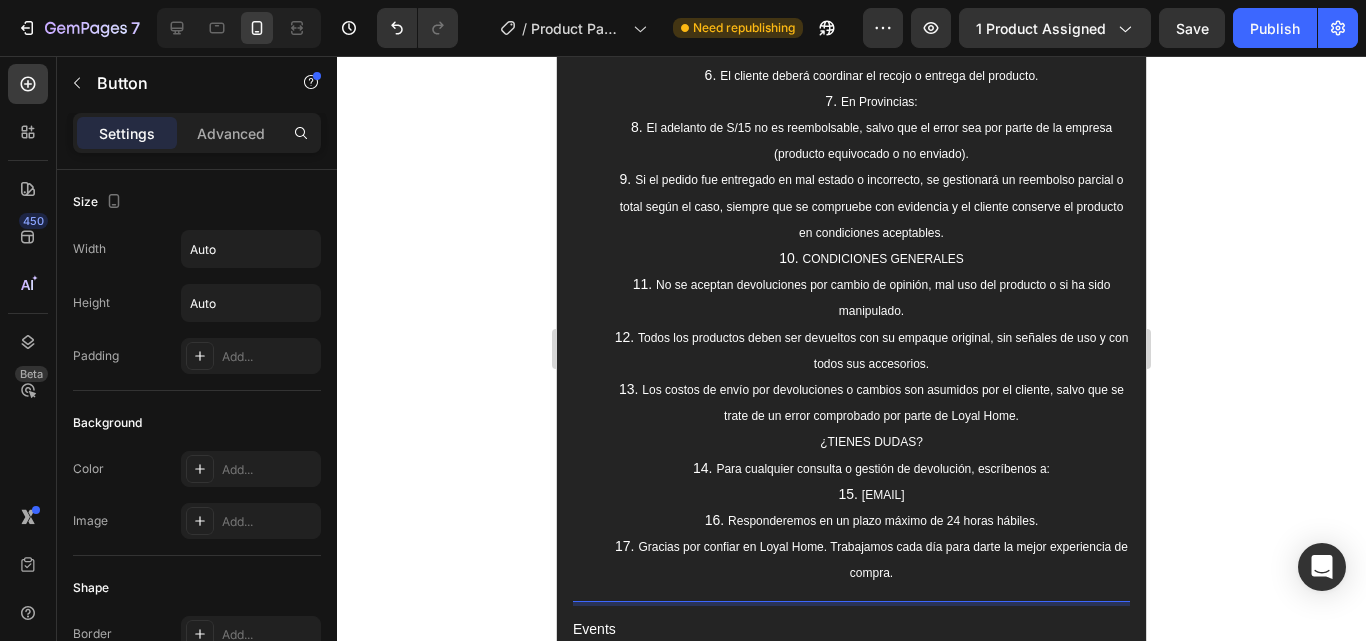 scroll, scrollTop: 4220, scrollLeft: 0, axis: vertical 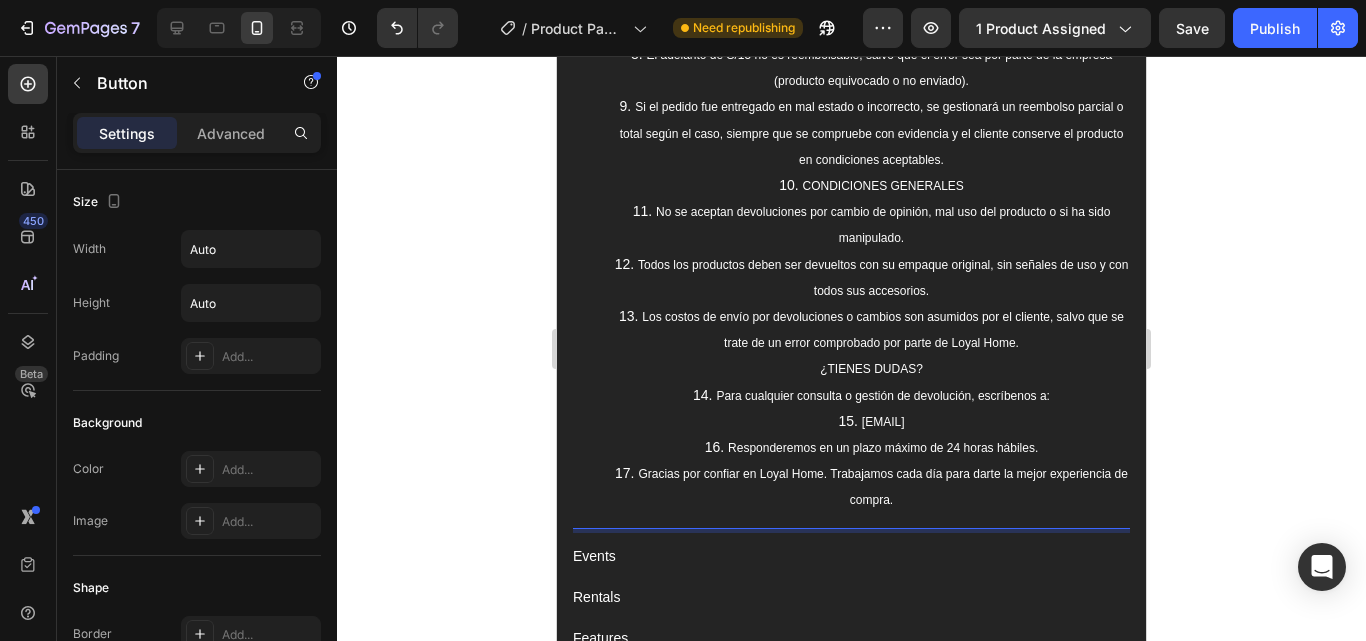 click on "[EMAIL]" at bounding box center (871, 422) 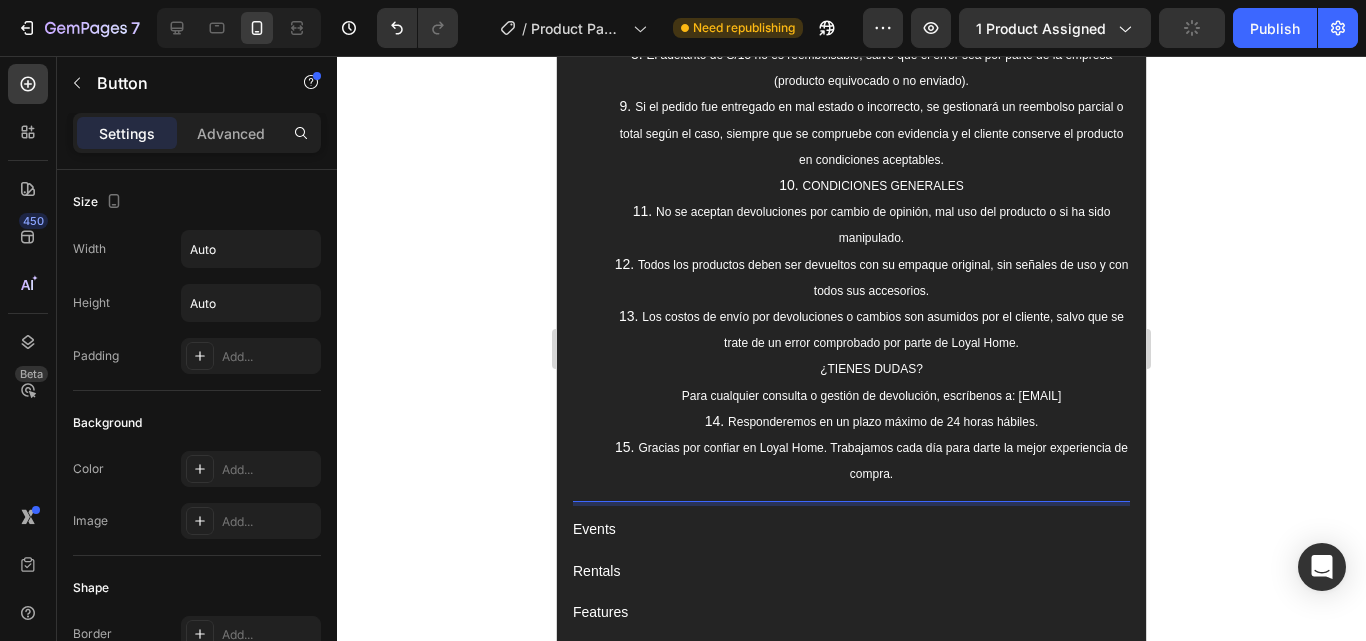 click on "Responderemos en un plazo máximo de 24 horas hábiles." at bounding box center (871, 422) 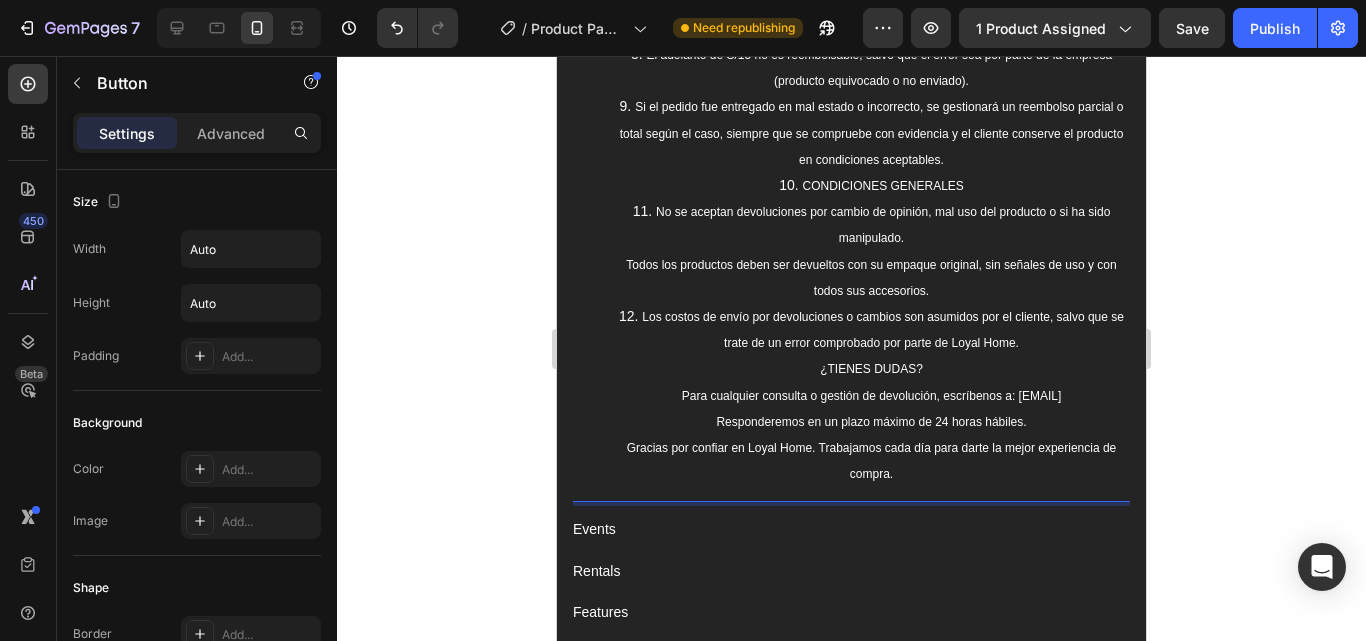 click on "No se aceptan devoluciones por cambio de opinión, mal uso del producto o si ha sido manipulado. Todos los productos deben ser devueltos con su empaque original, sin señales de uso y con todos sus accesorios." at bounding box center [871, 251] 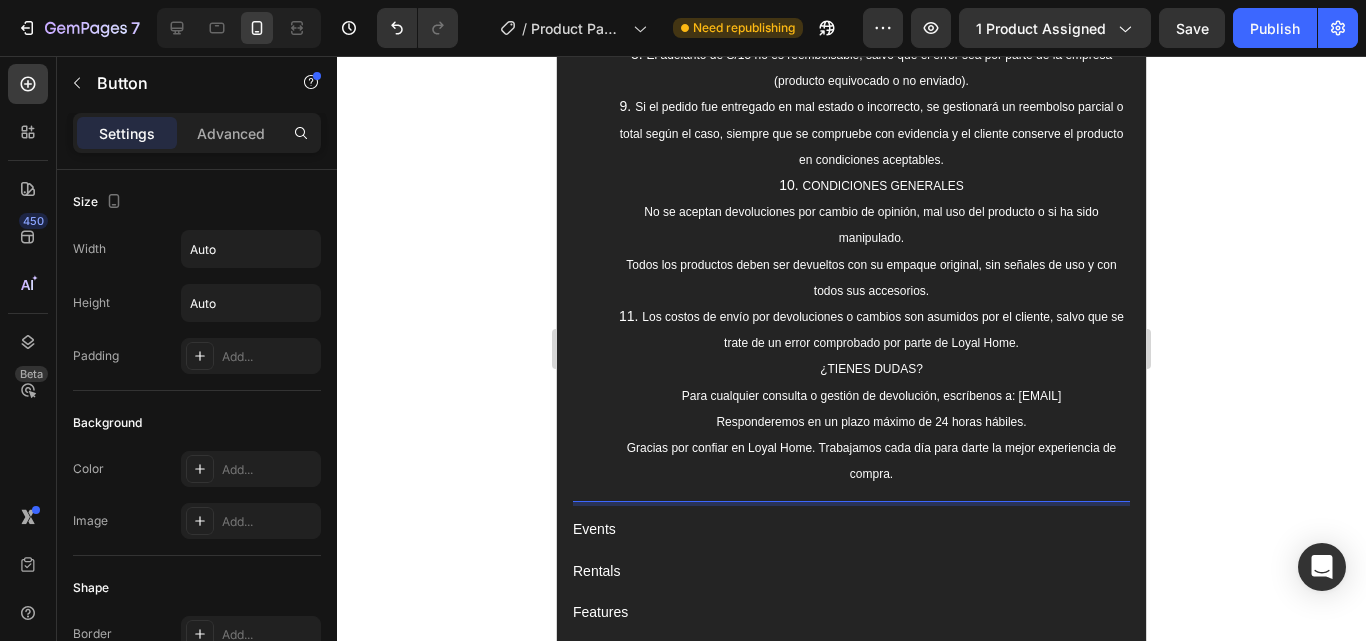 click on "Los costos de envío por devoluciones o cambios son asumidos por el cliente, salvo que se trate de un error comprobado por parte de Loyal Home.  ¿TIENES DUDAS? Para cualquier consulta o gestión de devolución, escríbenos a: [EMAIL] Responderemos en un plazo máximo de 24 horas hábiles. Gracias por confiar en Loyal Home. Trabajamos cada día para darte la mejor experiencia de compra." at bounding box center (871, 395) 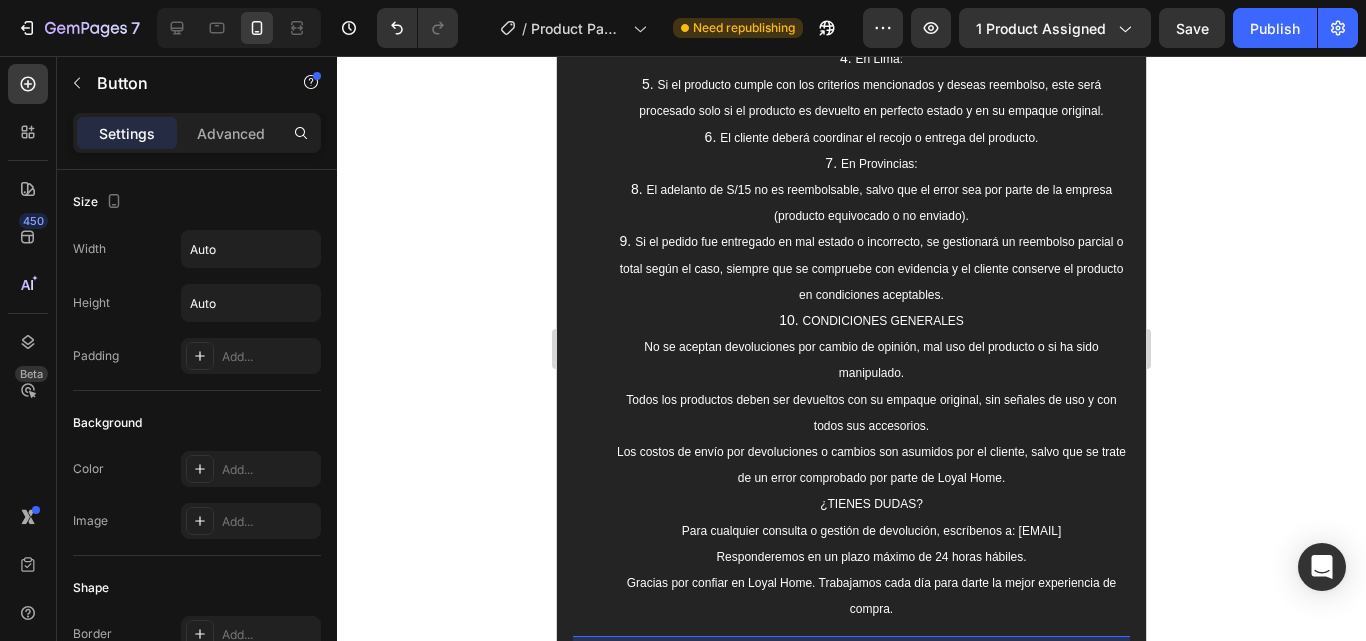 scroll, scrollTop: 4019, scrollLeft: 0, axis: vertical 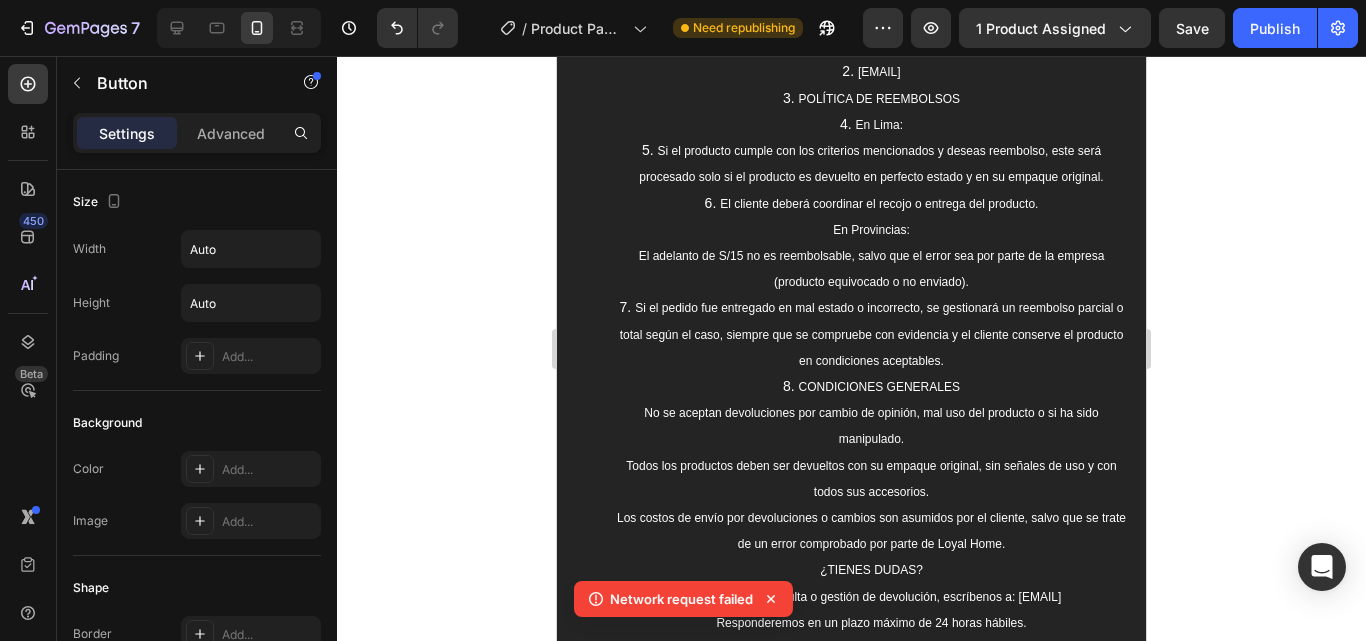 click on "El cliente deberá coordinar el recojo o entrega del producto. En [STATE]: El adelanto de S/15 no es reembolsable, salvo que el error sea por parte de la empresa (producto equivocado o no enviado)." at bounding box center [871, 243] 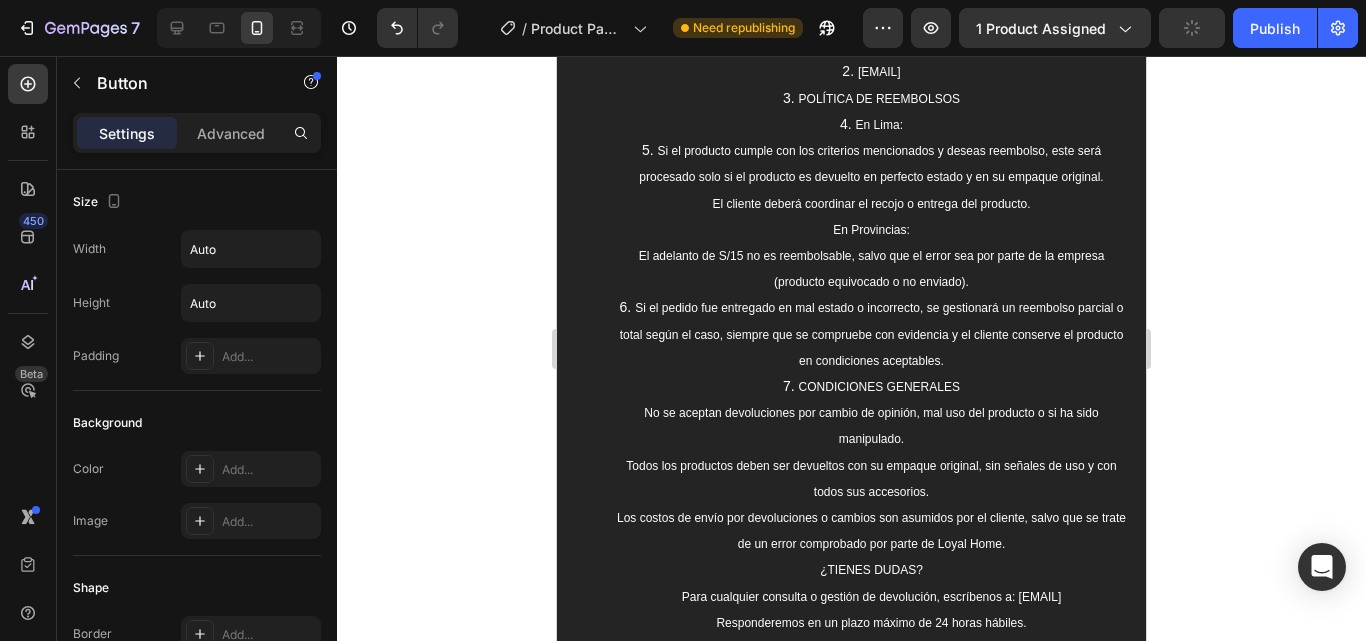 click on "Si el producto cumple con los criterios mencionados y deseas reembolso, este será procesado solo si el producto es devuelto en perfecto estado y en su empaque original." at bounding box center [871, 164] 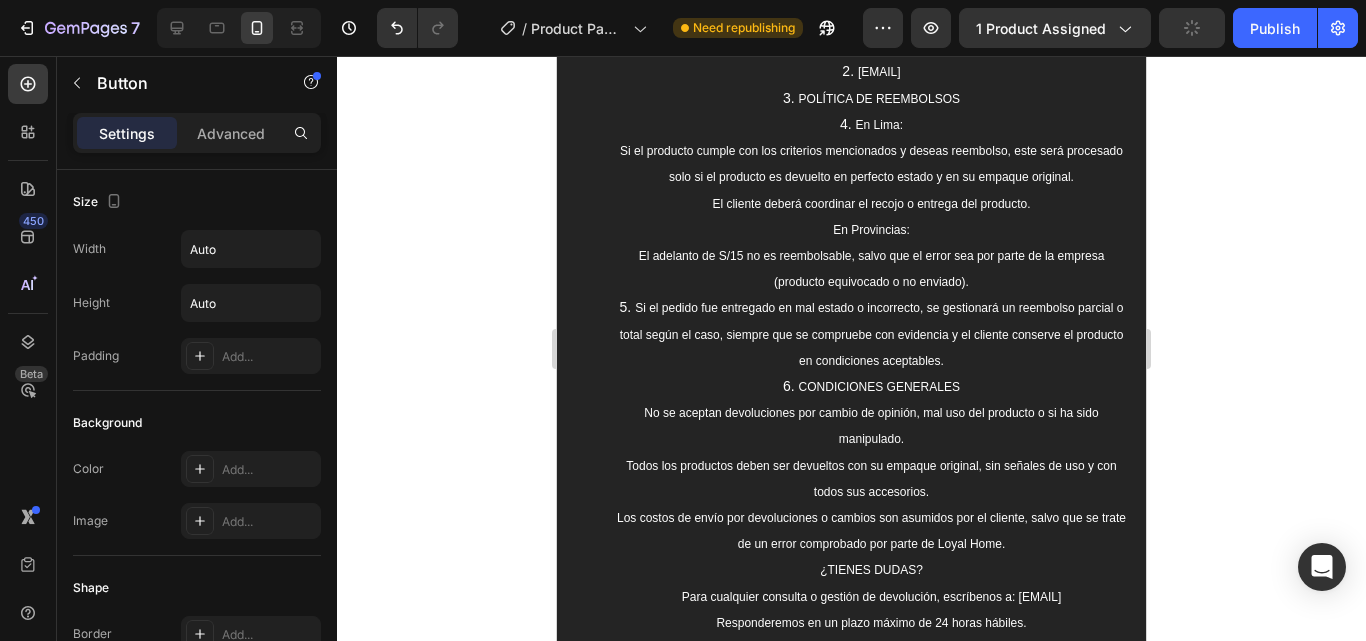 click on "Si el pedido fue entregado en mal estado o incorrecto, se gestionará un reembolso parcial o total según el caso, siempre que se compruebe con evidencia y el cliente conserve el producto en condiciones aceptables." at bounding box center (871, 334) 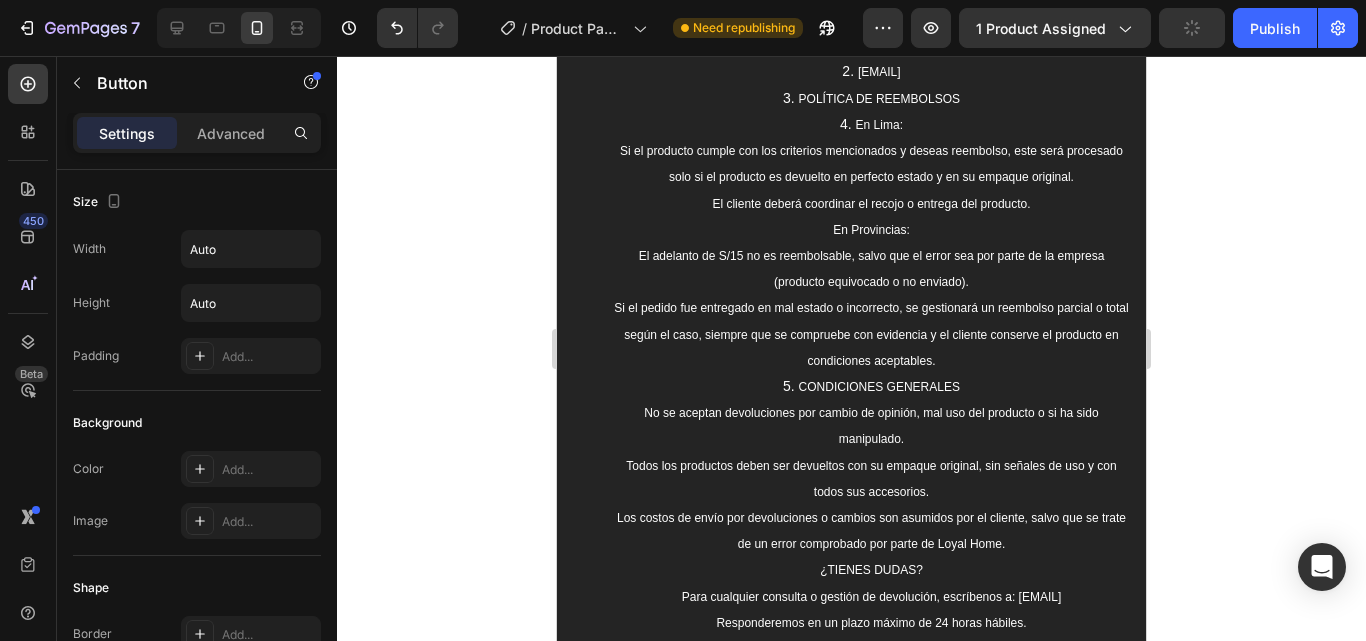 click on "CONDICIONES GENERALES No se aceptan devoluciones por cambio de opinión, mal uso del producto o si ha sido manipulado. Todos los productos deben ser devueltos con su empaque original, sin señales de uso y con todos sus accesorios. Los costos de envío por devoluciones o cambios son asumidos por el cliente, salvo que se trate de un error comprobado por parte de Loyal Home. ¿TIENES DUDAS? Para cualquier consulta o gestión de devolución, escríbenos a: [EMAIL] Responderemos en un plazo máximo de 24 horas hábiles. Gracias por confiar en Loyal Home. Trabajamos cada día para darte la mejor experiencia de compra." at bounding box center [871, 531] 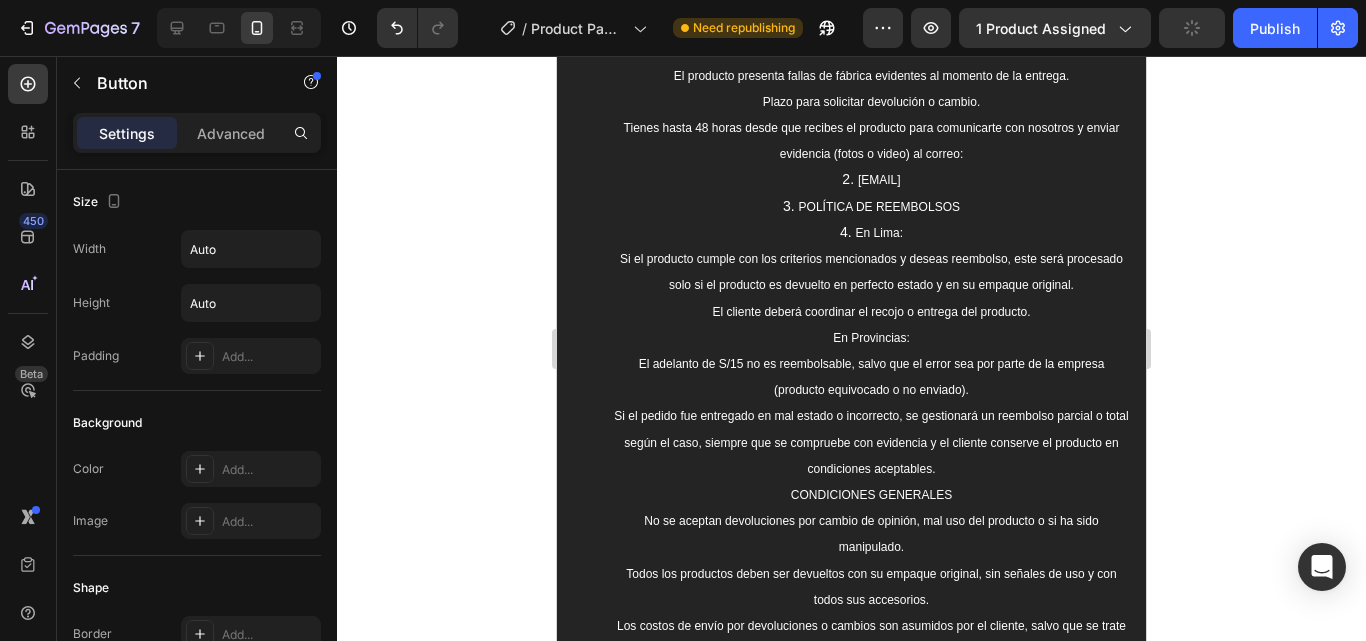 scroll, scrollTop: 3910, scrollLeft: 0, axis: vertical 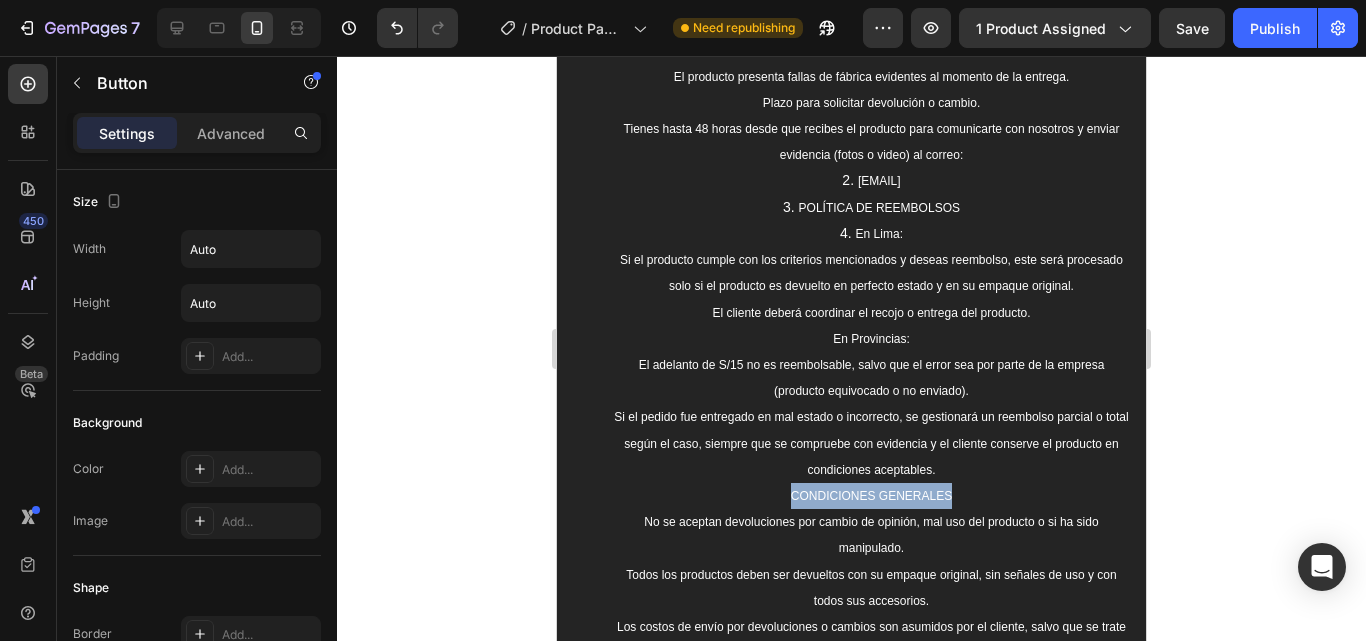 drag, startPoint x: 965, startPoint y: 517, endPoint x: 785, endPoint y: 514, distance: 180.025 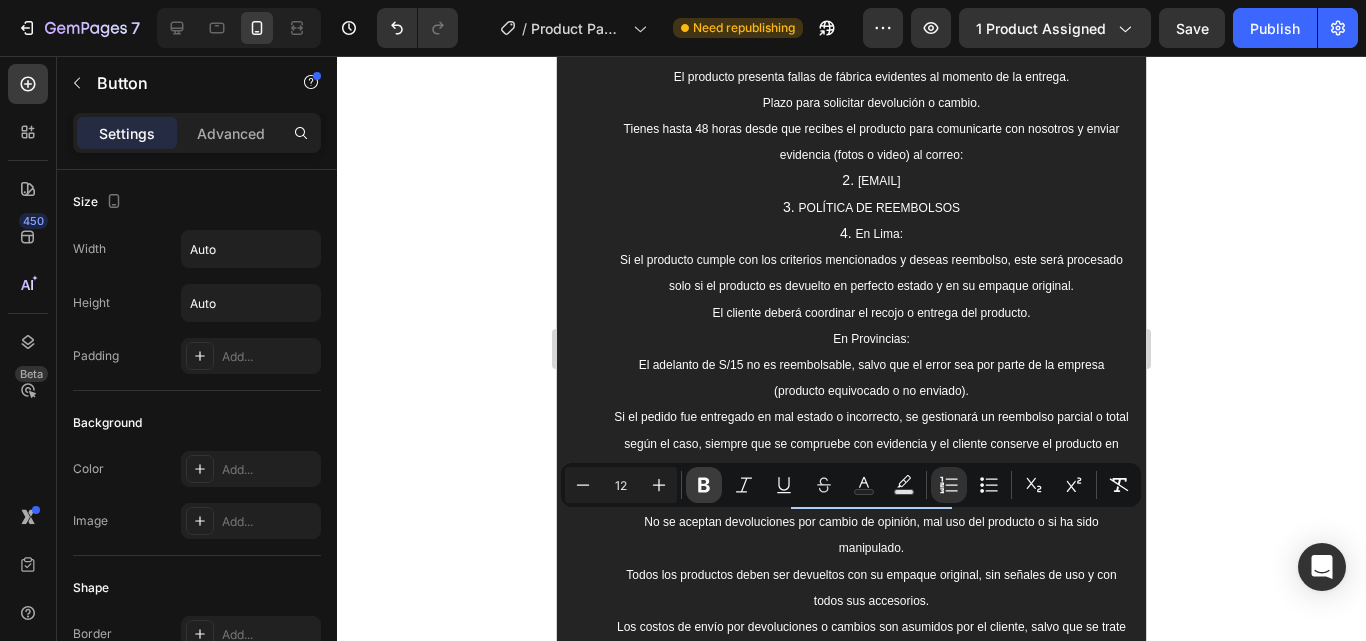 click 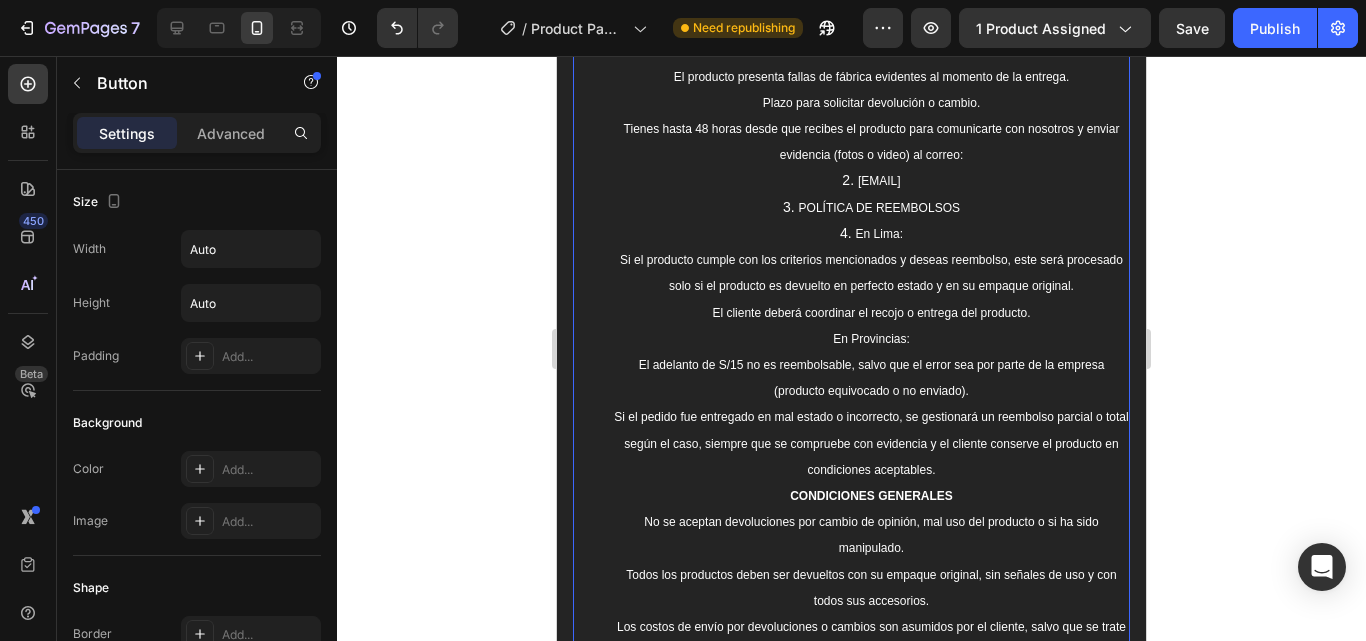 scroll, scrollTop: 3795, scrollLeft: 0, axis: vertical 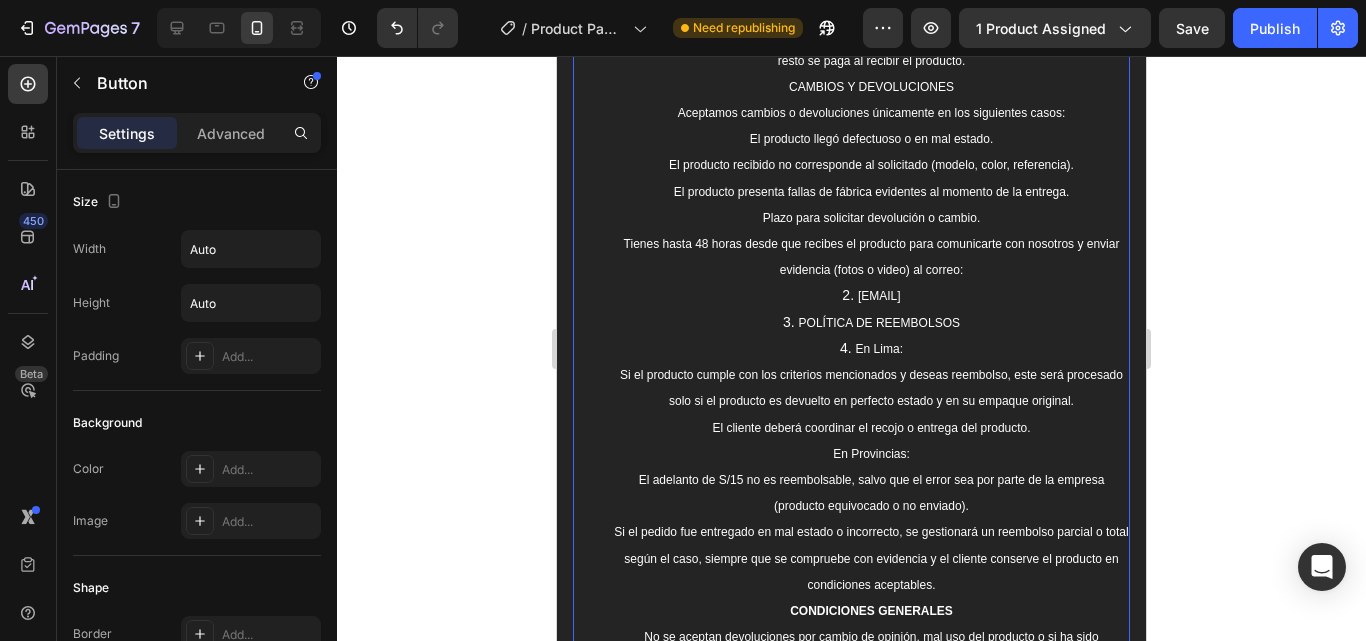 click on "POLÍTICA DE REEMBOLSOS" at bounding box center [871, 323] 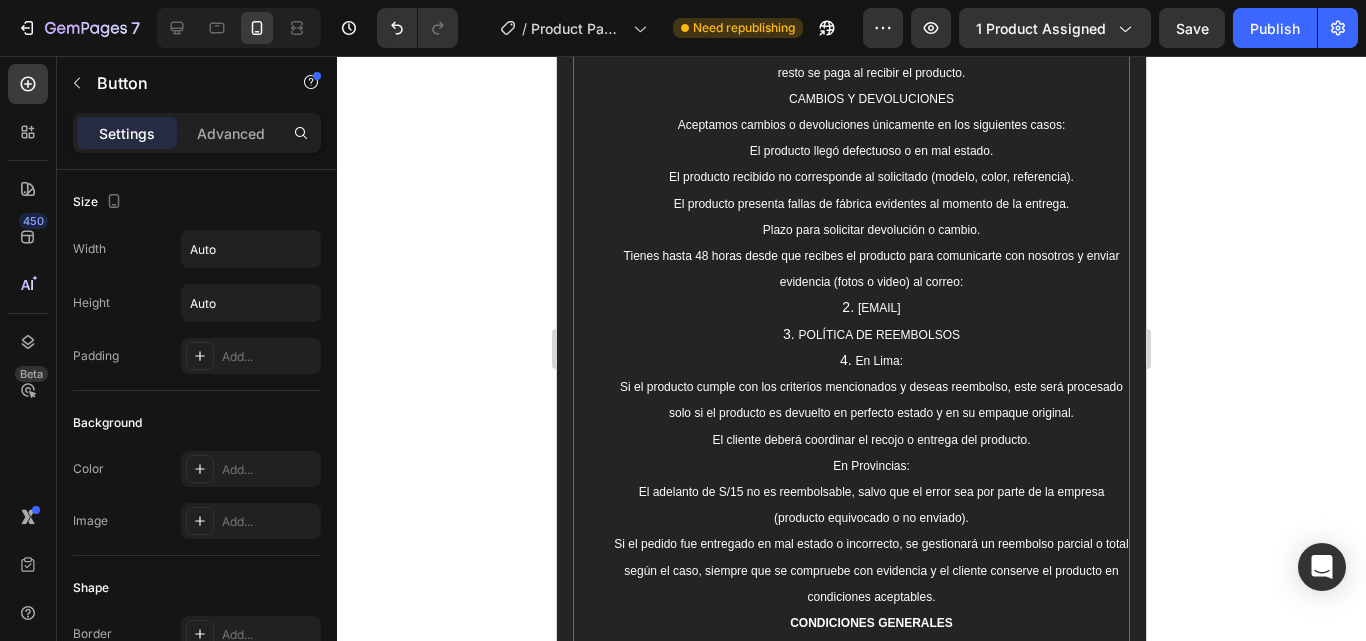 scroll, scrollTop: 3779, scrollLeft: 0, axis: vertical 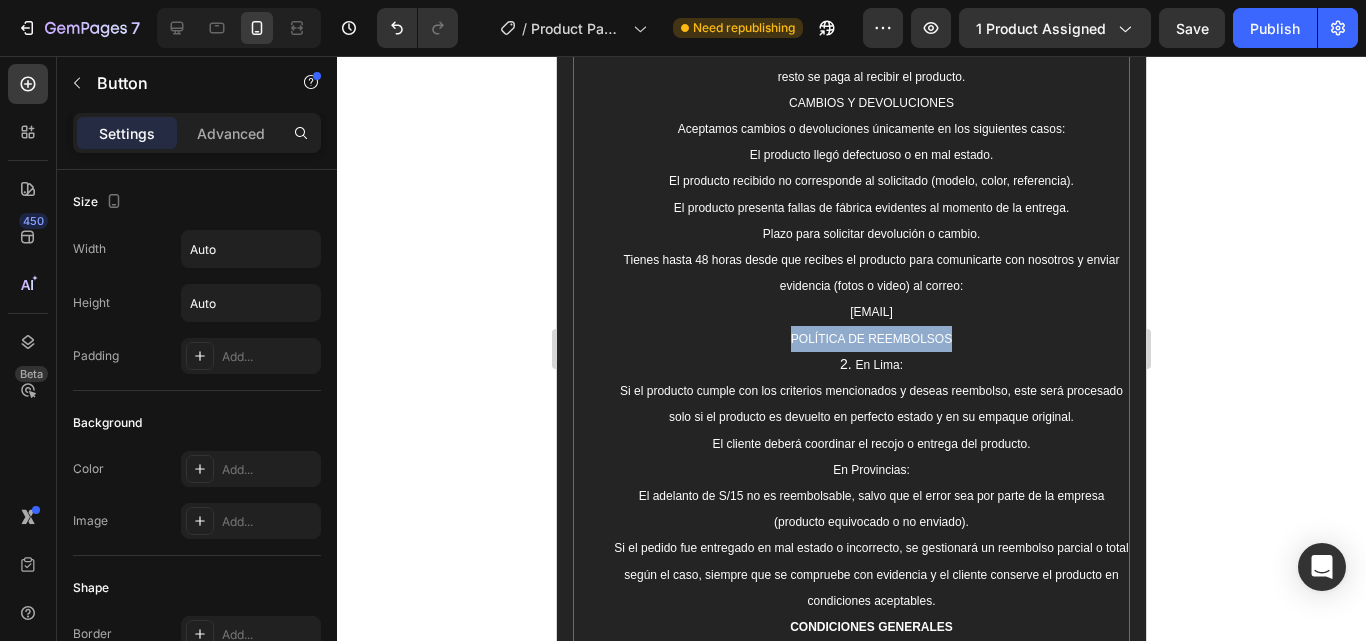 drag, startPoint x: 958, startPoint y: 360, endPoint x: 770, endPoint y: 369, distance: 188.2153 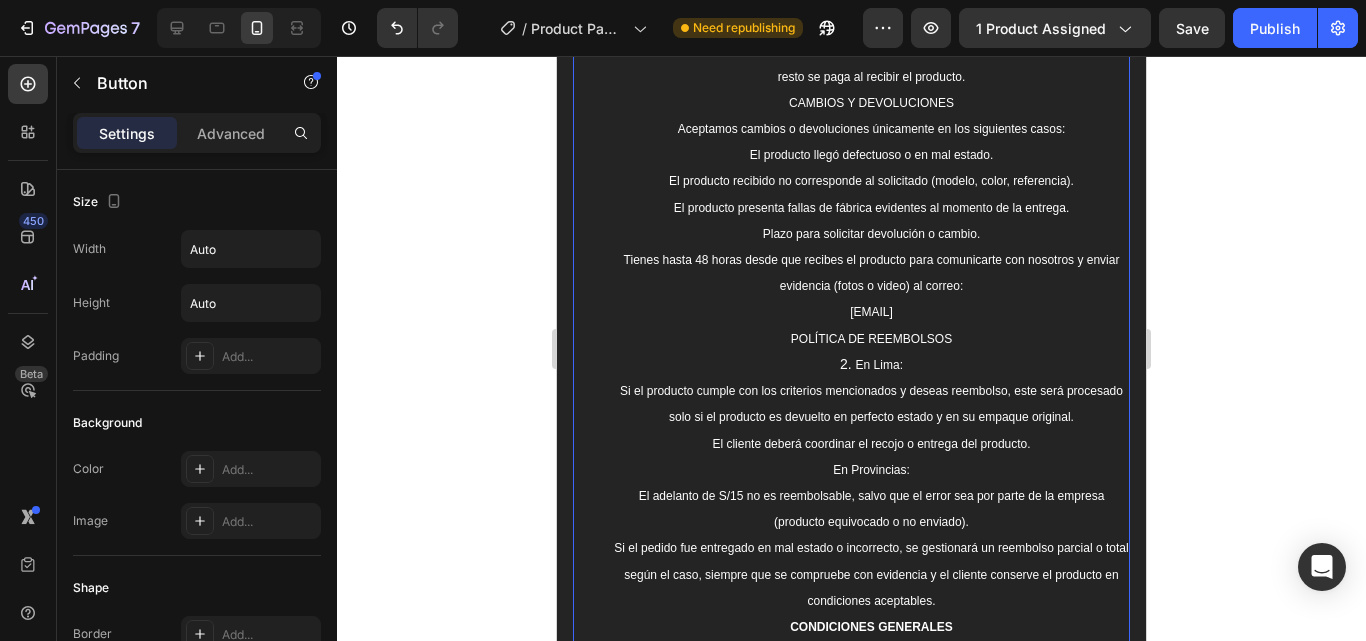 click on "POLÍTICA DE REEMBOLSOS" at bounding box center [871, 339] 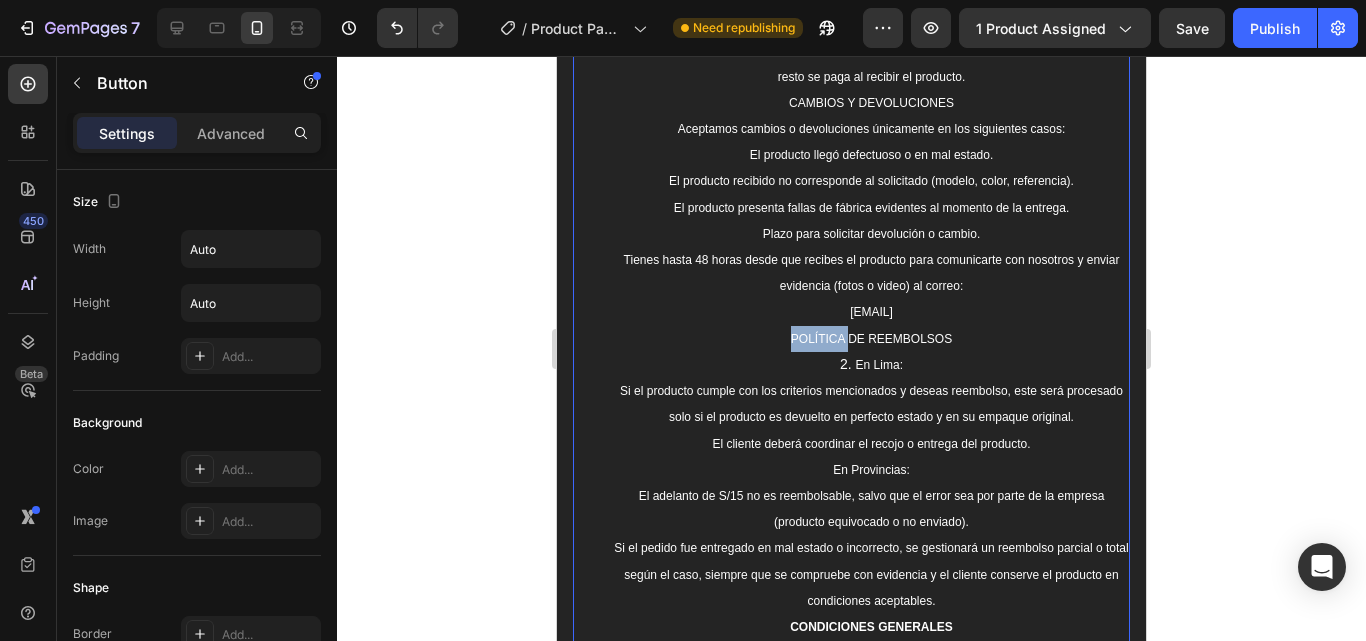 click on "POLÍTICA DE REEMBOLSOS" at bounding box center [871, 339] 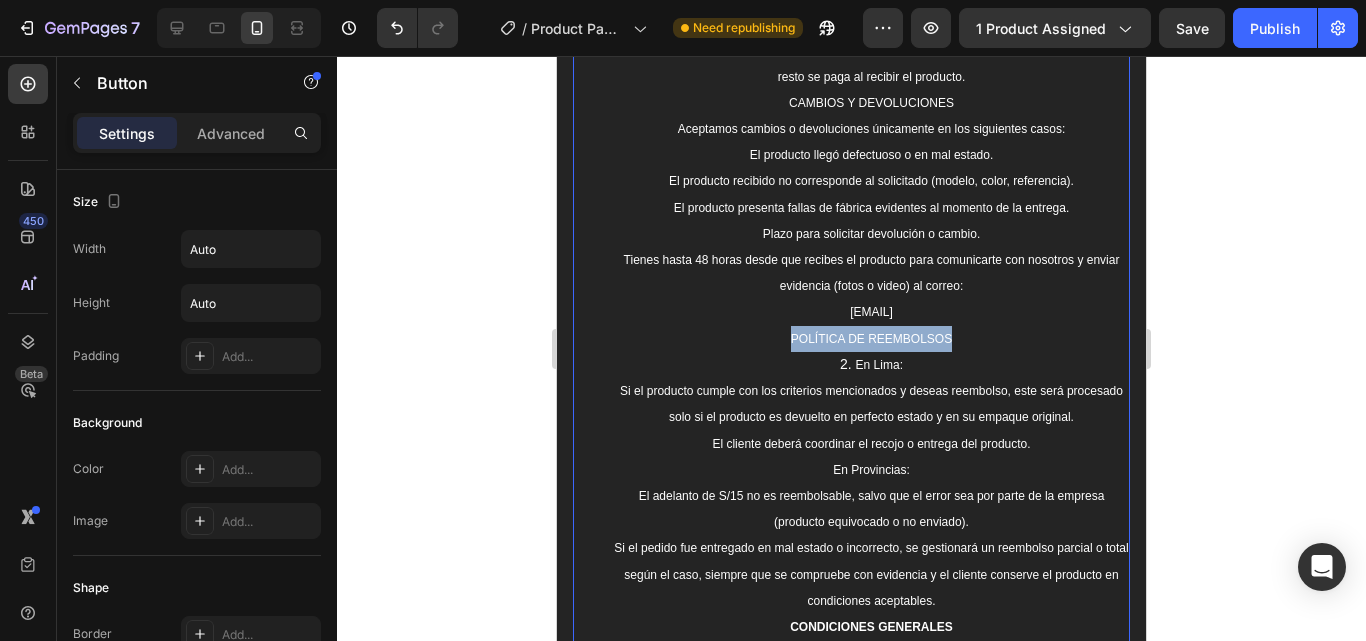 click on "POLÍTICA DE REEMBOLSOS" at bounding box center (871, 339) 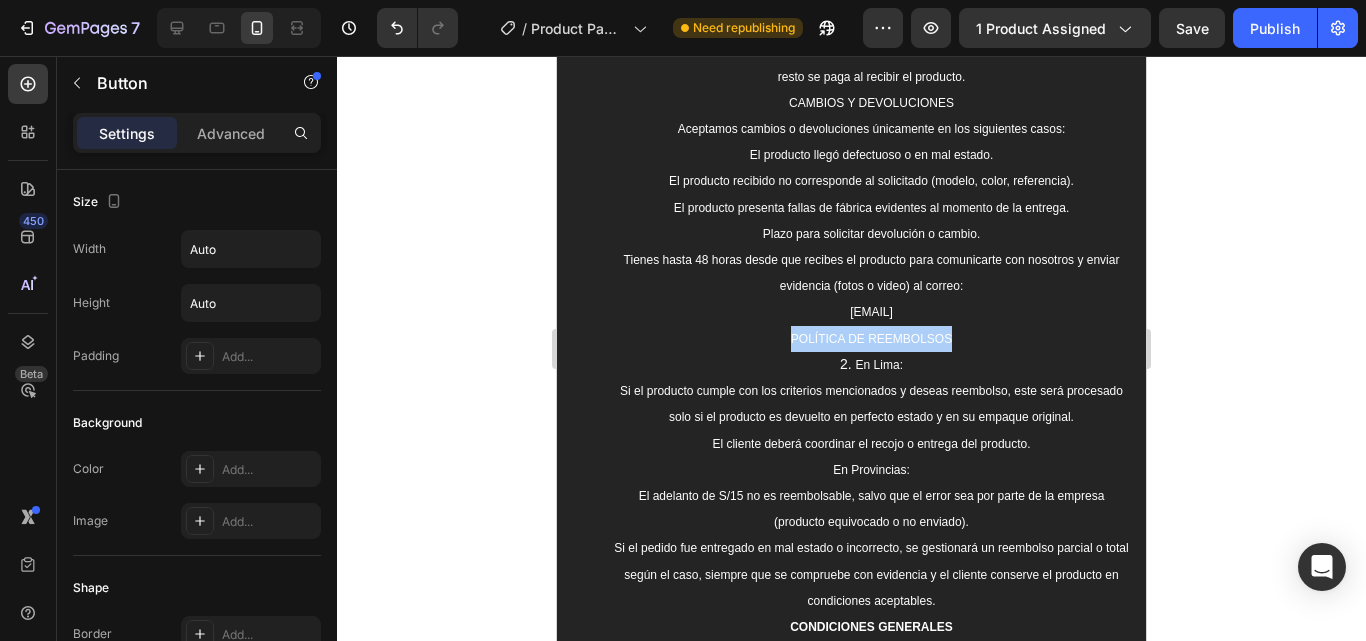 click 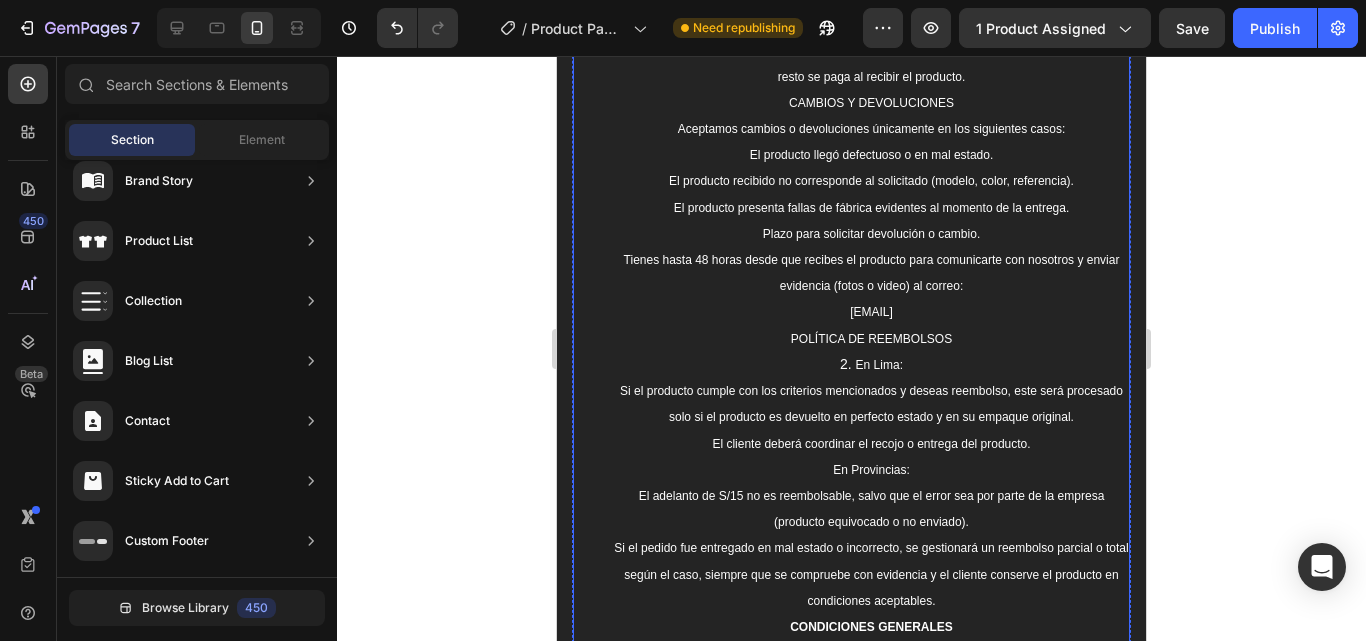 click on "En Lima: Si el producto cumple con los criterios mencionados y deseas reembolso, este será procesado solo si el producto es devuelto en perfecto estado y en su empaque original. El cliente deberá coordinar el recojo o entrega del producto. En Provincias: El adelanto de S/15 no es reembolsable, salvo que el error sea por parte de la empresa (producto equivocado o no enviado). Si el pedido fue entregado en mal estado o incorrecto, se gestionará un reembolso parcial o total según el caso, siempre que se compruebe con evidencia y el cliente conserve el producto en condiciones aceptables. CONDICIONES GENERALES No se aceptan devoluciones por cambio de opinión, mal uso del producto o si ha sido manipulado. Todos los productos deben ser devueltos con su empaque original, sin señales de uso y con todos sus accesorios. Los costos de envío por devoluciones o cambios son asumidos por el cliente, salvo que se trate de un error comprobado por parte de Loyal Home. ¿TIENES DUDAS?" at bounding box center [871, 640] 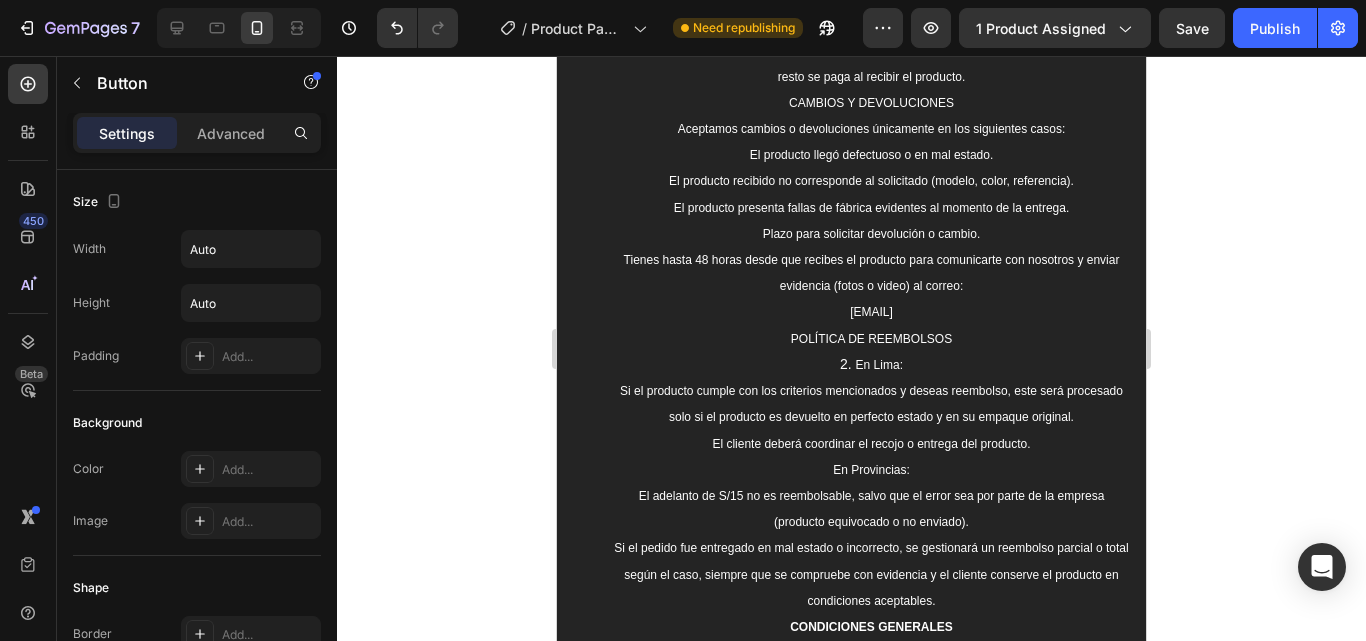 click on "En Lima:" at bounding box center (879, 365) 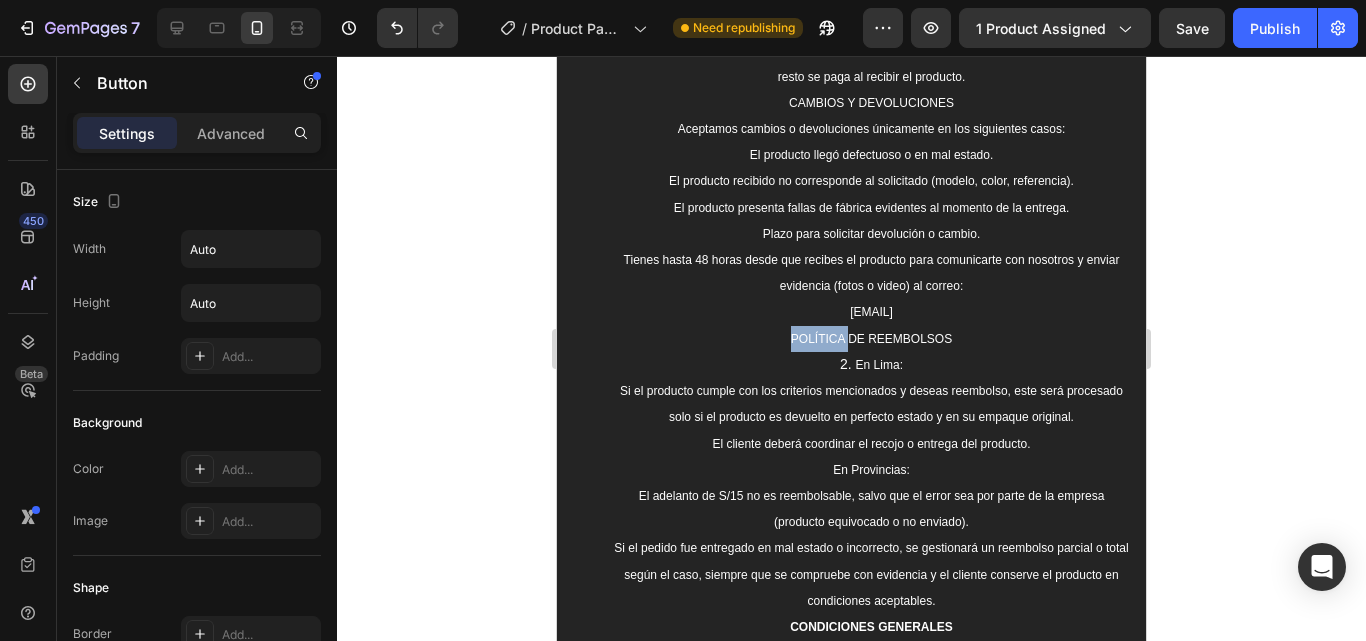 click on "POLÍTICA DE REEMBOLSOS" at bounding box center (871, 339) 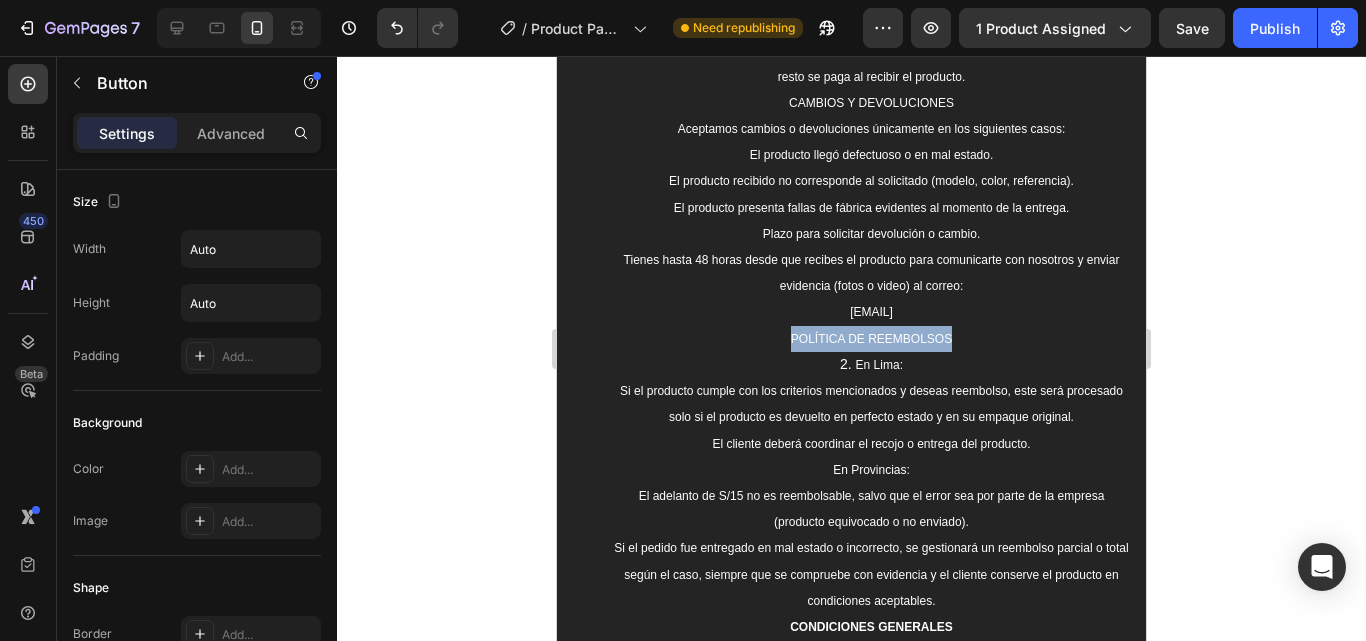 click on "POLÍTICA DE REEMBOLSOS" at bounding box center (871, 339) 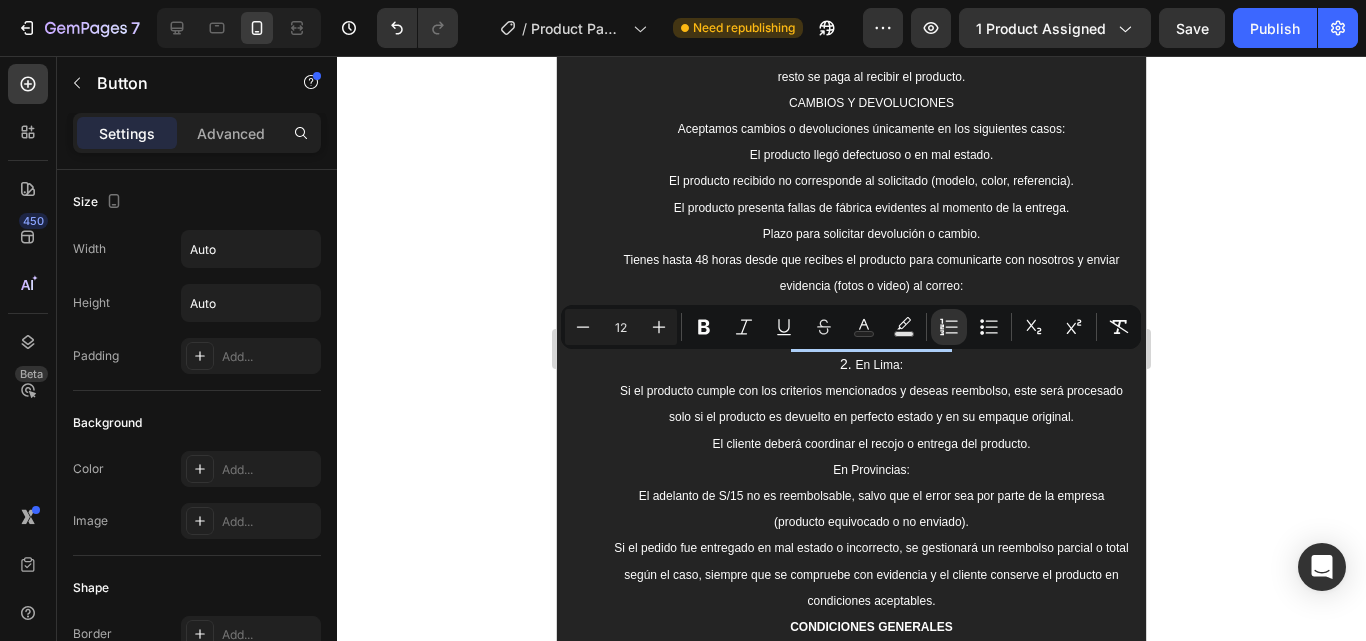 click 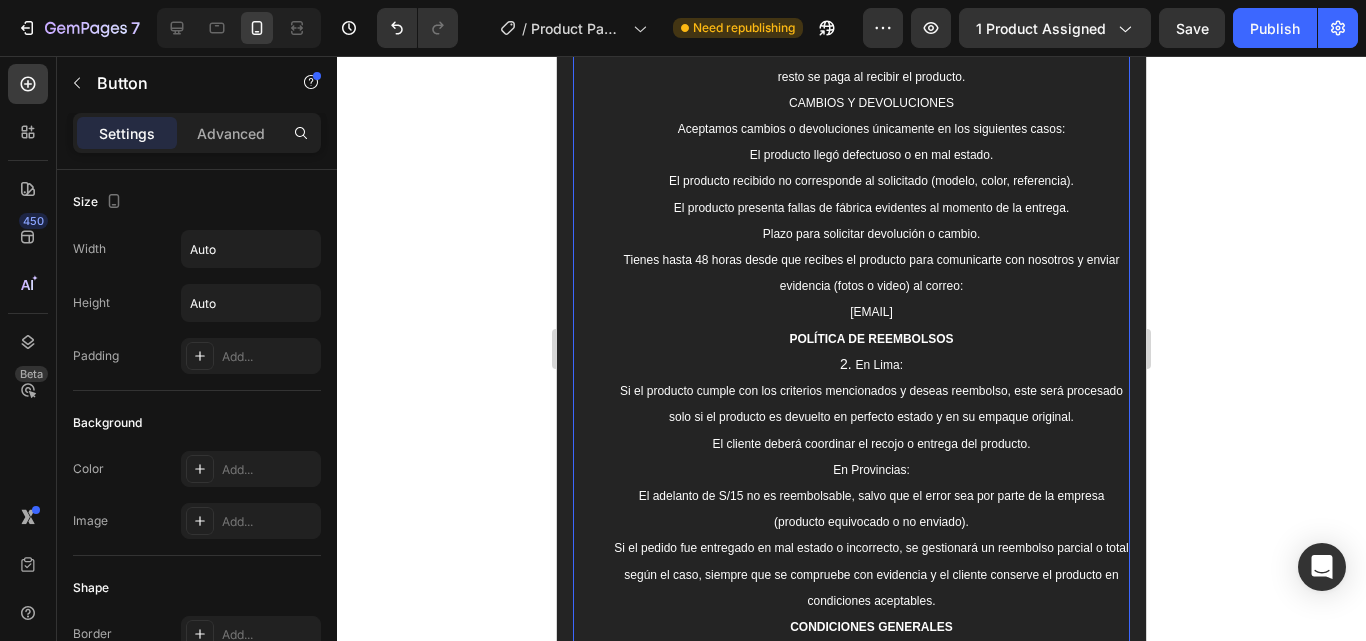 click on "POLÍTICA DE REEMBOLSOS" at bounding box center (871, 339) 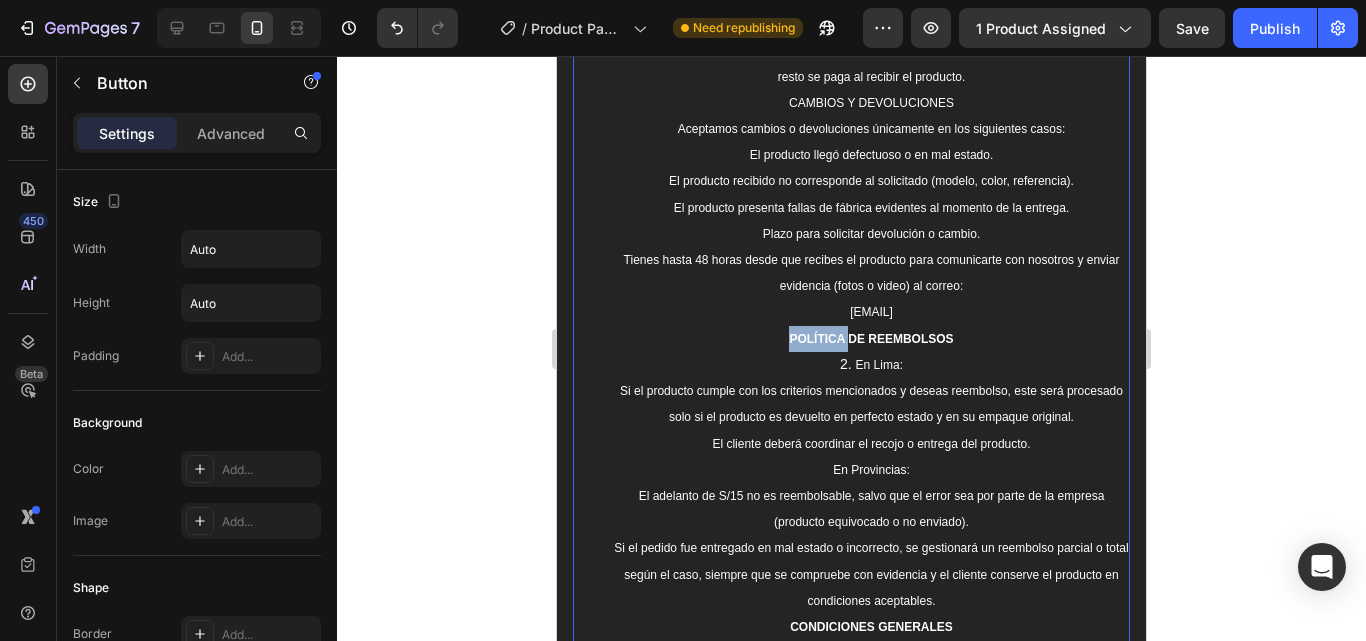 click on "POLÍTICA DE REEMBOLSOS" at bounding box center (871, 339) 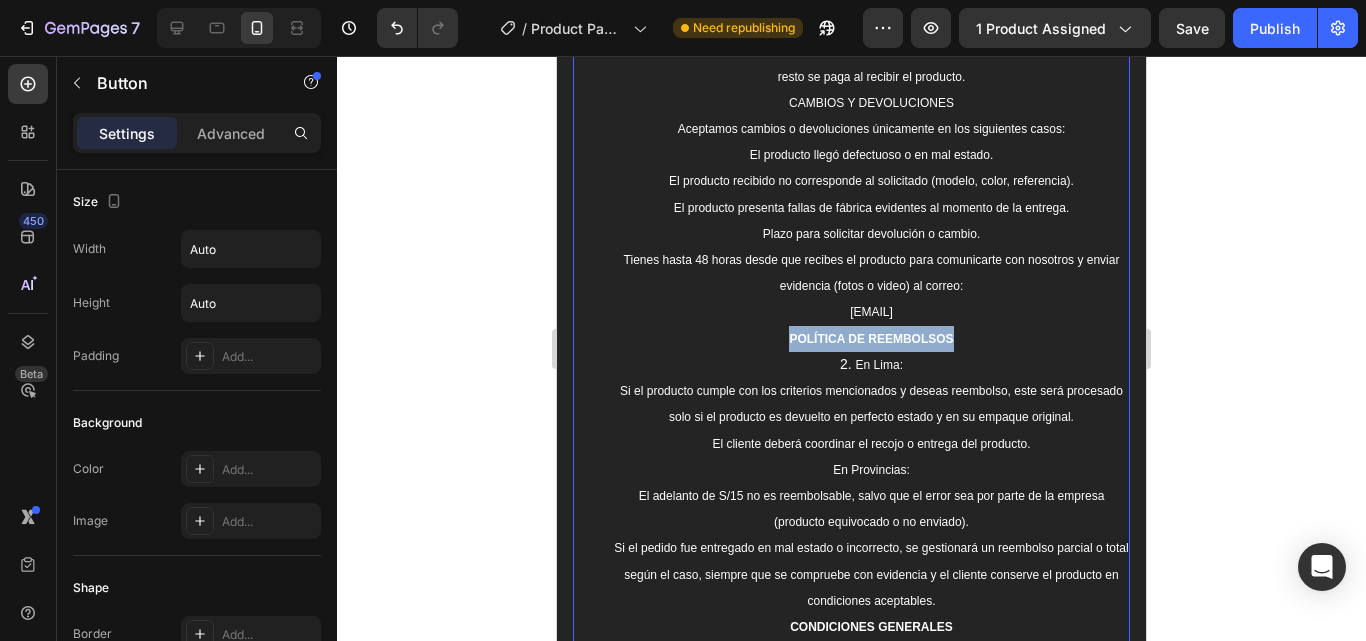 click on "POLÍTICA DE REEMBOLSOS" at bounding box center [871, 339] 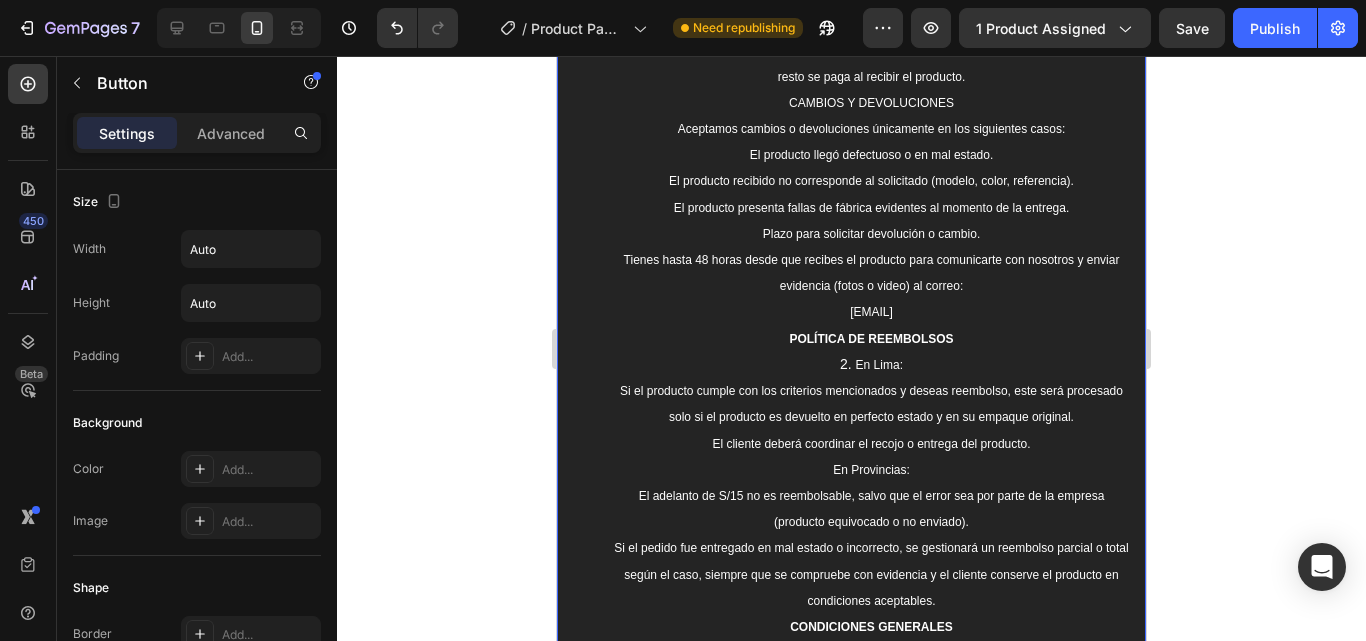 click on "Trminos y Condiciones En Loyal Home, trabajamos para garantizar tu satisfacción en cada compra. Si tienes algún inconveniente con tu pedido, te invitamos a revisar nuestras políticas de devolución y reembolso: ÁREAS DE ENVÍO Y MODALIDAD DE PAGO [STATE] Metropolitana: Modalidad Contra-entrega (pago al recibir el producto). Provincias: Requiere un adelanto de S/15 vía transferencia o Yape para confirmar el envío. El resto se paga al recibir el producto. CAMBIOS Y DEVOLUCIONES Aceptamos cambios o devoluciones únicamente en los siguientes casos: El producto llegó defectuoso o en mal estado. El producto recibido no corresponde al solicitado (modelo, color, referencia). El producto presenta fallas de fábrica evidentes al momento de la entrega. Plazo para solicitar devolución o cambio. Tienes hasta 48 horas desde que recibes el producto para comunicarte con nosotros y enviar evidencia (fotos o video) al correo: [EMAIL] POLÍTICA DE REEMBOLSOS En [STATE]: En Provincias: CONDICIONES GENERALES" at bounding box center (851, 565) 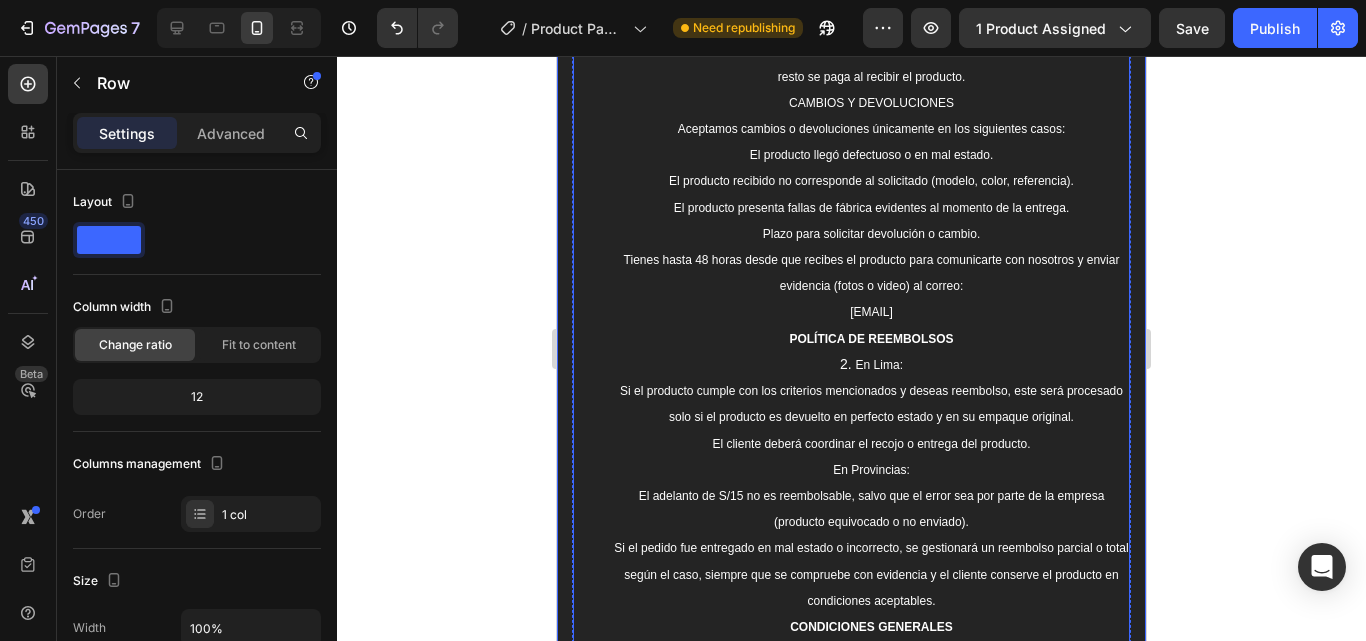 click on "POLÍTICA DE REEMBOLSOS" at bounding box center (871, 339) 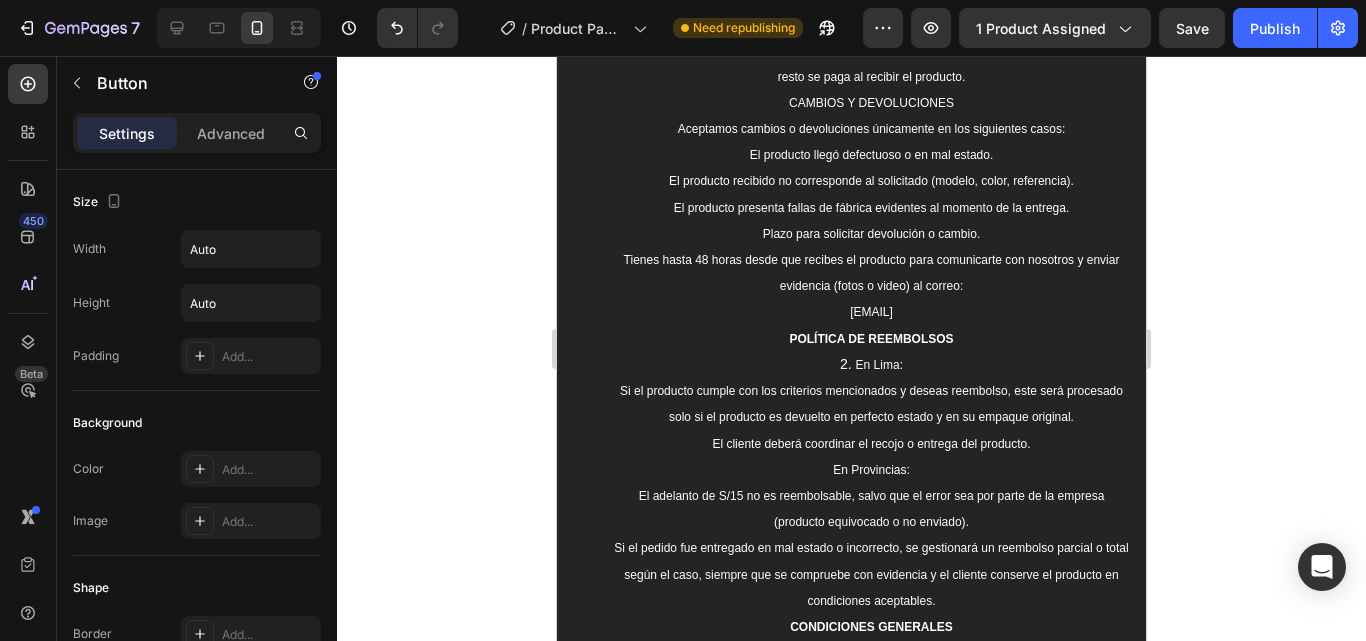 click on "POLÍTICA DE REEMBOLSOS" at bounding box center (871, 339) 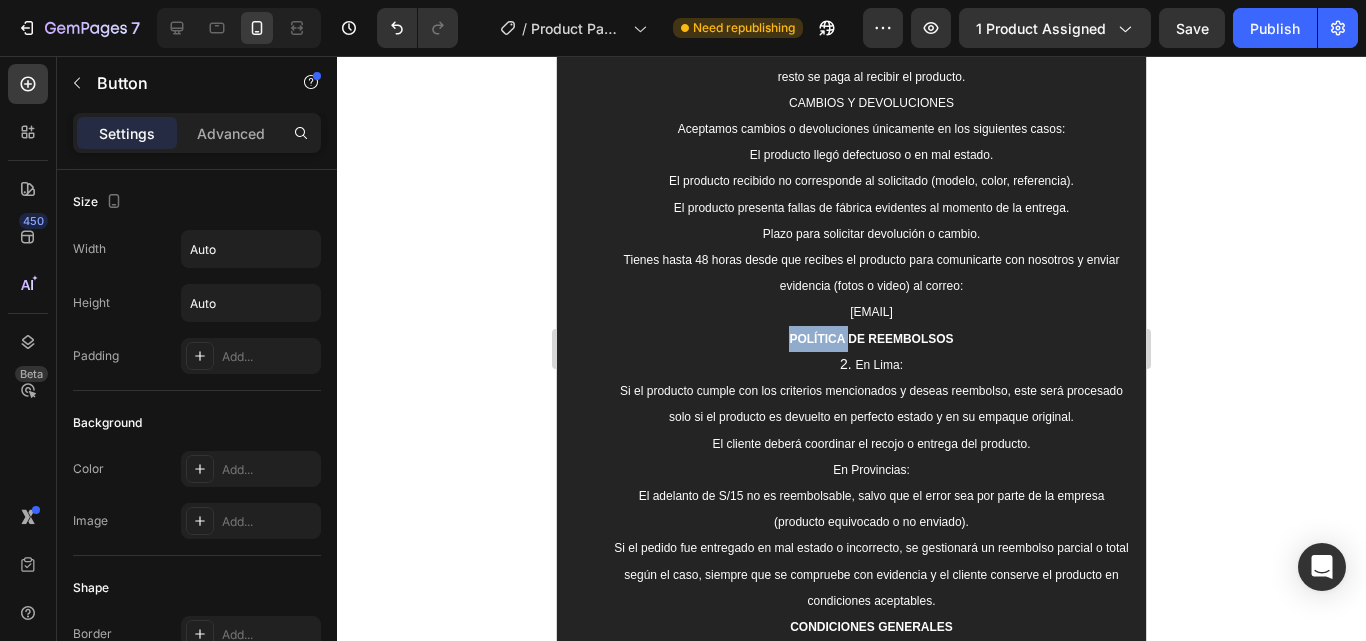 click on "POLÍTICA DE REEMBOLSOS" at bounding box center [871, 339] 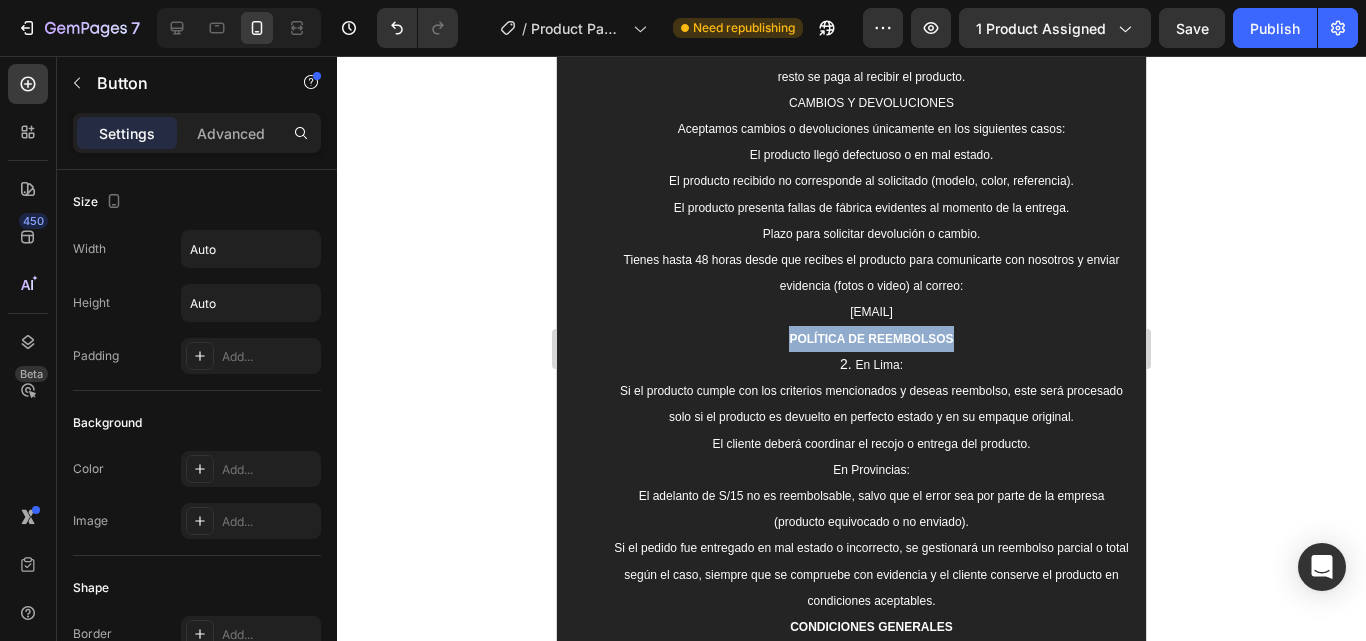 click on "POLÍTICA DE REEMBOLSOS" at bounding box center (871, 339) 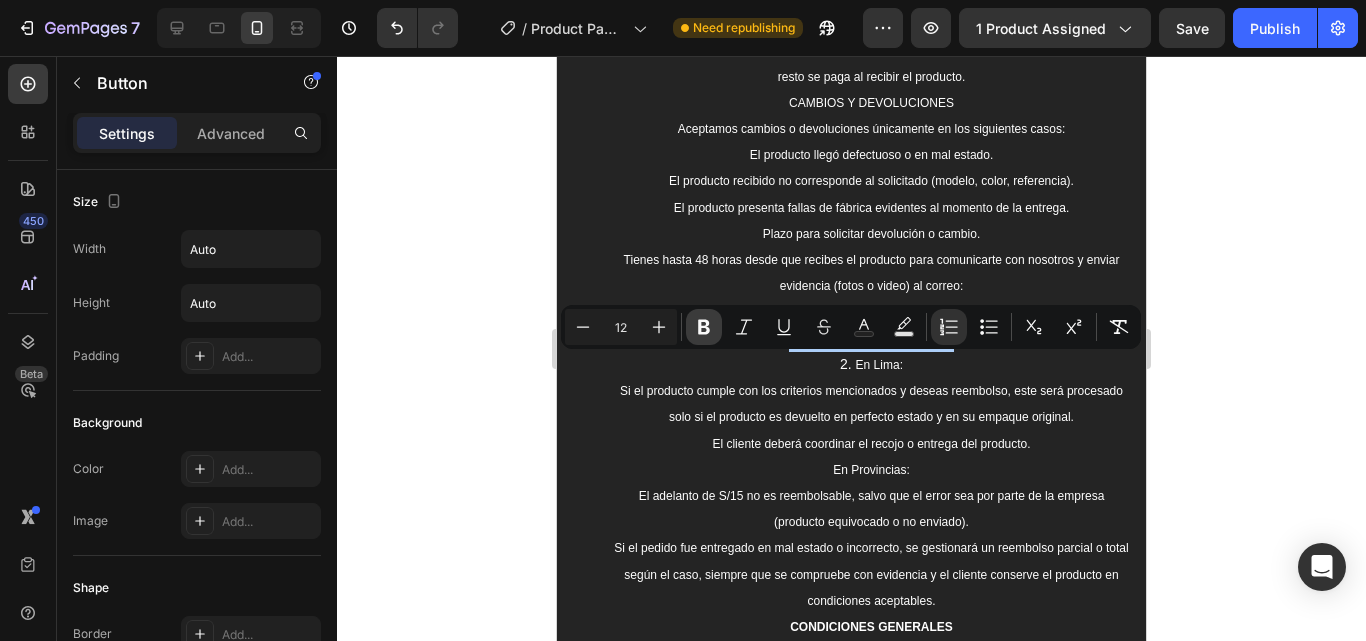 click 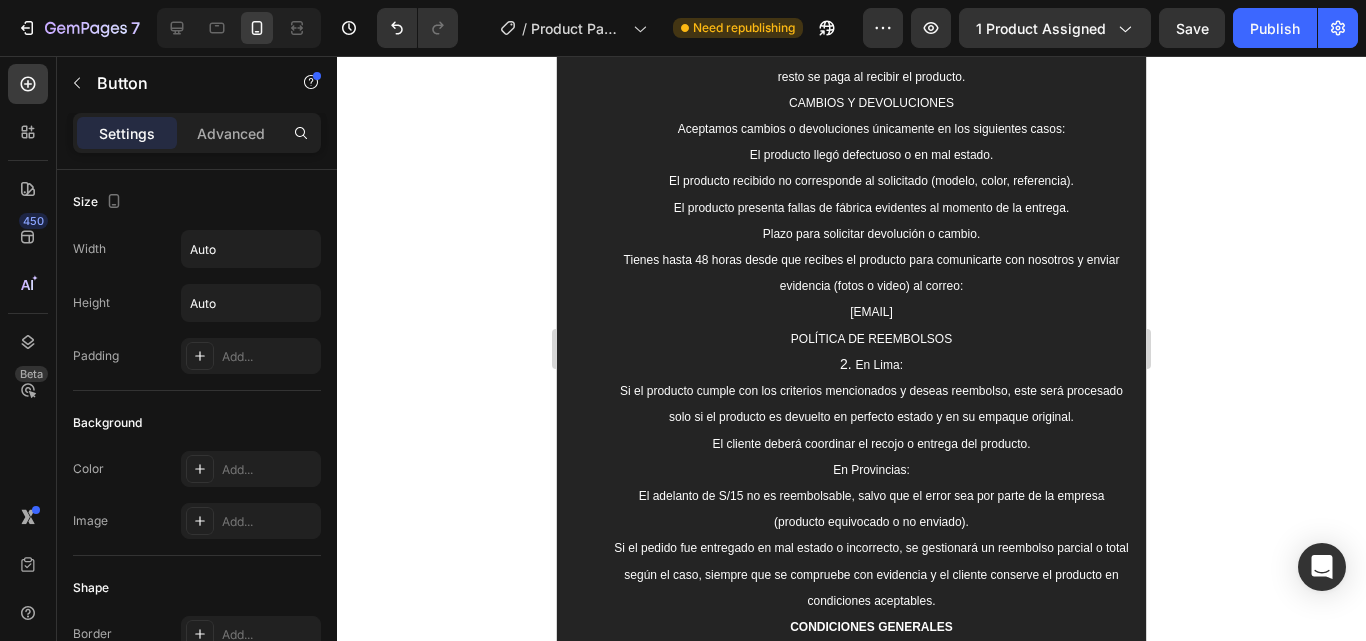 click on "En Loyal Home, trabajamos para garantizar tu satisfacción en cada compra. Si tienes algún inconveniente con tu pedido, te invitamos a revisar nuestras políticas de devolución y reembolso: ÁREAS DE ENVÍO Y MODALIDAD DE PAGO [STATE] Metropolitana: Modalidad Contra-entrega (pago al recibir el producto). Provincias: Requiere un adelanto de S/15 vía transferencia o Yape para confirmar el envío. El resto se paga al recibir el producto. CAMBIOS Y DEVOLUCIONES Aceptamos cambios o devoluciones únicamente en los siguientes casos: El producto llegó defectuoso o en mal estado. El producto recibido no corresponde al solicitado (modelo, color, referencia). El producto presenta fallas de fábrica evidentes al momento de la entrega. Plazo para solicitar devolución o cambio. Tienes hasta 48 horas desde que recibes el producto para comunicarte con nosotros y enviar evidencia (fotos o video) al correo: [EMAIL] POLÍTICA DE REEMBOLSOS" at bounding box center (871, 142) 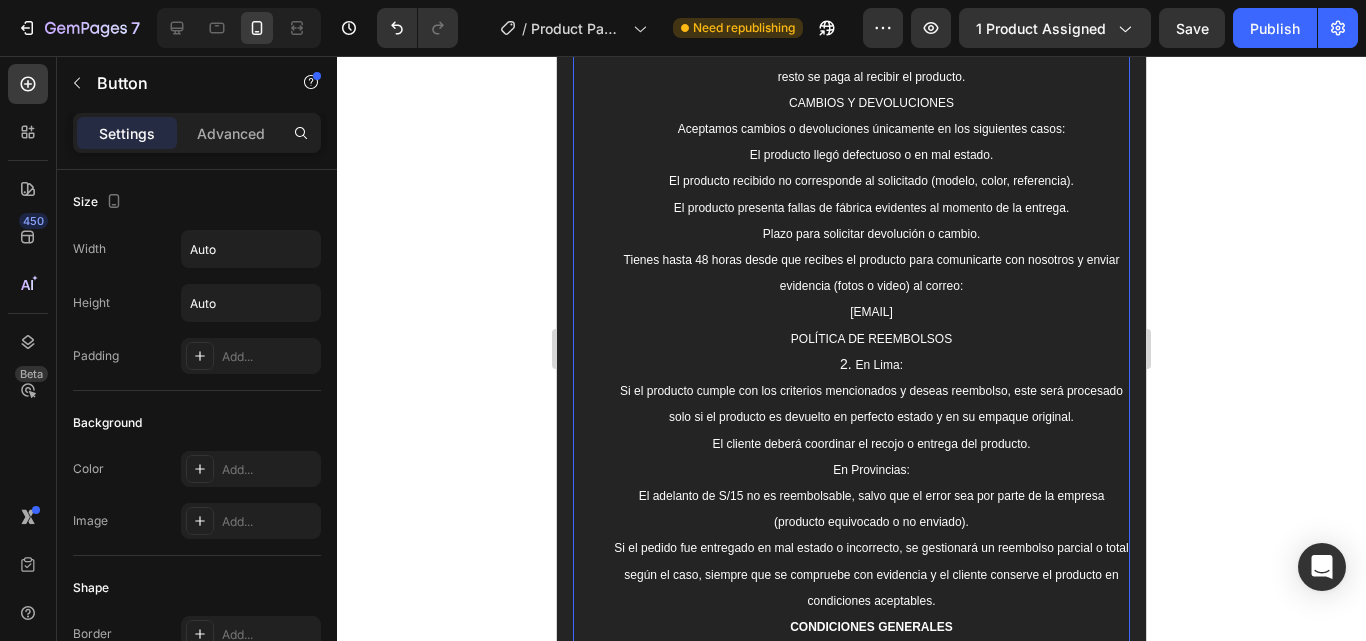 click on "POLÍTICA DE REEMBOLSOS" at bounding box center [871, 339] 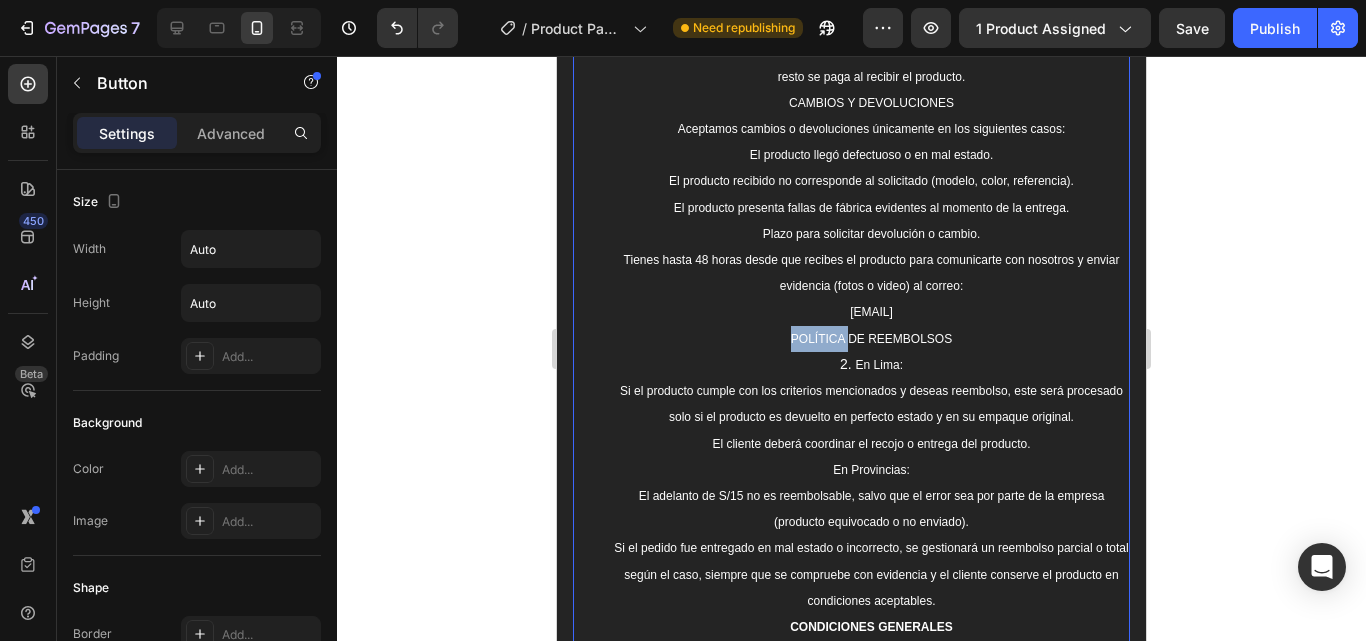 click on "POLÍTICA DE REEMBOLSOS" at bounding box center [871, 339] 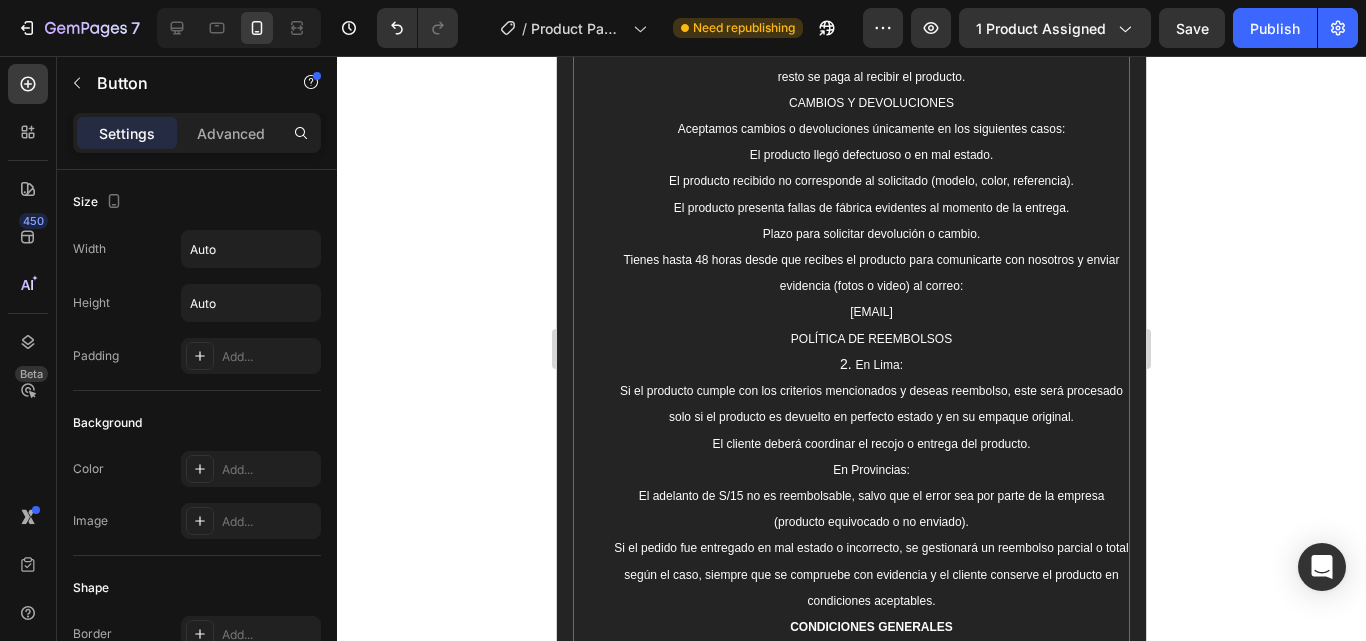 click on "POLÍTICA DE REEMBOLSOS" at bounding box center (871, 339) 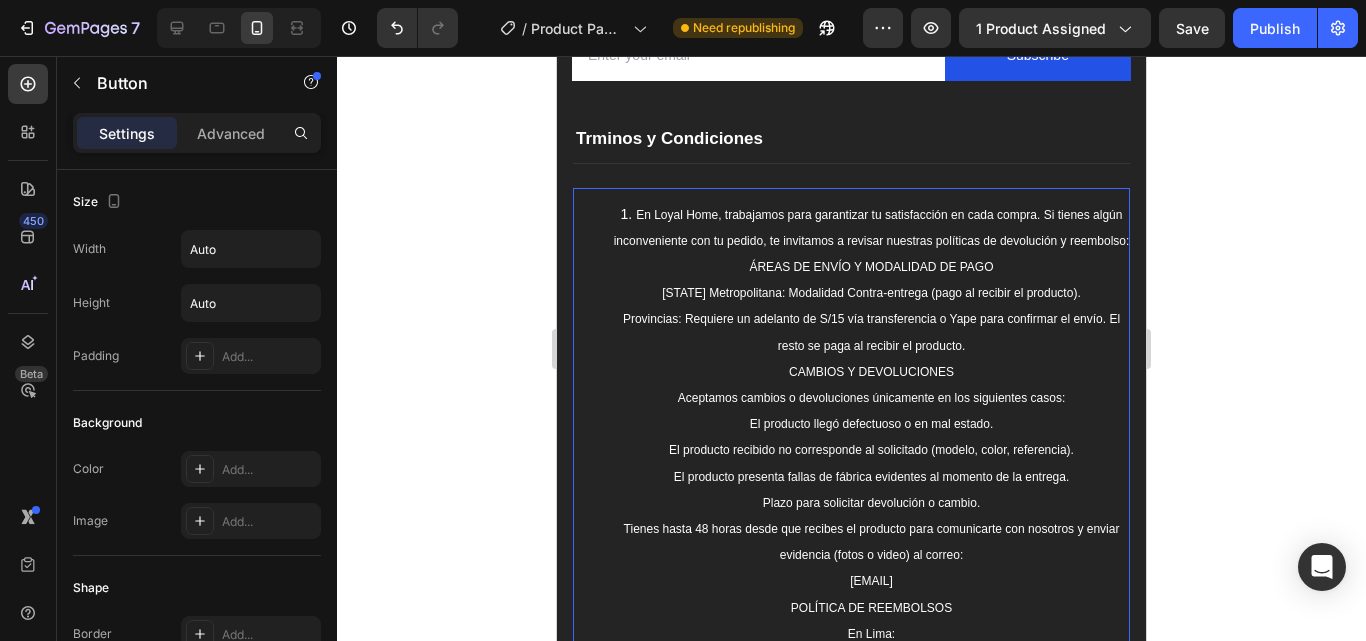 scroll, scrollTop: 3530, scrollLeft: 0, axis: vertical 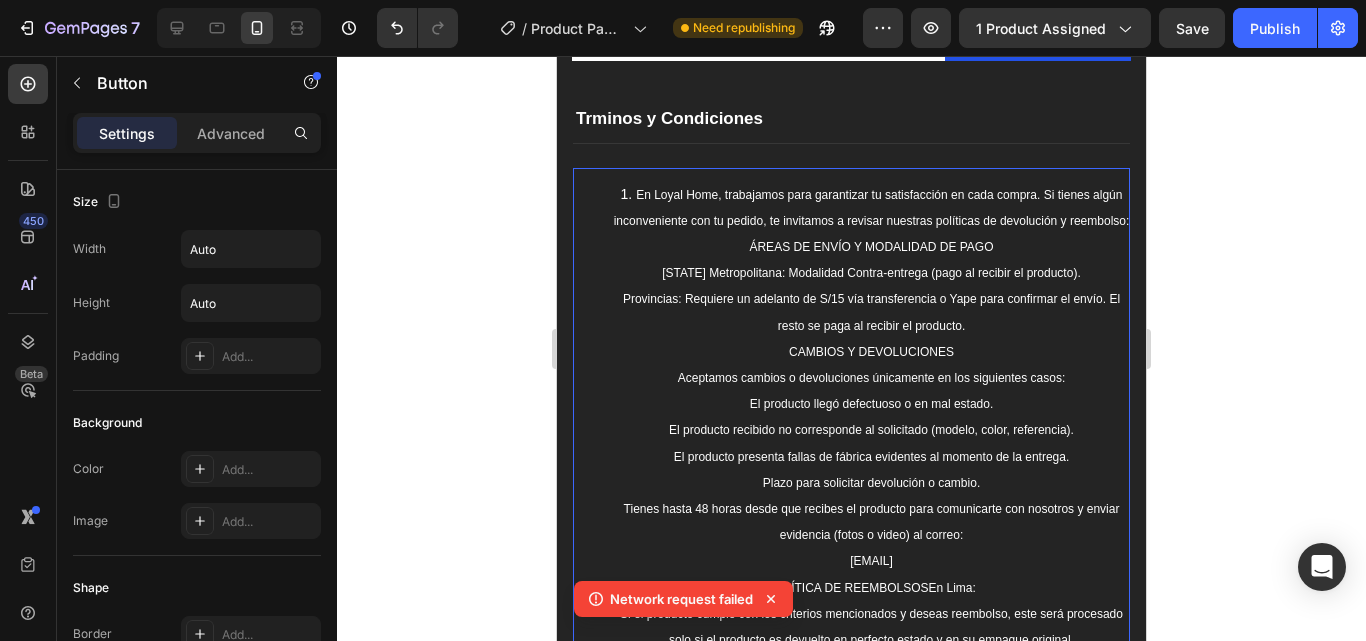 click on "En Loyal Home, trabajamos para garantizar tu satisfacción en cada compra. Si tienes algún inconveniente con tu pedido, te invitamos a revisar nuestras políticas de devolución y reembolso: ÁREAS DE ENVÍO Y MODALIDAD DE PAGO [STATE] Metropolitana: Modalidad Contra-entrega (pago al recibir el producto). Provincias: Requiere un adelanto de S/15 vía transferencia o Yape para confirmar el envío. El resto se paga al recibir el producto. CAMBIOS Y DEVOLUCIONES Aceptamos cambios o devoluciones únicamente en los siguientes casos: El producto llegó defectuoso o en mal estado. El producto recibido no corresponde al solicitado (modelo, color, referencia). El producto presenta fallas de fábrica evidentes al momento de la entrega. Plazo para solicitar devolución o cambio. Tienes hasta 48 horas desde que recibes el producto para comunicarte con nosotros y enviar evidencia (fotos o video) al correo: [EMAIL] POLÍTICA DE REEMBOLSOSEn [STATE]: El cliente deberá coordinar el recojo o entrega del producto." at bounding box center (871, 667) 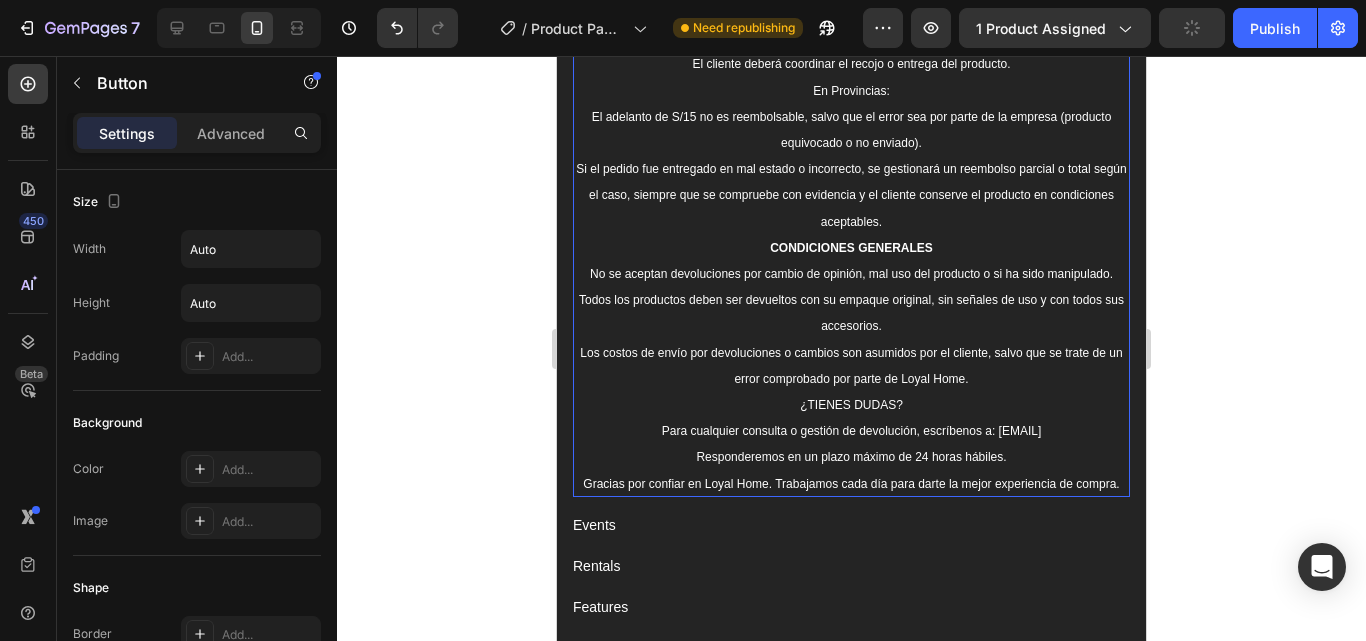 scroll, scrollTop: 4119, scrollLeft: 0, axis: vertical 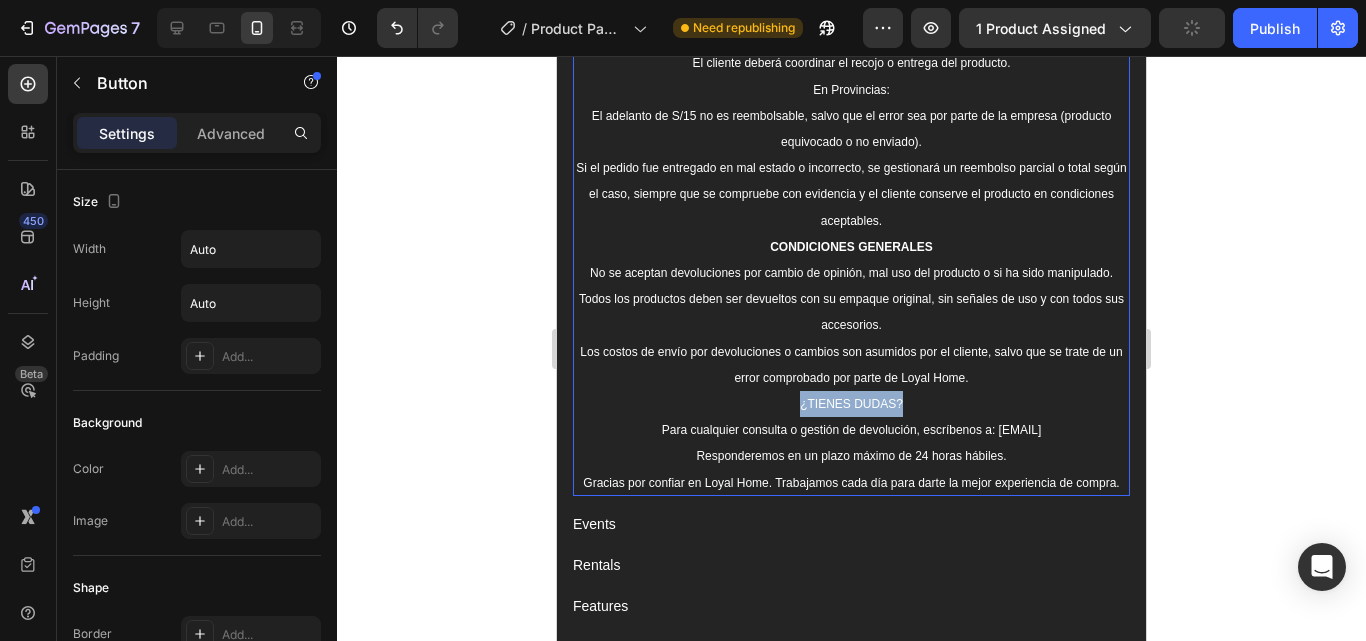 drag, startPoint x: 893, startPoint y: 407, endPoint x: 790, endPoint y: 406, distance: 103.00485 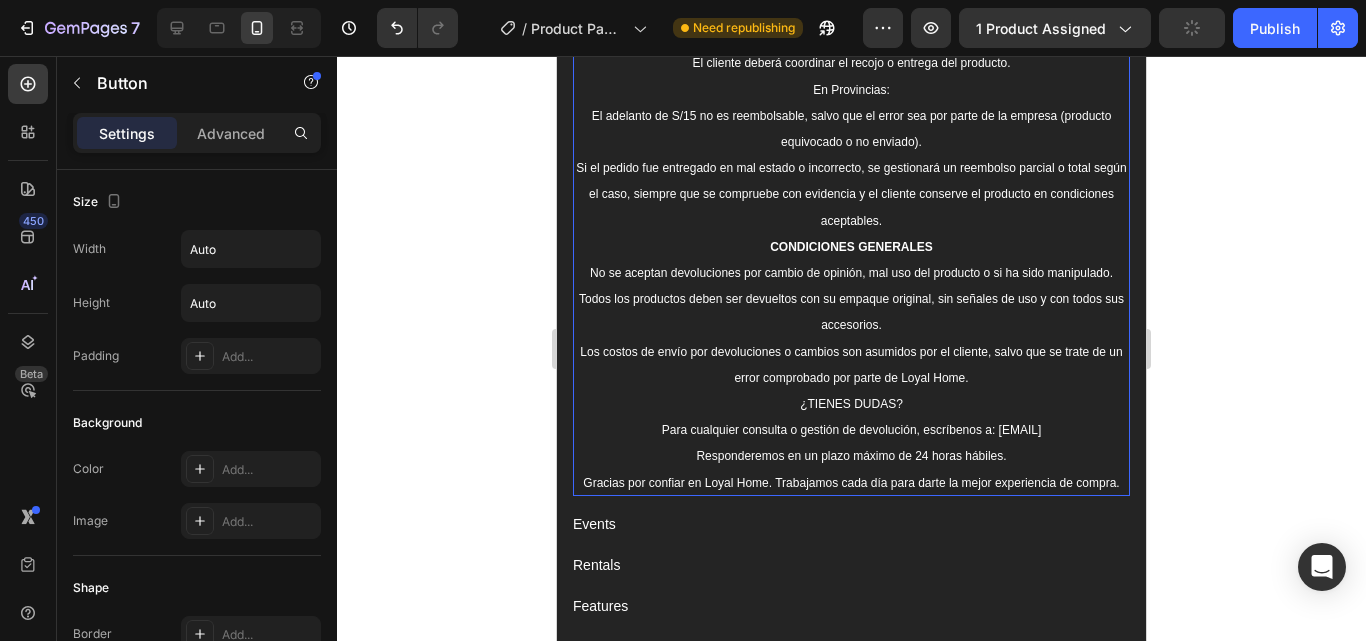 click on "¿TIENES DUDAS?" at bounding box center [851, 404] 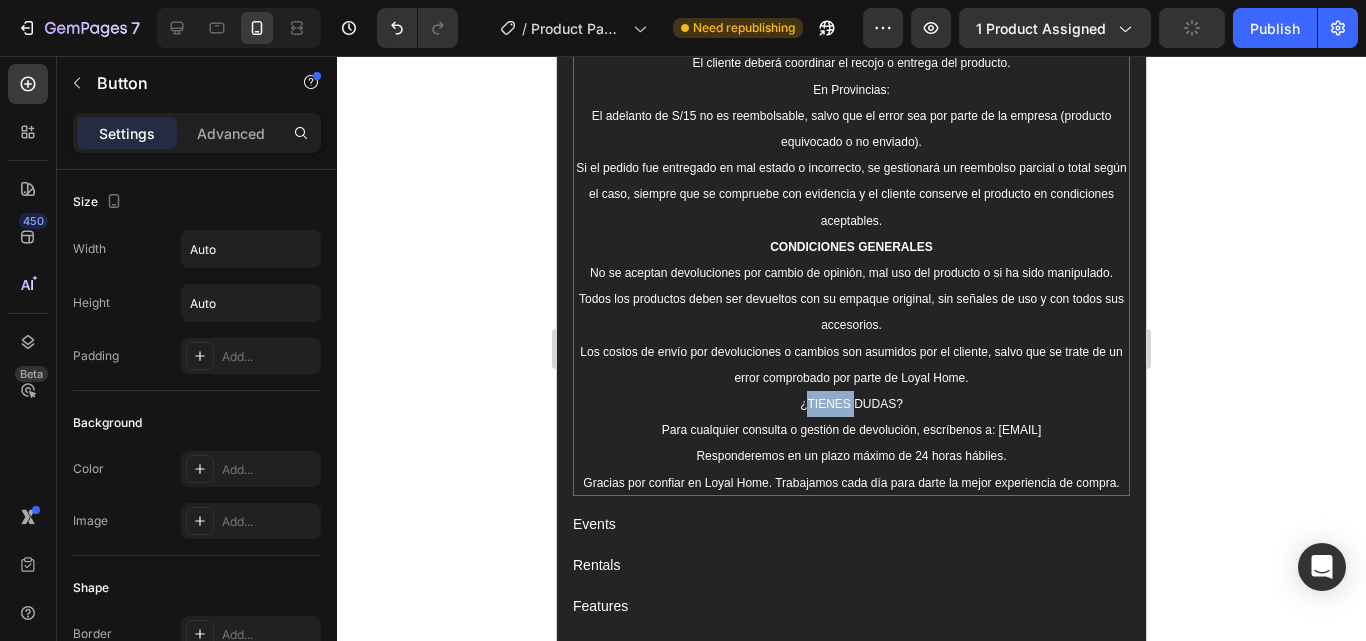 click on "¿TIENES DUDAS?" at bounding box center (851, 404) 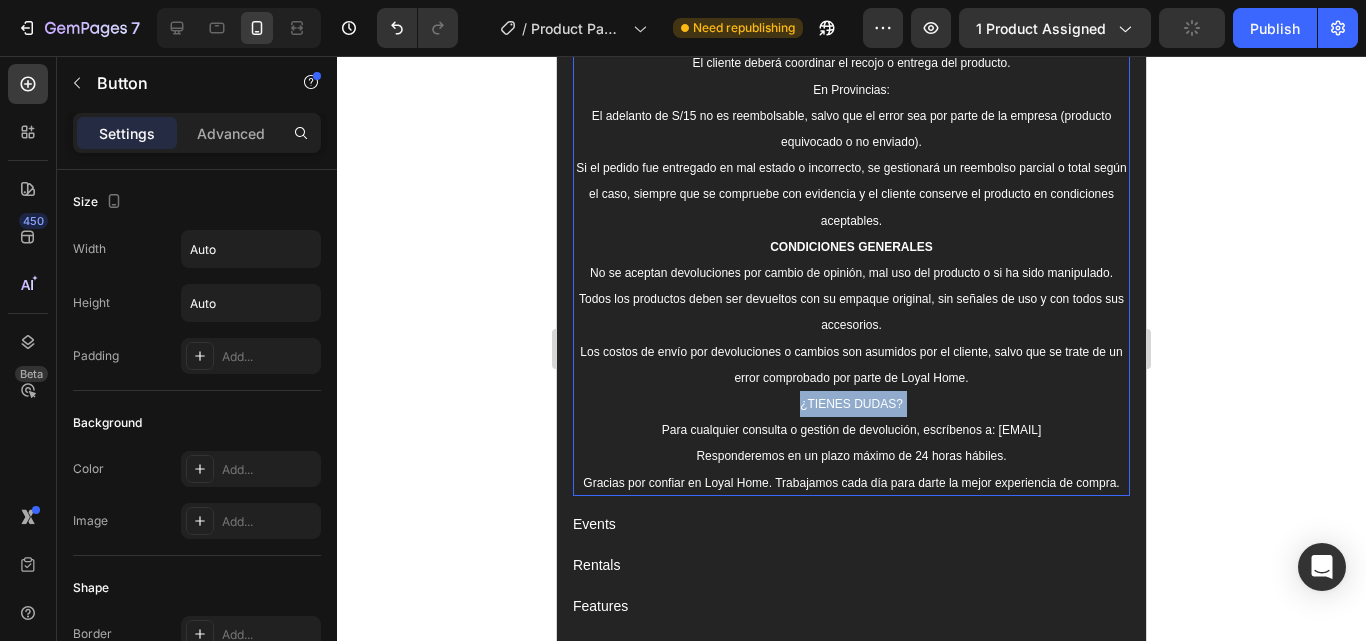 click on "¿TIENES DUDAS?" at bounding box center (851, 404) 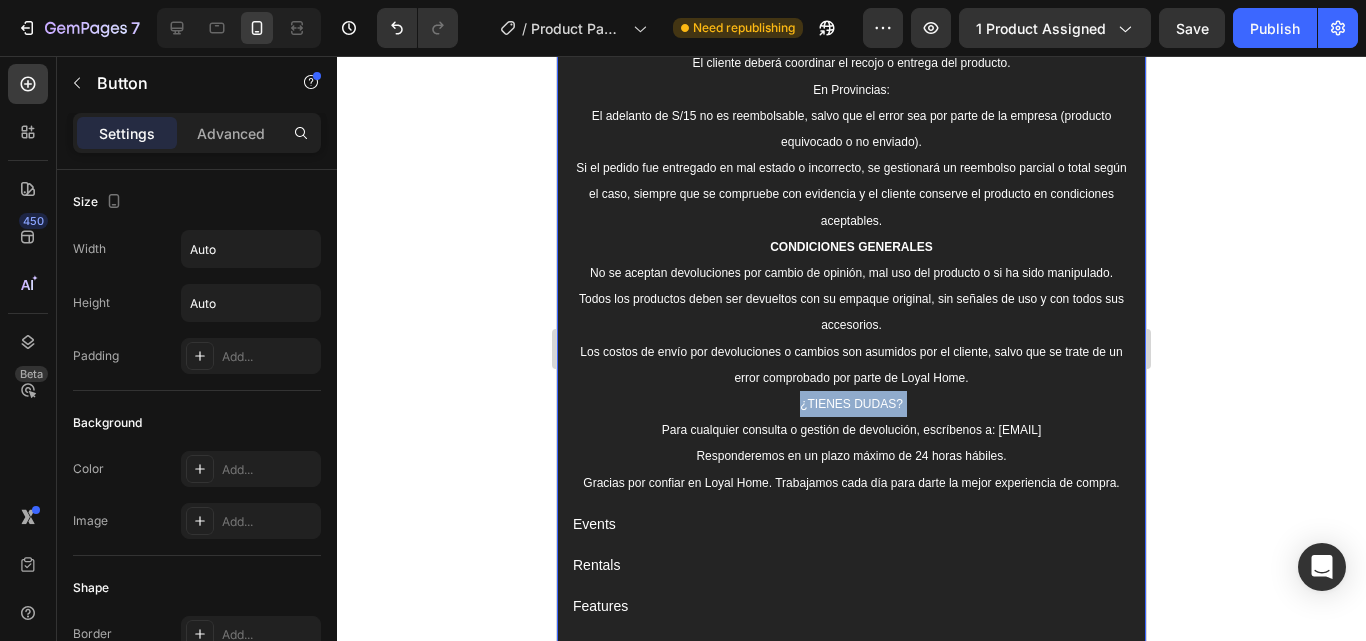 click on "Trminos y Condiciones En Loyal Home, trabajamos para garantizar tu satisfacción en cada compra. Si tienes algún inconveniente con tu pedido, te invitamos a revisar nuestras políticas de devolución y reembolso: ÁREAS DE ENVÍO Y MODALIDAD DE PAGO Lima Metropolitana: Modalidad Contra-entrega (pago al recibir el producto). Provincias: Requiere un adelanto de S/15 vía transferencia o Yape para confirmar el envío. El resto se paga al recibir el producto. CAMBIOS Y DEVOLUCIONES Aceptamos cambios o devoluciones únicamente en los siguientes casos: El producto llegó defectuoso o en mal estado. El producto recibido no corresponde al solicitado (modelo, color, referencia). El producto presenta fallas de fábrica evidentes al momento de la entrega. Plazo para solicitar devolución o cambio. Tienes hasta 48 horas desde que recibes el producto para comunicarte con nosotros y enviar evidencia (fotos o video) al correo: [EMAIL] POLÍTICA DE REEMBOLSOSEn Lima: En Provincias: CONDICIONES GENERALES 0" at bounding box center [851, 171] 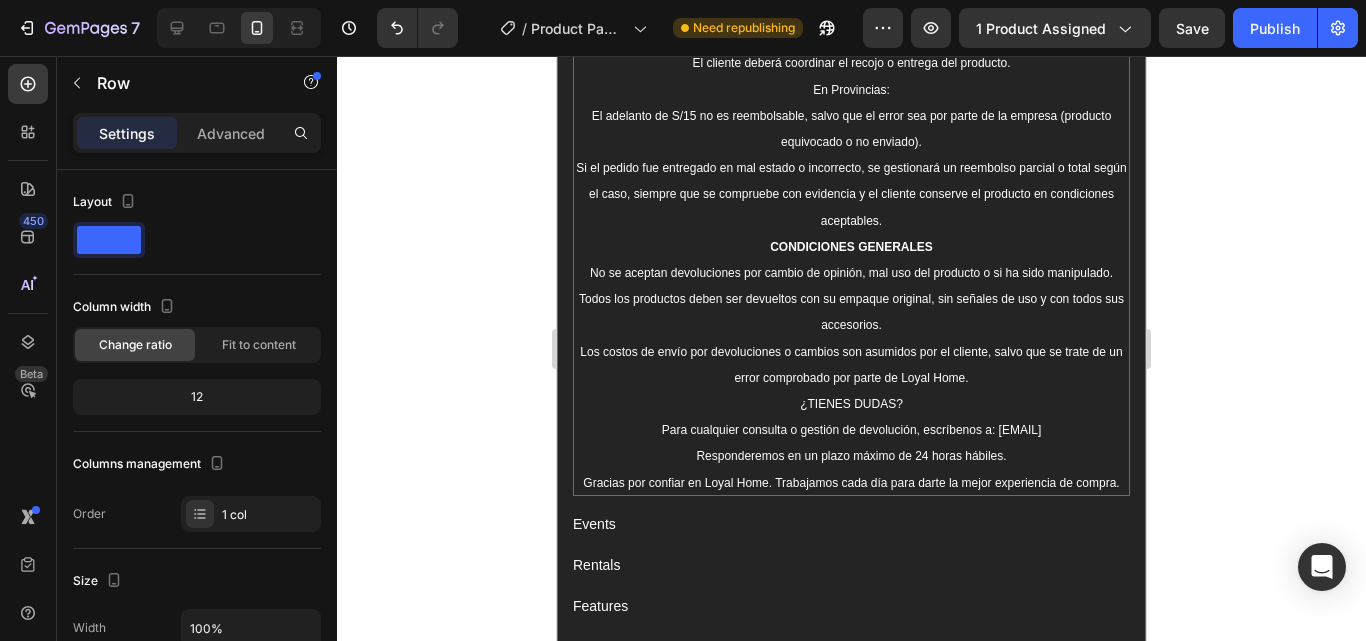 click on "En Loyal Home, trabajamos para garantizar tu satisfacción en cada compra. Si tienes algún inconveniente con tu pedido, te invitamos a revisar nuestras políticas de devolución y reembolso: ÁREAS DE ENVÍO Y MODALIDAD DE PAGO [STATE] Metropolitana: Modalidad Contra-entrega (pago al recibir el producto). Provincias: Requiere un adelanto de S/15 vía transferencia o Yape para confirmar el envío. El resto se paga al recibir el producto. CAMBIOS Y DEVOLUCIONES Aceptamos cambios o devoluciones únicamente en los siguientes casos: El producto llegó defectuoso o en mal estado. El producto recibido no corresponde al solicitado (modelo, color, referencia). El producto presenta fallas de fábrica evidentes al momento de la entrega. Plazo para solicitar devolución o cambio. Tienes hasta 48 horas desde que recibes el producto para comunicarte con nosotros y enviar evidencia (fotos o video) al correo: [EMAIL] POLÍTICA DE REEMBOLSOSEn [STATE]: El cliente deberá coordinar el recojo o entrega del producto." at bounding box center [851, 37] 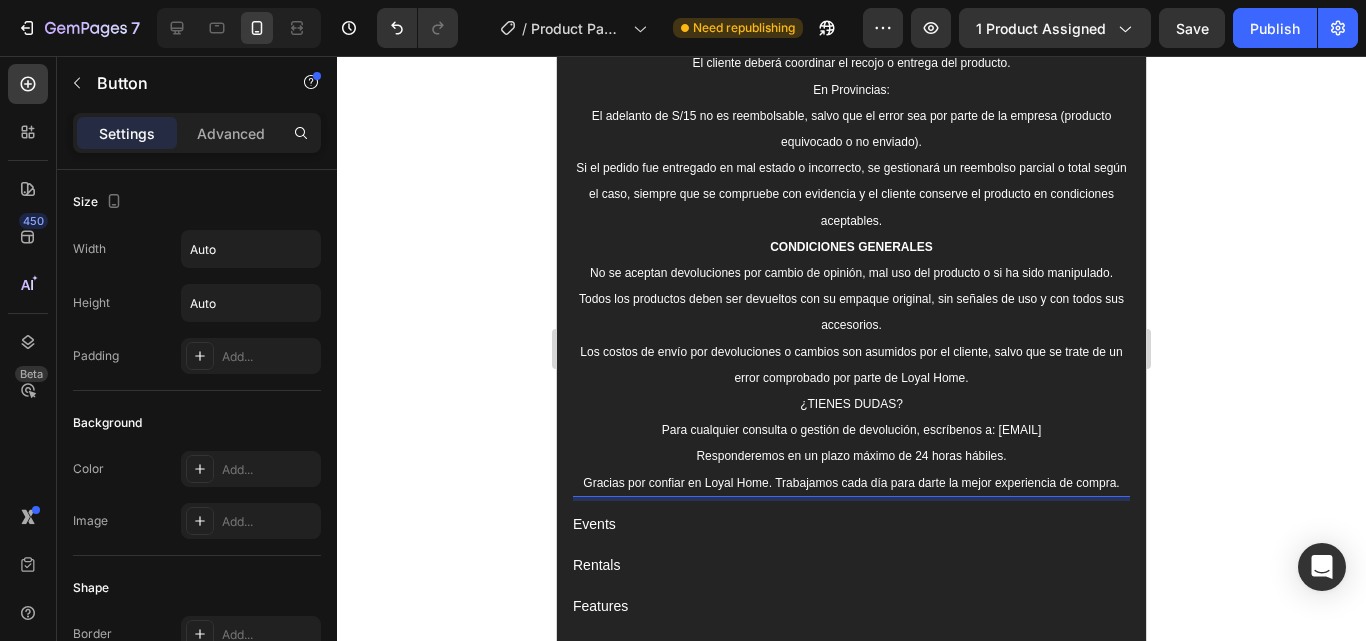 click on "Los costos de envío por devoluciones o cambios son asumidos por el cliente, salvo que se trate de un error comprobado por parte de Loyal Home." at bounding box center [851, 365] 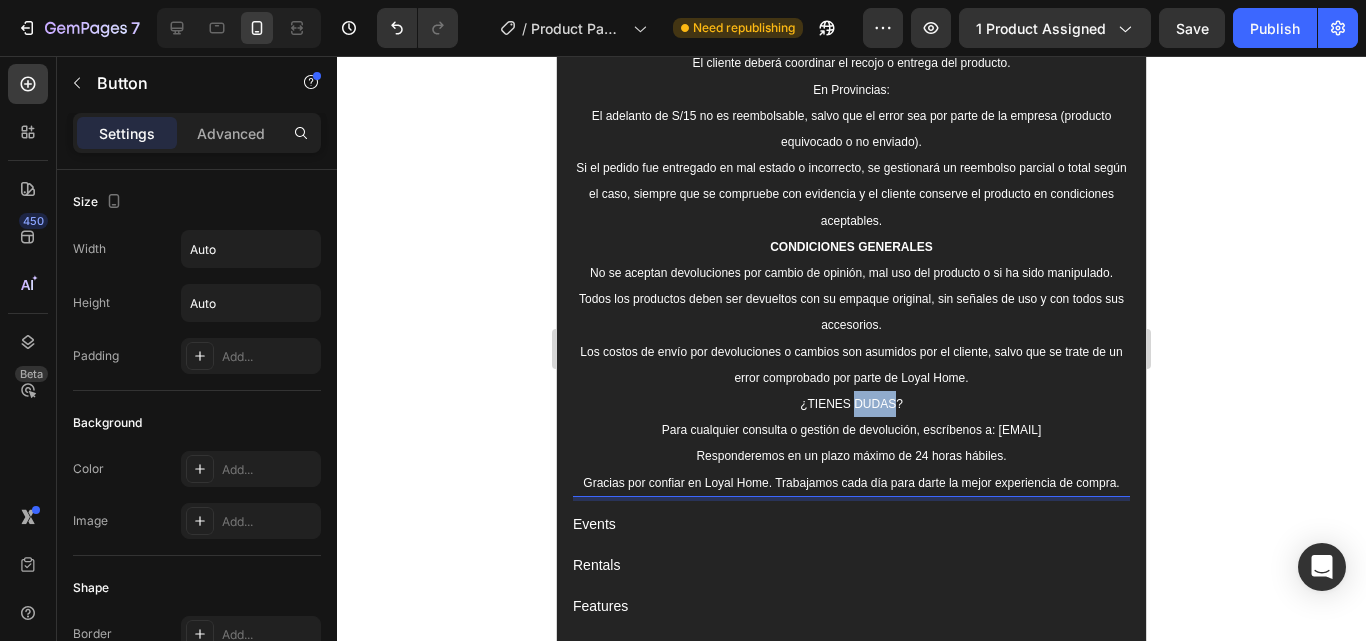 click on "¿TIENES DUDAS?" at bounding box center (851, 404) 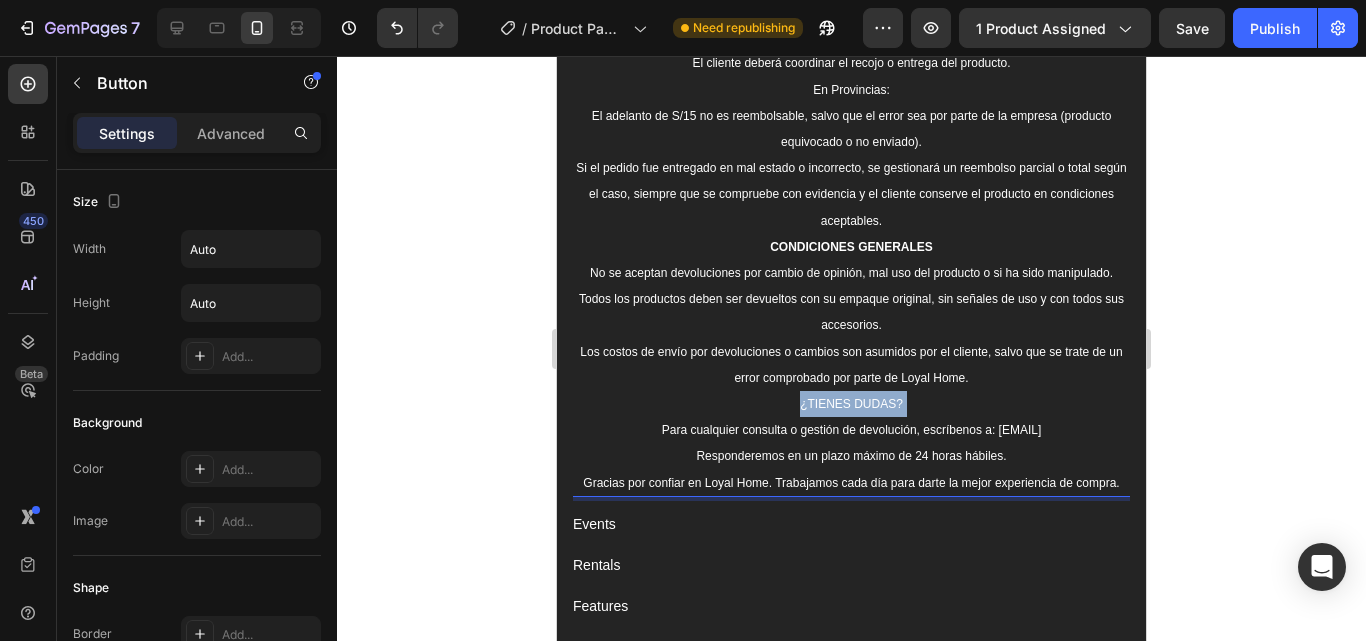 click on "¿TIENES DUDAS?" at bounding box center [851, 404] 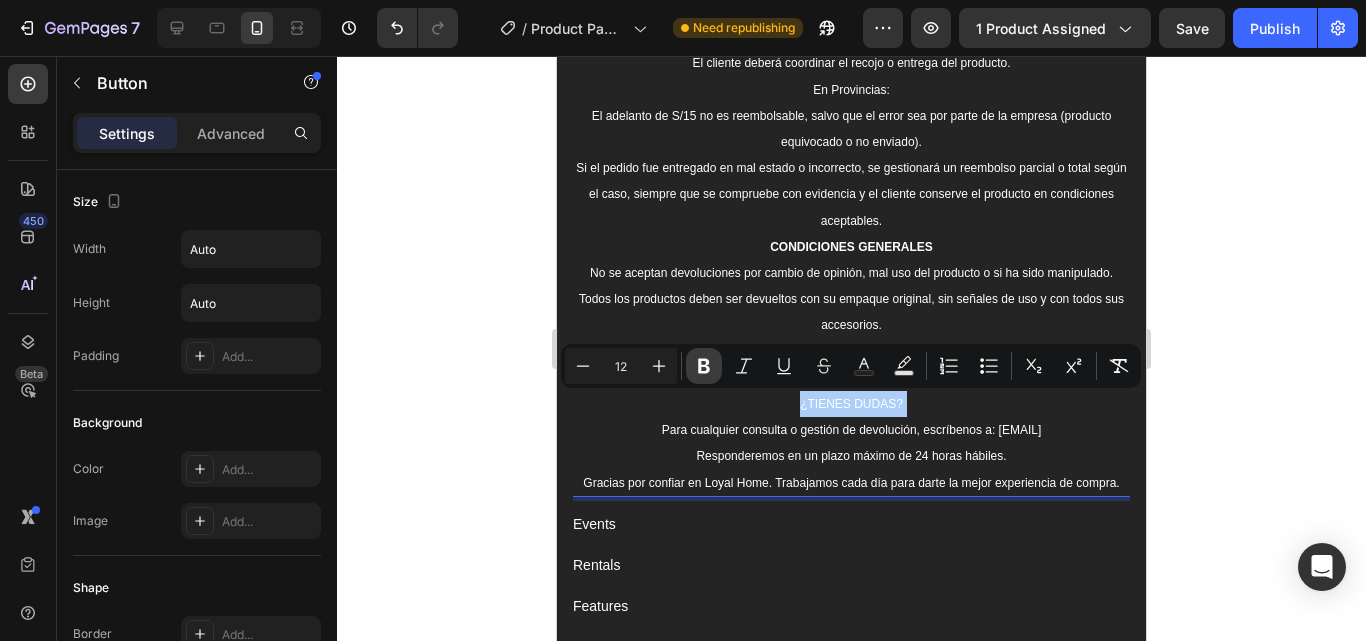 click 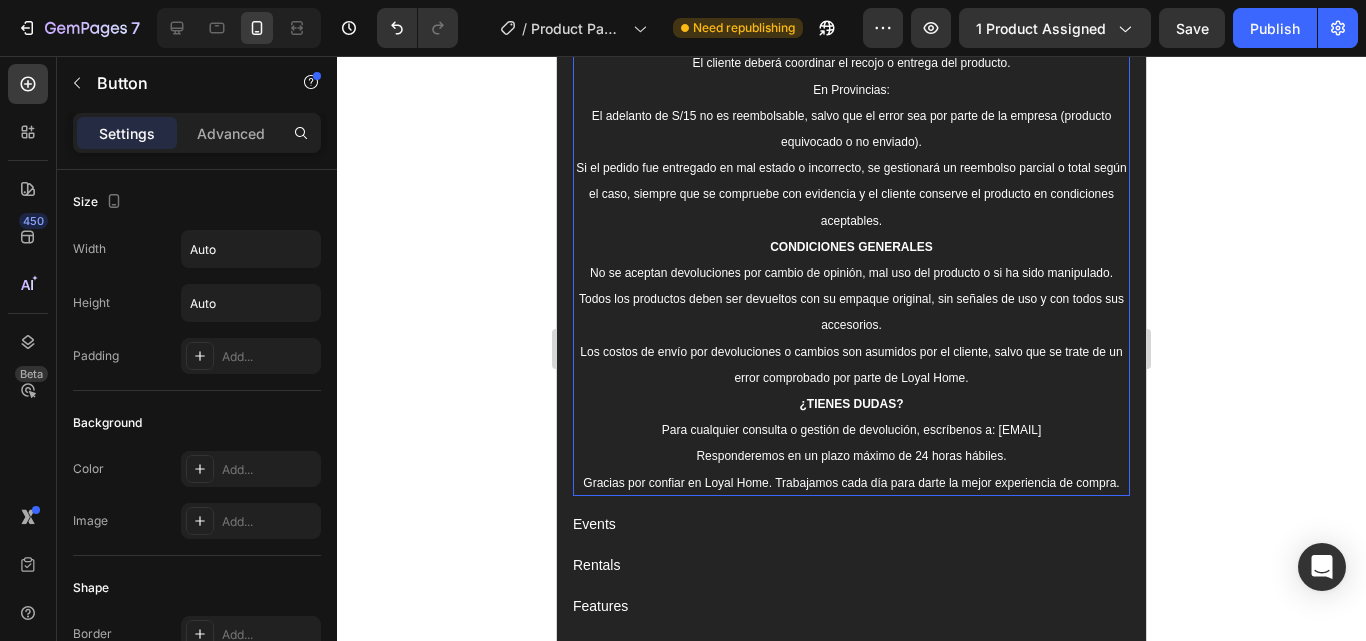click on "CONDICIONES GENERALES" at bounding box center (851, 247) 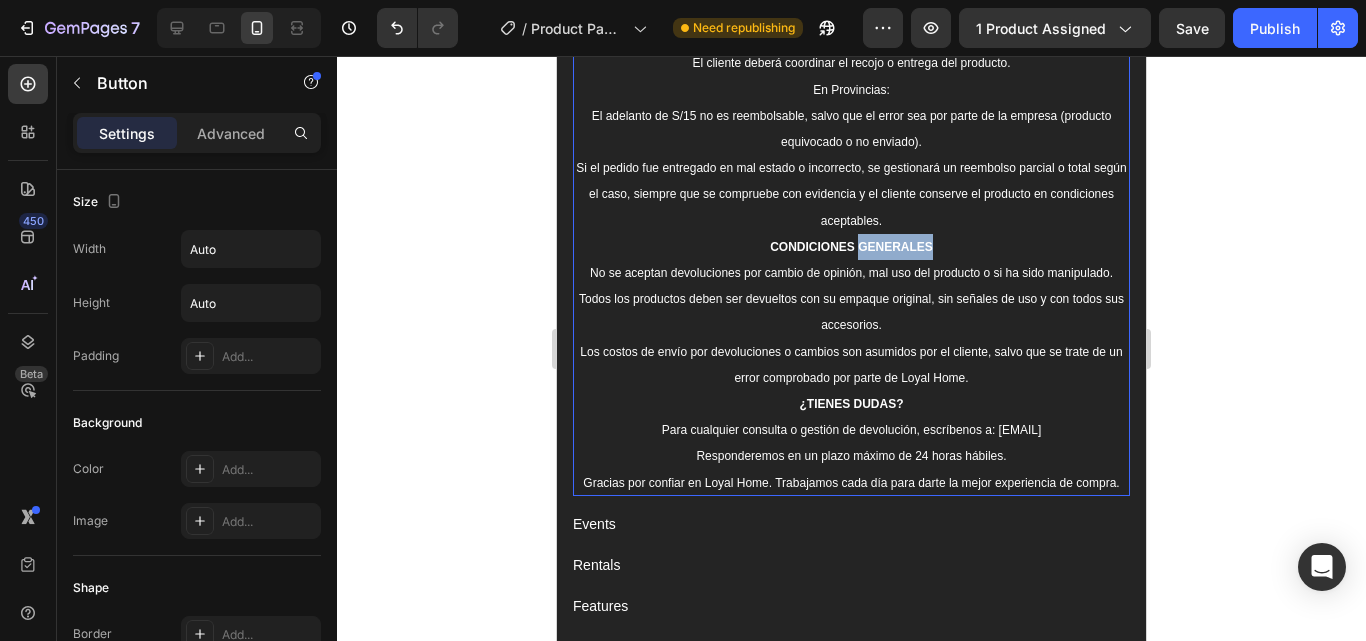 click on "CONDICIONES GENERALES" at bounding box center (851, 247) 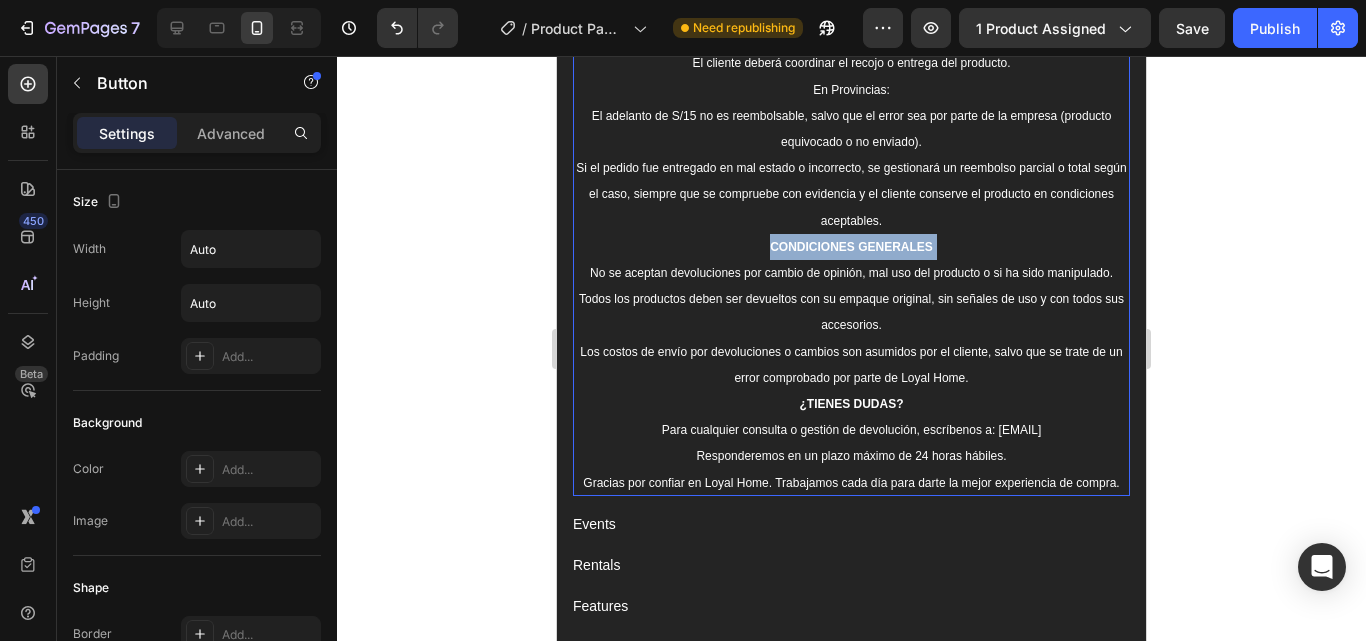 click on "CONDICIONES GENERALES" at bounding box center (851, 247) 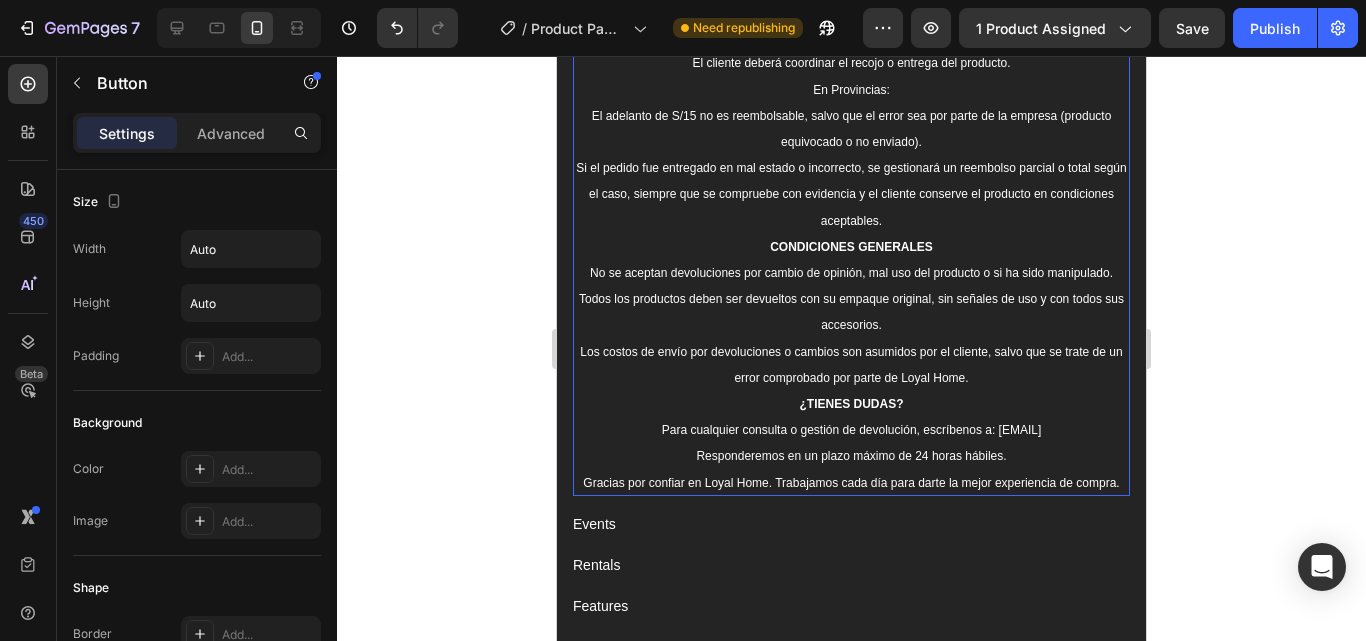 click on "¿TIENES DUDAS?" at bounding box center [851, 404] 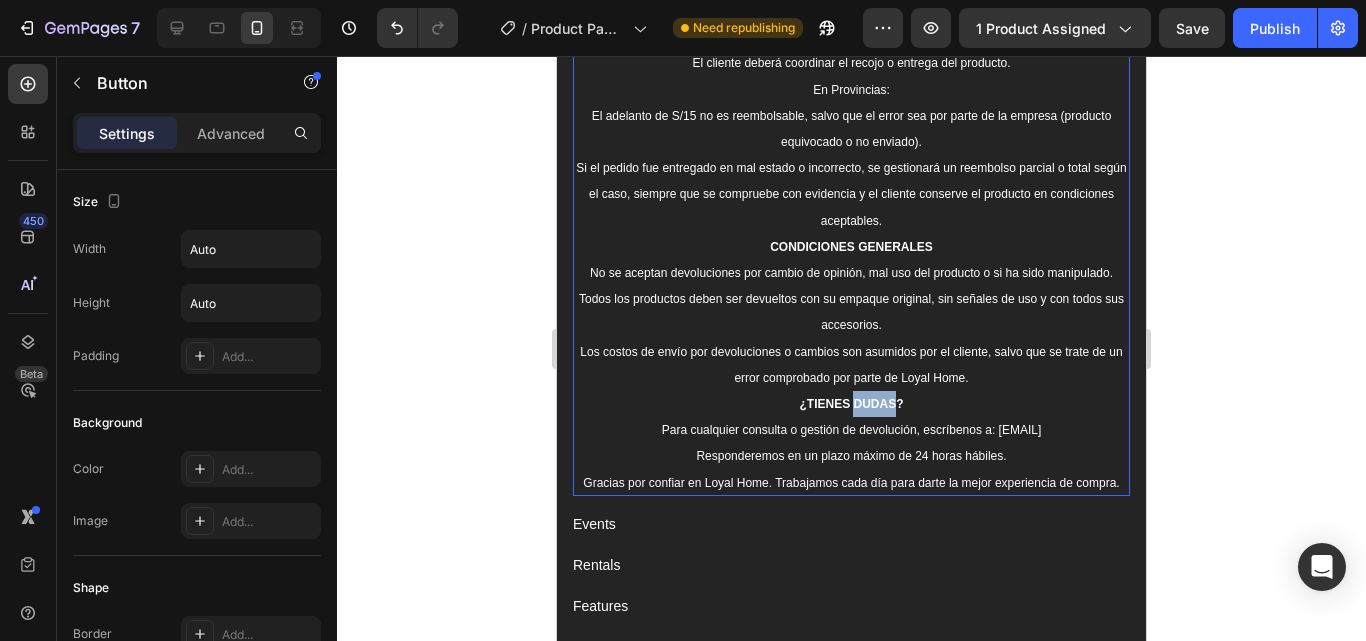 click on "¿TIENES DUDAS?" at bounding box center [851, 404] 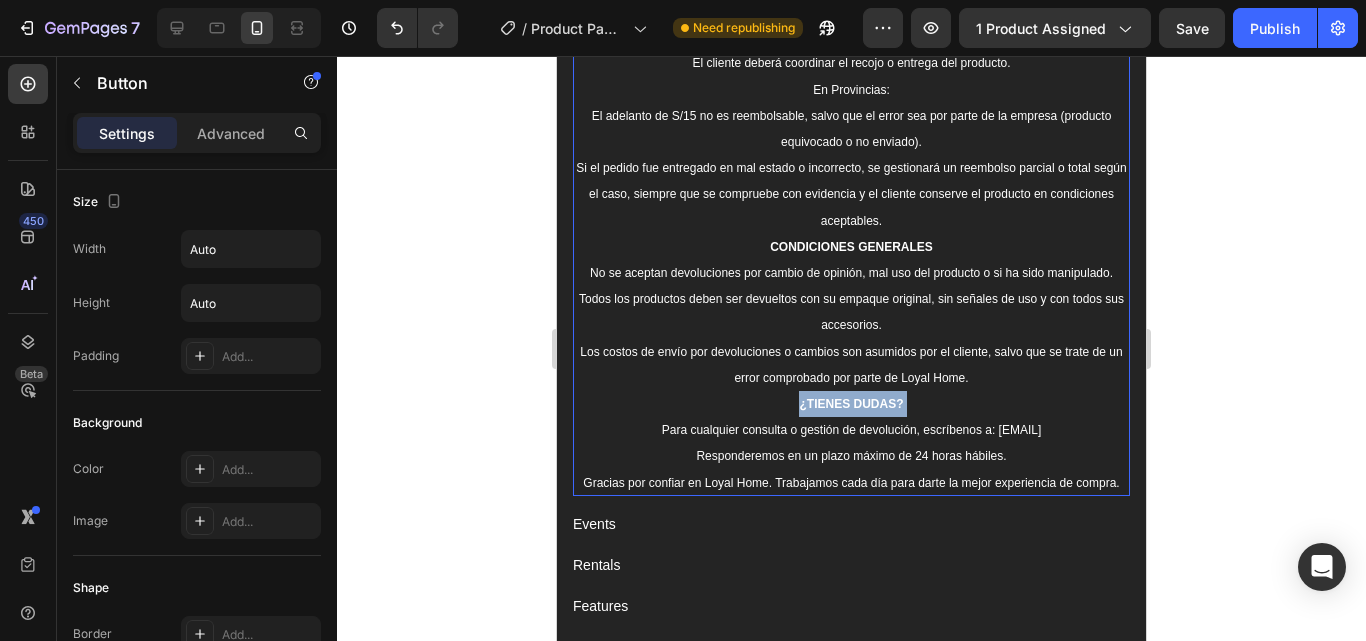 click on "¿TIENES DUDAS?" at bounding box center [851, 404] 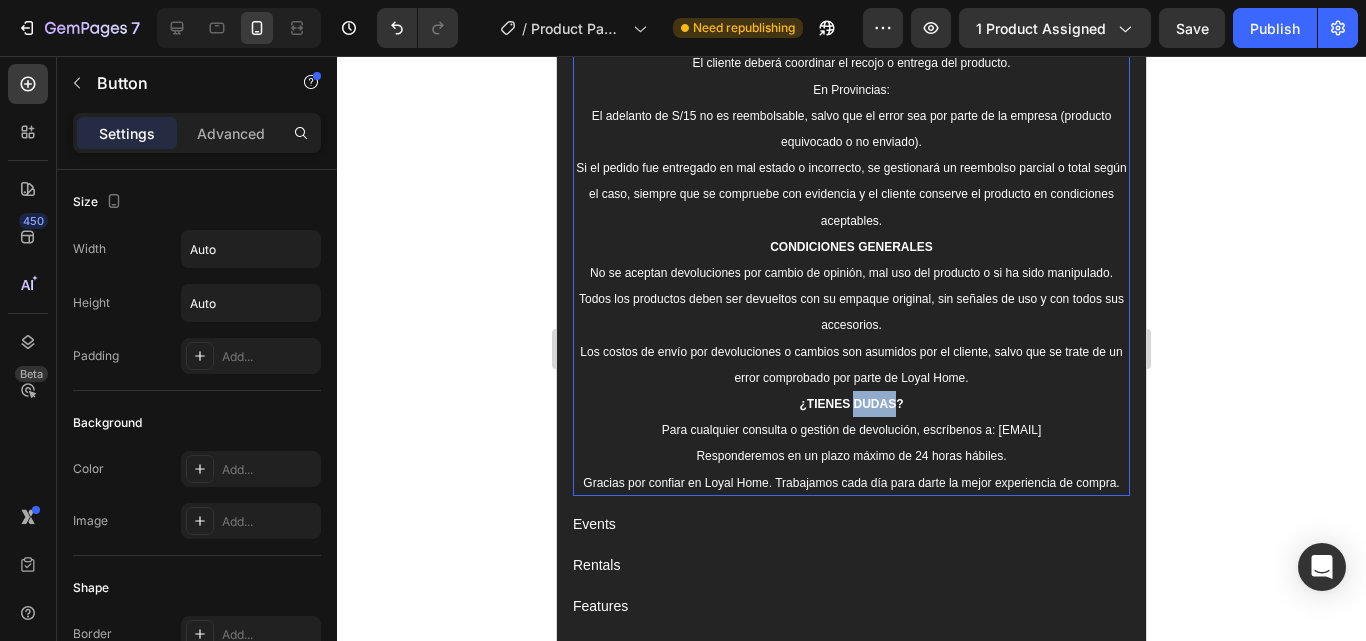 click on "¿TIENES DUDAS?" at bounding box center [851, 404] 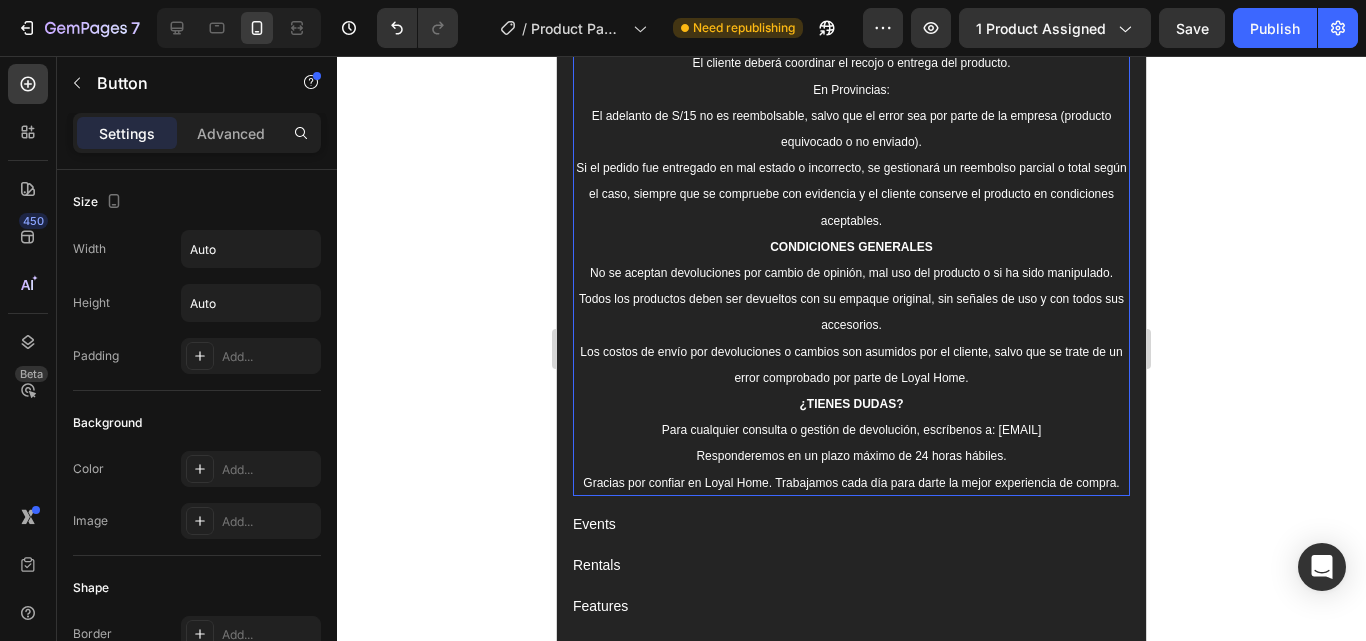 click on "En Loyal Home, trabajamos para garantizar tu satisfacción en cada compra. Si tienes algún inconveniente con tu pedido, te invitamos a revisar nuestras políticas de devolución y reembolso: ÁREAS DE ENVÍO Y MODALIDAD DE PAGO [STATE] Metropolitana: Modalidad Contra-entrega (pago al recibir el producto). Provincias: Requiere un adelanto de S/15 vía transferencia o Yape para confirmar el envío. El resto se paga al recibir el producto. CAMBIOS Y DEVOLUCIONES Aceptamos cambios o devoluciones únicamente en los siguientes casos: El producto llegó defectuoso o en mal estado. El producto recibido no corresponde al solicitado (modelo, color, referencia). El producto presenta fallas de fábrica evidentes al momento de la entrega. Plazo para solicitar devolución o cambio. Tienes hasta 48 horas desde que recibes el producto para comunicarte con nosotros y enviar evidencia (fotos o video) al correo: [EMAIL] POLÍTICA DE REEMBOLSOSEn [STATE]: El cliente deberá coordinar el recojo o entrega del producto." at bounding box center (851, 37) 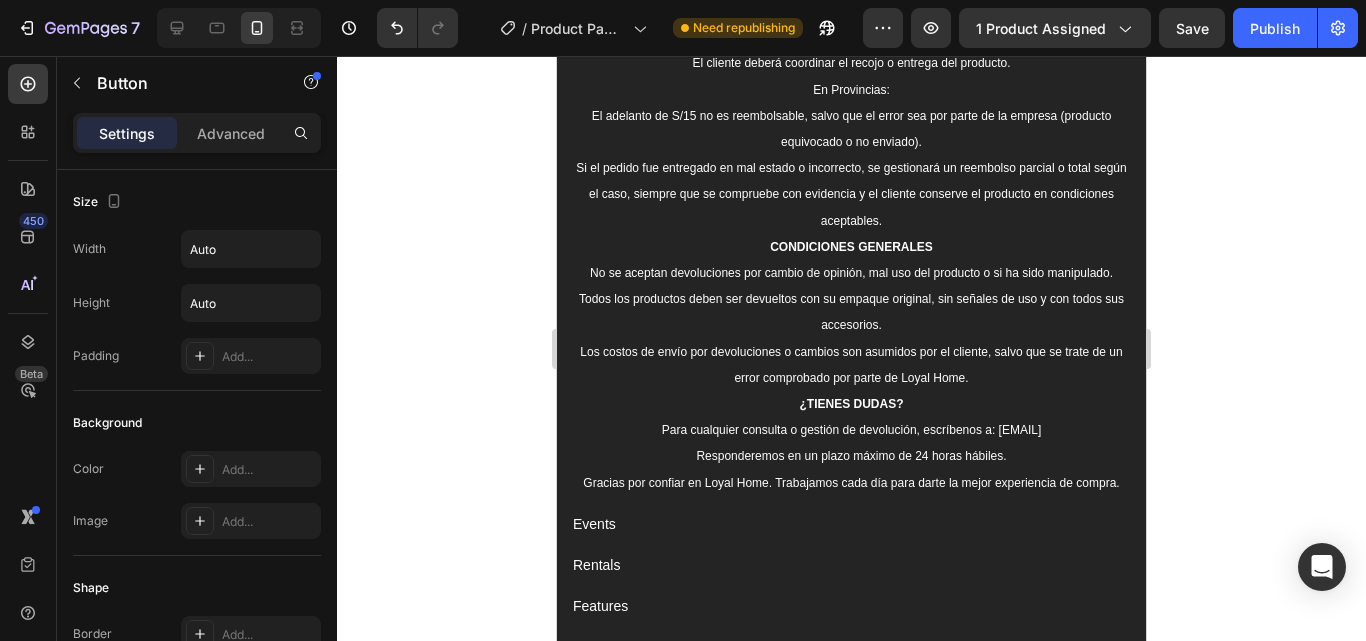 click on "Events Button" at bounding box center [851, 524] 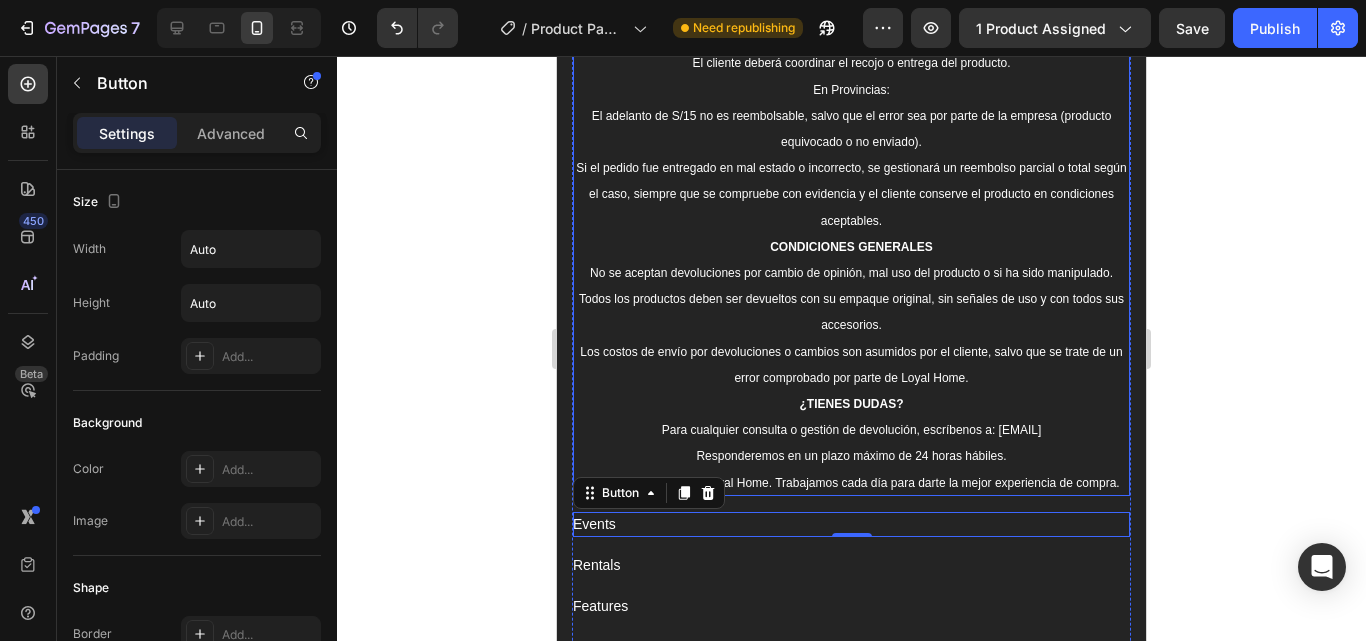 click on "¿TIENES DUDAS?" at bounding box center (851, 404) 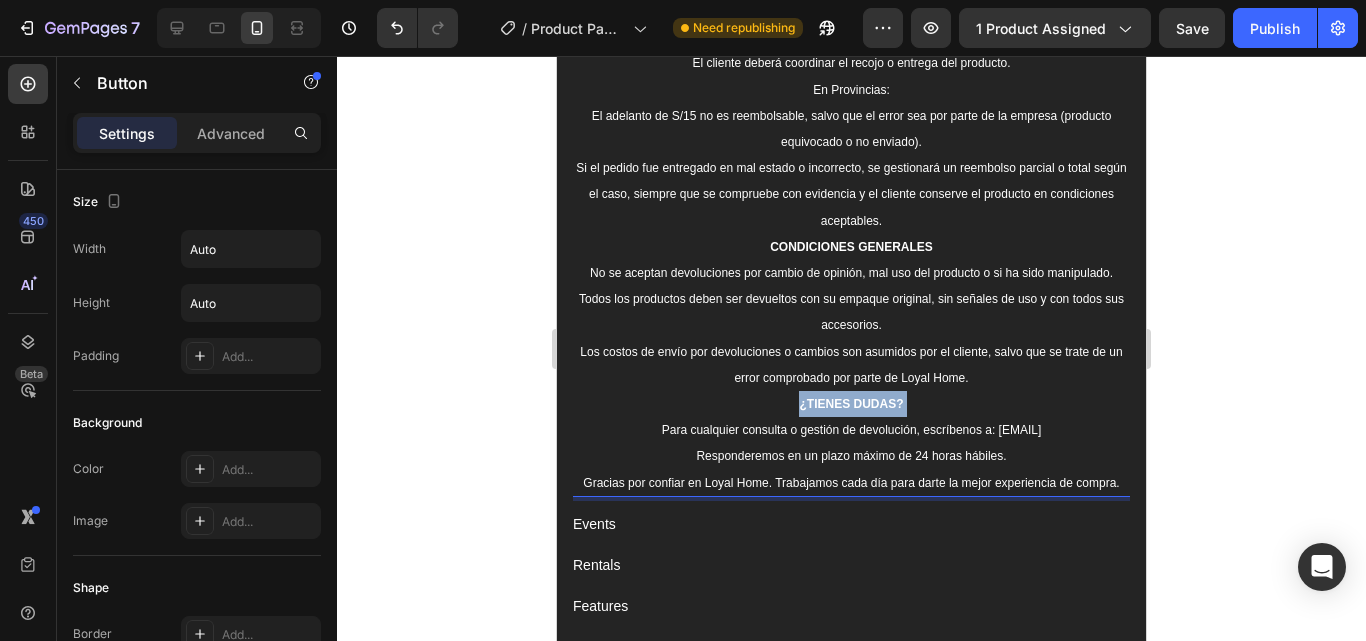 click on "¿TIENES DUDAS?" at bounding box center [851, 404] 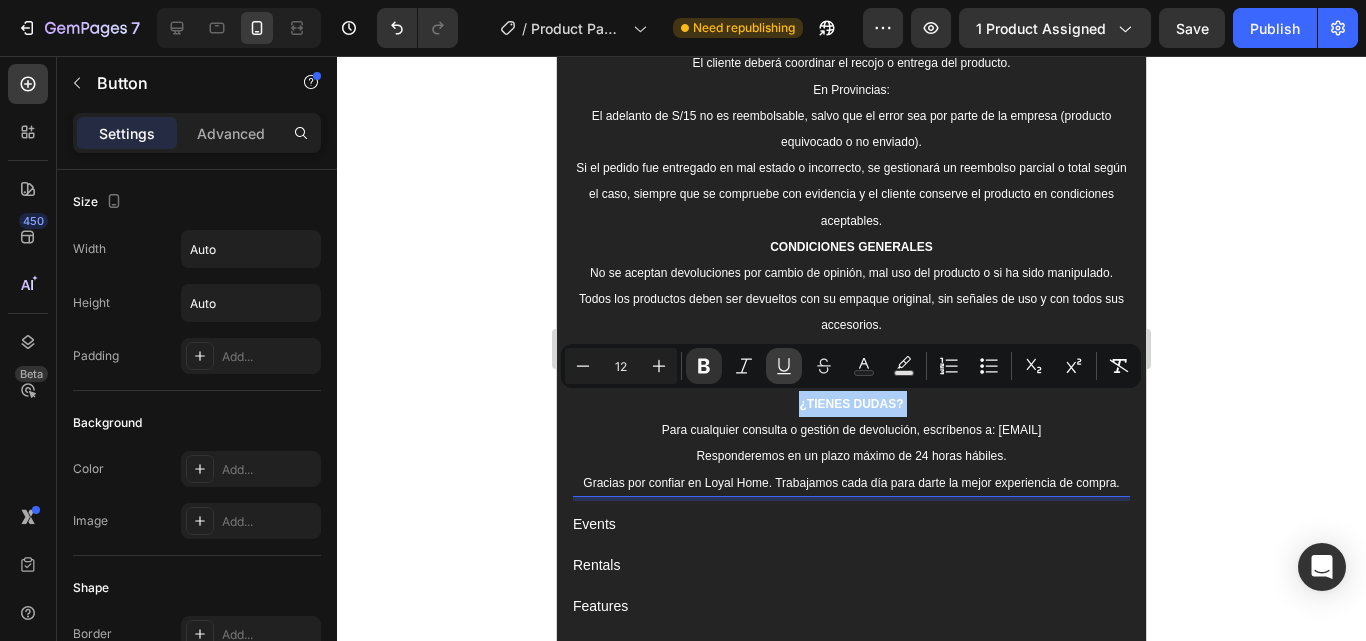 click 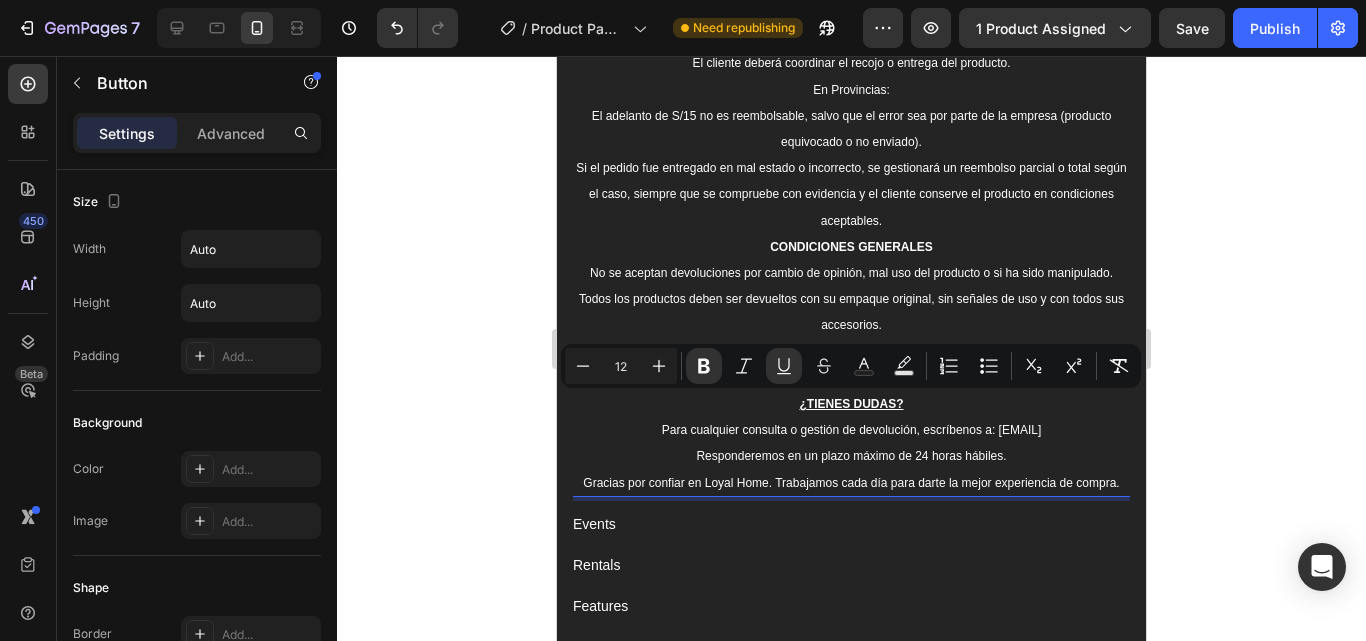 click on "CONDICIONES GENERALES" at bounding box center [851, 247] 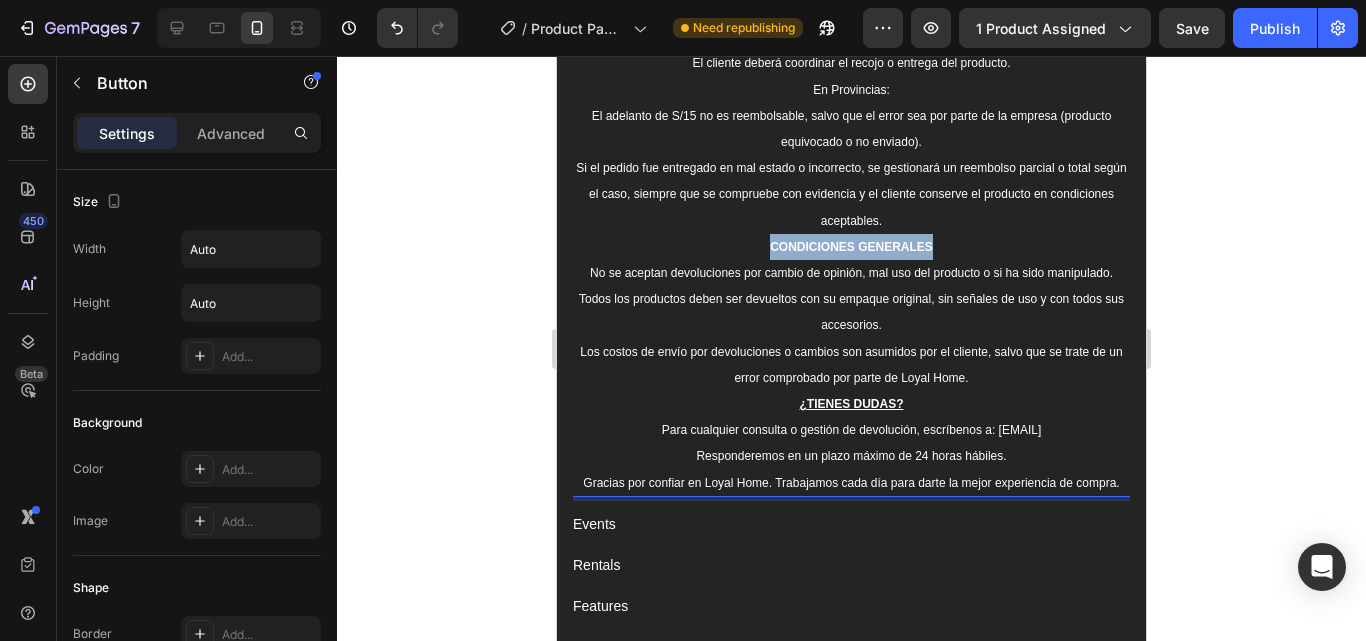 drag, startPoint x: 929, startPoint y: 245, endPoint x: 744, endPoint y: 257, distance: 185.38878 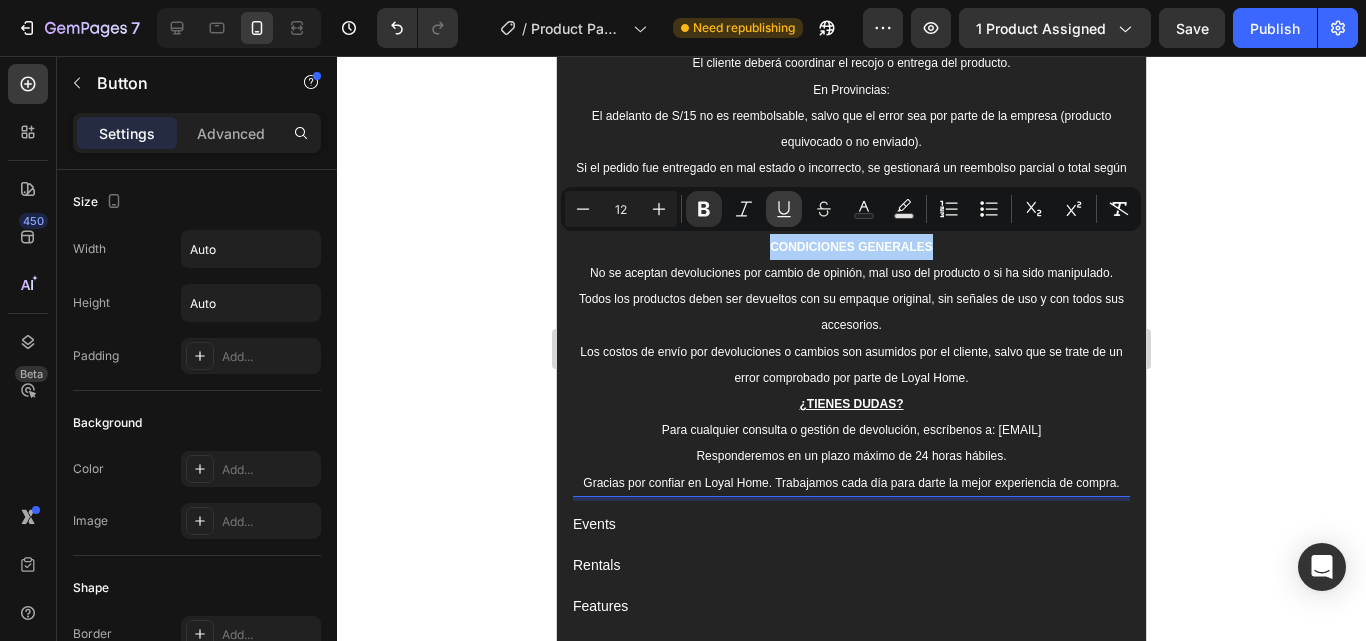 click 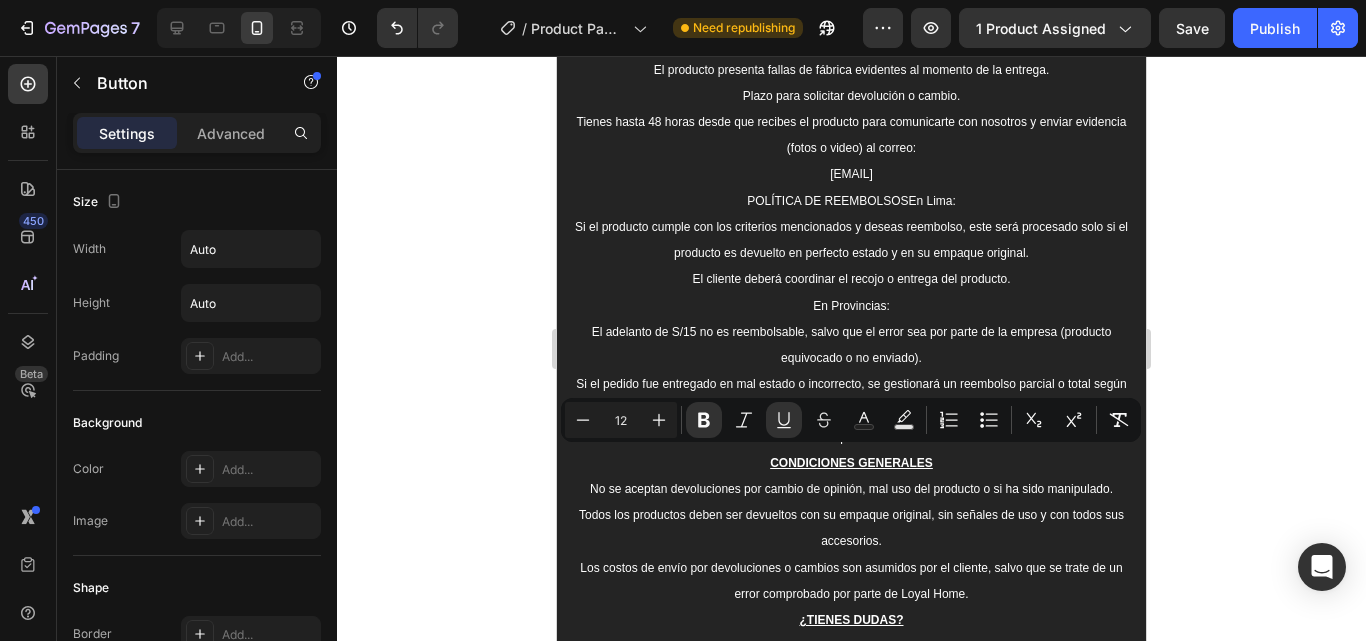 scroll, scrollTop: 3884, scrollLeft: 0, axis: vertical 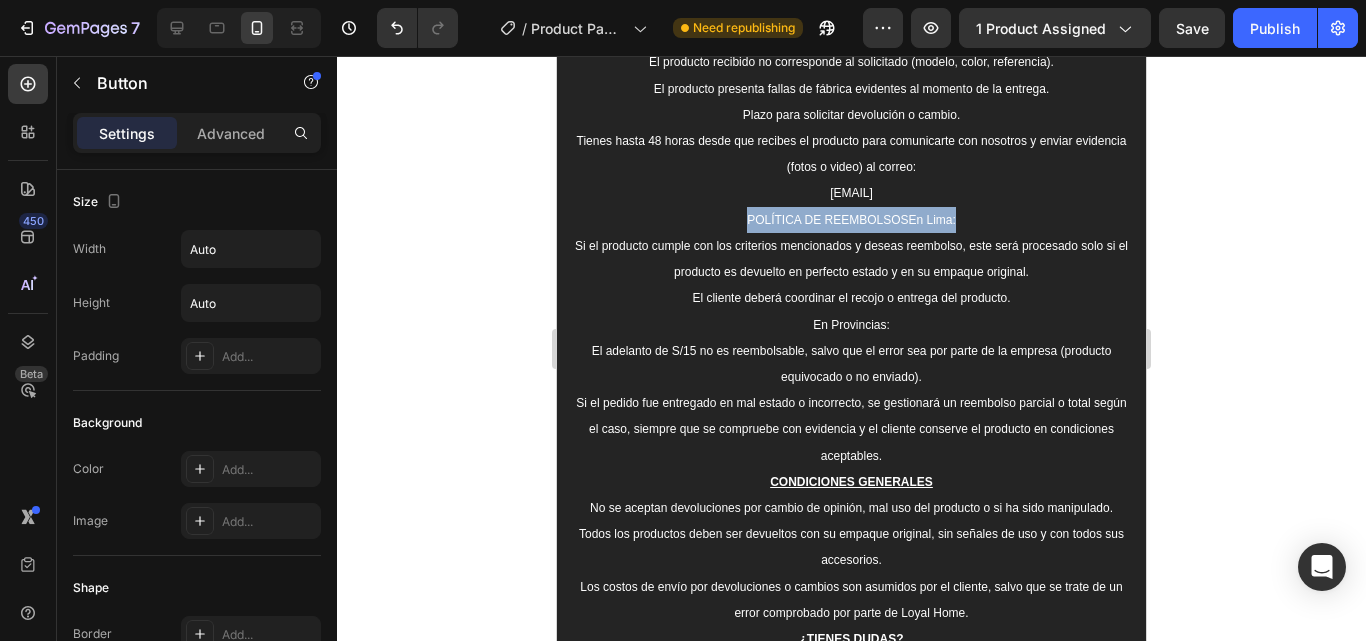 drag, startPoint x: 953, startPoint y: 216, endPoint x: 733, endPoint y: 209, distance: 220.11133 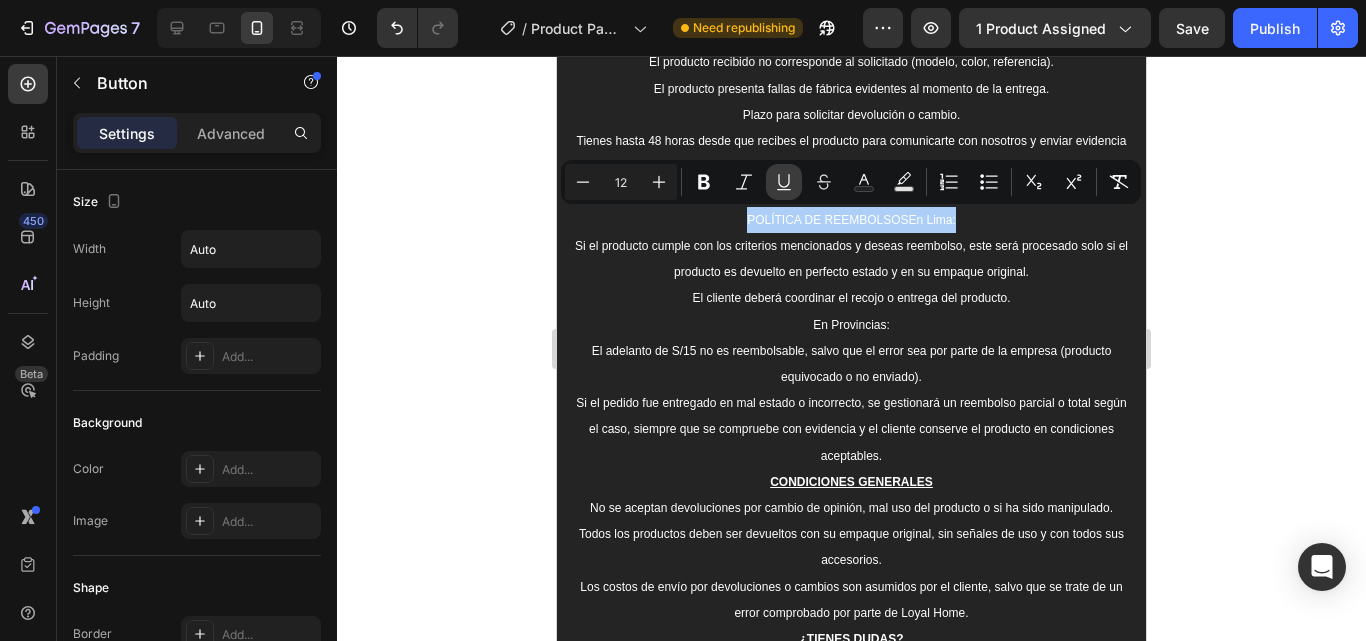 click on "Underline" at bounding box center [784, 182] 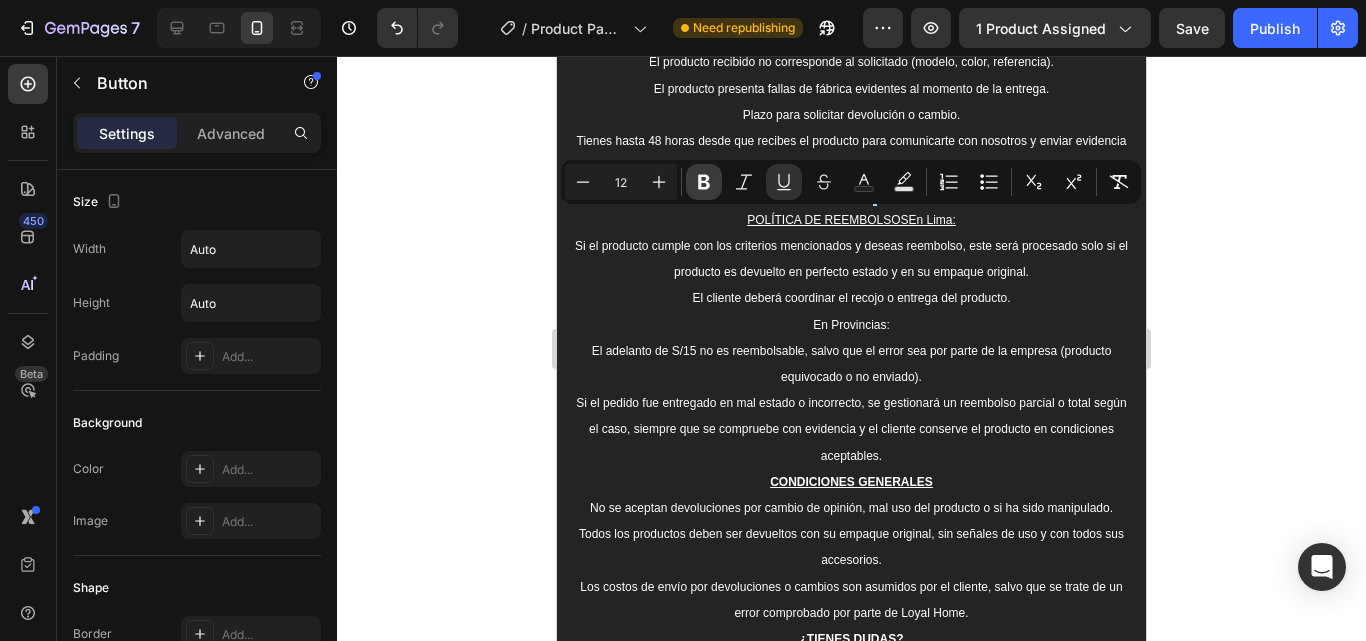 click 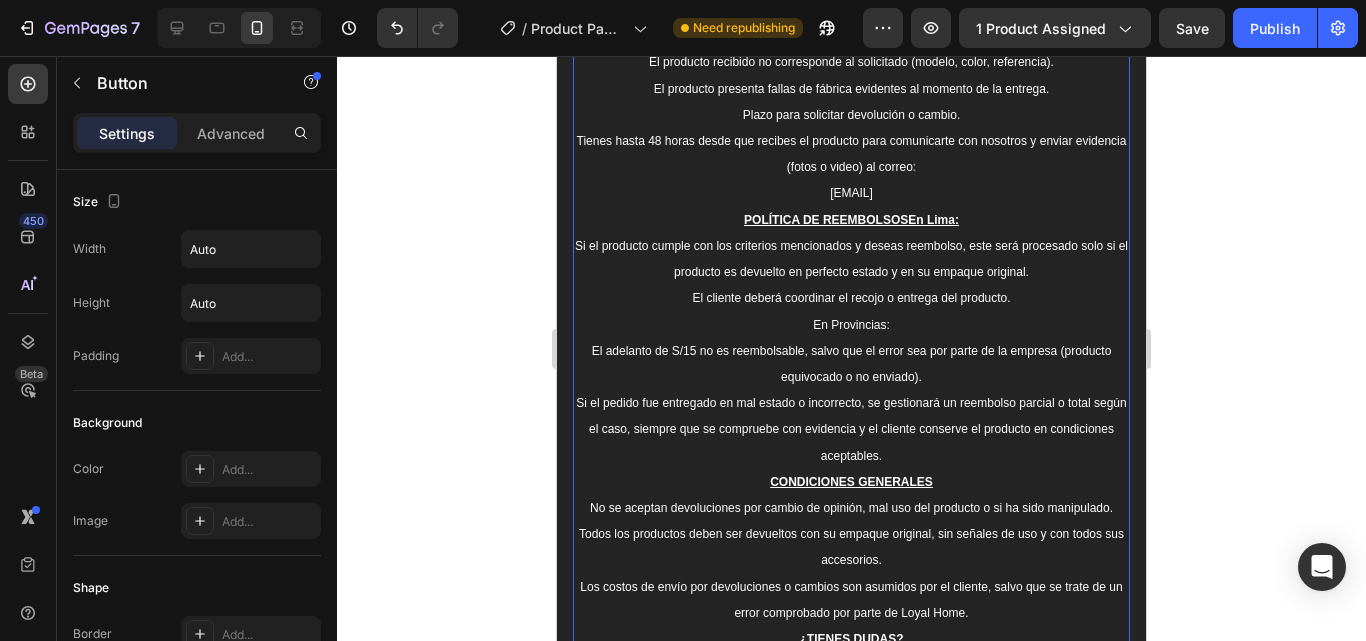 click on "POLÍTICA DE REEMBOLSOSEn Lima:" at bounding box center [851, 220] 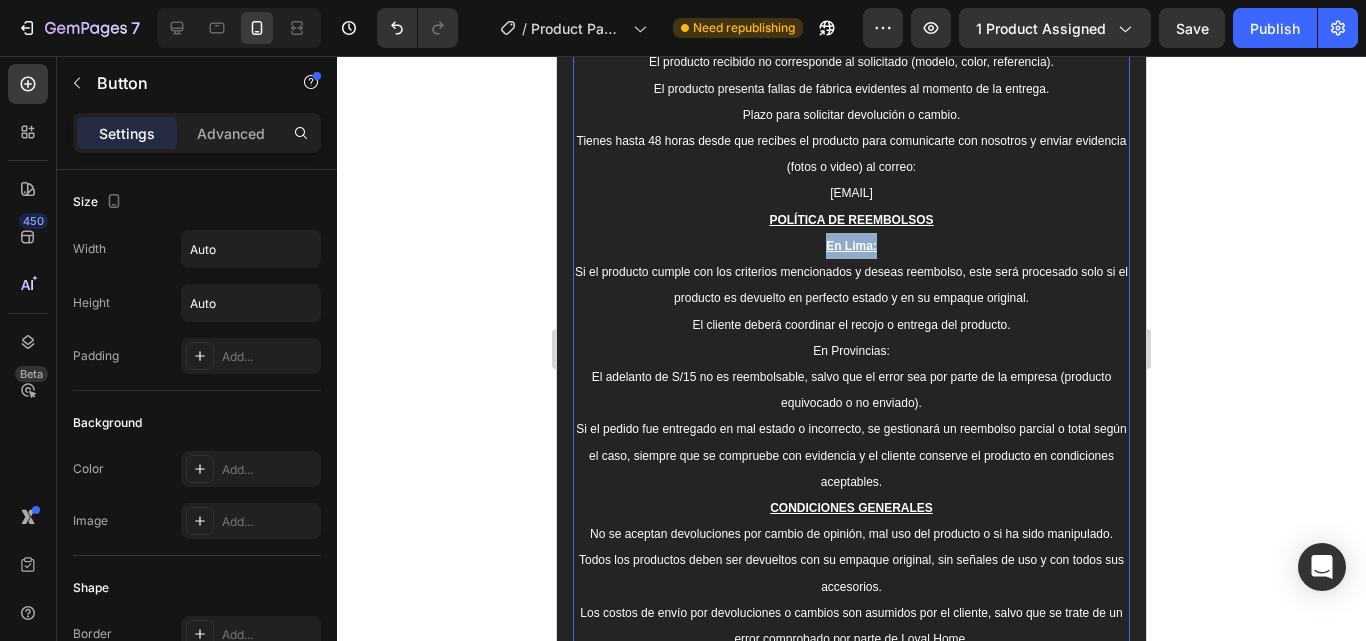 drag, startPoint x: 898, startPoint y: 238, endPoint x: 819, endPoint y: 244, distance: 79.22752 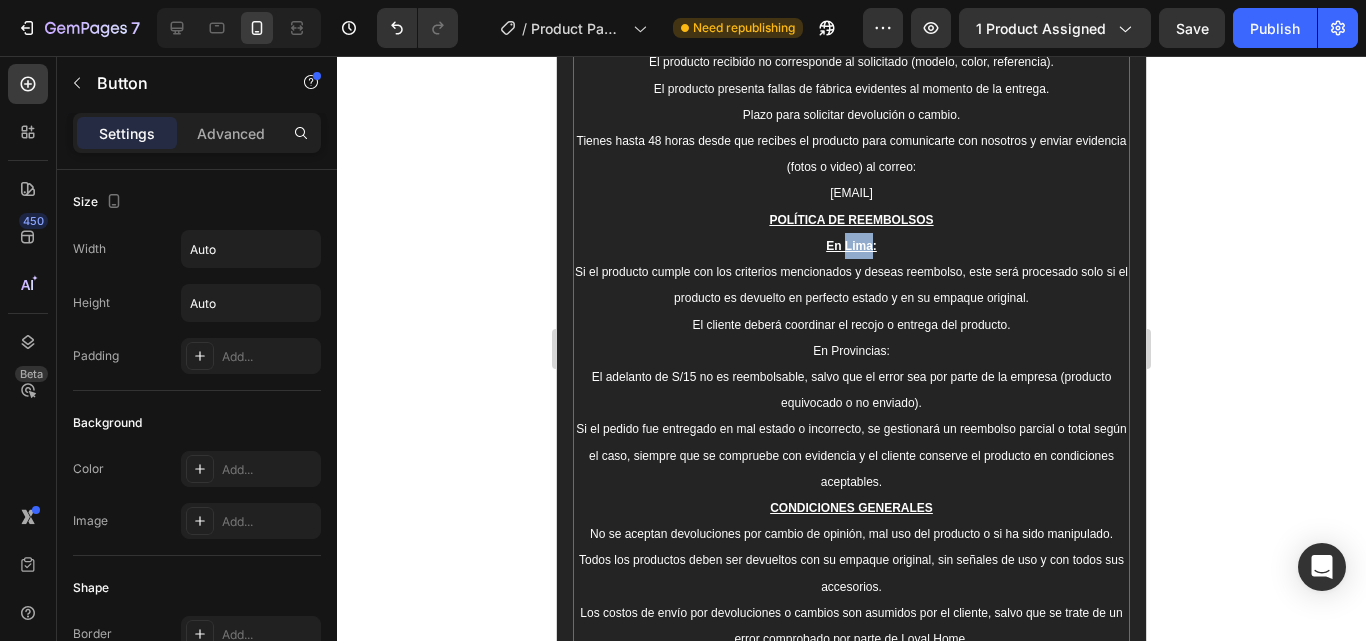click on "En Lima:" at bounding box center (851, 246) 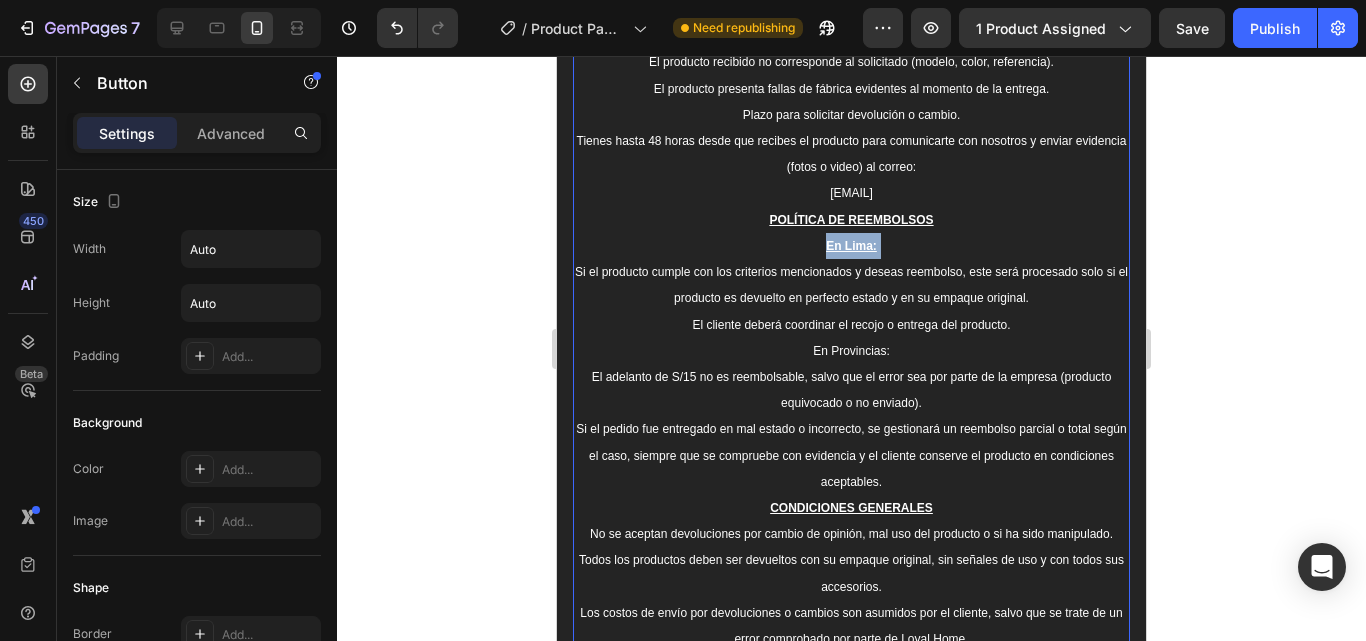 click on "En Lima:" at bounding box center (851, 246) 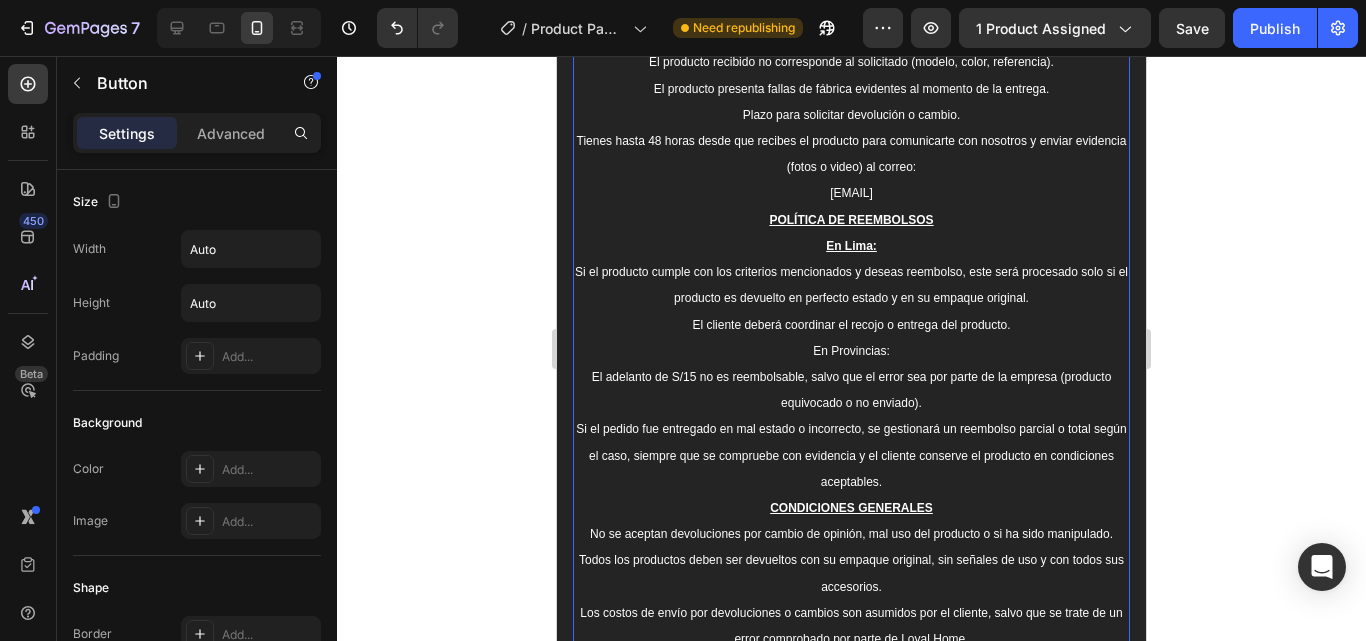 click on "En Loyal Home, trabajamos para garantizar tu satisfacción en cada compra. Si tienes algún inconveniente con tu pedido, te invitamos a revisar nuestras políticas de devolución y reembolso: ÁREAS DE ENVÍO Y MODALIDAD DE PAGO [STATE] Metropolitana: Modalidad Contra-entrega (pago al recibir el producto). Provincias: Requiere un adelanto de S/15 vía transferencia o Yape para confirmar el envío. El resto se paga al recibir el producto. CAMBIOS Y DEVOLUCIONES Aceptamos cambios o devoluciones únicamente en los siguientes casos: El producto llegó defectuoso o en mal estado. El producto recibido no corresponde al solicitado (modelo, color, referencia). El producto presenta fallas de fábrica evidentes al momento de la entrega. Plazo para solicitar devolución o cambio. Tienes hasta 48 horas desde que recibes el producto para comunicarte con nosotros y enviar evidencia (fotos o video) al correo: [EMAIL] POLÍTICA DE REEMBOLSOS En [STATE]: En Provincias: CONDICIONES GENERALES ¿TIENES DUDAS?" at bounding box center [851, 285] 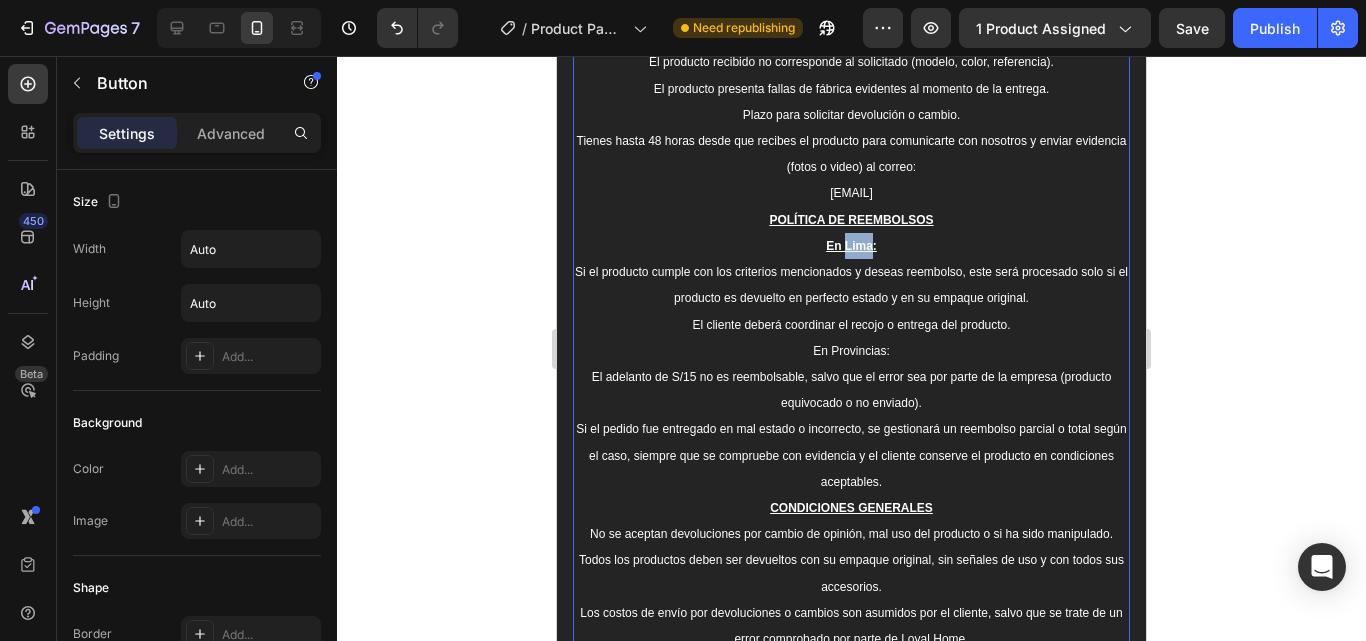 click on "En Lima:" at bounding box center [851, 246] 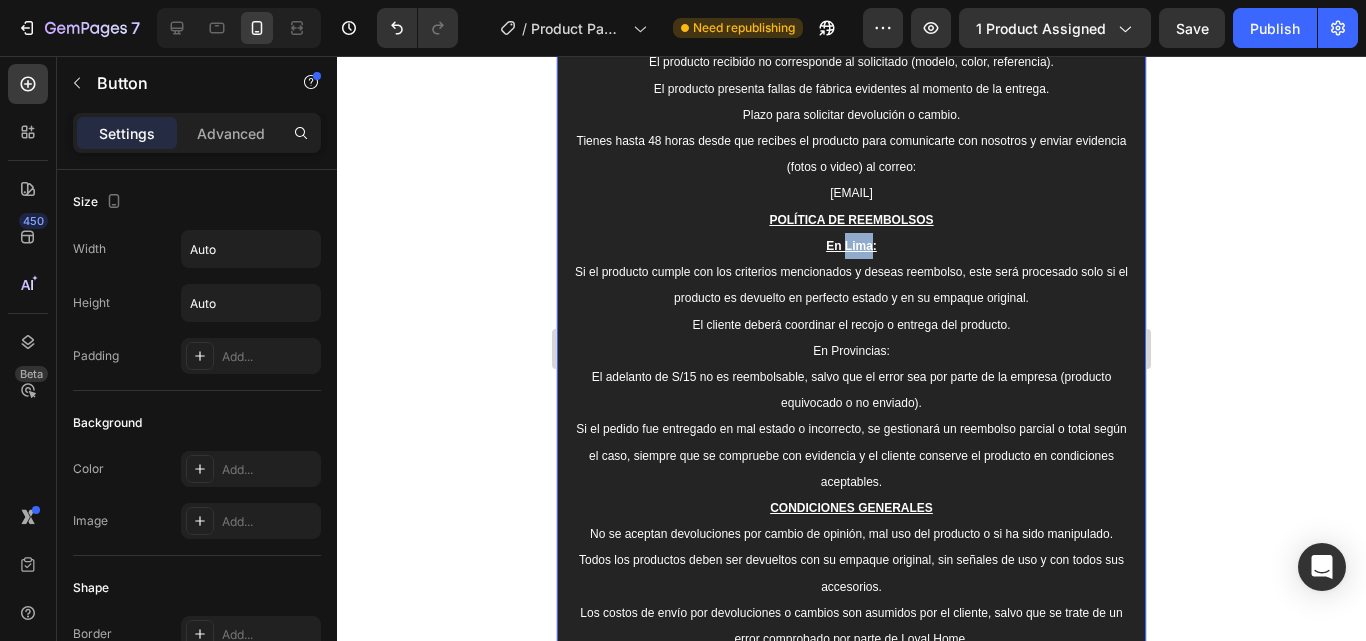 click on "Trminos y Condiciones En Loyal Home, trabajamos para garantizar tu satisfacción en cada compra. Si tienes algún inconveniente con tu pedido, te invitamos a revisar nuestras políticas de devolución y reembolso: ÁREAS DE ENVÍO Y MODALIDAD DE PAGO [STATE] Metropolitana: Modalidad Contra-entrega (pago al recibir el producto). Provincias: Requiere un adelanto de S/15 vía transferencia o Yape para confirmar el envío. El resto se paga al recibir el producto. CAMBIOS Y DEVOLUCIONES Aceptamos cambios o devoluciones únicamente en los siguientes casos: El producto llegó defectuoso o en mal estado. El producto recibido no corresponde al solicitado (modelo, color, referencia). El producto presenta fallas de fábrica evidentes al momento de la entrega. Plazo para solicitar devolución o cambio. Tienes hasta 48 horas desde que recibes el producto para comunicarte con nosotros y enviar evidencia (fotos o video) al correo: [EMAIL] POLÍTICA DE REEMBOLSOS En [STATE]: En Provincias: CONDICIONES GENERALES" at bounding box center [851, 419] 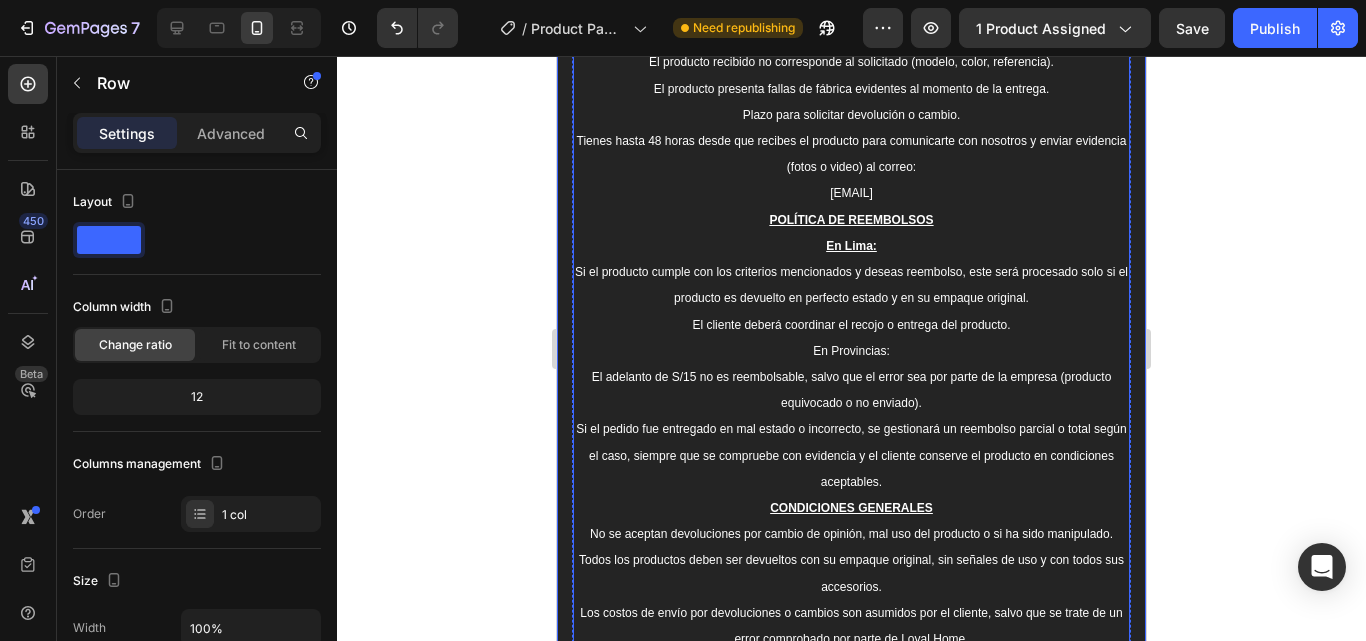 click on "En Lima:" at bounding box center (851, 246) 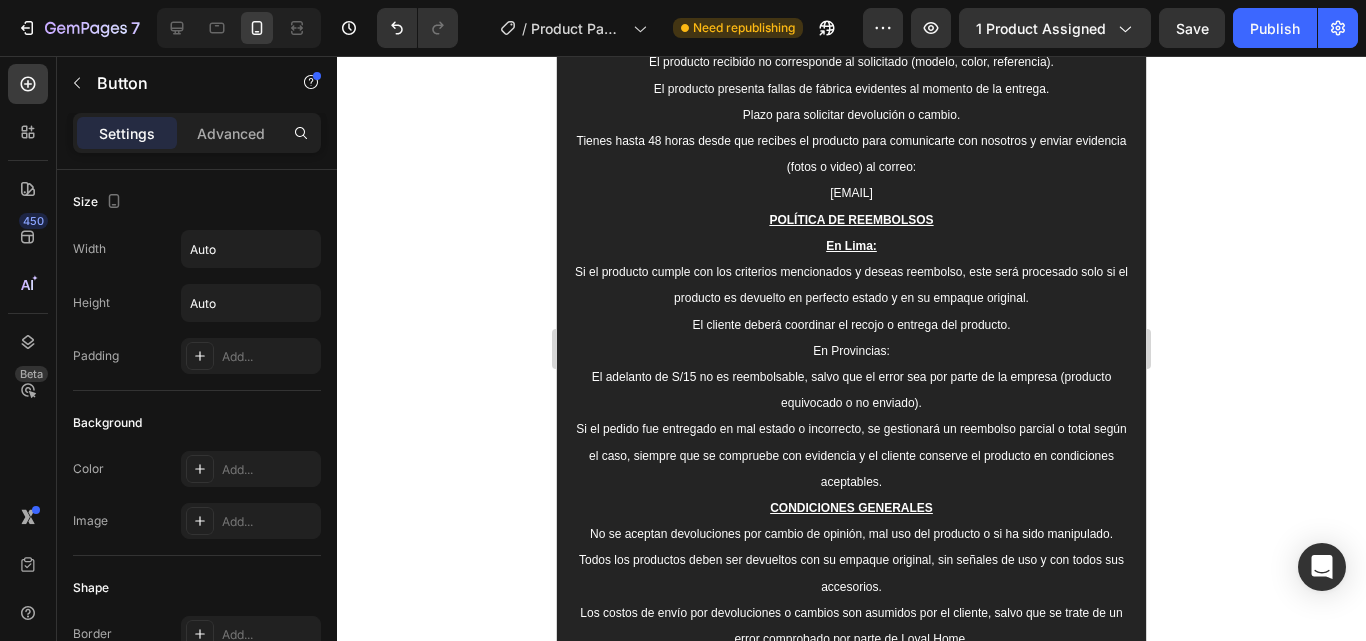 click on "En Lima:" at bounding box center (851, 246) 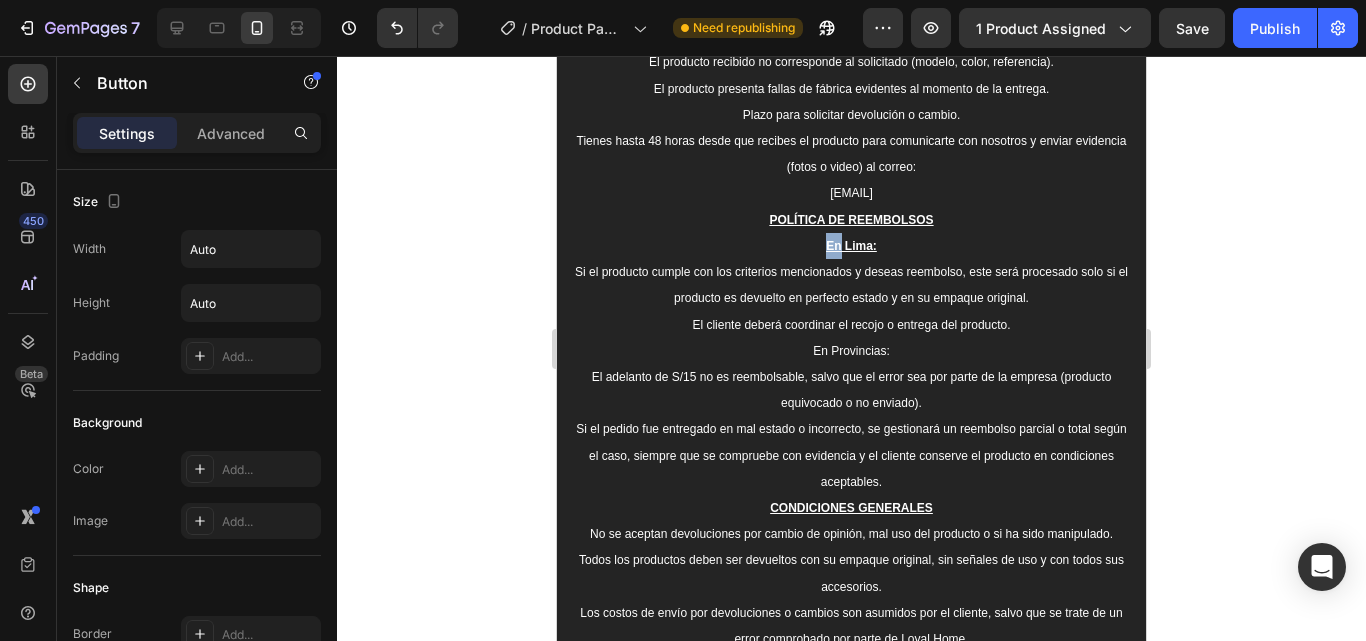 click on "En Lima:" at bounding box center (851, 246) 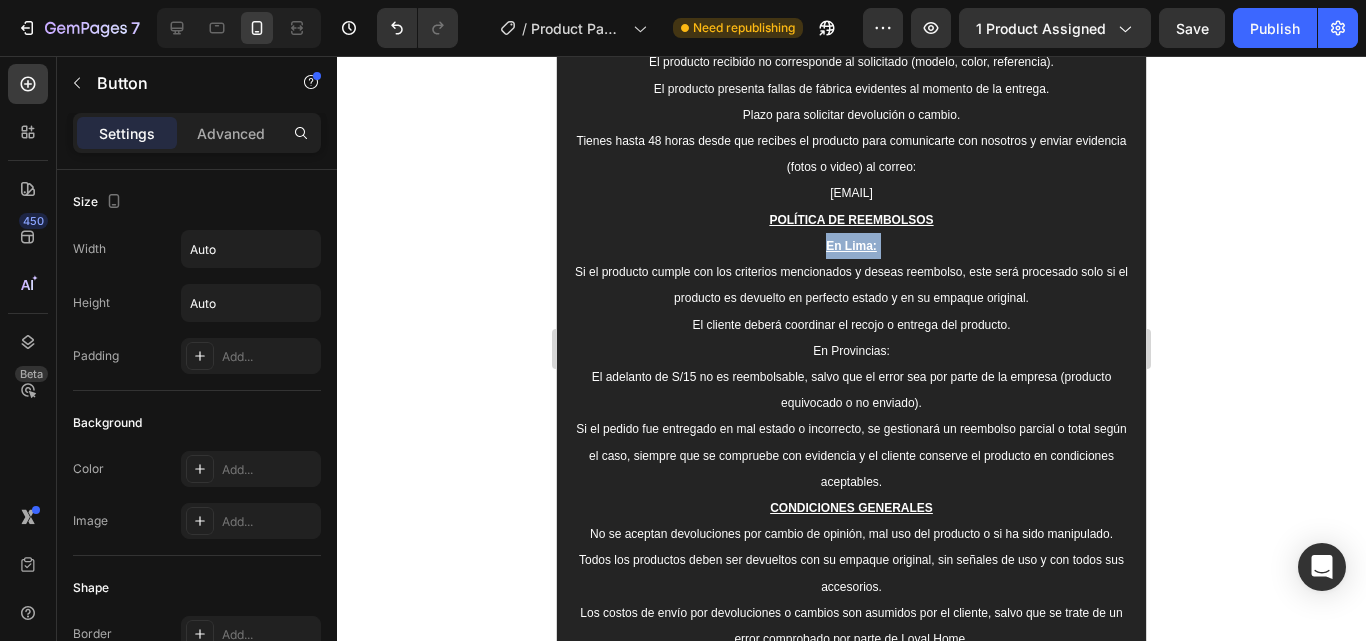 click on "En Lima:" at bounding box center (851, 246) 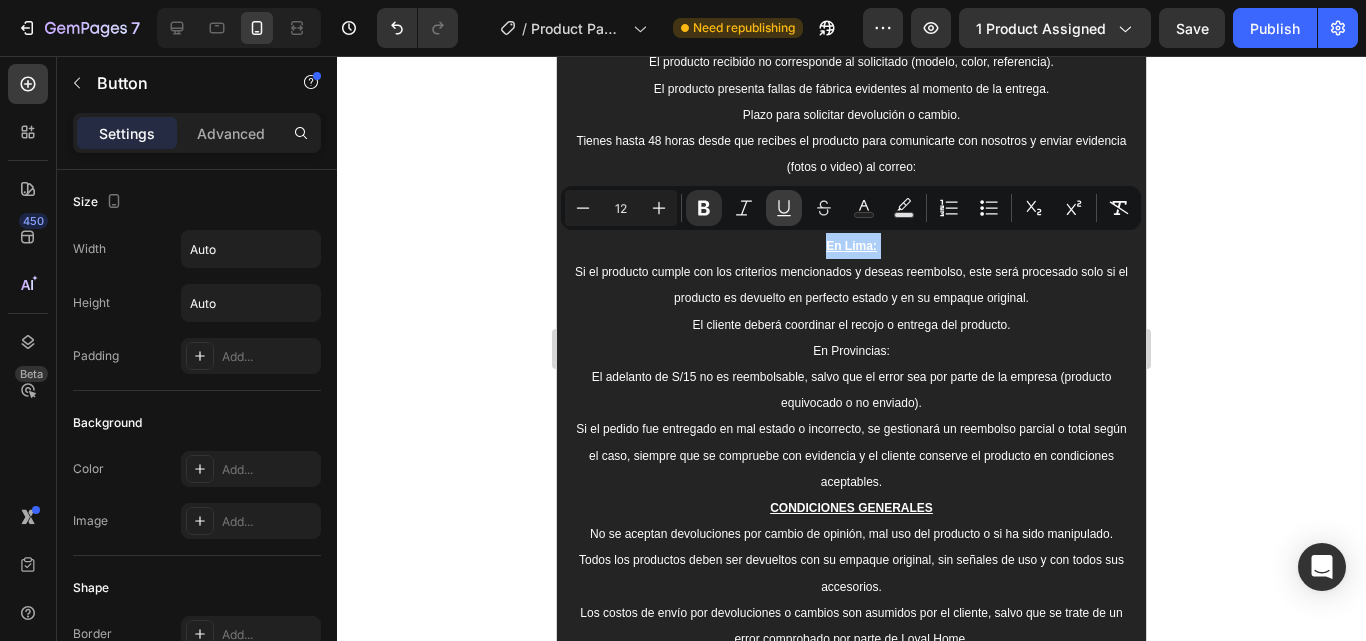 click on "Underline" at bounding box center [784, 208] 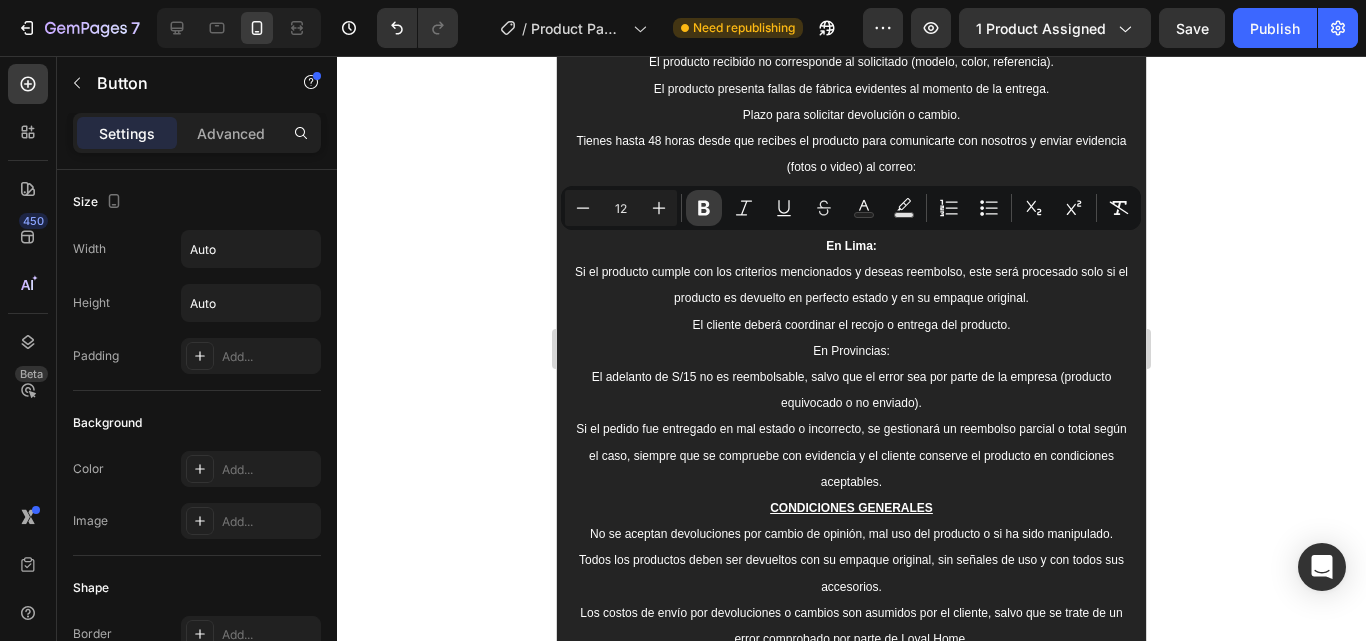 click on "Bold" at bounding box center [704, 208] 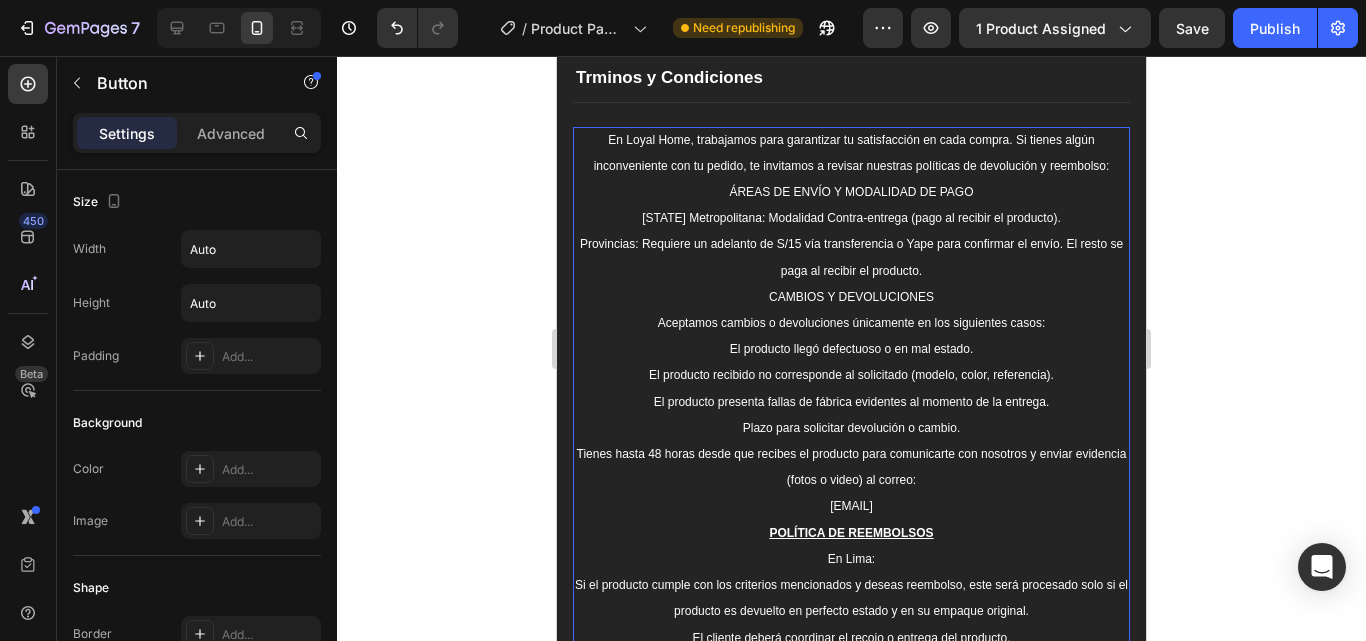 scroll, scrollTop: 3559, scrollLeft: 0, axis: vertical 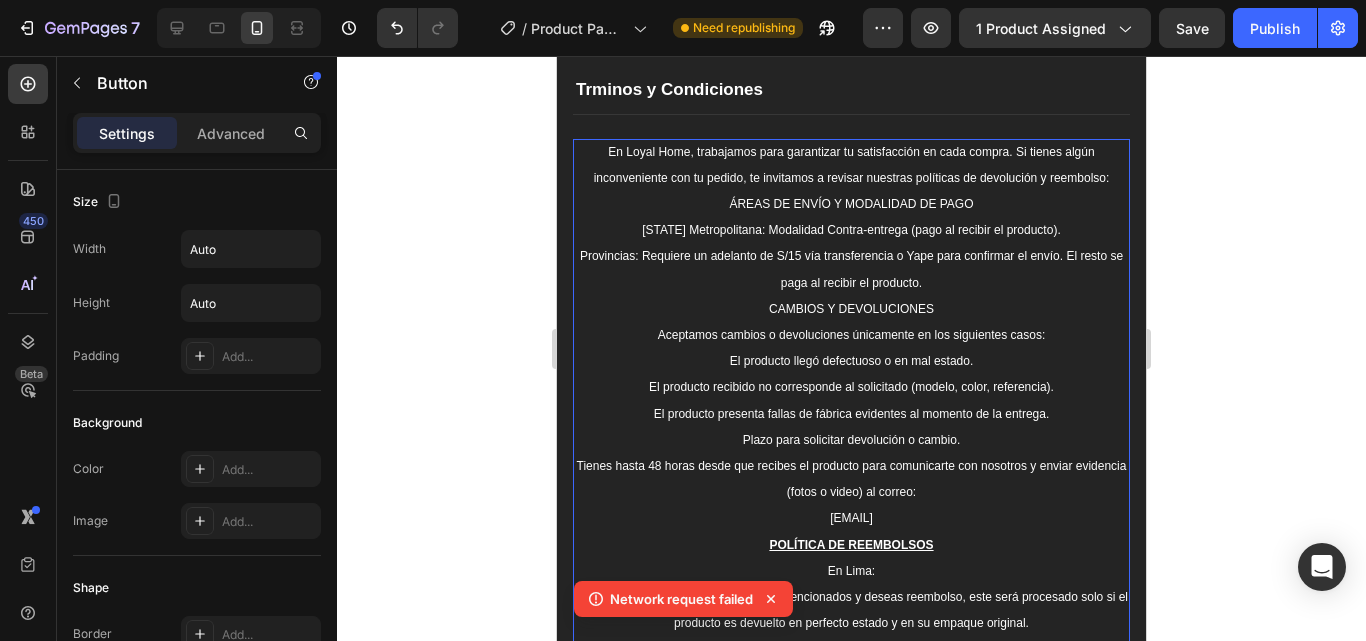 click on "CAMBIOS Y DEVOLUCIONES" at bounding box center (851, 309) 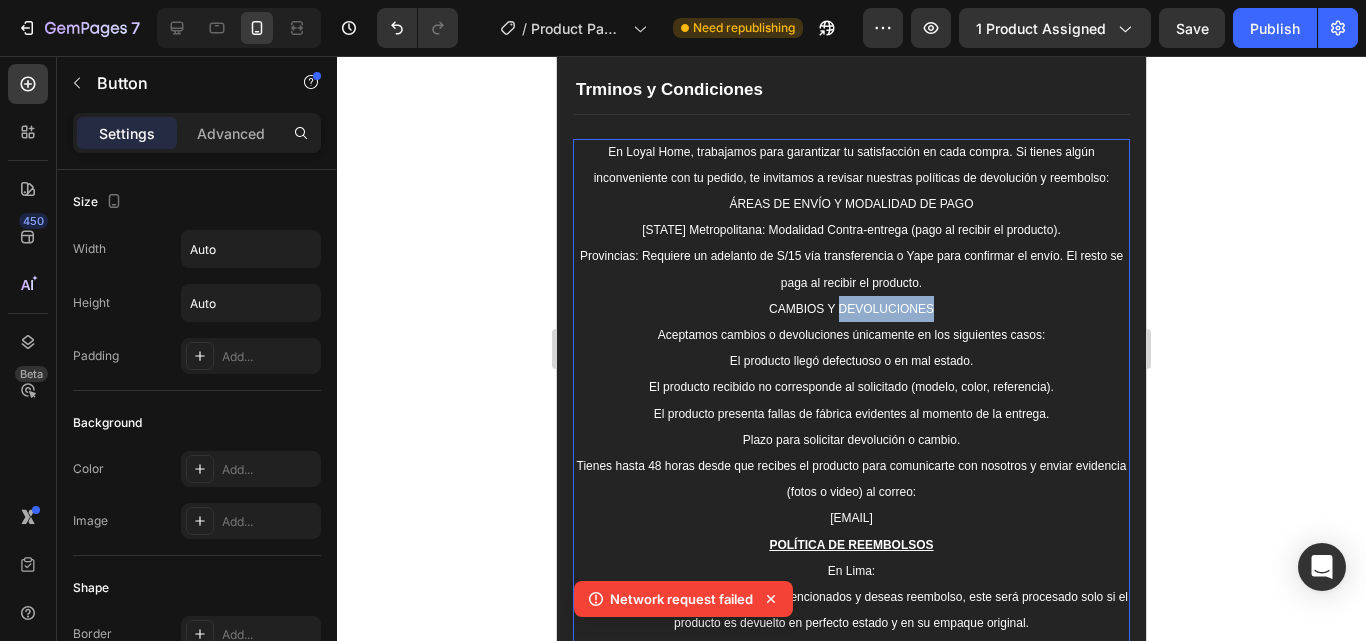 click on "CAMBIOS Y DEVOLUCIONES" at bounding box center (851, 309) 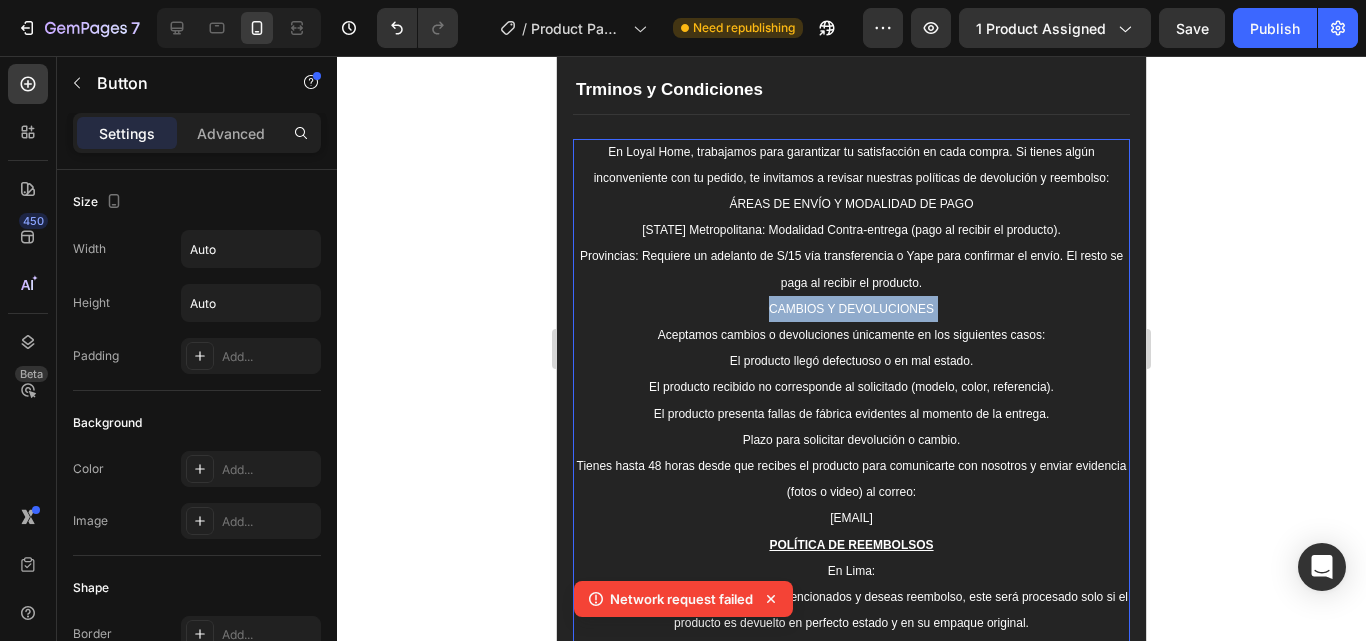 click on "CAMBIOS Y DEVOLUCIONES" at bounding box center [851, 309] 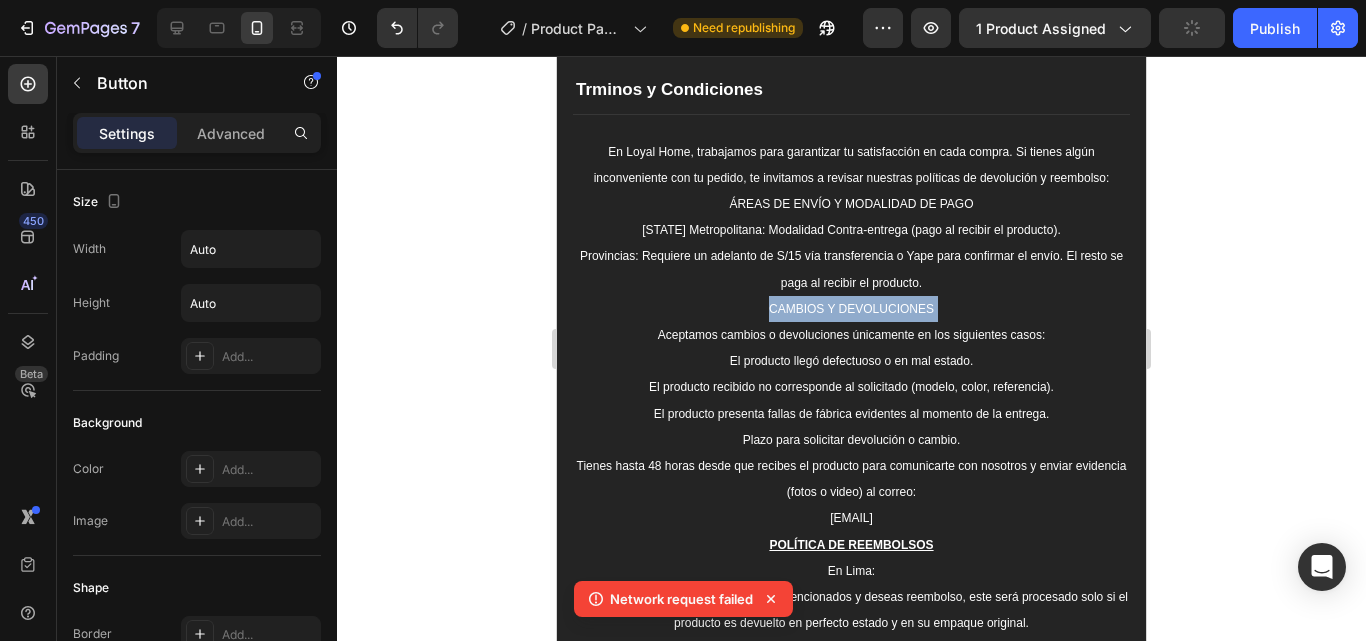 click on "Trminos y Condiciones En Loyal Home, trabajamos para garantizar tu satisfacción en cada compra. Si tienes algún inconveniente con tu pedido, te invitamos a revisar nuestras políticas de devolución y reembolso: ÁREAS DE ENVÍO Y MODALIDAD DE PAGO [STATE] Metropolitana: Modalidad Contra-entrega (pago al recibir el producto). Provincias: Requiere un adelanto de S/15 vía transferencia o Yape para confirmar el envío. El resto se paga al recibir el producto. CAMBIOS Y DEVOLUCIONES Aceptamos cambios o devoluciones únicamente en los siguientes casos: El producto llegó defectuoso o en mal estado. El producto recibido no corresponde al solicitado (modelo, color, referencia). El producto presenta fallas de fábrica evidentes al momento de la entrega. Plazo para solicitar devolución o cambio. Tienes hasta 48 horas desde que recibes el producto para comunicarte con nosotros y enviar evidencia (fotos o video) al correo: [EMAIL] POLÍTICA DE REEMBOLSOS En [STATE]: En Provincias: CONDICIONES GENERALES" at bounding box center [851, 744] 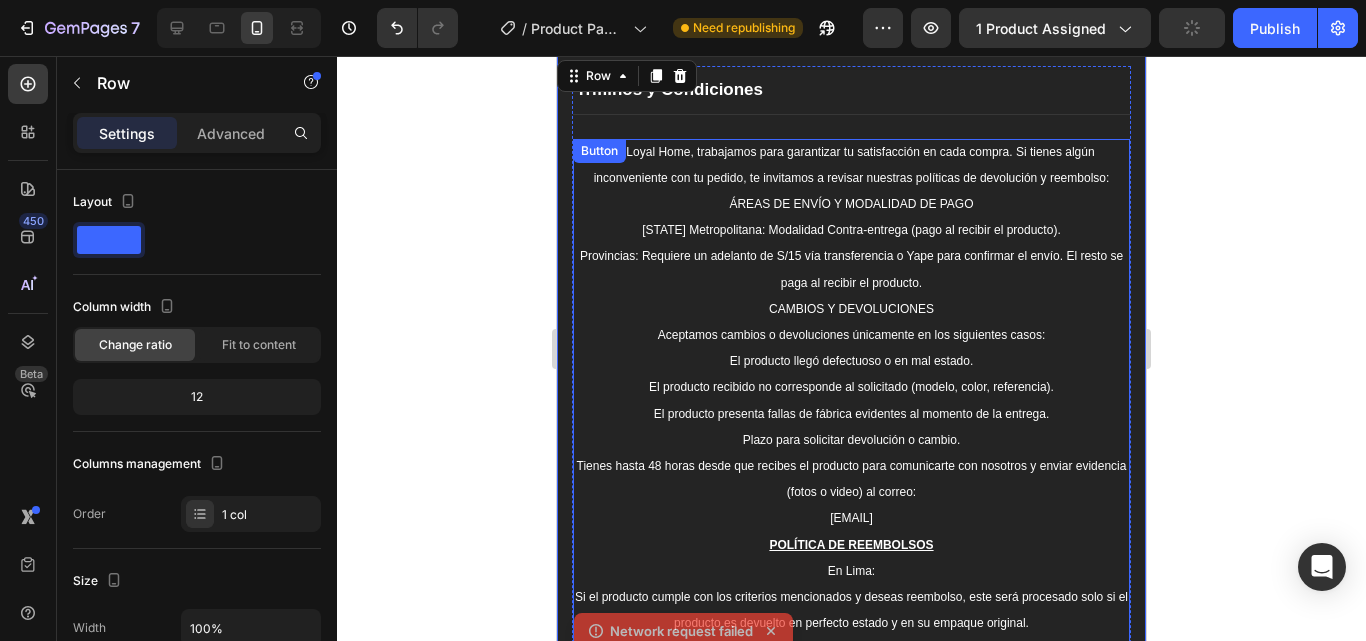 click on "CAMBIOS Y DEVOLUCIONES" at bounding box center [851, 309] 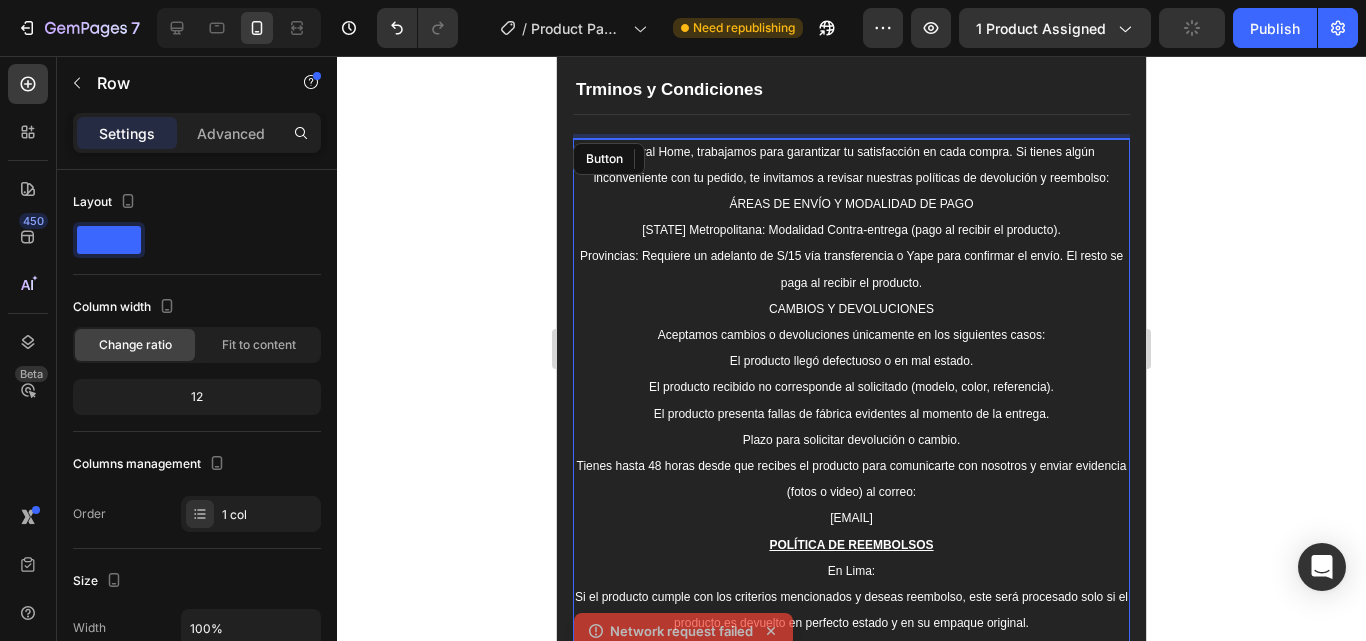 click on "CAMBIOS Y DEVOLUCIONES" at bounding box center (851, 309) 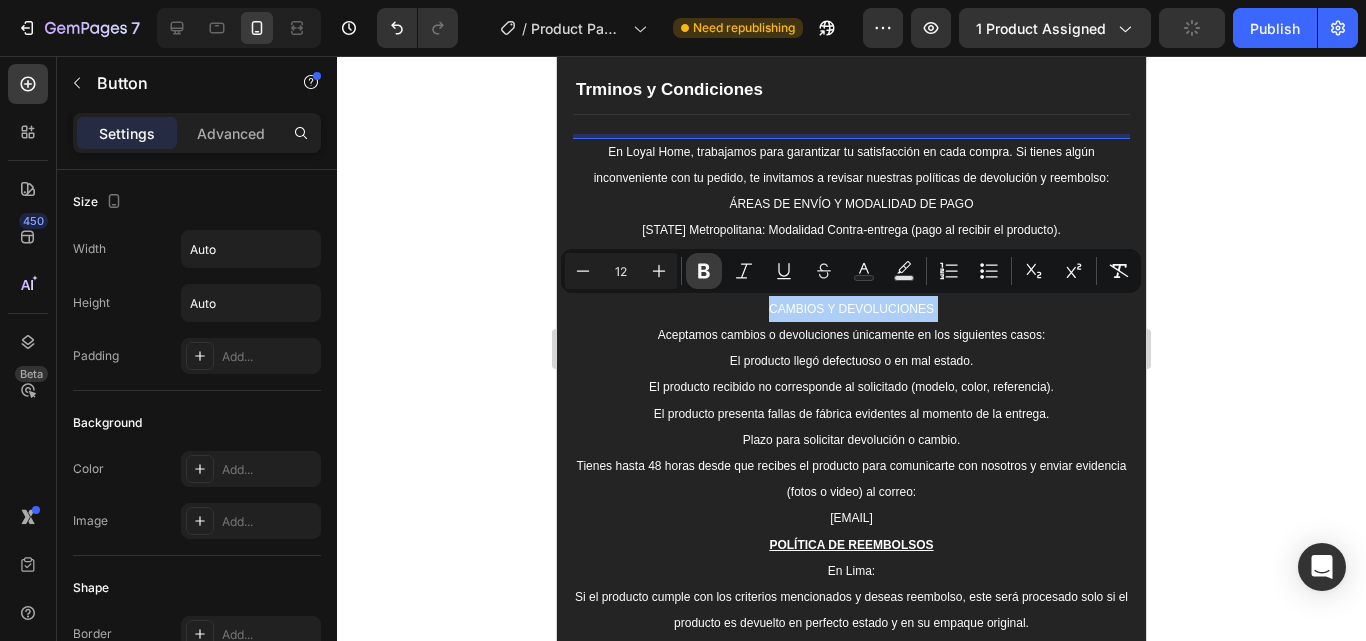 click 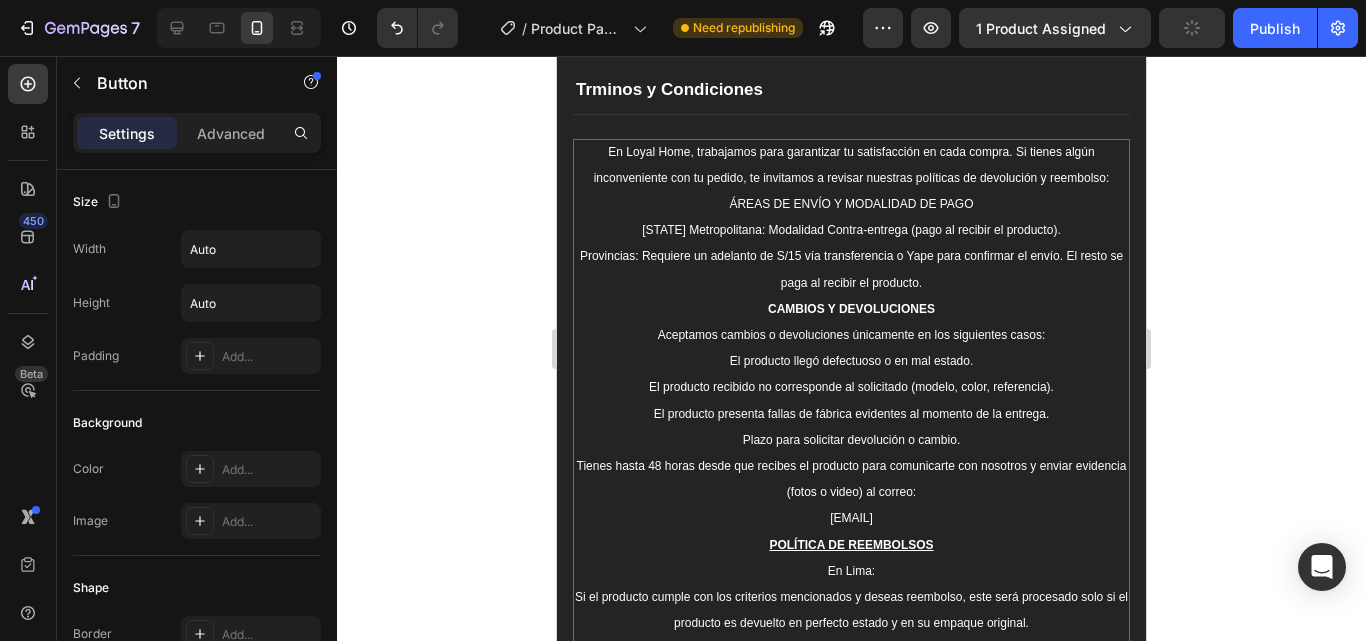 click on "En Loyal Home, trabajamos para garantizar tu satisfacción en cada compra. Si tienes algún inconveniente con tu pedido, te invitamos a revisar nuestras políticas de devolución y reembolso: ÁREAS DE ENVÍO Y MODALIDAD DE PAGO [STATE] Metropolitana: Modalidad Contra-entrega (pago al recibir el producto). Provincias: Requiere un adelanto de S/15 vía transferencia o Yape para confirmar el envío. El resto se paga al recibir el producto. CAMBIOS Y DEVOLUCIONES Aceptamos cambios o devoluciones únicamente en los siguientes casos: El producto llegó defectuoso o en mal estado. El producto recibido no corresponde al solicitado (modelo, color, referencia). El producto presenta fallas de fábrica evidentes al momento de la entrega. Plazo para solicitar devolución o cambio. Tienes hasta 48 horas desde que recibes el producto para comunicarte con nosotros y enviar evidencia (fotos o video) al correo: [EMAIL] POLÍTICA DE REEMBOLSOS En [STATE]: En Provincias: CONDICIONES GENERALES ¿TIENES DUDAS?" at bounding box center [851, 610] 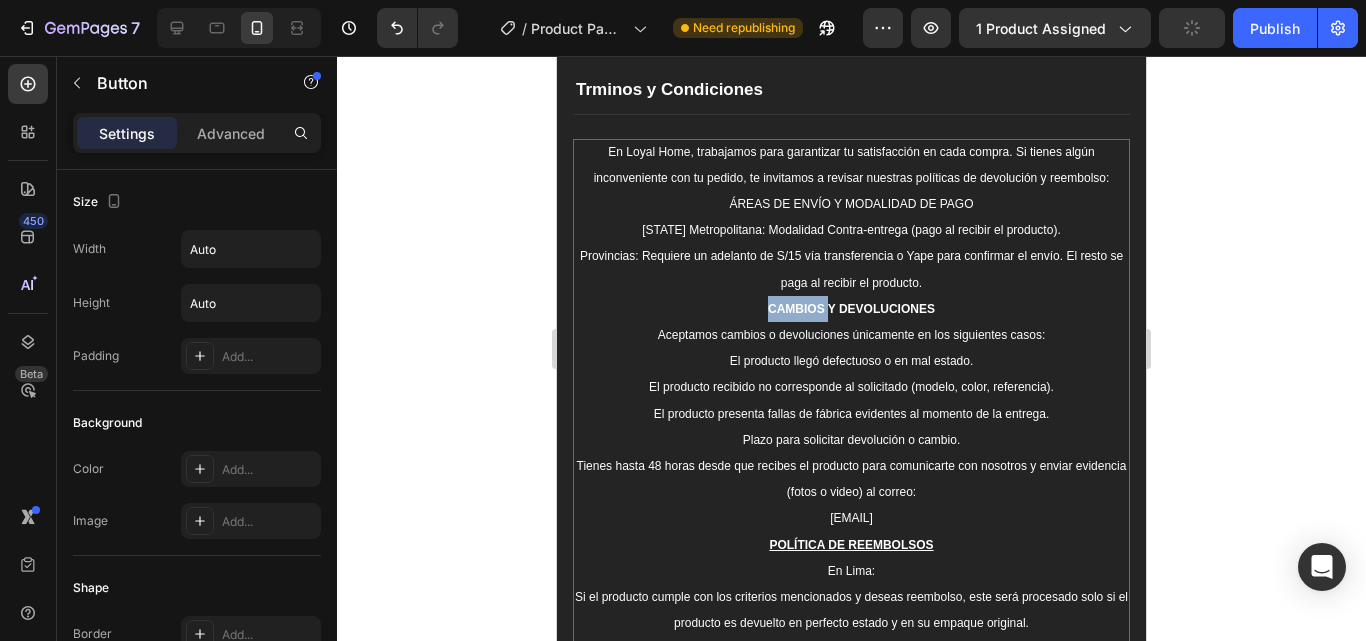 click on "En Loyal Home, trabajamos para garantizar tu satisfacción en cada compra. Si tienes algún inconveniente con tu pedido, te invitamos a revisar nuestras políticas de devolución y reembolso: ÁREAS DE ENVÍO Y MODALIDAD DE PAGO [STATE] Metropolitana: Modalidad Contra-entrega (pago al recibir el producto). Provincias: Requiere un adelanto de S/15 vía transferencia o Yape para confirmar el envío. El resto se paga al recibir el producto. CAMBIOS Y DEVOLUCIONES Aceptamos cambios o devoluciones únicamente en los siguientes casos: El producto llegó defectuoso o en mal estado. El producto recibido no corresponde al solicitado (modelo, color, referencia). El producto presenta fallas de fábrica evidentes al momento de la entrega. Plazo para solicitar devolución o cambio. Tienes hasta 48 horas desde que recibes el producto para comunicarte con nosotros y enviar evidencia (fotos o video) al correo: [EMAIL] POLÍTICA DE REEMBOLSOS En [STATE]: En Provincias: CONDICIONES GENERALES ¿TIENES DUDAS?" at bounding box center (851, 610) 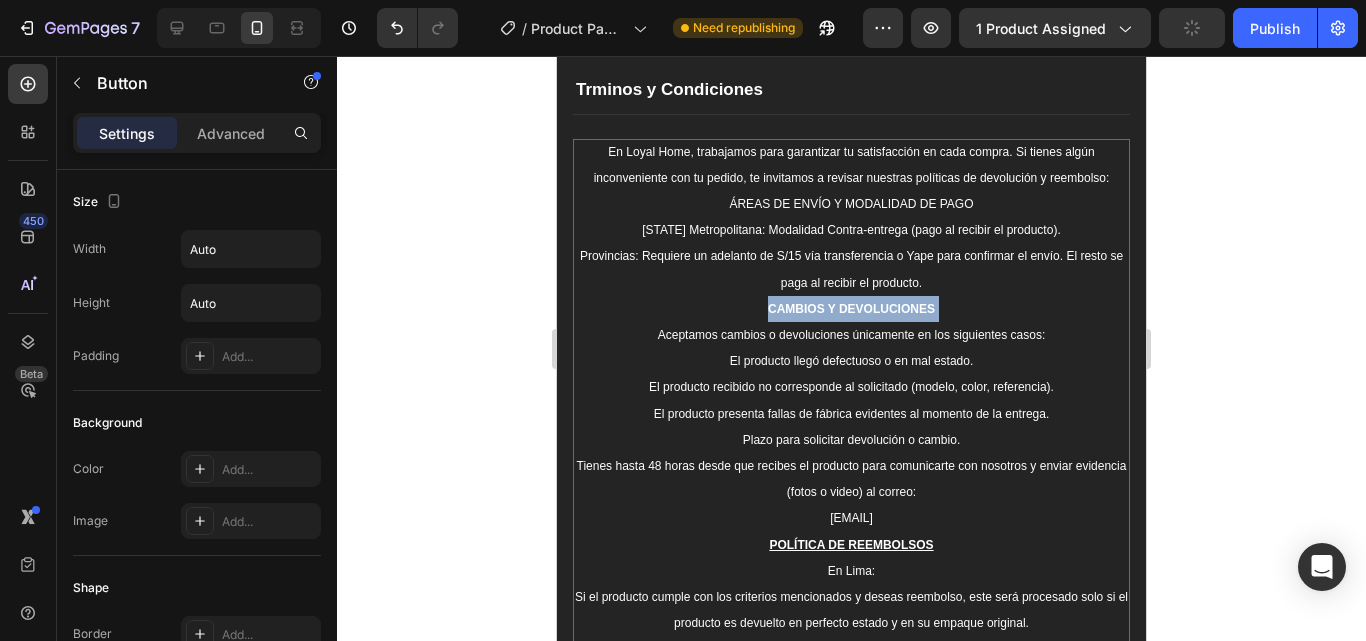 click on "En Loyal Home, trabajamos para garantizar tu satisfacción en cada compra. Si tienes algún inconveniente con tu pedido, te invitamos a revisar nuestras políticas de devolución y reembolso: ÁREAS DE ENVÍO Y MODALIDAD DE PAGO [STATE] Metropolitana: Modalidad Contra-entrega (pago al recibir el producto). Provincias: Requiere un adelanto de S/15 vía transferencia o Yape para confirmar el envío. El resto se paga al recibir el producto. CAMBIOS Y DEVOLUCIONES Aceptamos cambios o devoluciones únicamente en los siguientes casos: El producto llegó defectuoso o en mal estado. El producto recibido no corresponde al solicitado (modelo, color, referencia). El producto presenta fallas de fábrica evidentes al momento de la entrega. Plazo para solicitar devolución o cambio. Tienes hasta 48 horas desde que recibes el producto para comunicarte con nosotros y enviar evidencia (fotos o video) al correo: [EMAIL] POLÍTICA DE REEMBOLSOS En [STATE]: En Provincias: CONDICIONES GENERALES ¿TIENES DUDAS?" at bounding box center [851, 610] 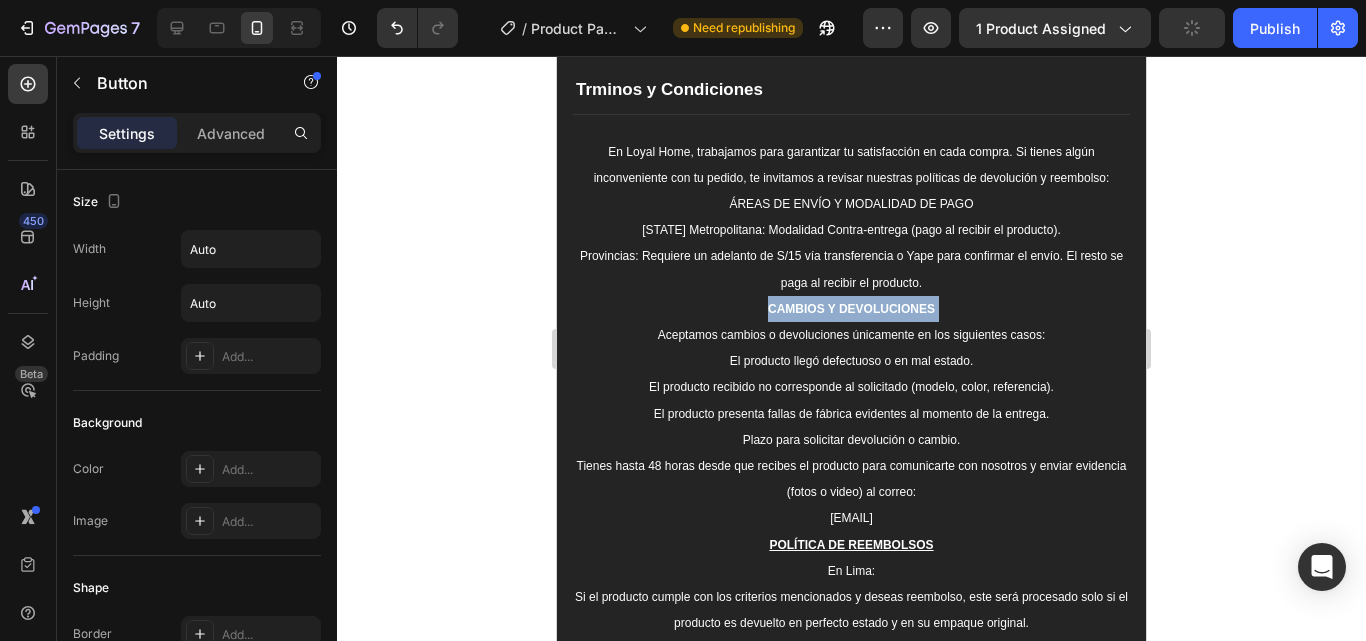 click on "Trminos y Condiciones En Loyal Home, trabajamos para garantizar tu satisfacción en cada compra. Si tienes algún inconveniente con tu pedido, te invitamos a revisar nuestras políticas de devolución y reembolso: ÁREAS DE ENVÍO Y MODALIDAD DE PAGO [STATE] Metropolitana: Modalidad Contra-entrega (pago al recibir el producto). Provincias: Requiere un adelanto de S/15 vía transferencia o Yape para confirmar el envío. El resto se paga al recibir el producto. CAMBIOS Y DEVOLUCIONES Aceptamos cambios o devoluciones únicamente en los siguientes casos: El producto llegó defectuoso o en mal estado. El producto recibido no corresponde al solicitado (modelo, color, referencia). El producto presenta fallas de fábrica evidentes al momento de la entrega. Plazo para solicitar devolución o cambio. Tienes hasta 48 horas desde que recibes el producto para comunicarte con nosotros y enviar evidencia (fotos o video) al correo: [EMAIL] POLÍTICA DE REEMBOLSOS En [STATE]: En Provincias: CONDICIONES GENERALES" at bounding box center (851, 744) 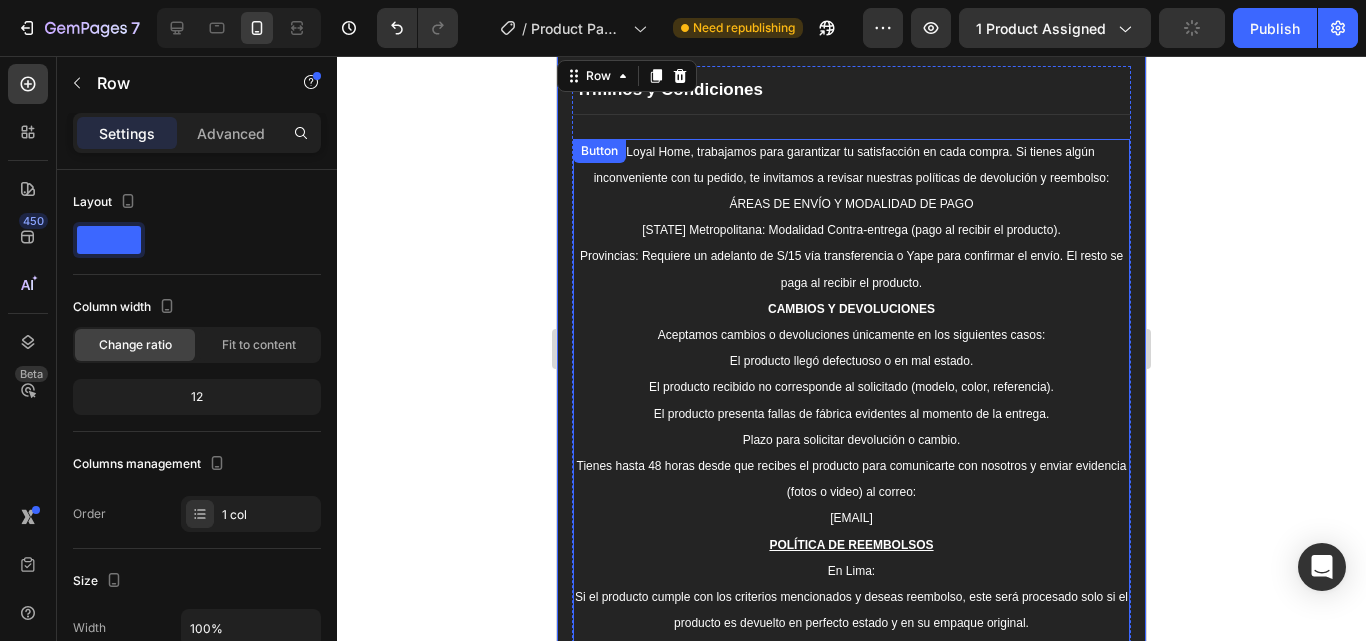 click on "CAMBIOS Y DEVOLUCIONES" at bounding box center [851, 309] 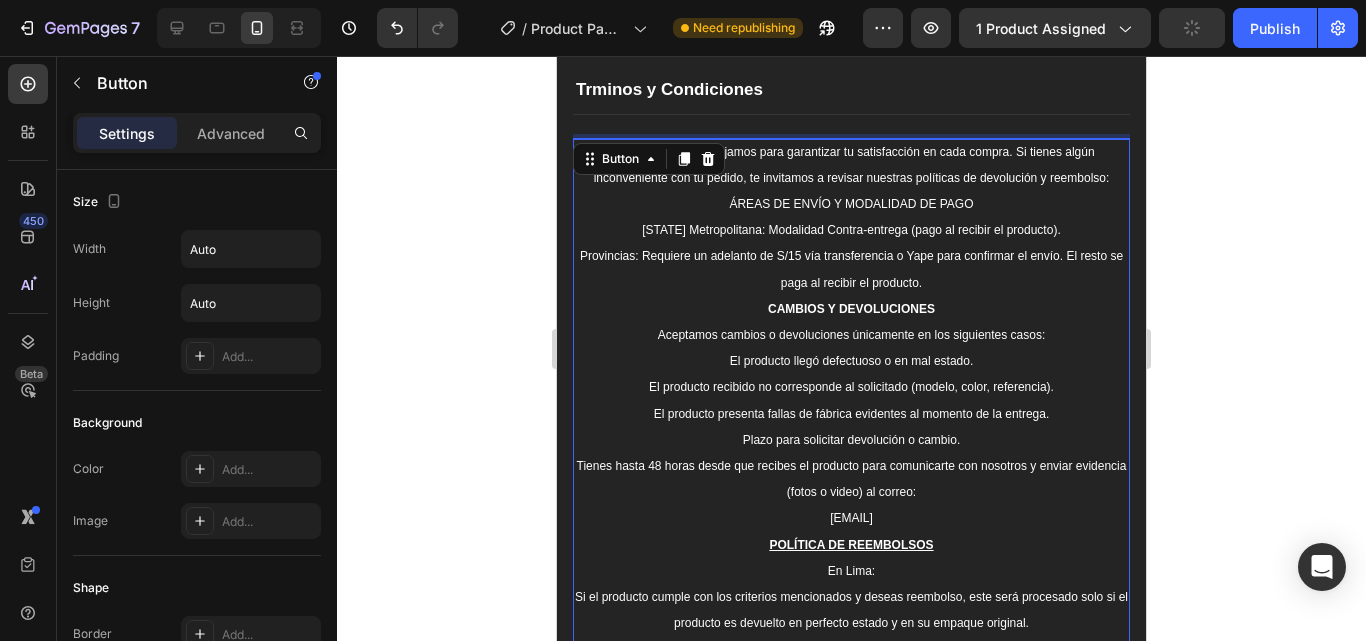 click on "CAMBIOS Y DEVOLUCIONES" at bounding box center (851, 309) 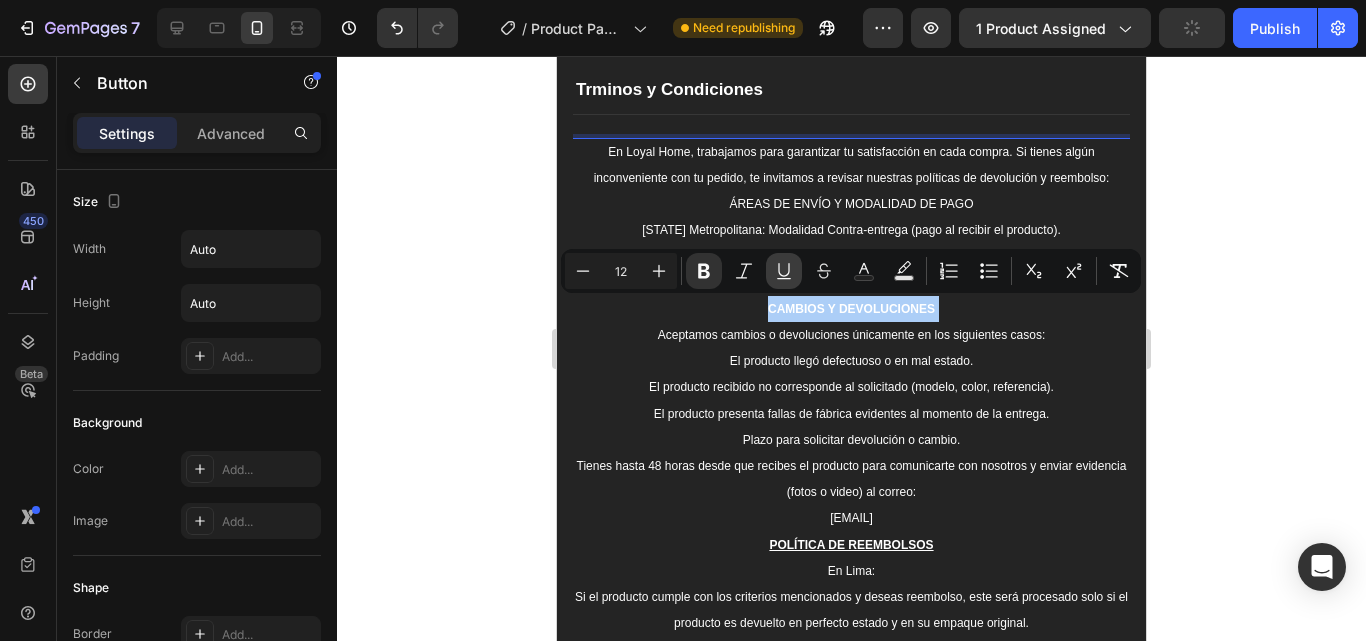 click 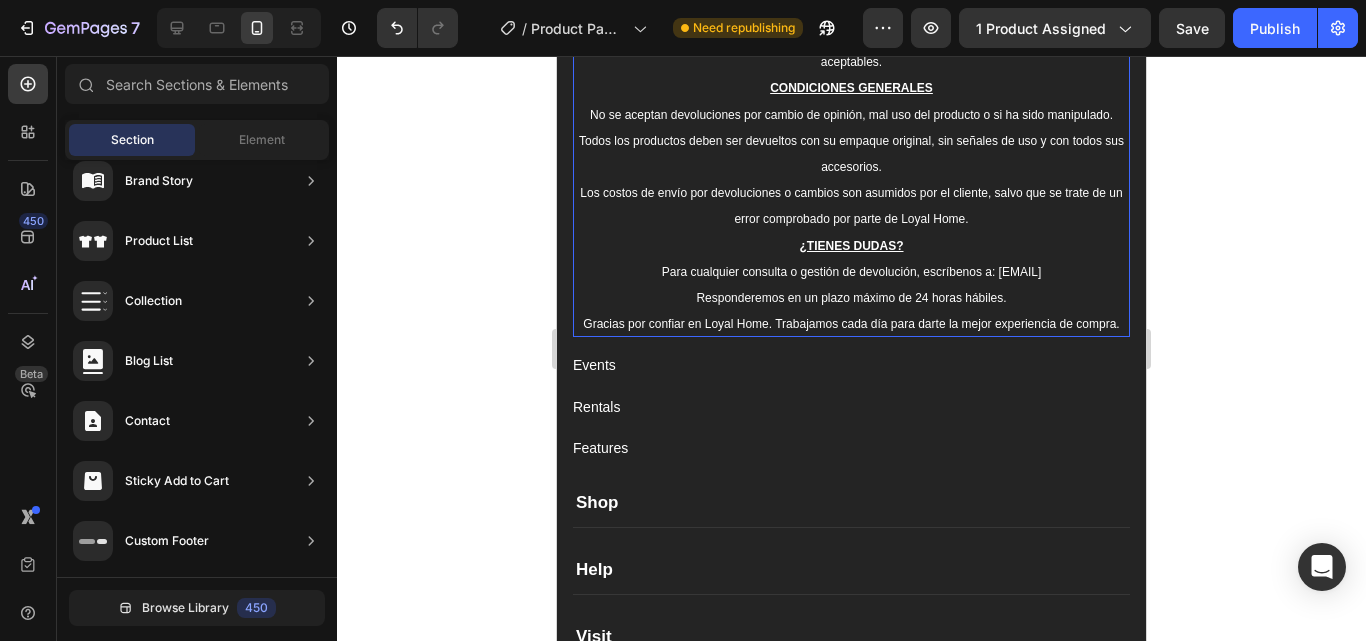 scroll, scrollTop: 1072, scrollLeft: 0, axis: vertical 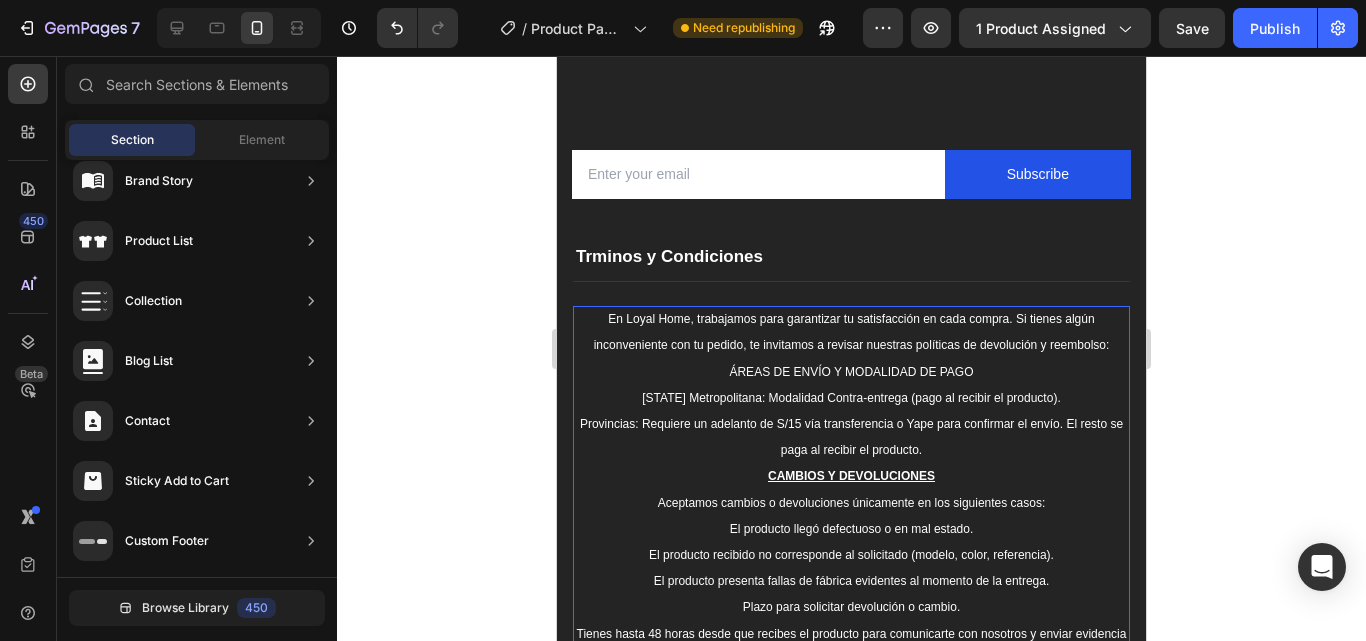 drag, startPoint x: 1141, startPoint y: 344, endPoint x: 1713, endPoint y: 228, distance: 583.64374 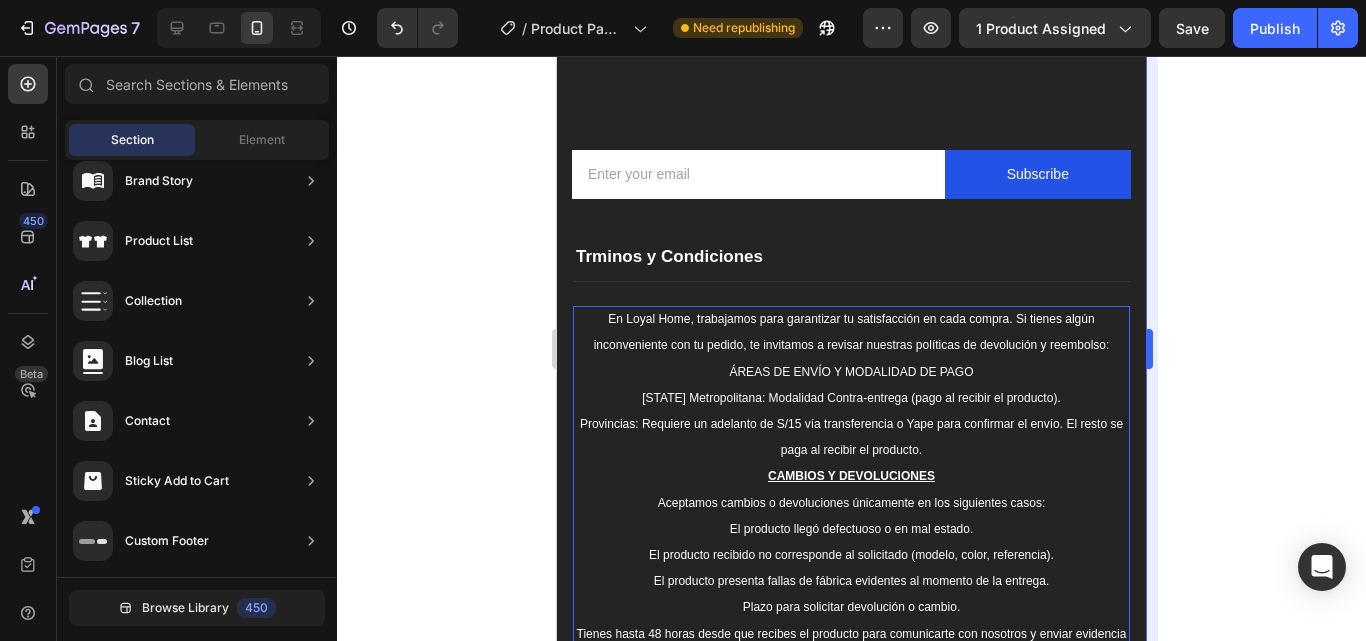 scroll, scrollTop: 340, scrollLeft: 0, axis: vertical 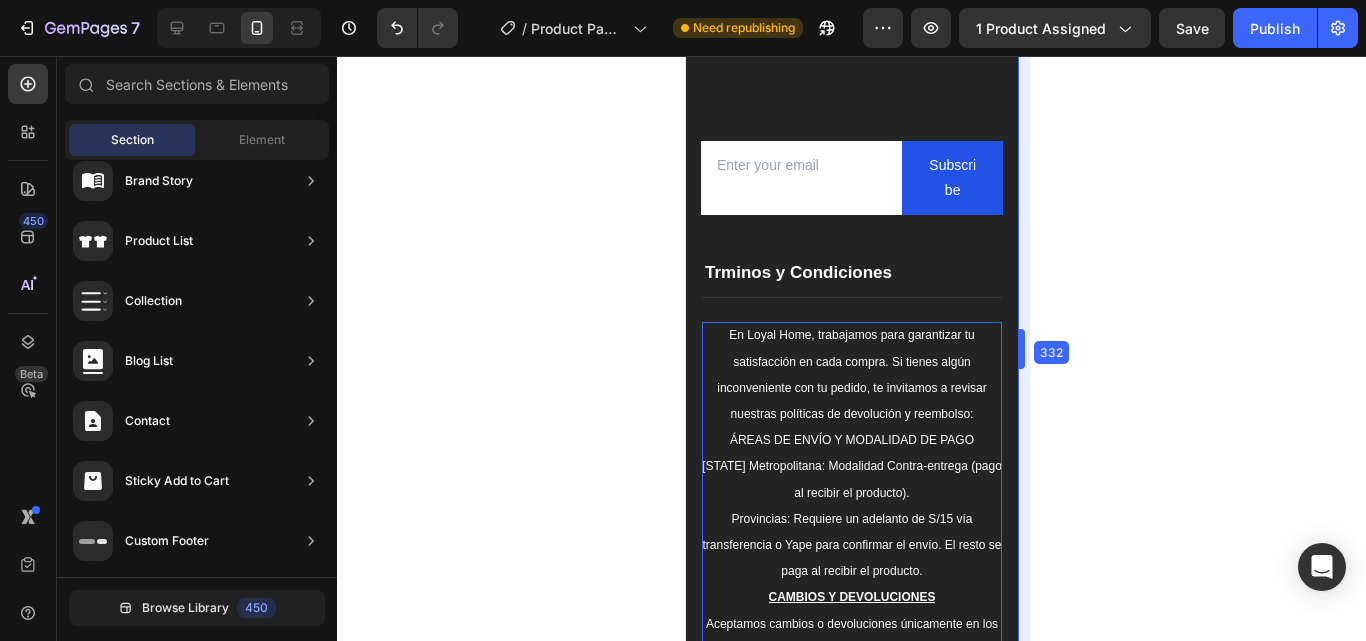drag, startPoint x: 1156, startPoint y: 172, endPoint x: 213, endPoint y: 299, distance: 951.51355 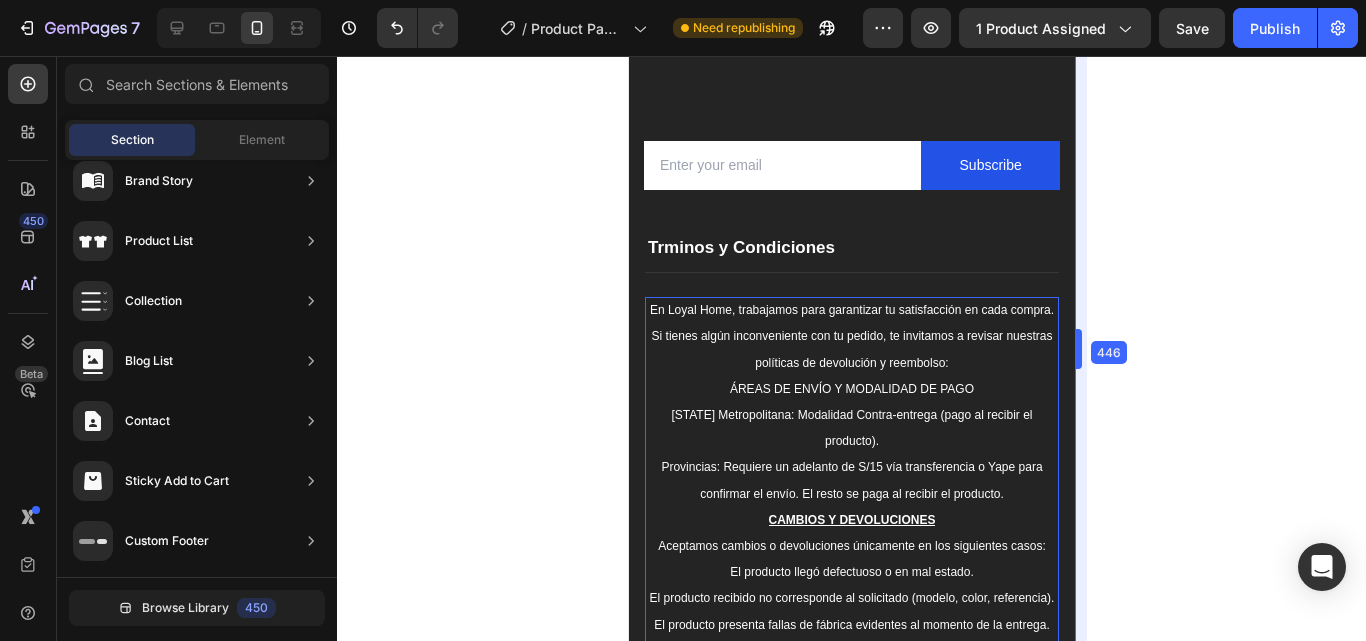 drag, startPoint x: 1018, startPoint y: 190, endPoint x: 1132, endPoint y: 203, distance: 114.73883 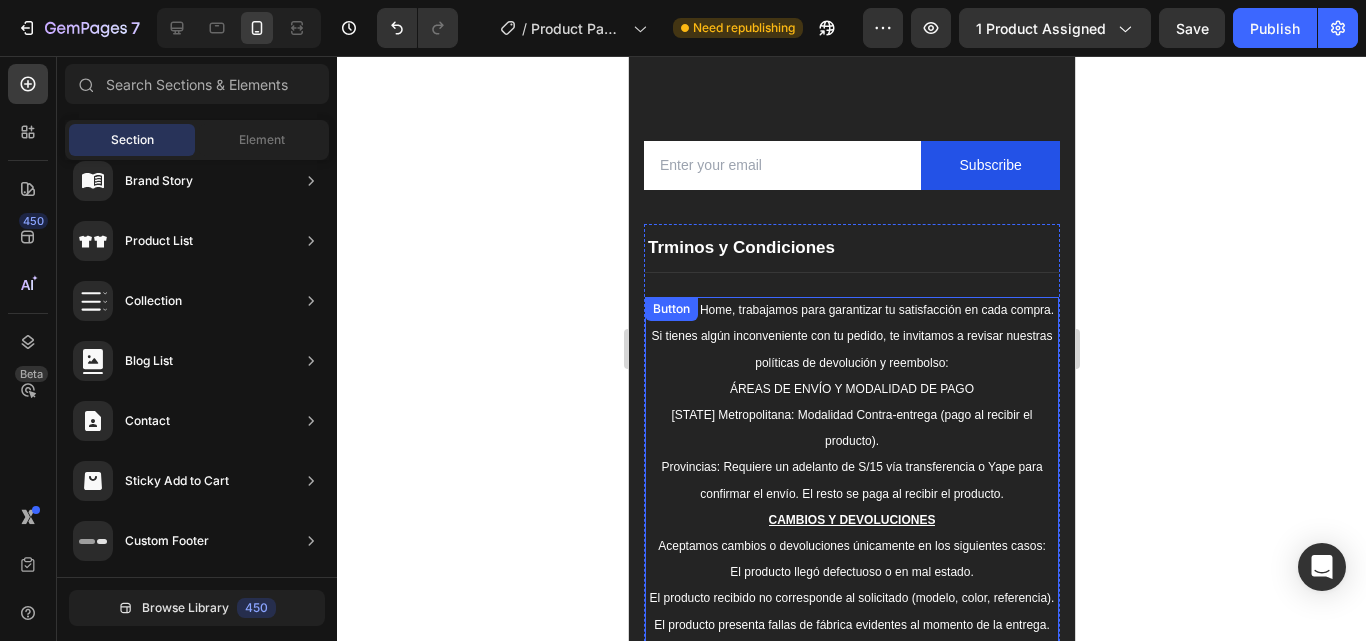 click on "ÁREAS DE ENVÍO Y MODALIDAD DE PAGO" at bounding box center [851, 389] 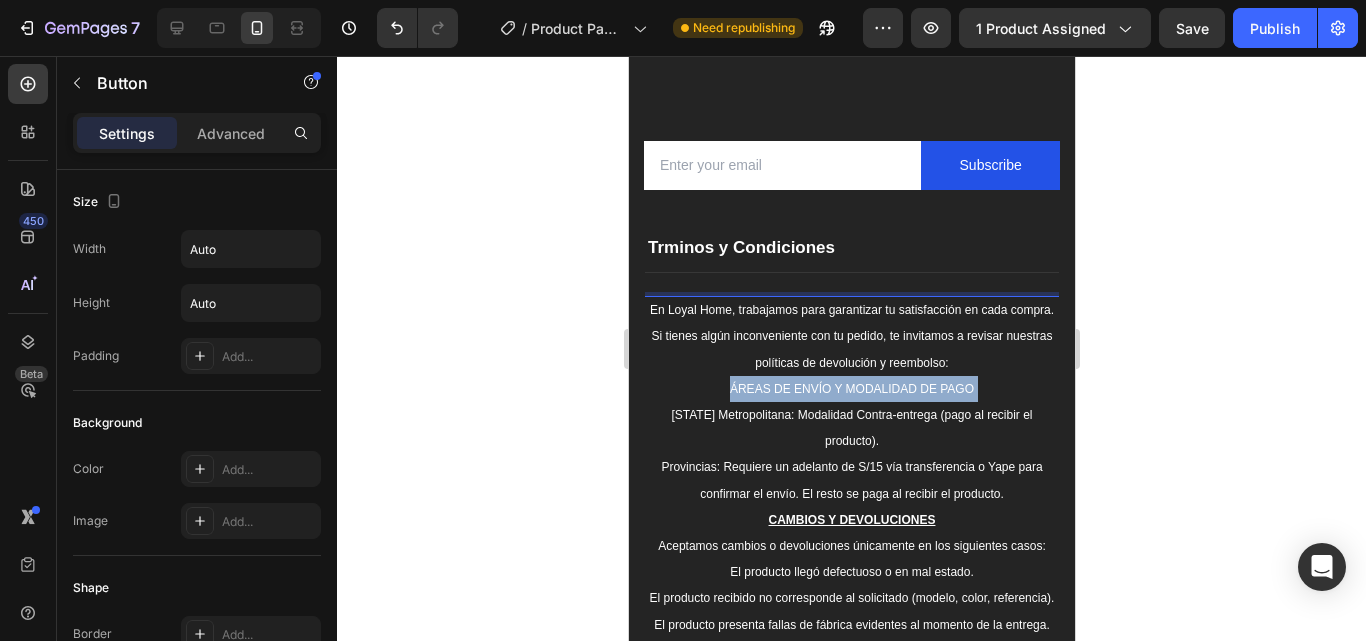 click on "En Loyal Home, trabajamos para garantizar tu satisfacción en cada compra. Si tienes algún inconveniente con tu pedido, te invitamos a revisar nuestras políticas de devolución y reembolso: ÁREAS DE ENVÍO Y MODALIDAD DE PAGO [STATE] Metropolitana: Modalidad Contra-entrega (pago al recibir el producto). Provincias: Requiere un adelanto de S/15 vía transferencia o Yape para confirmar el envío. El resto se paga al recibir el producto. CAMBIOS Y DEVOLUCIONES Aceptamos cambios o devoluciones únicamente en los siguientes casos: El producto llegó defectuoso o en mal estado. El producto recibido no corresponde al solicitado (modelo, color, referencia). El producto presenta fallas de fábrica evidentes al momento de la entrega. Plazo para solicitar devolución o cambio. Tienes hasta 48 horas desde que recibes el producto para comunicarte con nosotros y enviar evidencia (fotos o video) al correo: [EMAIL] POLÍTICA DE REEMBOLSOS En [STATE]: En Provincias: CONDICIONES GENERALES ¿TIENES DUDAS?" at bounding box center [851, 834] 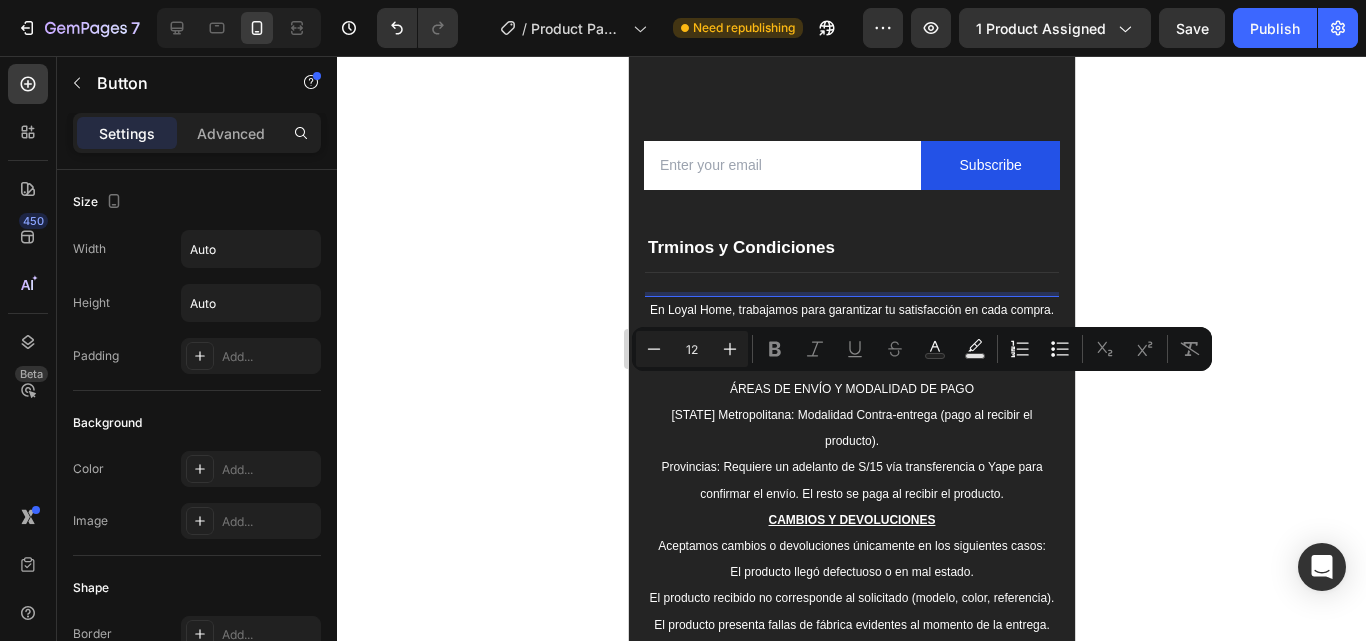 click on "ÁREAS DE ENVÍO Y MODALIDAD DE PAGO" at bounding box center (851, 389) 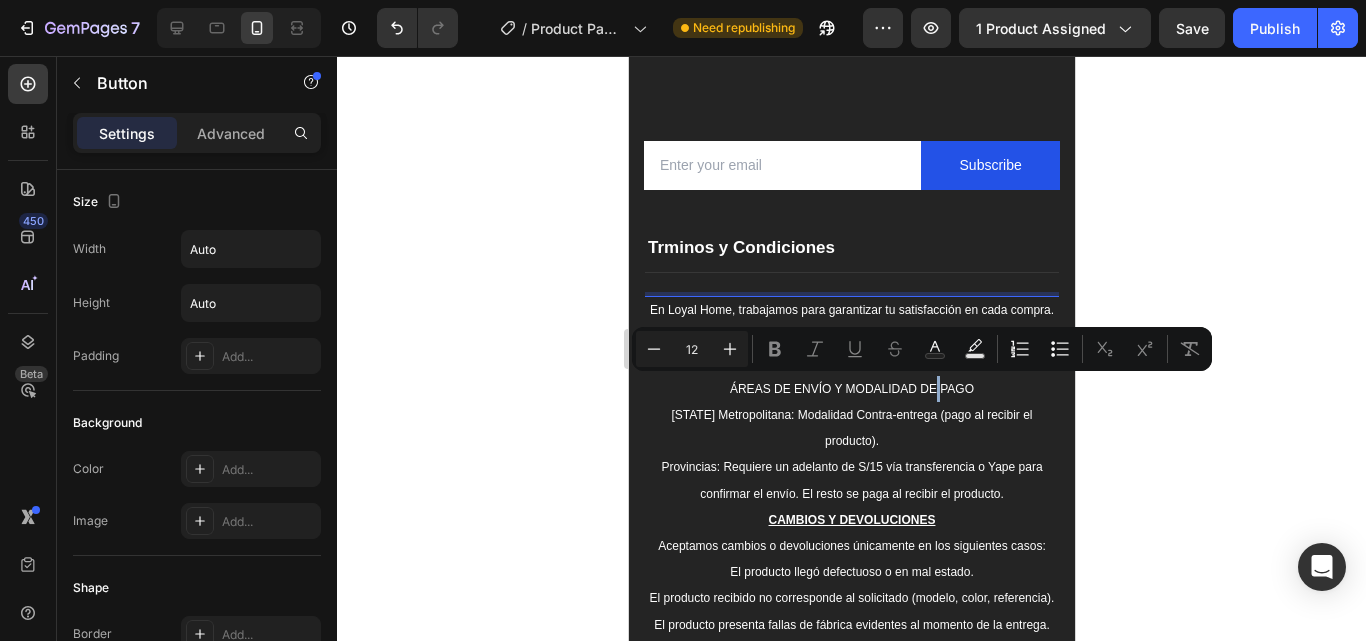 click on "ÁREAS DE ENVÍO Y MODALIDAD DE PAGO" at bounding box center (851, 389) 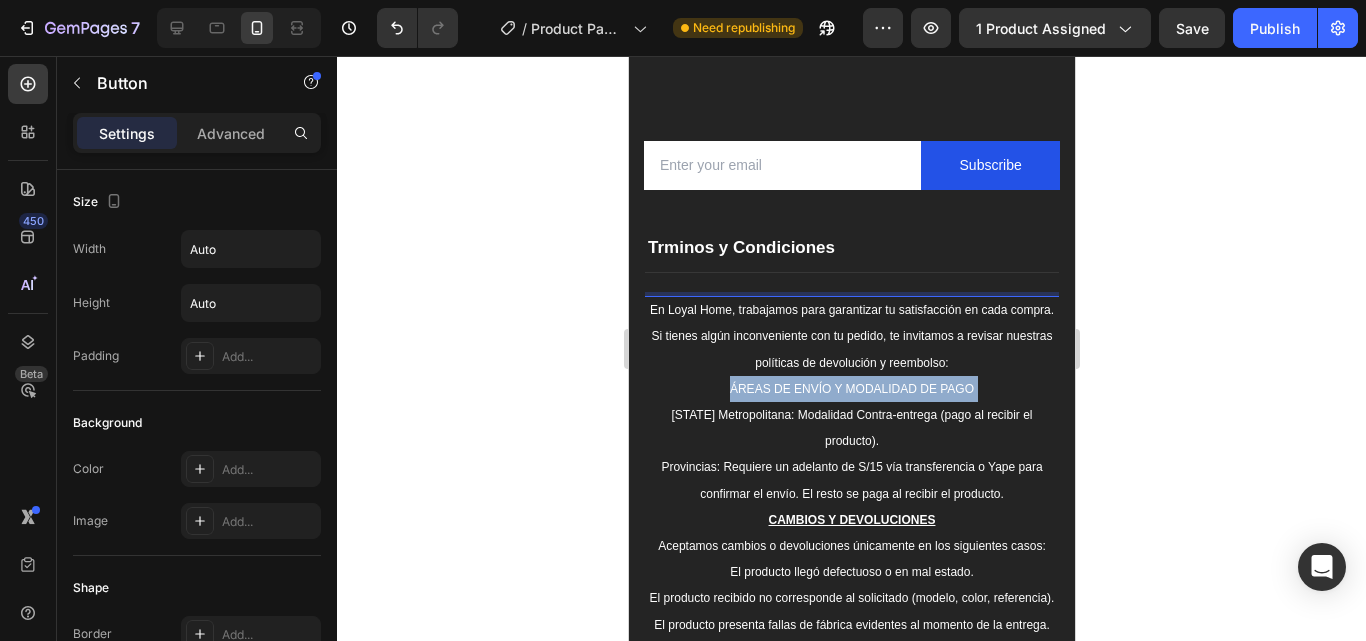 click on "ÁREAS DE ENVÍO Y MODALIDAD DE PAGO" at bounding box center (851, 389) 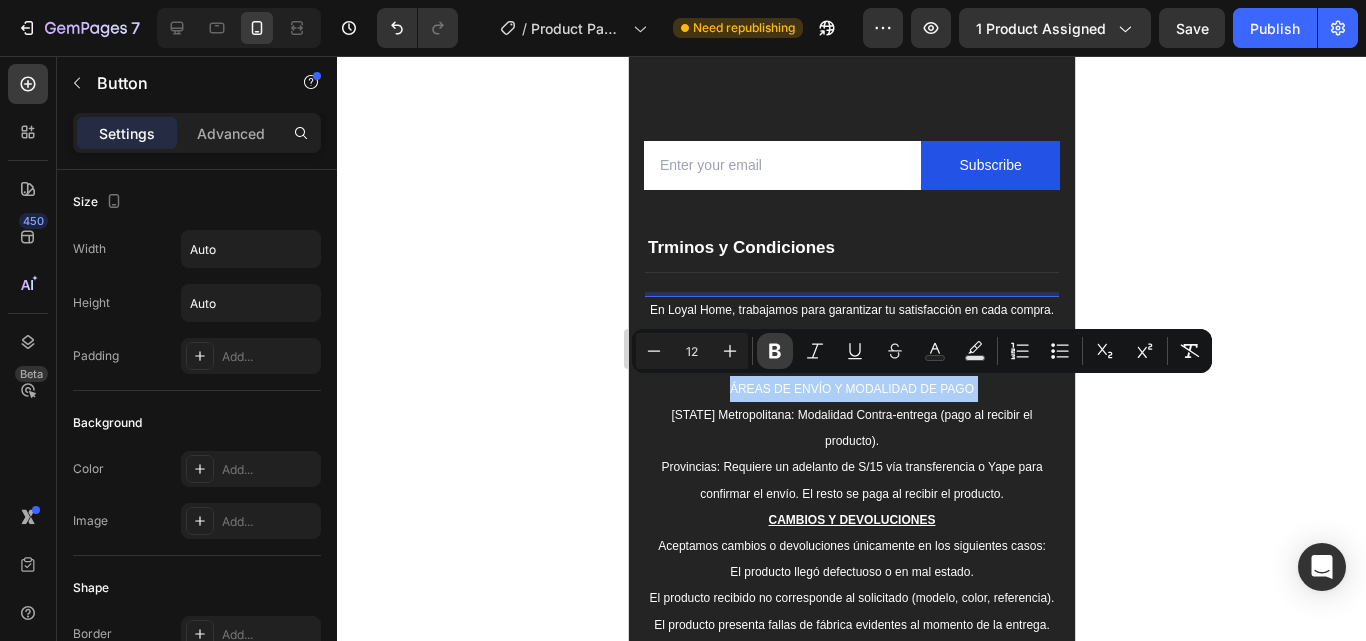 click 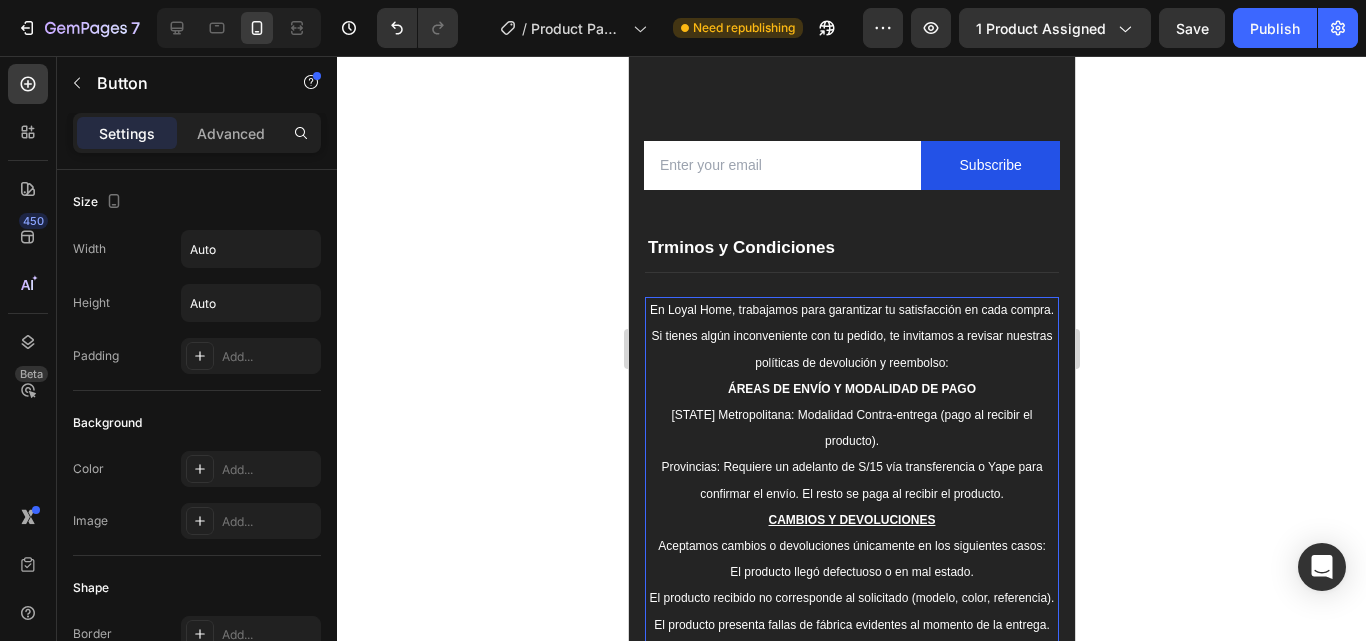 click on "ÁREAS DE ENVÍO Y MODALIDAD DE PAGO" at bounding box center [851, 389] 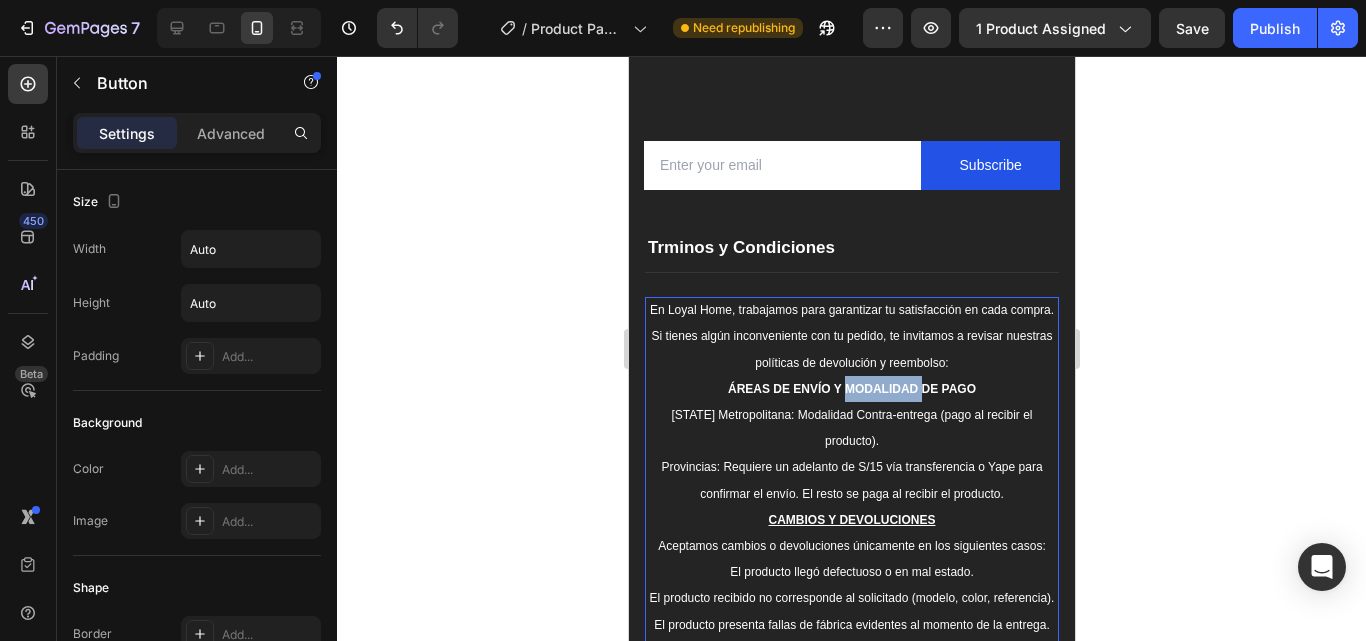 click on "ÁREAS DE ENVÍO Y MODALIDAD DE PAGO" at bounding box center (851, 389) 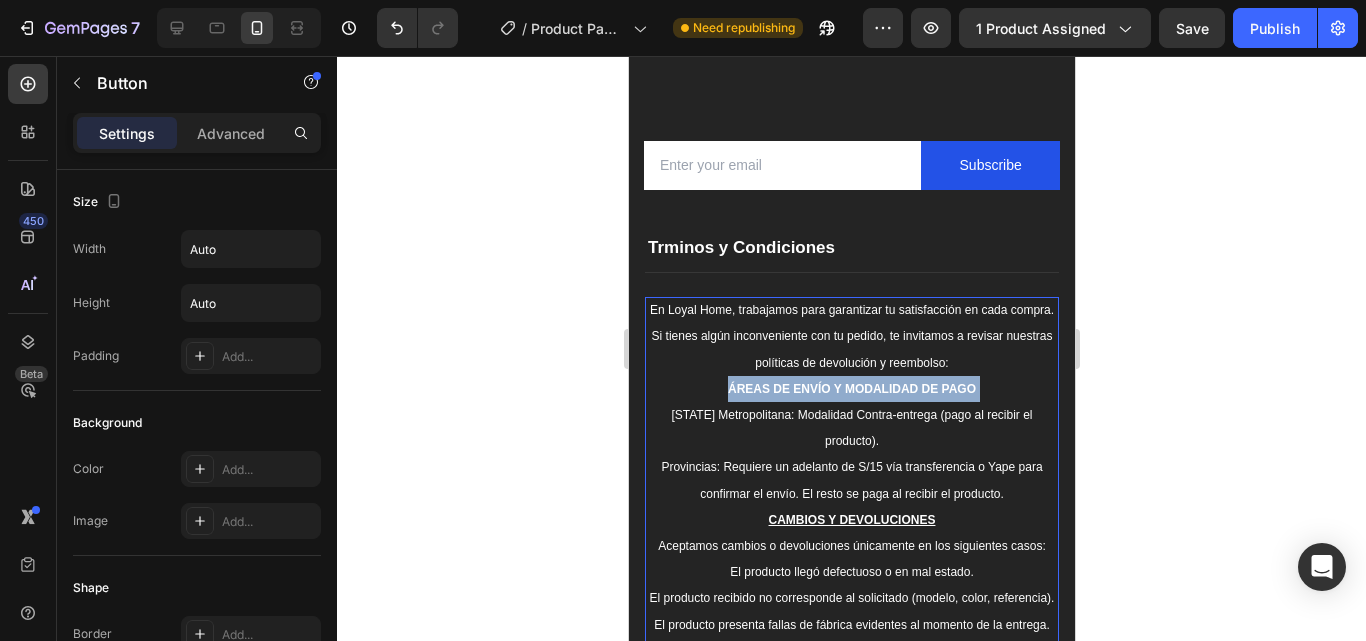click on "ÁREAS DE ENVÍO Y MODALIDAD DE PAGO" at bounding box center [851, 389] 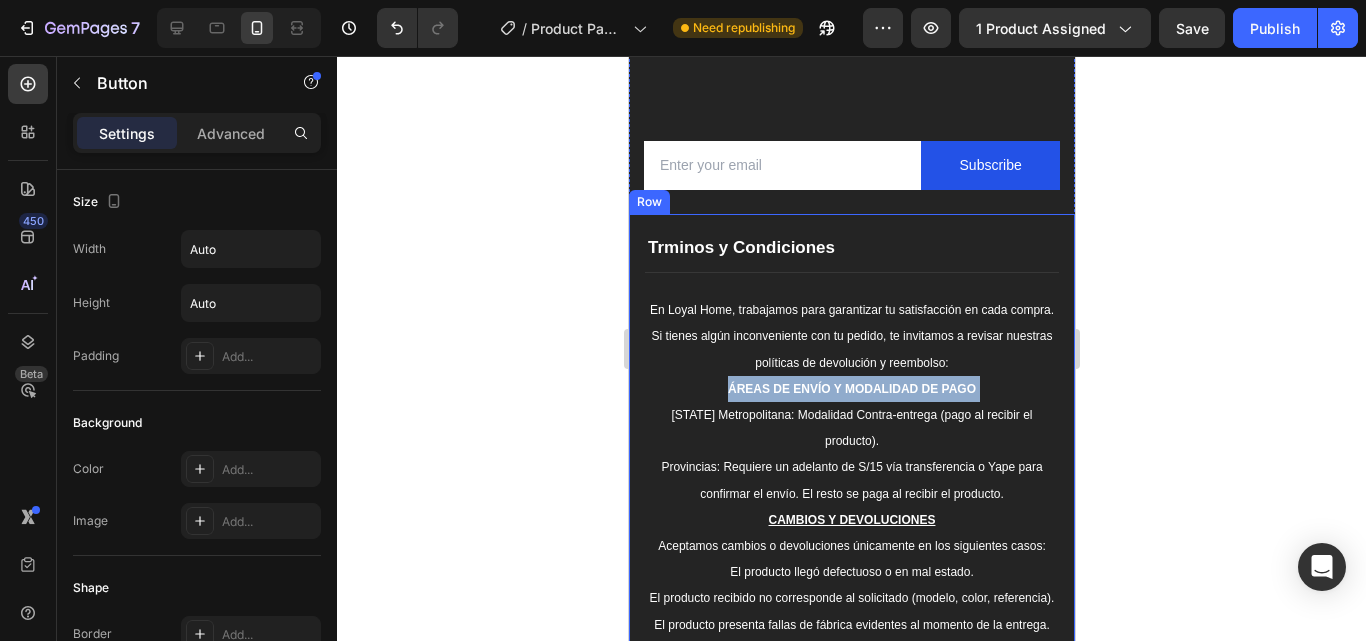 click on "Trminos y Condiciones En Loyal Home, trabajamos para garantizar tu satisfacción en cada compra. Si tienes algún inconveniente con tu pedido, te invitamos a revisar nuestras políticas de devolución y reembolso: ÁREAS DE ENVÍO Y MODALIDAD DE PAGO [STATE] Metropolitana: Modalidad Contra-entrega (pago al recibir el producto). Provincias: Requiere un adelanto de S/15 vía transferencia o Yape para confirmar el envío. El resto se paga al recibir el producto. CAMBIOS Y DEVOLUCIONES Aceptamos cambios o devoluciones únicamente en los siguientes casos: El producto llegó defectuoso o en mal estado. El producto recibido no corresponde al solicitado (modelo, color, referencia). El producto presenta fallas de fábrica evidentes al momento de la entrega. Plazo para solicitar devolución o cambio. Tienes hasta 48 horas desde que recibes el producto para comunicarte con nosotros y enviar evidencia (fotos o video) al correo: [EMAIL] POLÍTICA DE REEMBOLSOS En [STATE]: En Provincias: CONDICIONES GENERALES" at bounding box center (851, 968) 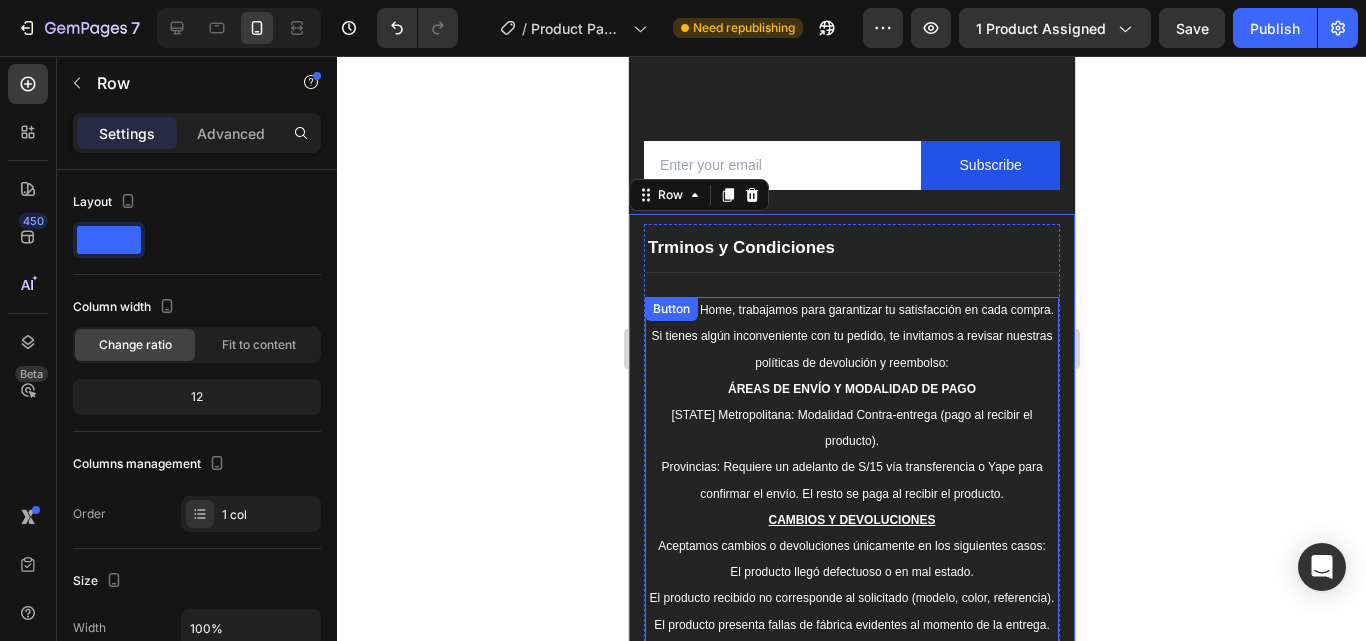 click on "ÁREAS DE ENVÍO Y MODALIDAD DE PAGO" at bounding box center (851, 389) 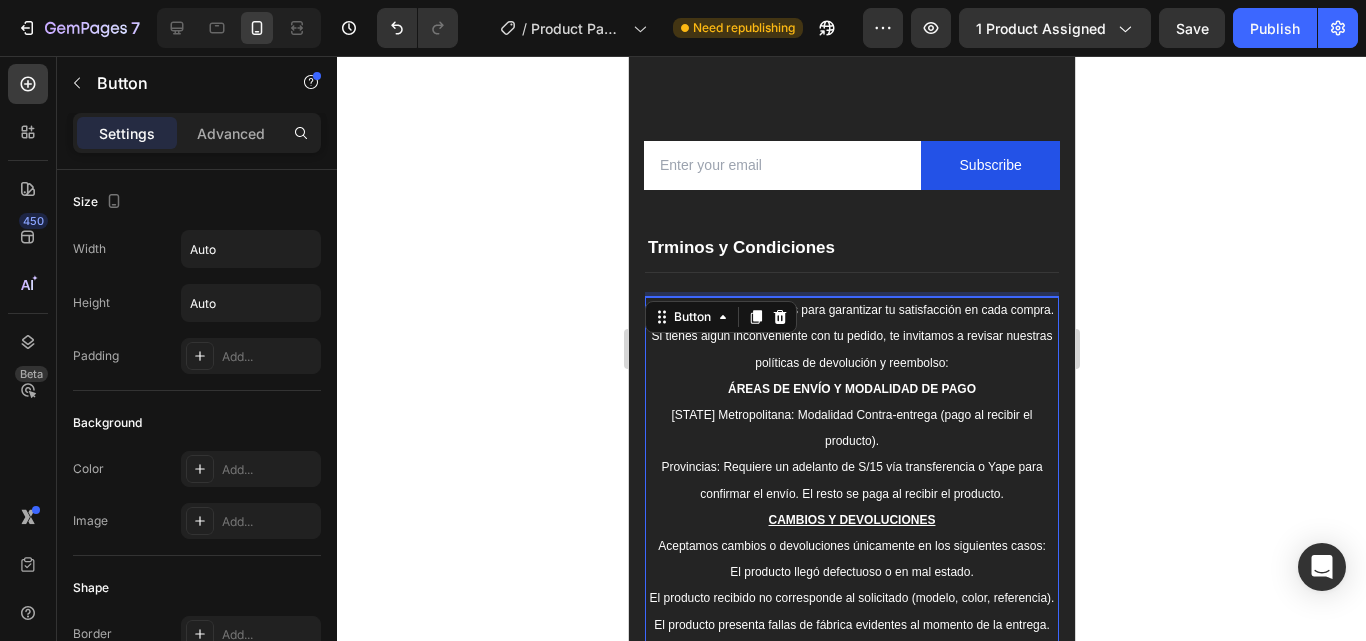 click on "ÁREAS DE ENVÍO Y MODALIDAD DE PAGO" at bounding box center (851, 389) 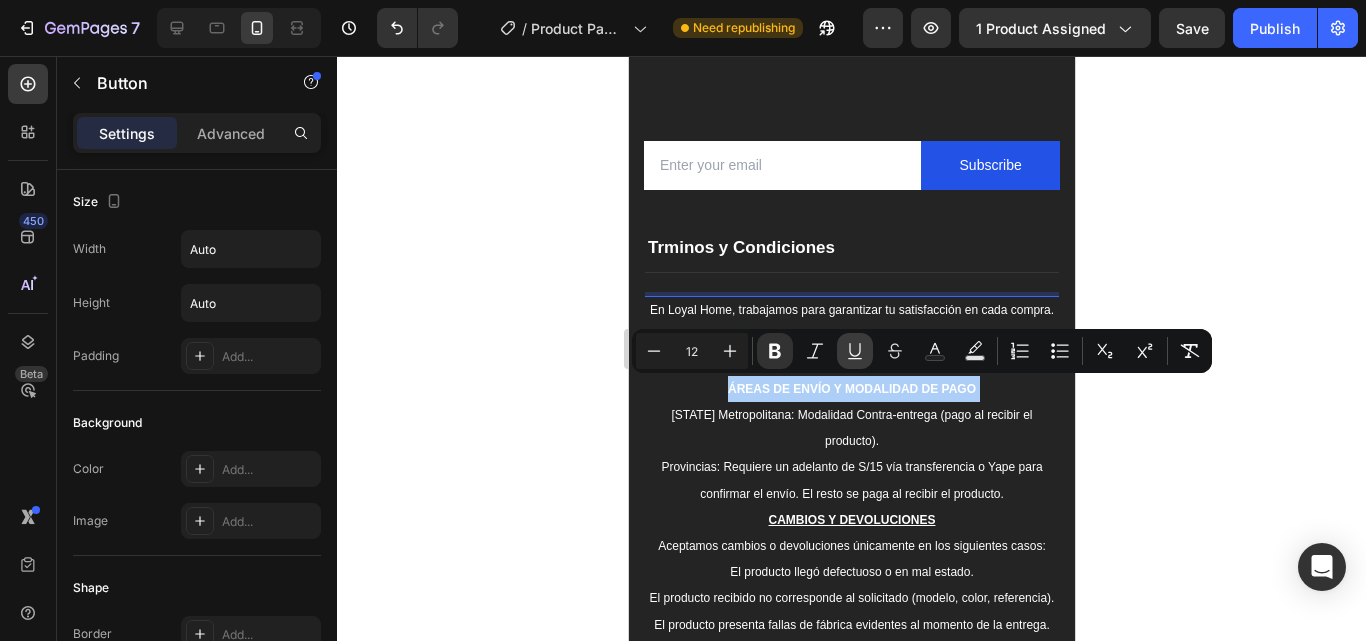 click 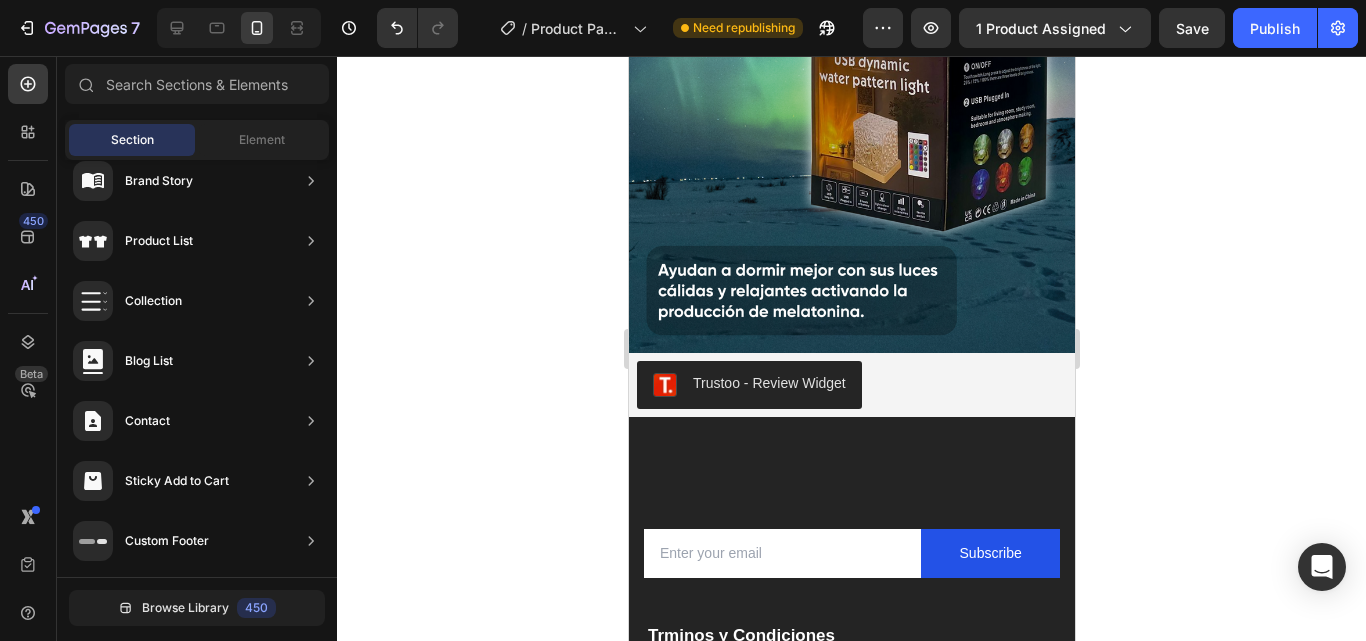 scroll, scrollTop: 2324, scrollLeft: 0, axis: vertical 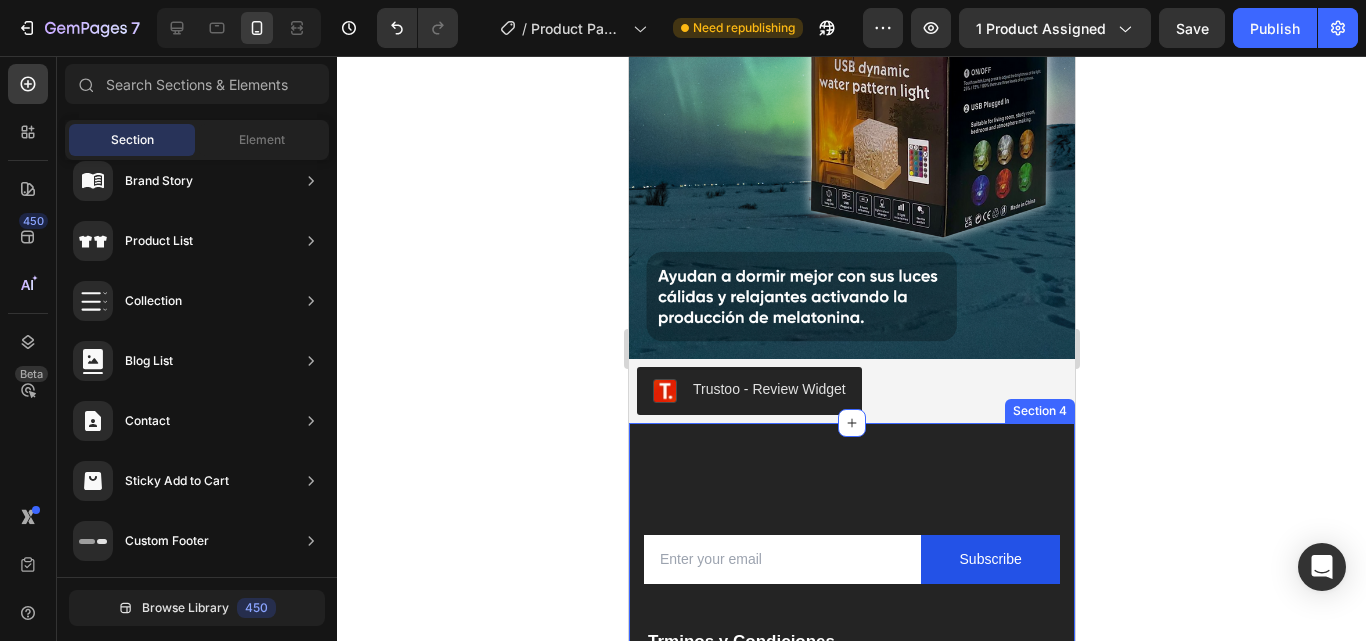 click on "Email Field Subscribe Submit Button Row Newsletter Row Company Text block About Button Events Button Rentals Button Features Button Shop Text block Men Button Women Button Footweat Button Brands Button Help Text block Customer Service Button Returns & Exchanges Button FAQs Button Contact Us Button Visit Text block 261 NW 26th Street Miami. FL 33127 Text block 999-999-999 Text block [EMAIL] Text block Image Image Image Image Row Row Company Shop Help Visit Accordion Row Title Line Drop element here Image Image Image Image Image Row Row Section 4" at bounding box center (851, 746) 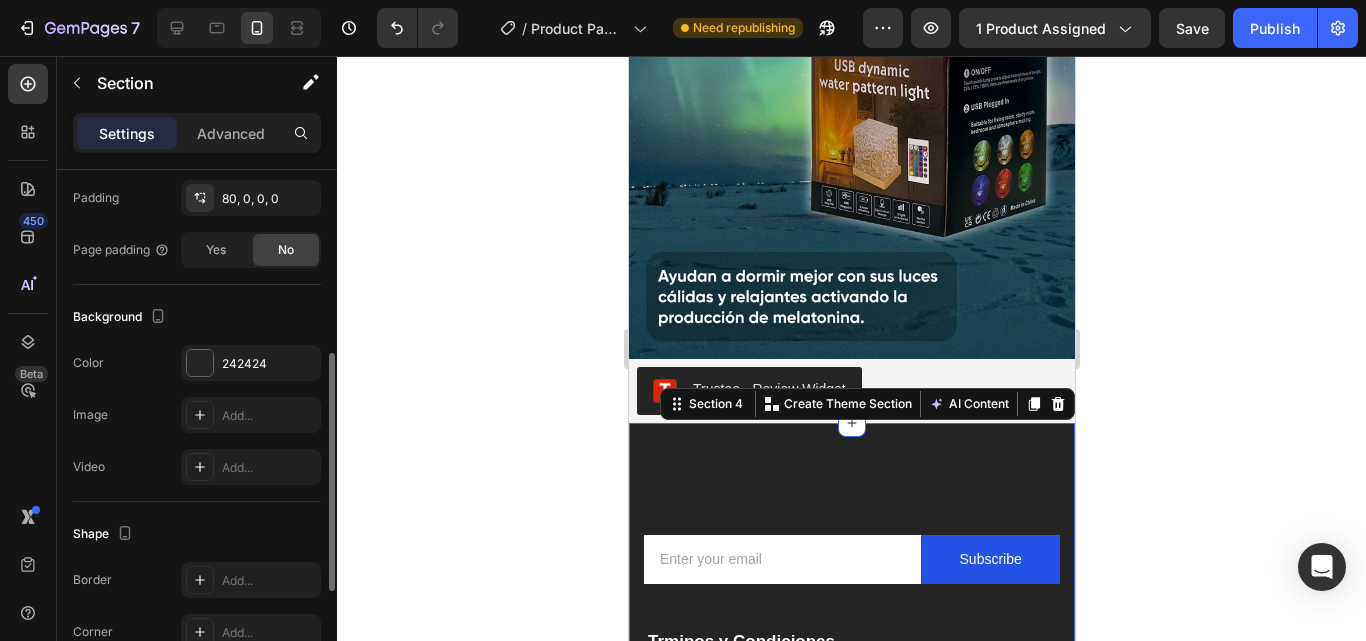 scroll, scrollTop: 443, scrollLeft: 0, axis: vertical 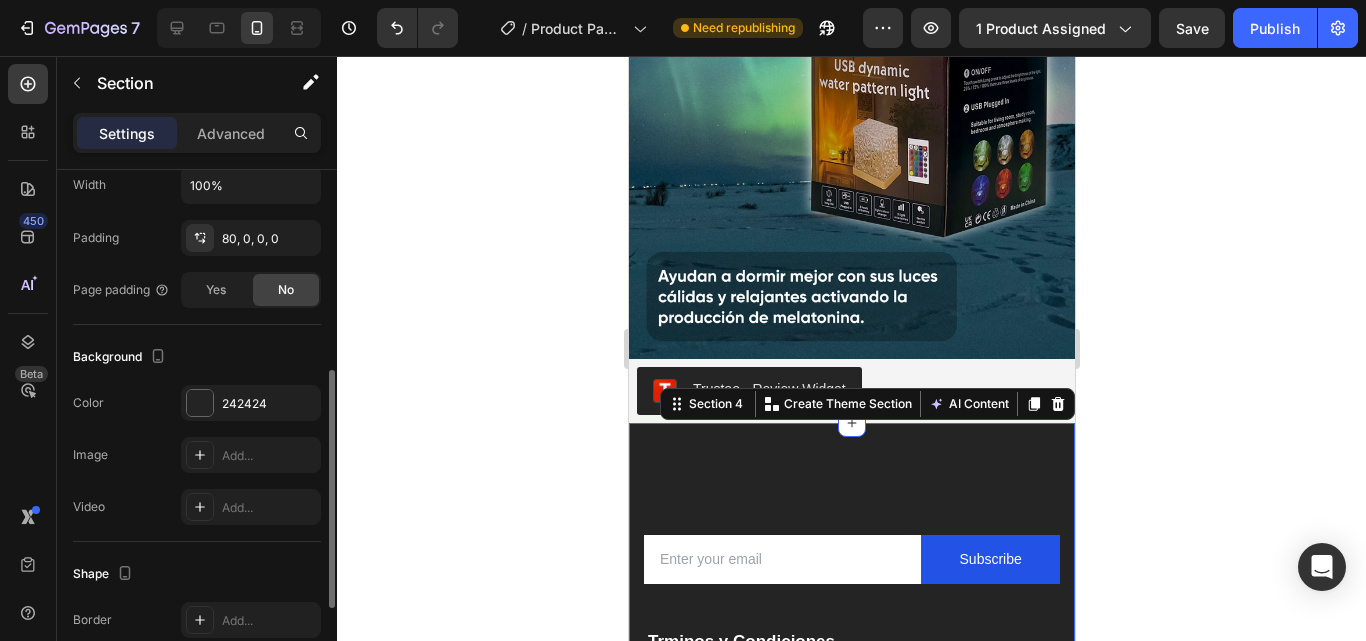click on "Width 100% Padding 80, 0, 0, 0 Page padding Yes No" at bounding box center (197, 237) 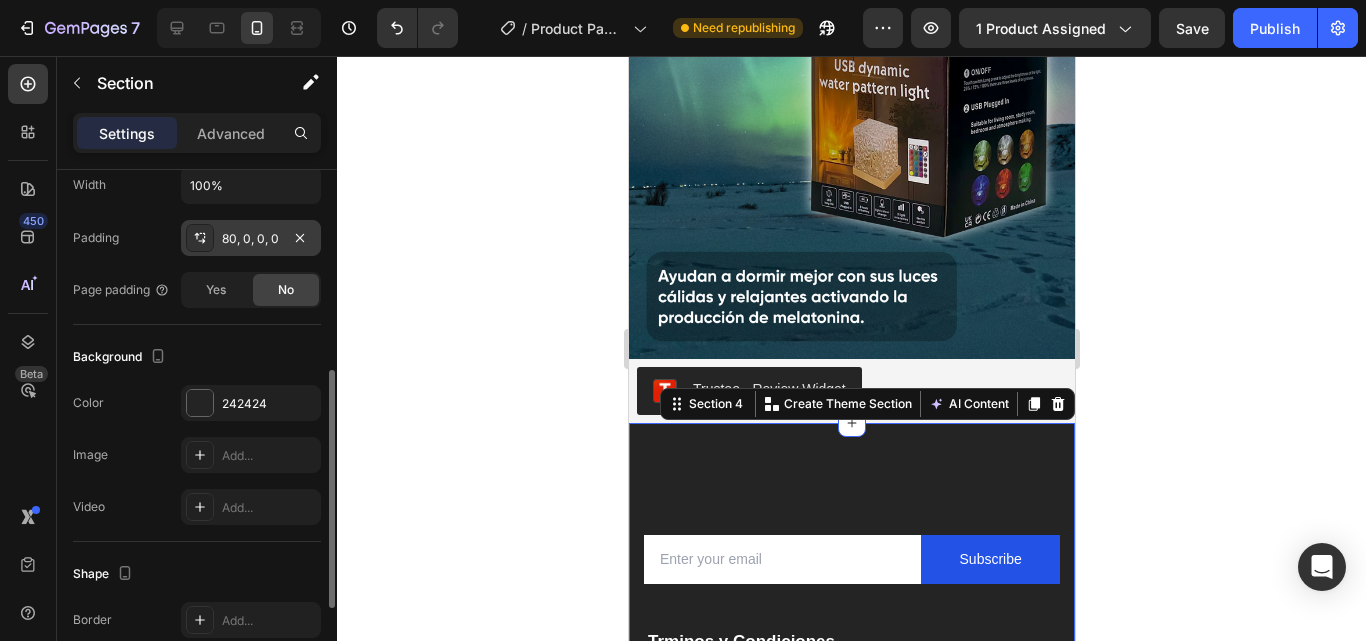 click on "80, 0, 0, 0" at bounding box center (251, 239) 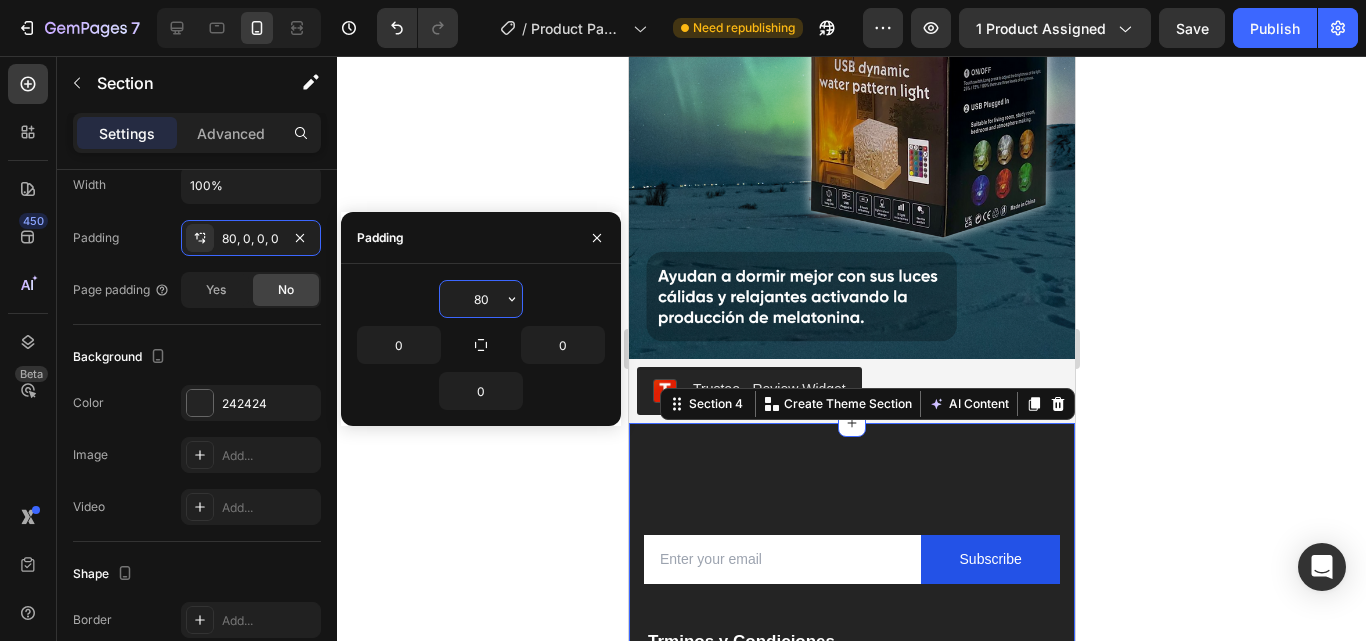 click on "80" at bounding box center (481, 299) 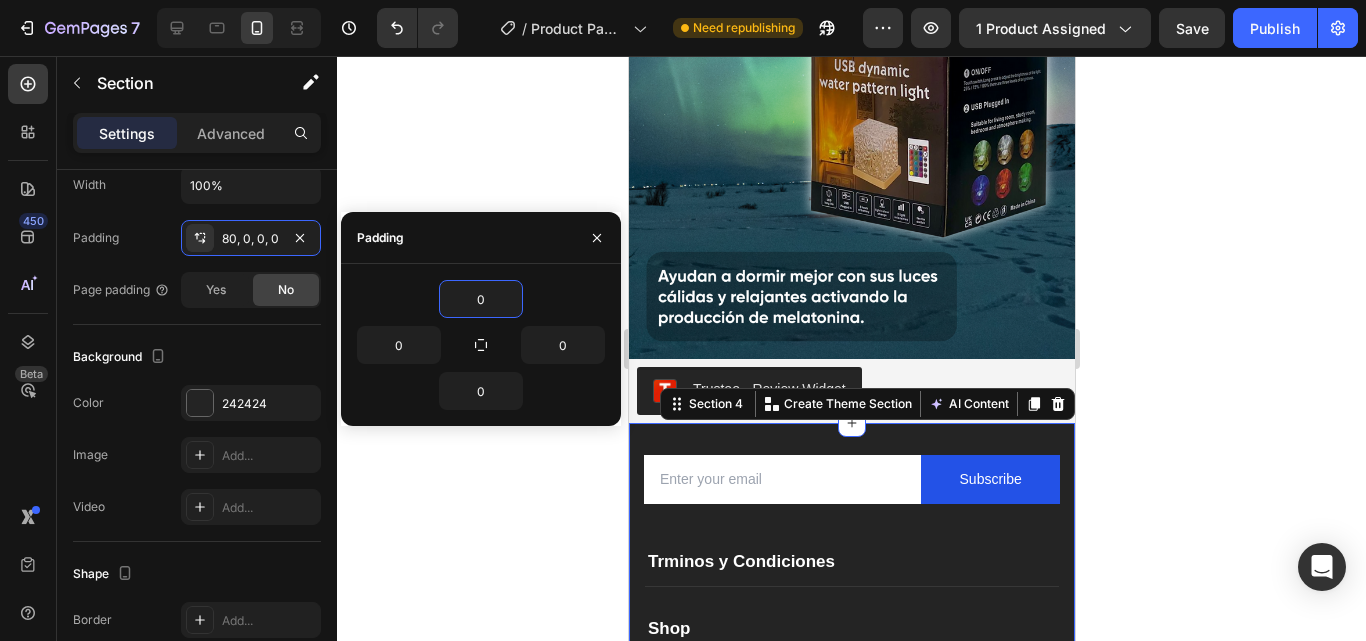 click 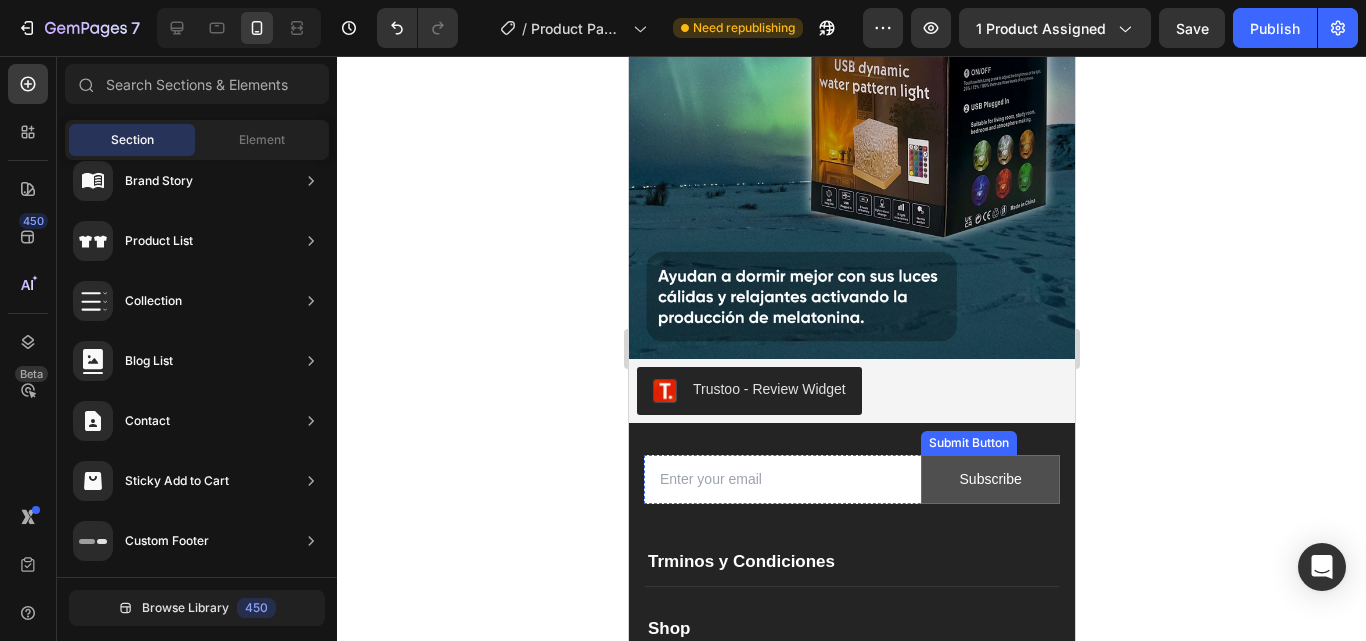 click on "Subscribe" at bounding box center (989, 479) 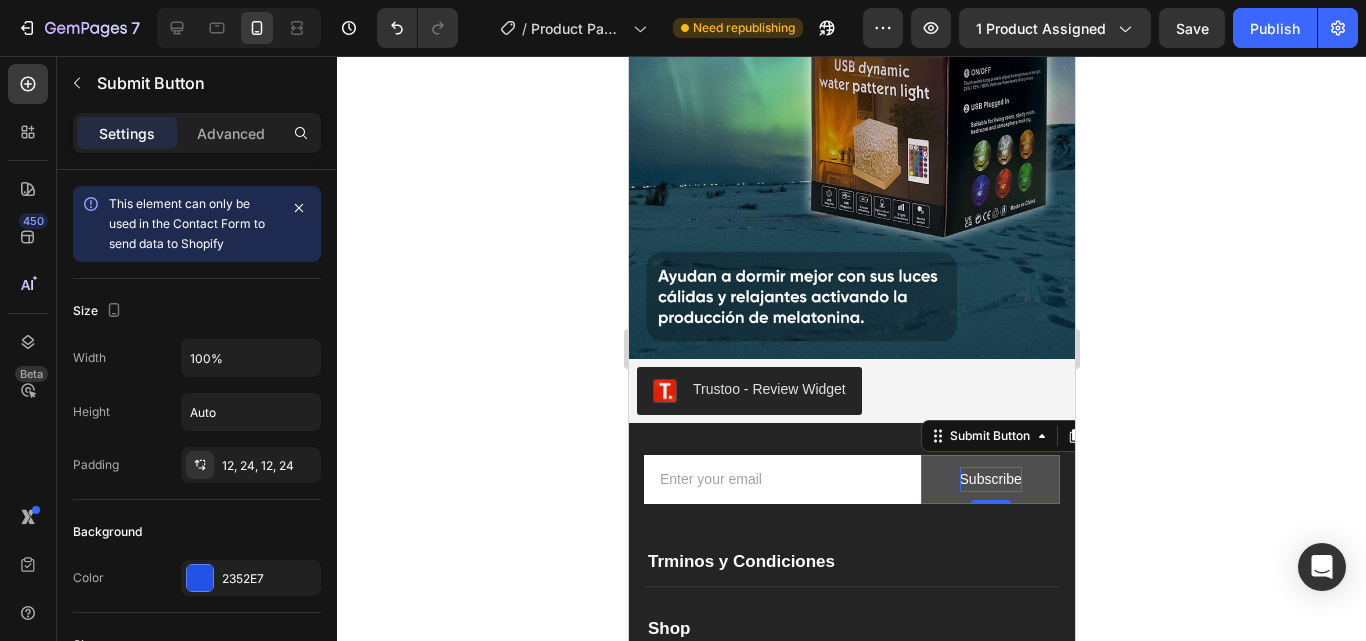 click on "Subscribe" at bounding box center (990, 479) 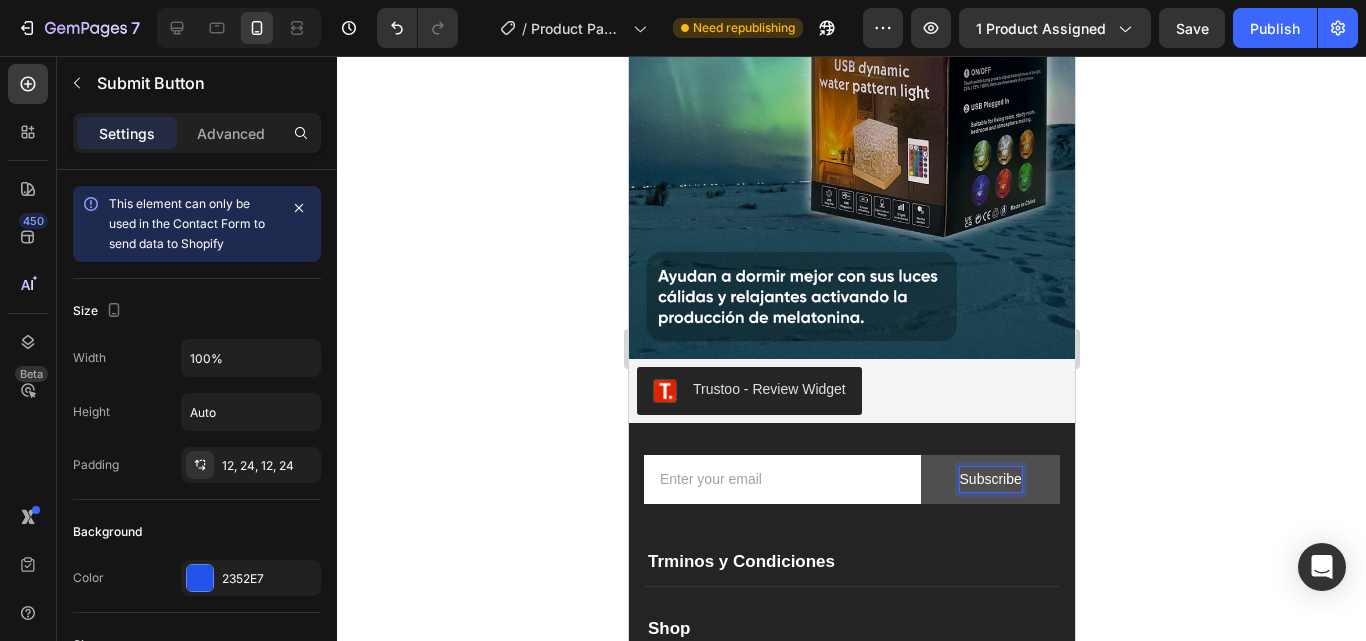 click on "Subscribe" at bounding box center (990, 479) 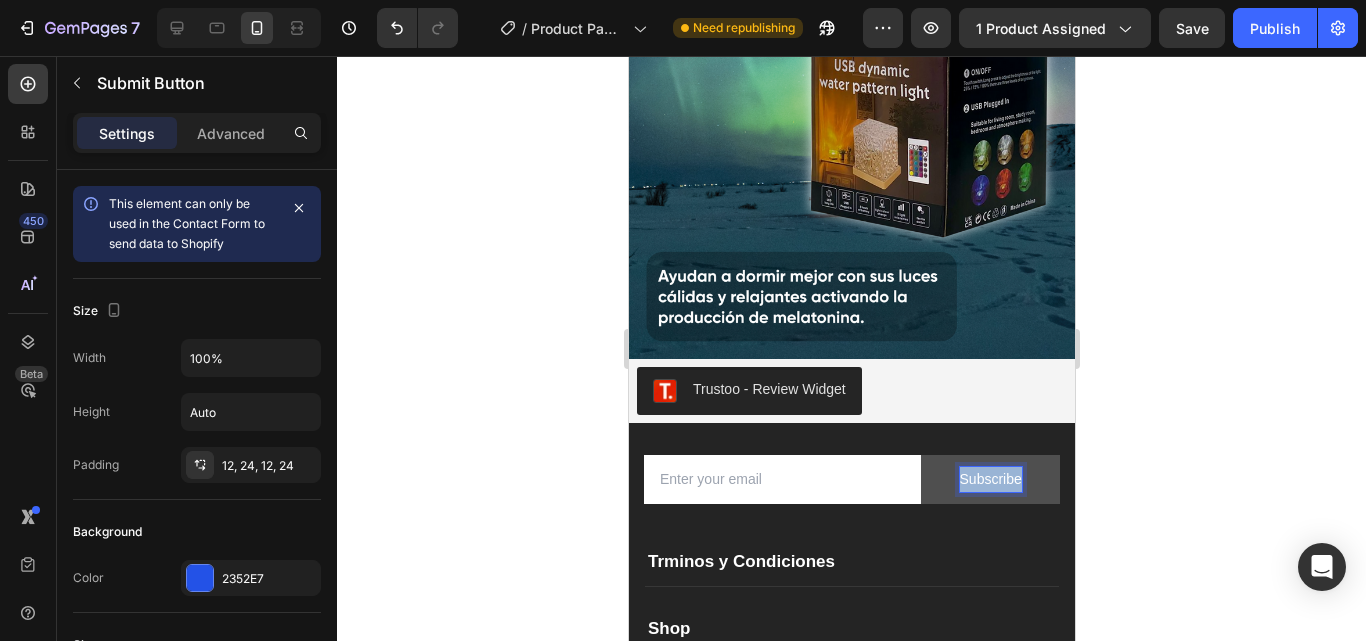 click on "Subscribe" at bounding box center (990, 479) 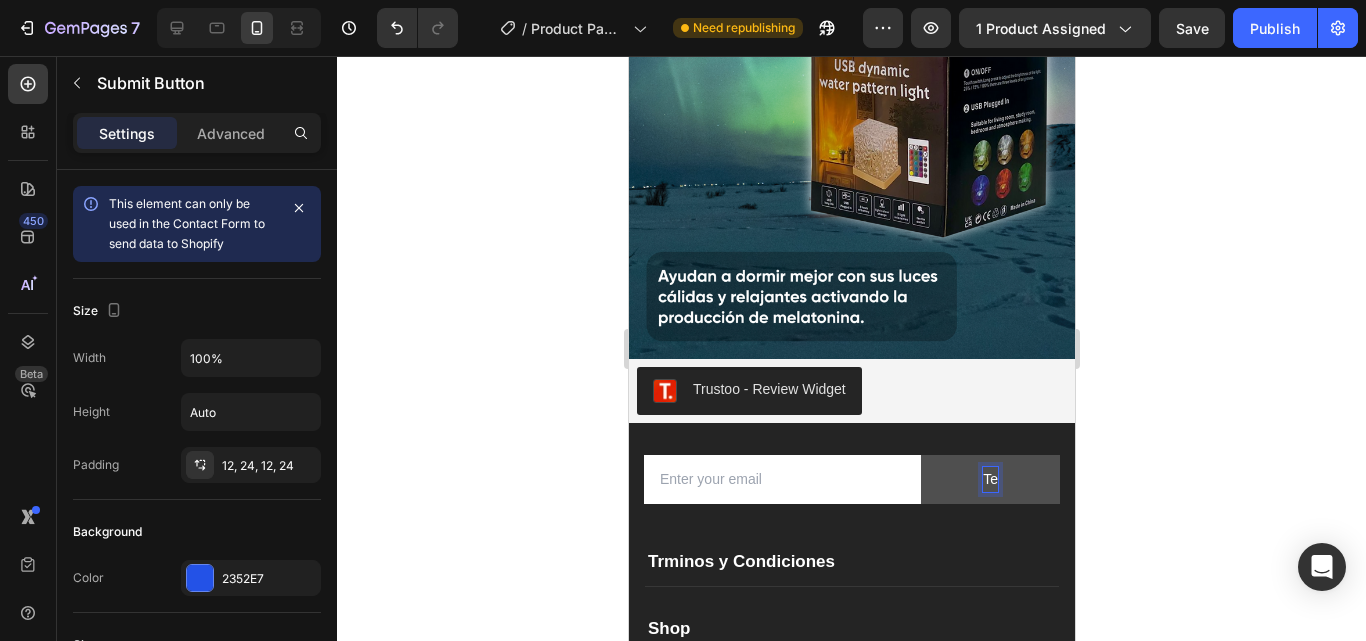 click on "Te" at bounding box center [989, 479] 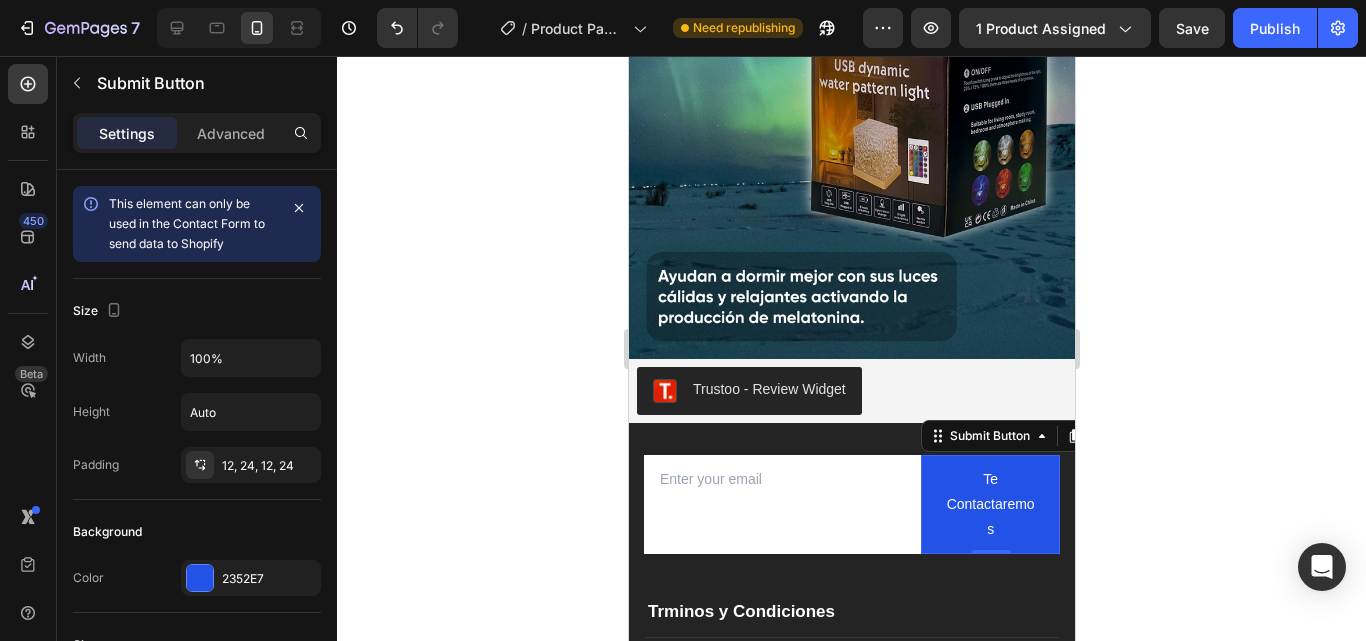 click 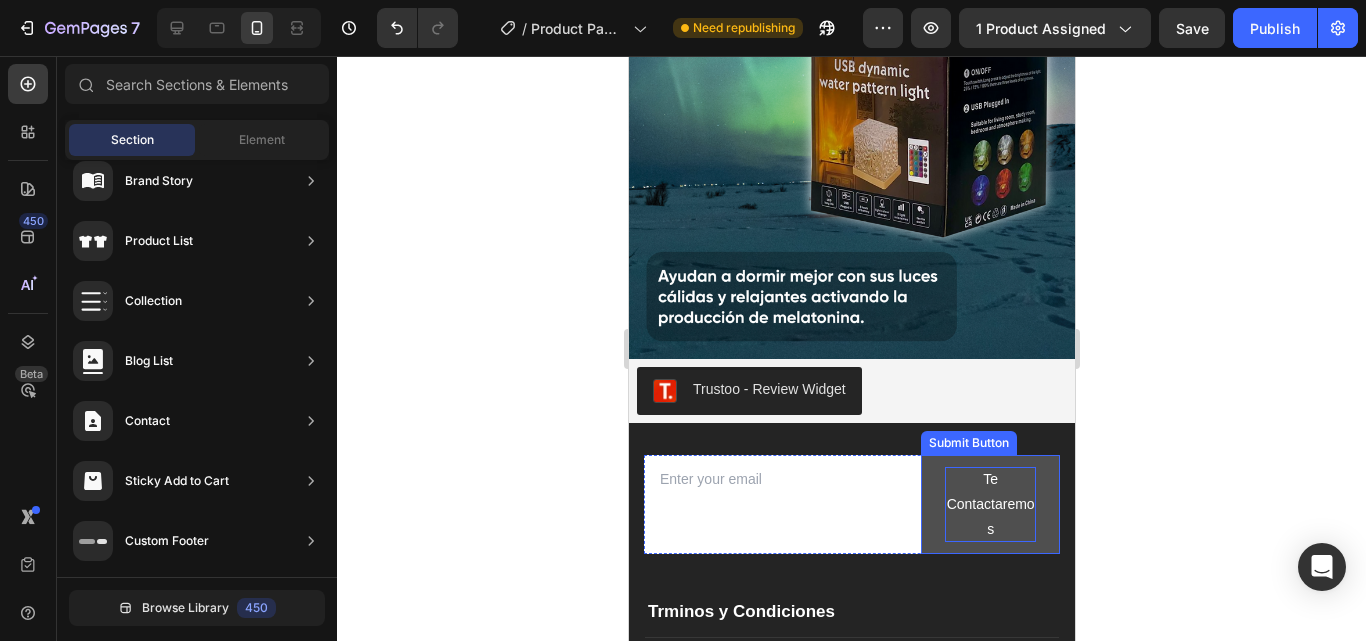 click on "Te Contactaremos" at bounding box center [989, 505] 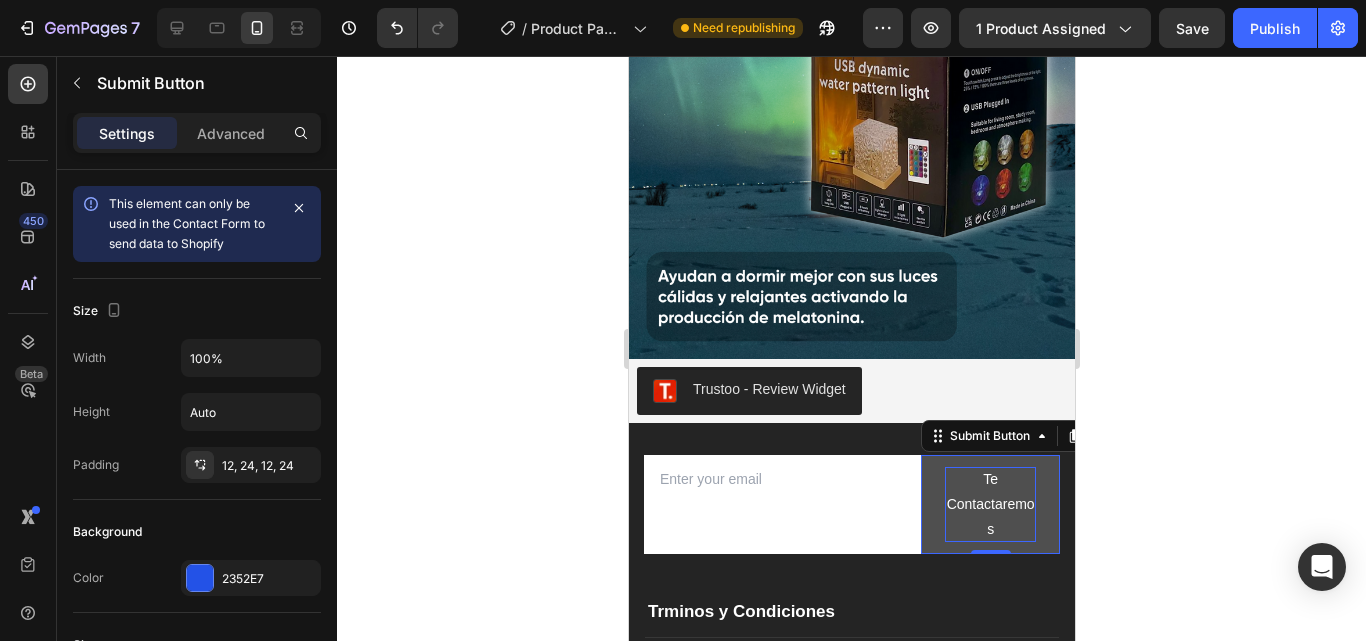 type 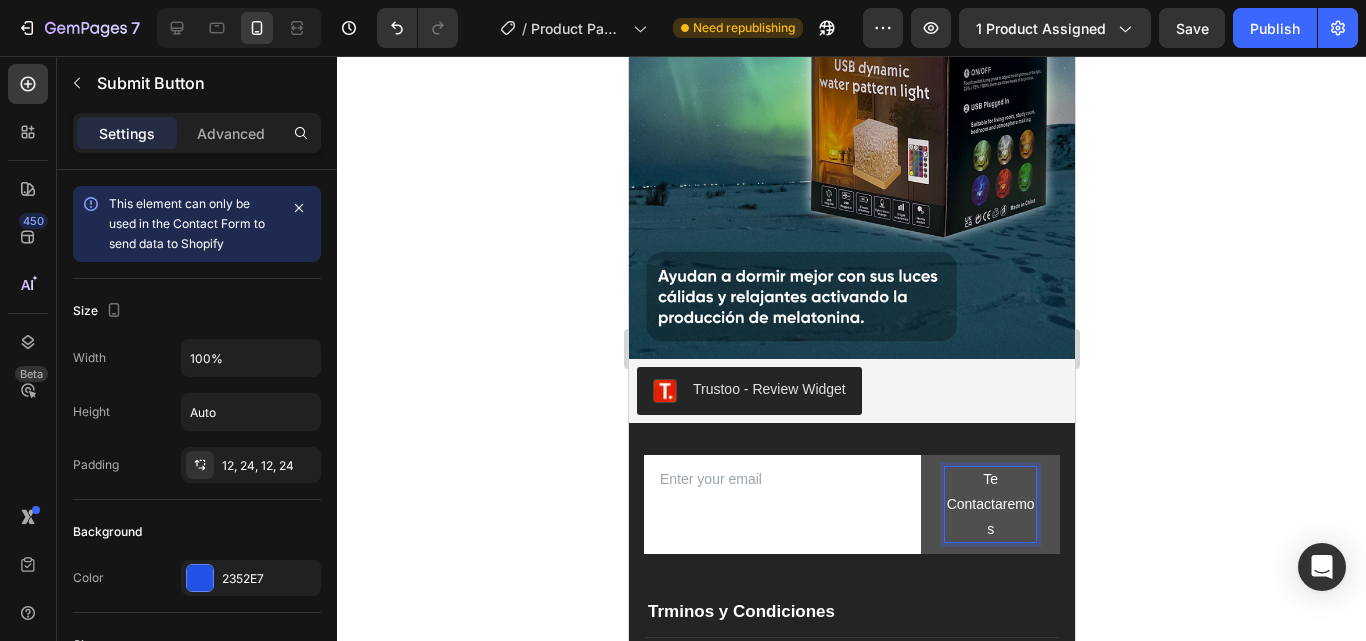 click at bounding box center [781, 479] 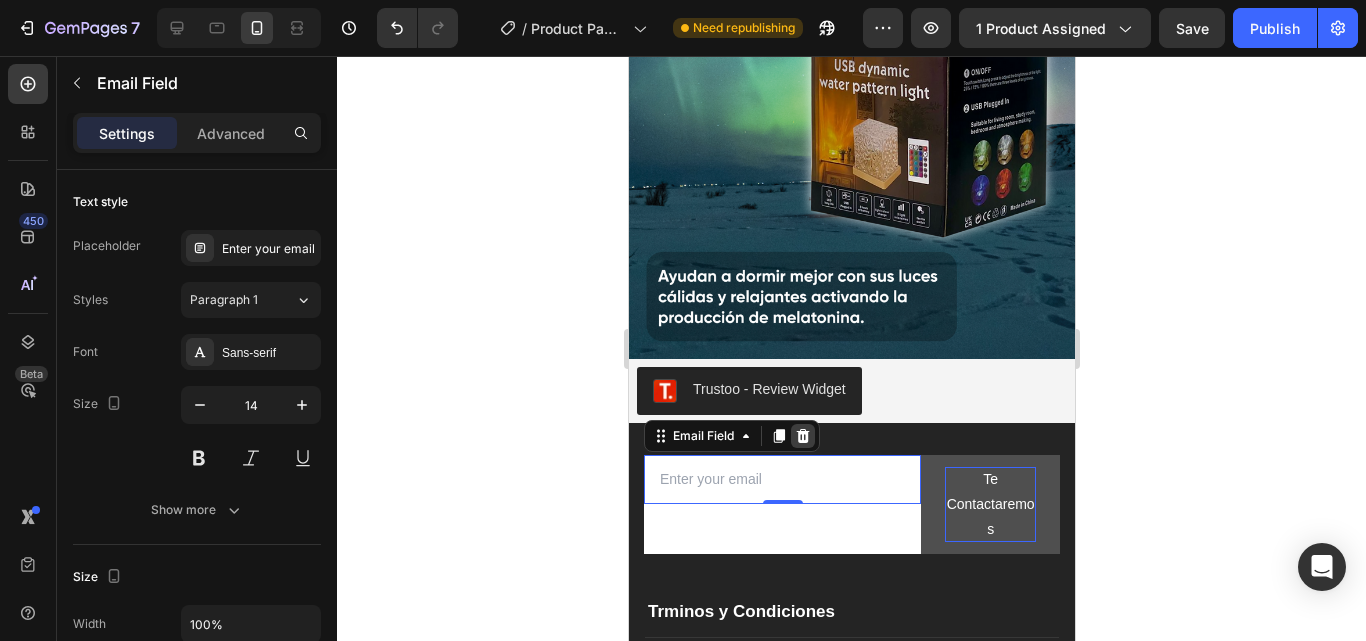 click 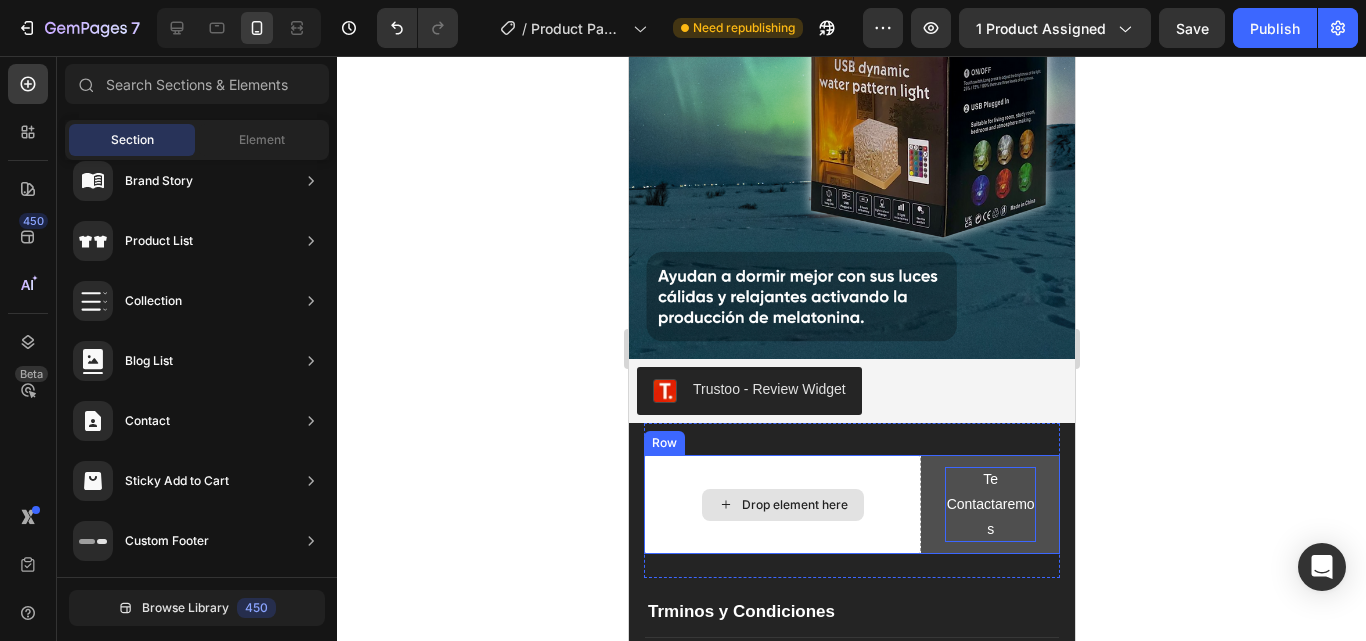 click on "Drop element here" at bounding box center [782, 505] 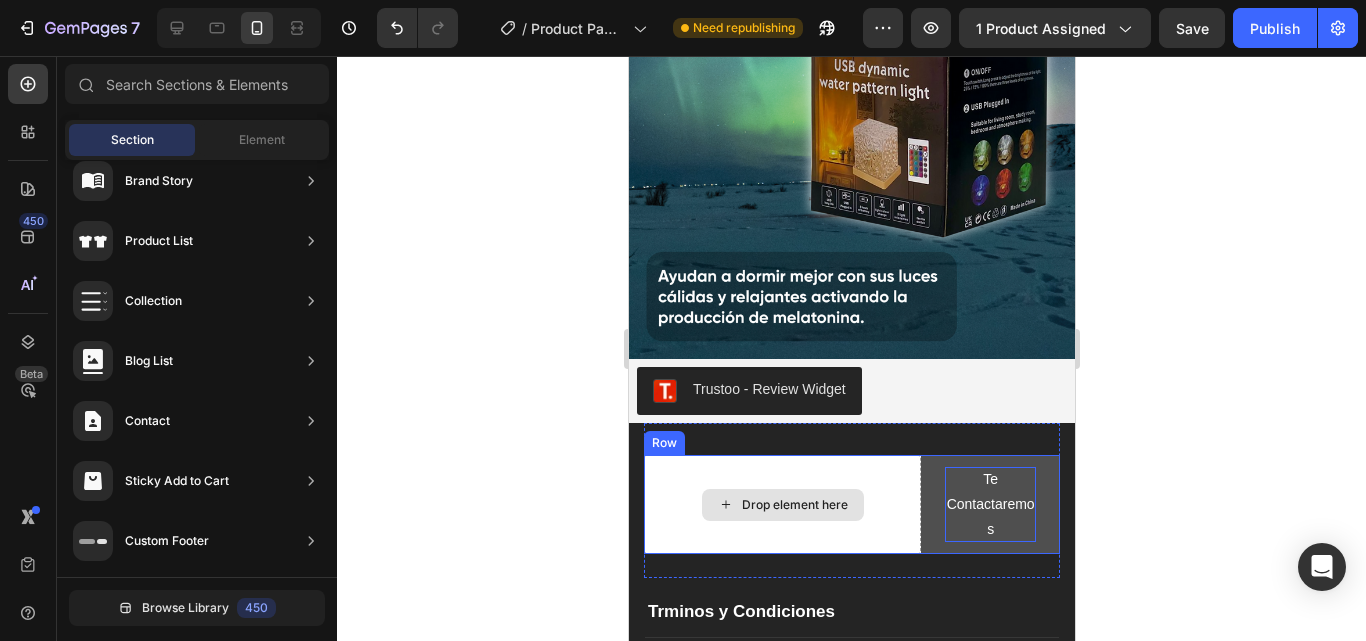 click on "Drop element here" at bounding box center (794, 505) 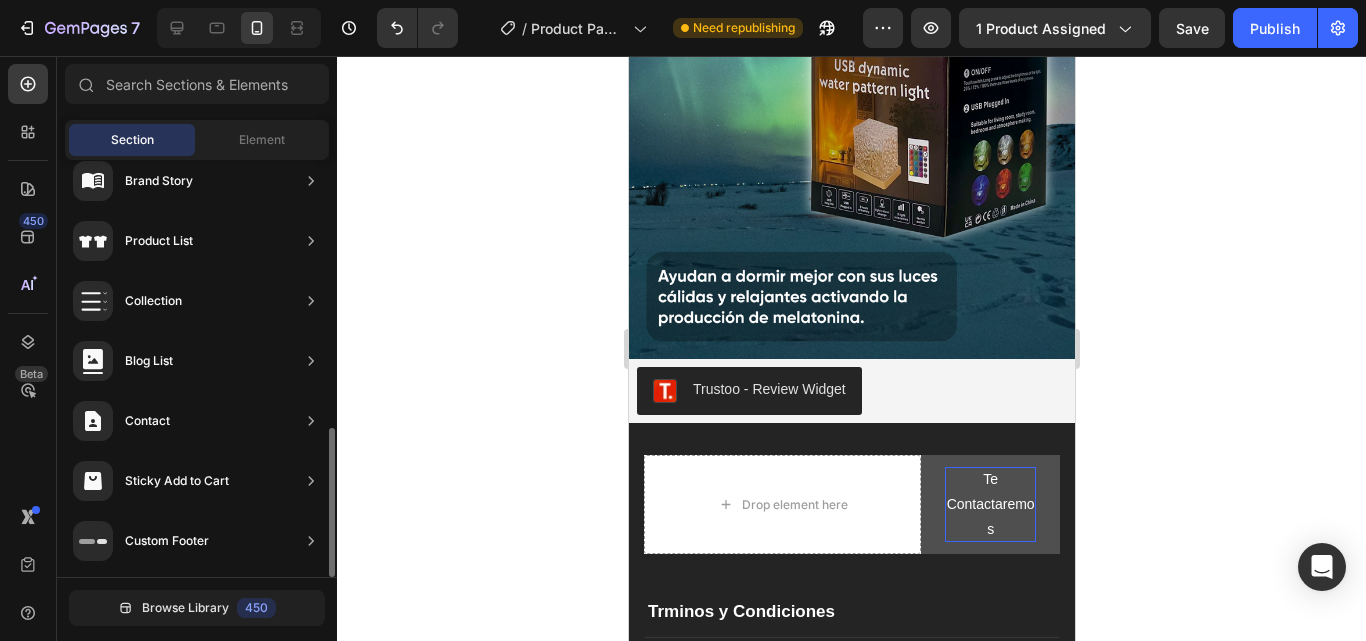 scroll, scrollTop: 0, scrollLeft: 0, axis: both 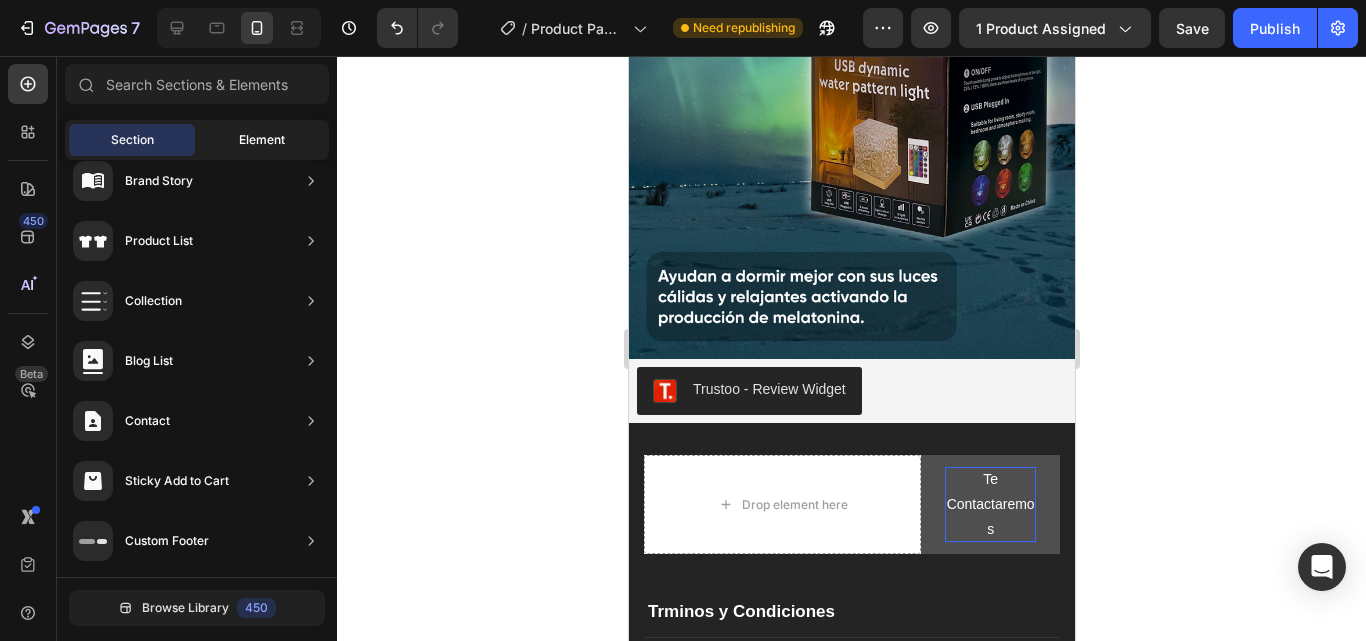 click on "Element" at bounding box center (262, 140) 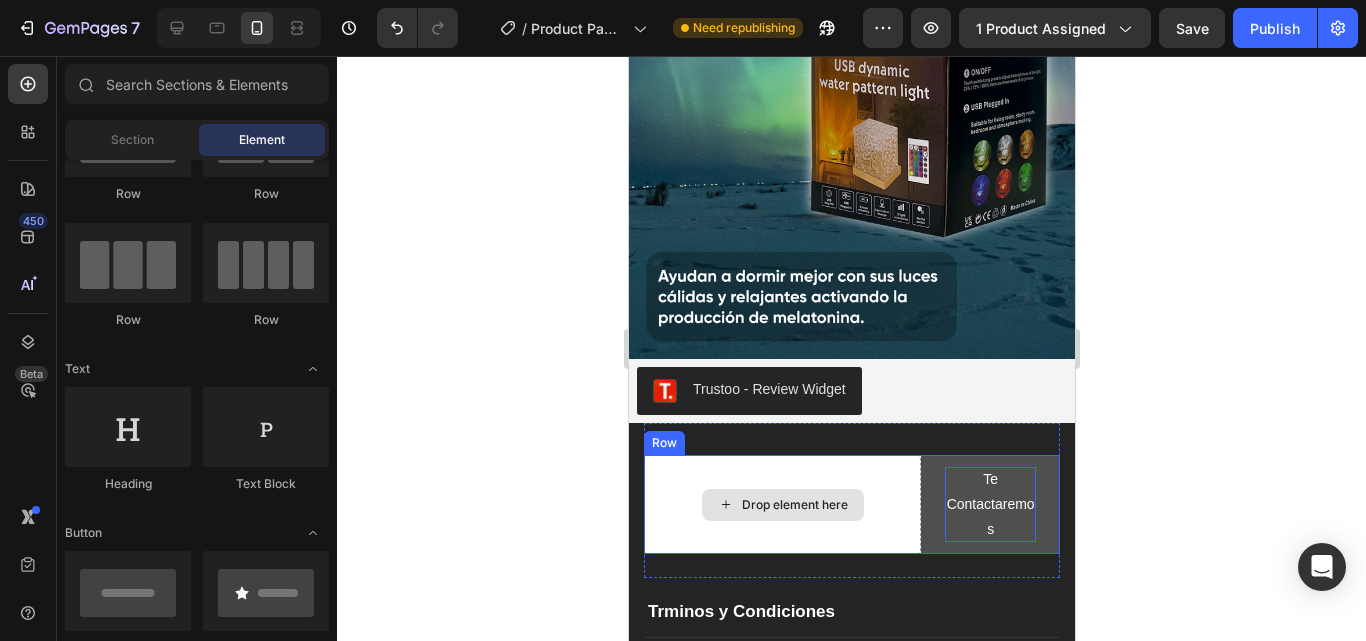click on "Drop element here" at bounding box center (781, 505) 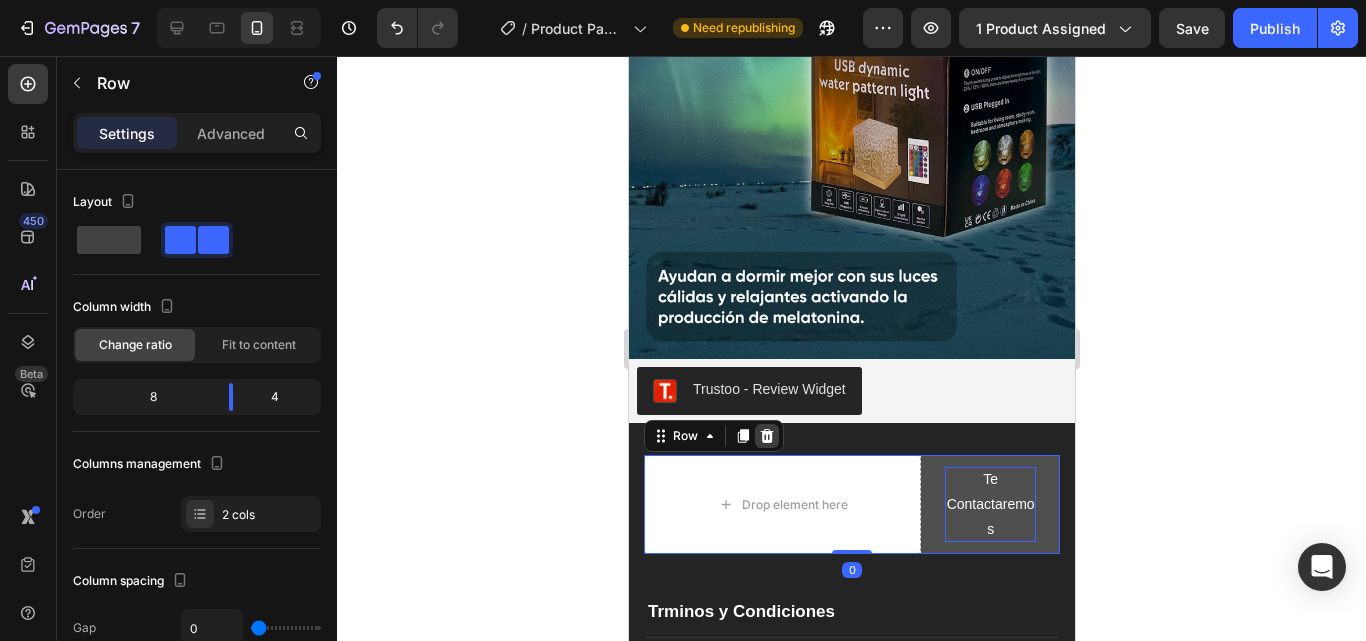 click at bounding box center (766, 436) 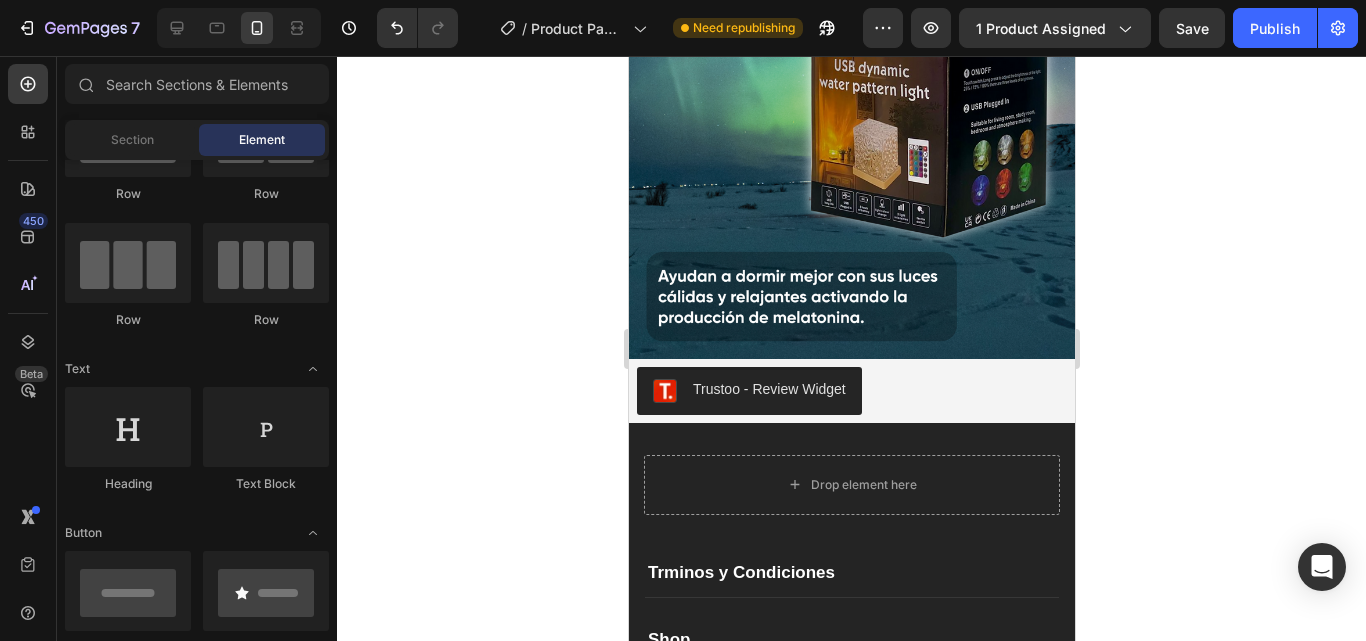 click 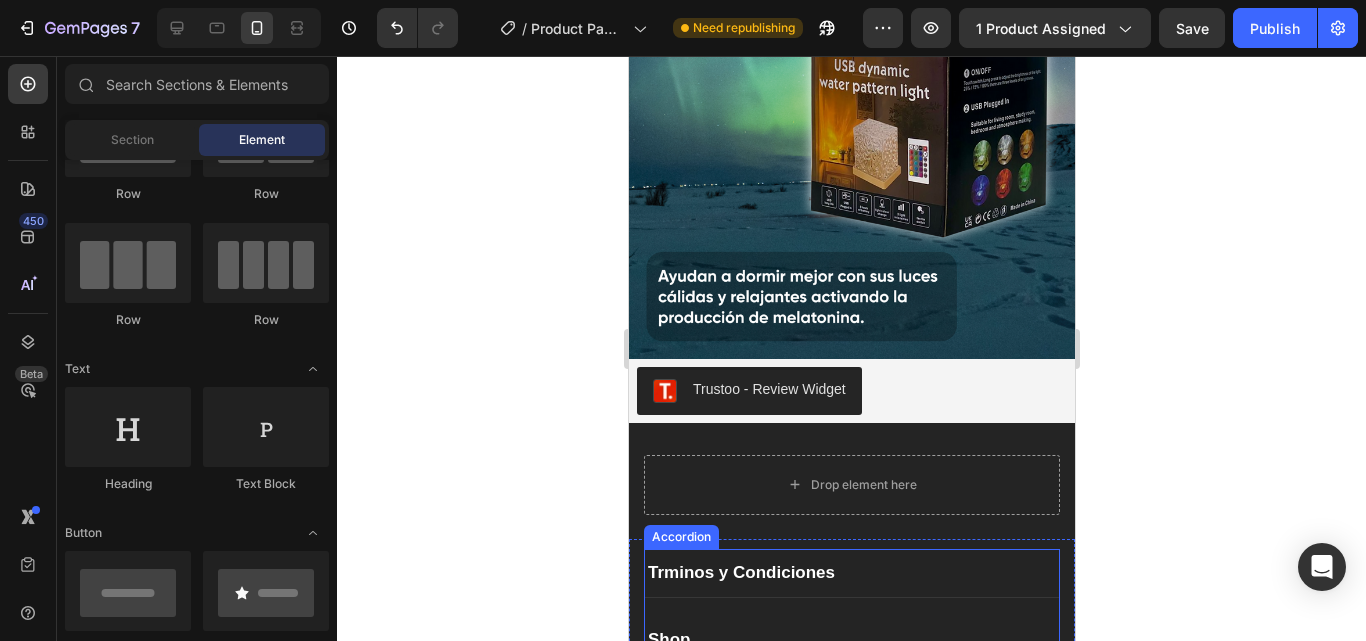 click on "Trminos y Condiciones" at bounding box center [740, 573] 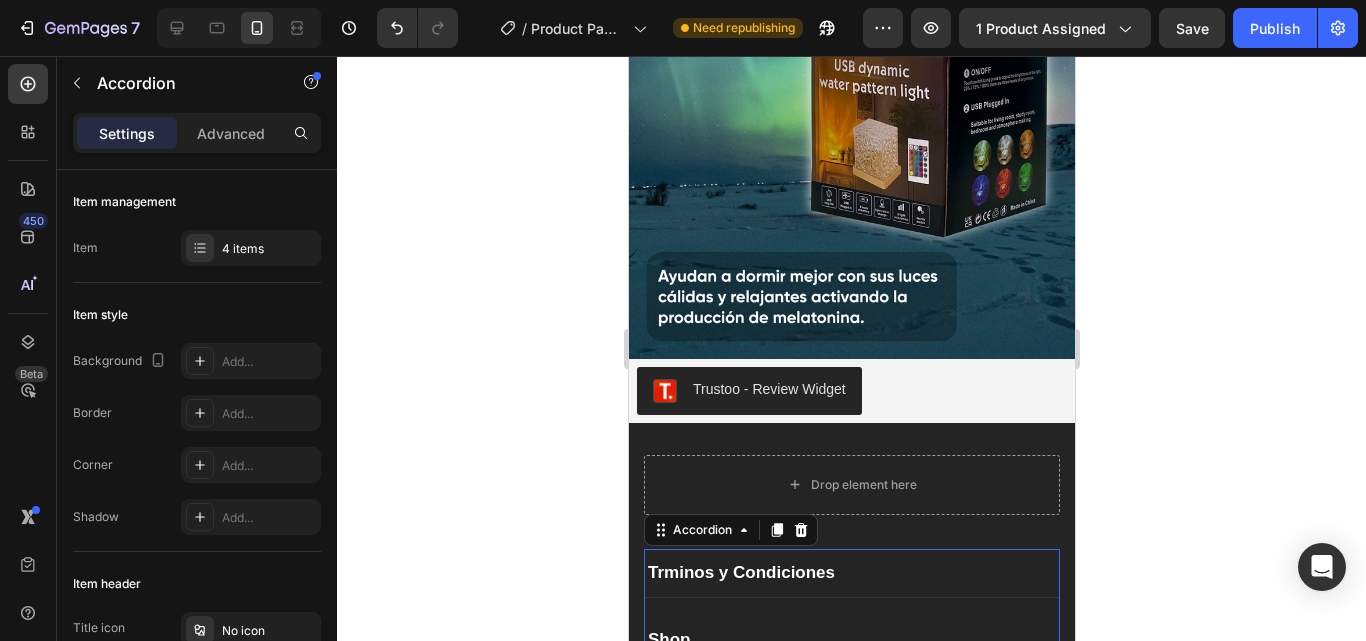 click on "Trminos y Condiciones" at bounding box center [740, 573] 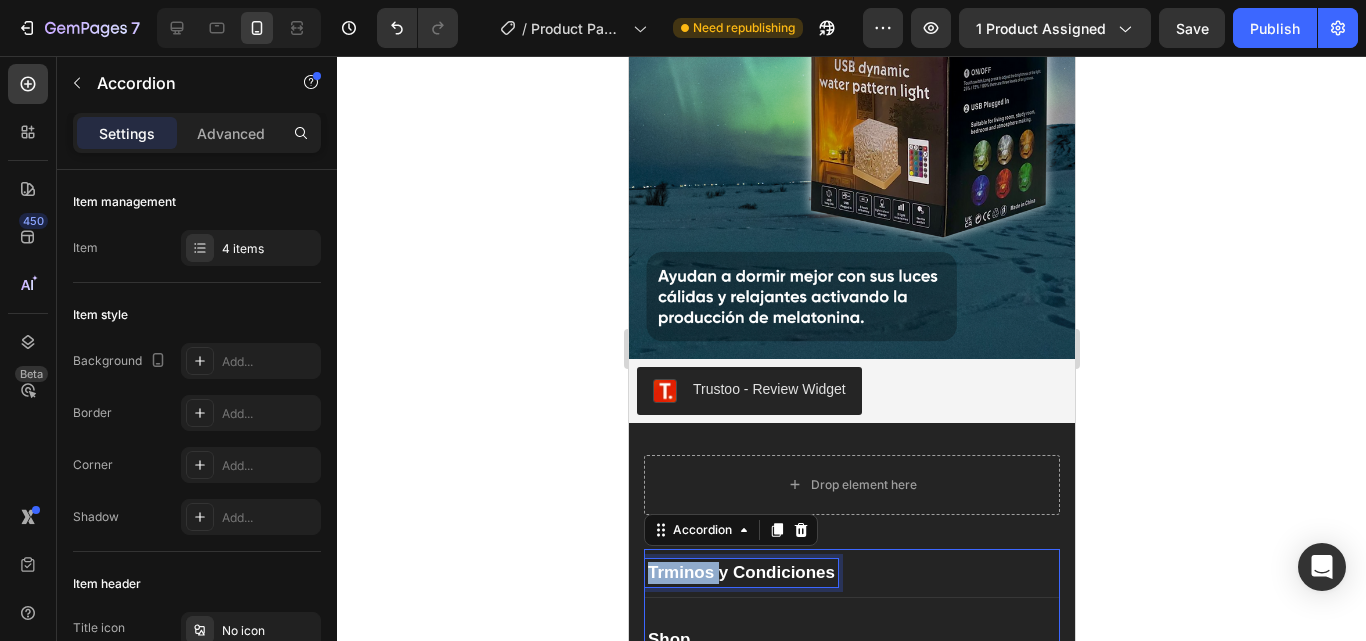 click on "Trminos y Condiciones" at bounding box center (740, 573) 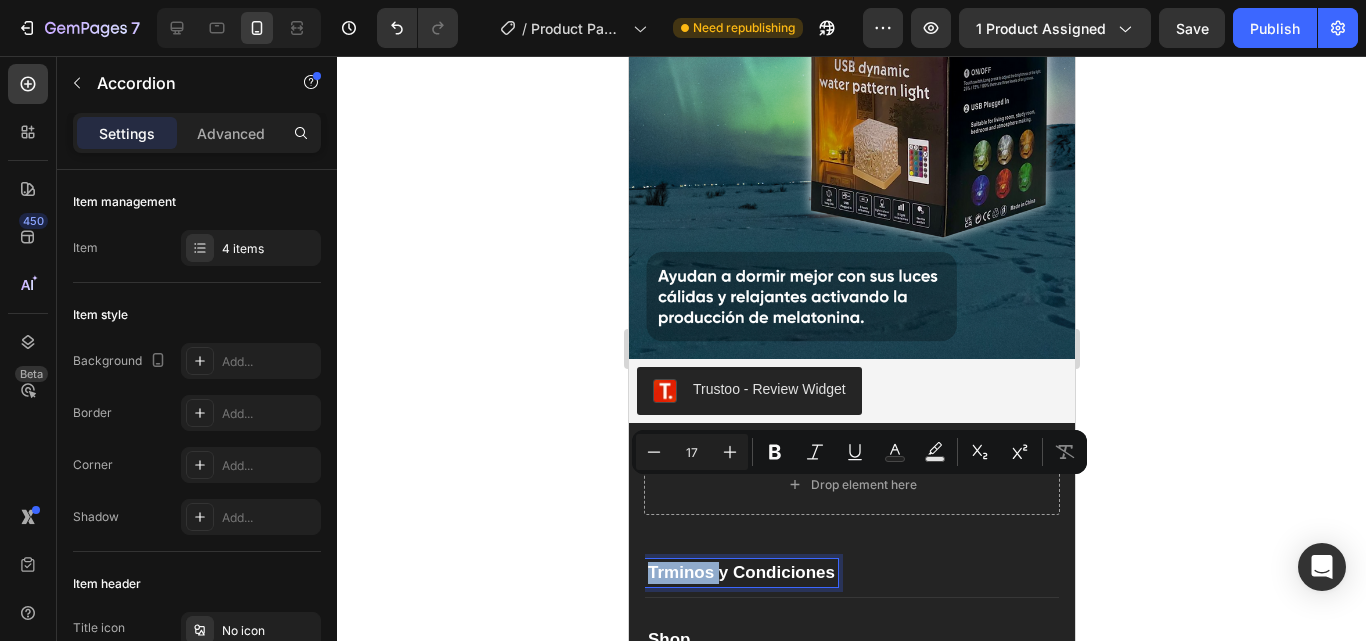 click on "Trminos y Condiciones" at bounding box center [740, 573] 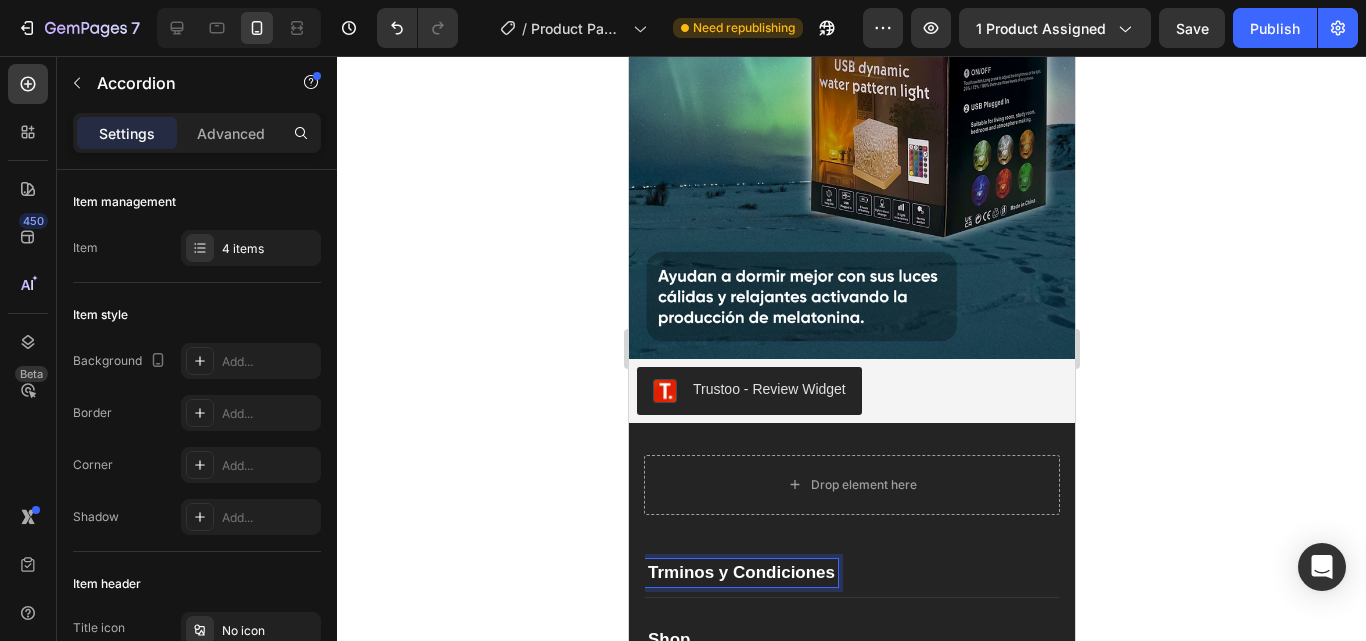 click on "Trminos y Condiciones" at bounding box center [740, 573] 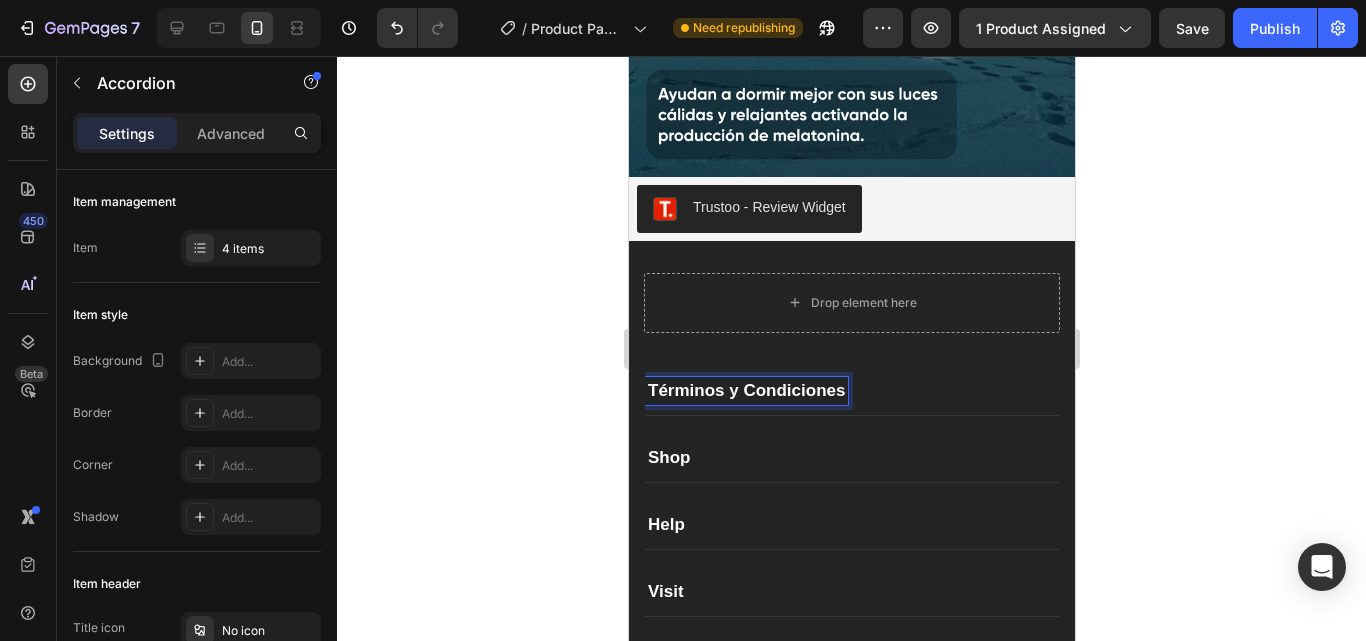 scroll, scrollTop: 2507, scrollLeft: 0, axis: vertical 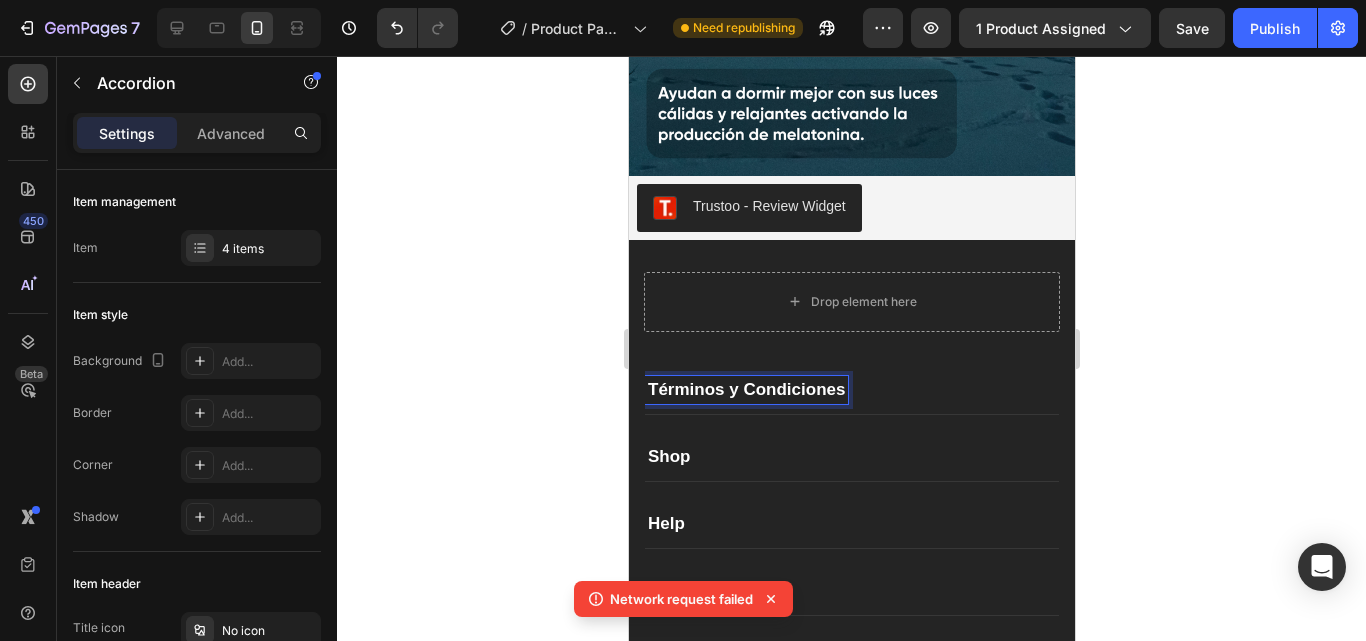 click on "Términos y Condiciones" at bounding box center (851, 390) 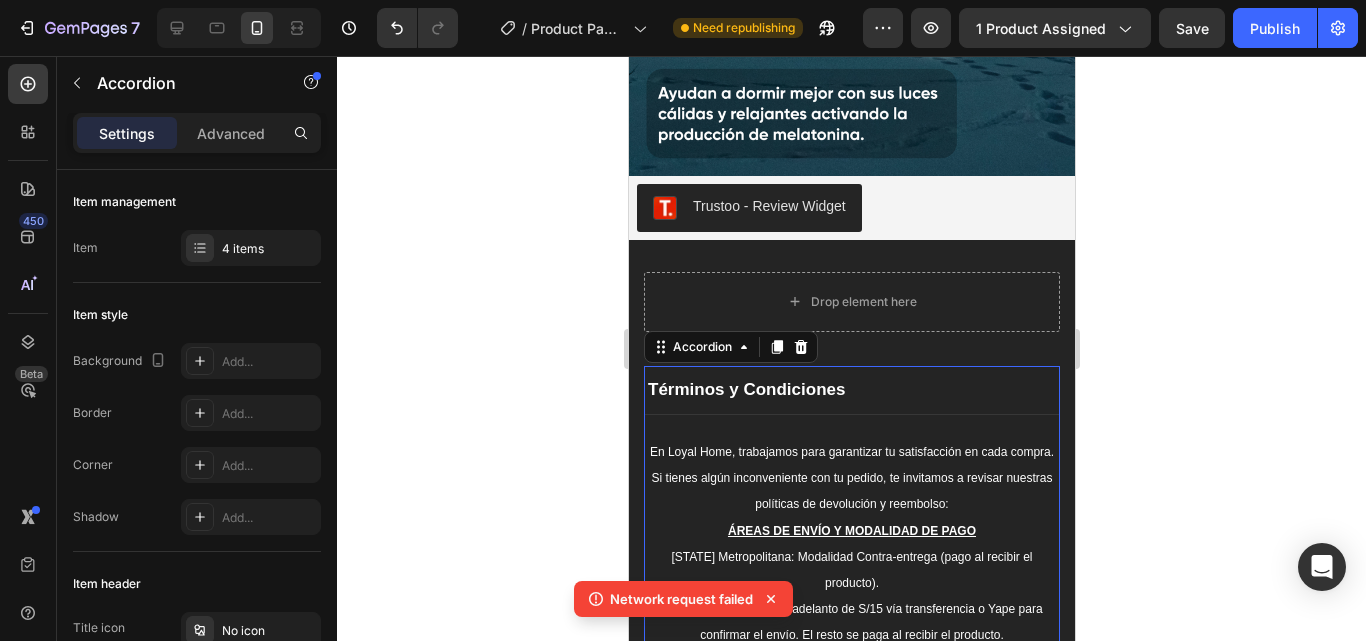 click on "Términos y Condiciones" at bounding box center [851, 390] 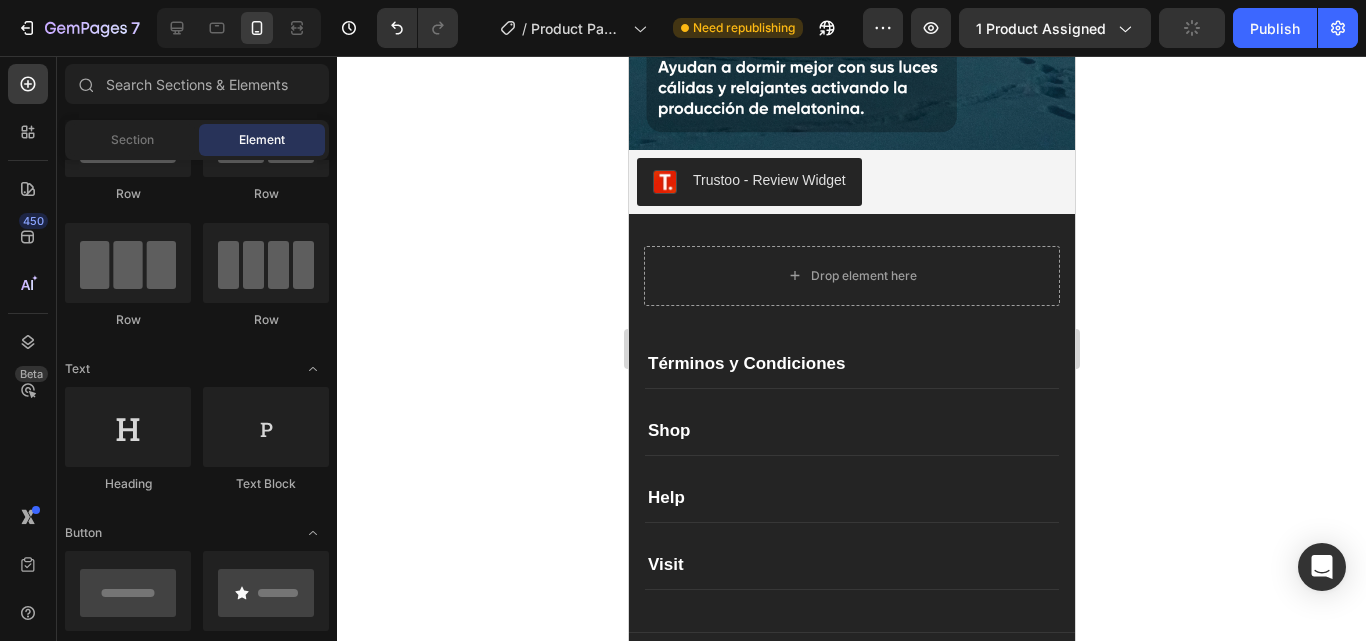 scroll, scrollTop: 2553, scrollLeft: 0, axis: vertical 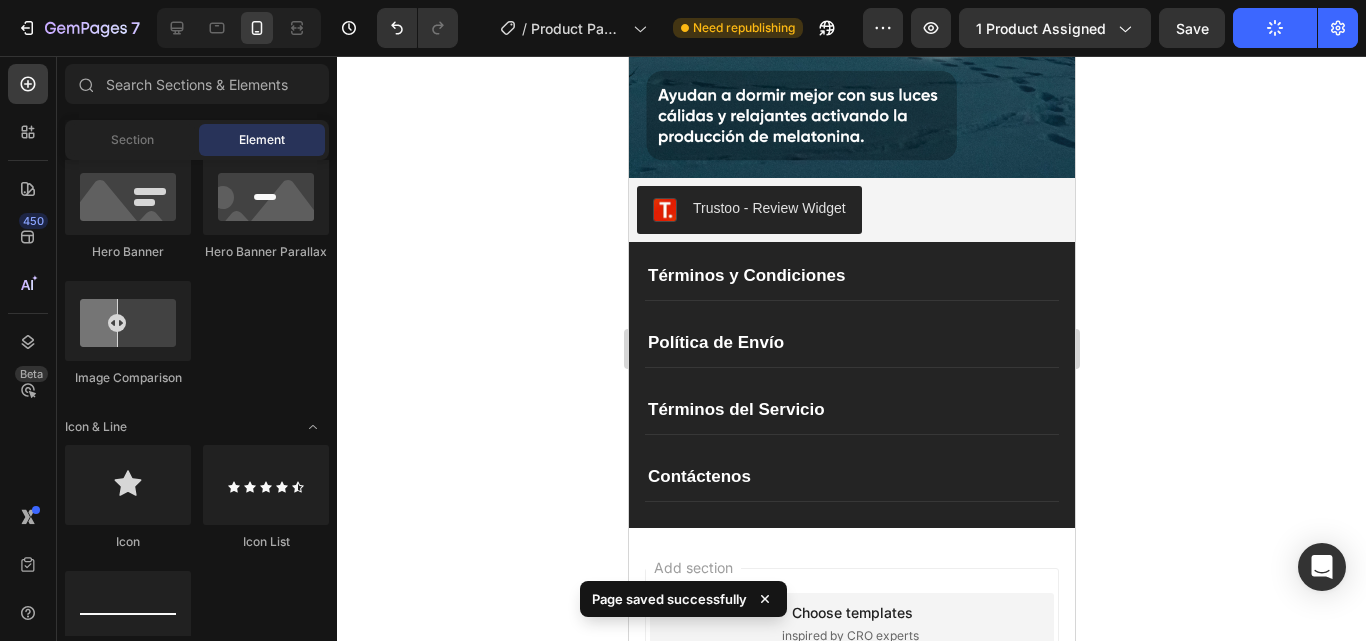 click 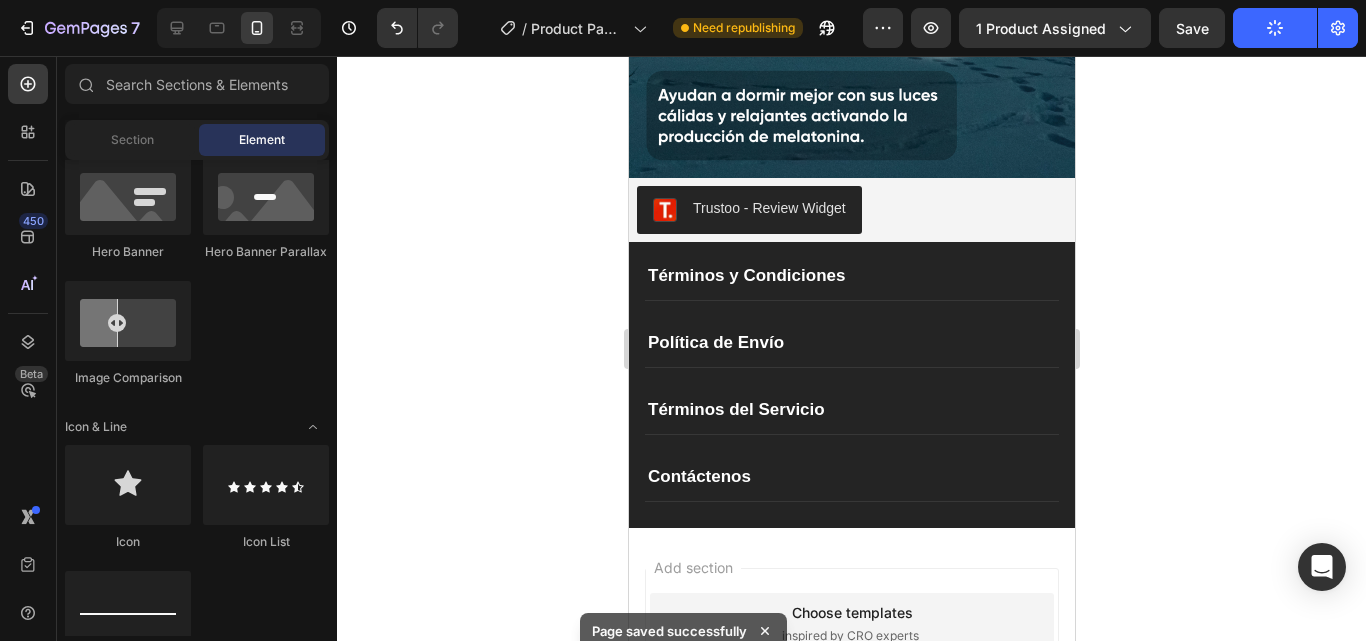 click 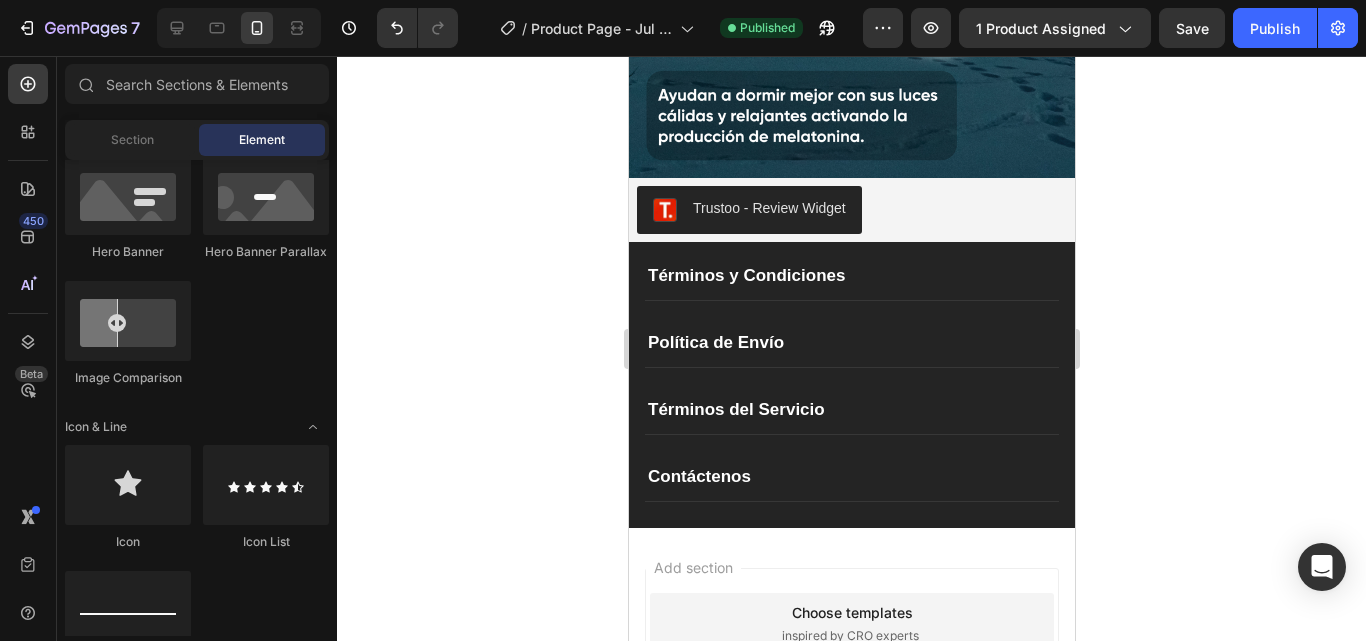 drag, startPoint x: 1248, startPoint y: 258, endPoint x: 50, endPoint y: 188, distance: 1200.0433 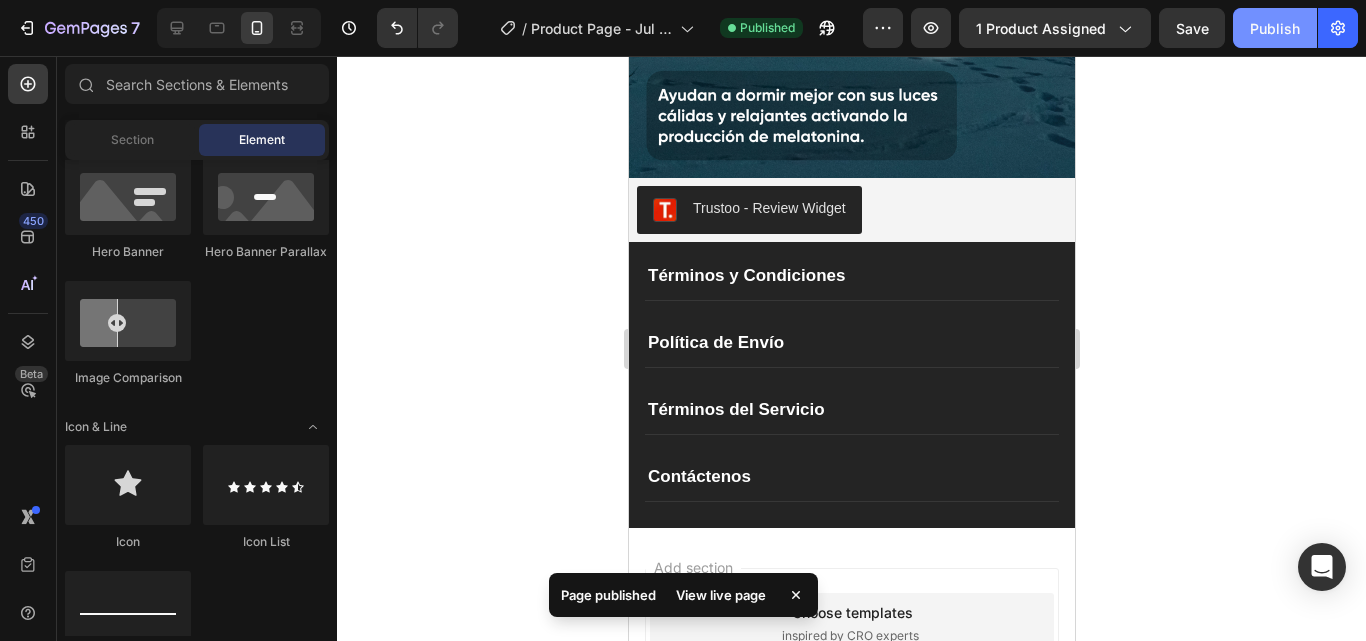 click on "Publish" 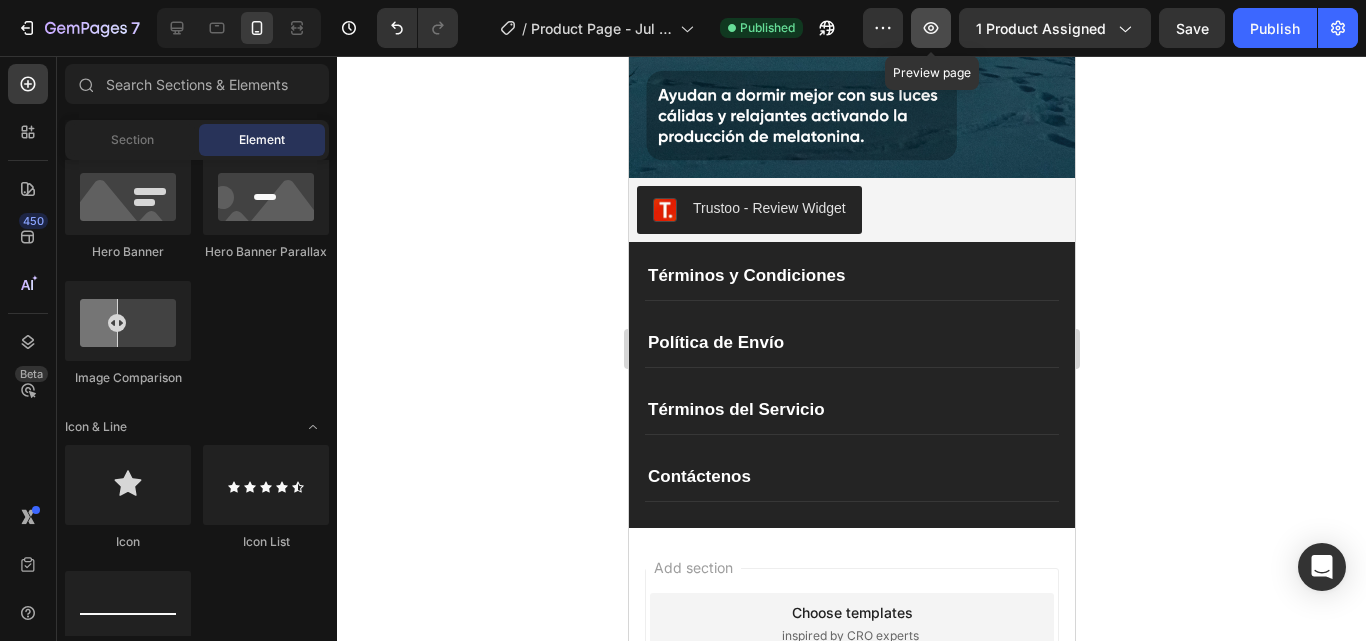 click 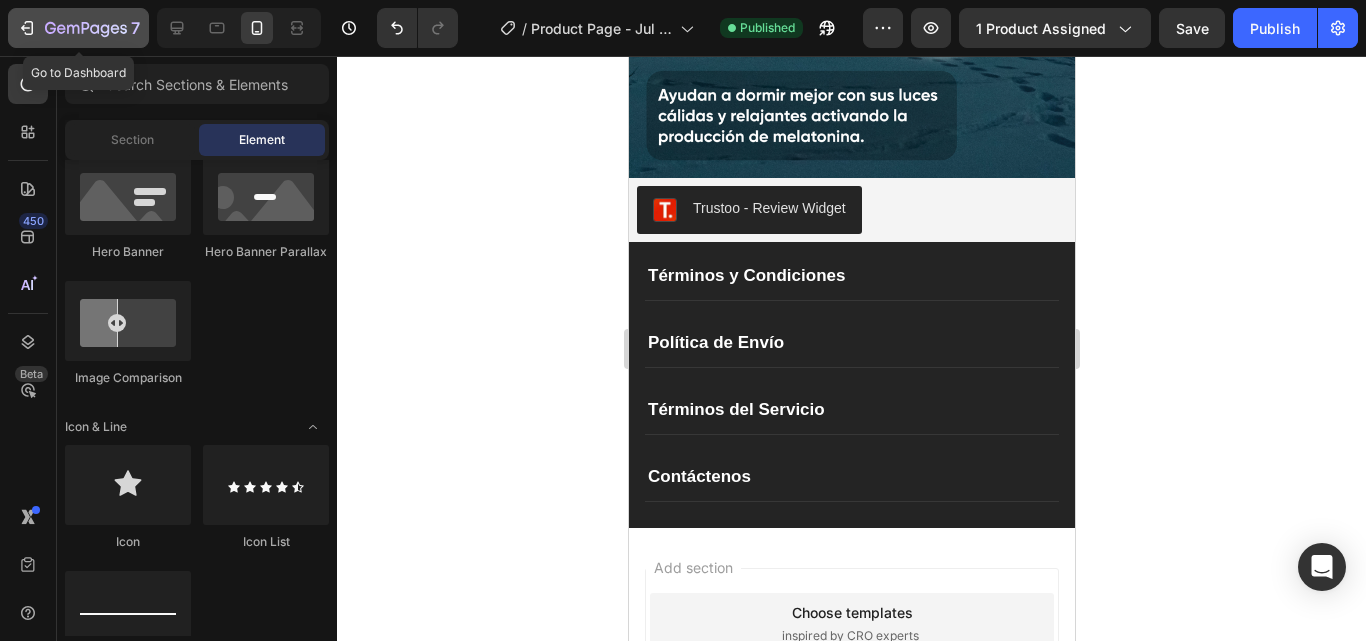 click 